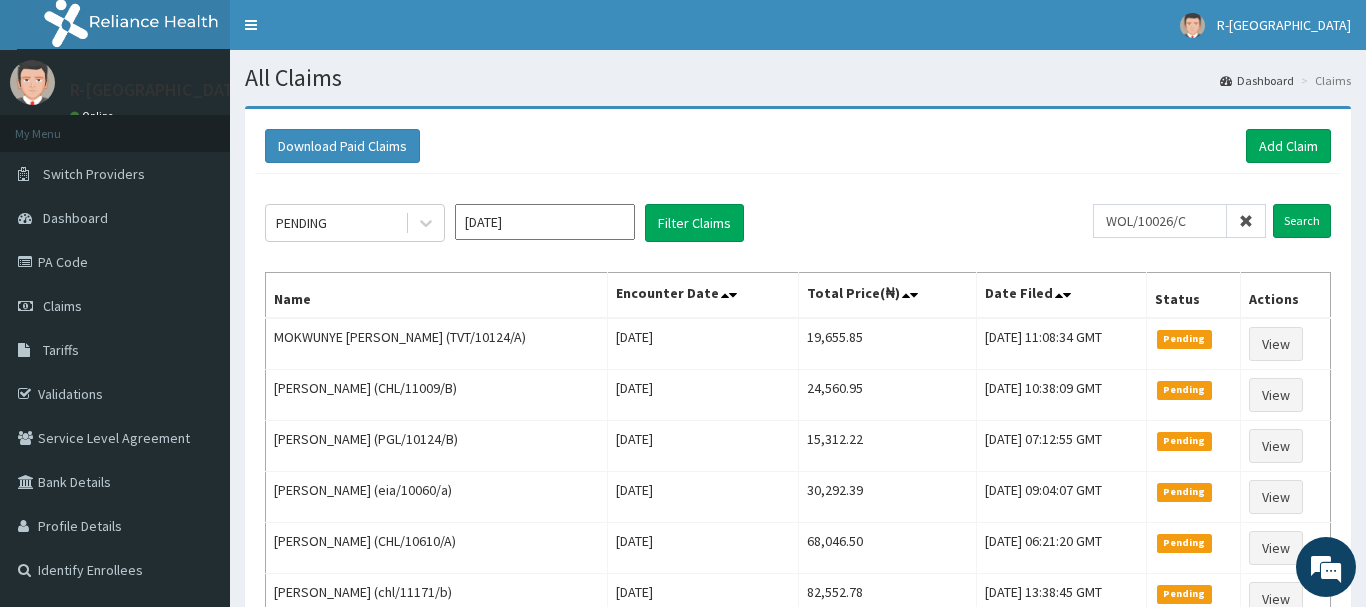 scroll, scrollTop: 0, scrollLeft: 0, axis: both 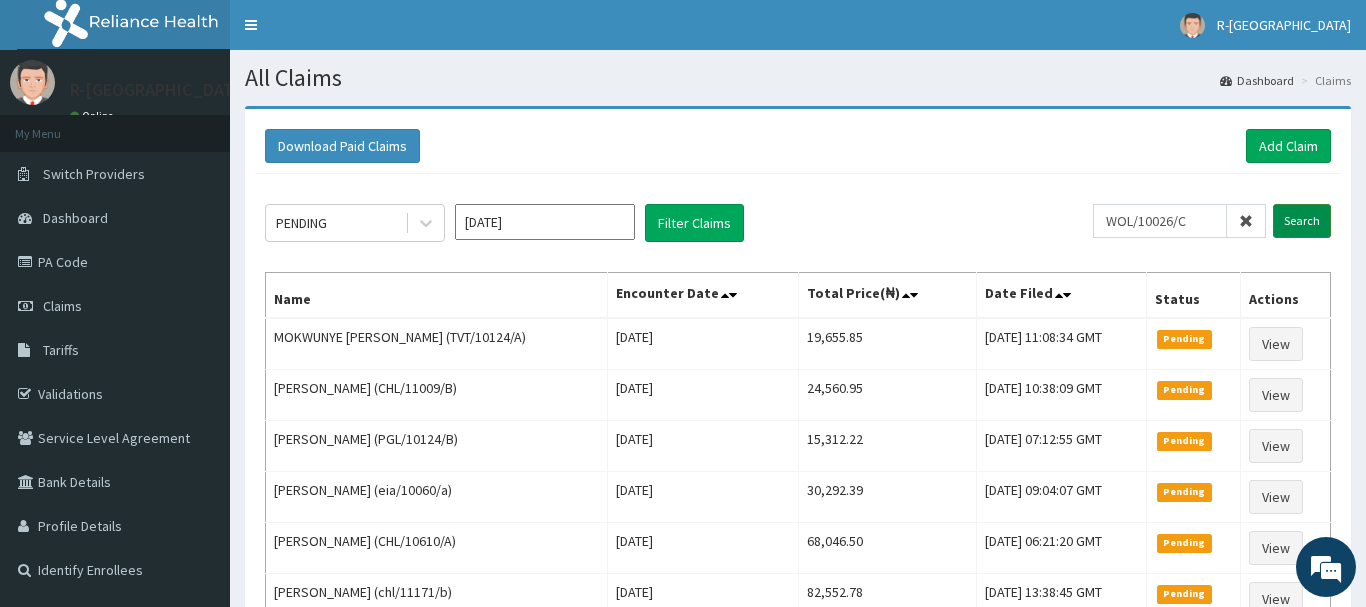 type on "WOL/10026/C" 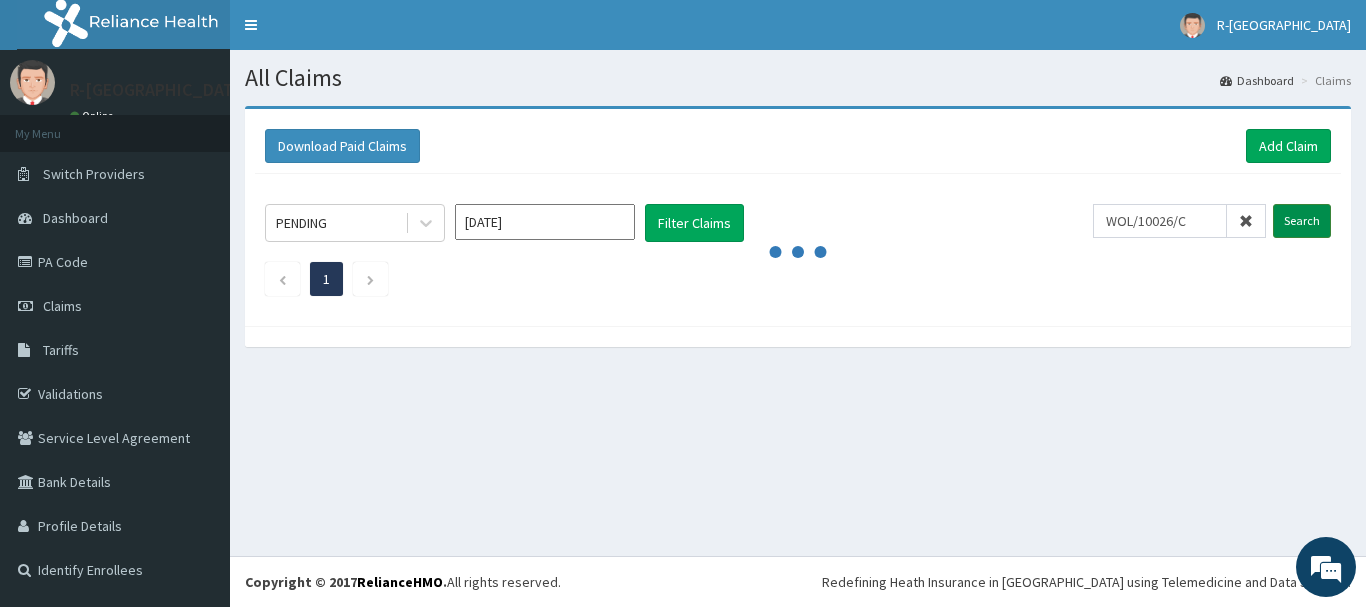 scroll, scrollTop: 0, scrollLeft: 0, axis: both 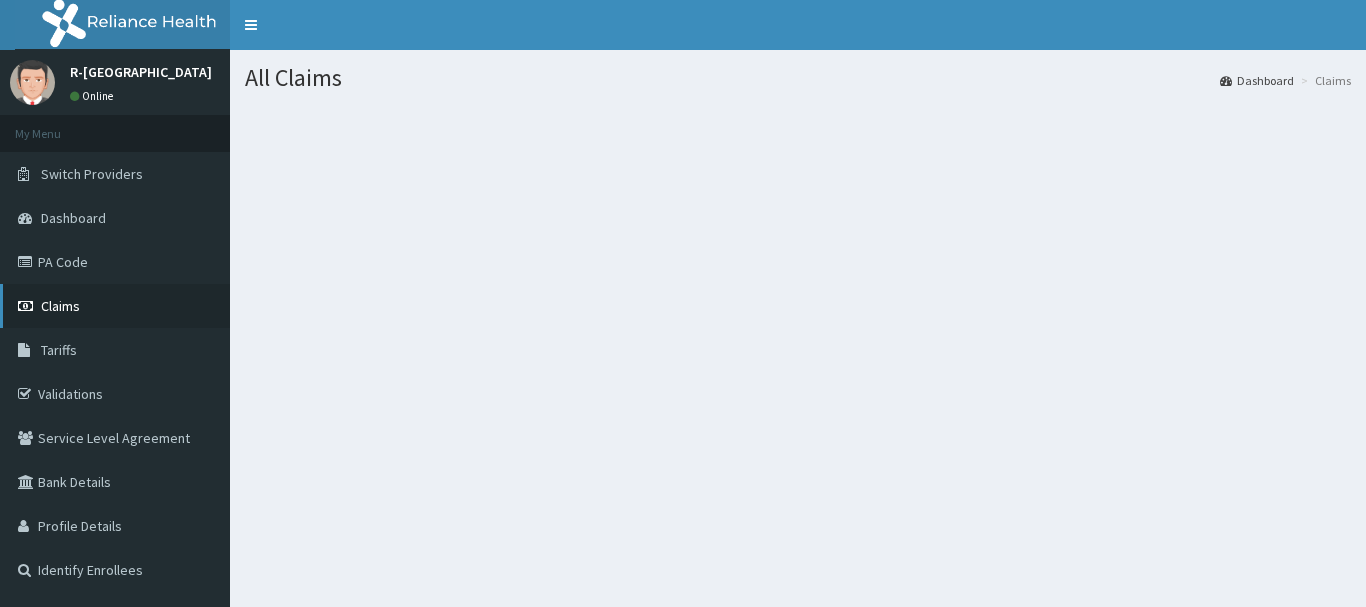 click on "Claims" at bounding box center [60, 306] 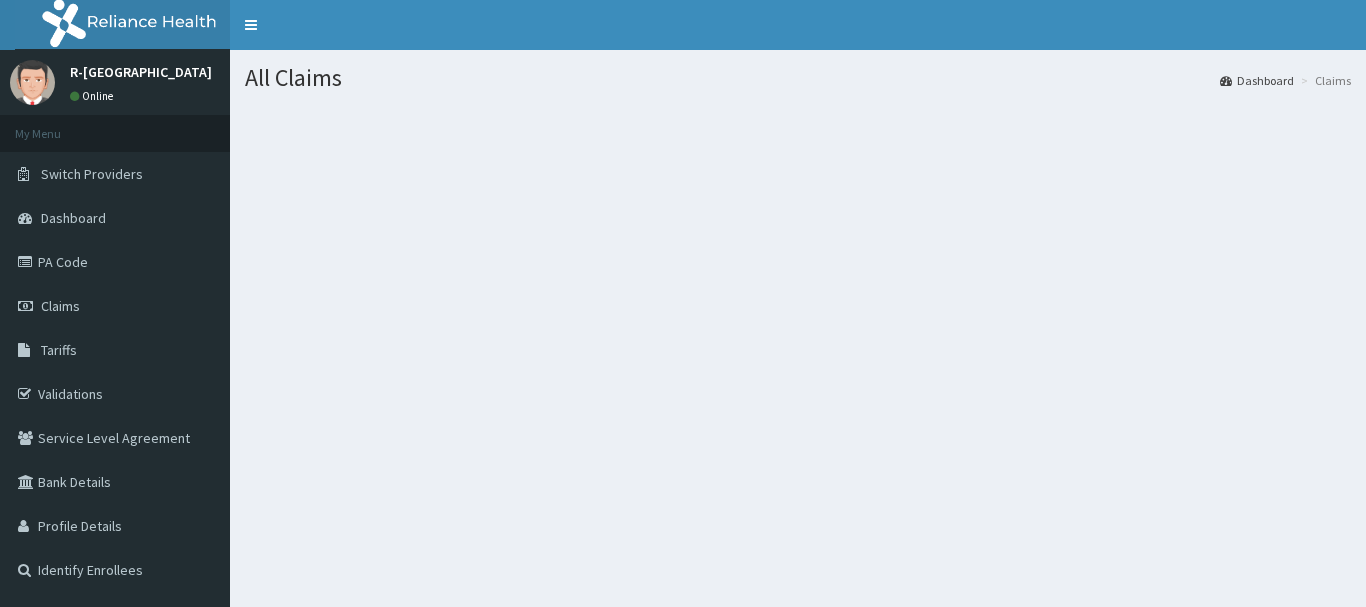 scroll, scrollTop: 0, scrollLeft: 0, axis: both 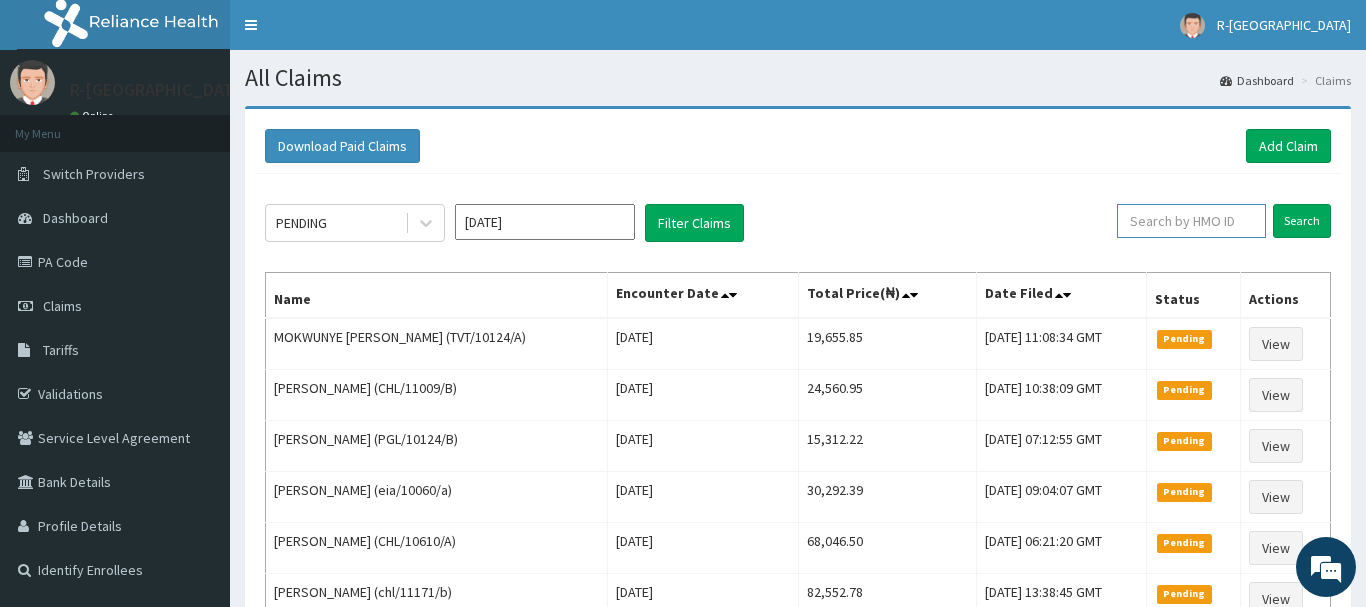 click at bounding box center [1191, 221] 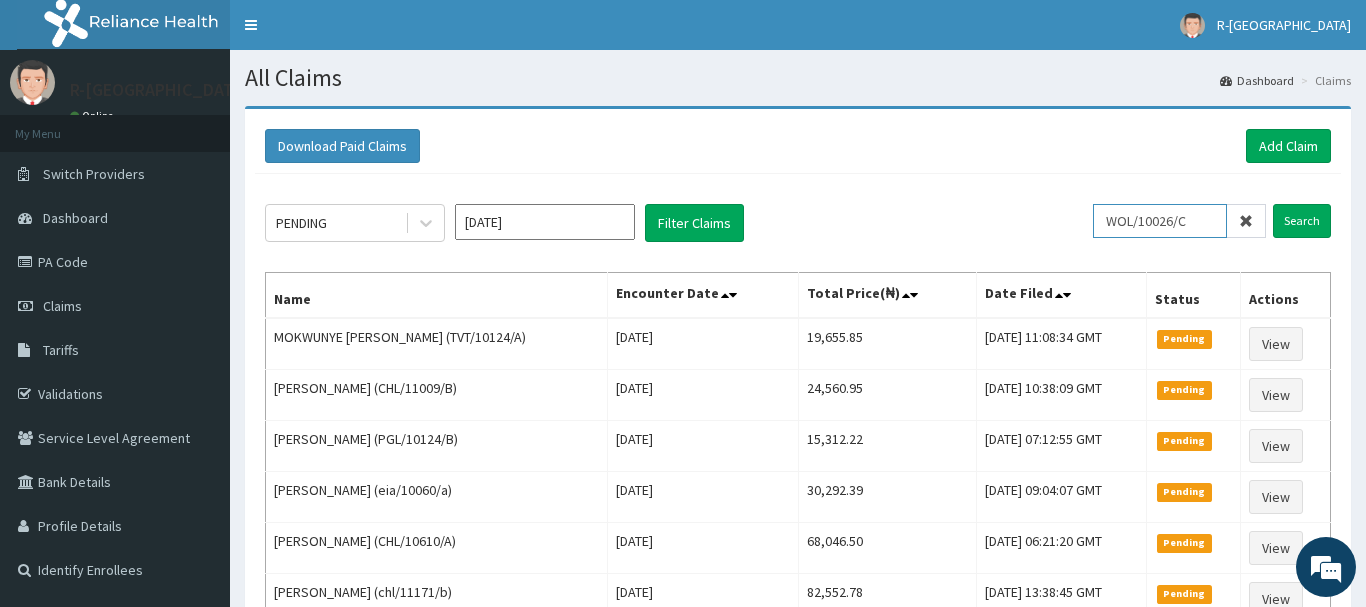 scroll, scrollTop: 0, scrollLeft: 0, axis: both 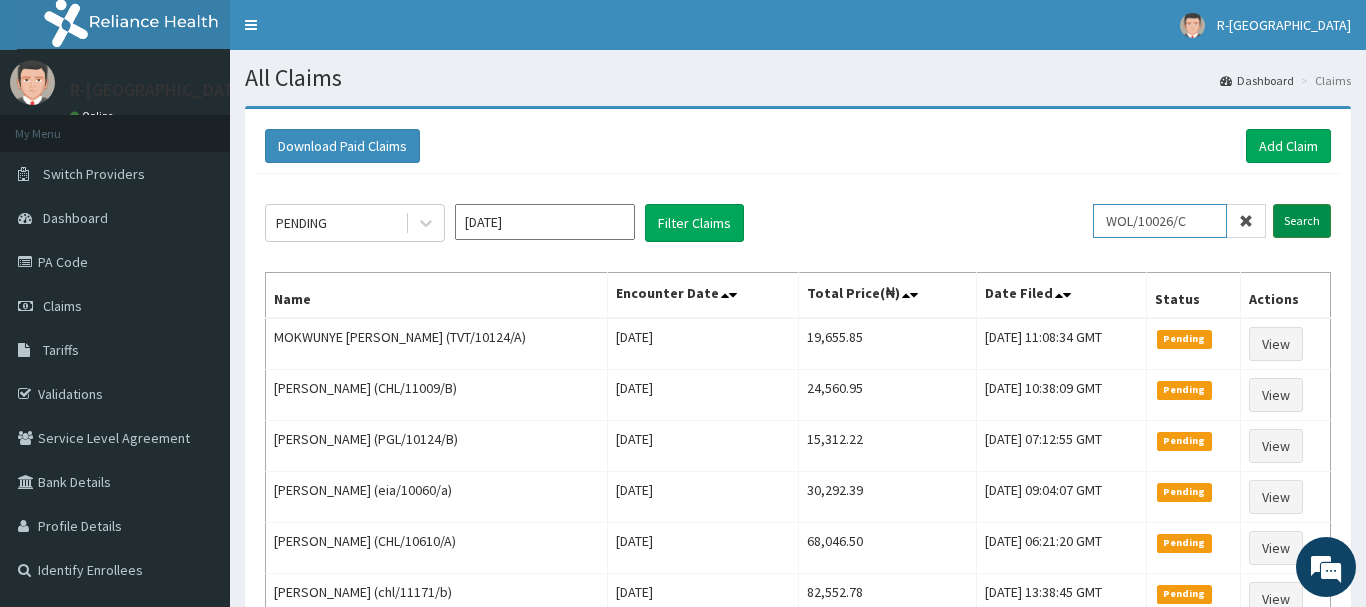 type on "WOL/10026/C" 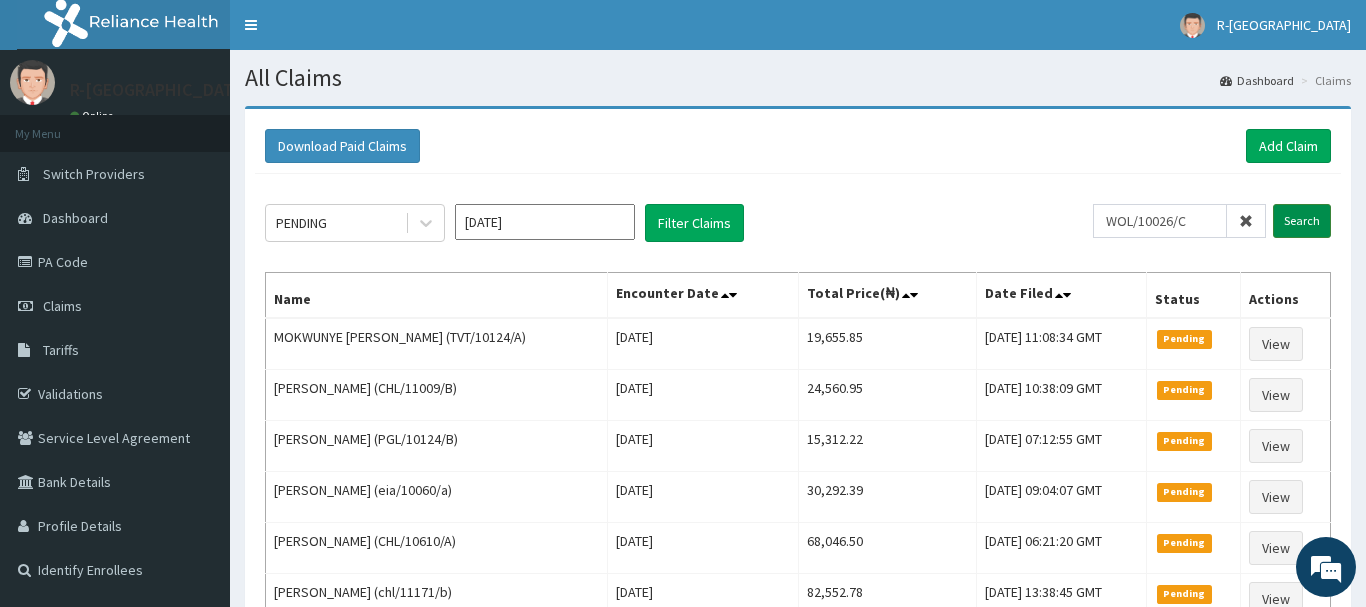 click on "Search" at bounding box center (1302, 221) 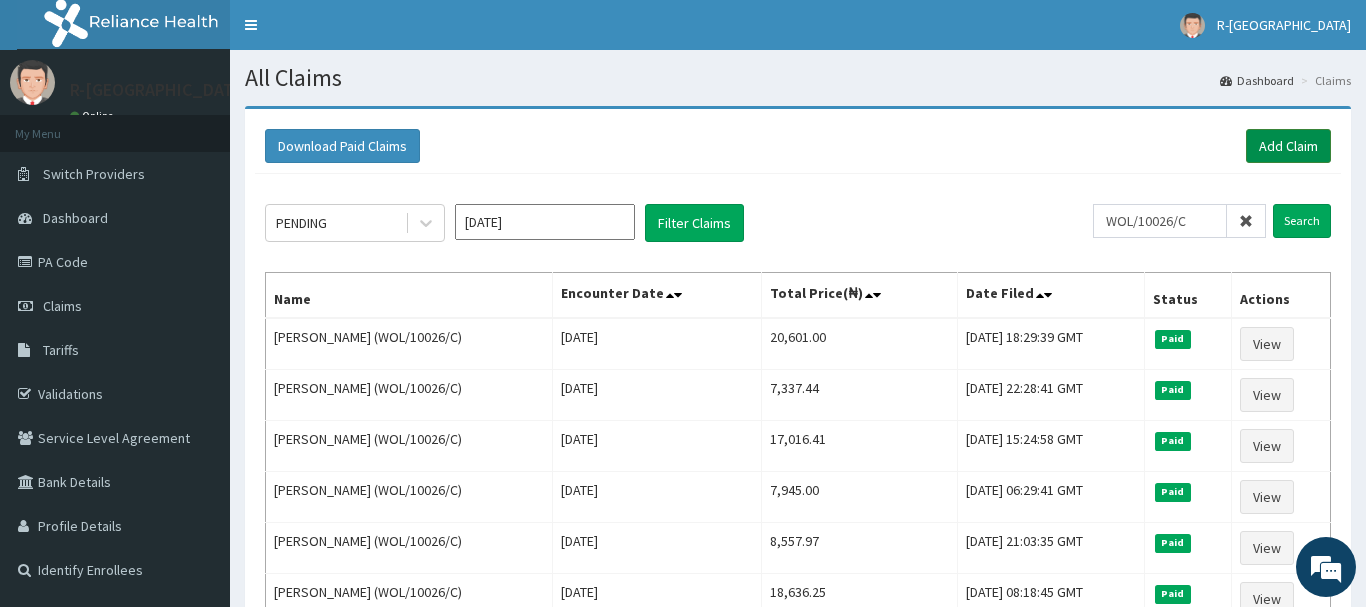 click on "Add Claim" at bounding box center (1288, 146) 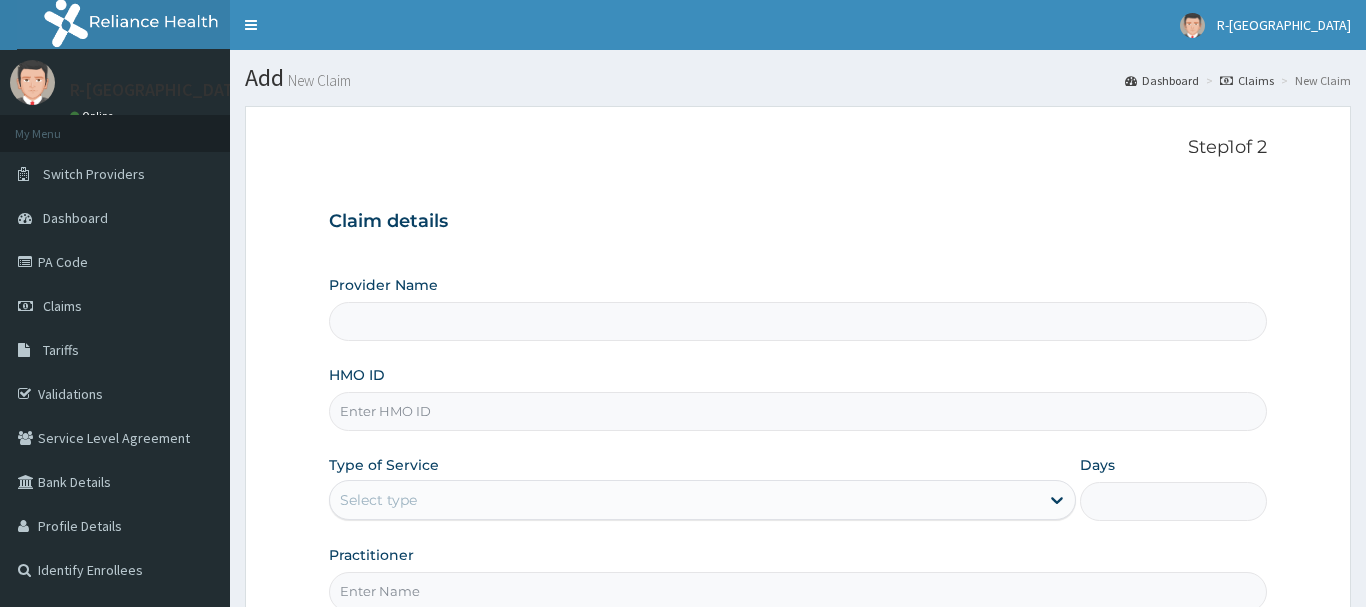 scroll, scrollTop: 0, scrollLeft: 0, axis: both 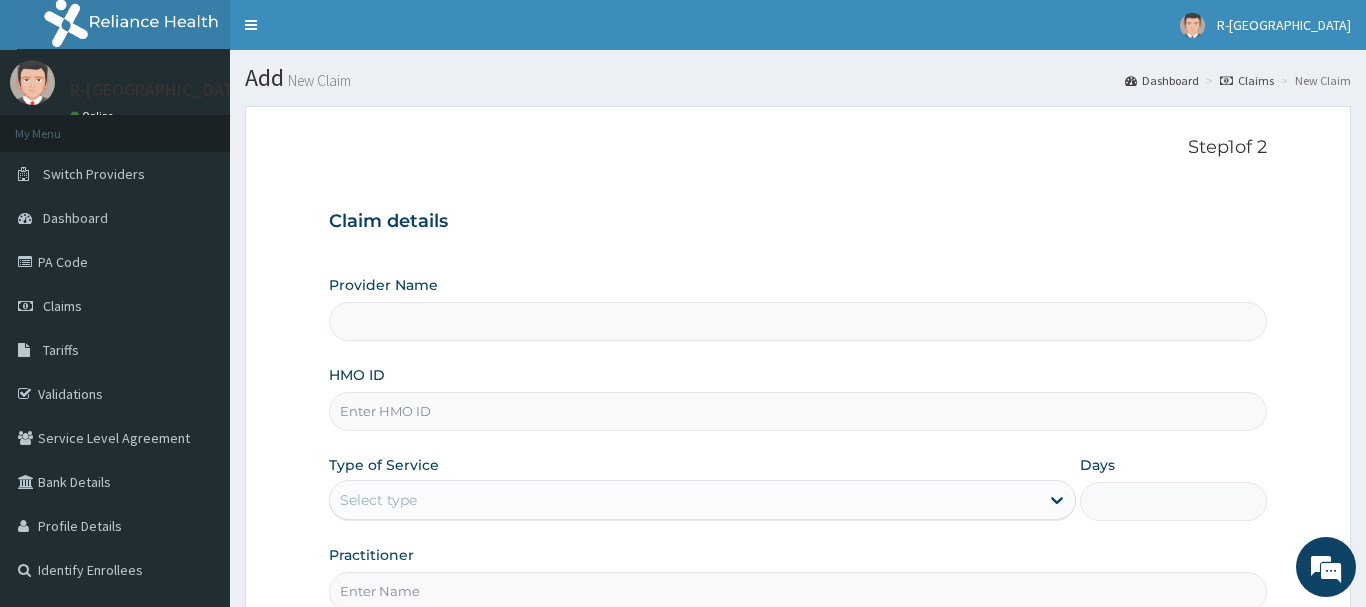 paste on "WOL/10026/C" 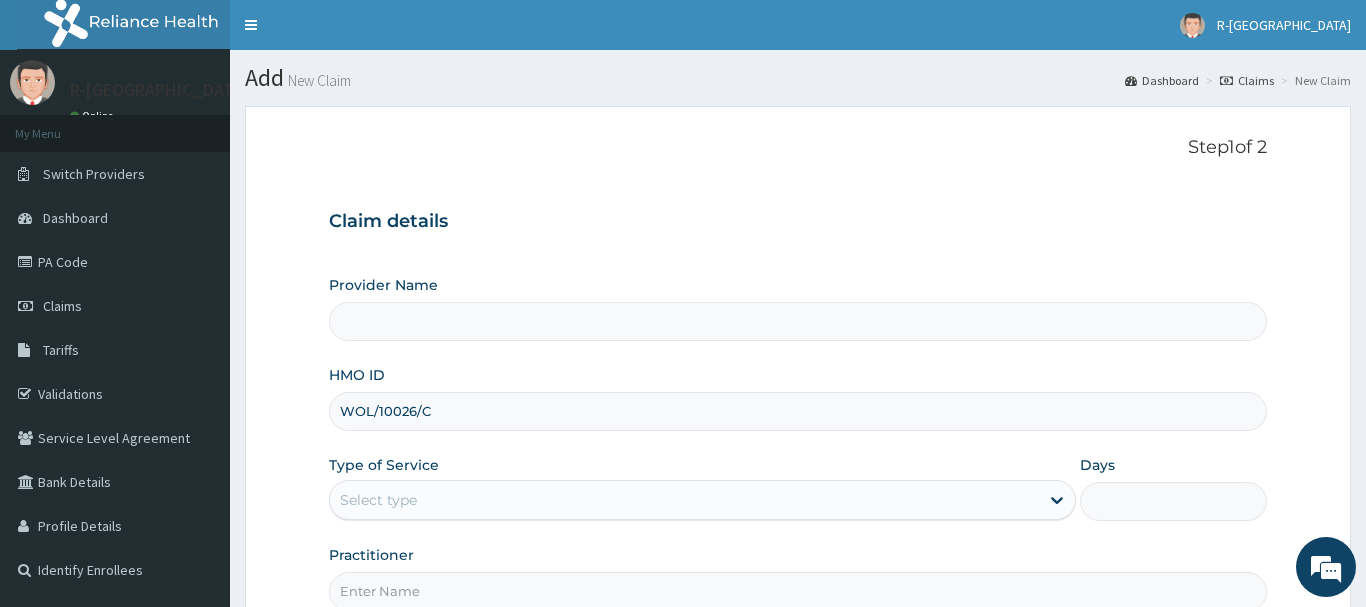 type on "R-Jolad Hospital Nigeria Limited(kupa)" 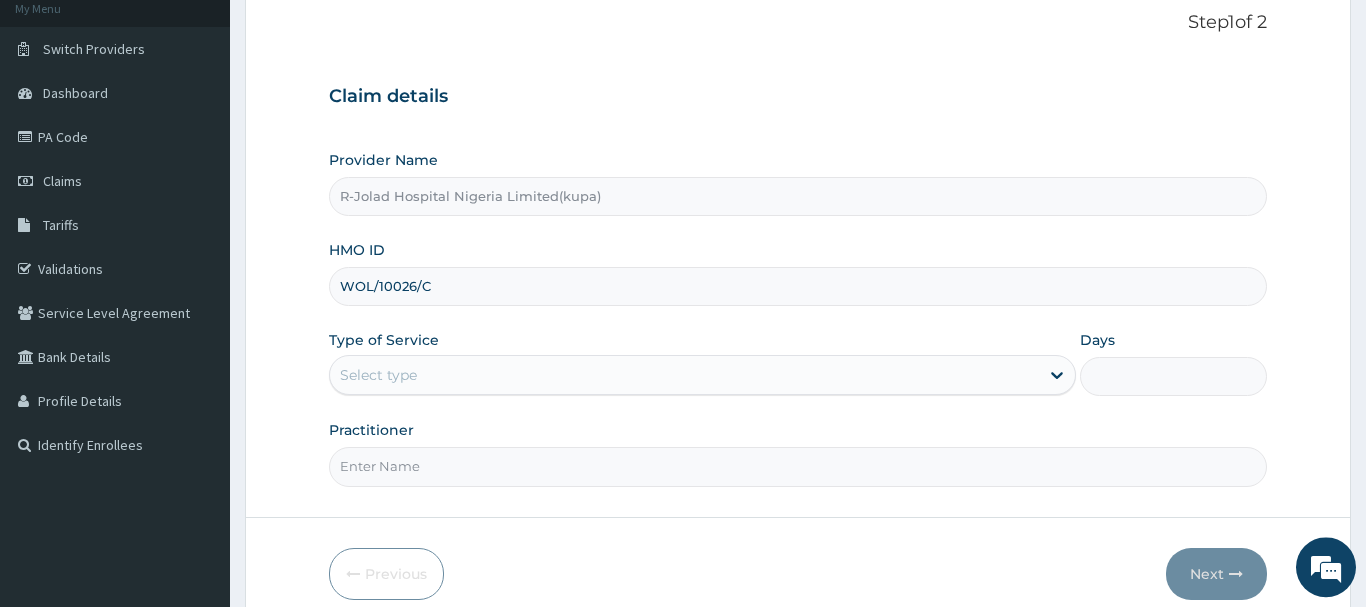 scroll, scrollTop: 204, scrollLeft: 0, axis: vertical 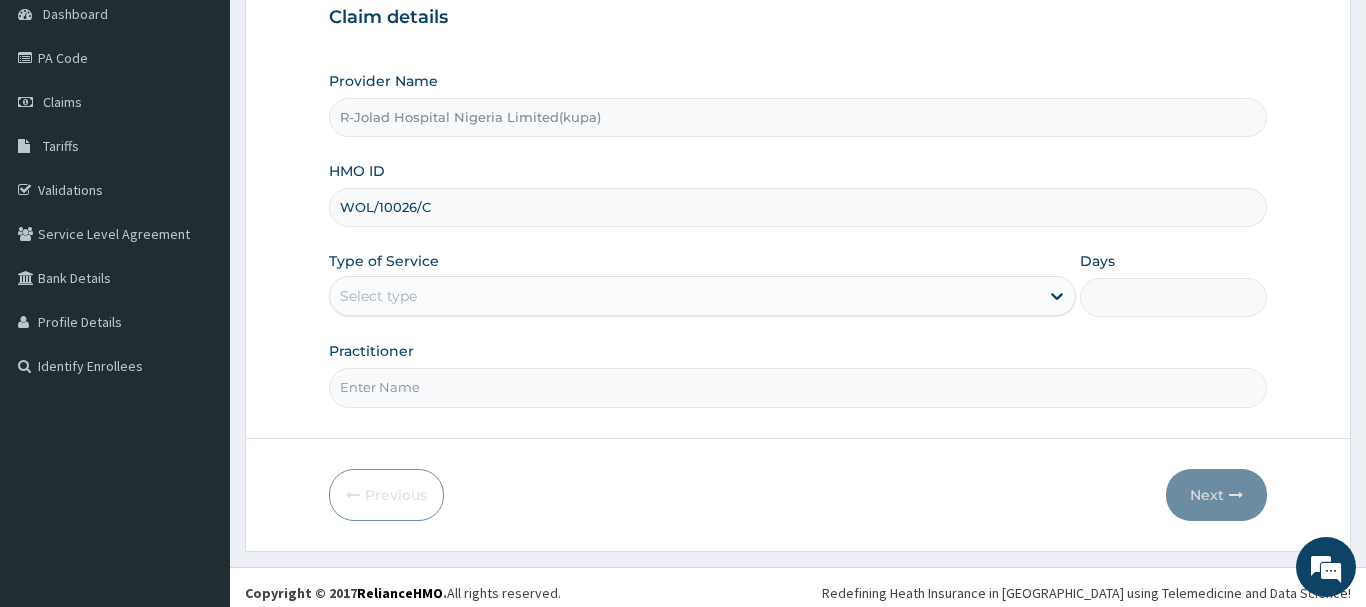 type on "WOL/10026/C" 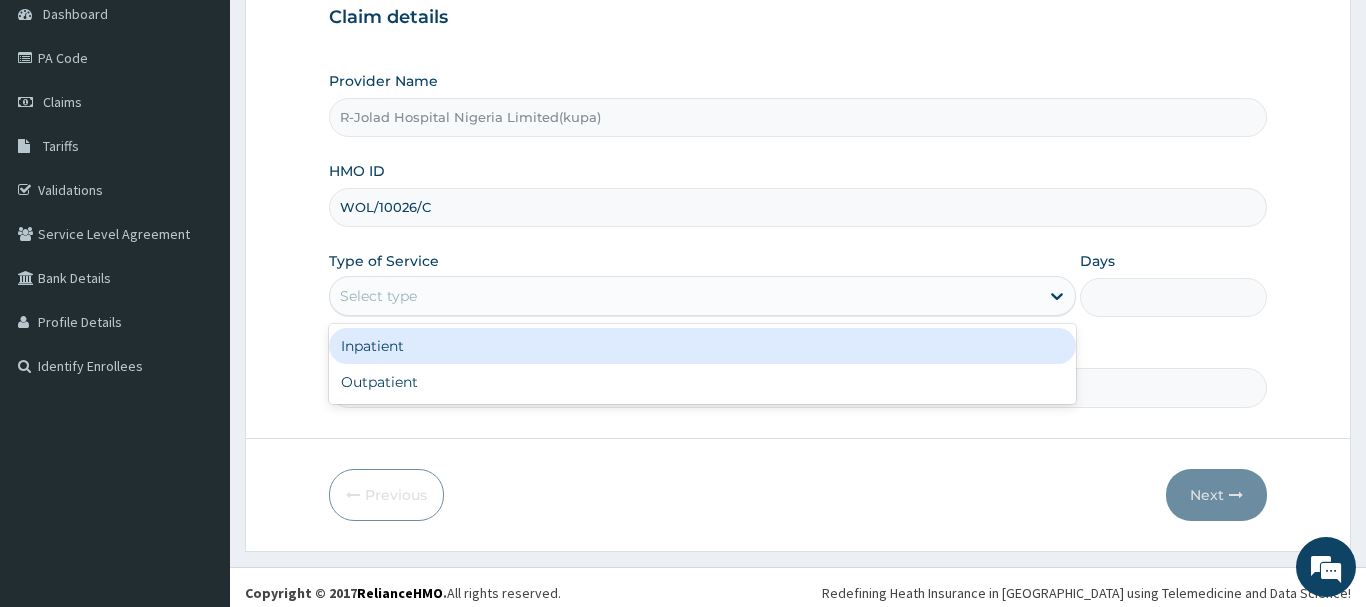 drag, startPoint x: 369, startPoint y: 299, endPoint x: 377, endPoint y: 414, distance: 115.27792 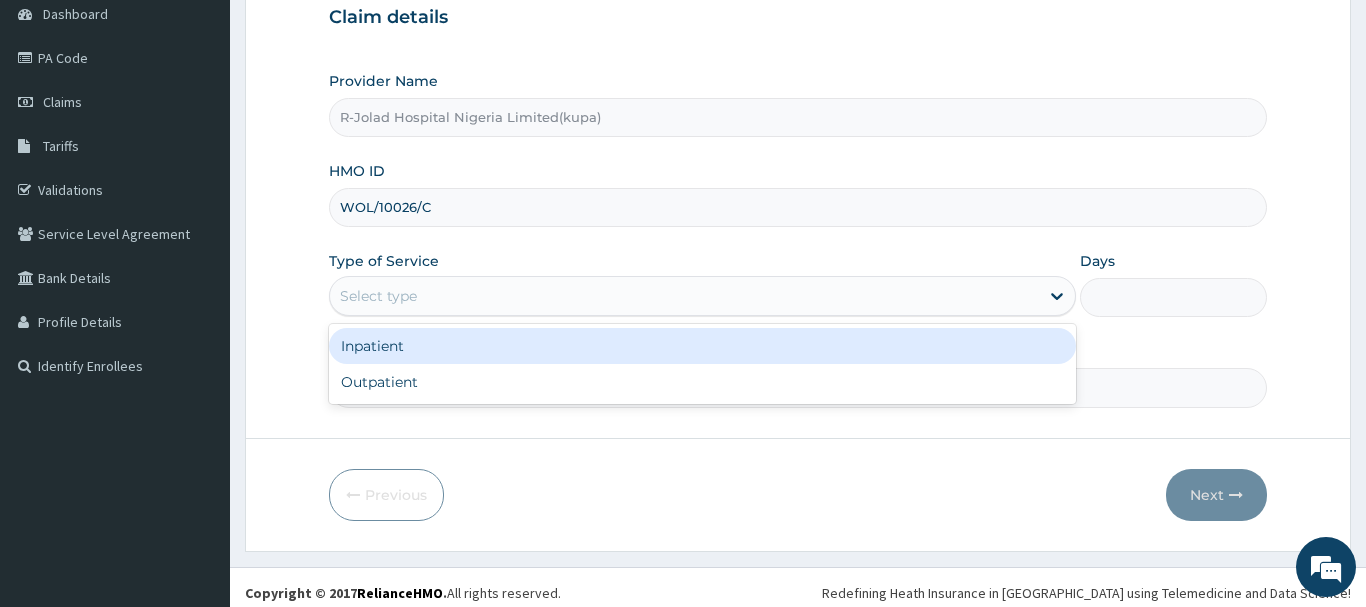 click on "Select type" at bounding box center [378, 296] 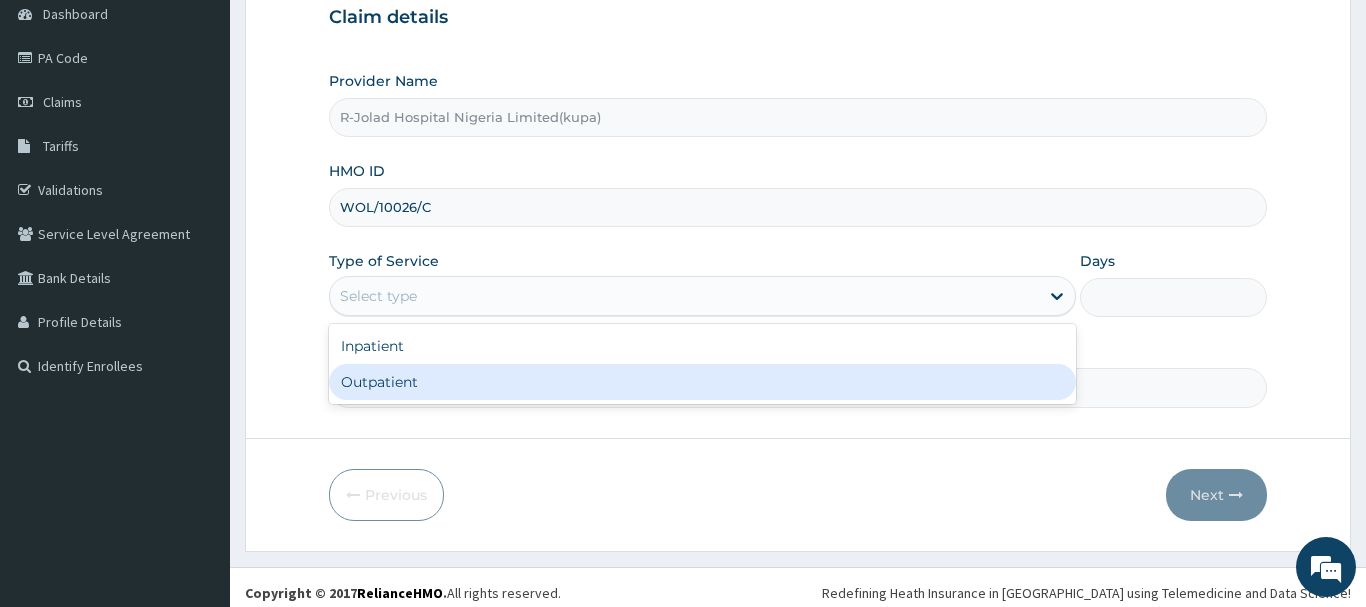 click on "Outpatient" at bounding box center (703, 382) 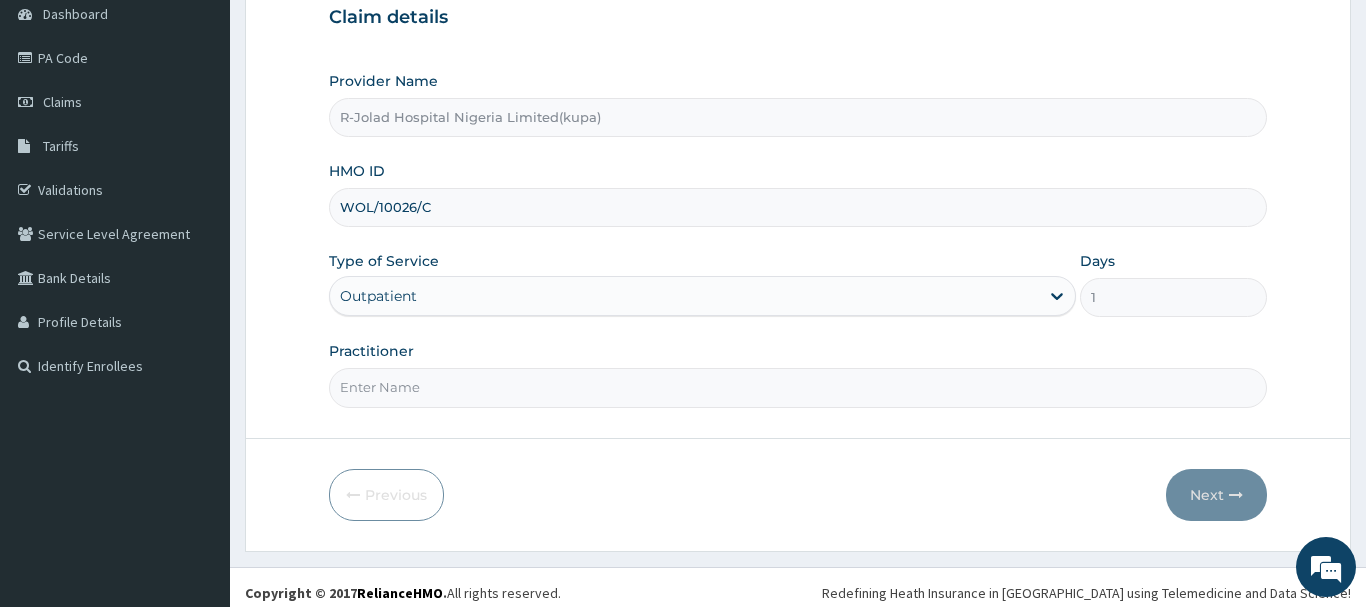 click on "Practitioner" at bounding box center (798, 387) 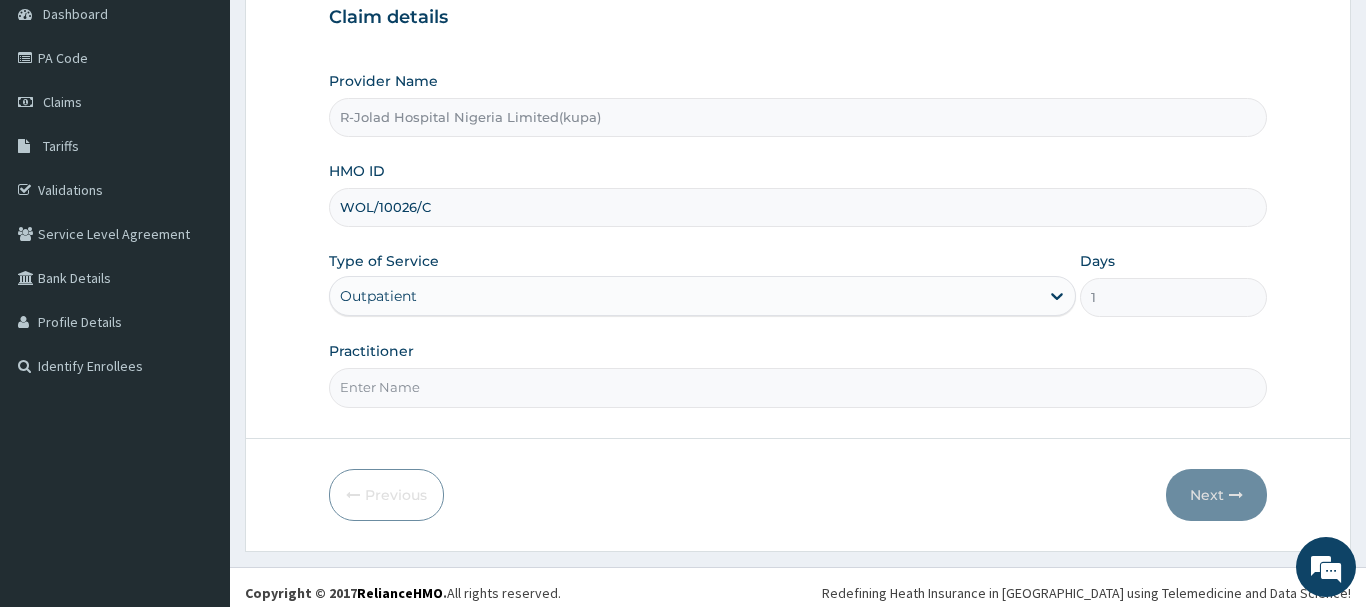 scroll, scrollTop: 0, scrollLeft: 0, axis: both 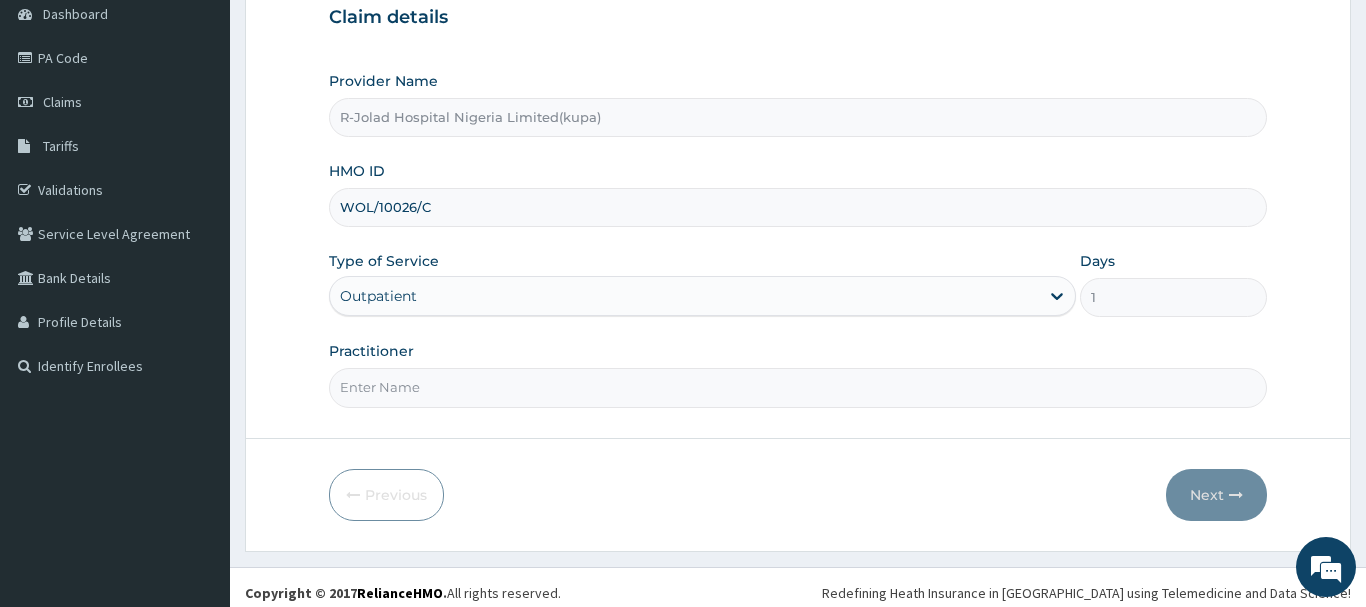 paste on "Daniel Ayira" 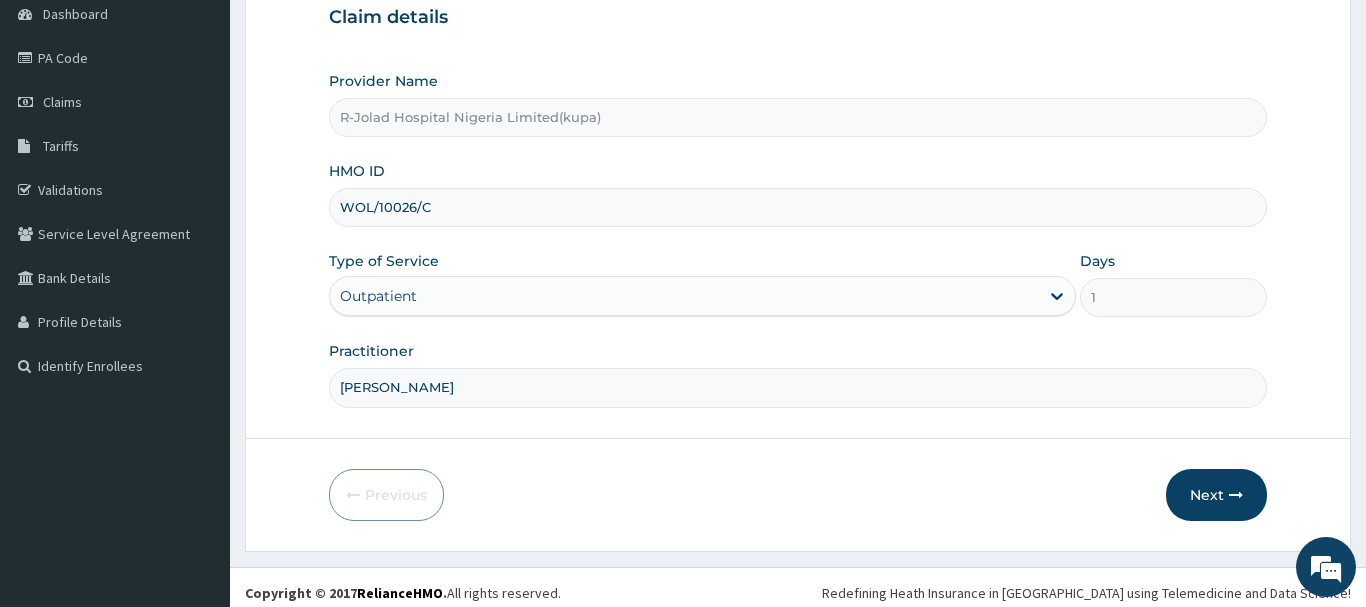 scroll, scrollTop: 215, scrollLeft: 0, axis: vertical 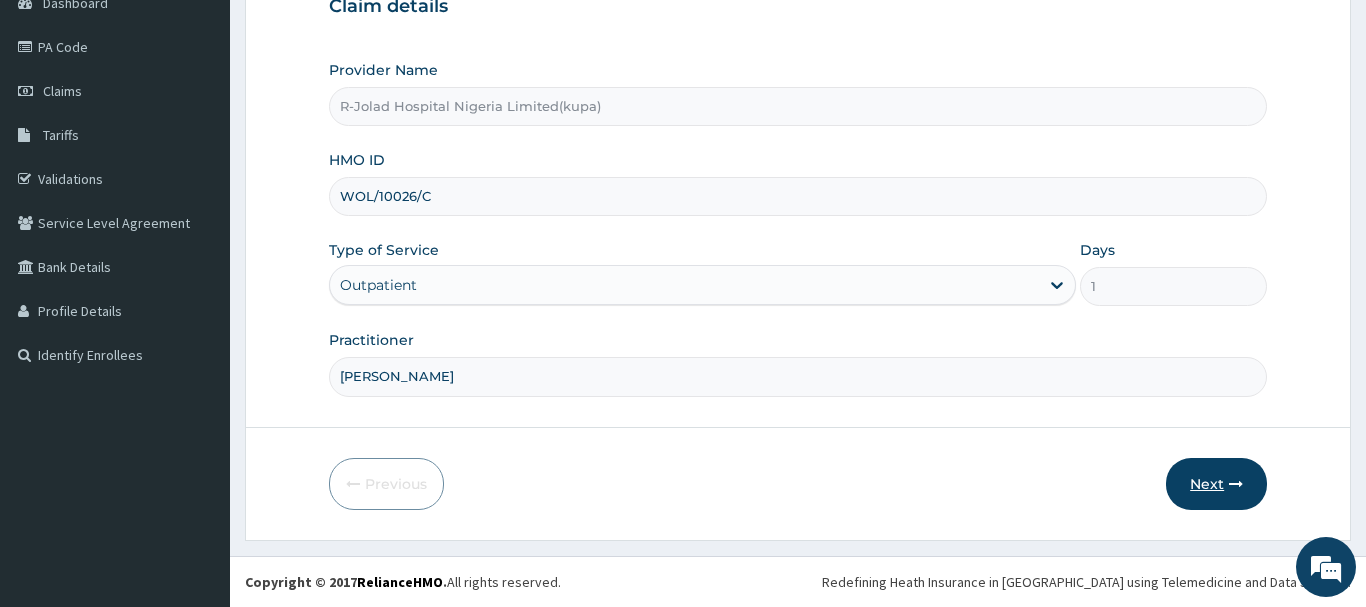type on "Daniel Ayira" 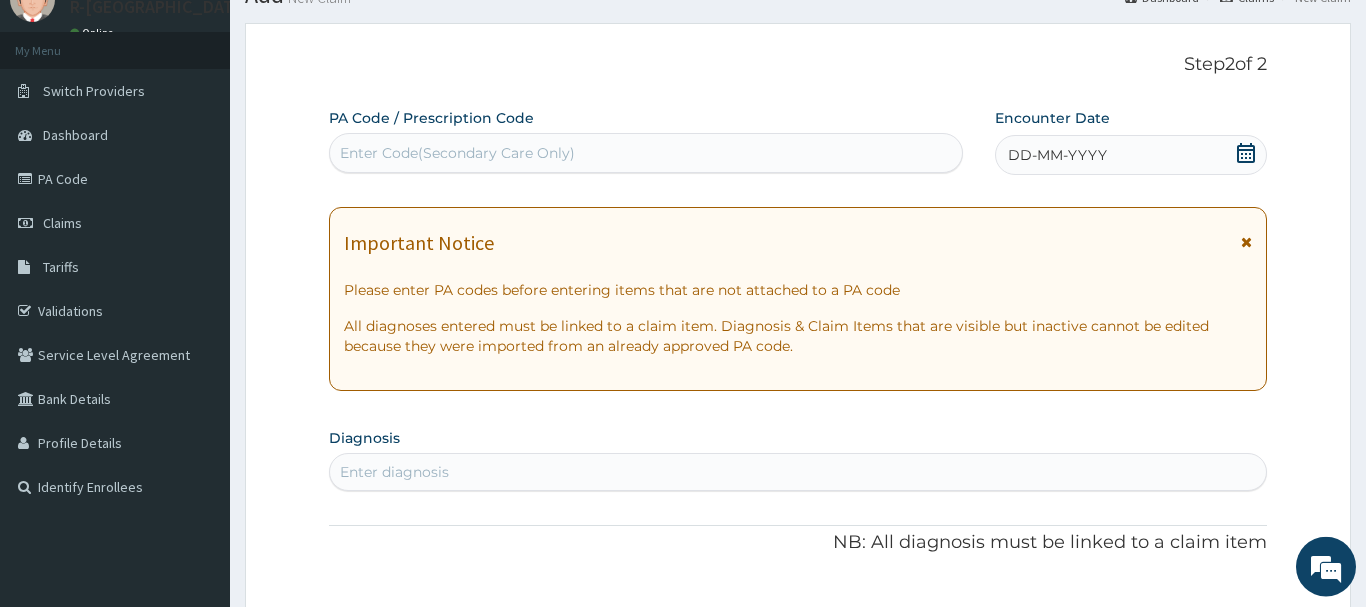 scroll, scrollTop: 11, scrollLeft: 0, axis: vertical 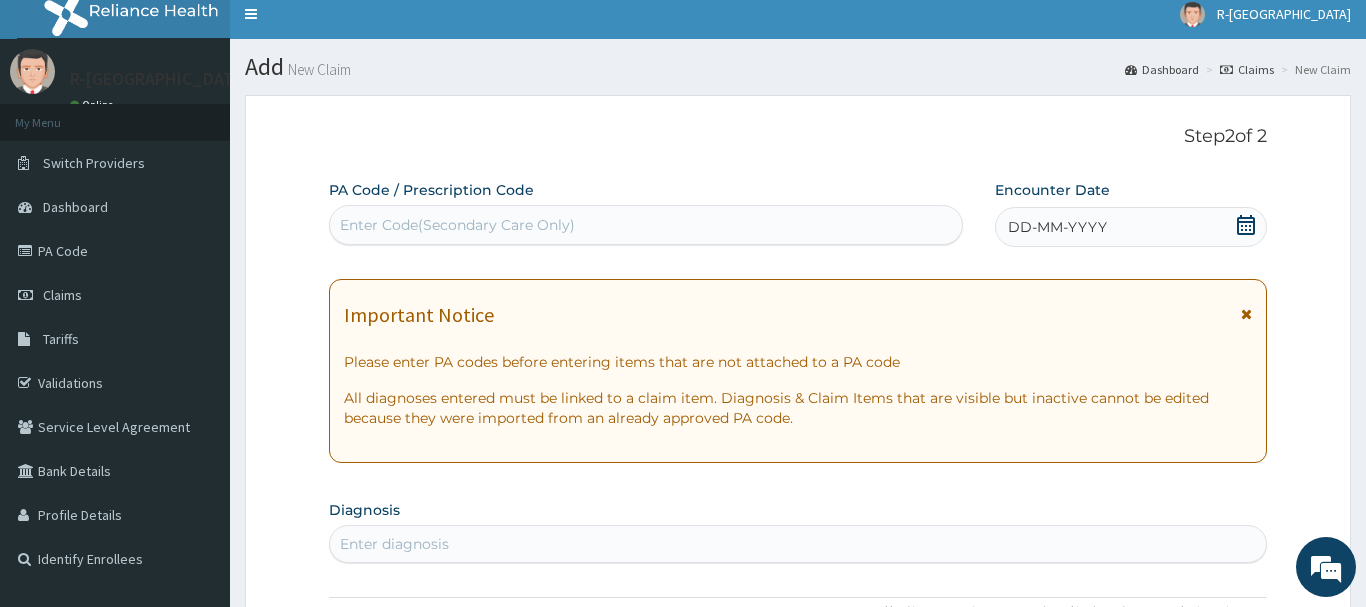 click 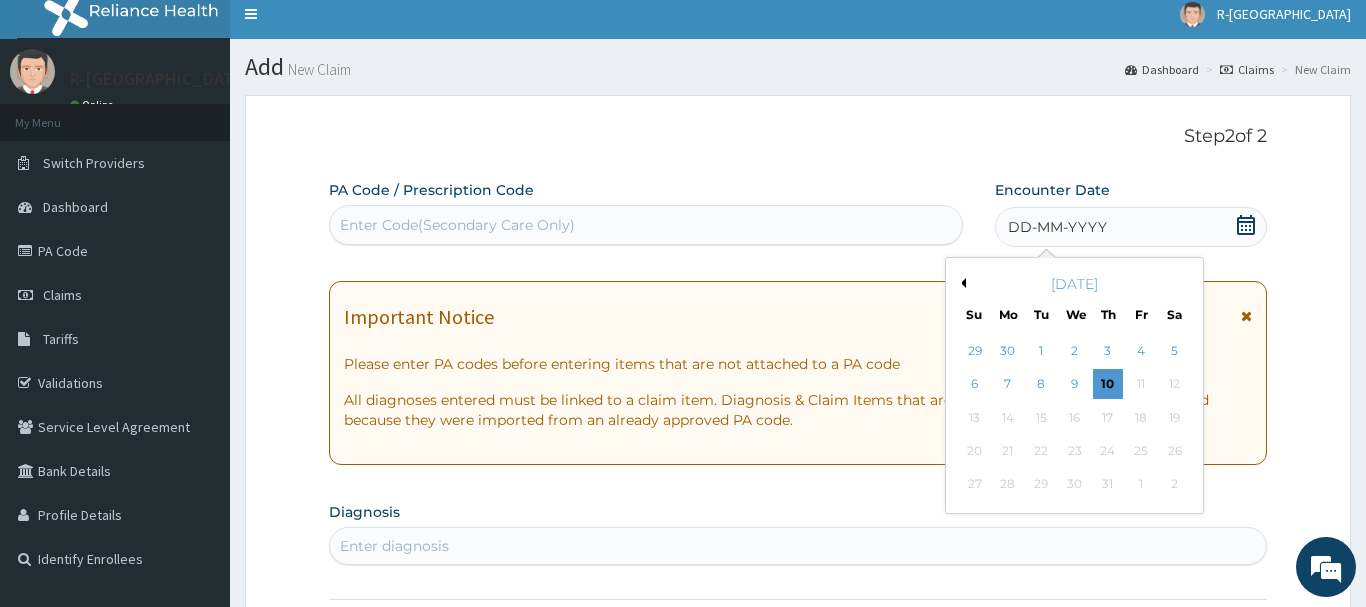 click on "6" at bounding box center (975, 385) 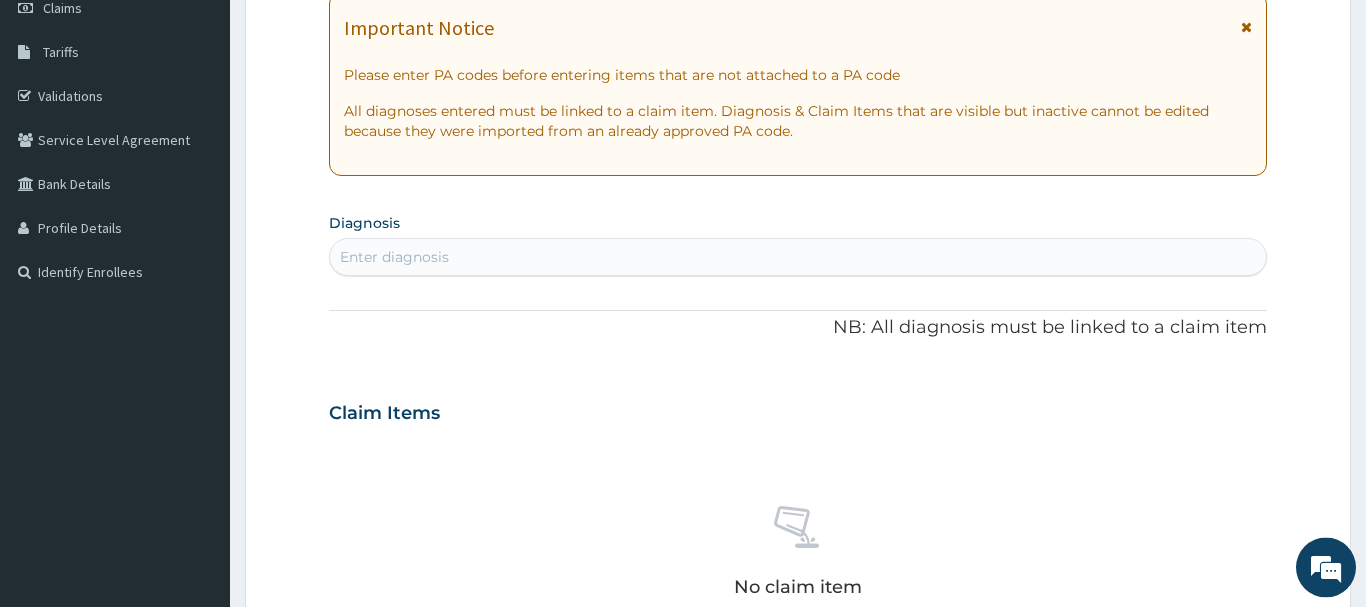 scroll, scrollTop: 317, scrollLeft: 0, axis: vertical 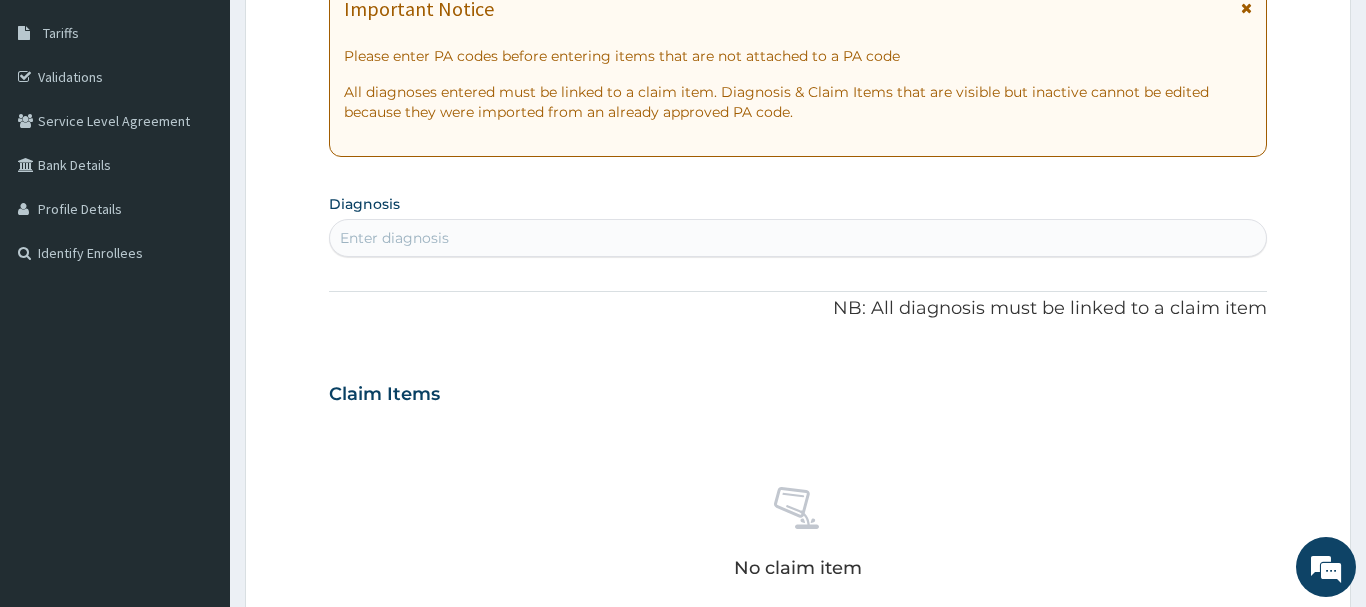 click on "Enter diagnosis" at bounding box center [394, 238] 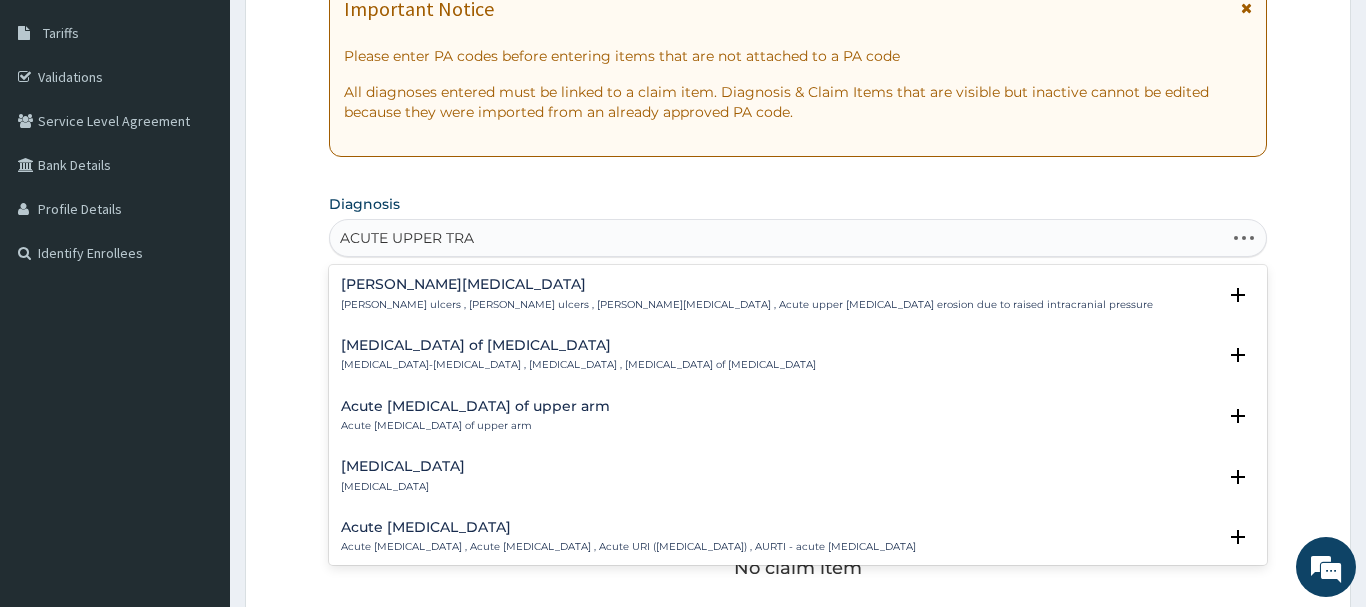 type on "ACUTE UPPER TRAC" 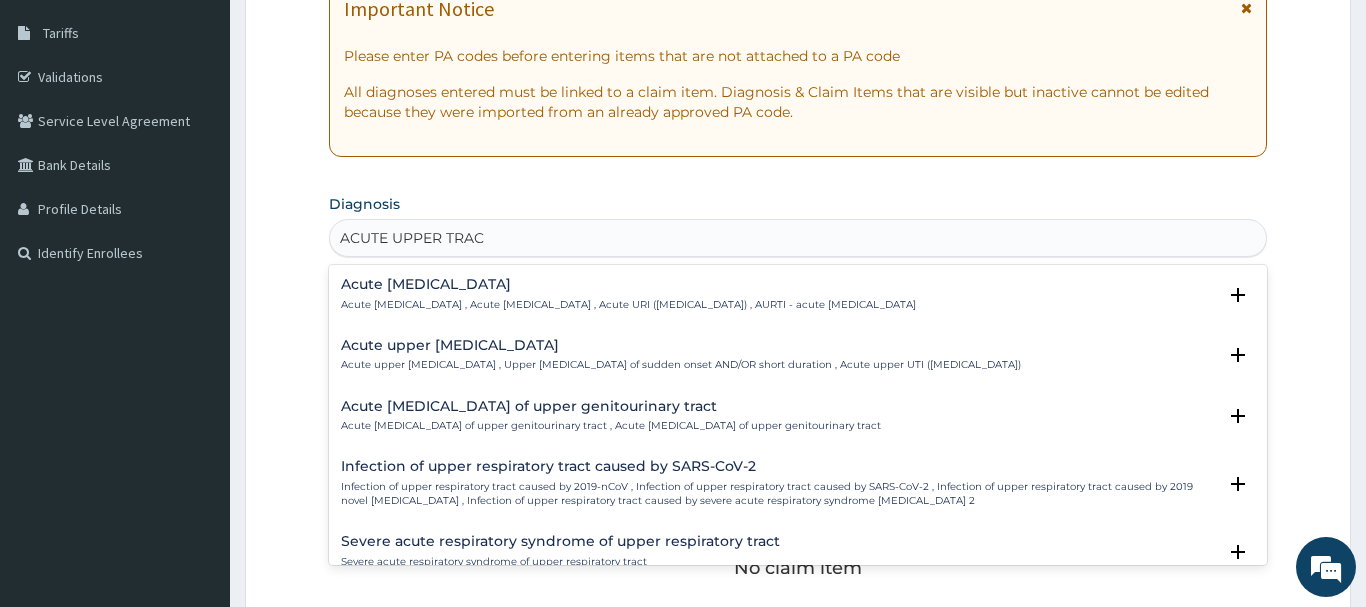 click on "Acute upper respiratory infection , Acute upper respiratory tract infection , Acute URI (upper respiratory infection) , AURTI - acute upper respiratory tract infection" at bounding box center (628, 305) 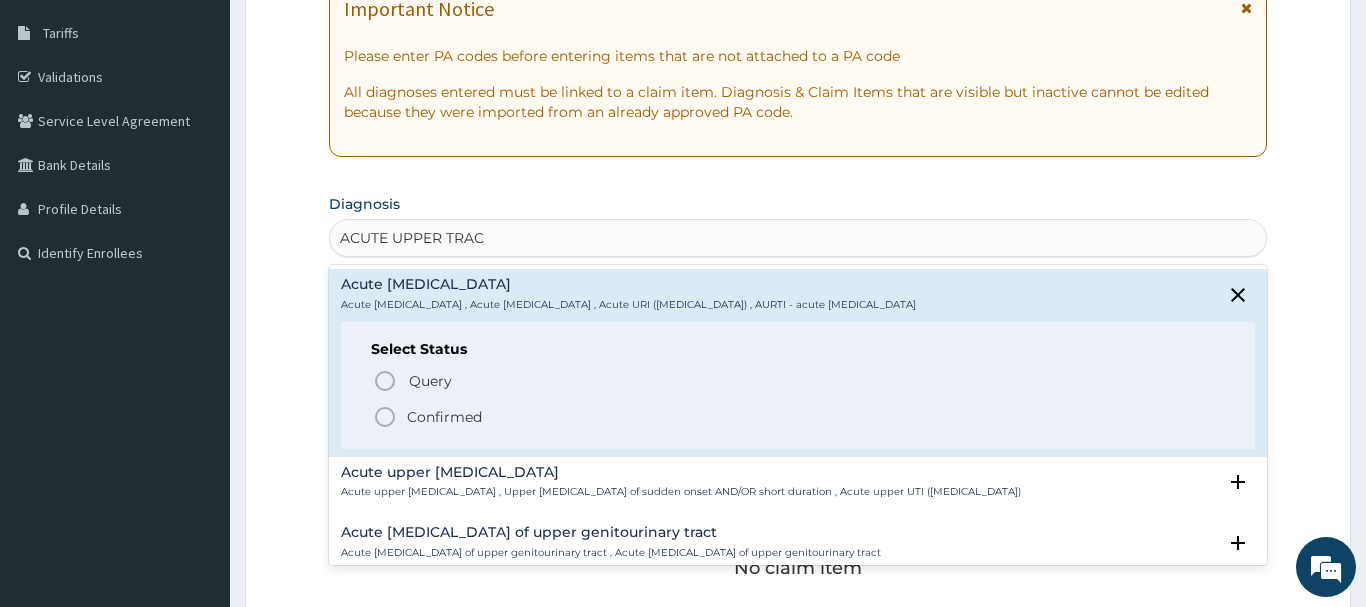 click 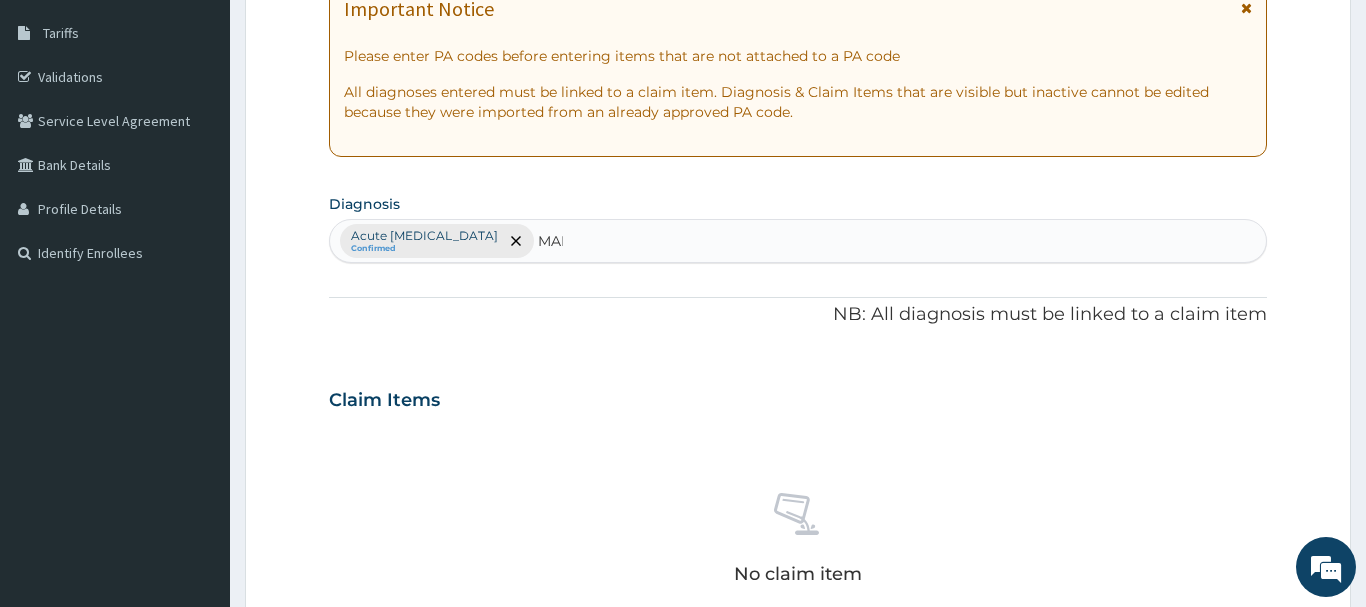 type on "MALA" 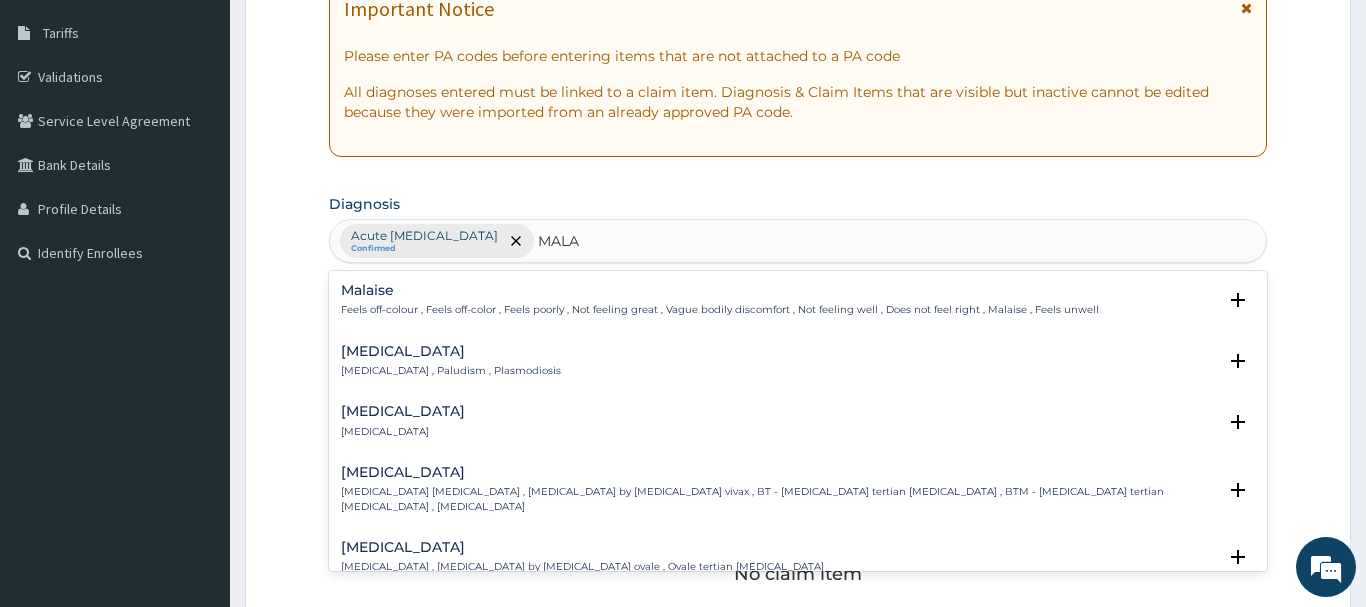 click on "Malaria , Paludism , Plasmodiosis" at bounding box center (451, 371) 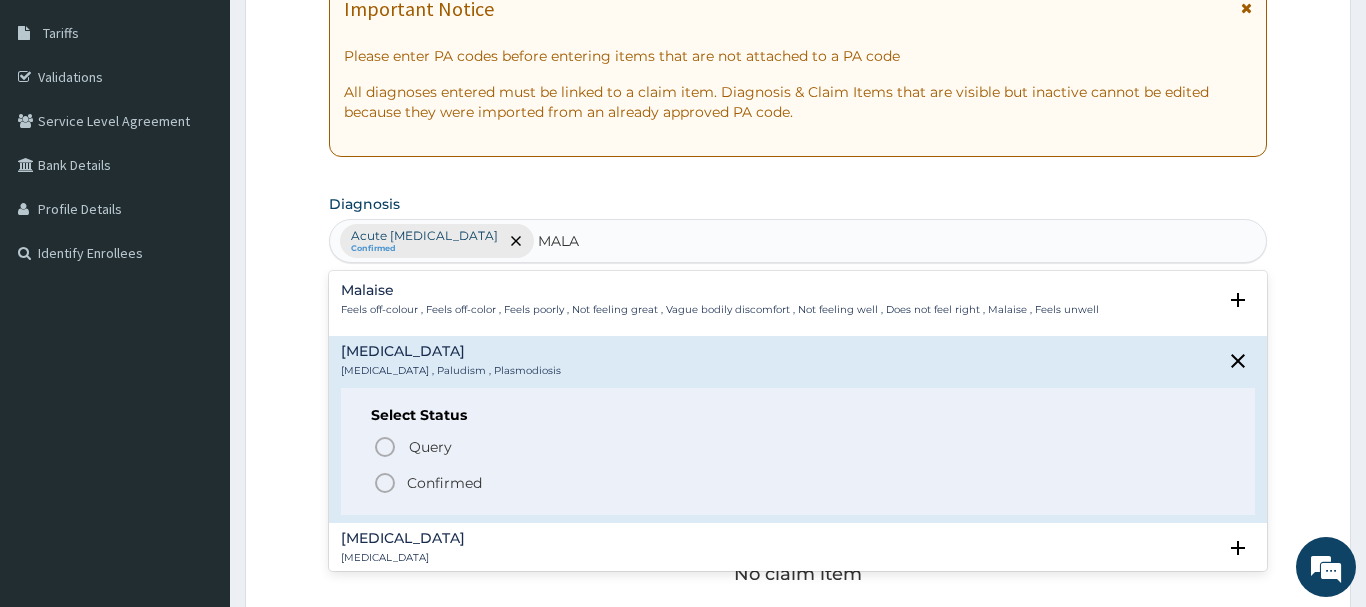 click 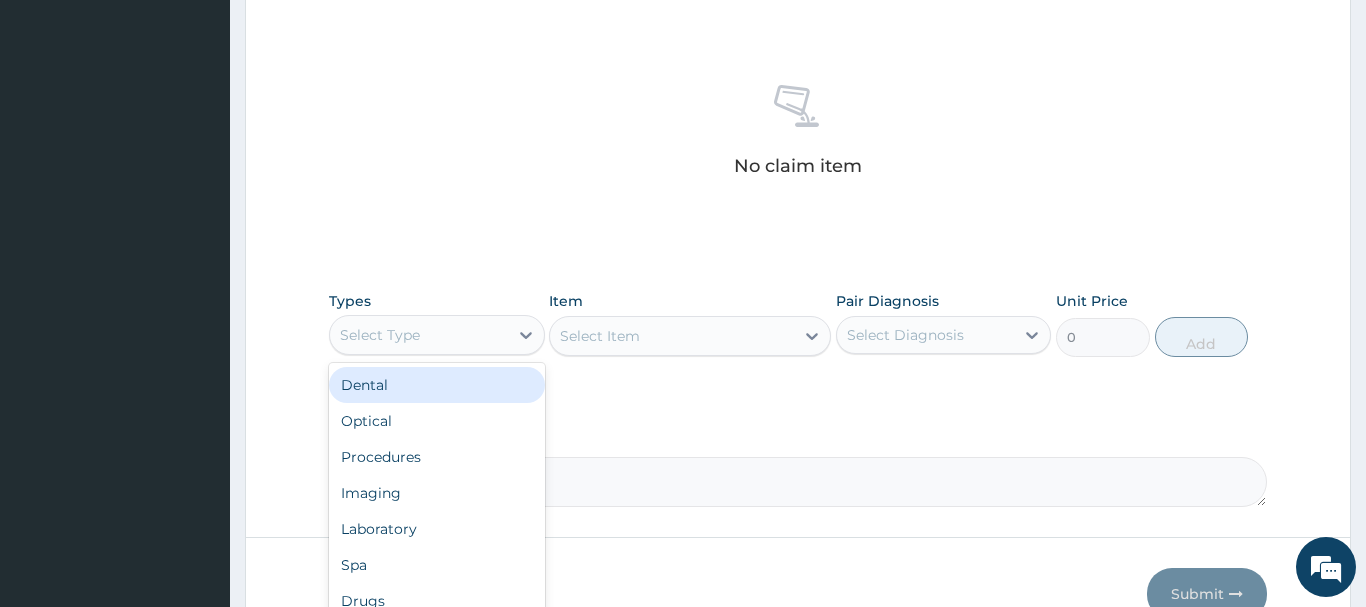 drag, startPoint x: 434, startPoint y: 347, endPoint x: 467, endPoint y: 314, distance: 46.66905 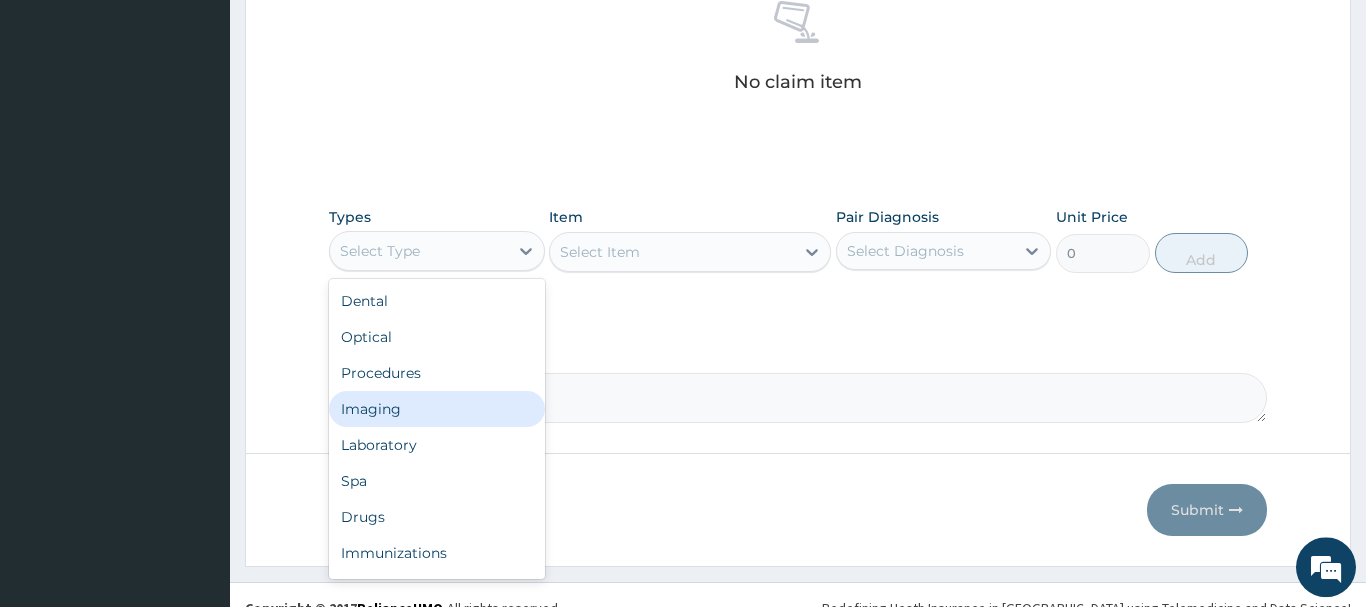 scroll, scrollTop: 835, scrollLeft: 0, axis: vertical 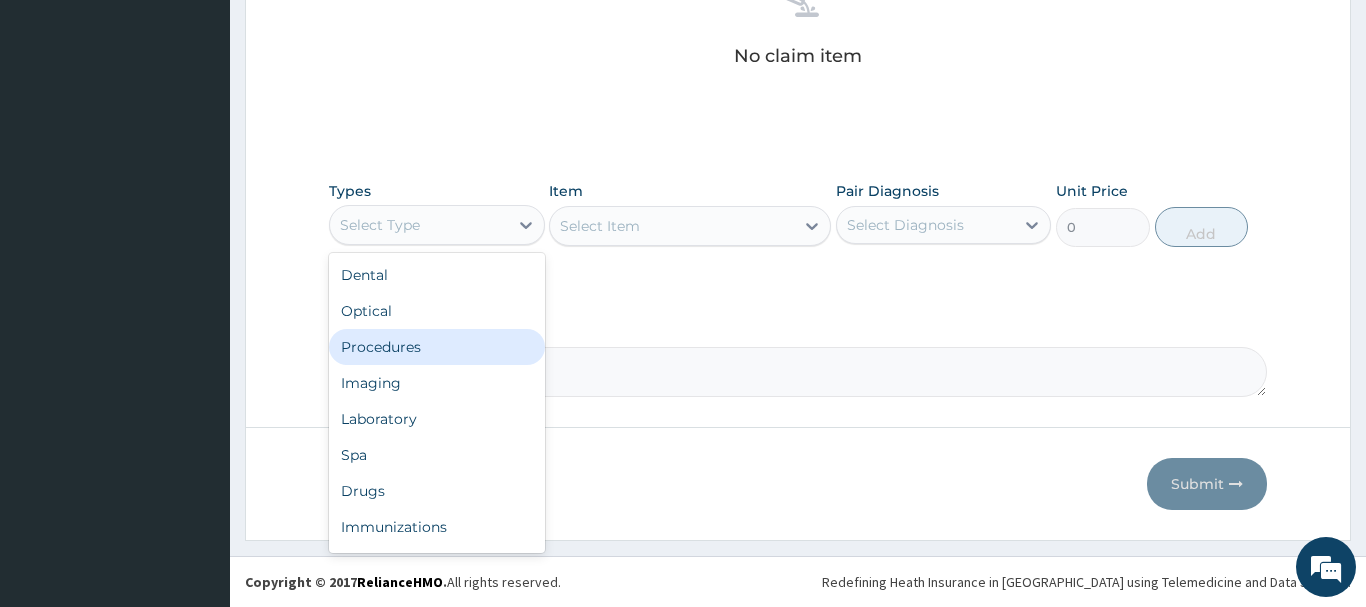 click on "Procedures" at bounding box center [437, 347] 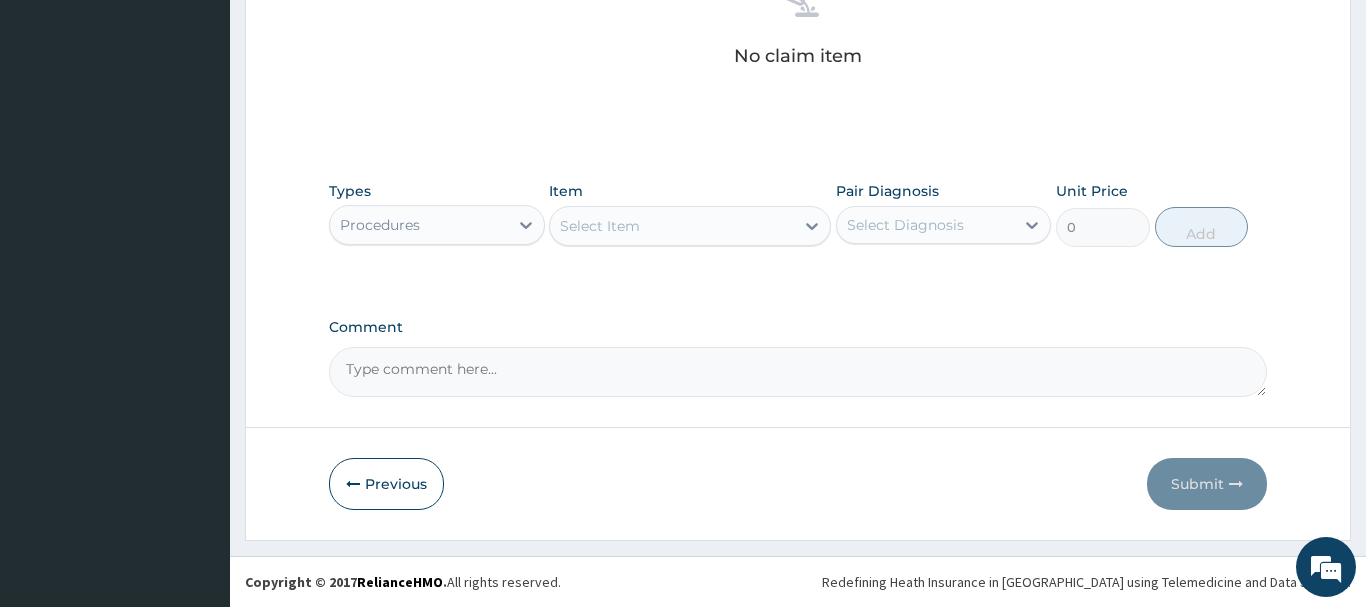 click on "Select Item" at bounding box center [600, 226] 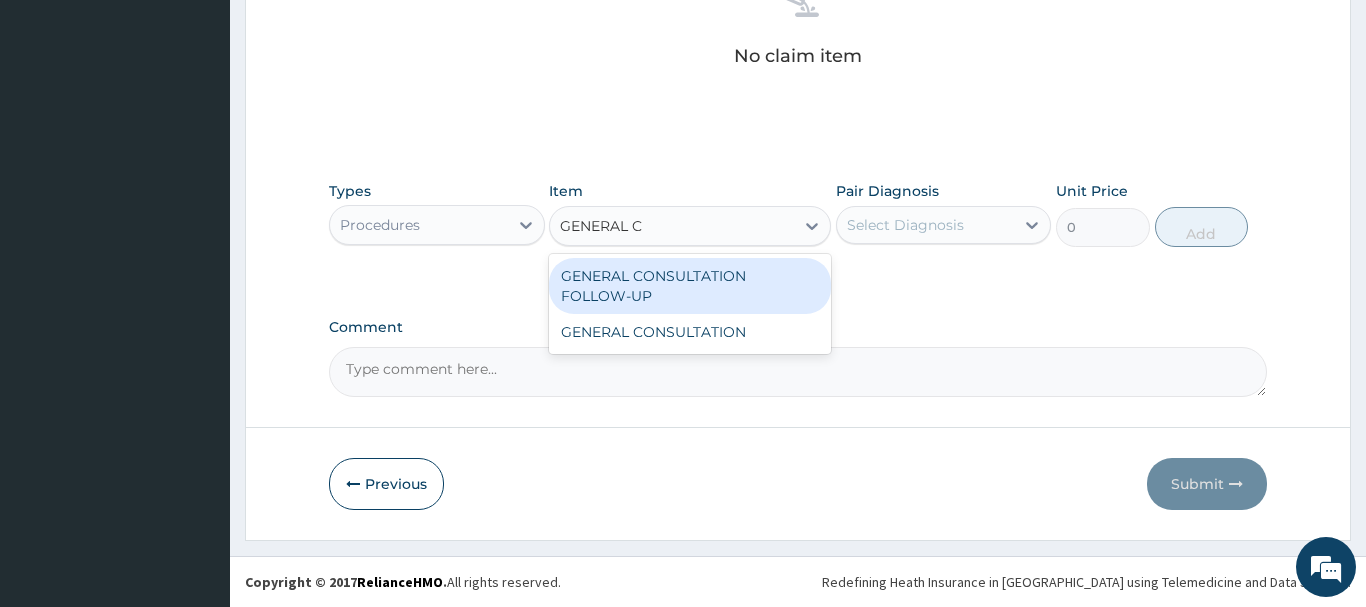 type on "GENERAL CO" 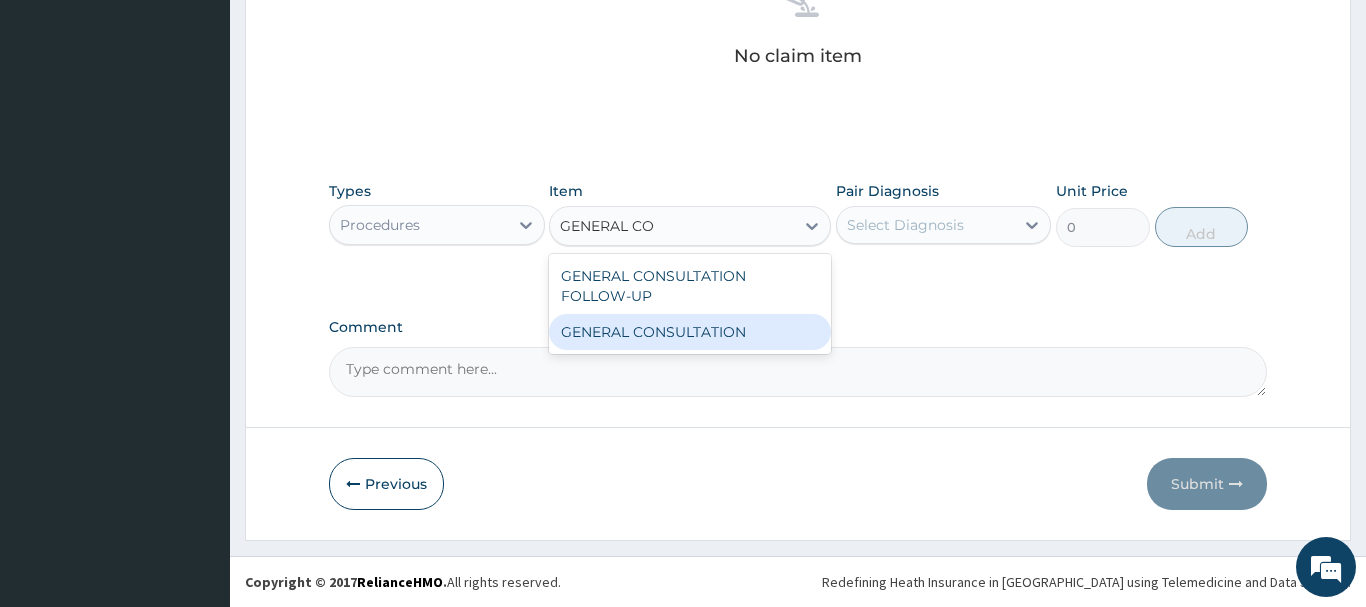 click on "GENERAL CONSULTATION" at bounding box center (690, 332) 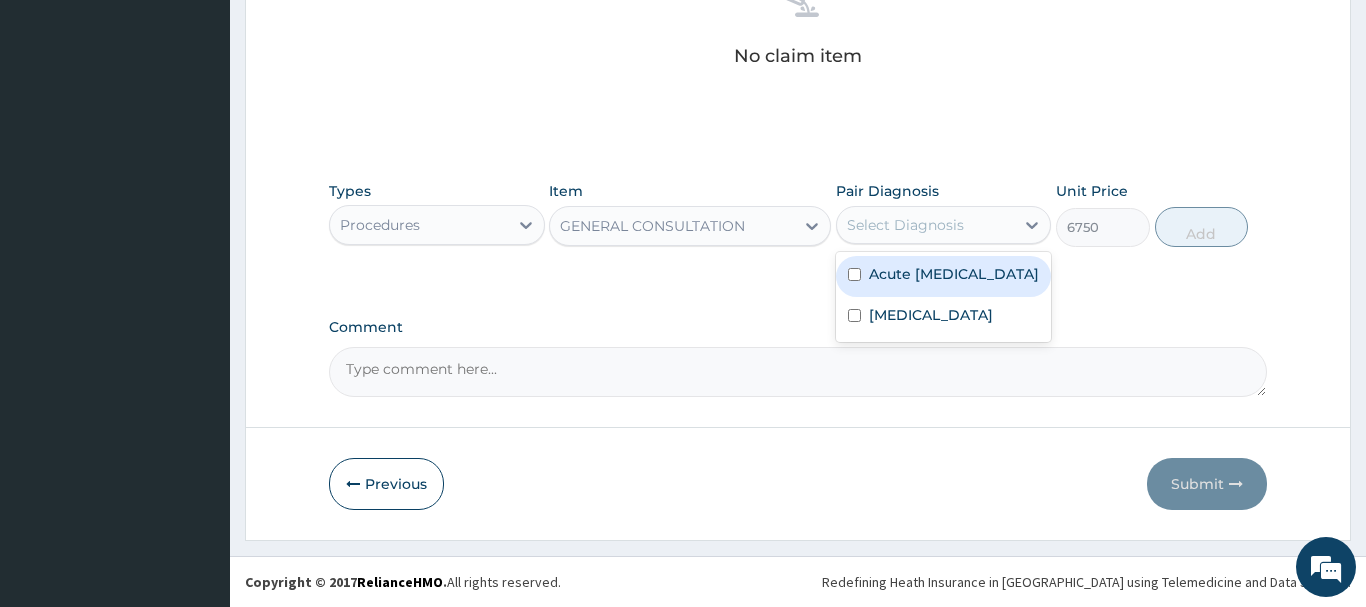 click on "Select Diagnosis" at bounding box center (905, 225) 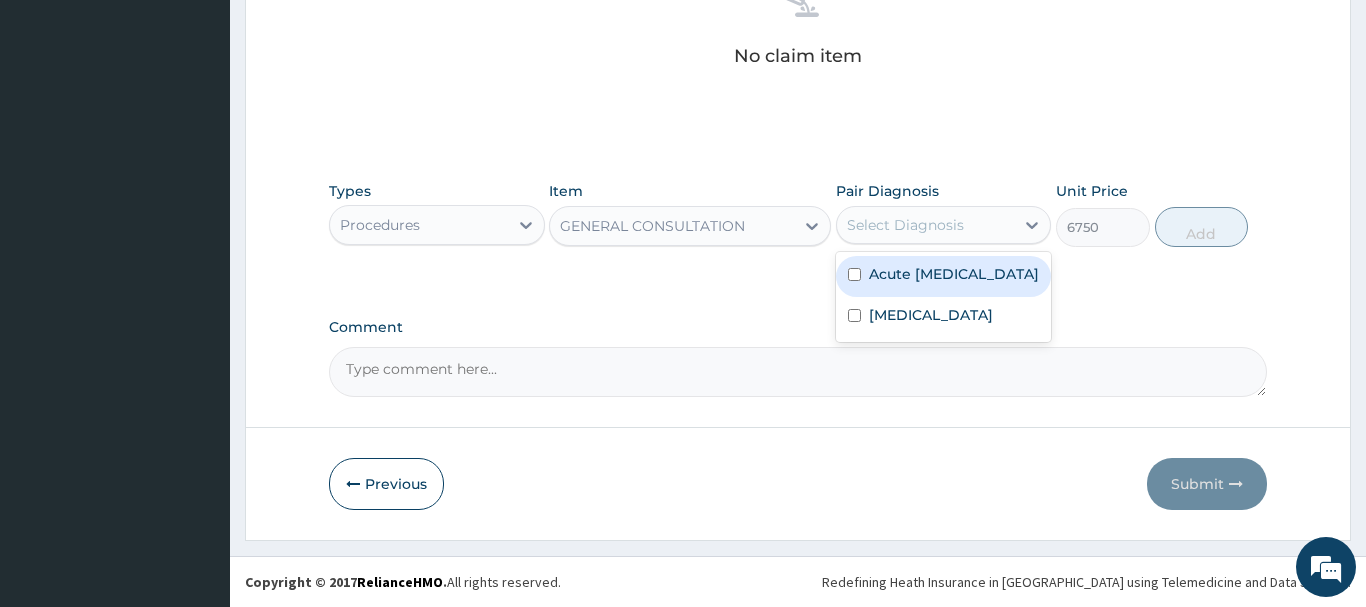 click on "Acute upper respiratory infection" at bounding box center [954, 274] 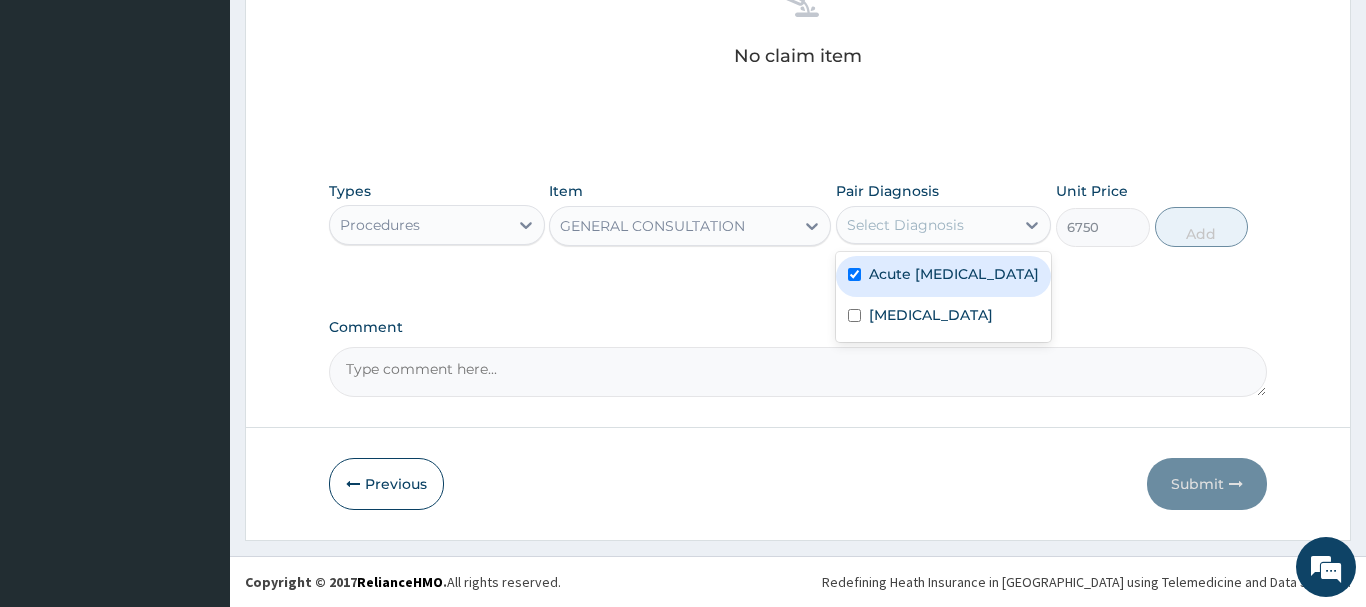checkbox on "true" 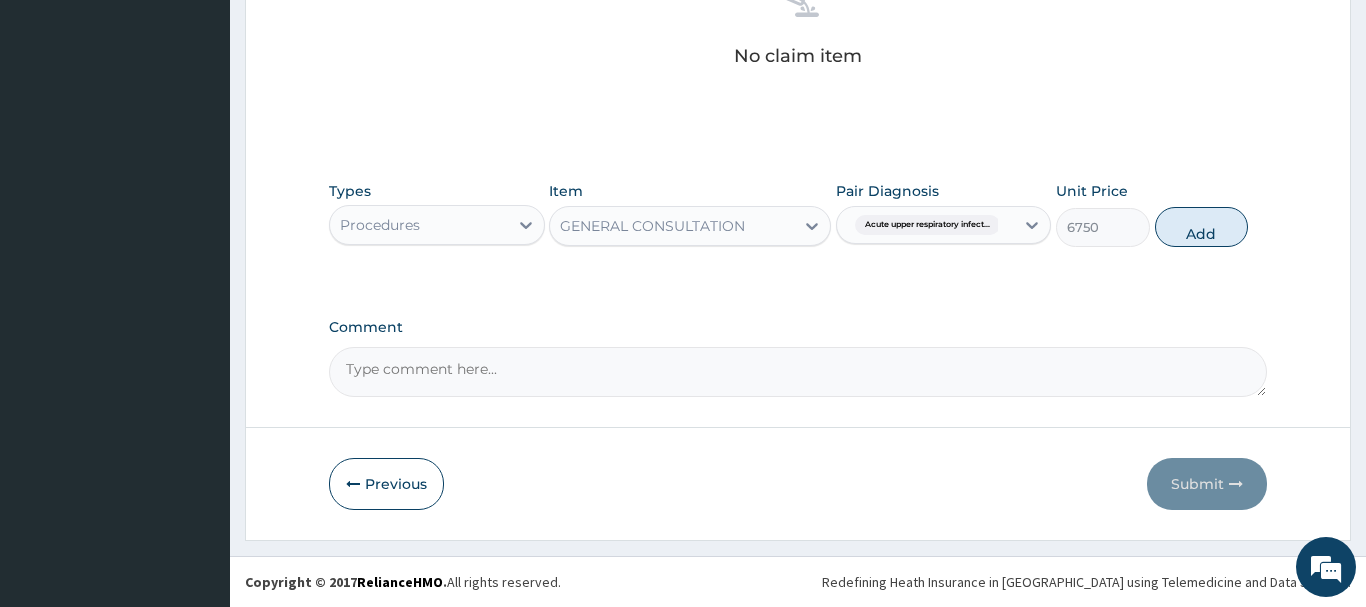 click on "Comment" at bounding box center [798, 372] 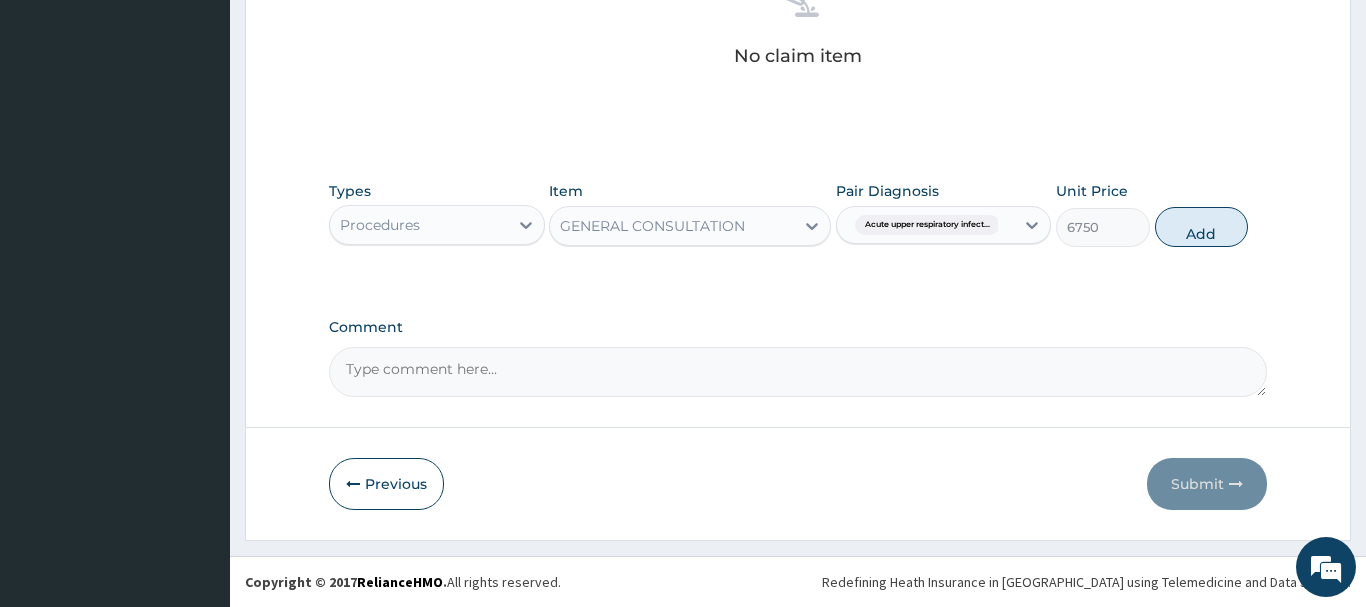 click on "Procedures" at bounding box center [380, 225] 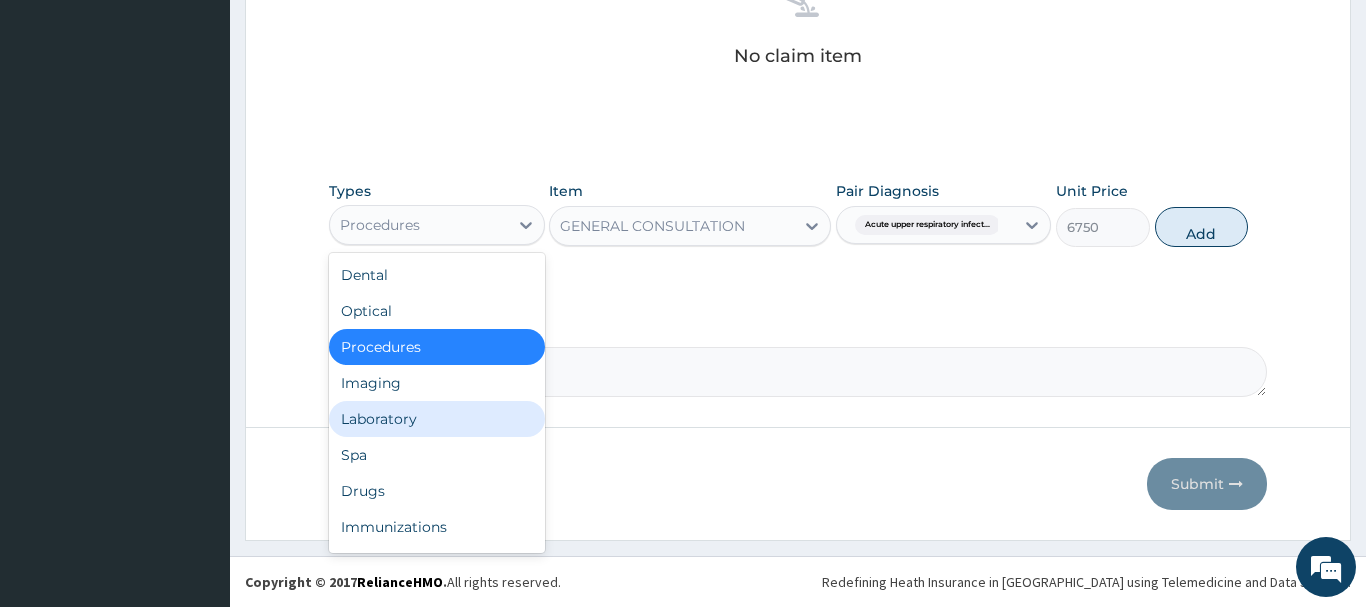 click on "Laboratory" at bounding box center [437, 419] 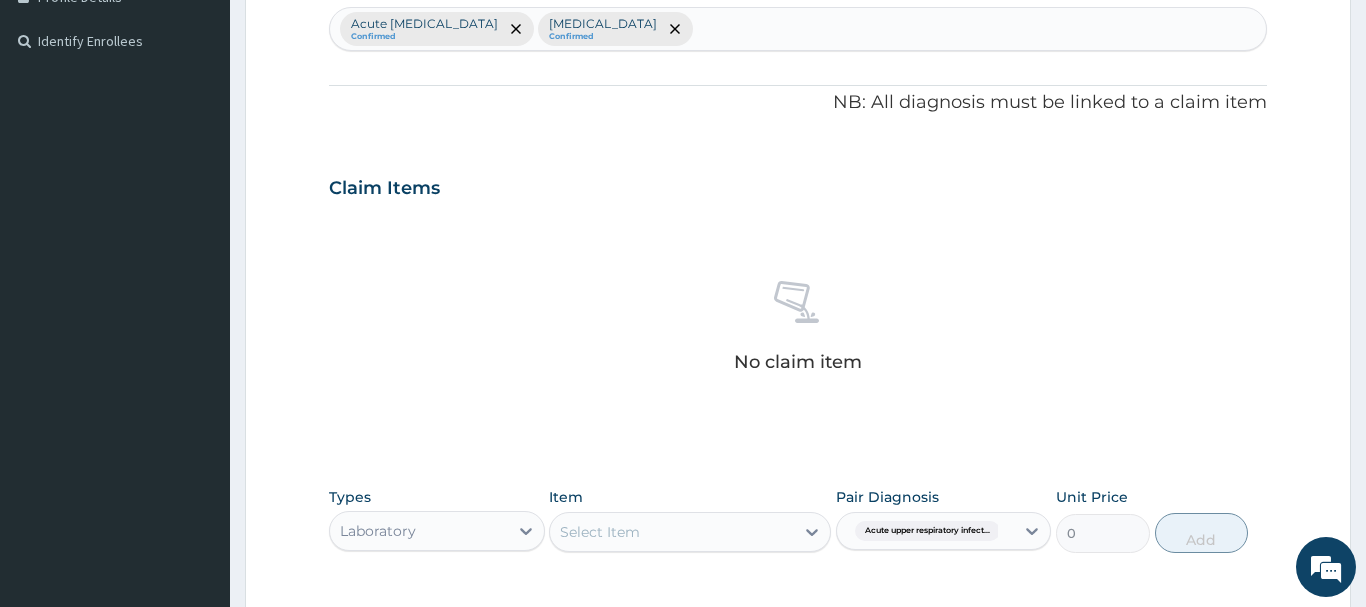 scroll, scrollTop: 835, scrollLeft: 0, axis: vertical 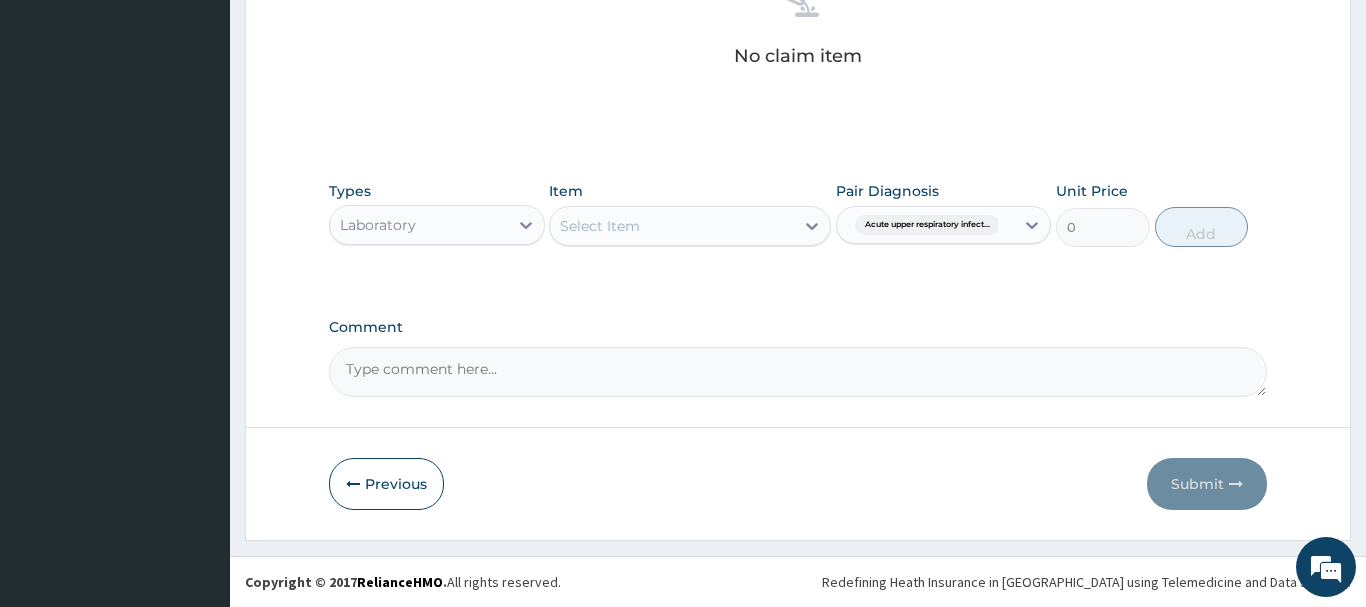 click on "Select Item" at bounding box center (600, 226) 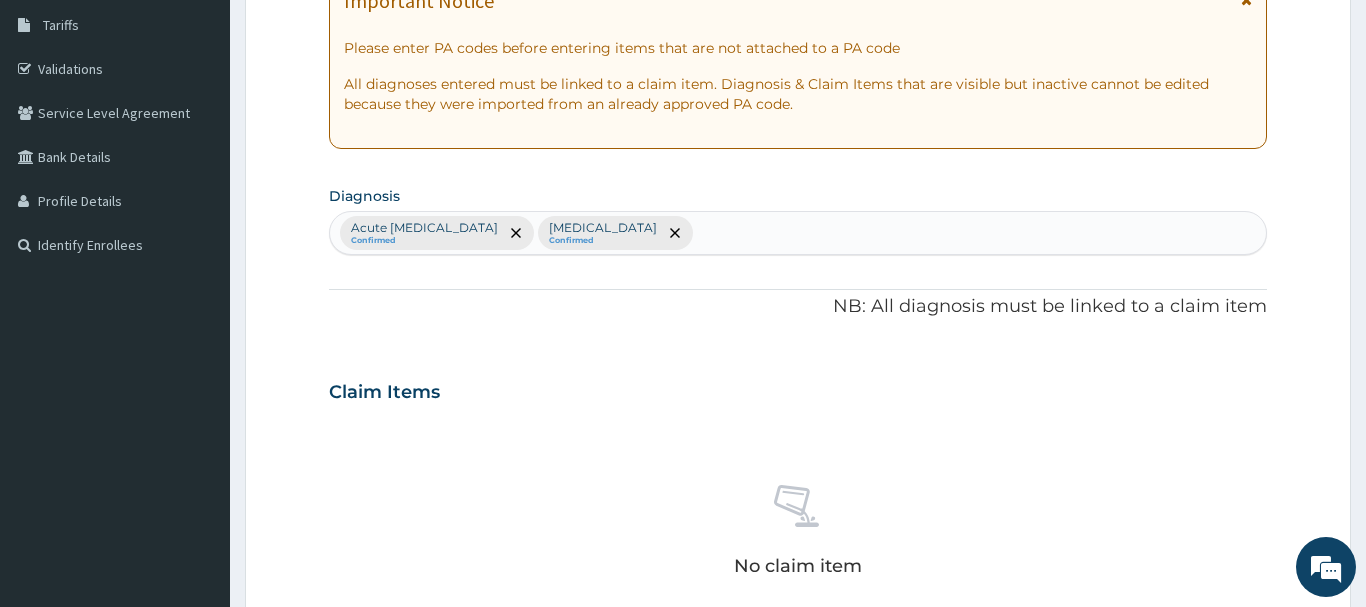 scroll, scrollTop: 631, scrollLeft: 0, axis: vertical 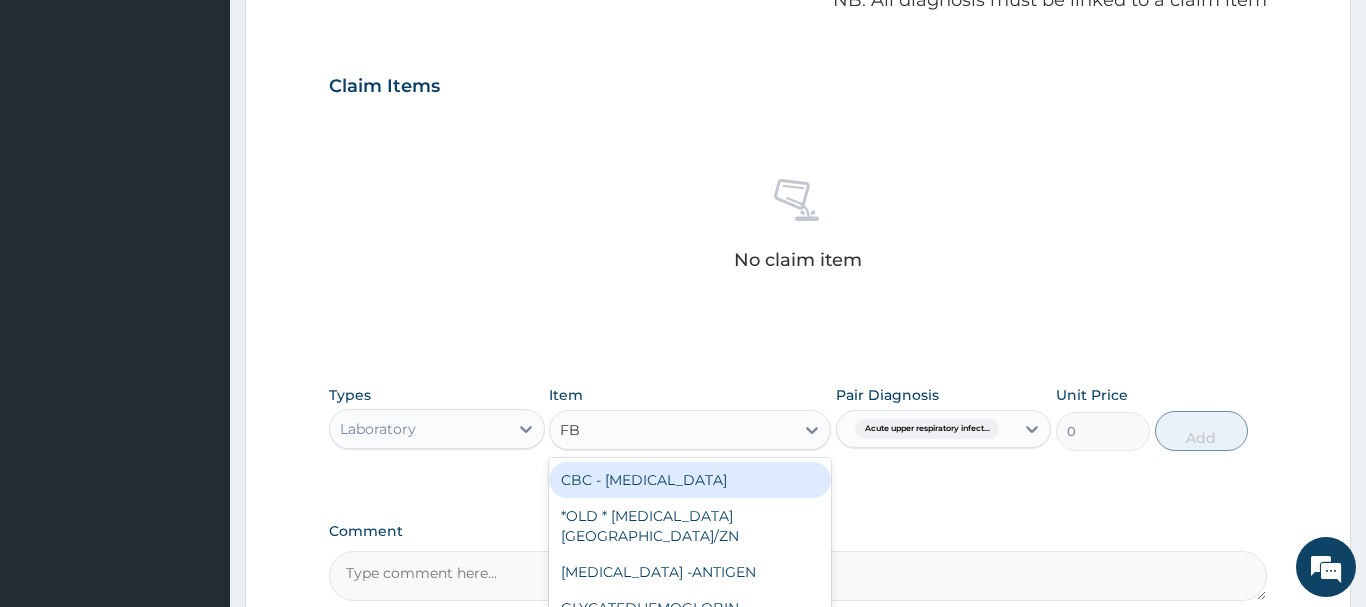 type on "FBC" 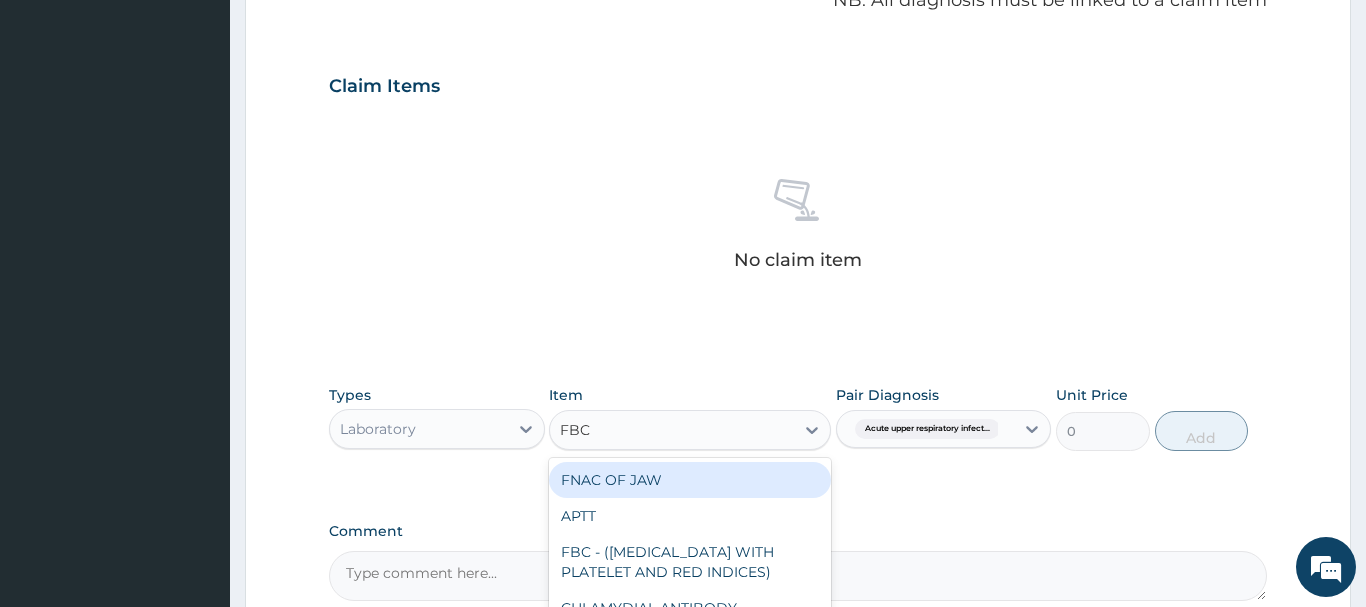scroll, scrollTop: 835, scrollLeft: 0, axis: vertical 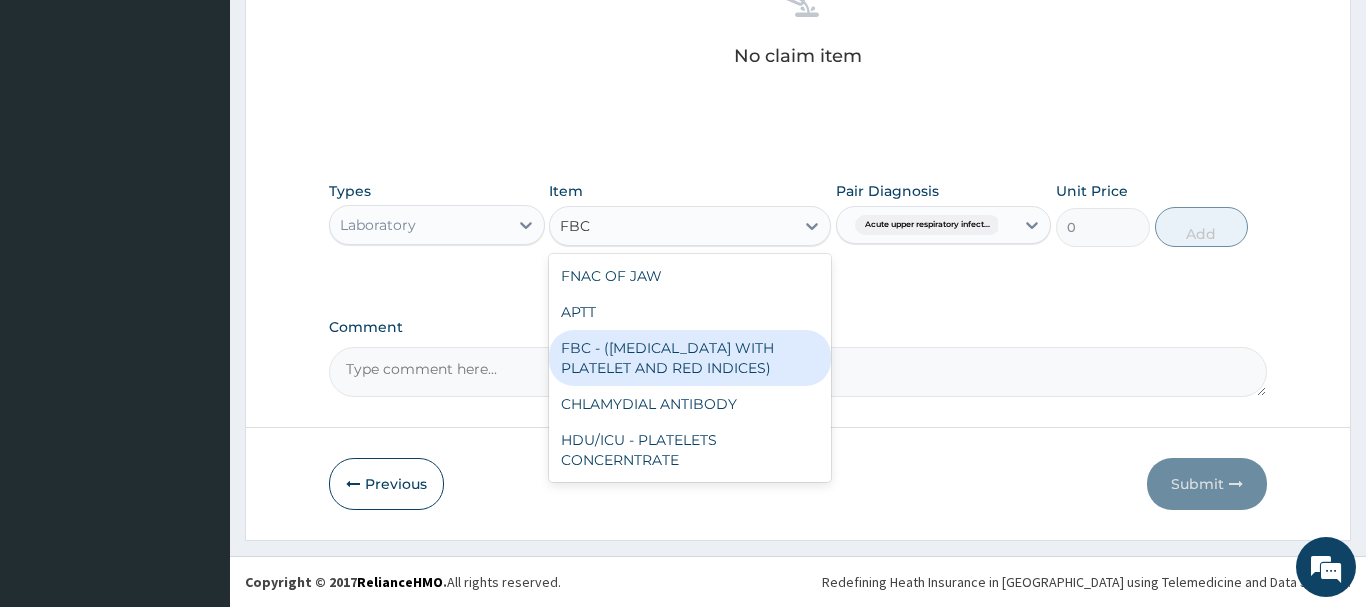 click on "FBC - (FULL BLOOD COUNT WITH PLATELET AND RED INDICES)" at bounding box center [690, 358] 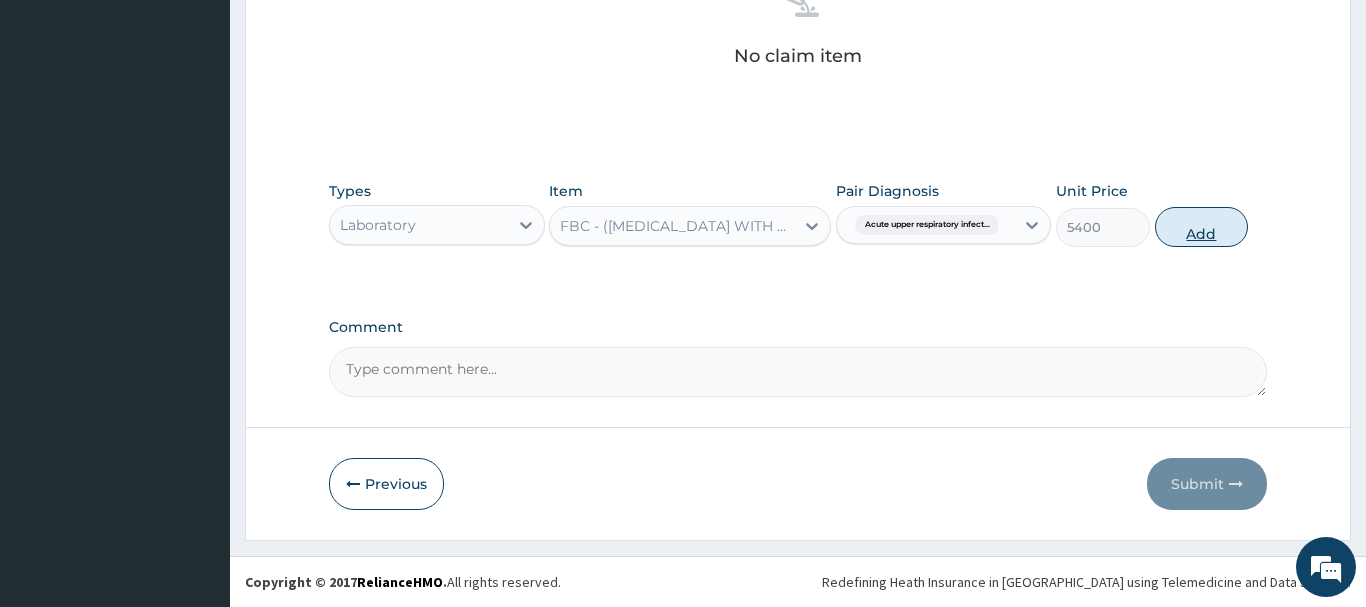 click on "Add" at bounding box center [1202, 227] 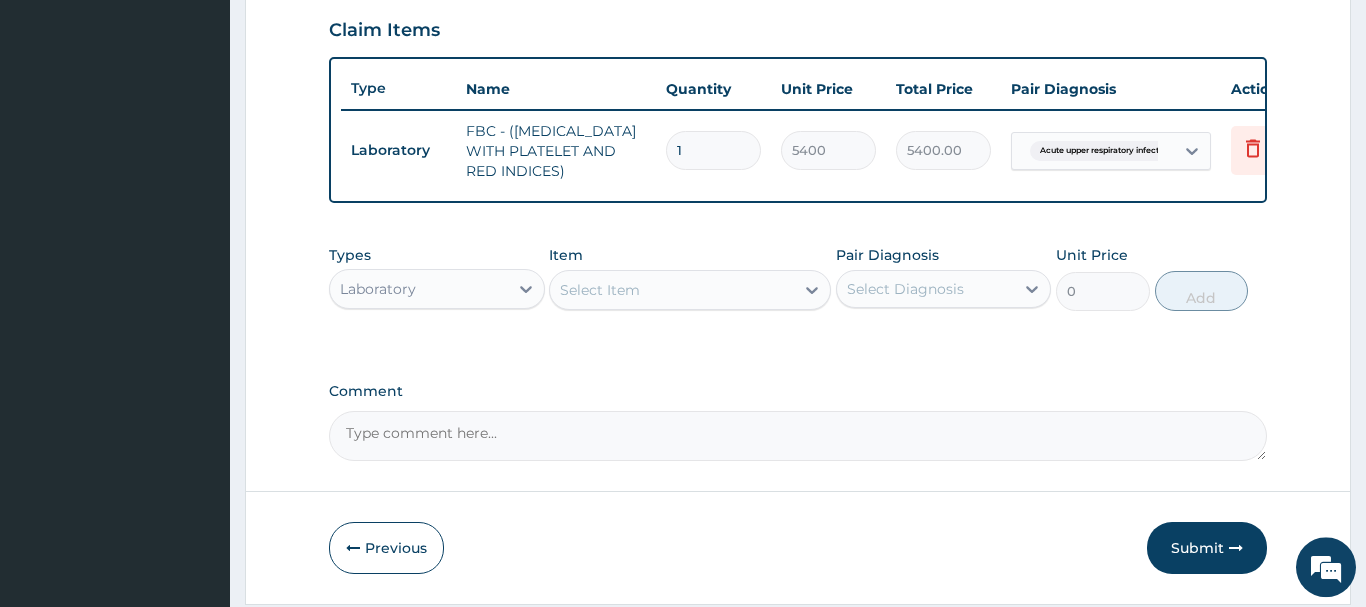 scroll, scrollTop: 751, scrollLeft: 0, axis: vertical 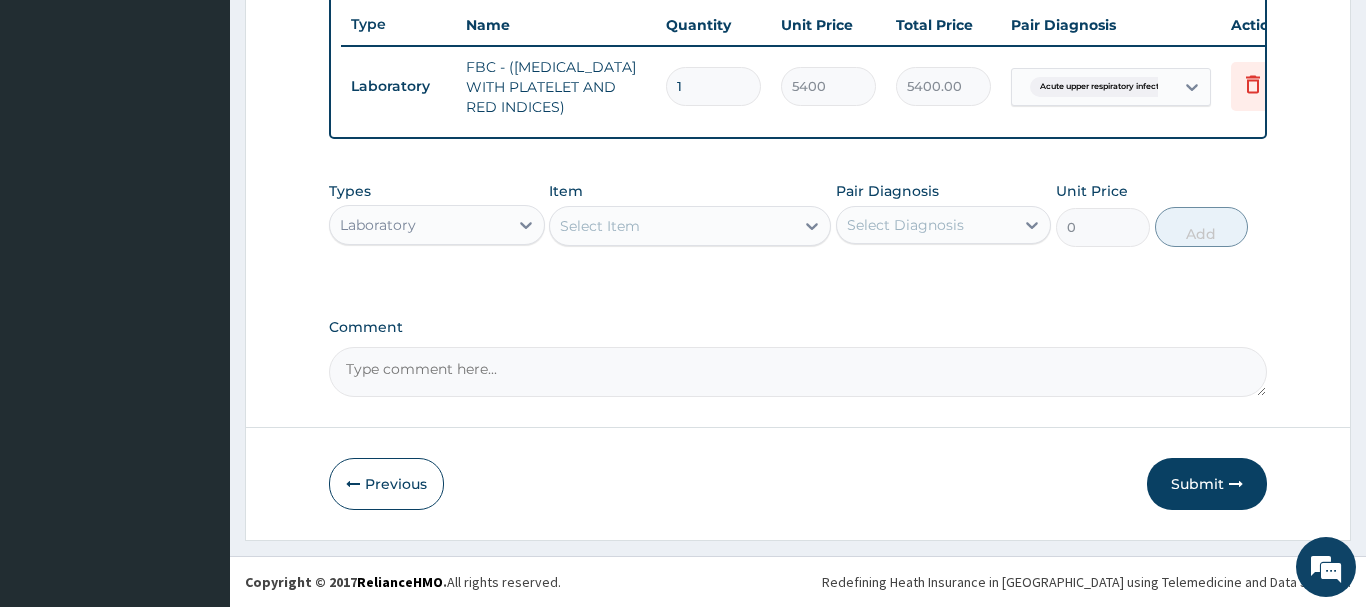 click on "Select Item" at bounding box center (600, 226) 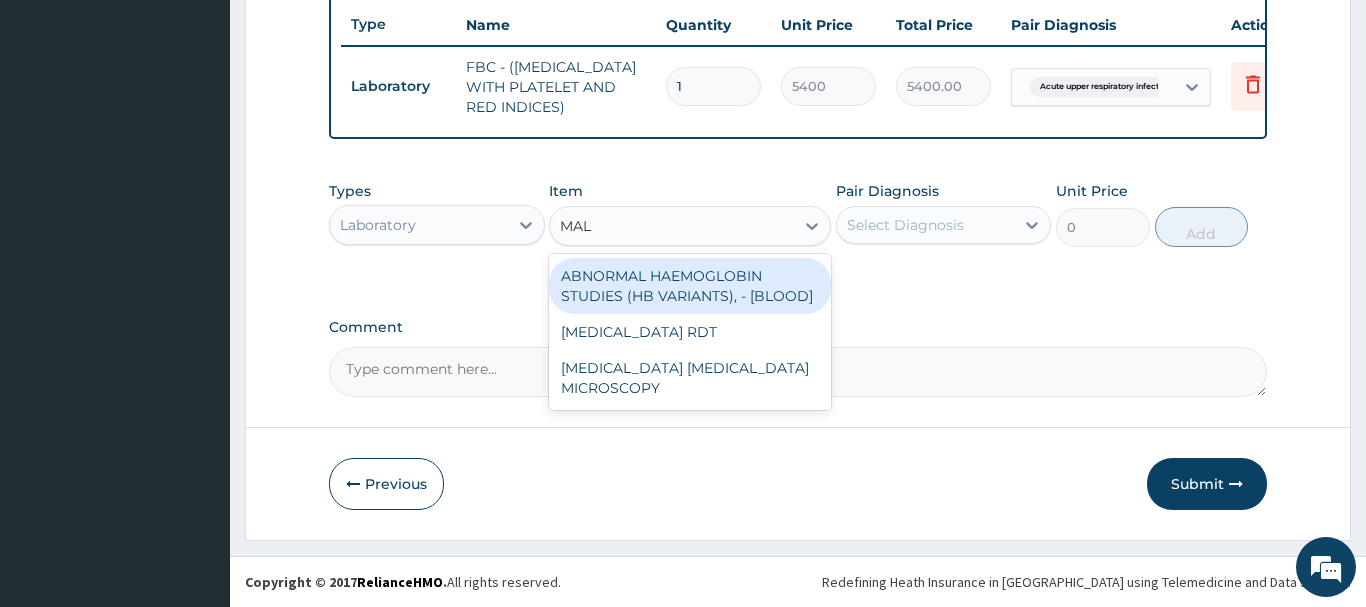 type on "MALA" 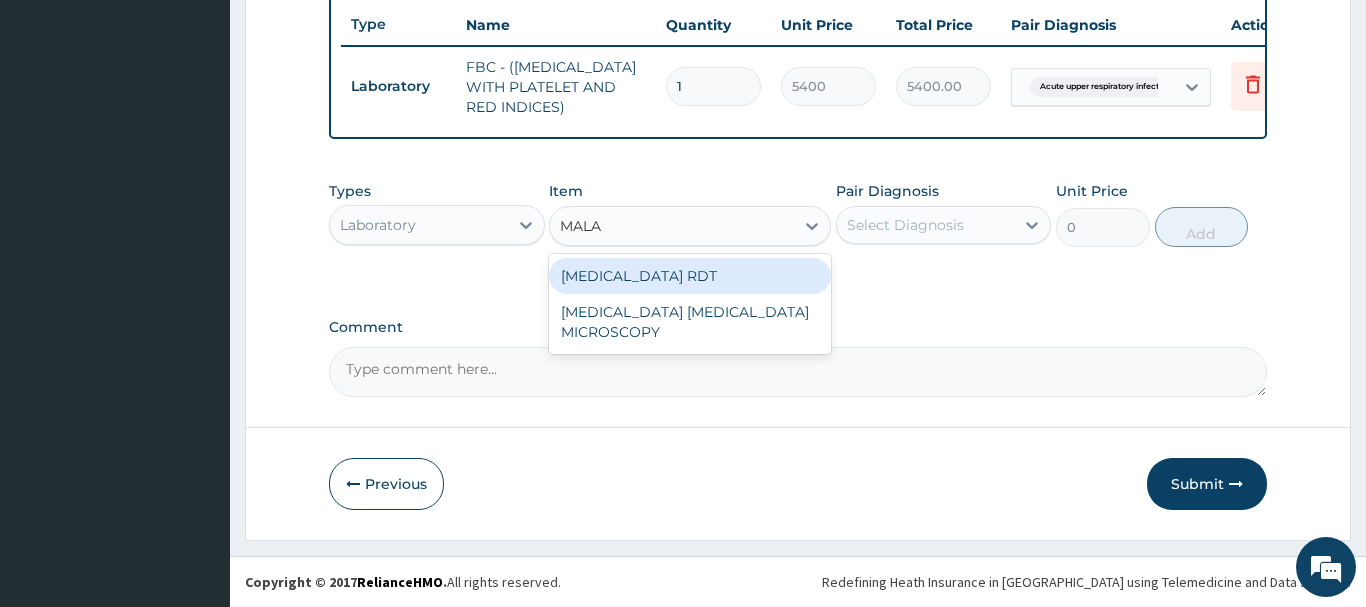 click on "MALARIA RDT" at bounding box center (690, 276) 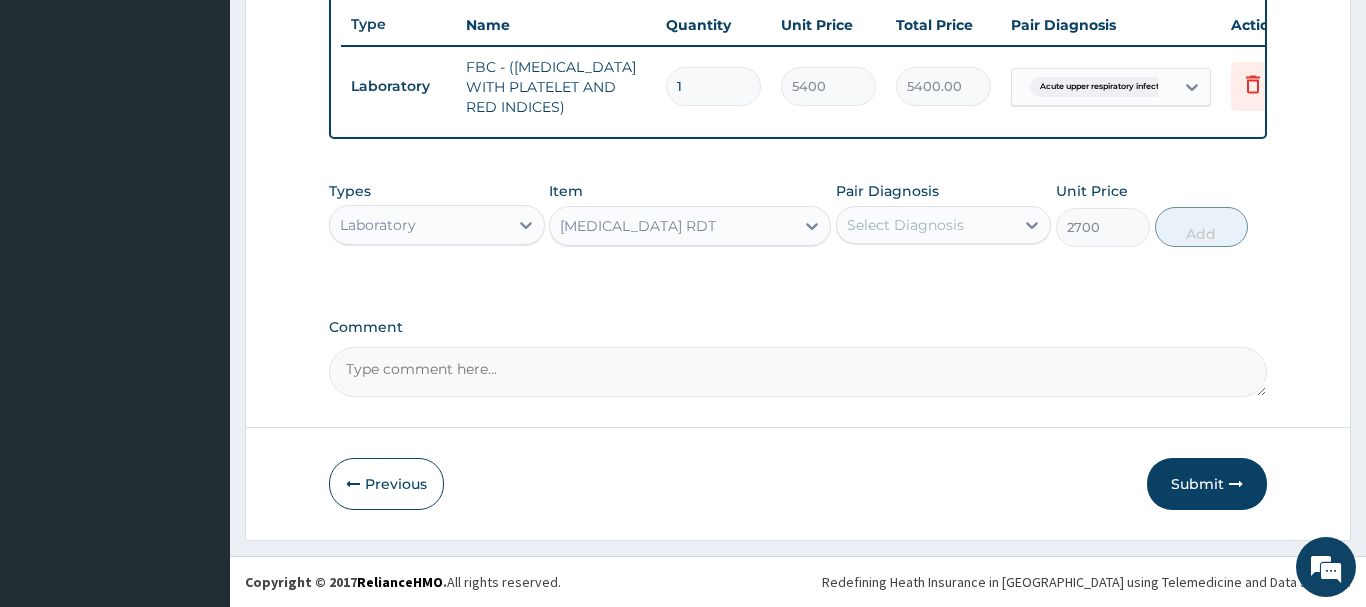 click on "Select Diagnosis" at bounding box center (905, 225) 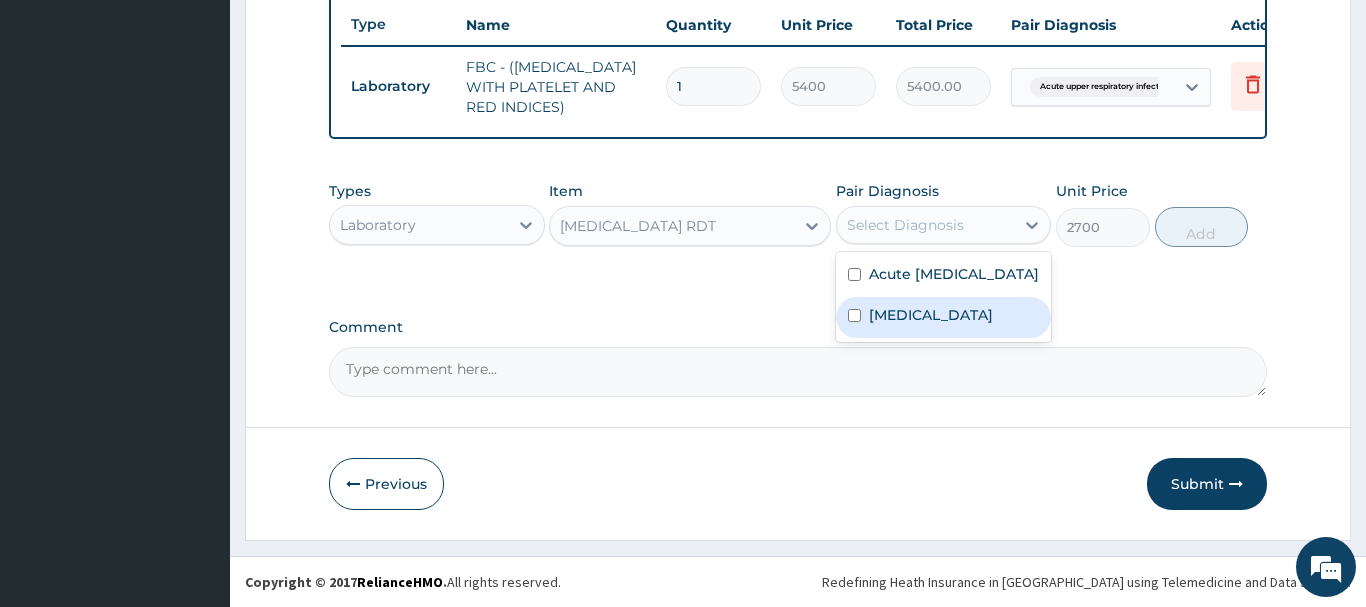 click on "Malaria" at bounding box center (931, 315) 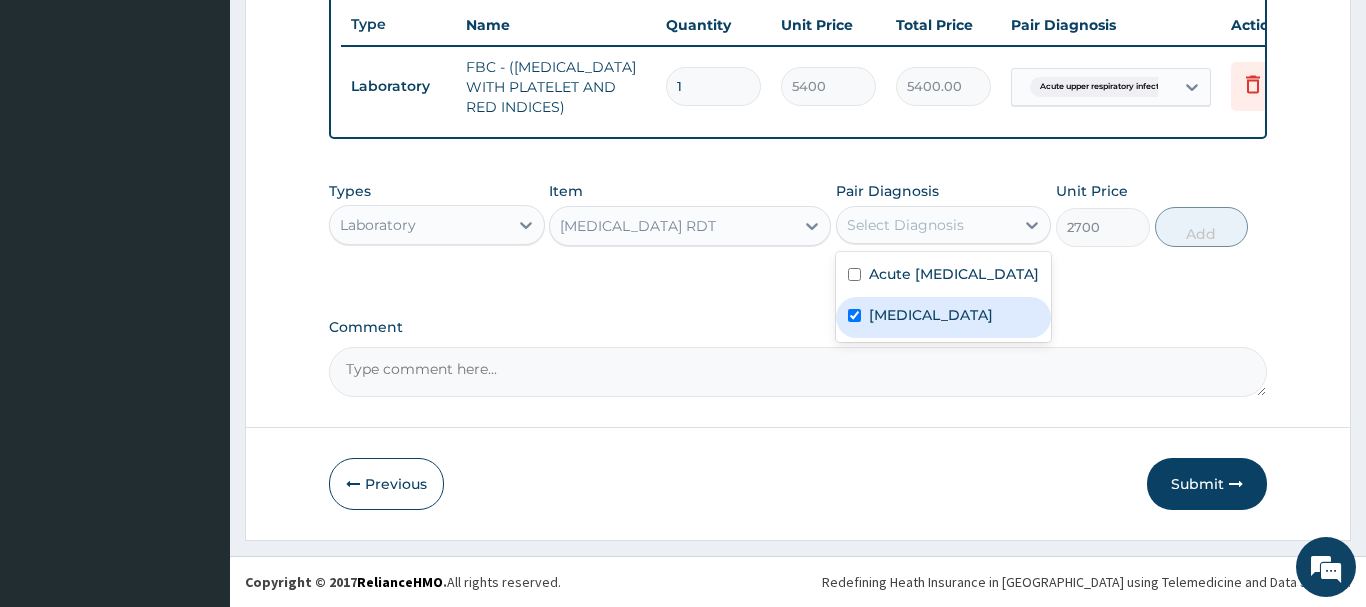 checkbox on "true" 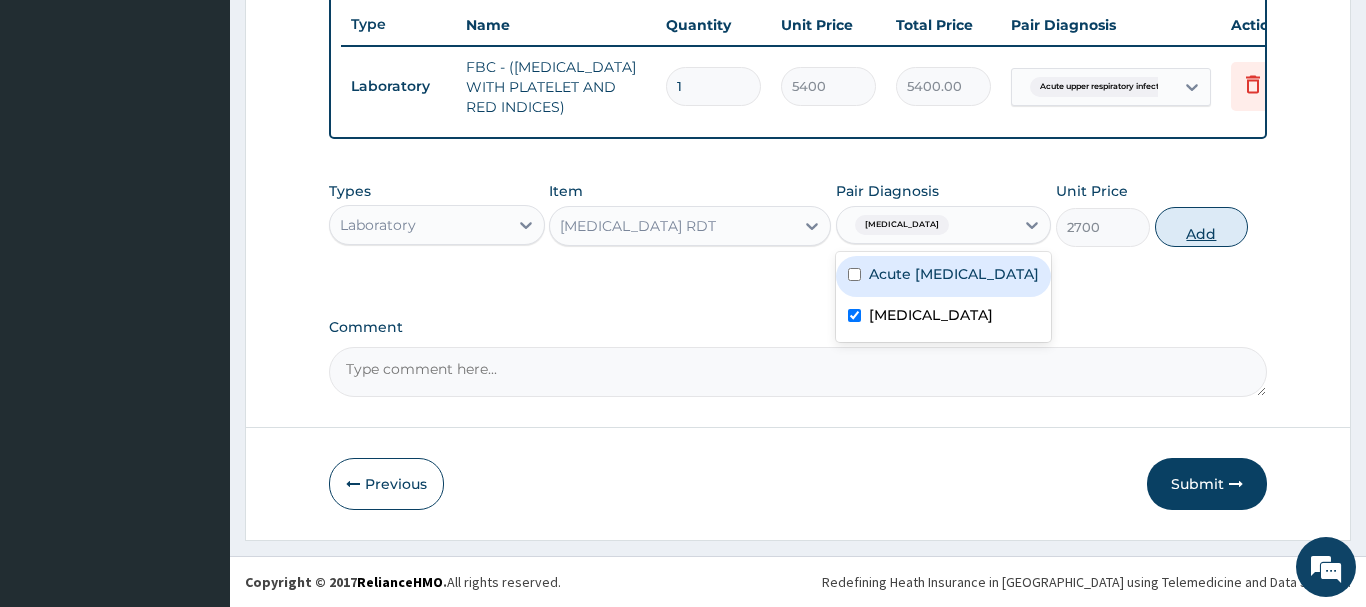 click on "Add" at bounding box center [1202, 227] 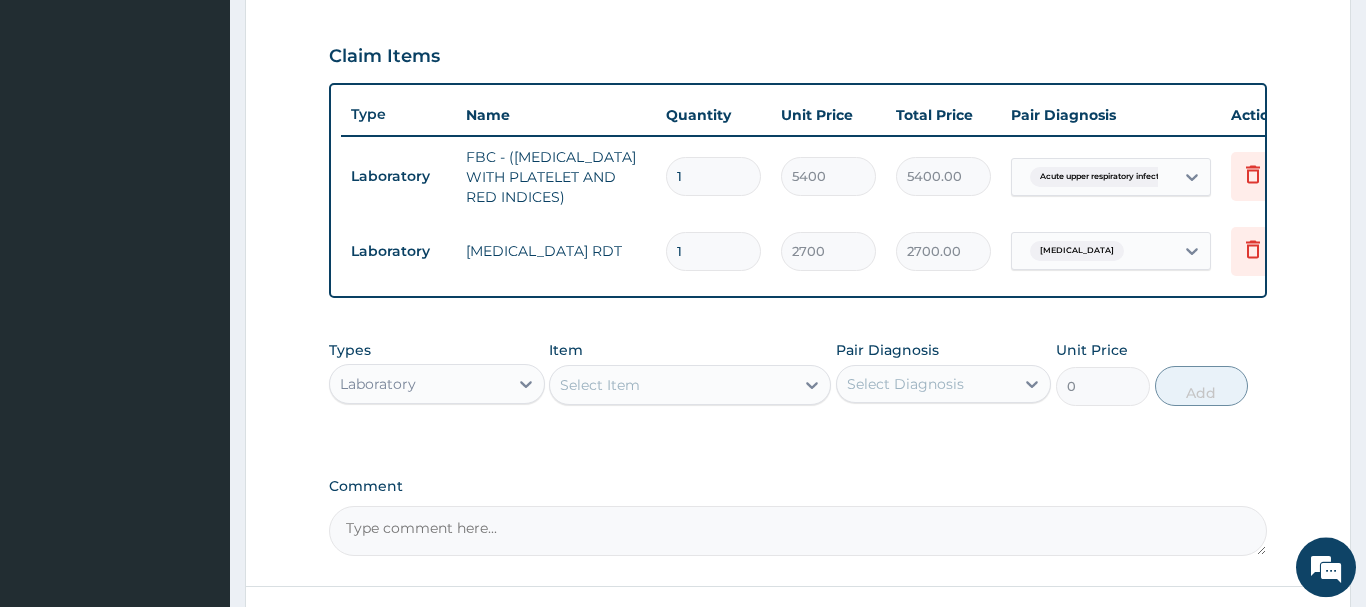 scroll, scrollTop: 649, scrollLeft: 0, axis: vertical 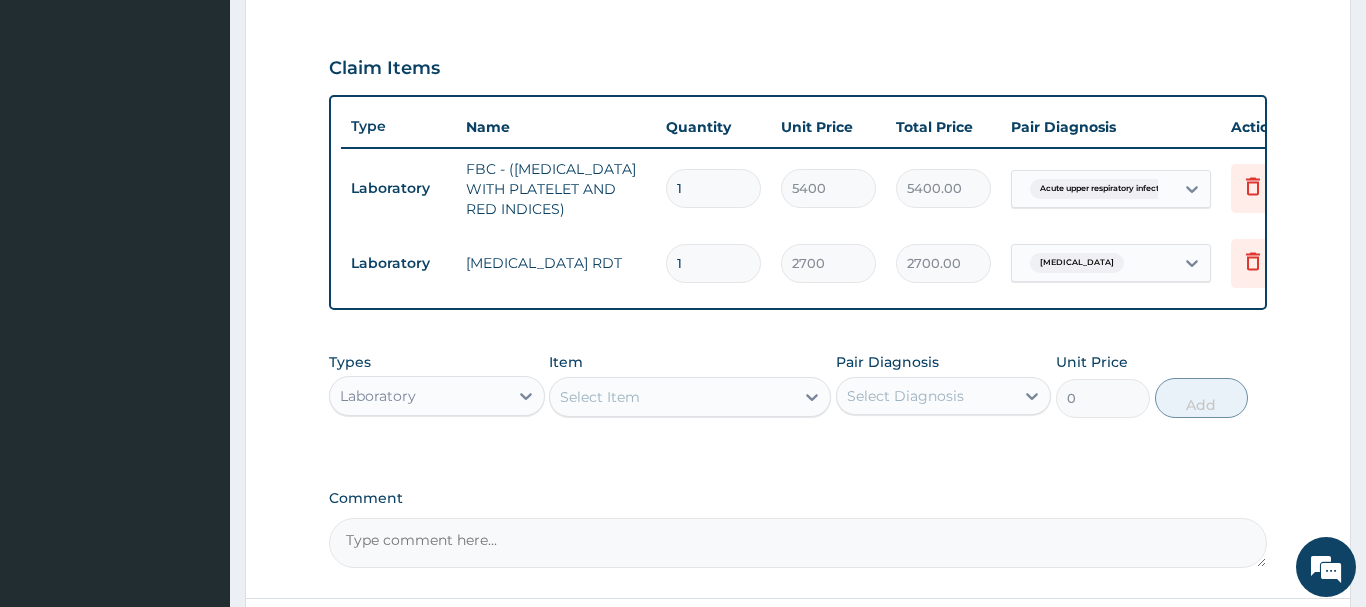 click on "Select Item" at bounding box center (690, 397) 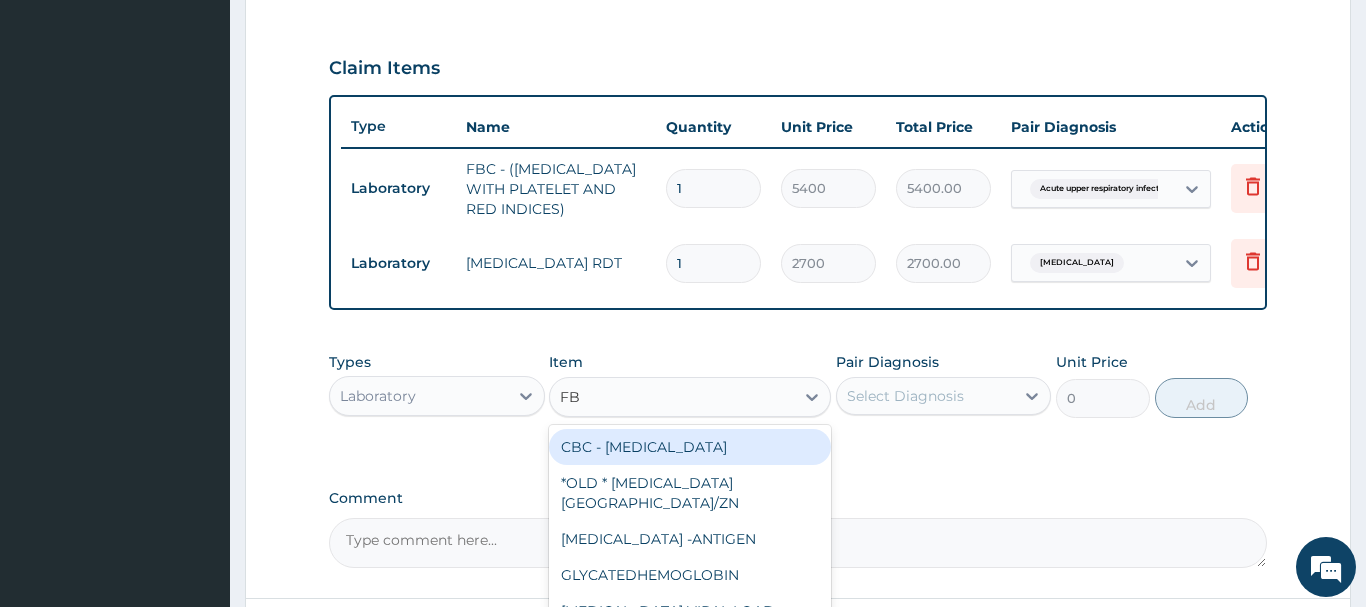 type on "FBC" 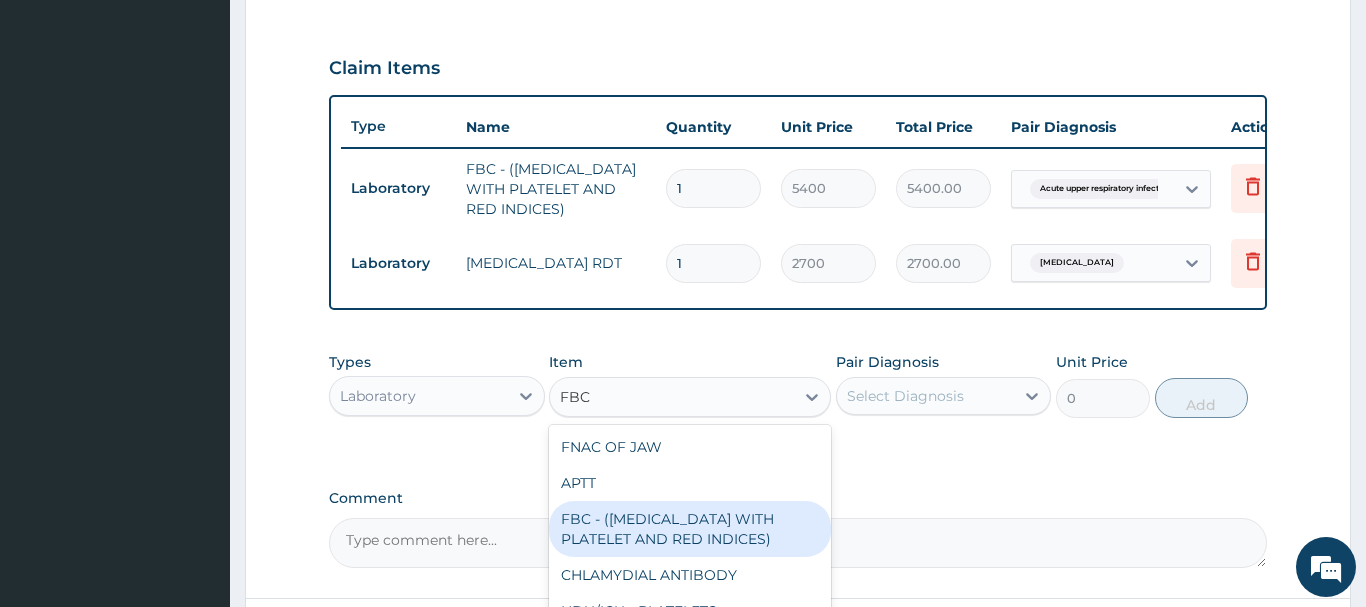 click on "FBC - (FULL BLOOD COUNT WITH PLATELET AND RED INDICES)" at bounding box center [690, 529] 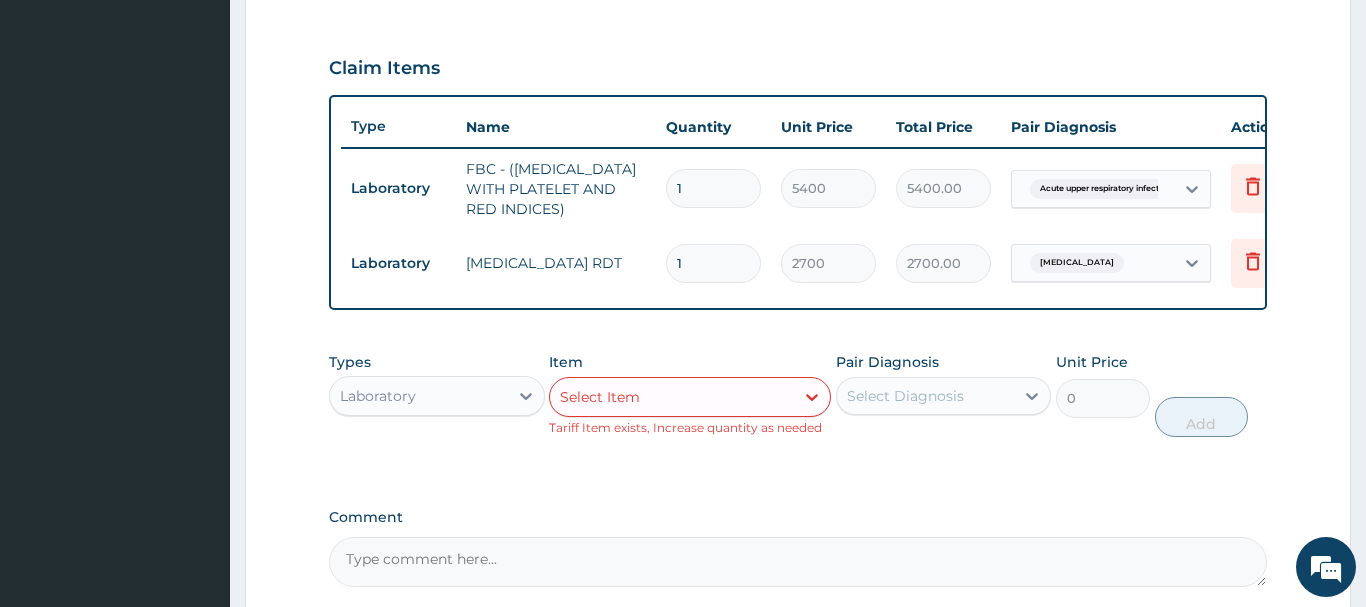 click on "Laboratory" at bounding box center [378, 396] 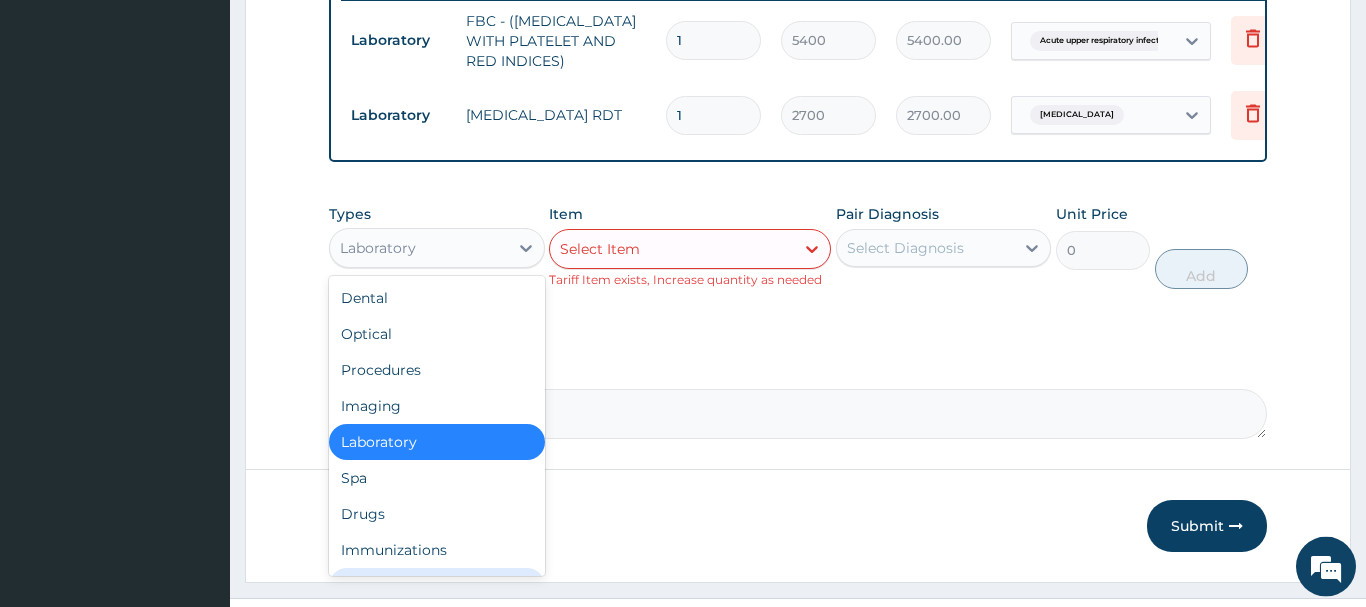scroll, scrollTop: 839, scrollLeft: 0, axis: vertical 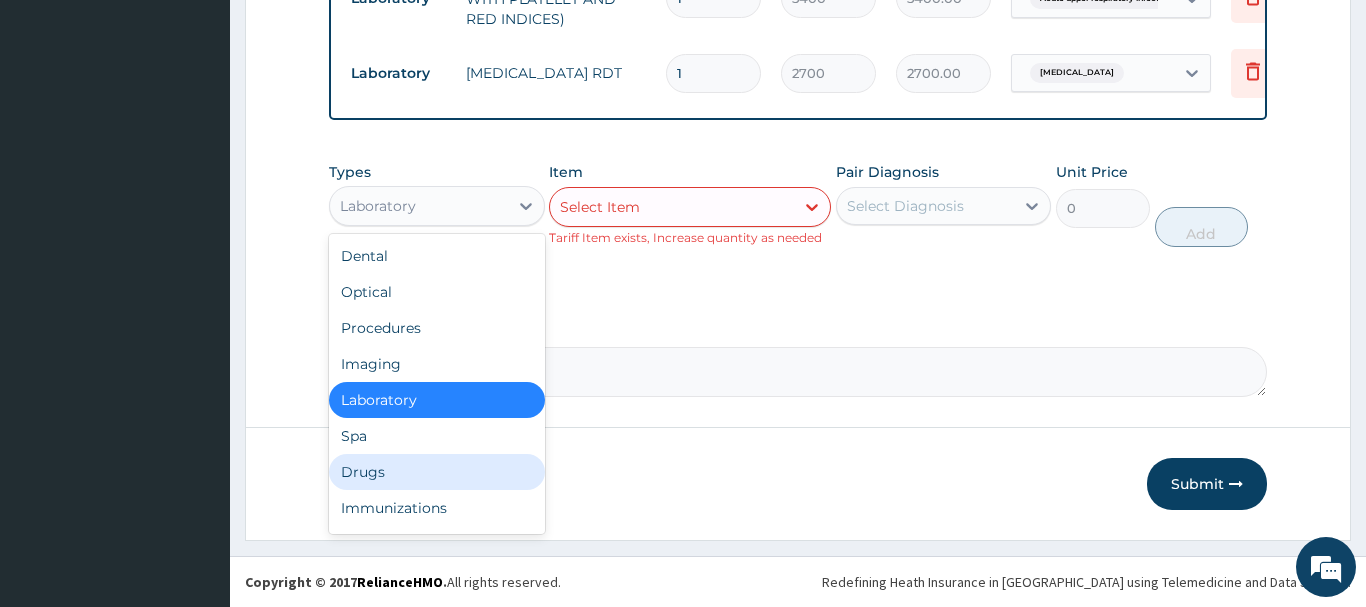 click on "Drugs" at bounding box center (437, 472) 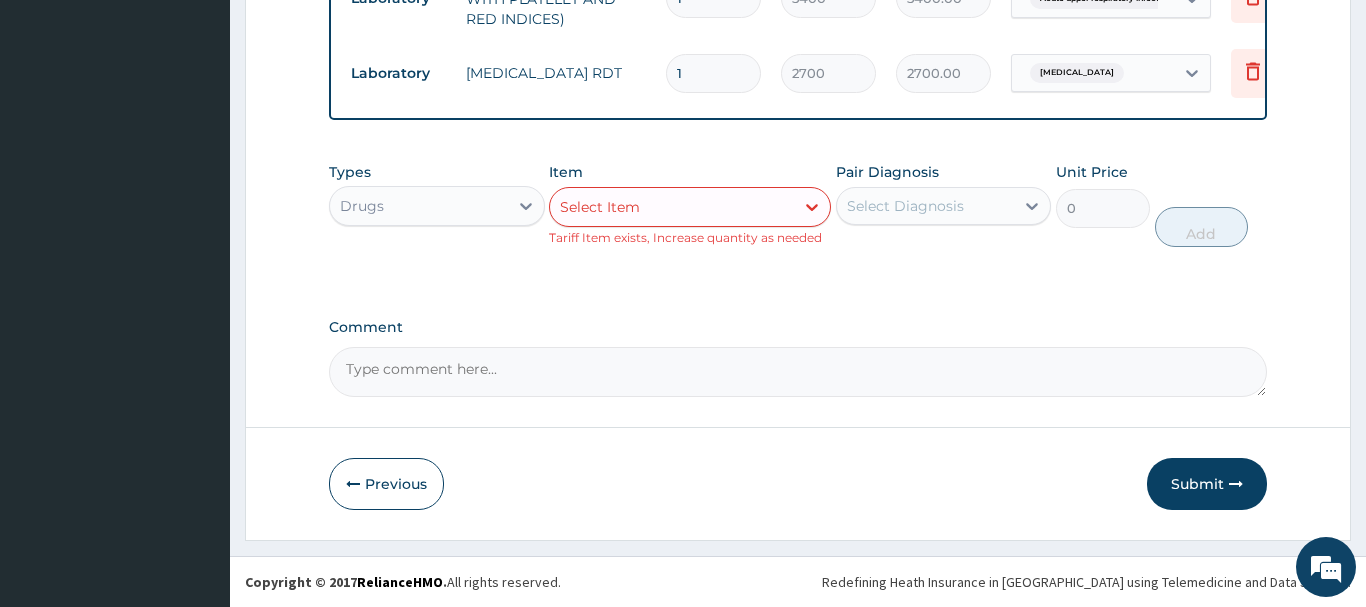 click on "Select Item" at bounding box center [600, 207] 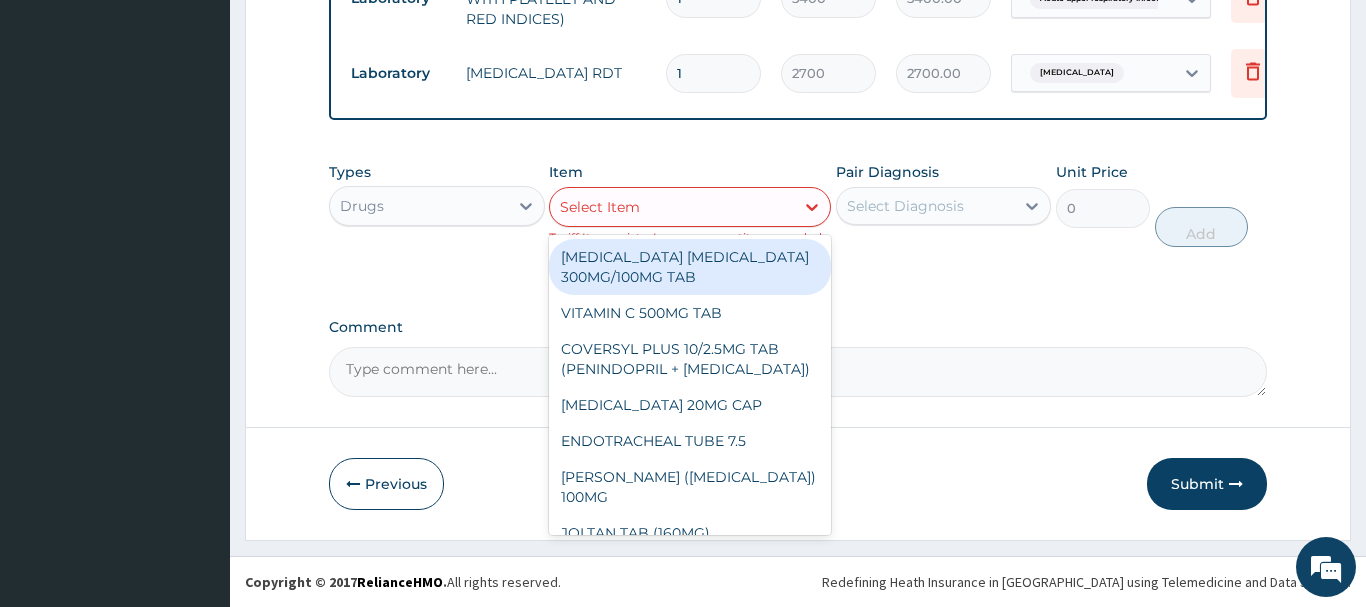 paste on "IBUPROFEN SUSP" 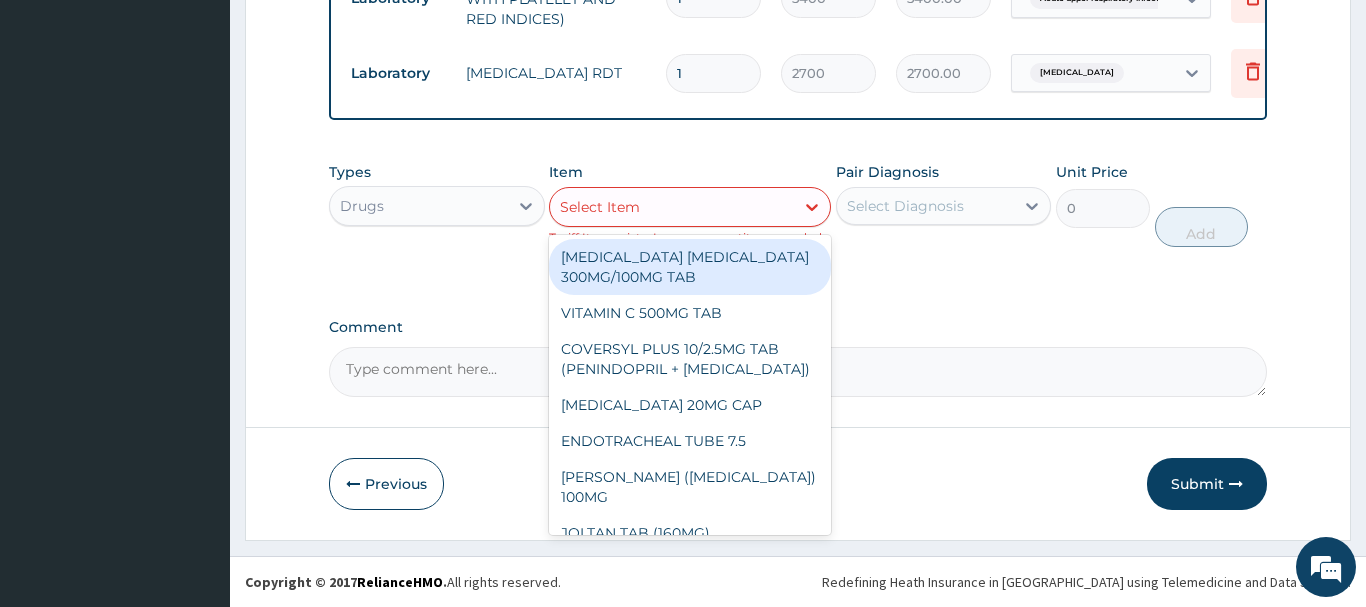 type on "IBUPROFEN SUSP" 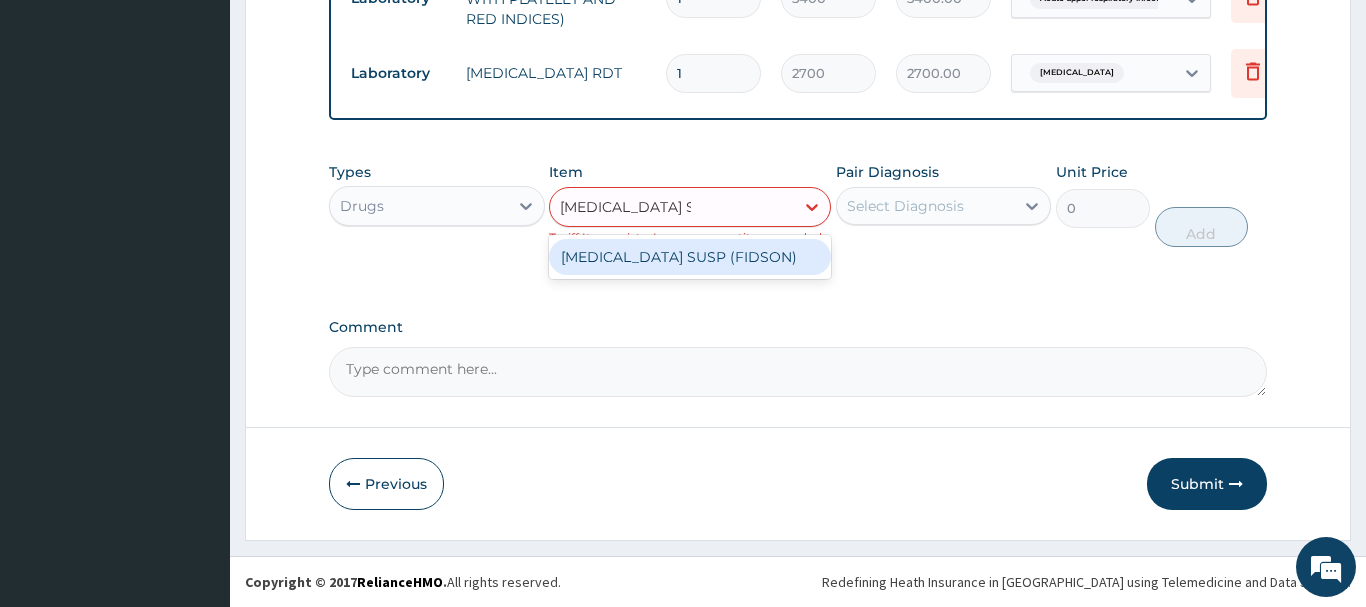 click on "IBUPROFEN SUSP (FIDSON)" at bounding box center (690, 257) 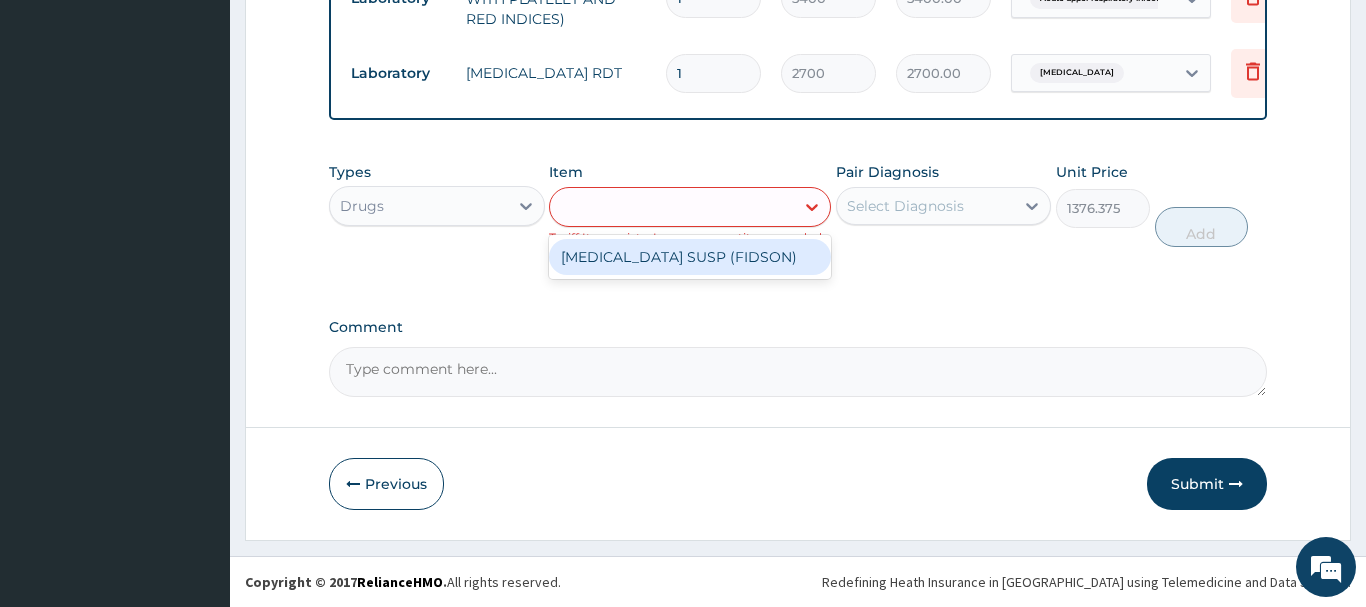 scroll, scrollTop: 820, scrollLeft: 0, axis: vertical 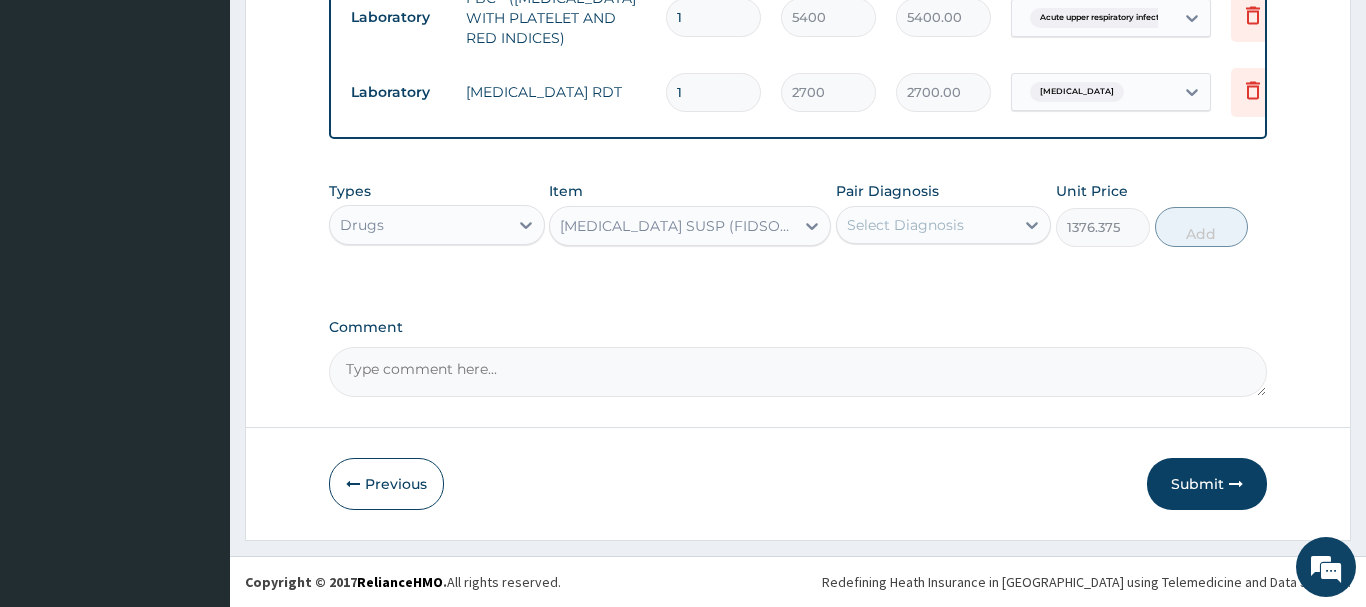 click on "Select Diagnosis" at bounding box center (905, 225) 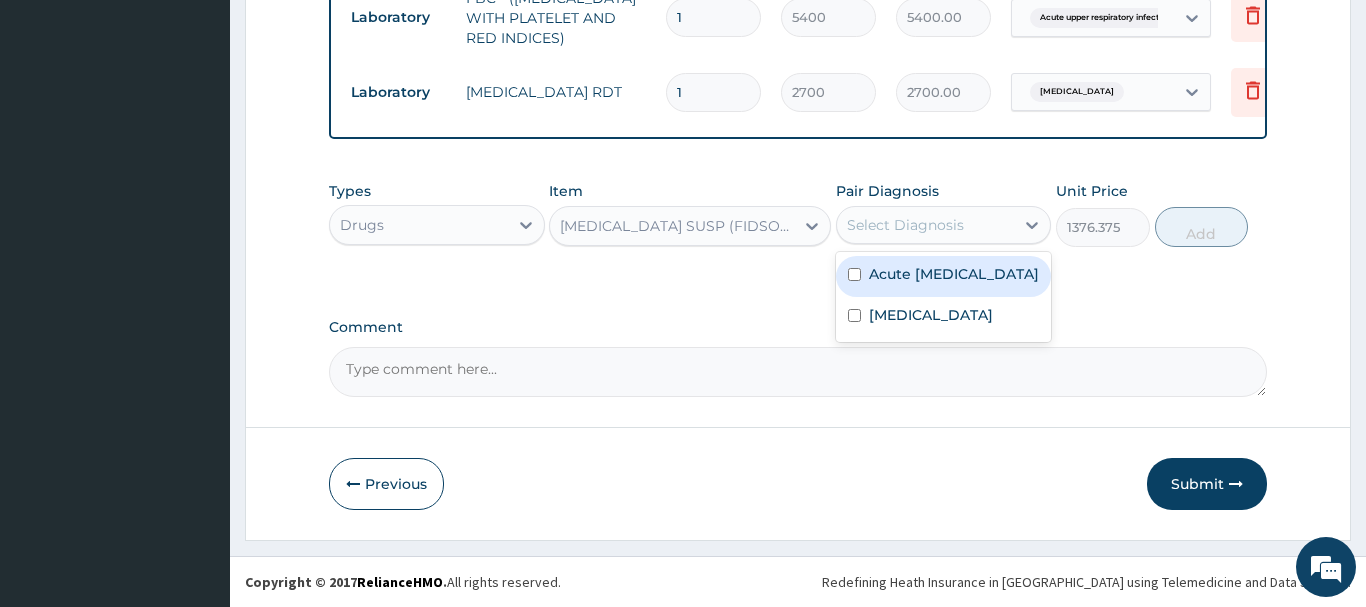 click on "Acute upper respiratory infection" at bounding box center (954, 274) 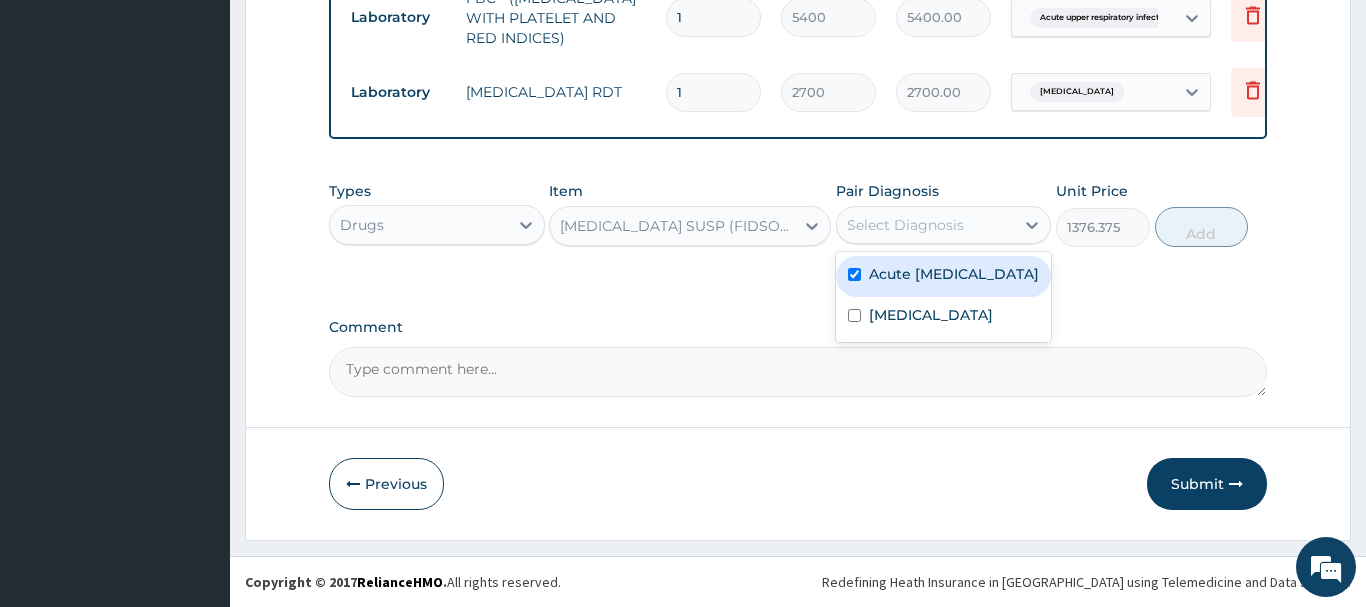 checkbox on "true" 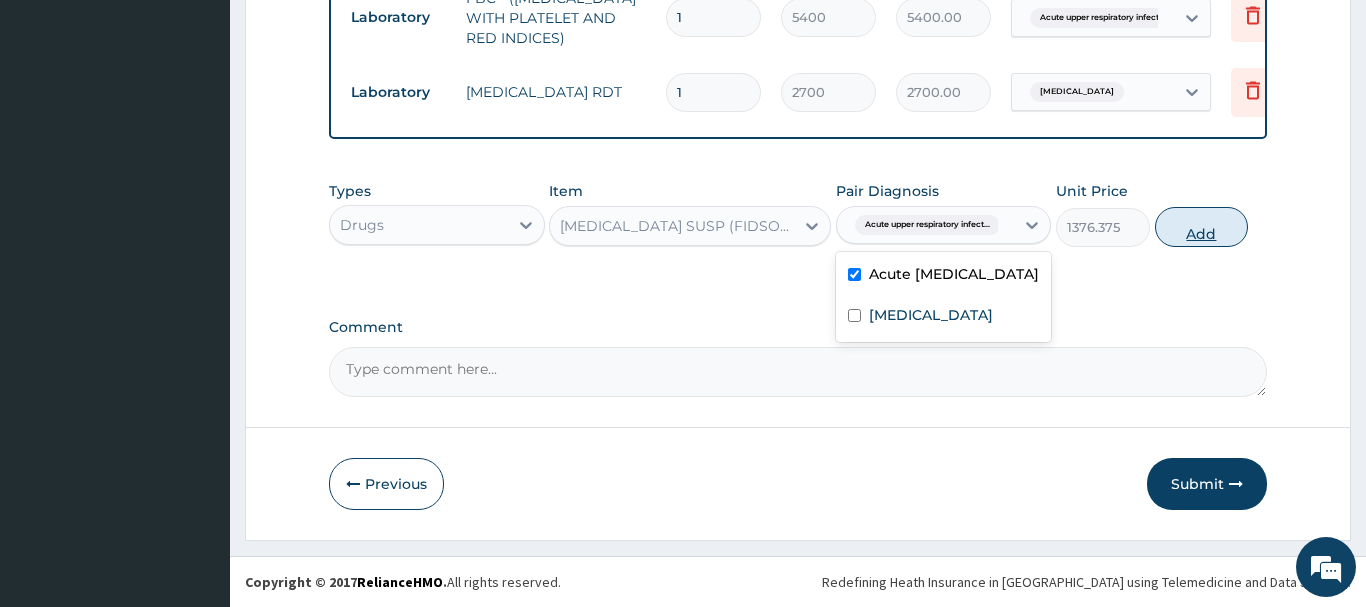 click on "Add" at bounding box center (1202, 227) 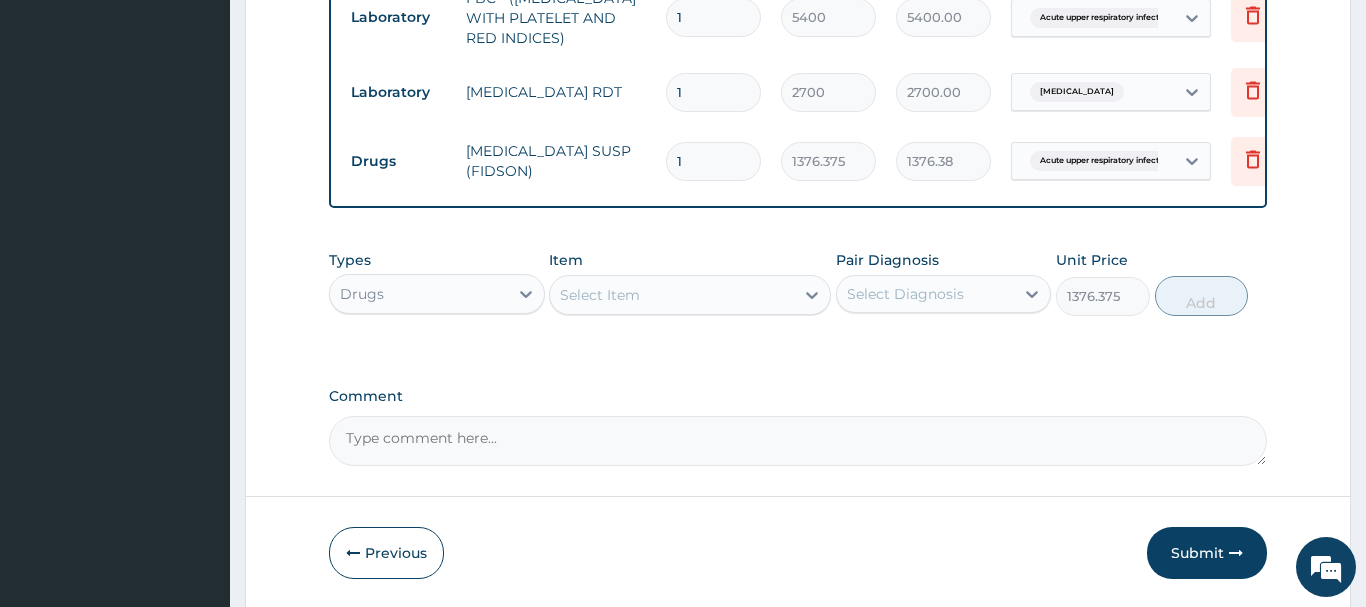 type on "0" 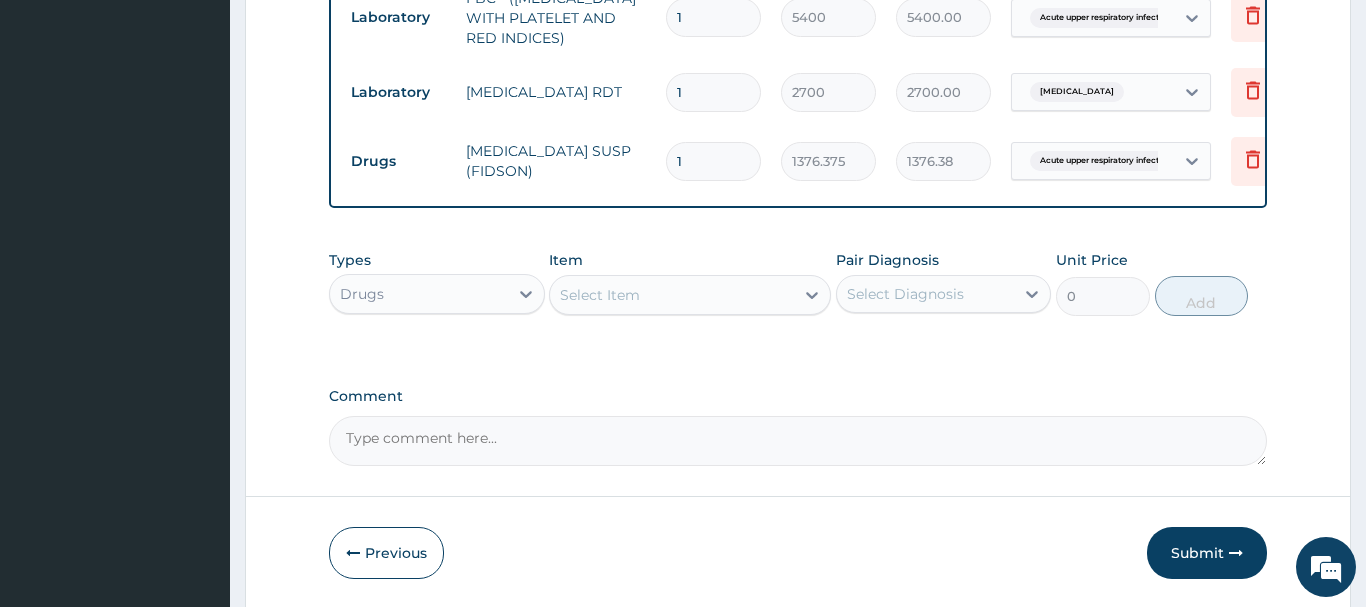 click on "Select Item" at bounding box center (600, 295) 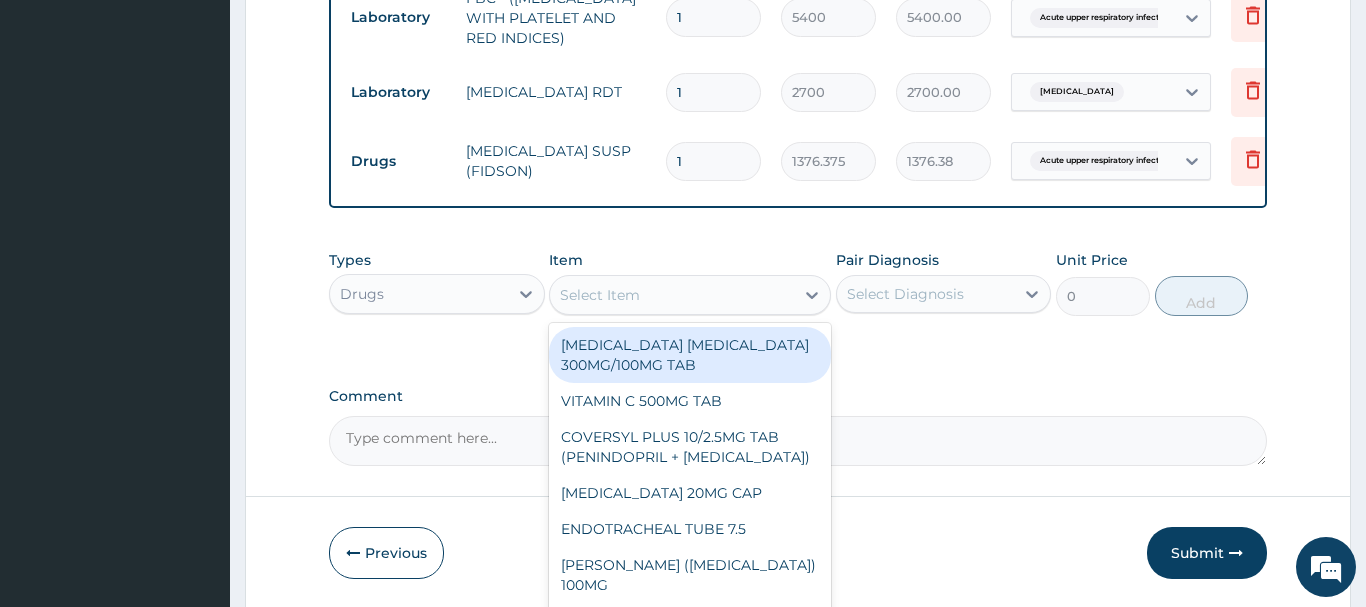 paste on "CEFIXIME SUSP 100MG/5ML" 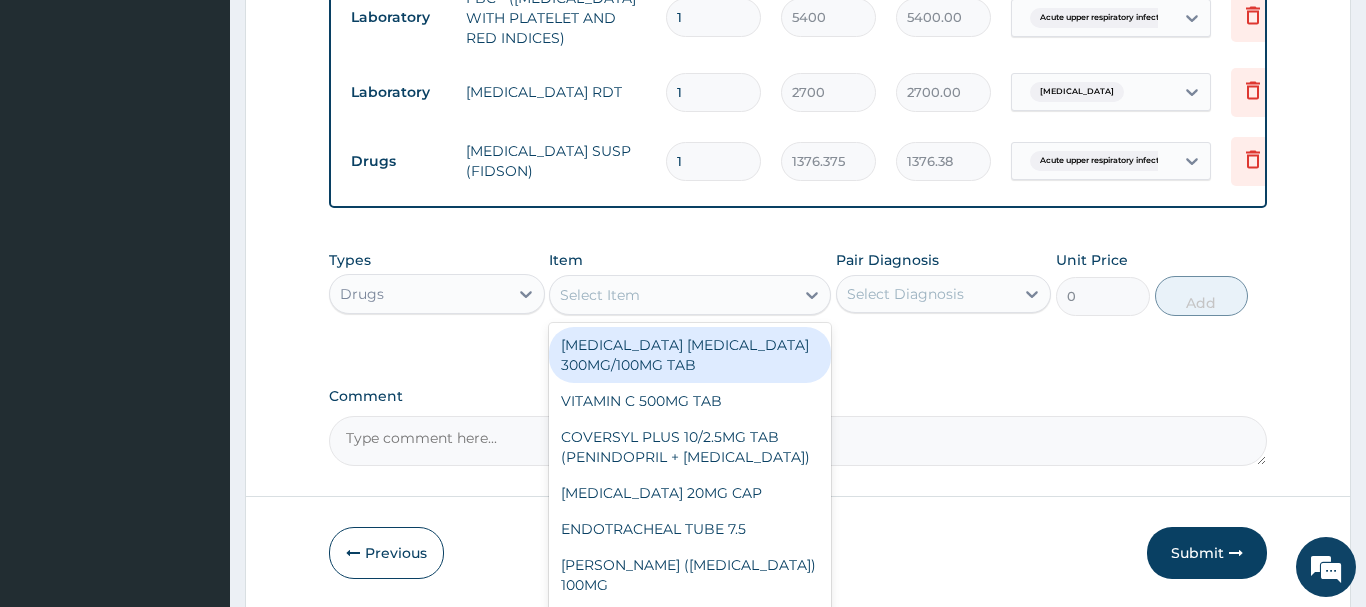 type on "CEFIXIME SUSP 100MG/5ML" 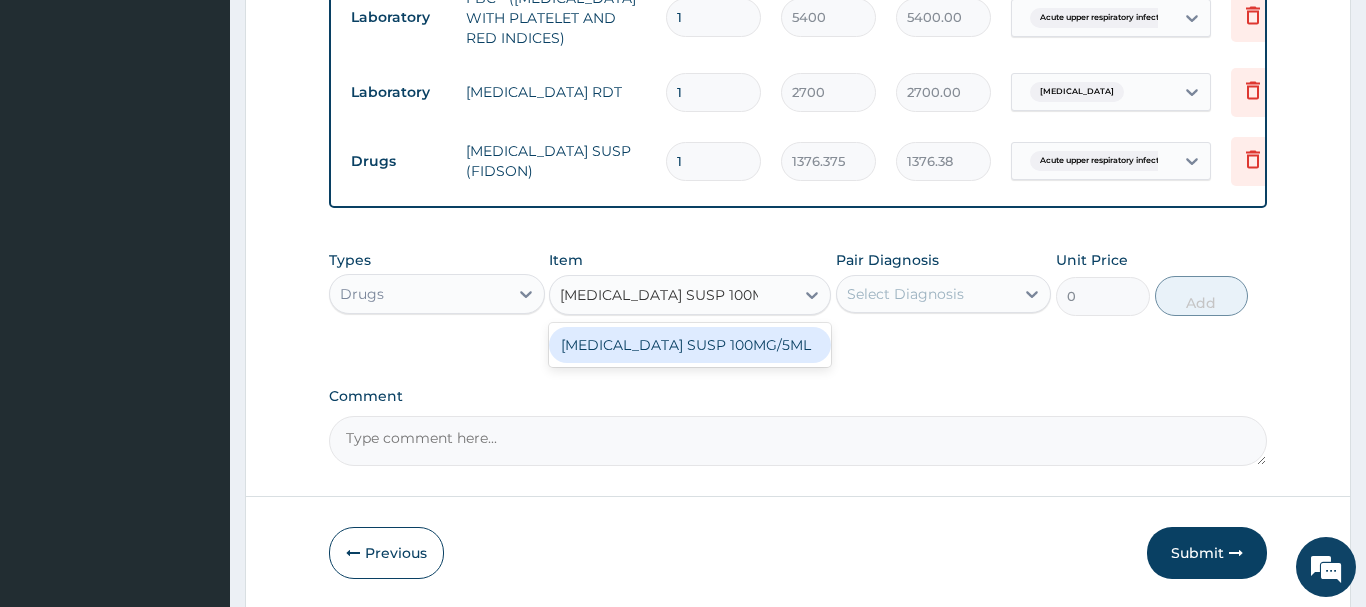 click on "CEFIXIME SUSP 100MG/5ML" at bounding box center [690, 345] 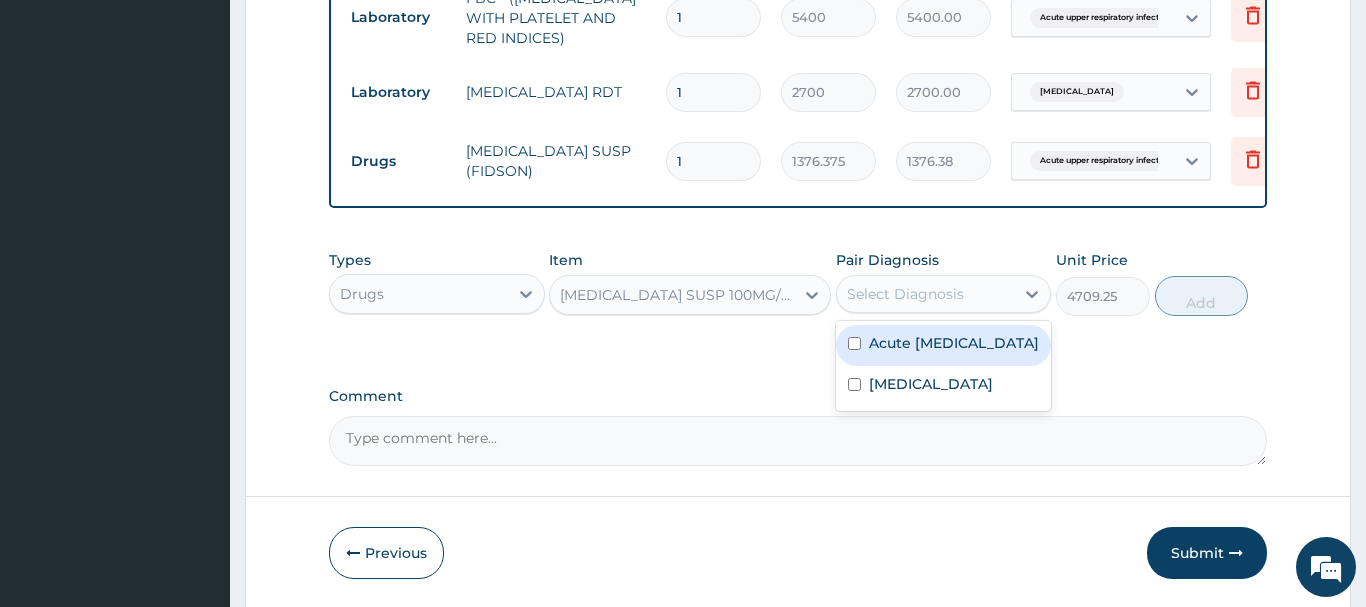 click on "Select Diagnosis" at bounding box center (905, 294) 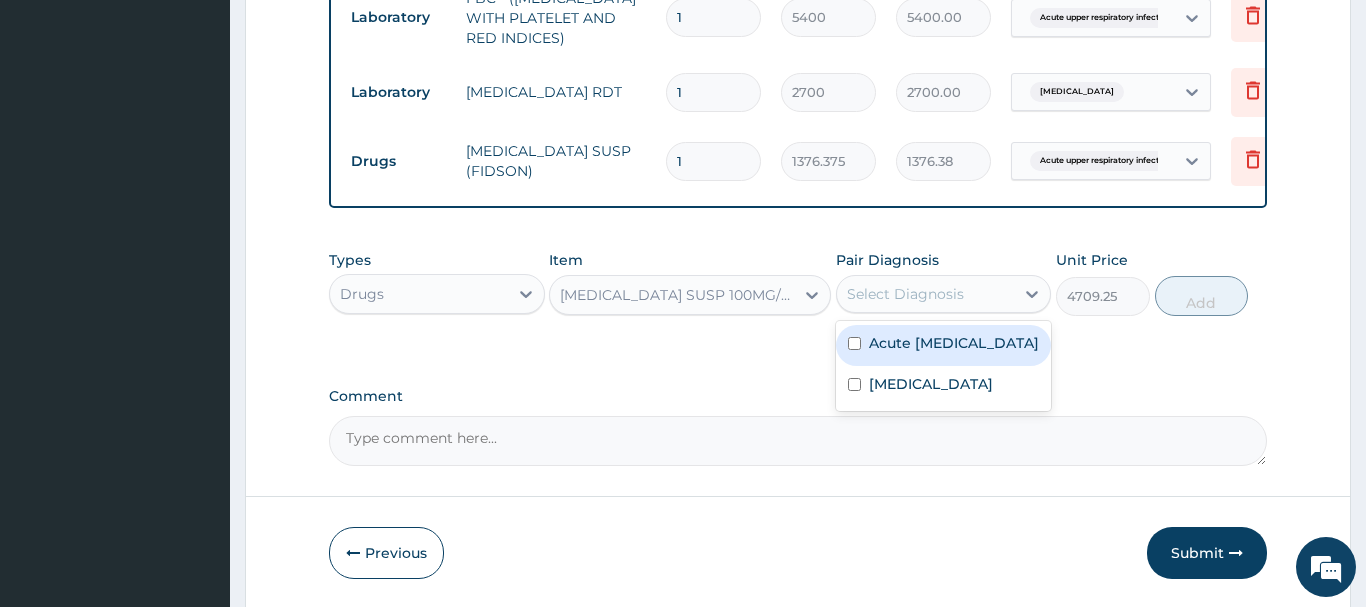 click on "Acute [MEDICAL_DATA]" at bounding box center (954, 343) 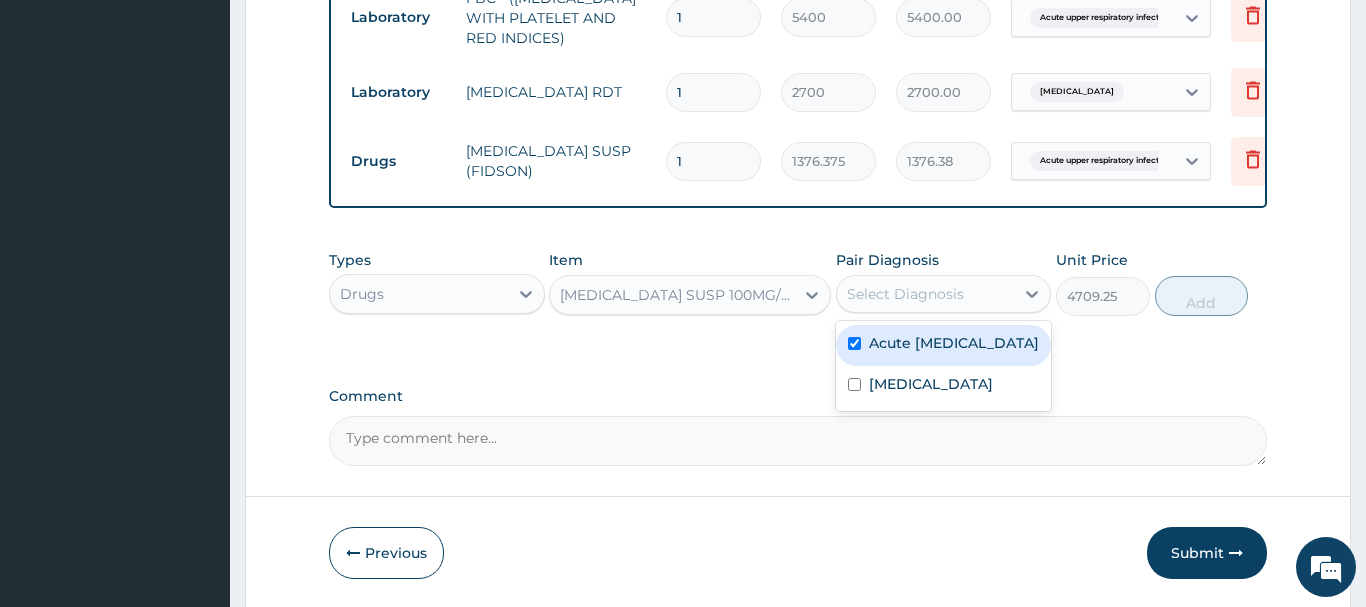 checkbox on "true" 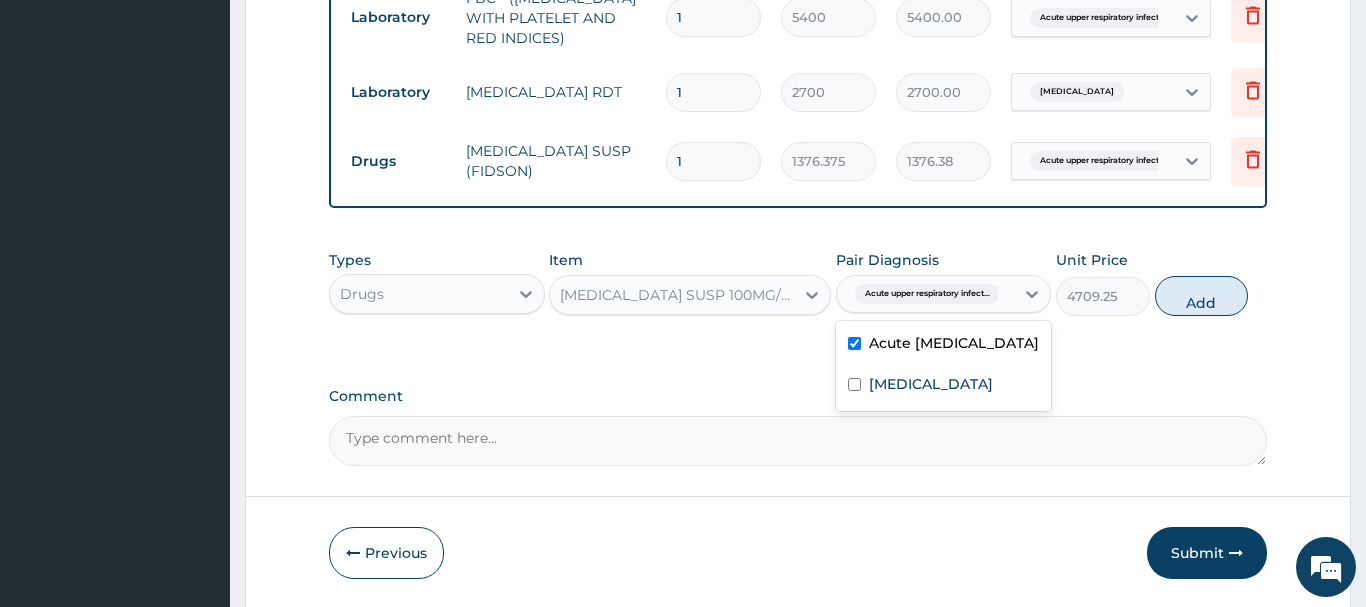 click on "Add" at bounding box center (1202, 296) 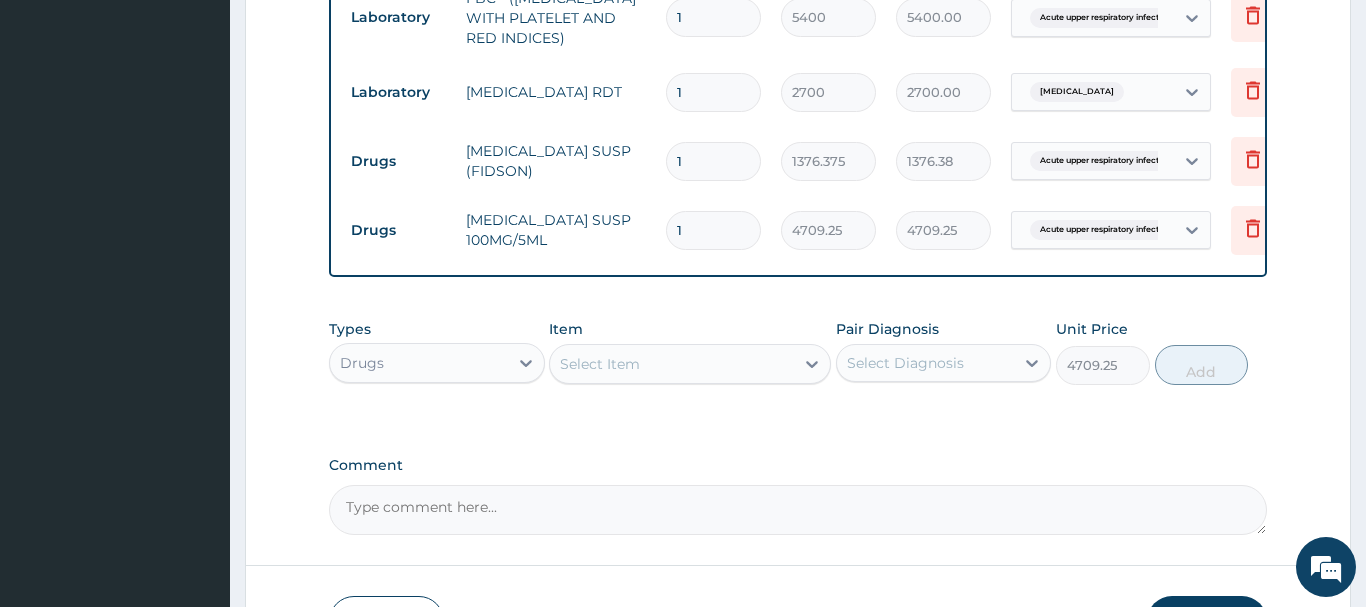 type on "0" 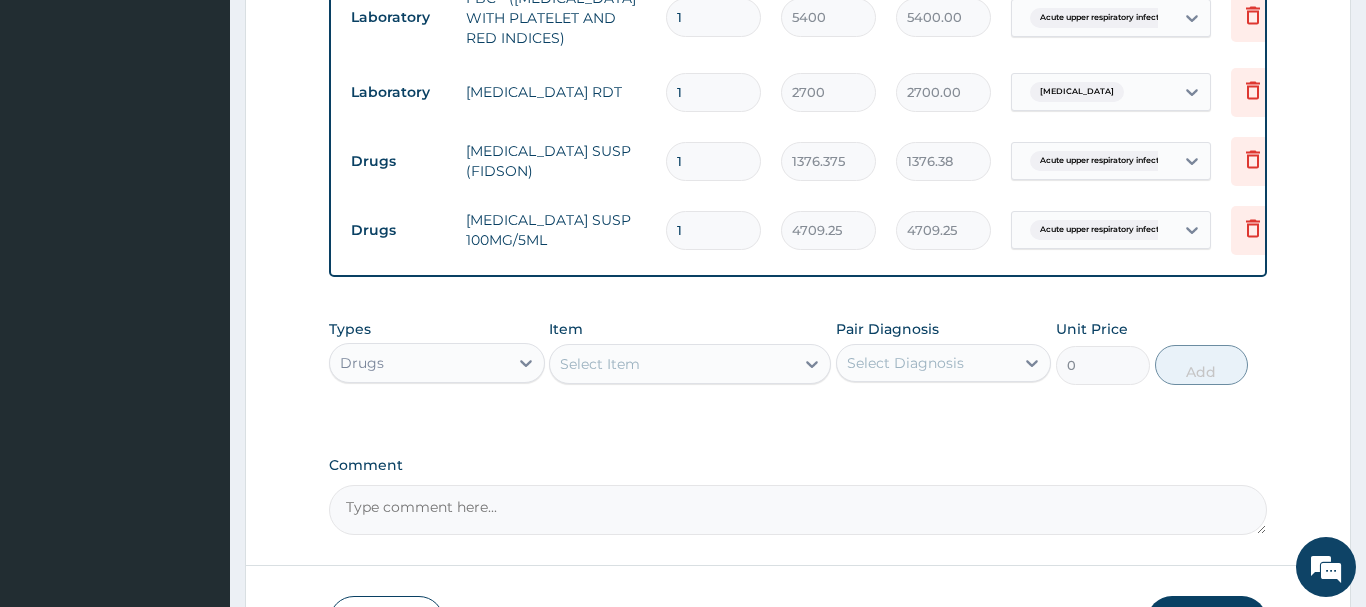 click on "Select Item" at bounding box center [600, 364] 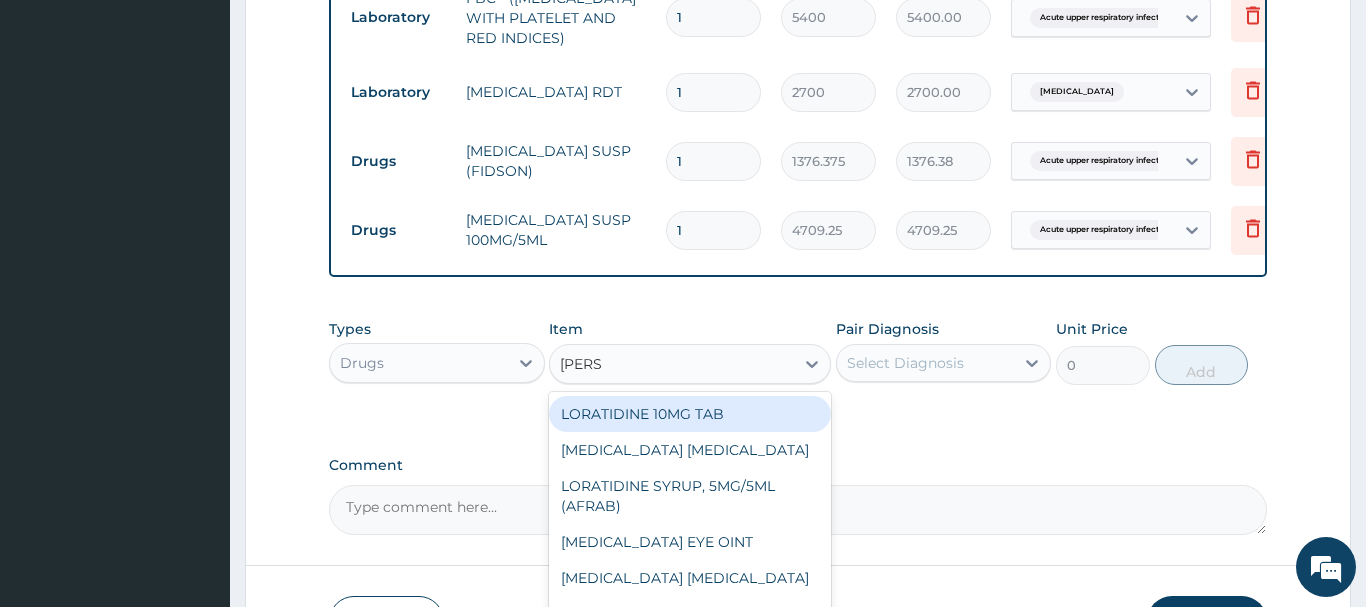 type on "LORAT" 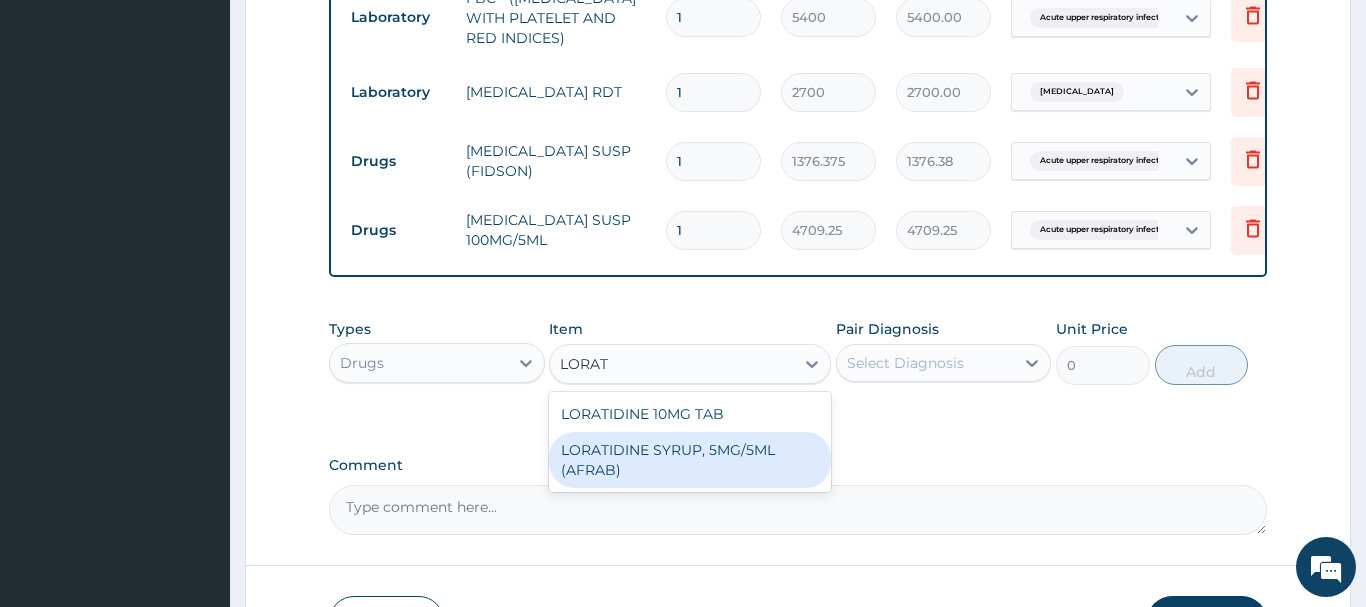 click on "LORATIDINE SYRUP, 5MG/5ML (AFRAB)" at bounding box center (690, 460) 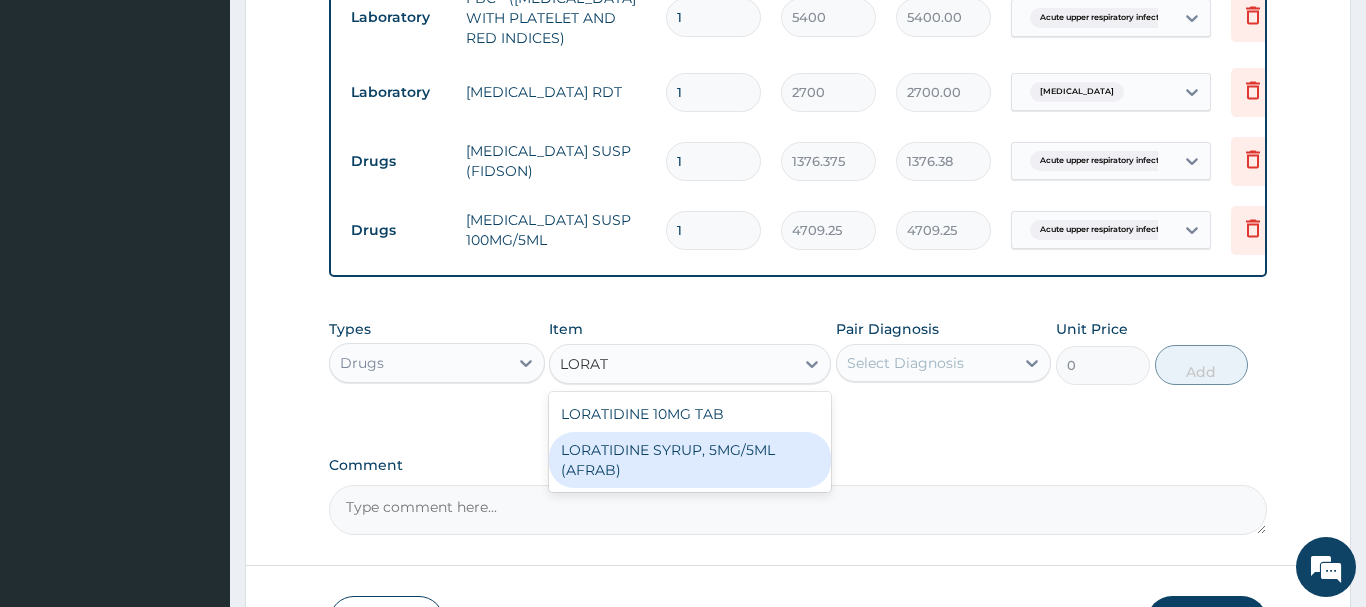 type 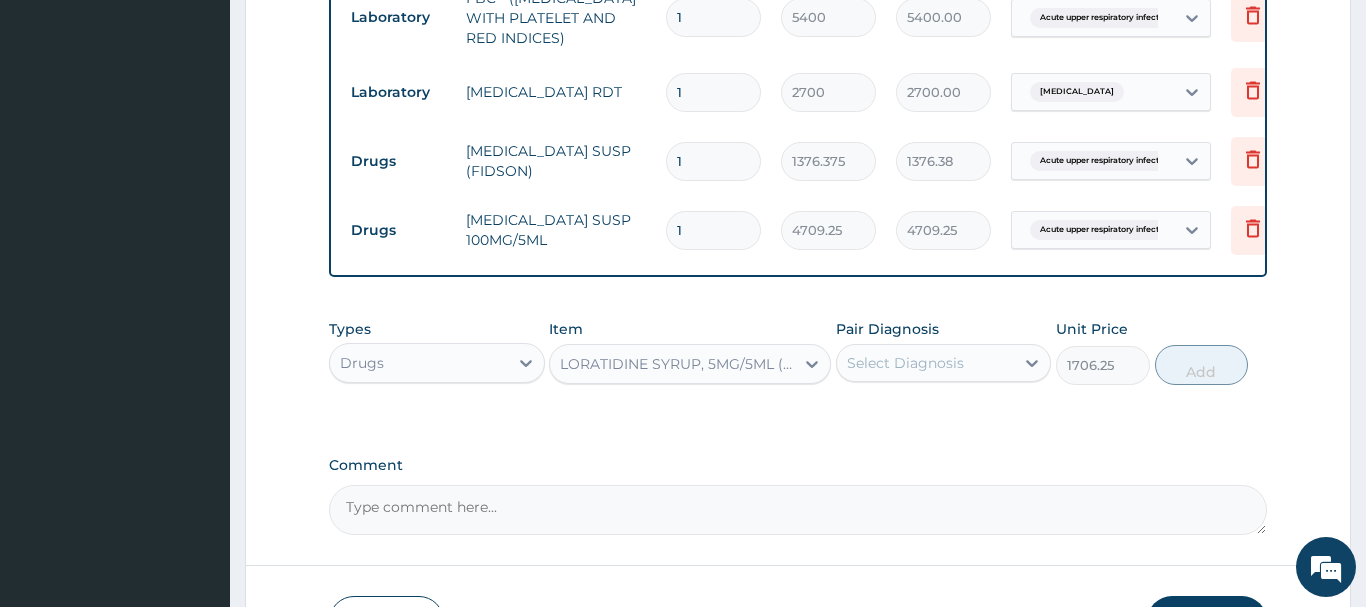 click on "Select Diagnosis" at bounding box center (905, 363) 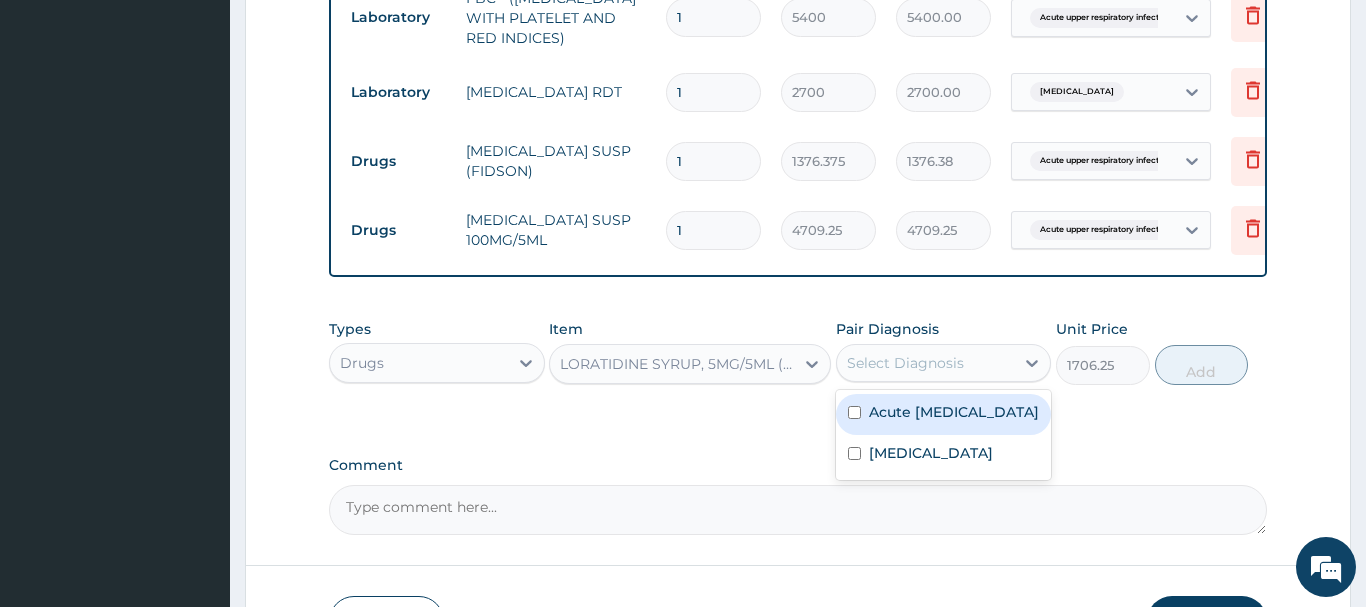 click on "Acute [MEDICAL_DATA]" at bounding box center (954, 412) 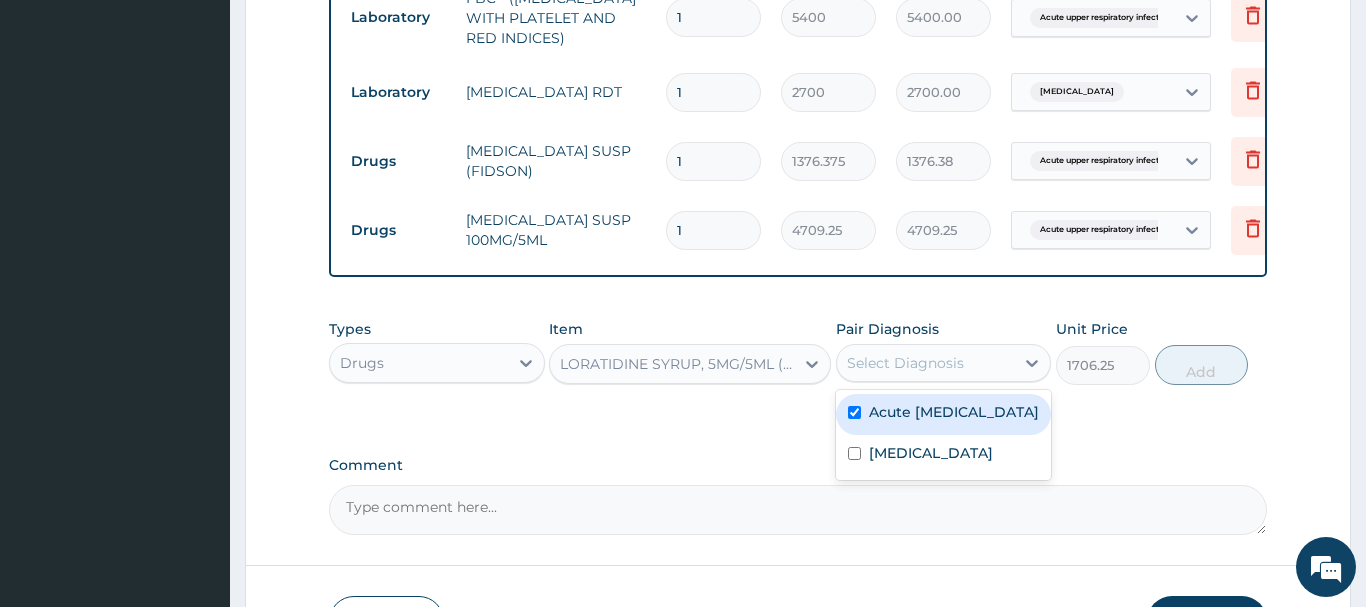 checkbox on "true" 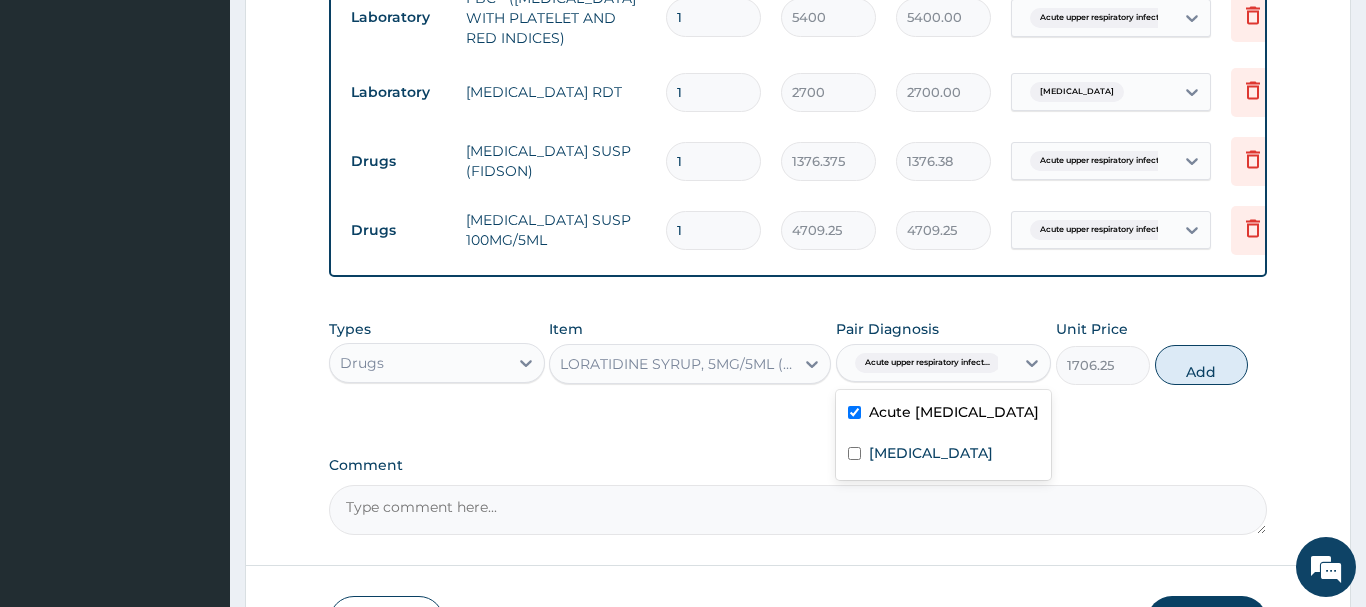 click on "Add" at bounding box center [1202, 365] 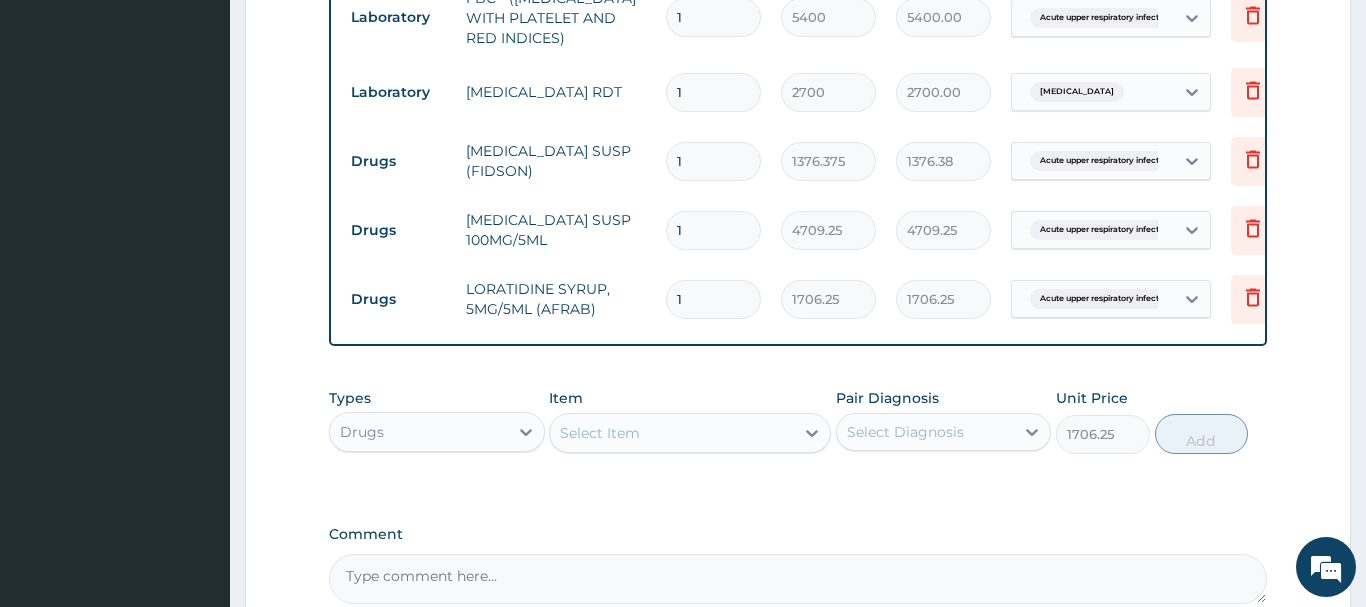 type on "0" 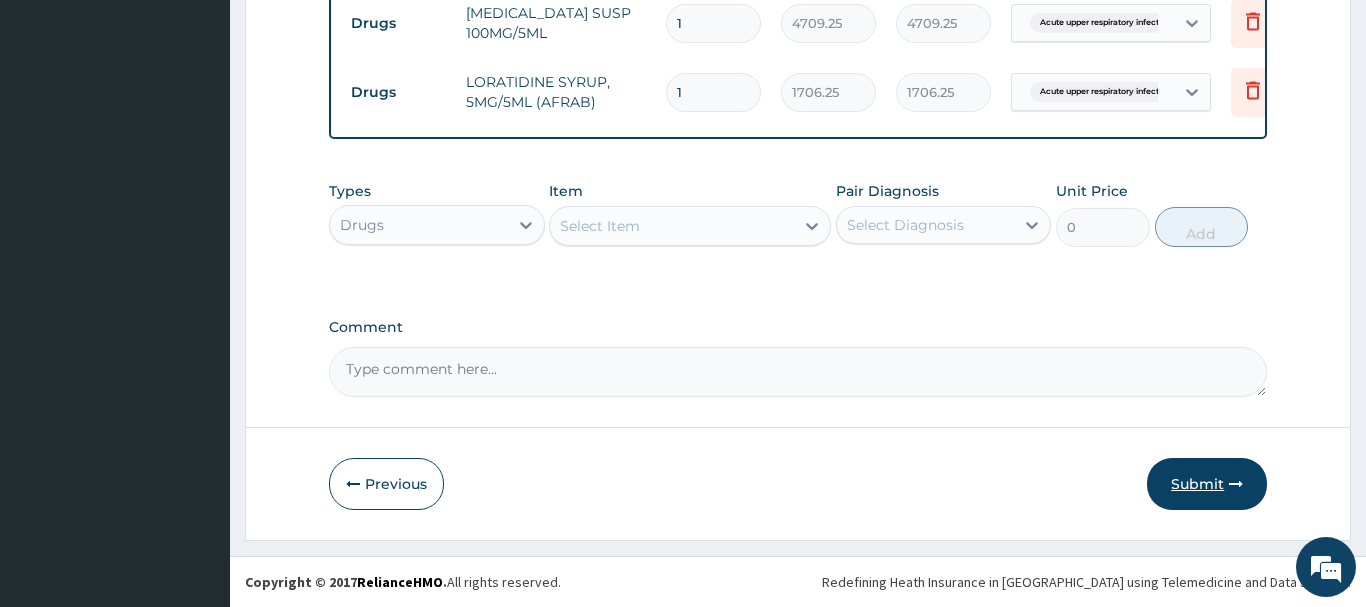 click on "Submit" at bounding box center (1207, 484) 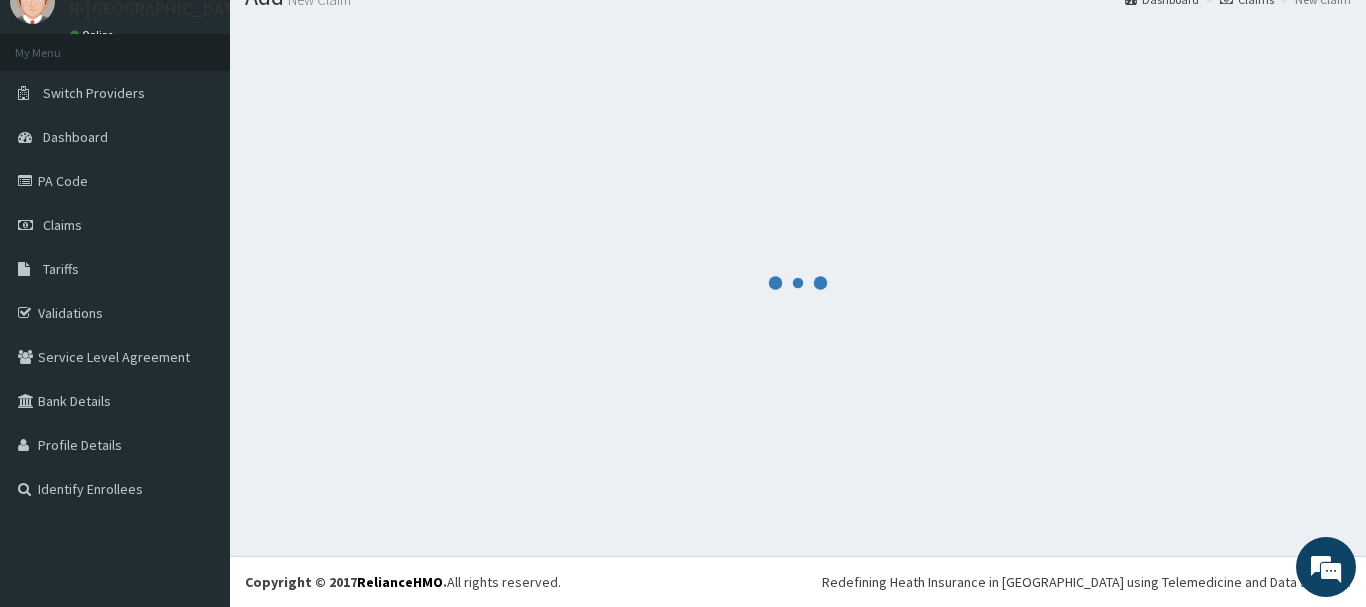 scroll, scrollTop: 81, scrollLeft: 0, axis: vertical 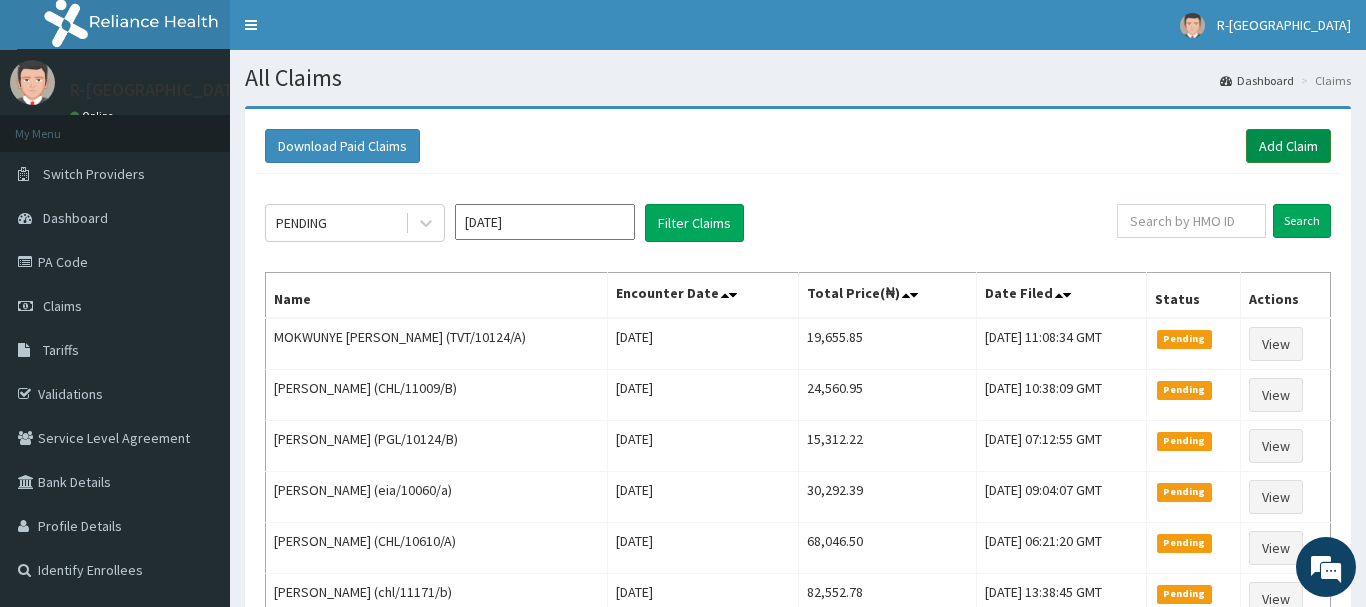 click on "Add Claim" at bounding box center [1288, 146] 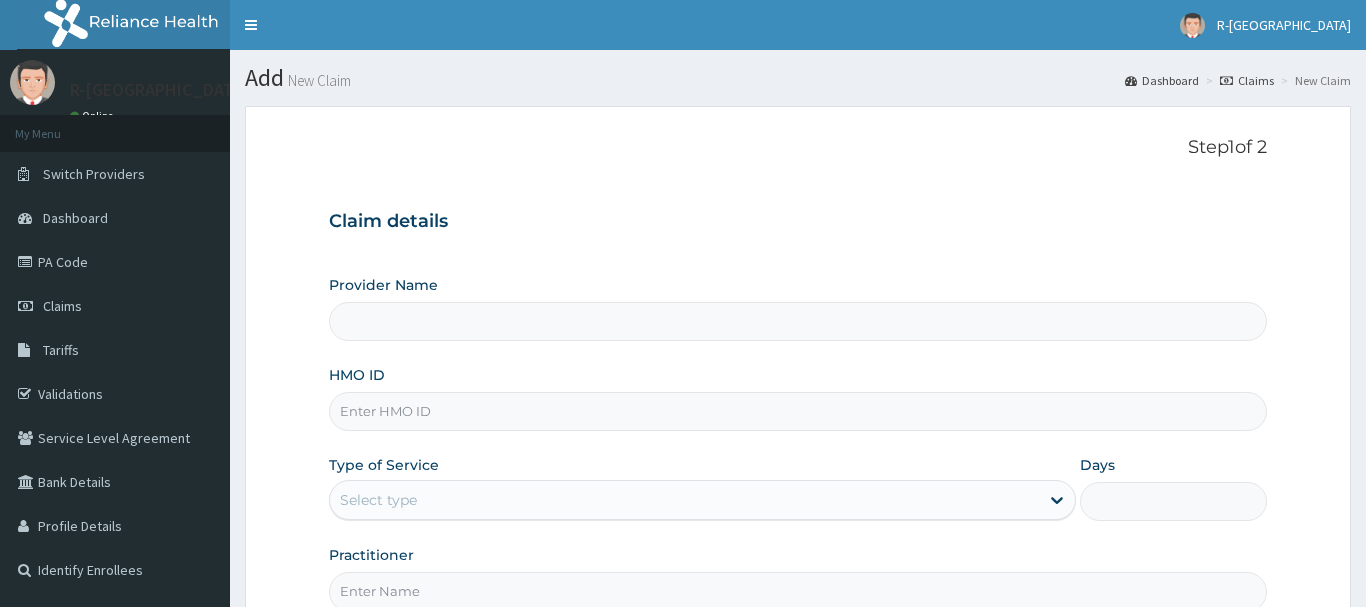 scroll, scrollTop: 0, scrollLeft: 0, axis: both 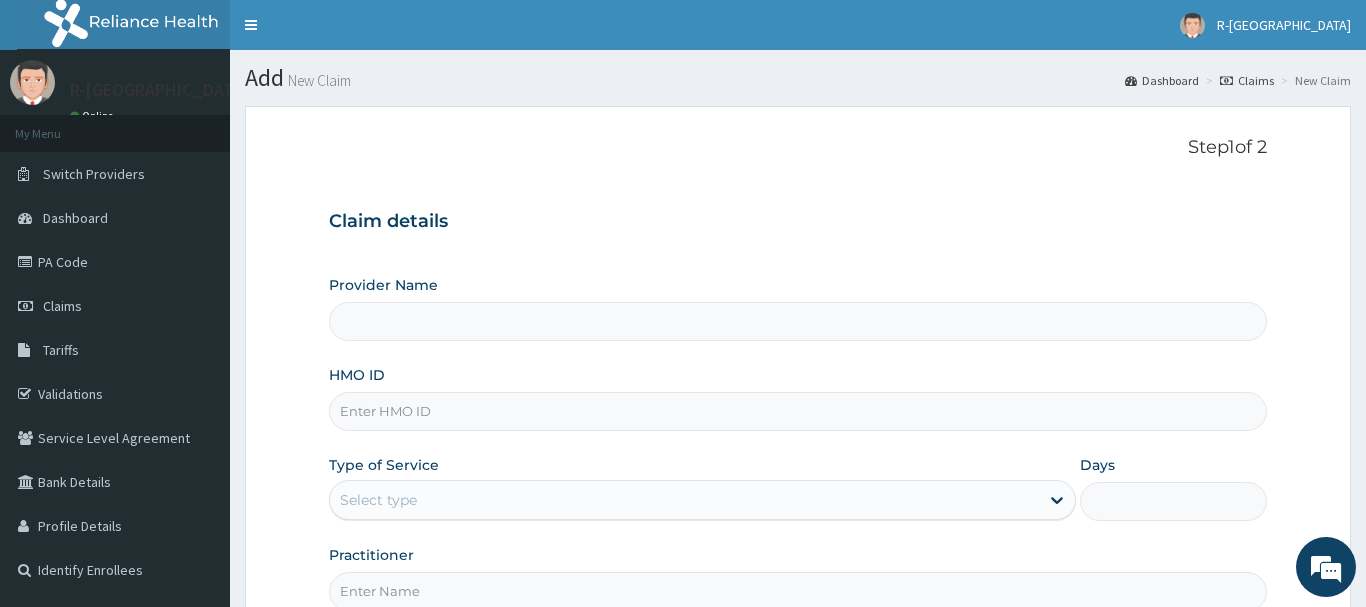 type on "R-Jolad Hospital Nigeria Limited(kupa)" 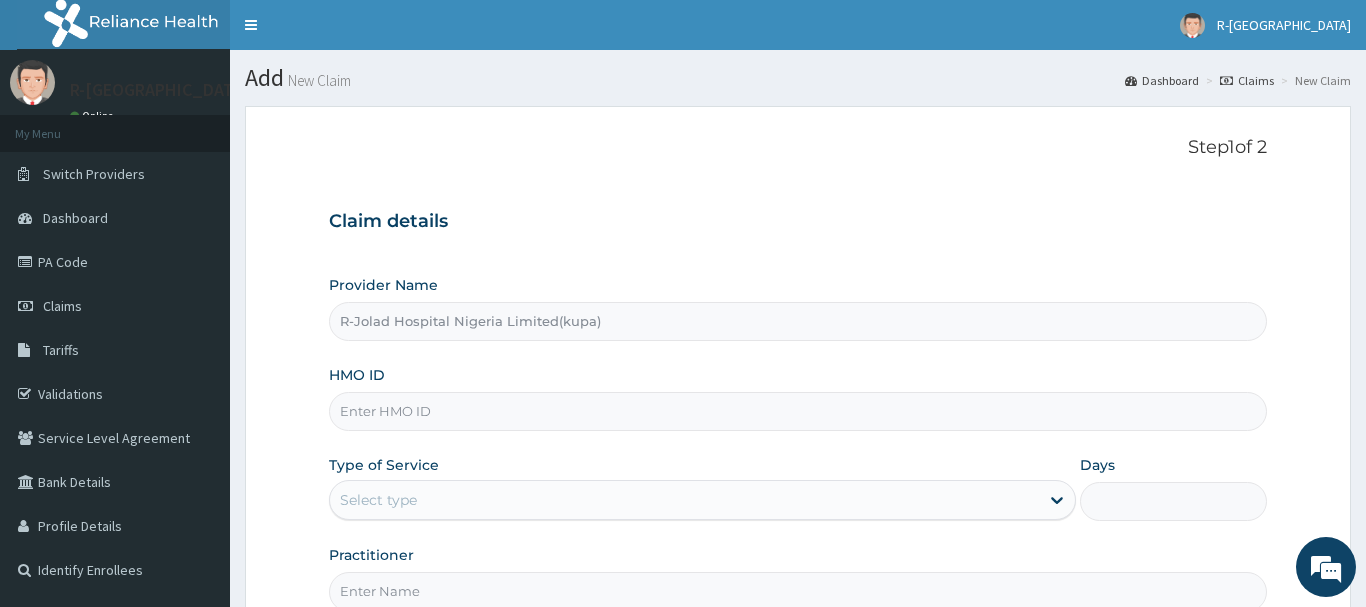 paste on "ENP/10429/D" 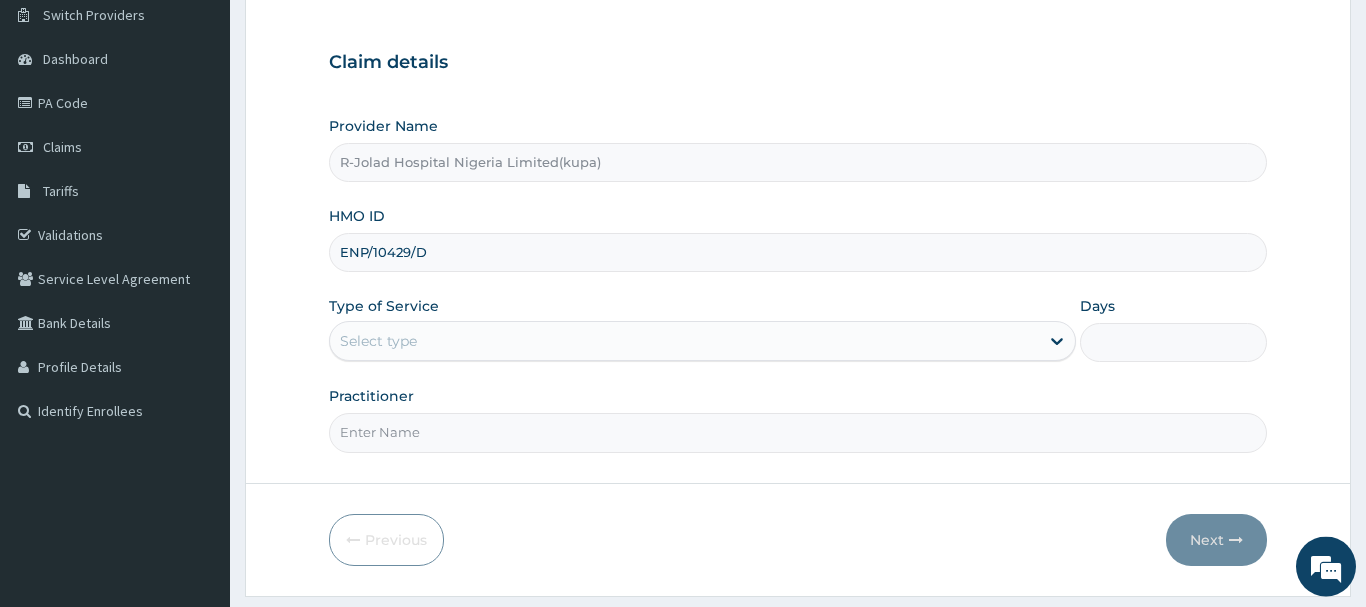 scroll, scrollTop: 215, scrollLeft: 0, axis: vertical 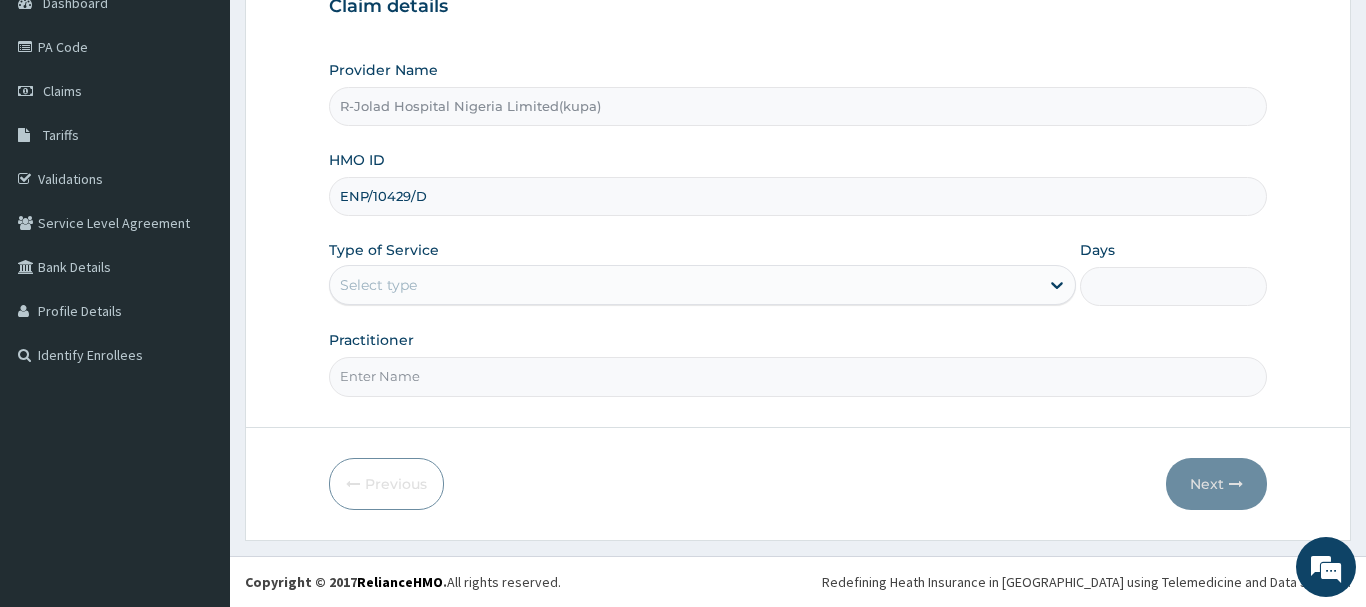 type on "ENP/10429/D" 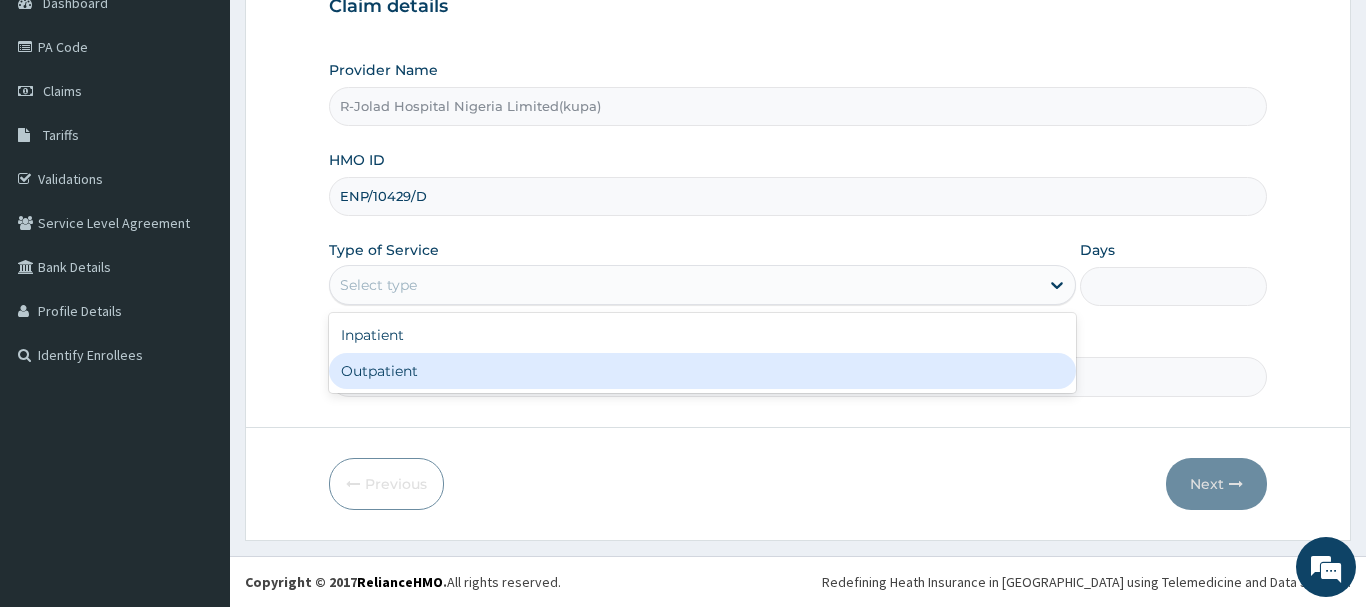 click on "Outpatient" at bounding box center [703, 371] 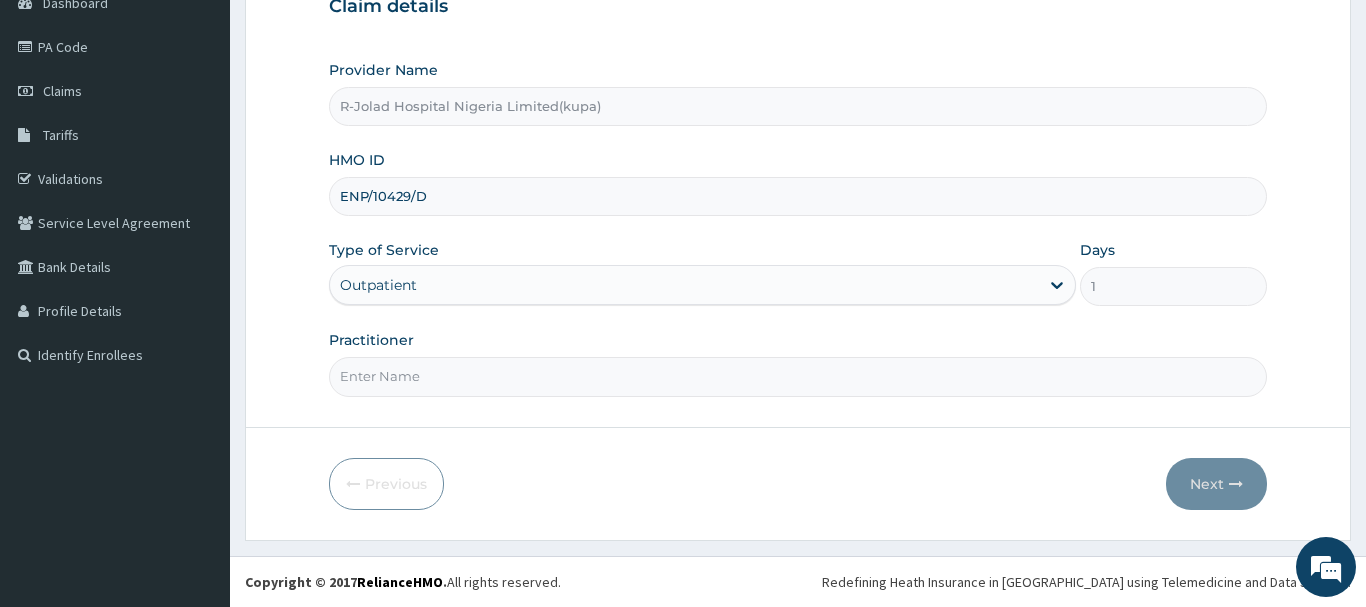 click on "Practitioner" at bounding box center [798, 376] 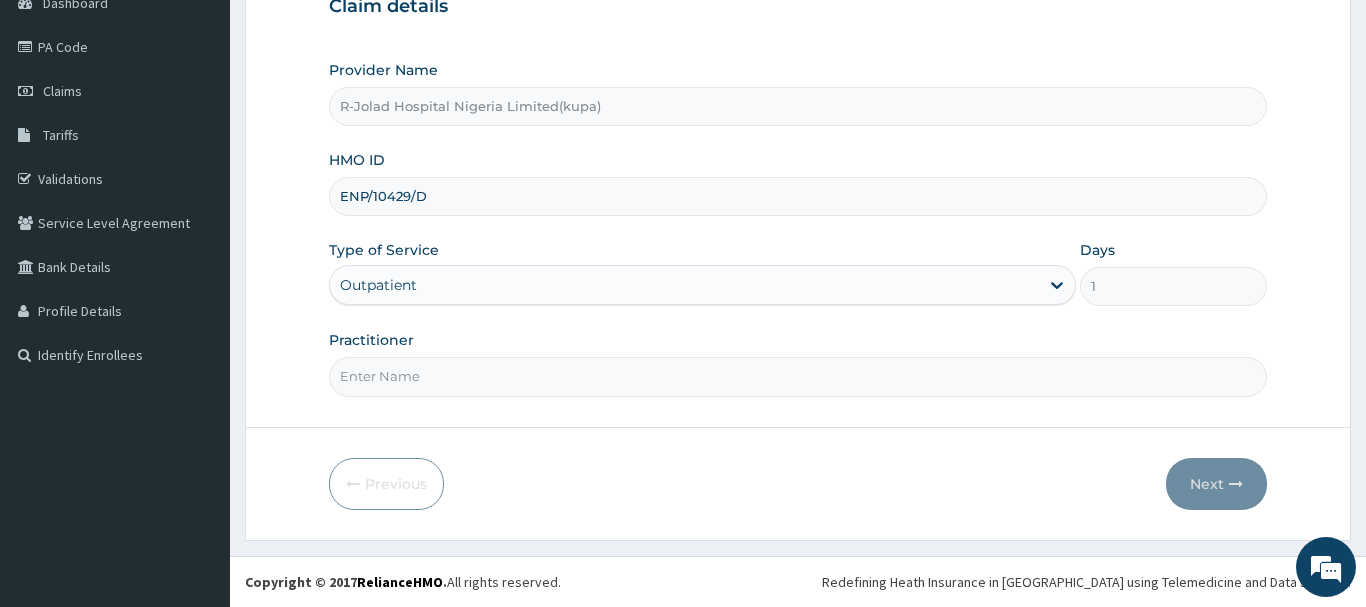 scroll, scrollTop: 0, scrollLeft: 0, axis: both 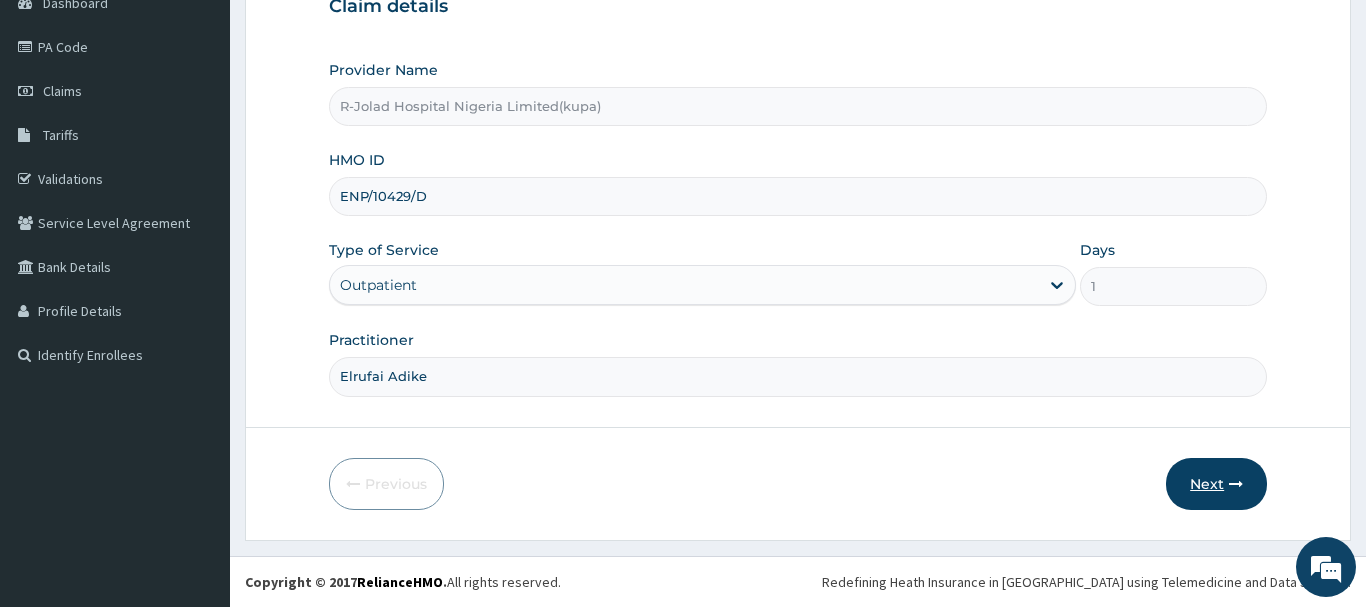 type on "Elrufai Adike" 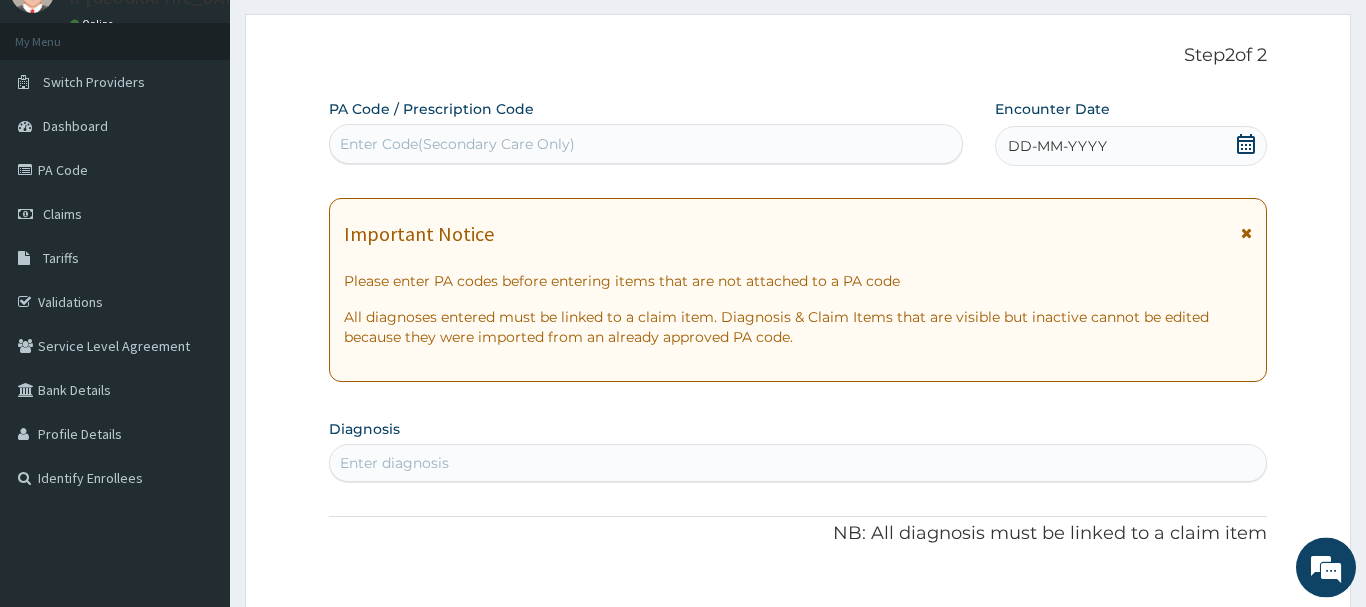 scroll, scrollTop: 0, scrollLeft: 0, axis: both 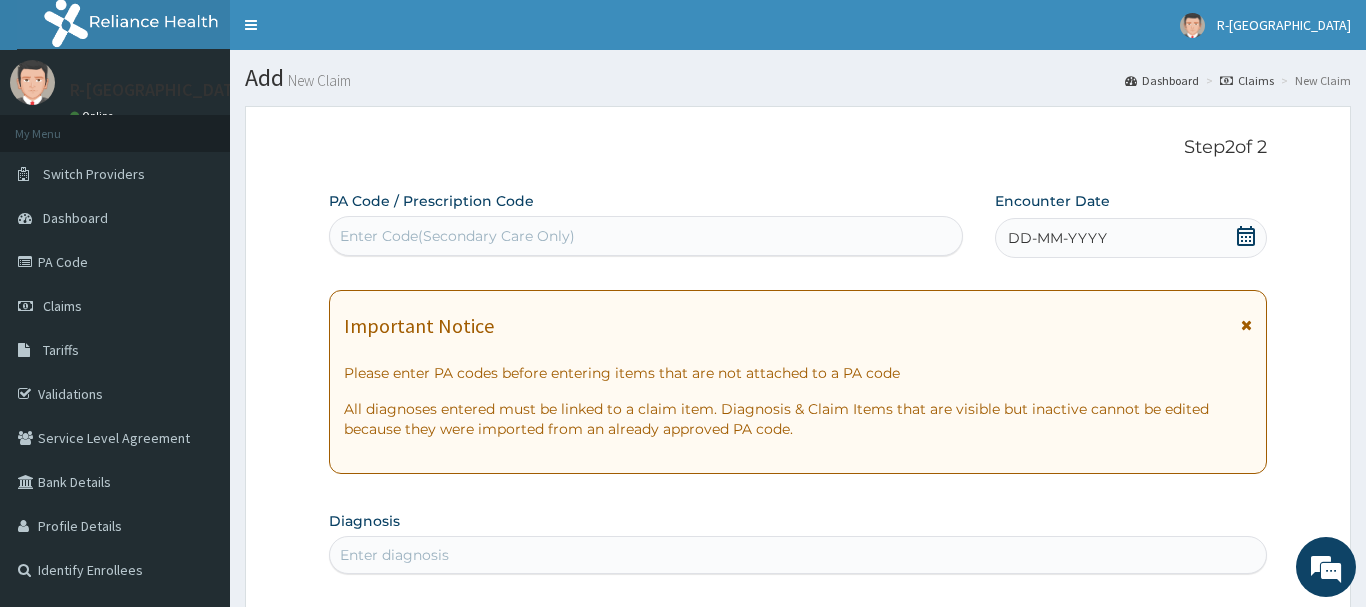 click on "DD-MM-YYYY" at bounding box center [1131, 238] 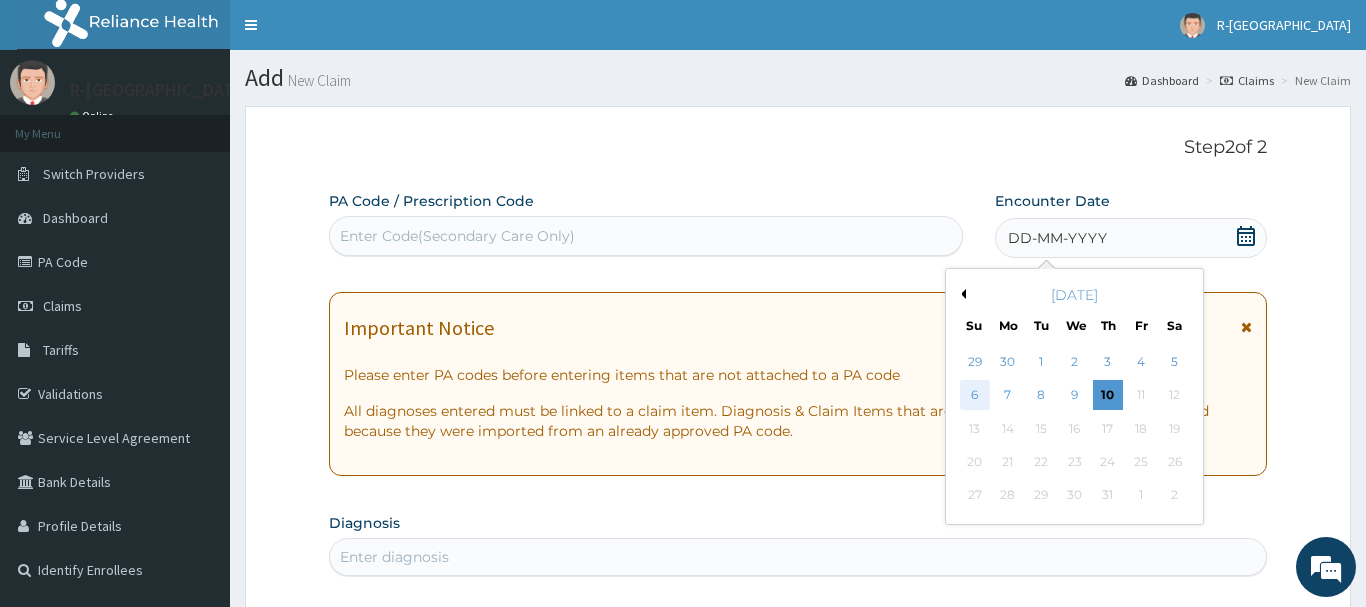 click on "6" at bounding box center (975, 396) 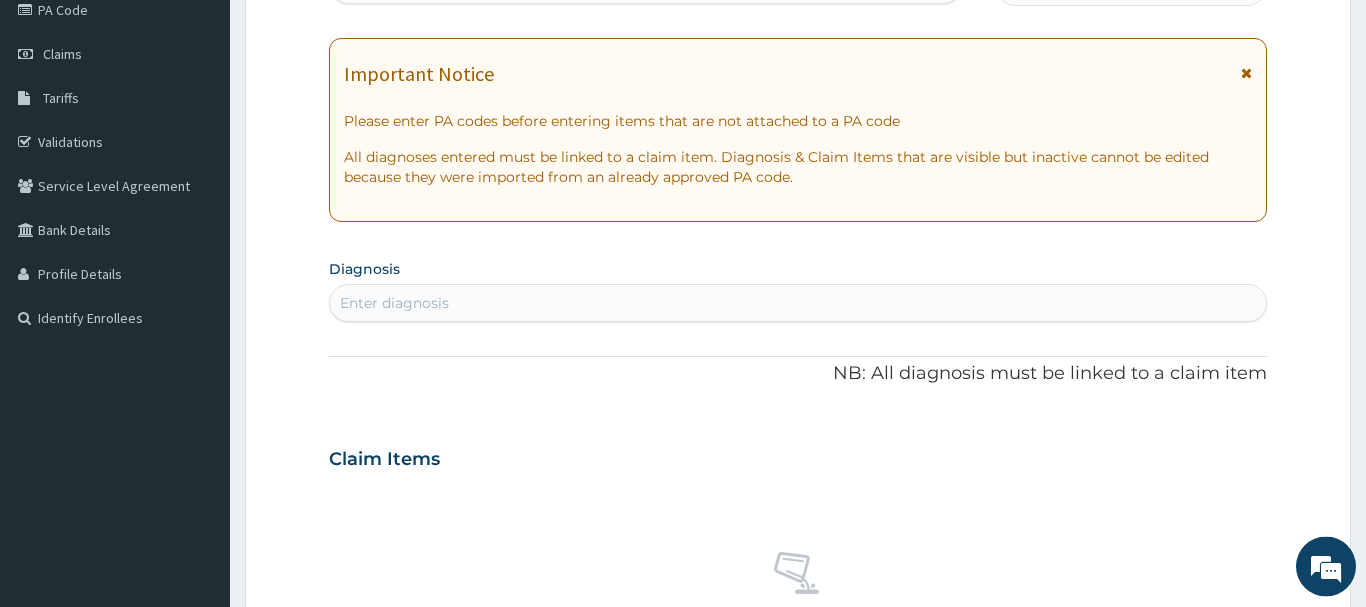 scroll, scrollTop: 408, scrollLeft: 0, axis: vertical 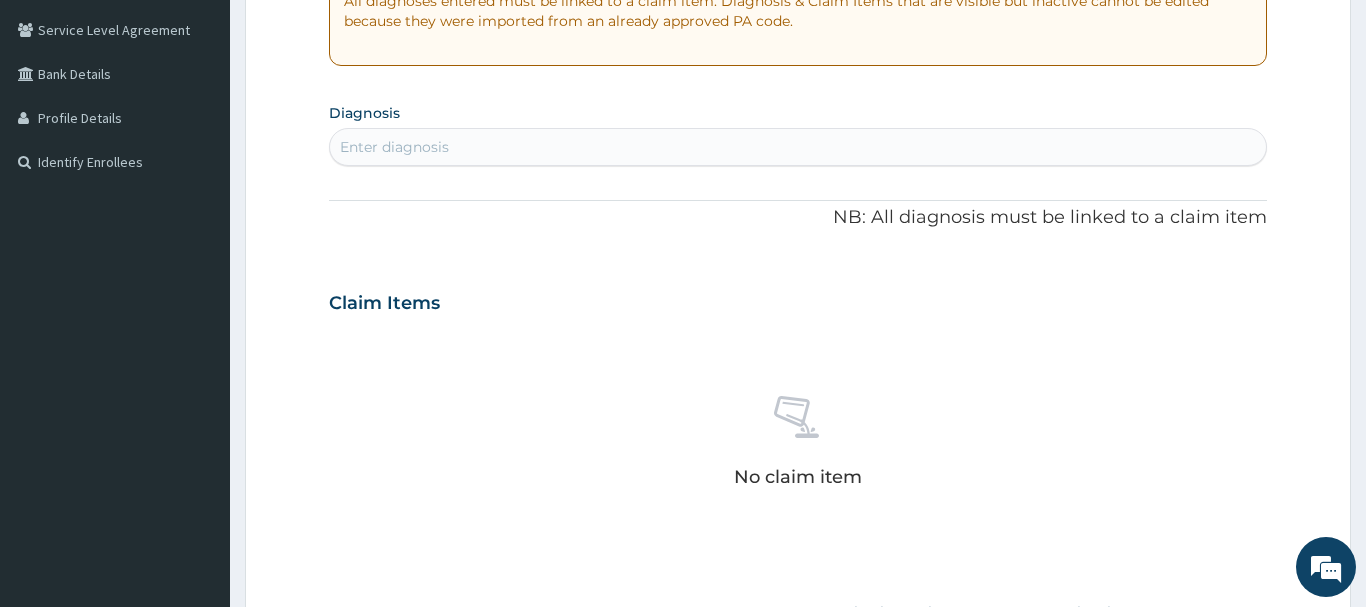 click on "Enter diagnosis" at bounding box center (394, 147) 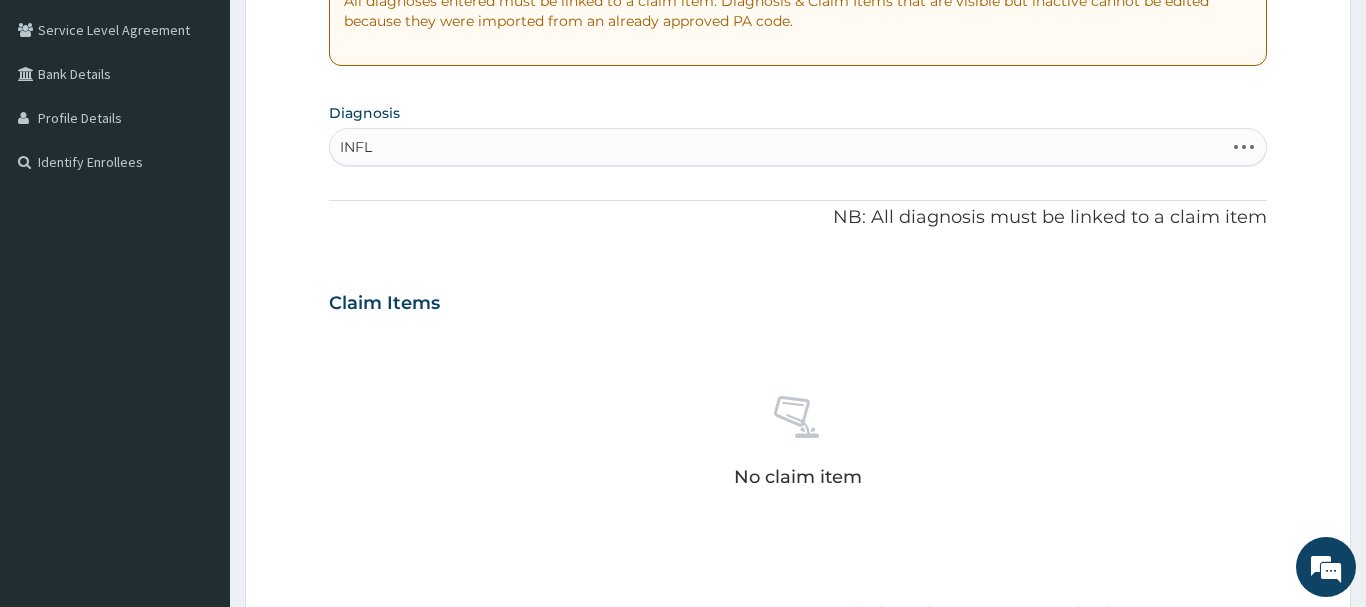 type on "INFLU" 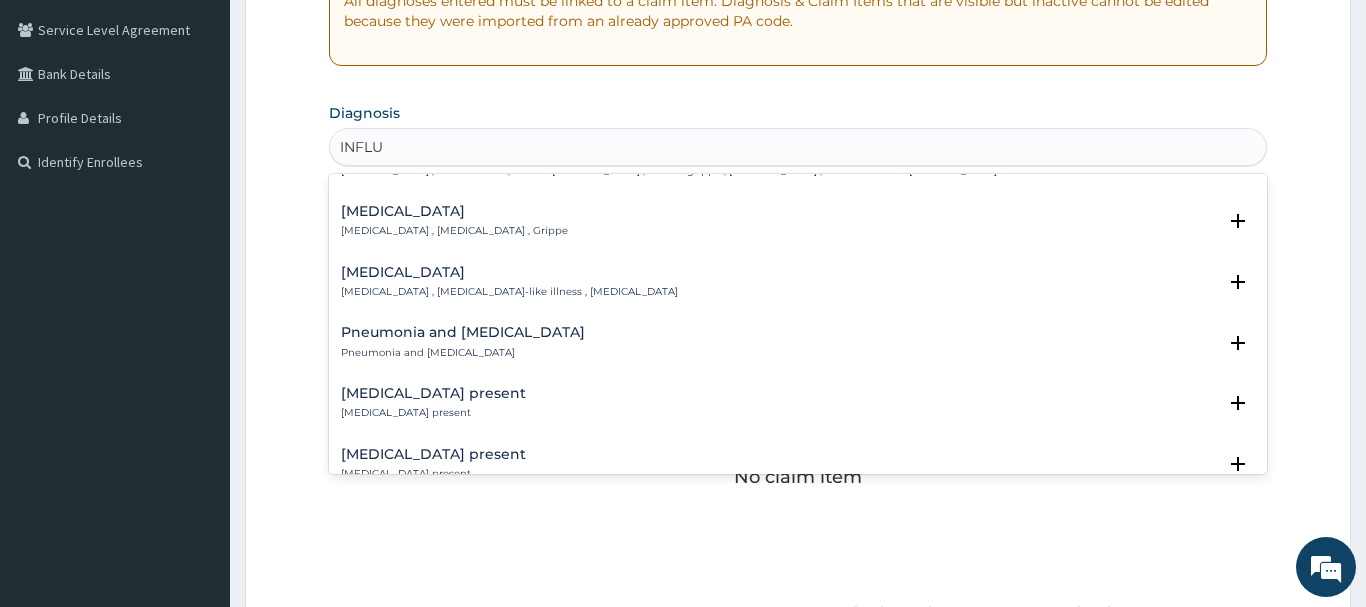 scroll, scrollTop: 0, scrollLeft: 0, axis: both 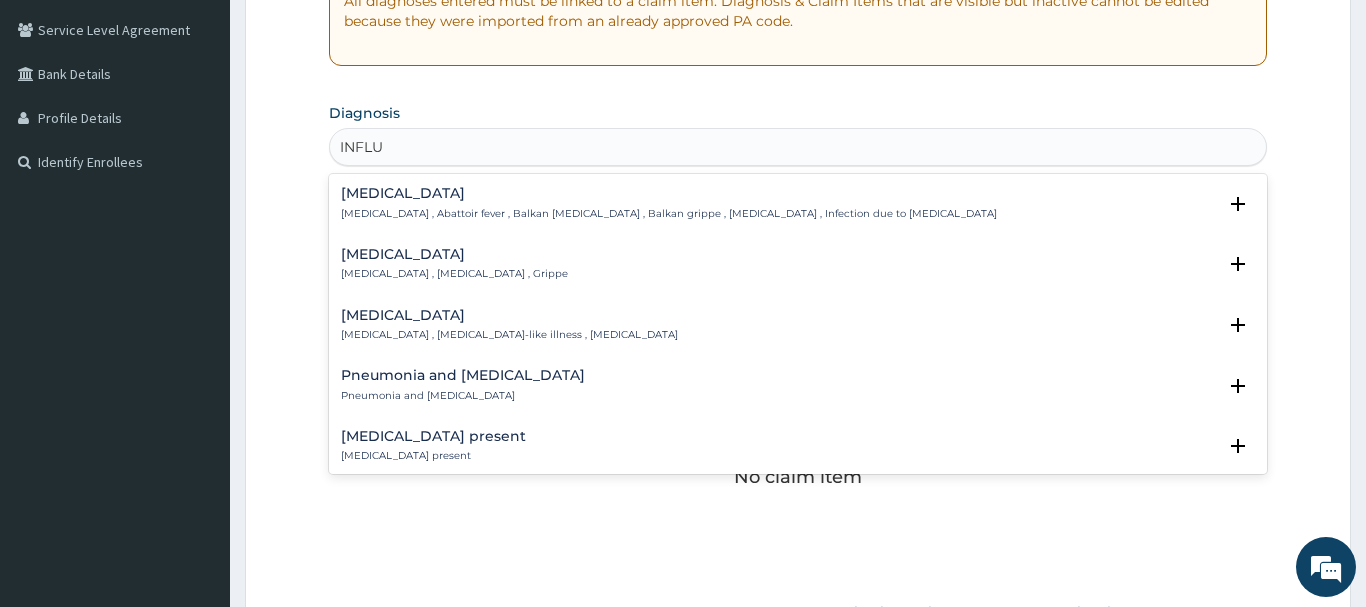 click on "[MEDICAL_DATA]" at bounding box center [454, 254] 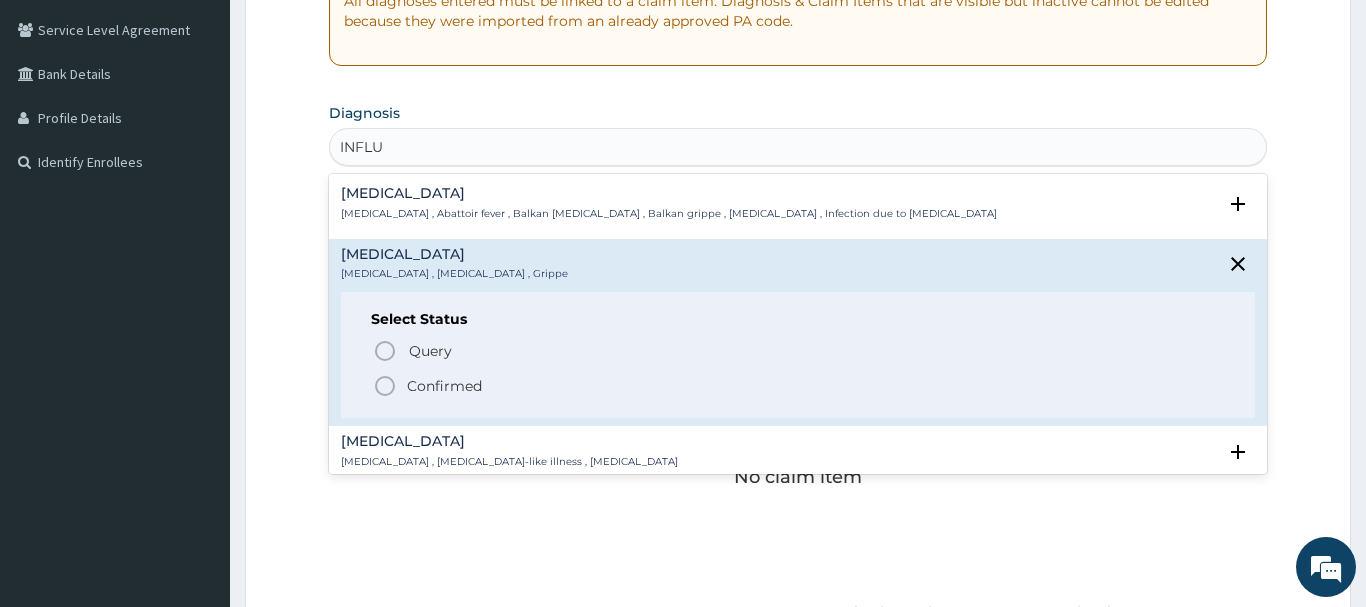 click 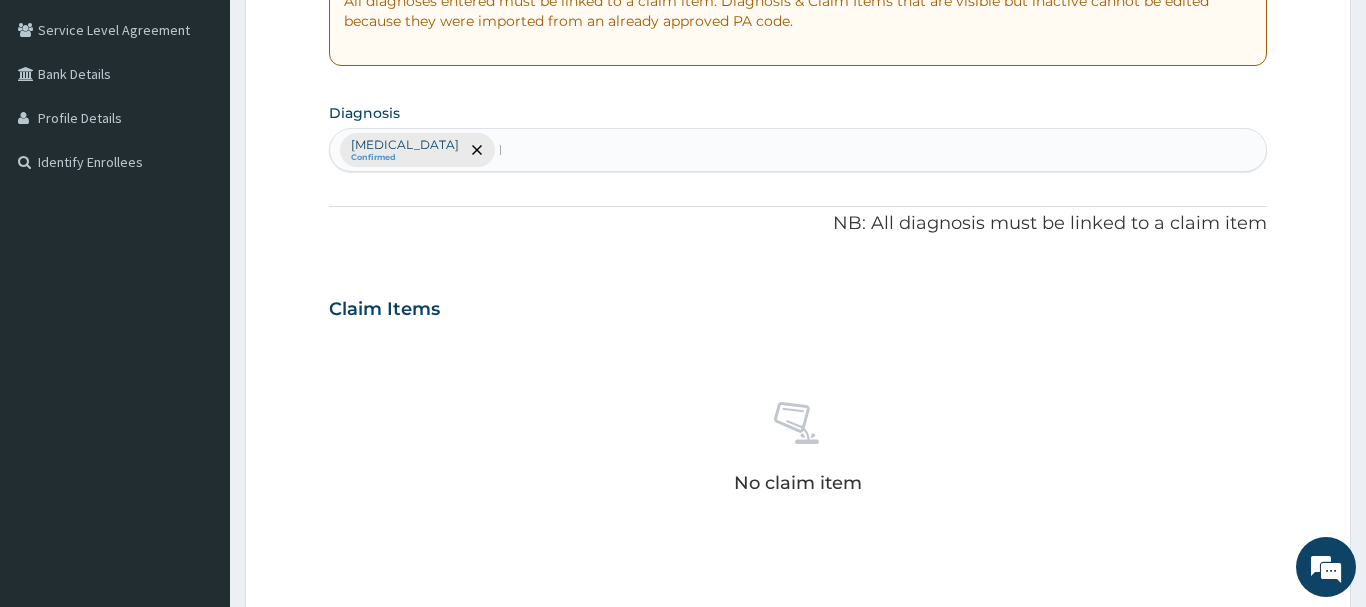 type 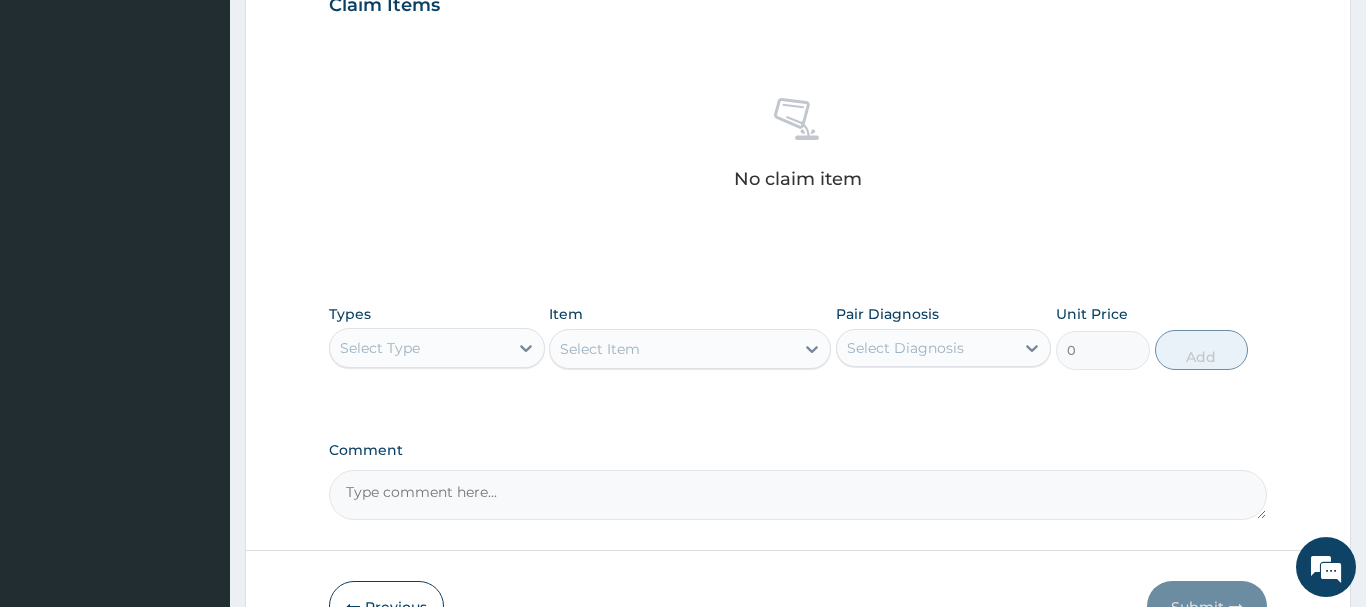 scroll, scrollTop: 714, scrollLeft: 0, axis: vertical 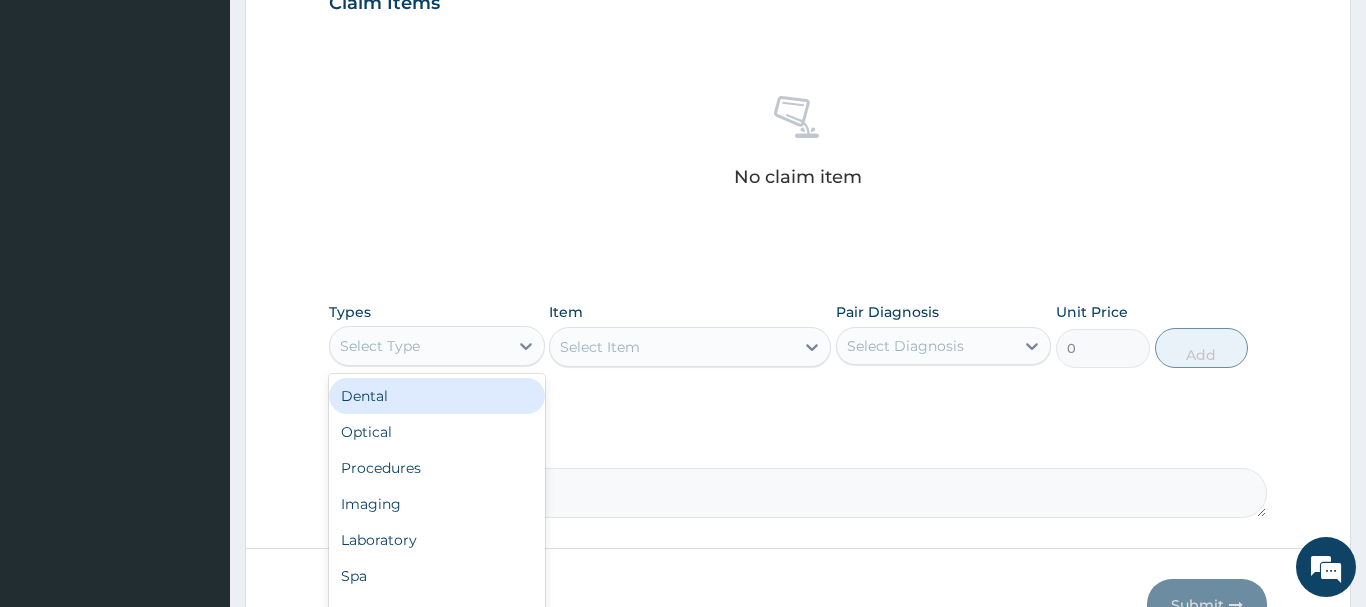 click on "Select Type" at bounding box center (419, 346) 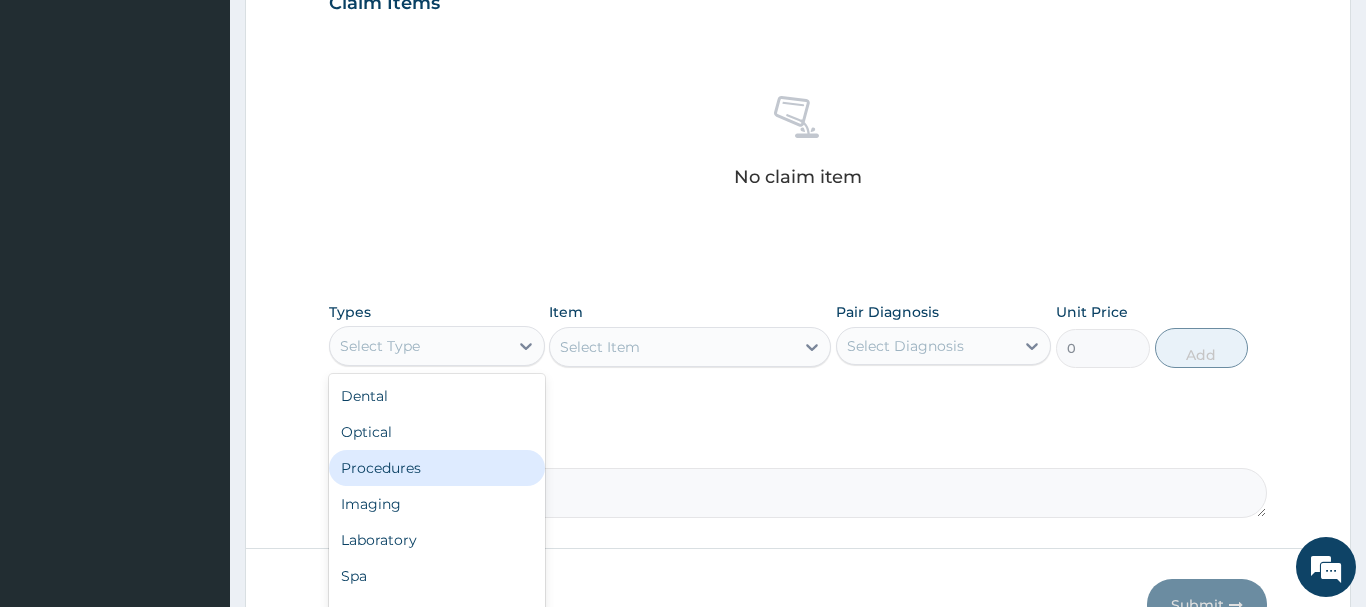 click on "Procedures" at bounding box center [437, 468] 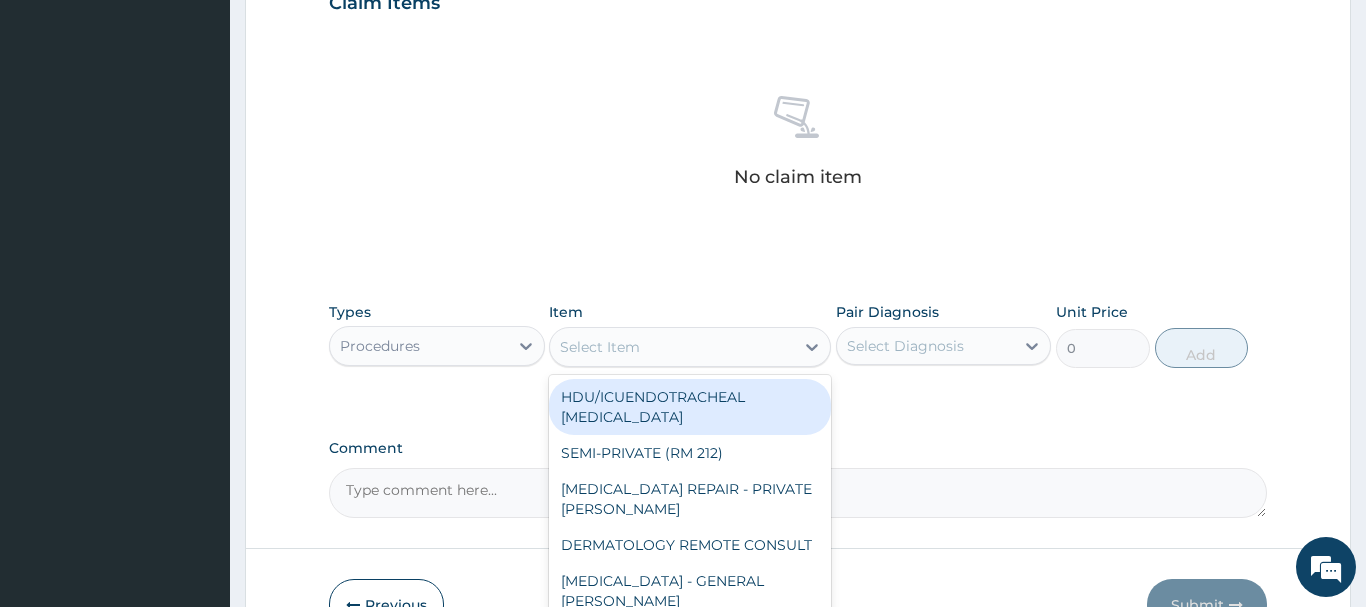 click on "Select Item" at bounding box center (672, 347) 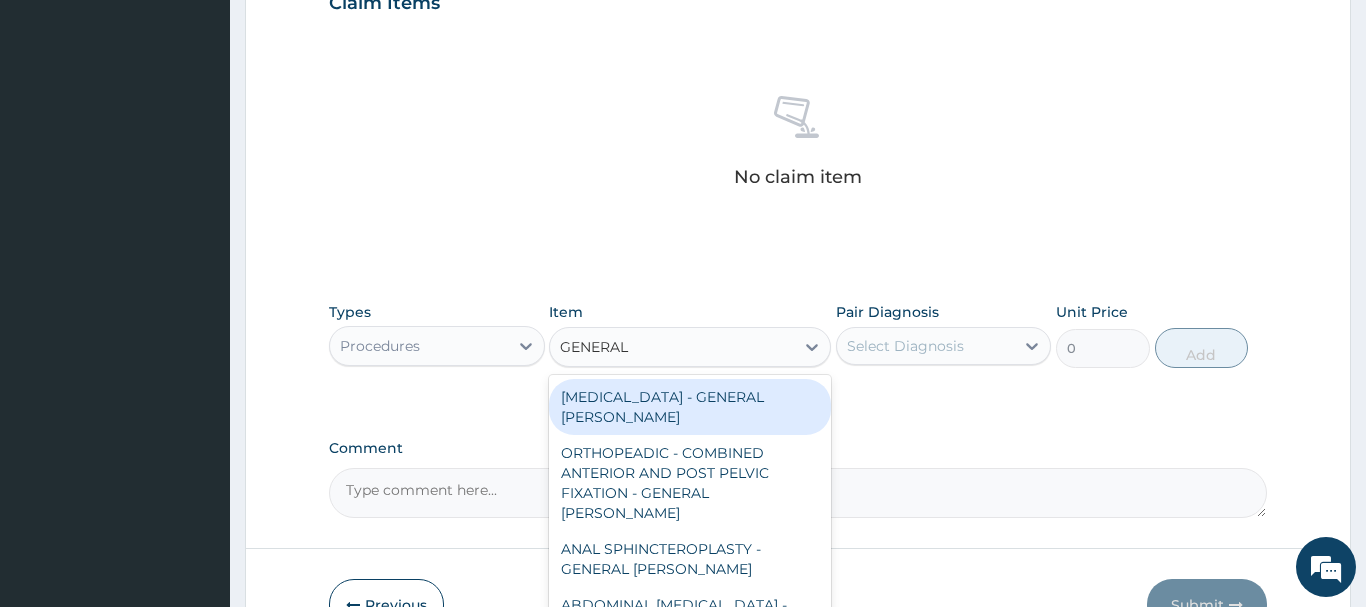 type on "GENERAL C" 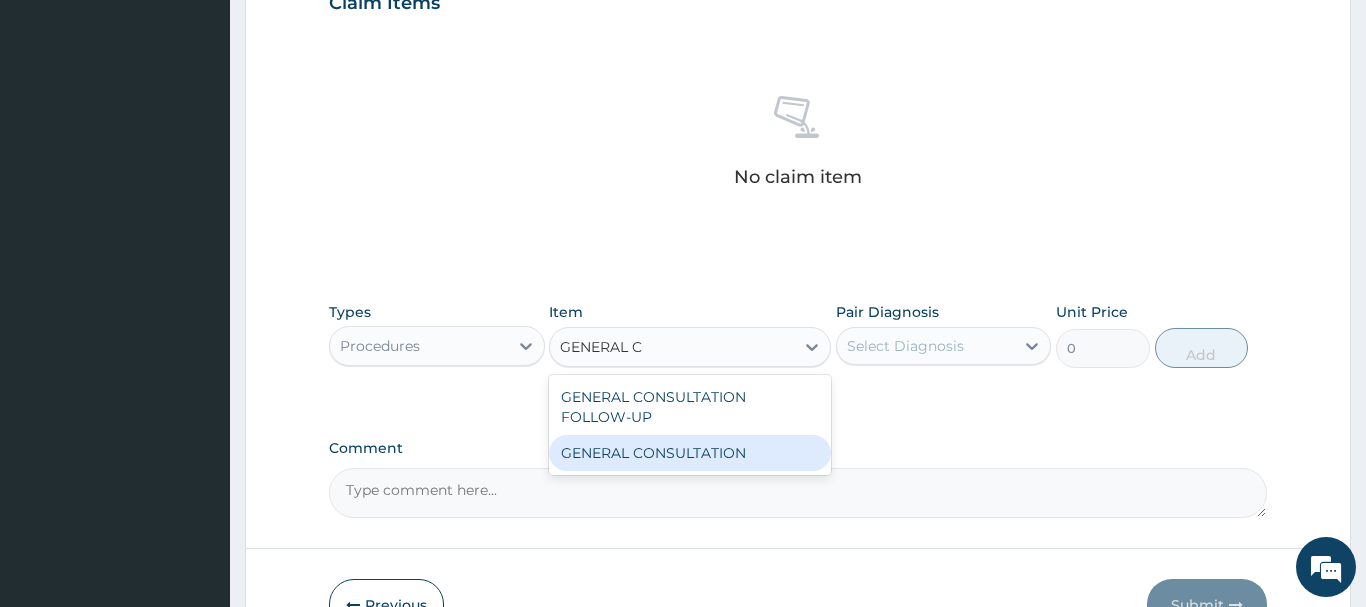 click on "GENERAL CONSULTATION" at bounding box center (690, 453) 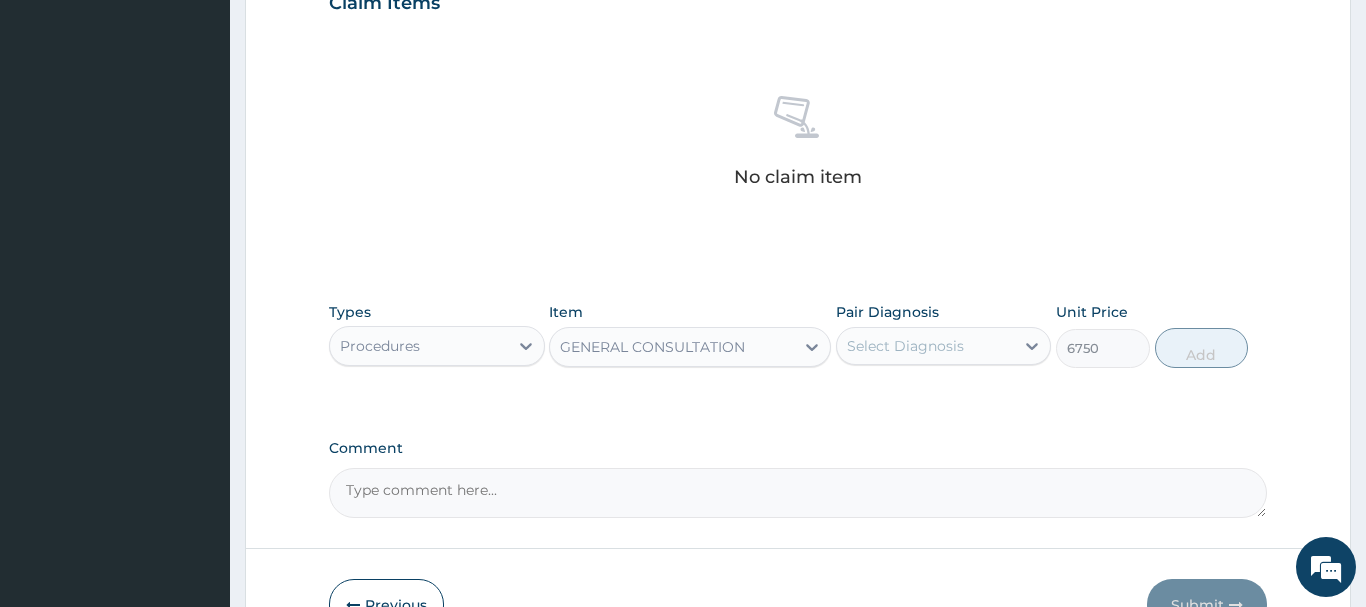 click on "Select Diagnosis" at bounding box center [905, 346] 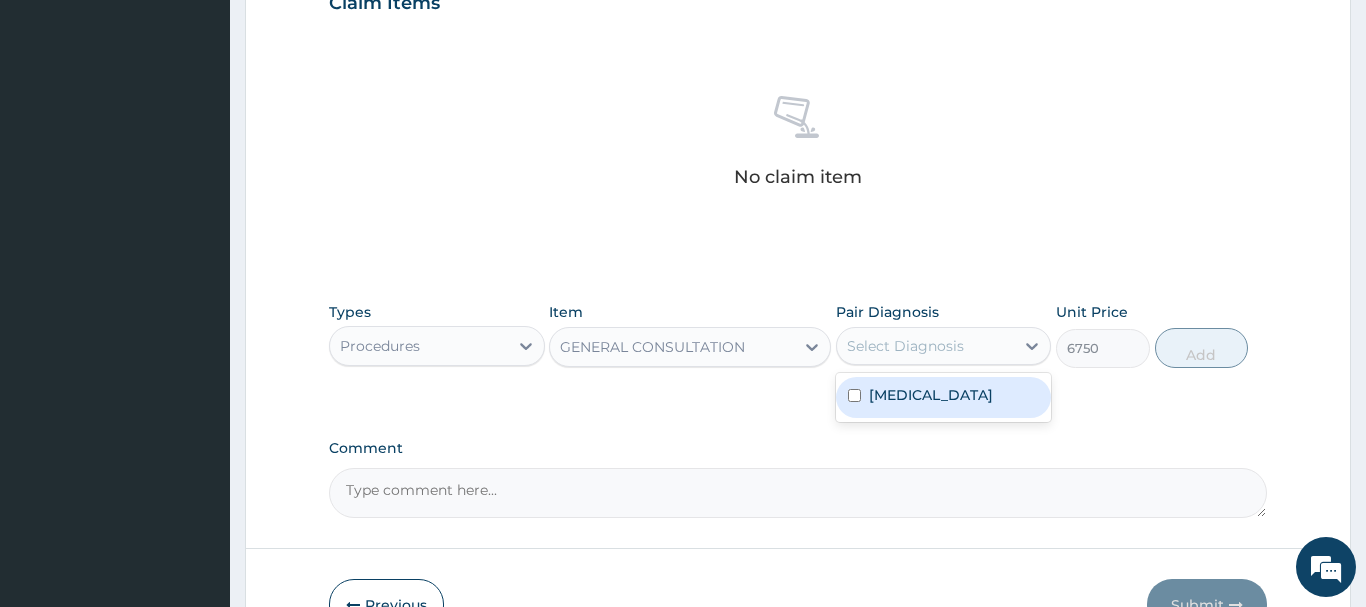 click on "Influenza" at bounding box center [931, 395] 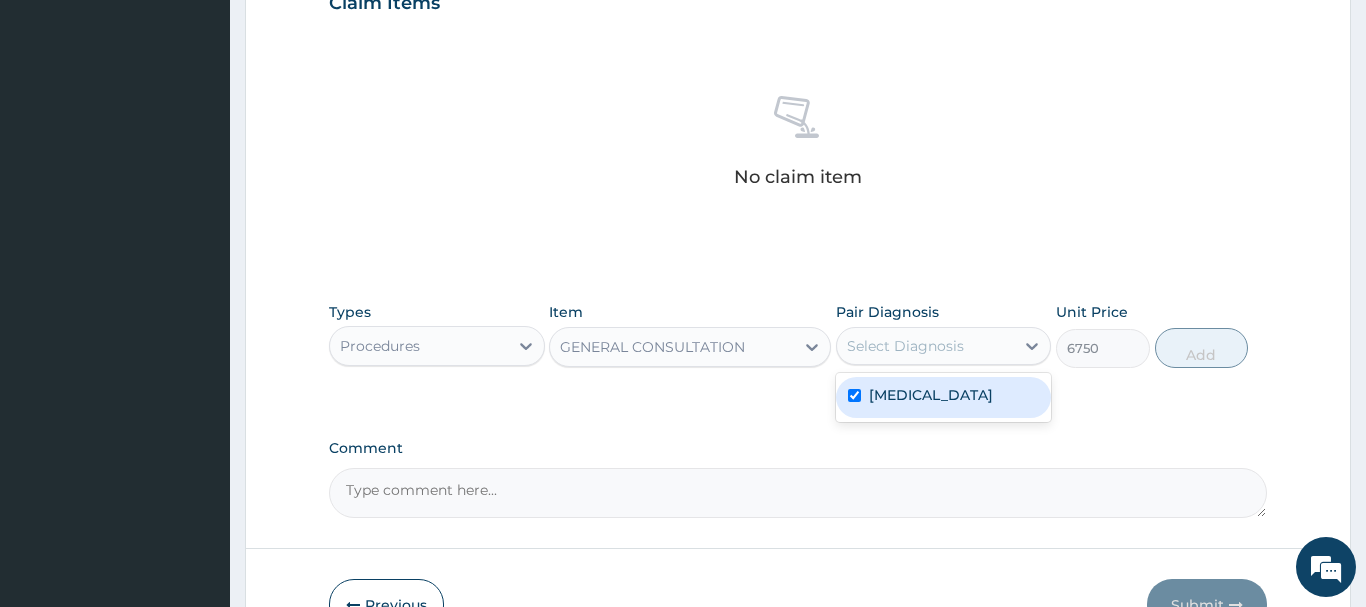 checkbox on "true" 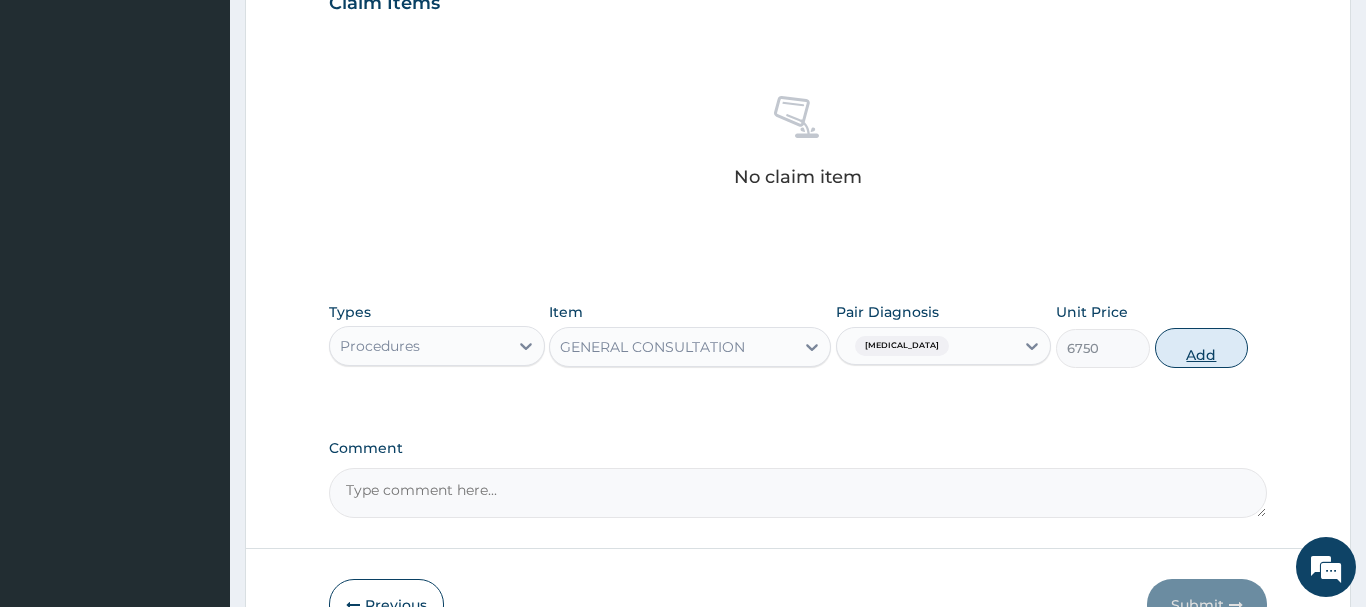 click on "Add" at bounding box center [1202, 348] 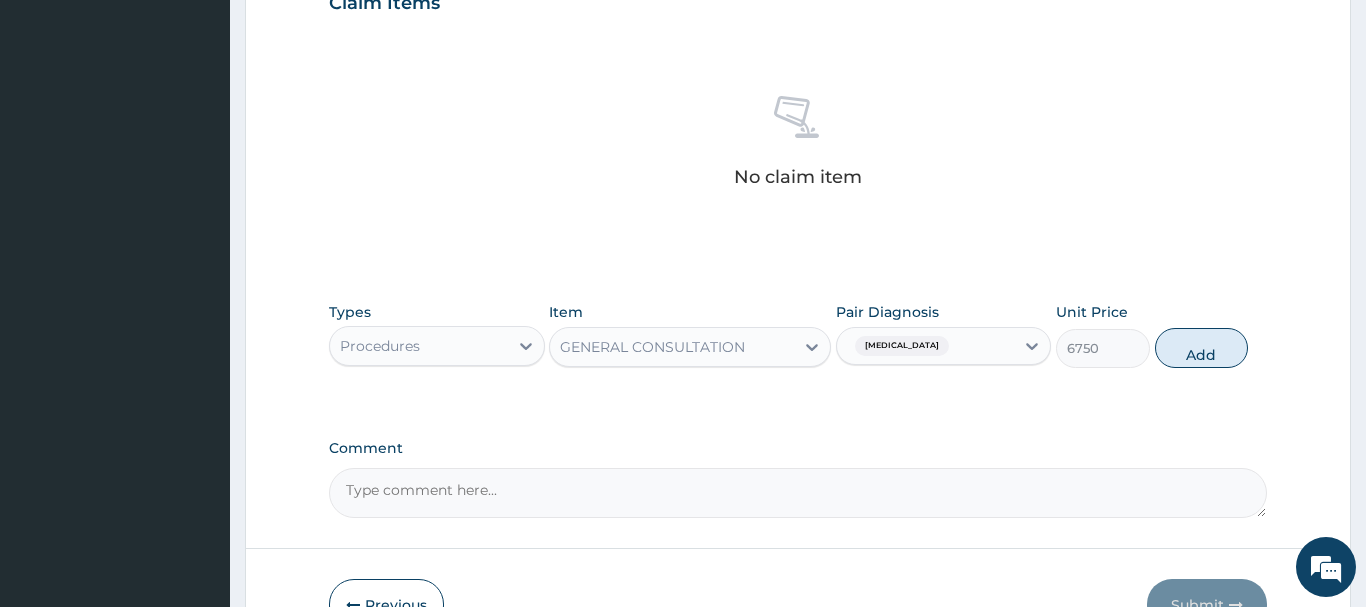 type on "0" 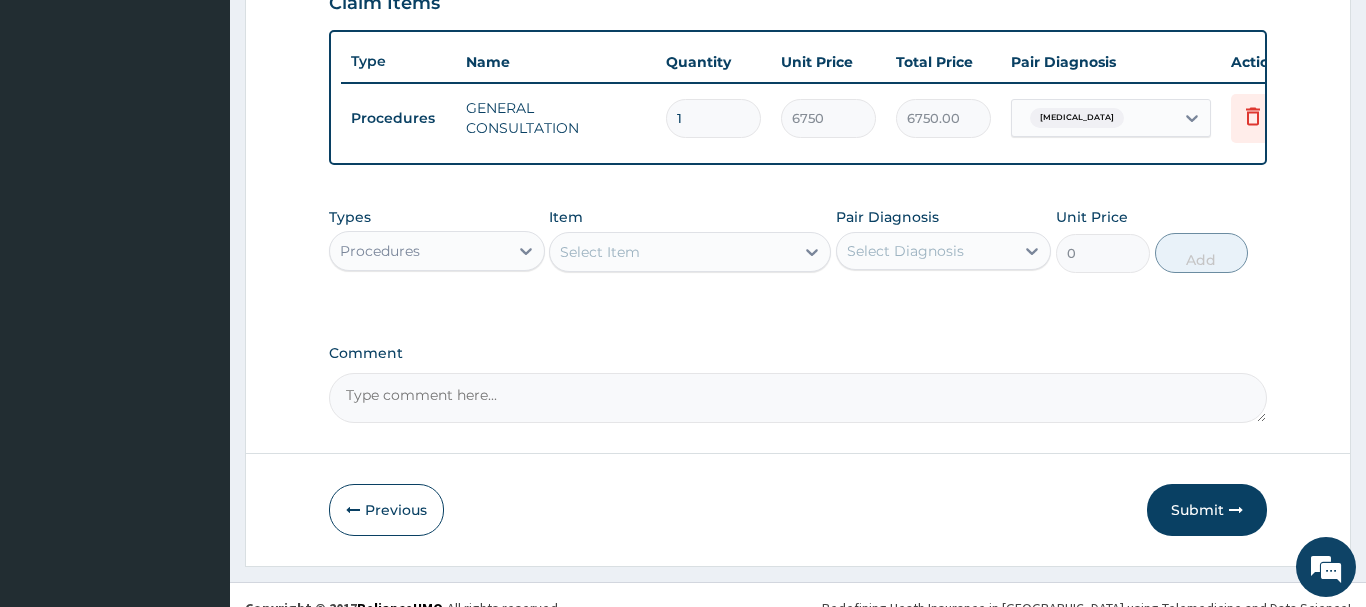 click on "Procedures" at bounding box center (419, 251) 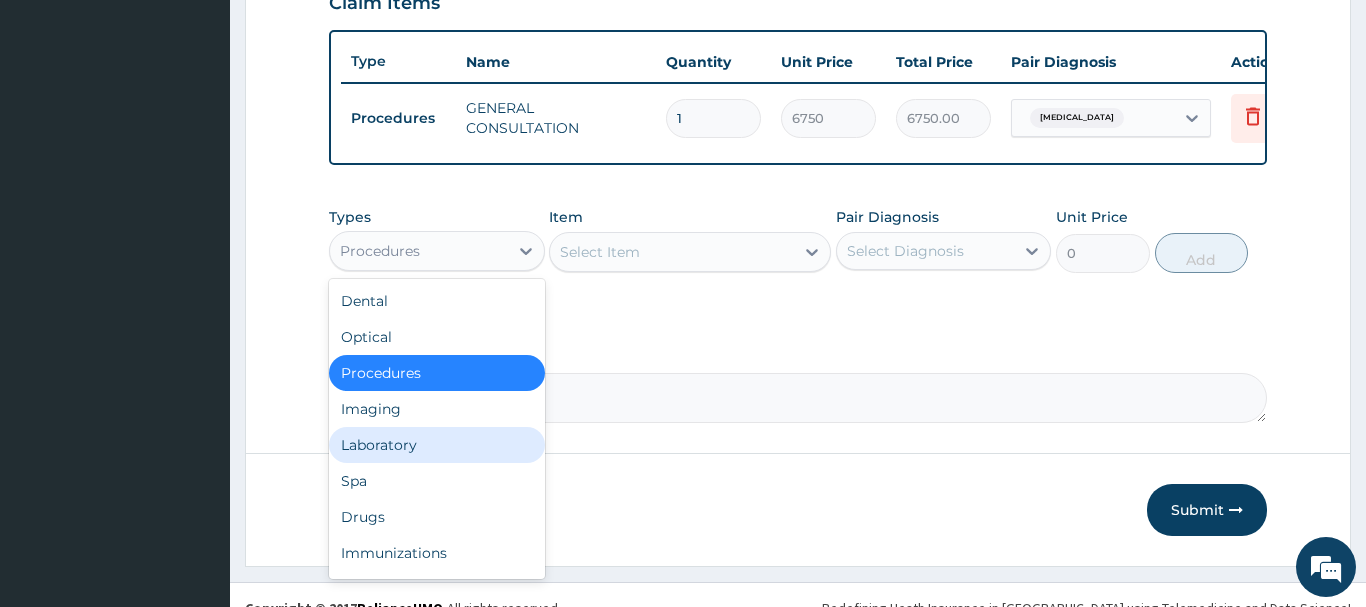 click on "Laboratory" at bounding box center [437, 445] 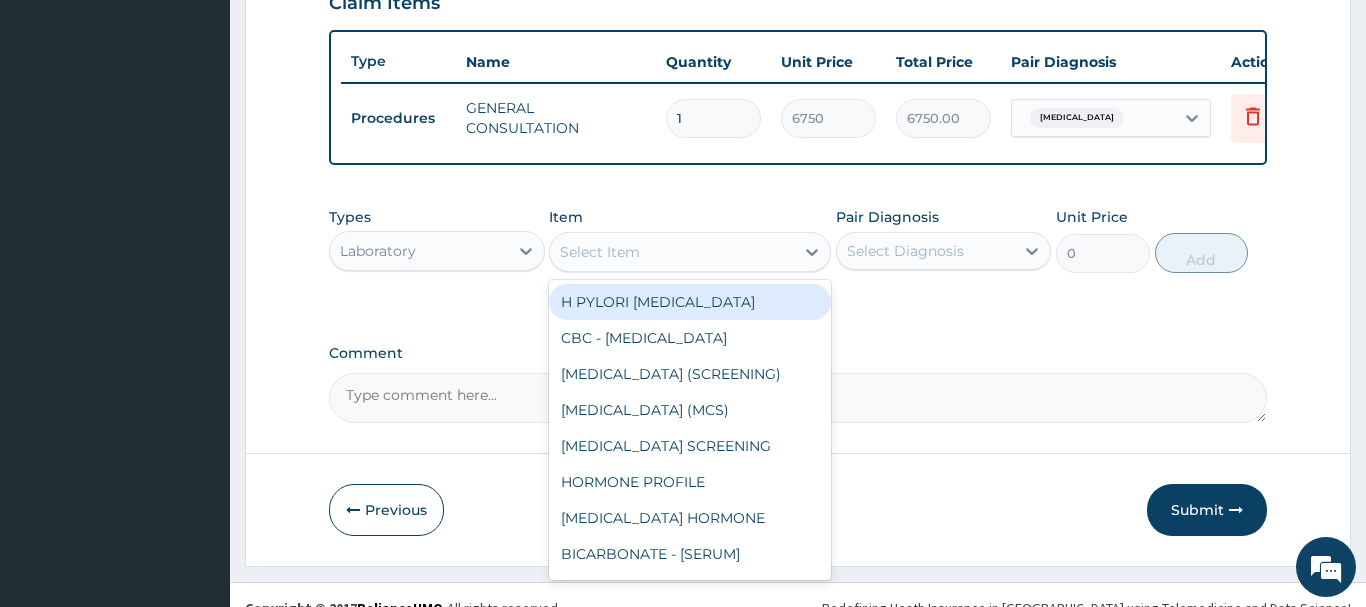 click on "Select Item" at bounding box center [600, 252] 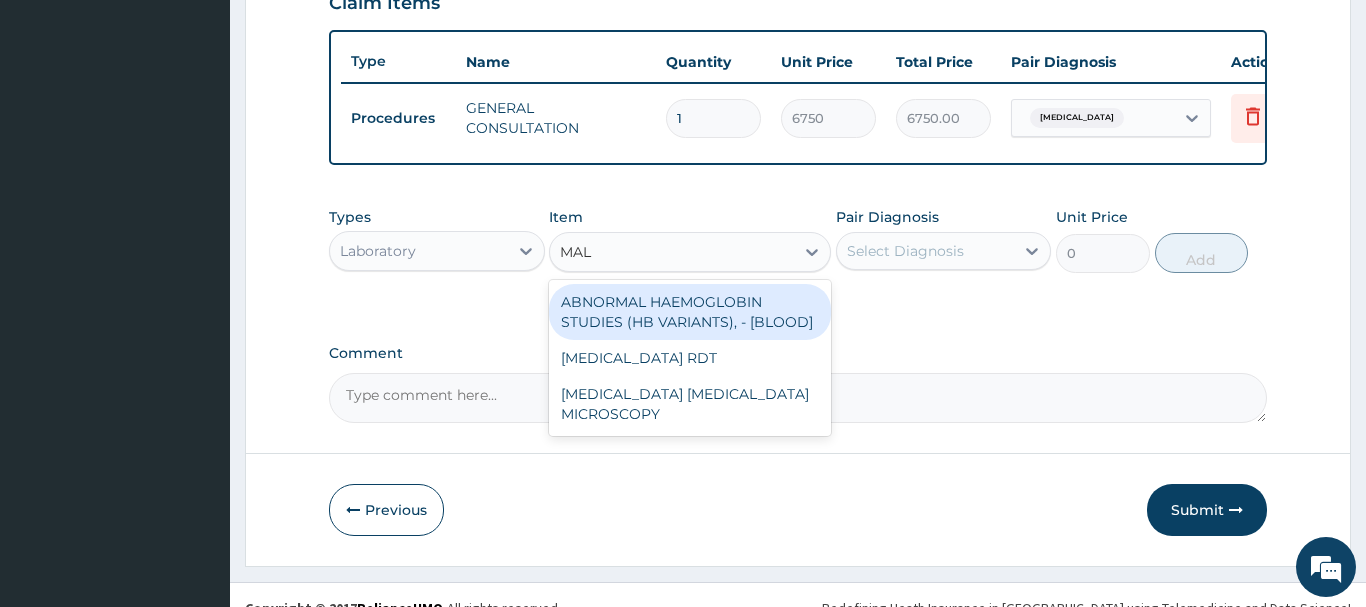 type on "MALA" 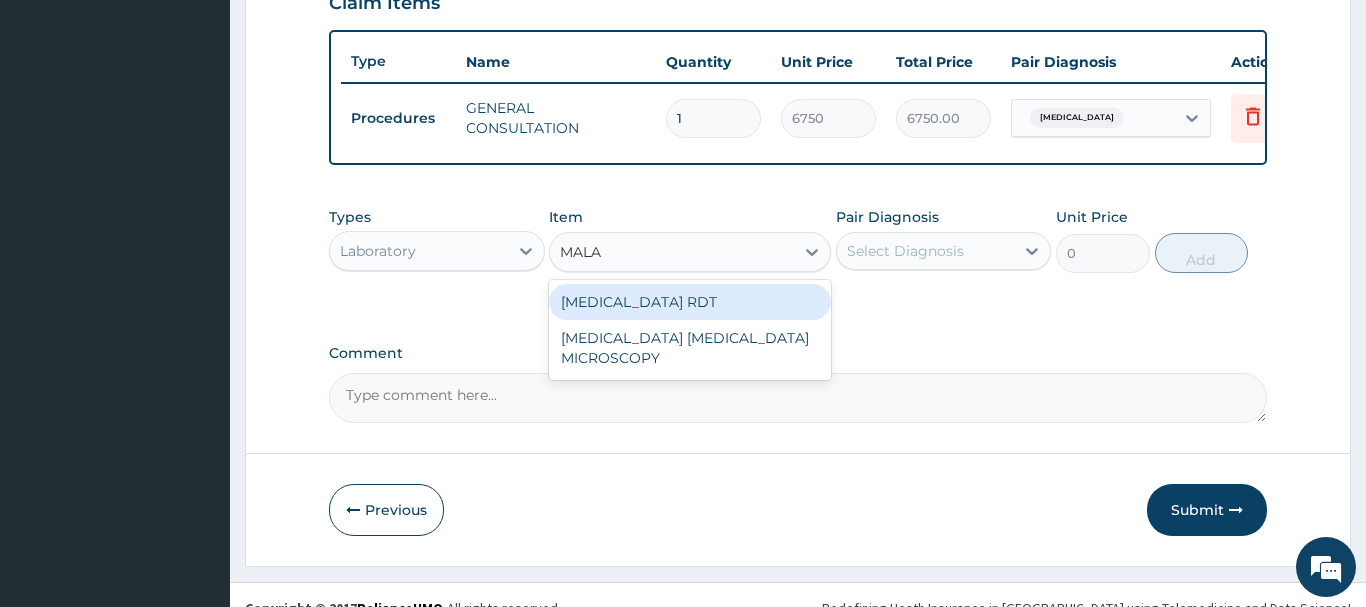 click on "MALARIA RDT" at bounding box center [690, 302] 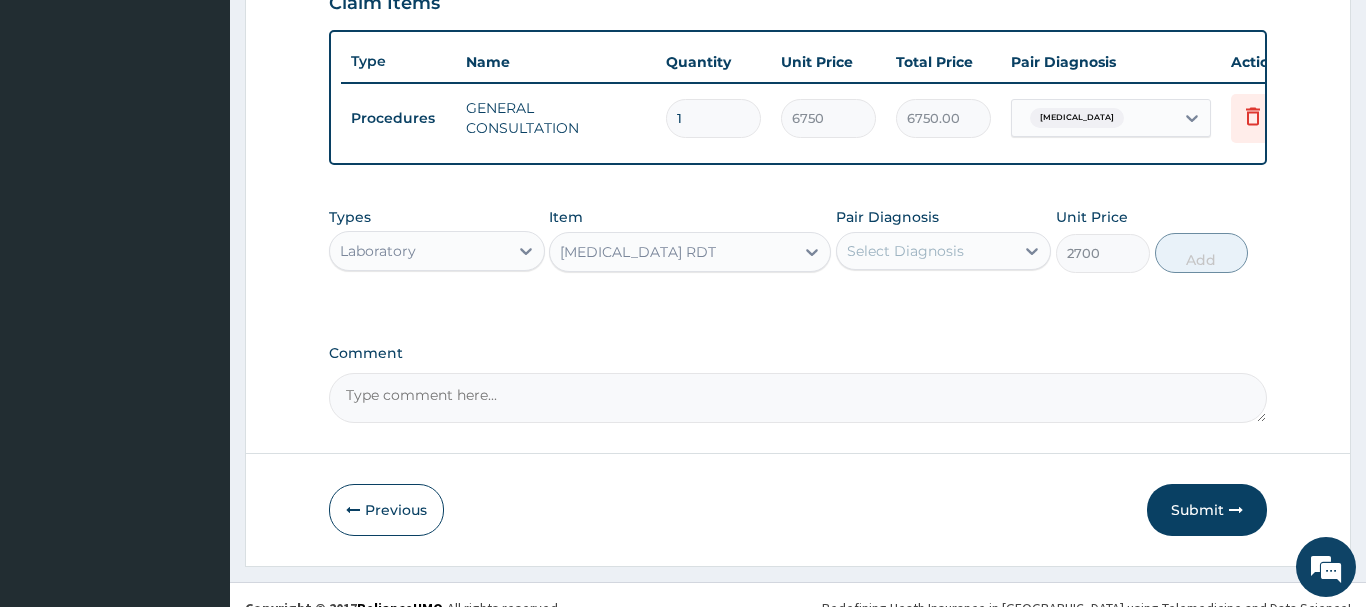 click on "Select Diagnosis" at bounding box center [905, 251] 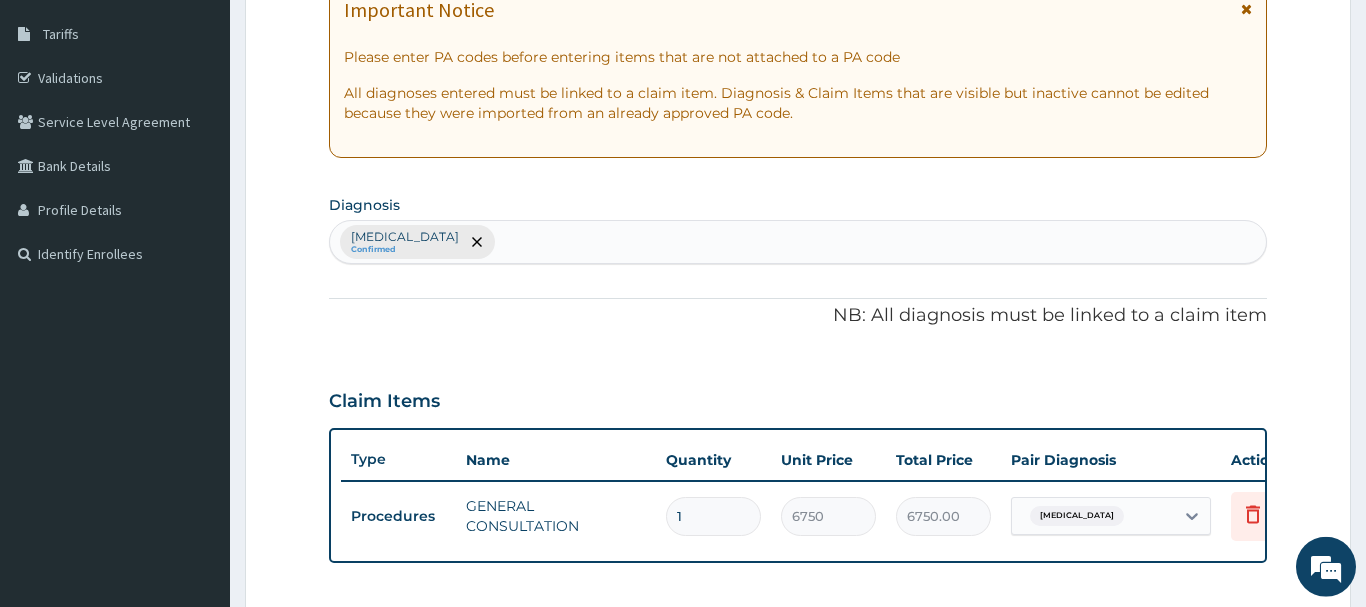 scroll, scrollTop: 204, scrollLeft: 0, axis: vertical 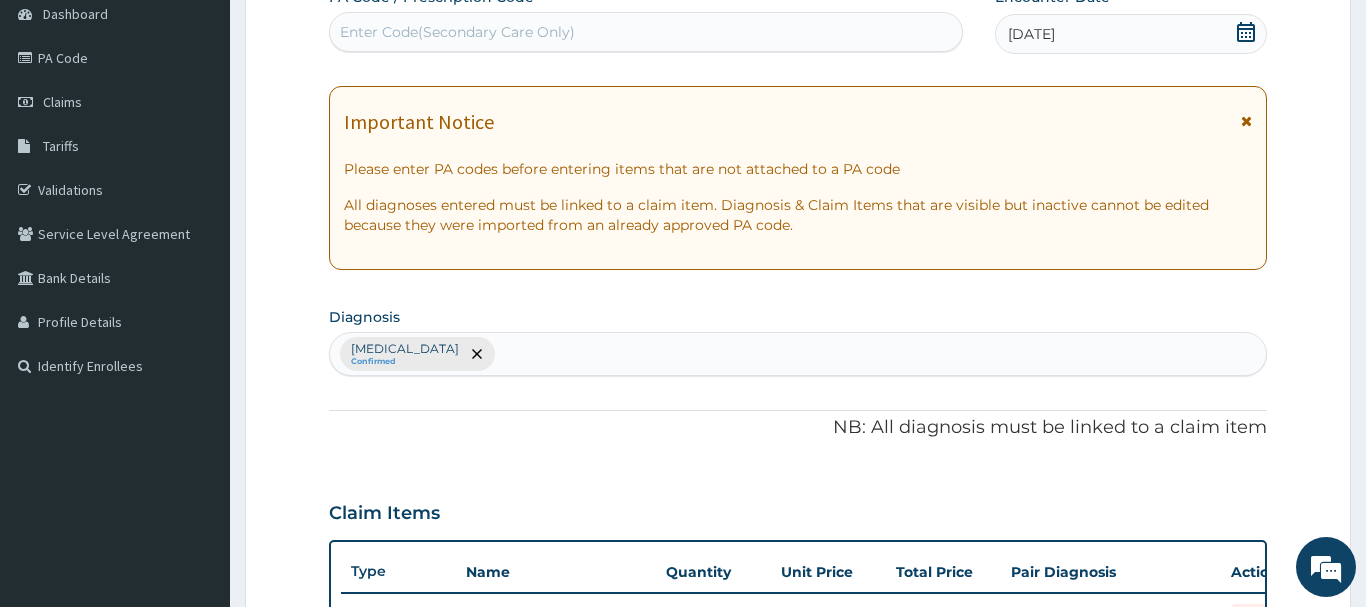 click on "Influenza Confirmed" at bounding box center [798, 354] 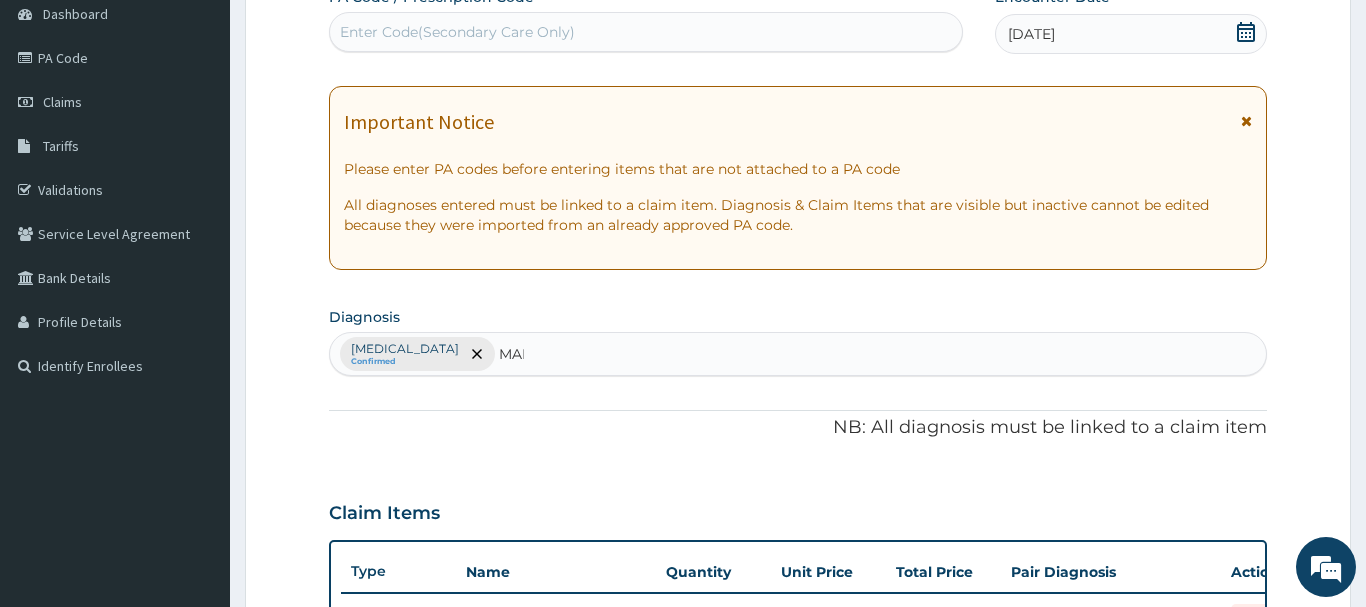 type on "MALA" 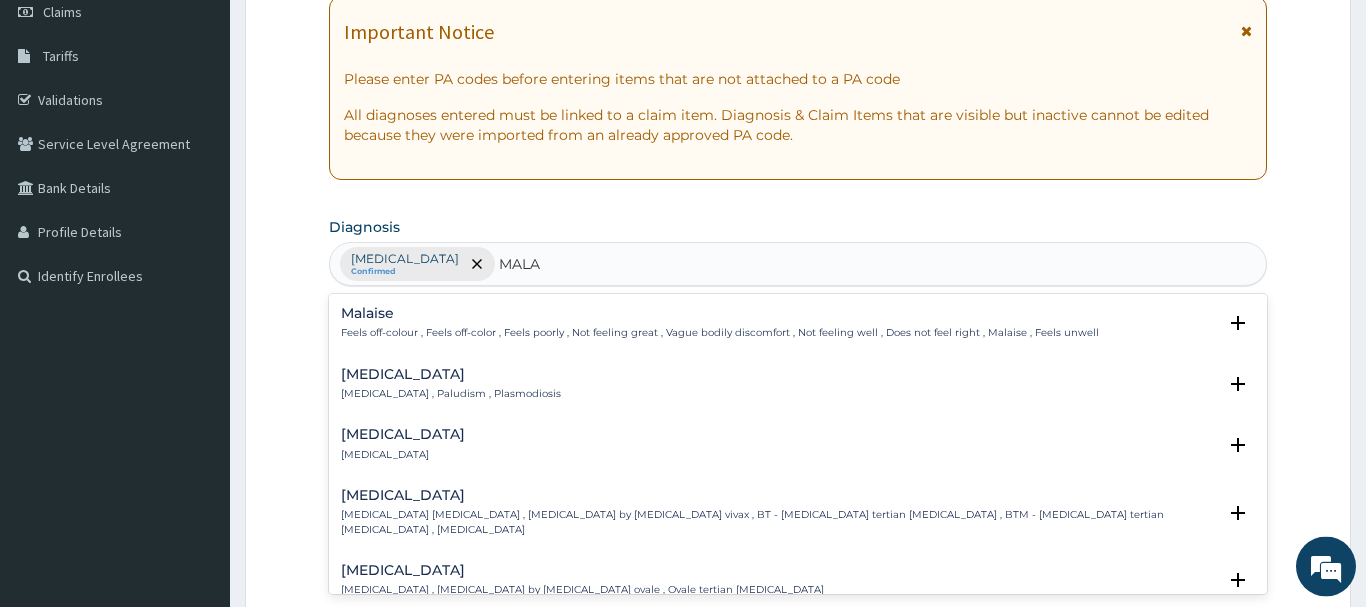 scroll, scrollTop: 306, scrollLeft: 0, axis: vertical 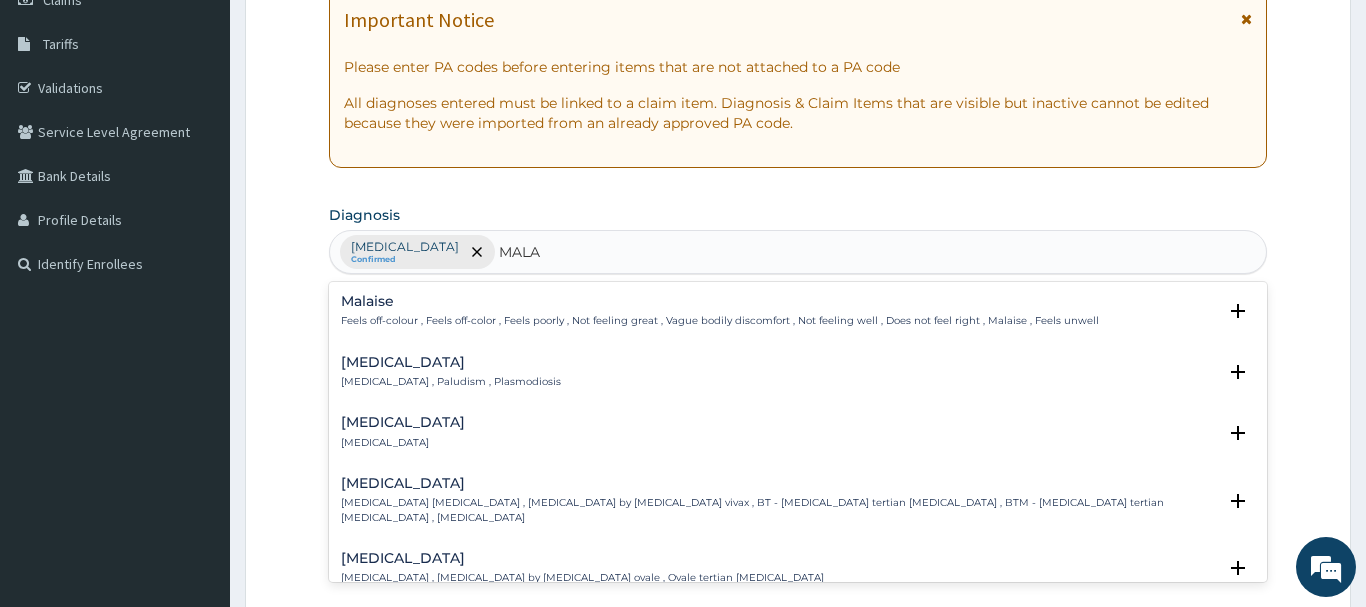 click on "Malaria" at bounding box center [451, 362] 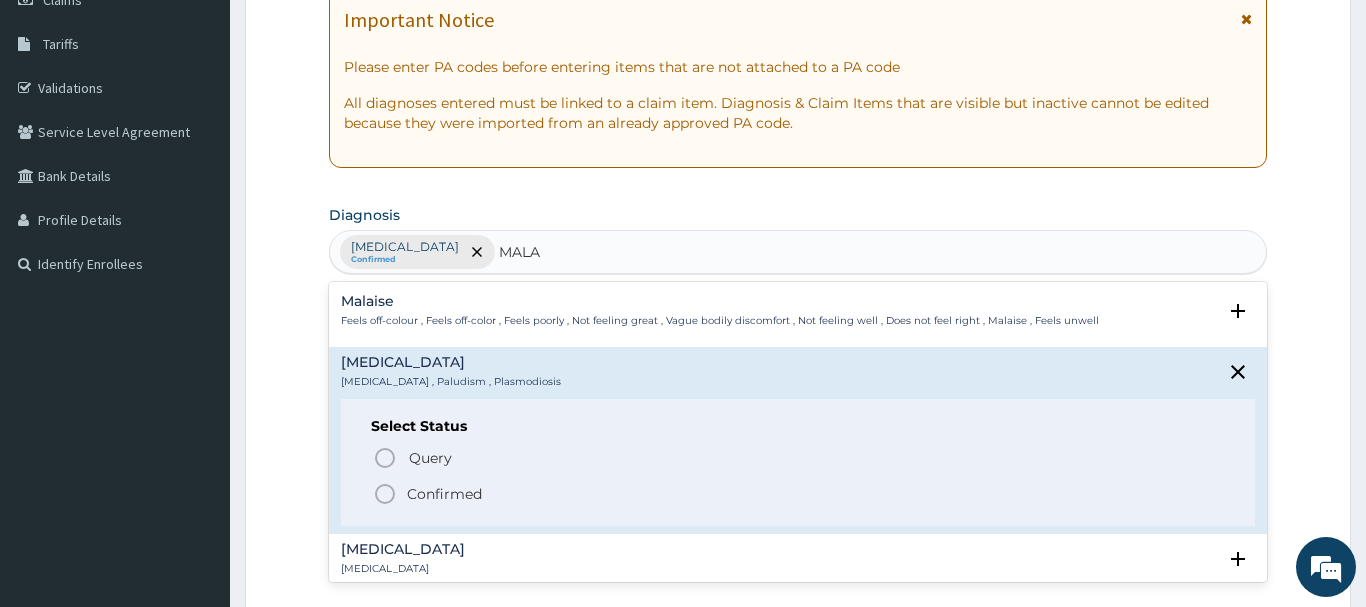 click 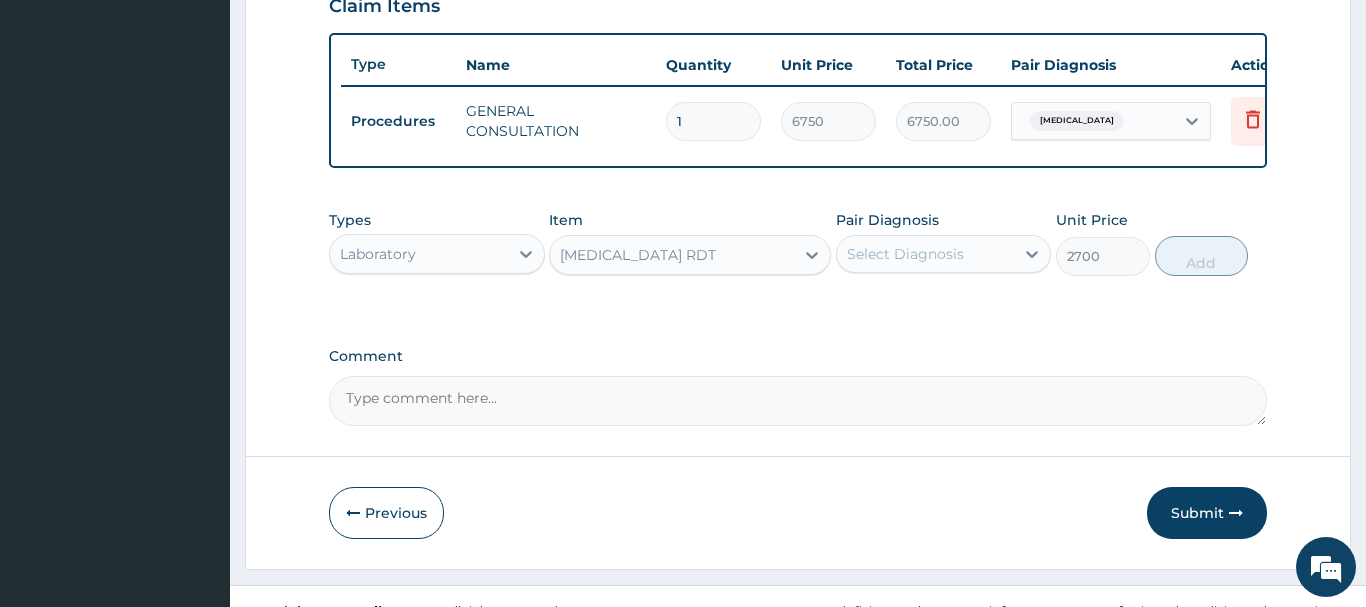 scroll, scrollTop: 714, scrollLeft: 0, axis: vertical 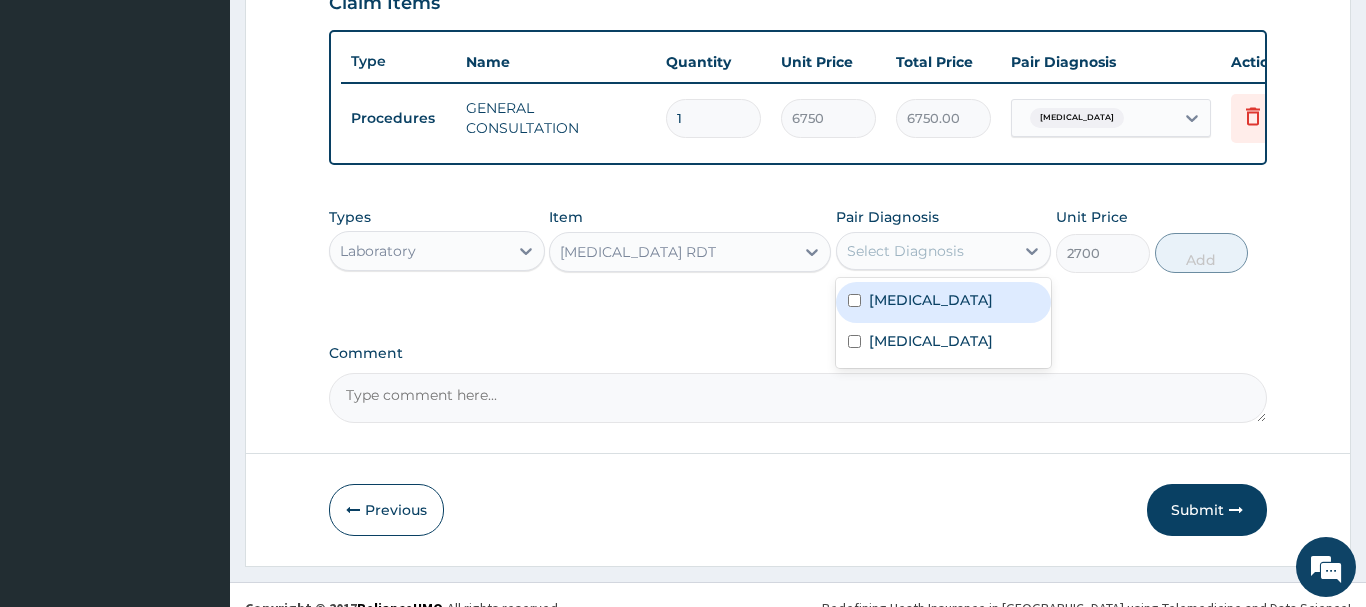 drag, startPoint x: 932, startPoint y: 258, endPoint x: 930, endPoint y: 330, distance: 72.02777 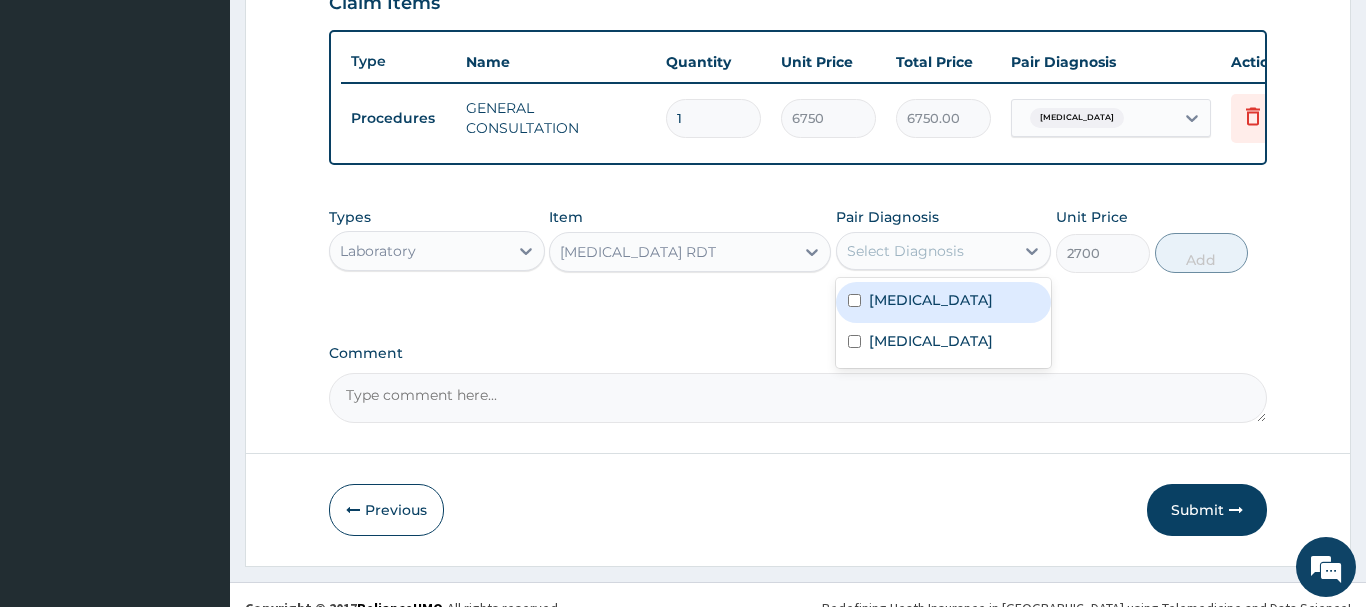 click on "Select Diagnosis" at bounding box center (905, 251) 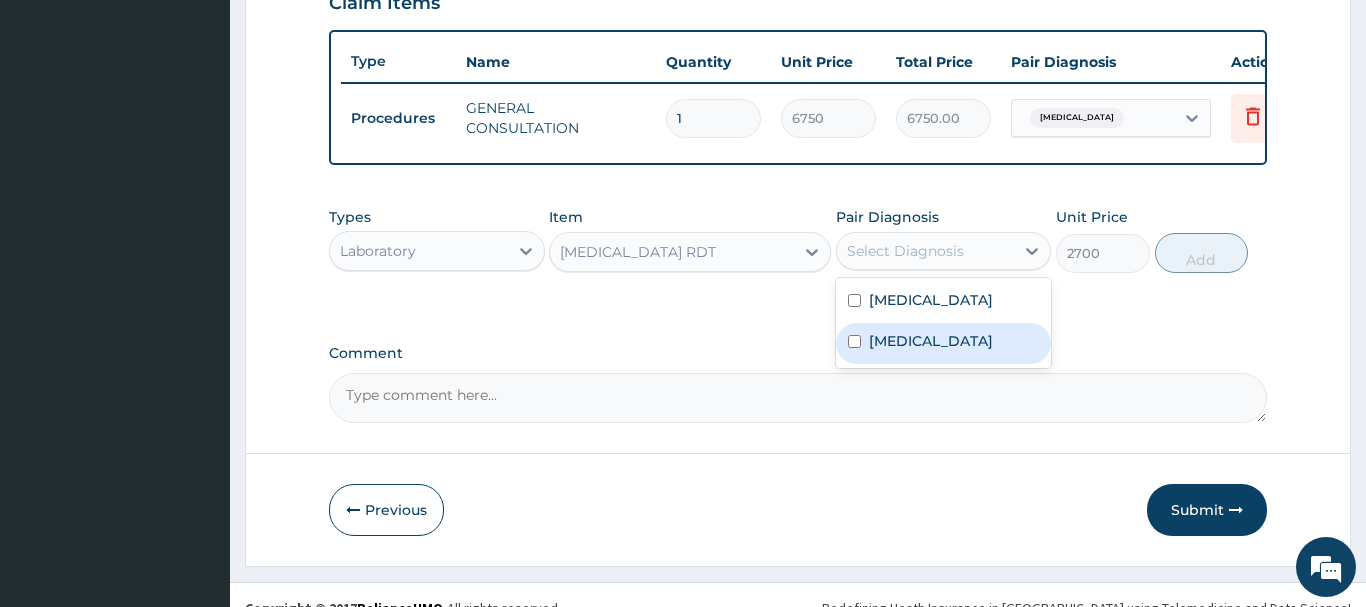 click on "Malaria" at bounding box center [944, 343] 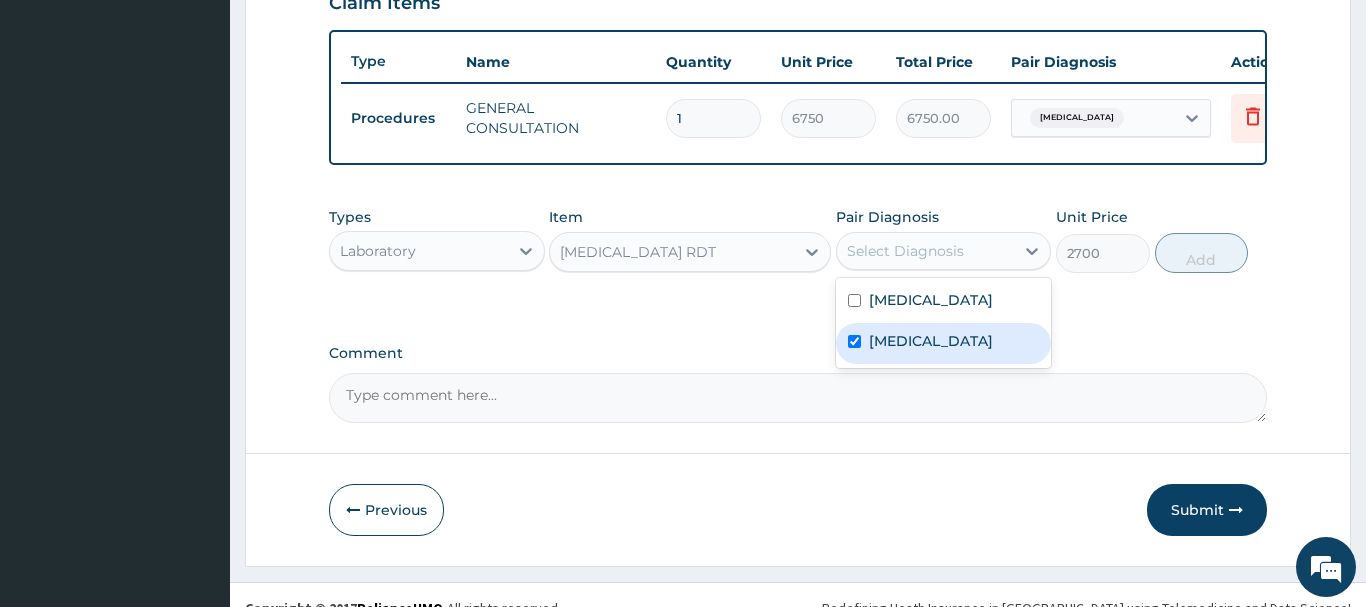 checkbox on "true" 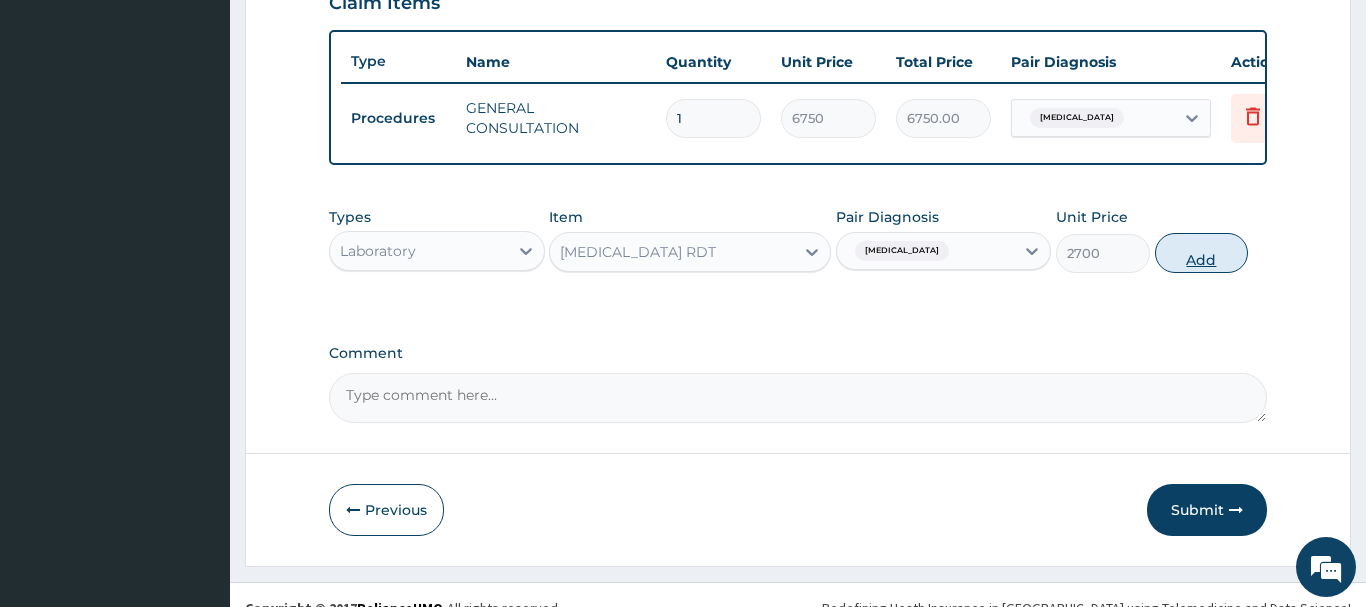 click on "Add" at bounding box center (1202, 253) 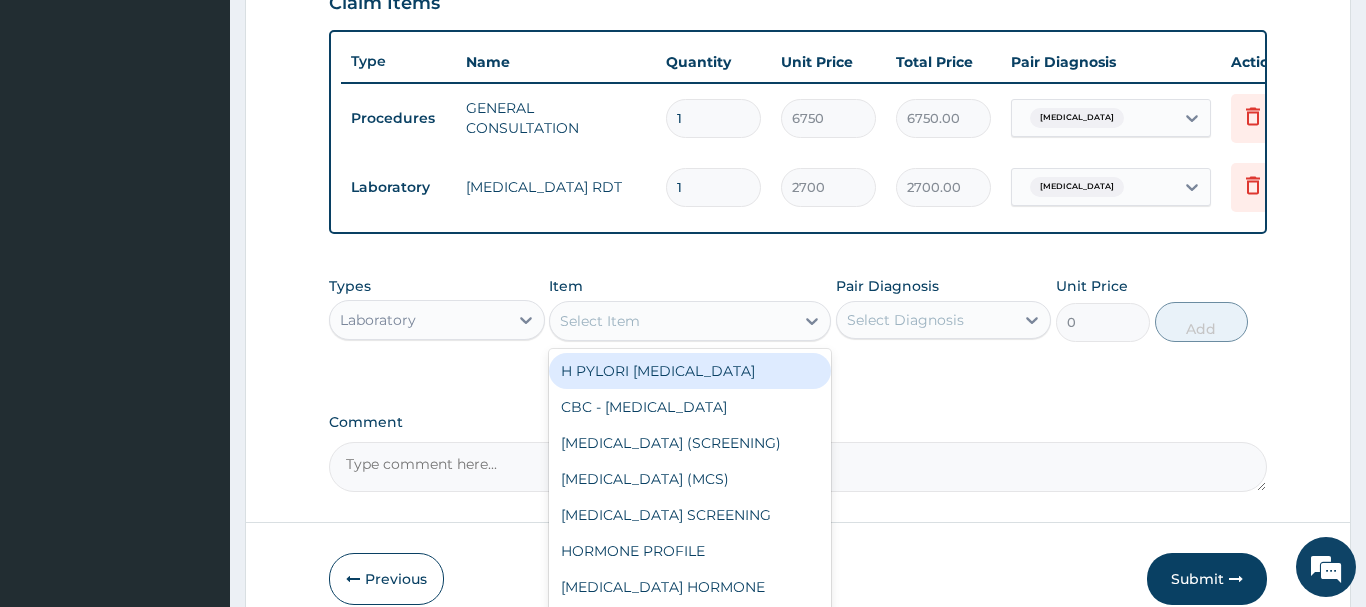 click on "Select Item" at bounding box center (600, 321) 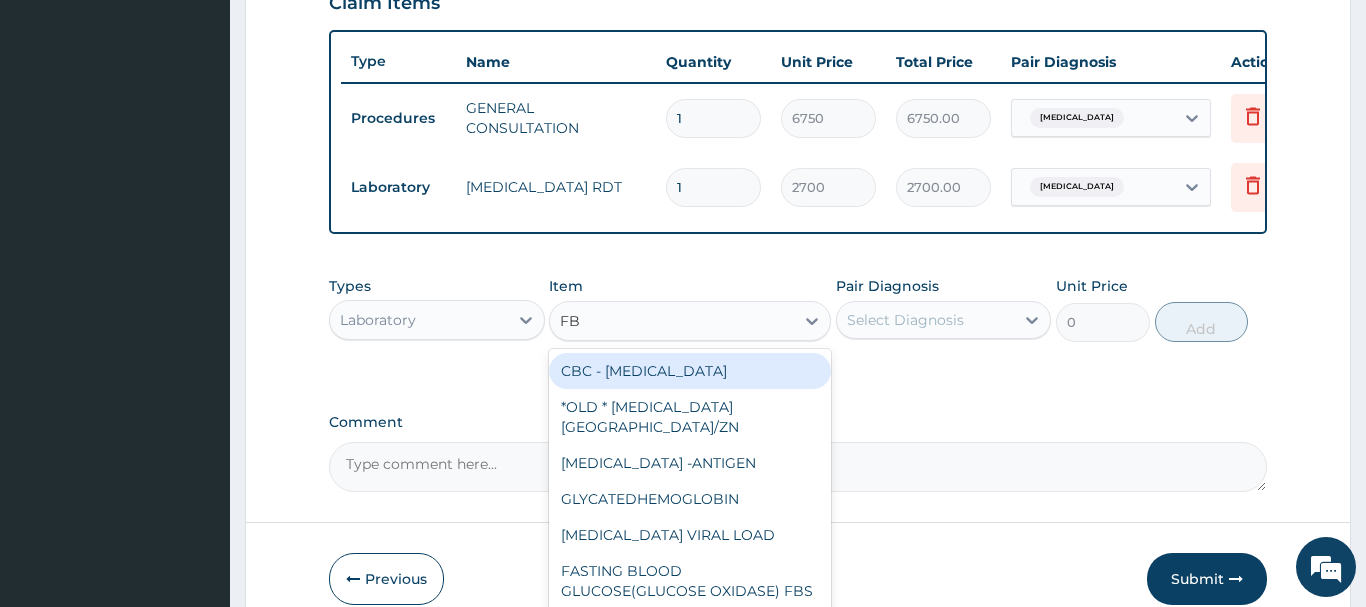 type on "FBC" 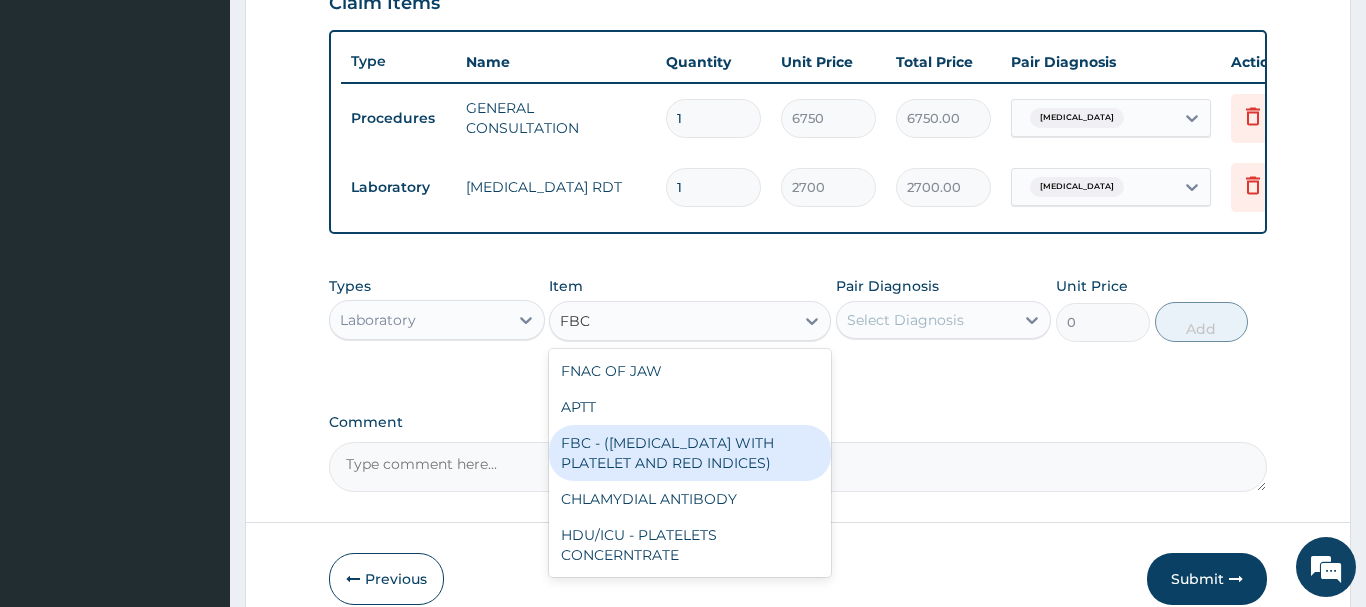 click on "FBC - (FULL BLOOD COUNT WITH PLATELET AND RED INDICES)" at bounding box center (690, 453) 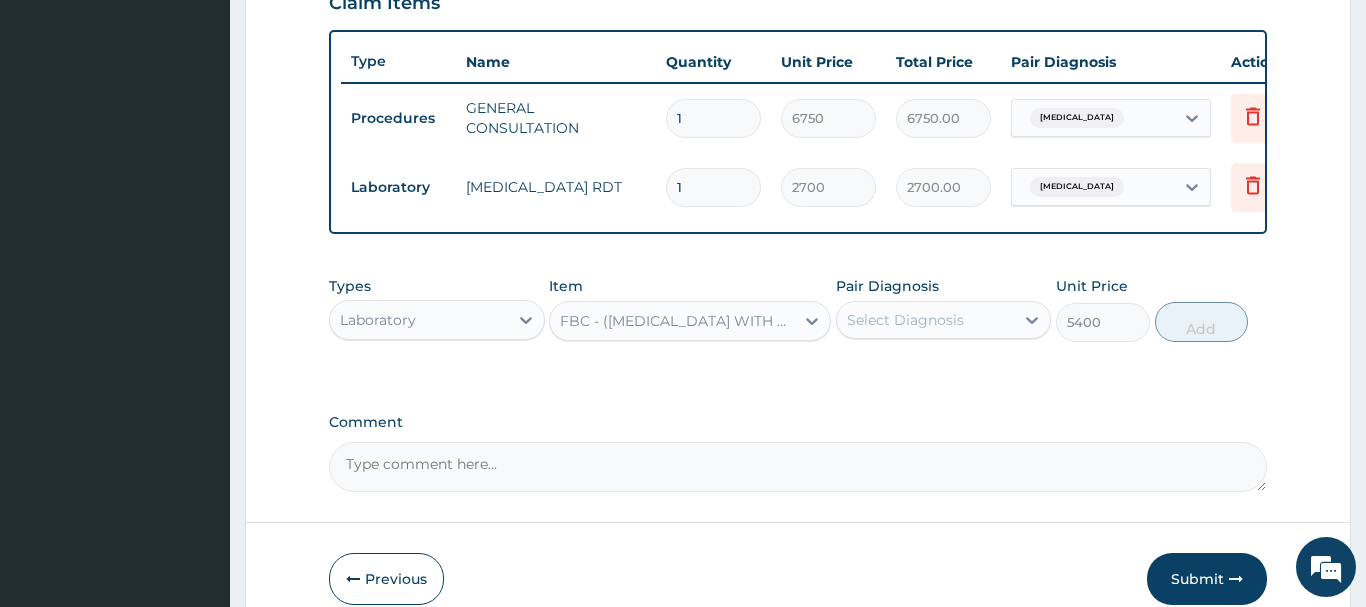 click on "Select Diagnosis" at bounding box center [905, 320] 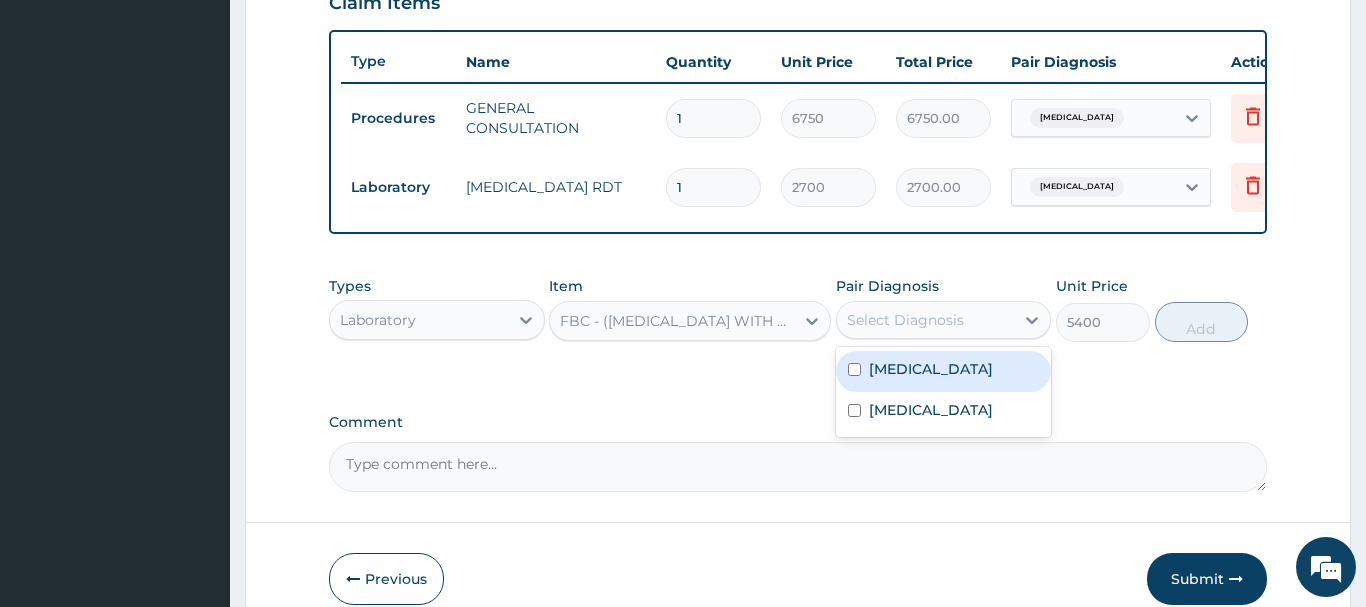 click on "Influenza" at bounding box center (931, 369) 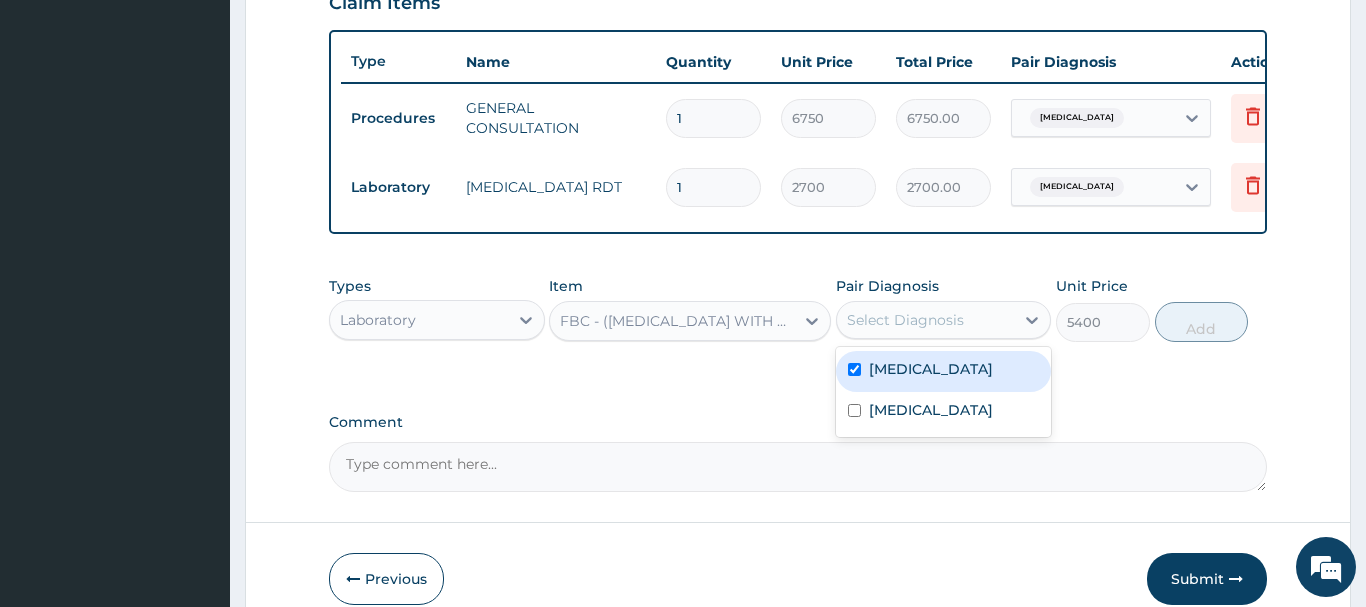 checkbox on "true" 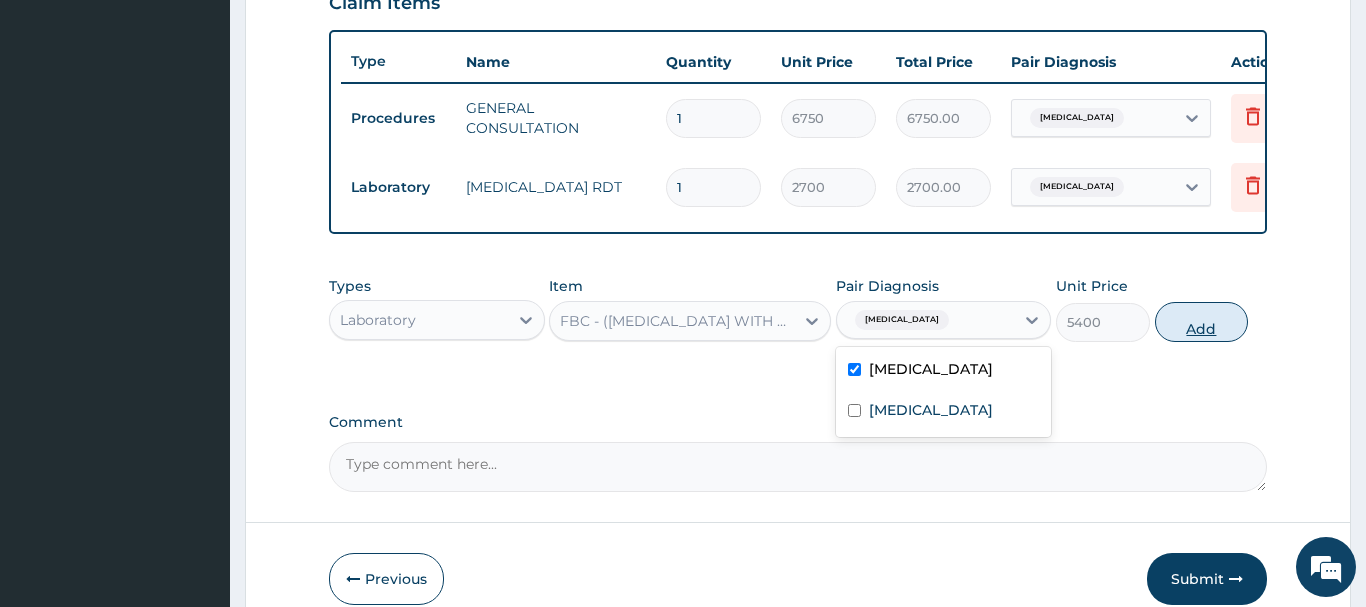 click on "Add" at bounding box center [1202, 322] 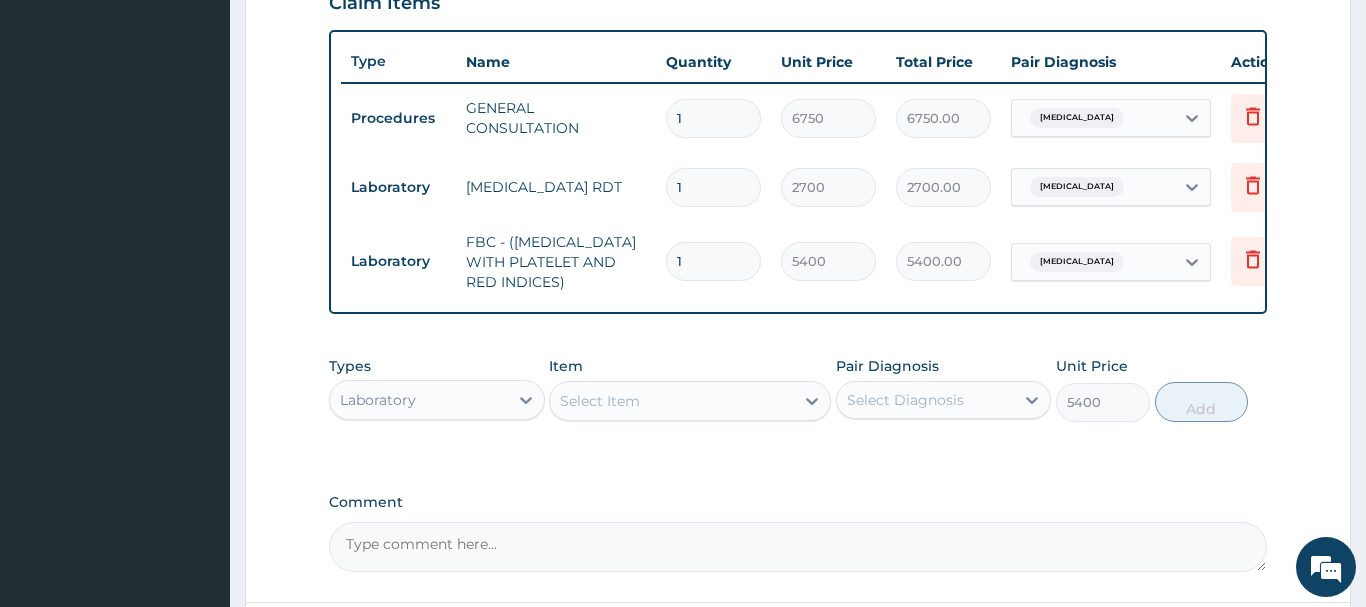 type on "0" 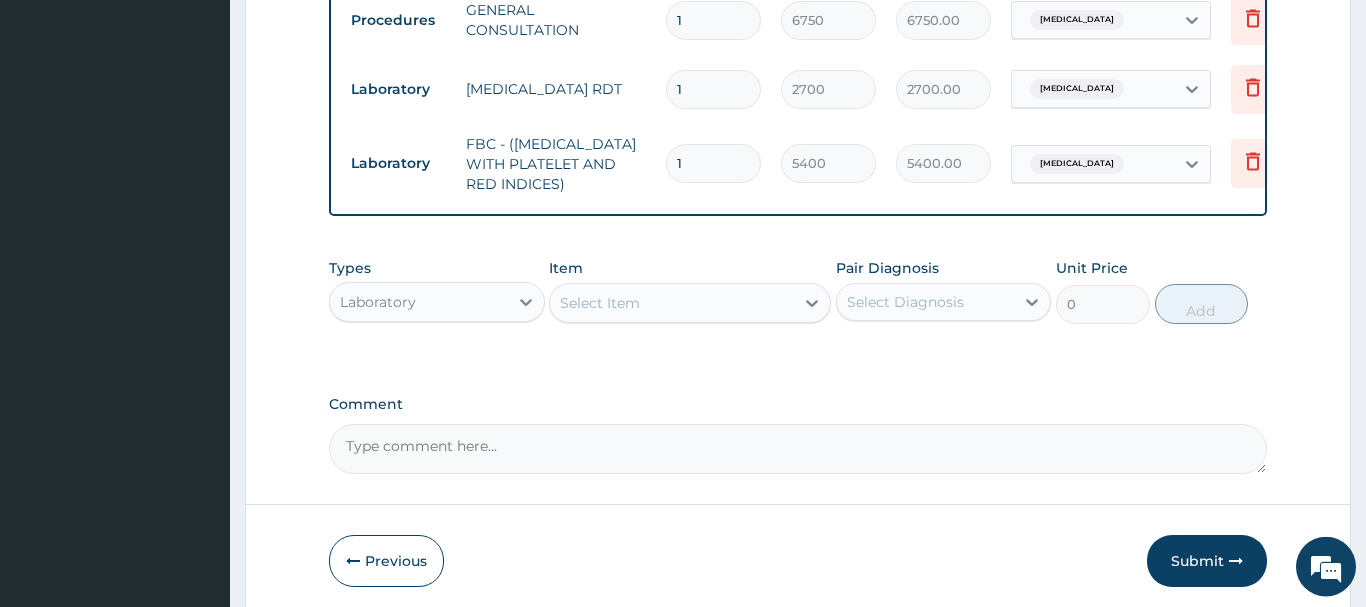 scroll, scrollTop: 889, scrollLeft: 0, axis: vertical 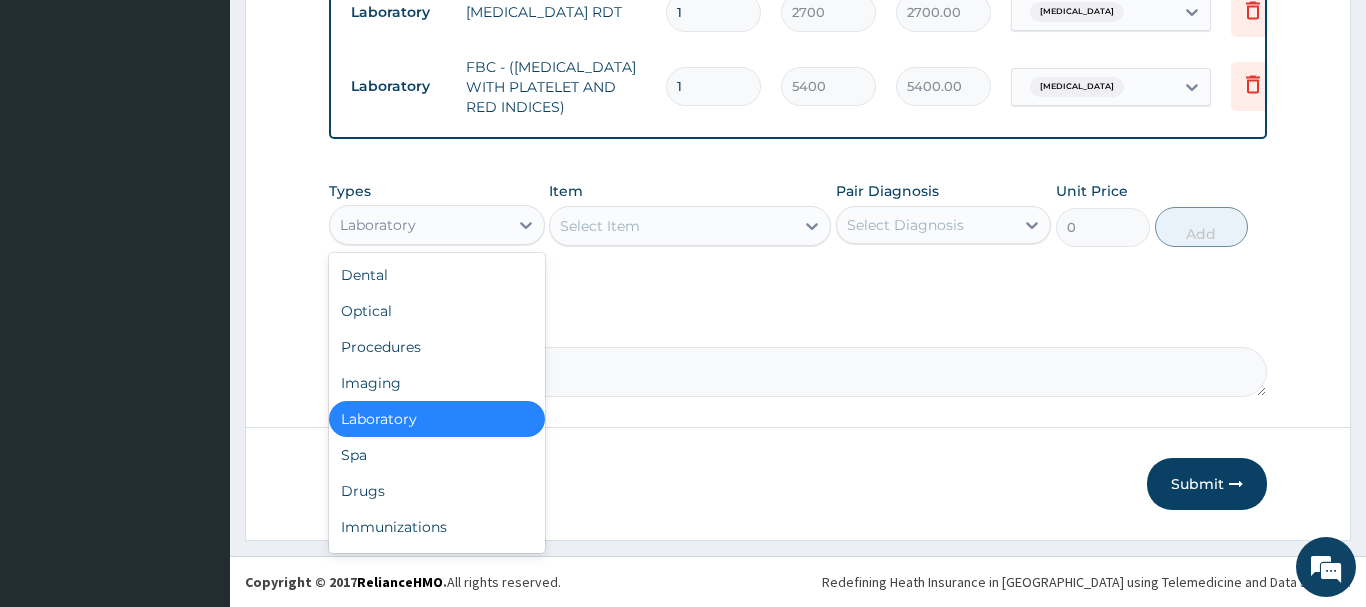 click on "Laboratory" at bounding box center [419, 225] 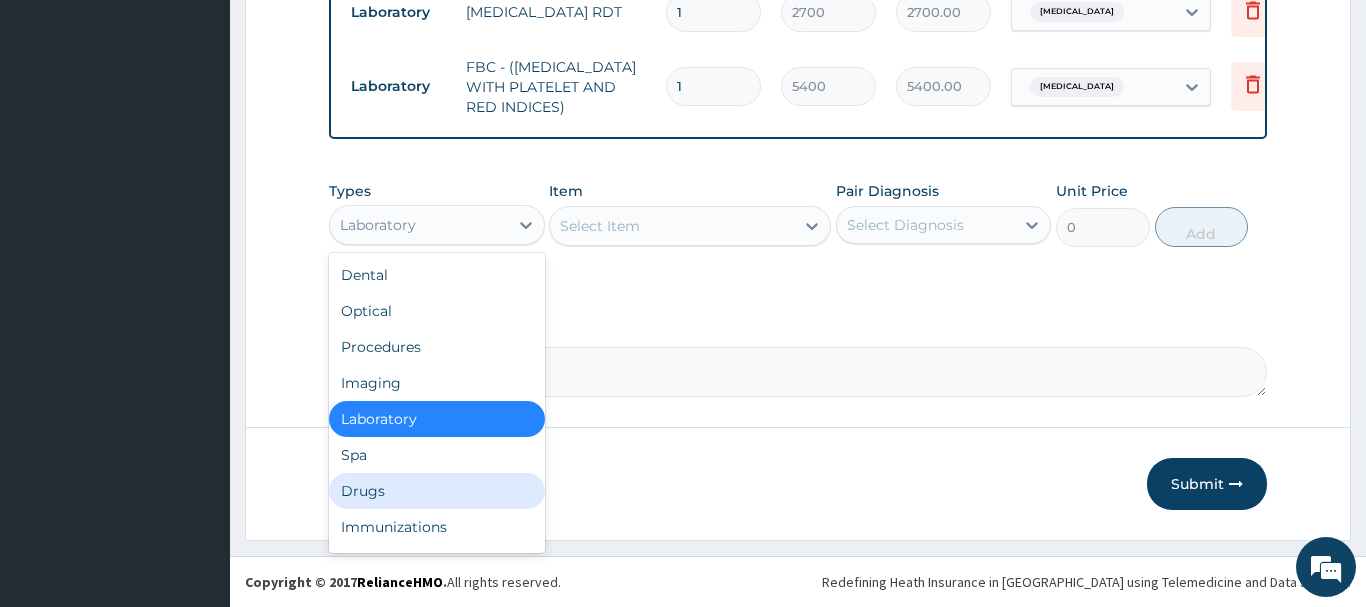 click on "Drugs" at bounding box center [437, 491] 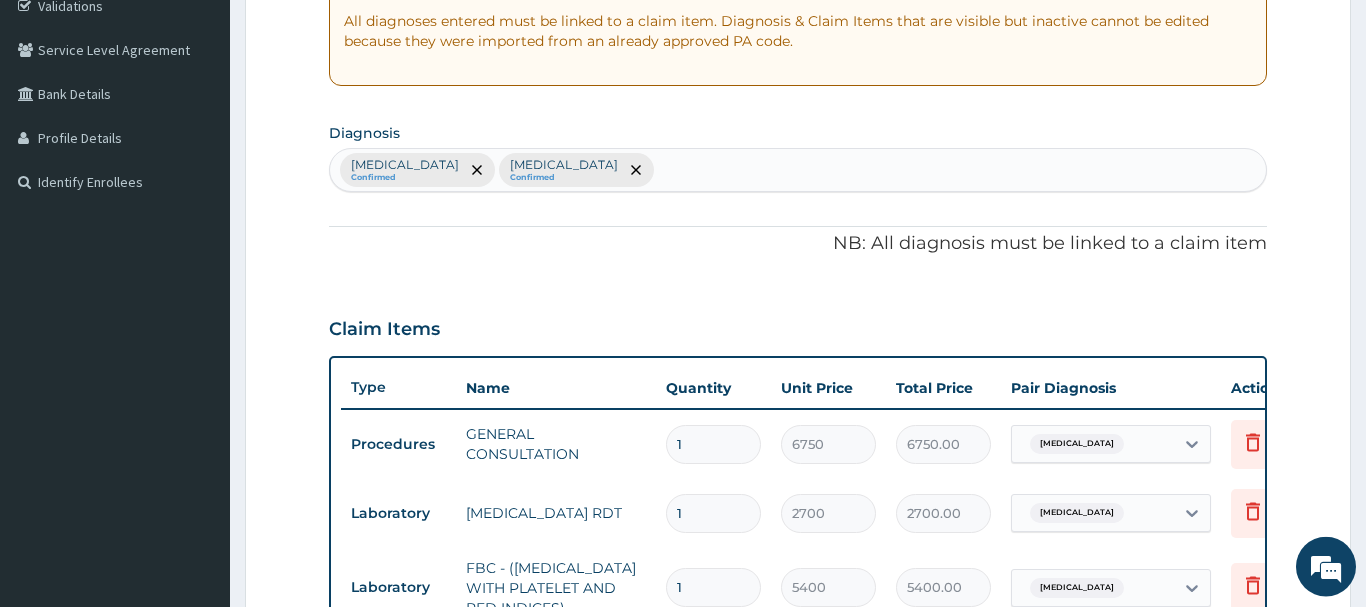 scroll, scrollTop: 379, scrollLeft: 0, axis: vertical 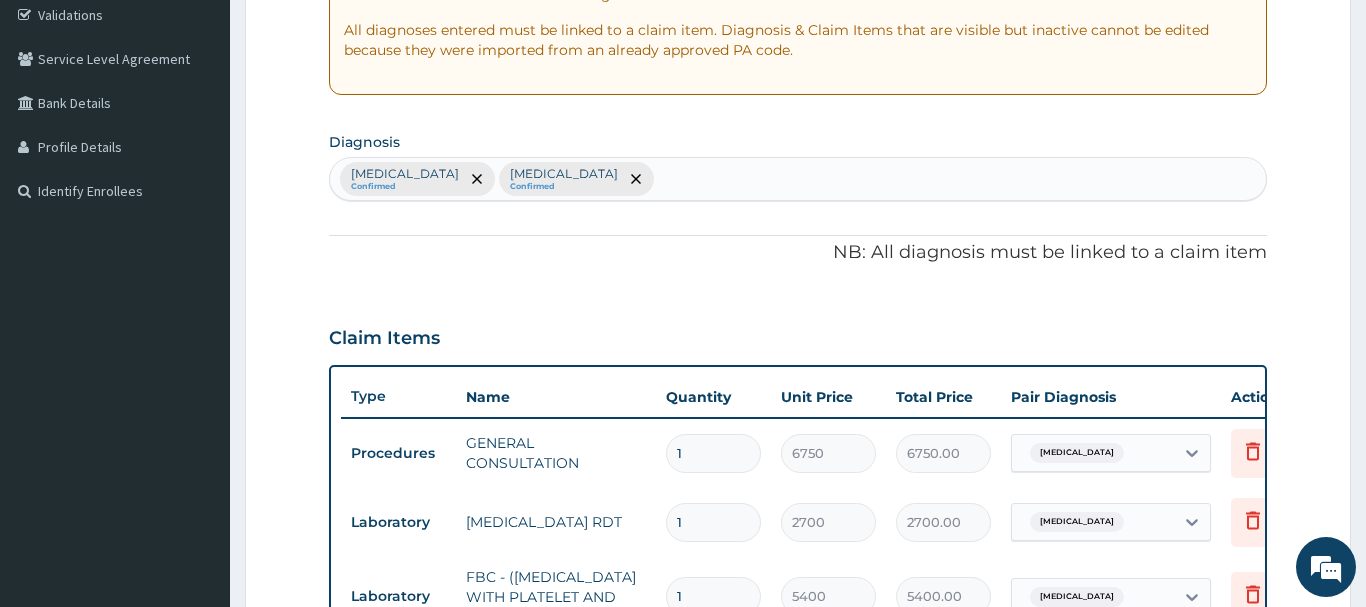 click on "Influenza Confirmed Malaria Confirmed" at bounding box center [798, 179] 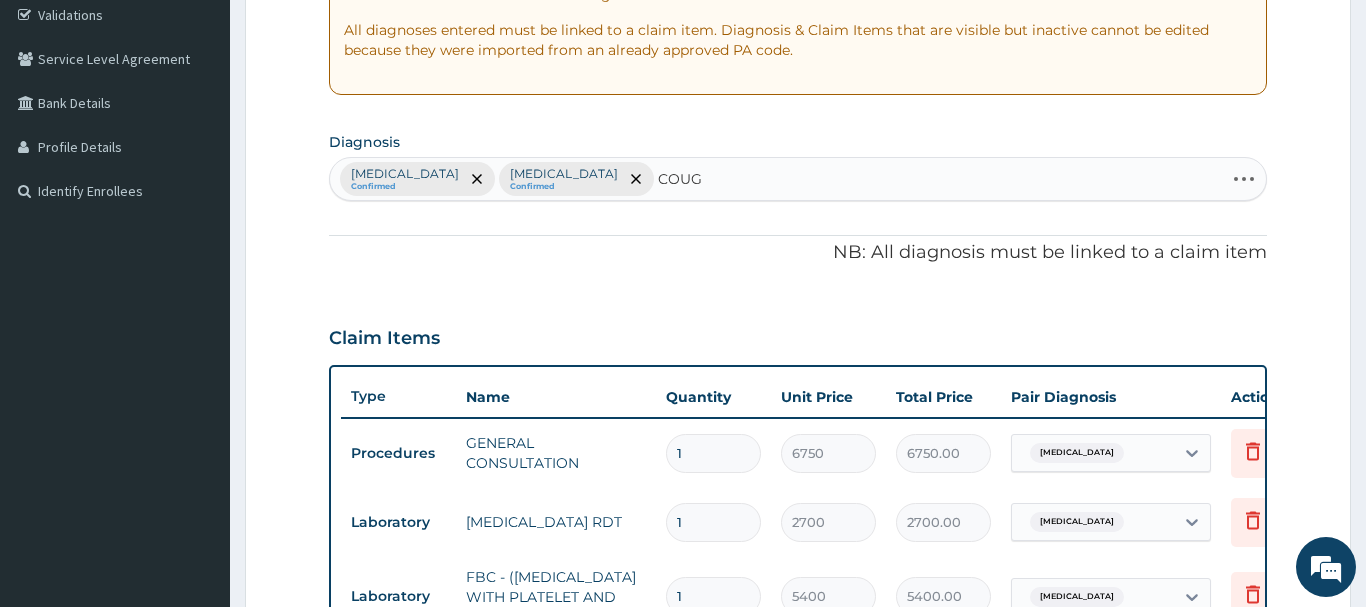 type on "COUGH" 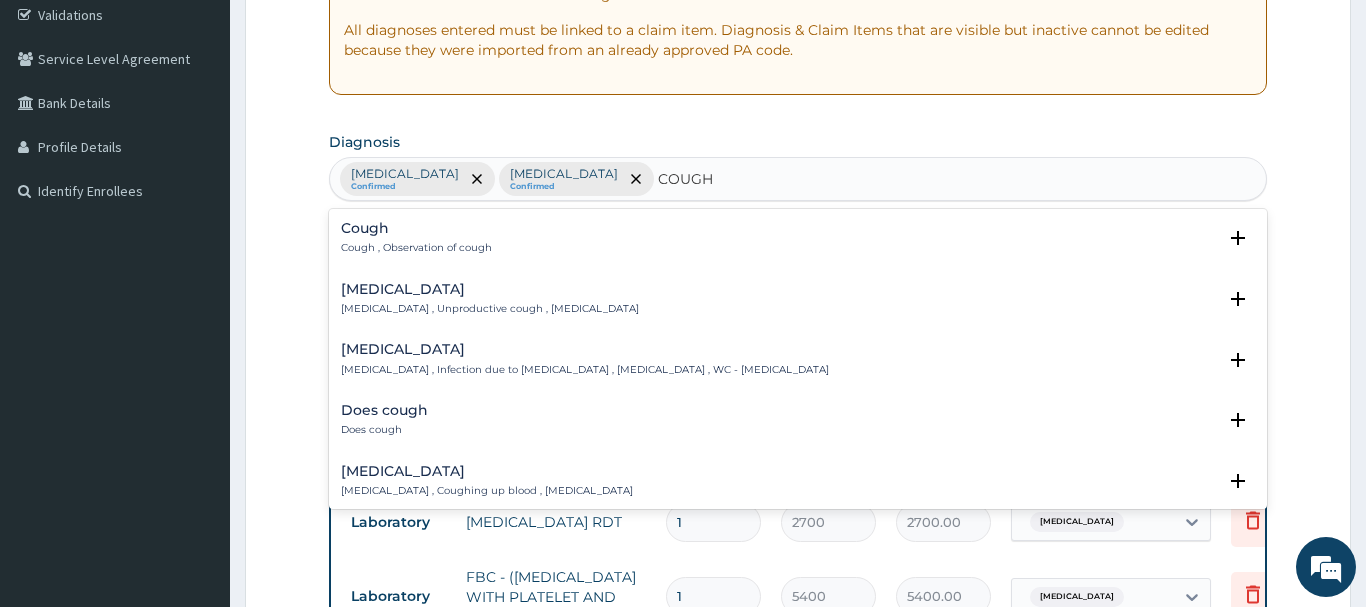 click on "Cough" at bounding box center [416, 228] 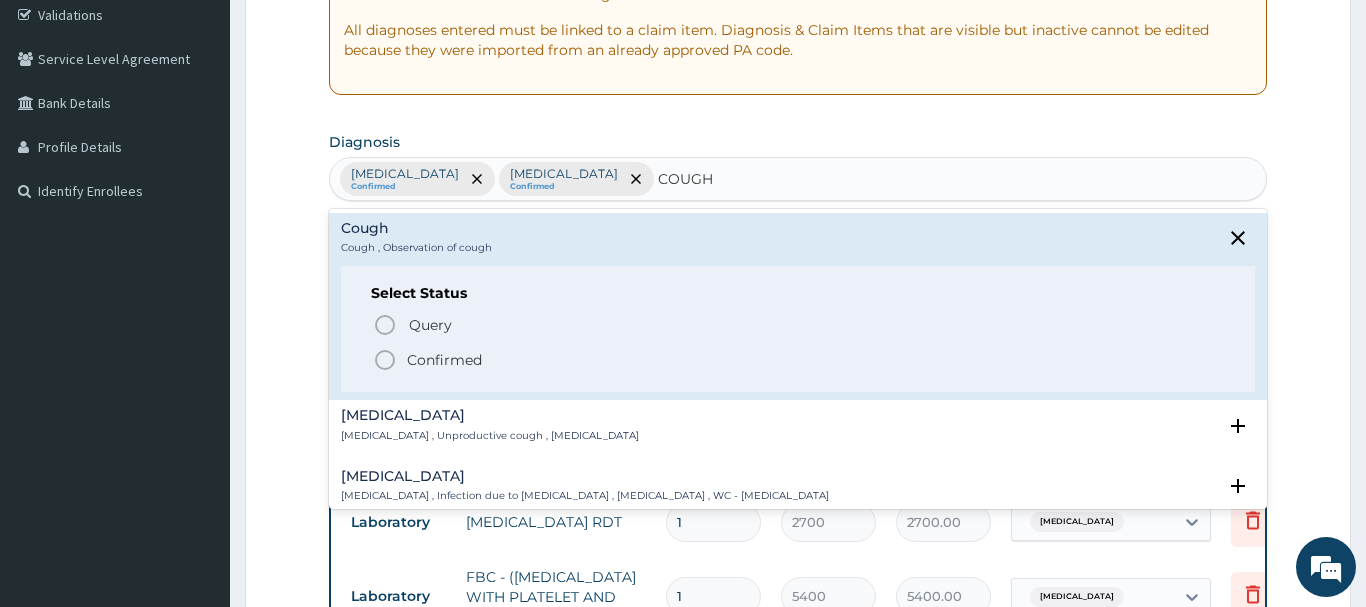 click 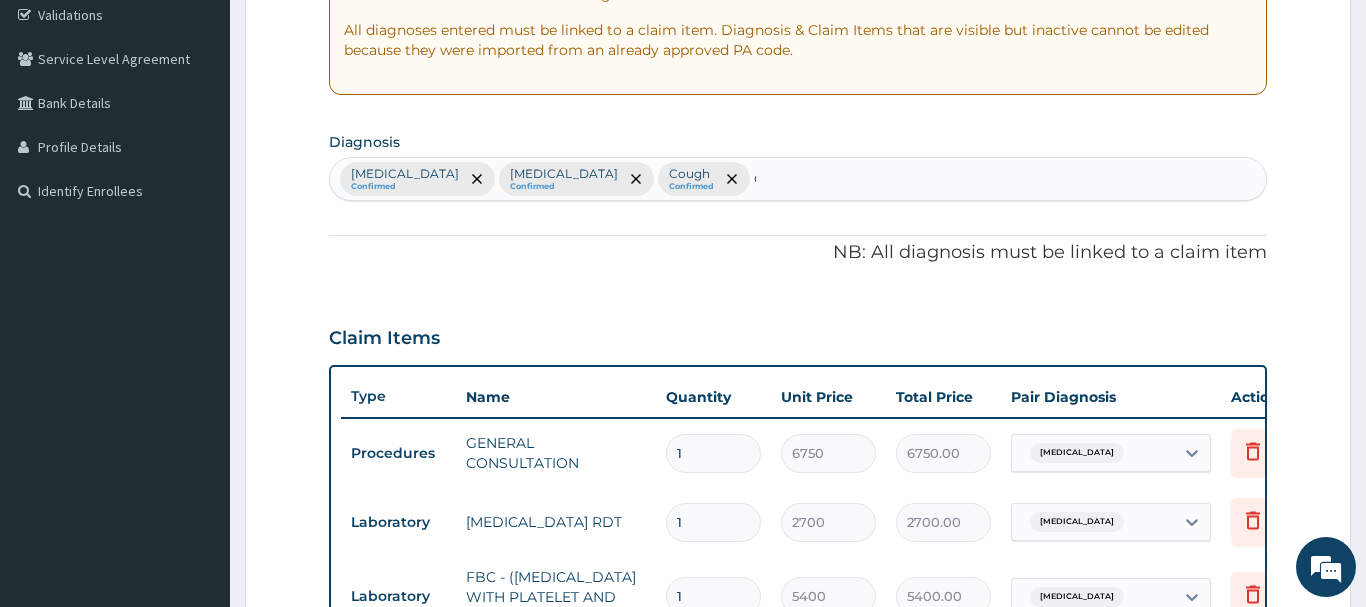 type 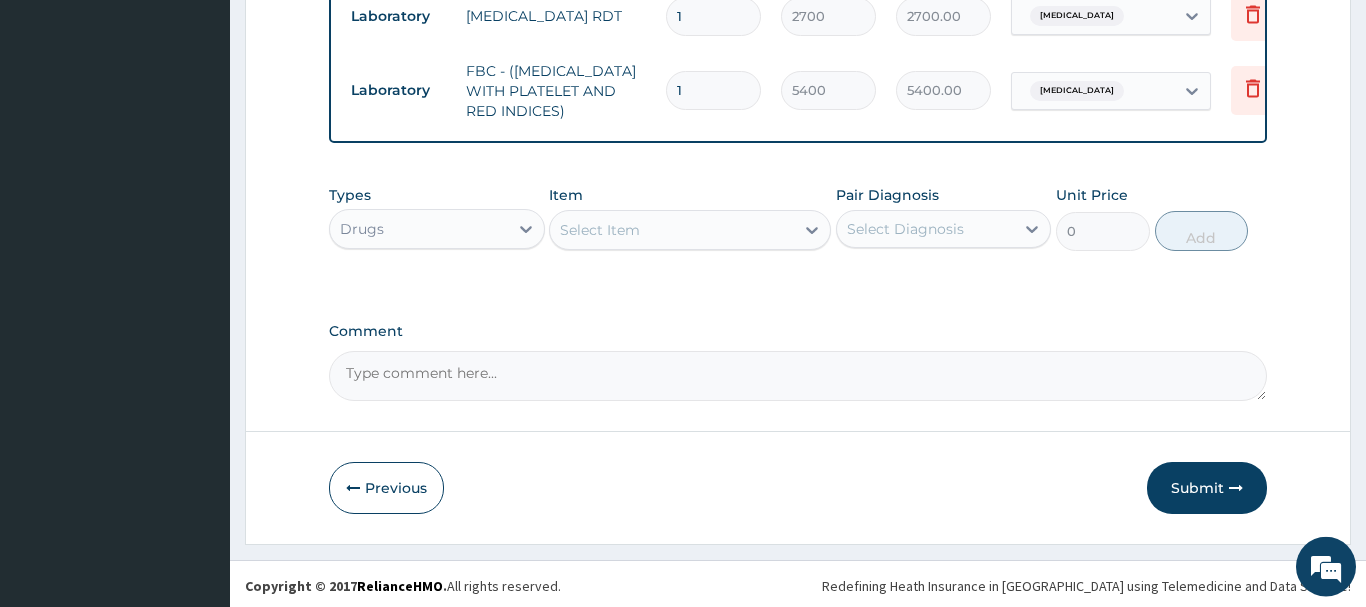 scroll, scrollTop: 889, scrollLeft: 0, axis: vertical 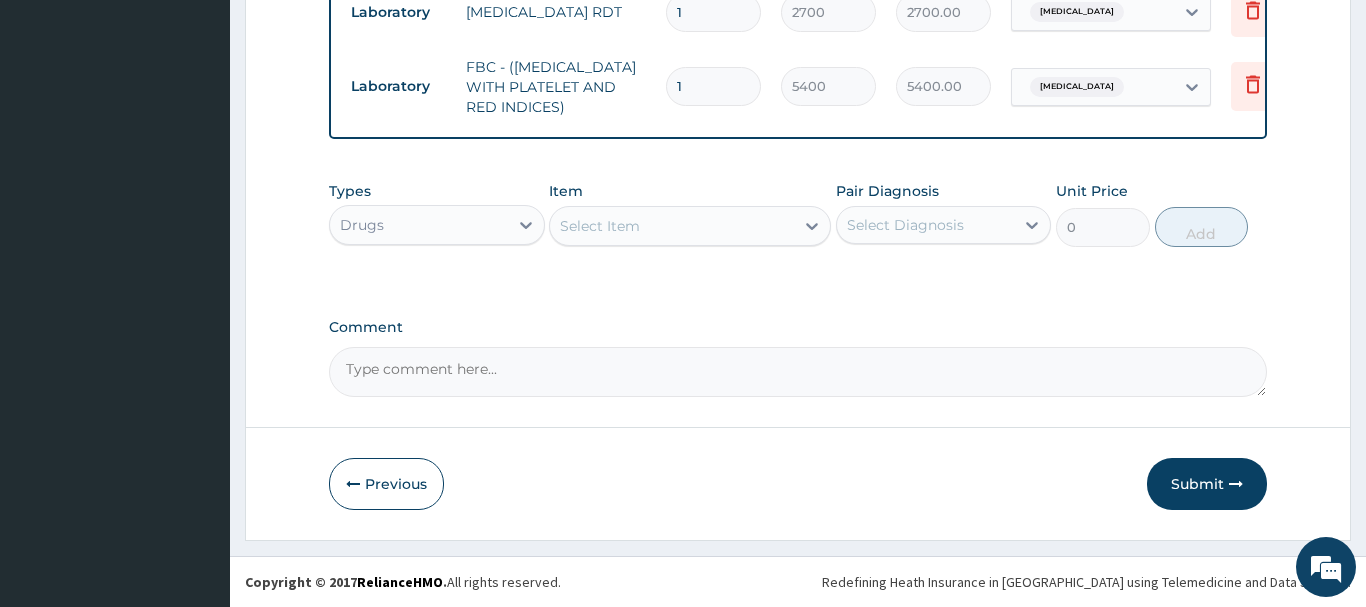 click on "Select Item" at bounding box center [600, 226] 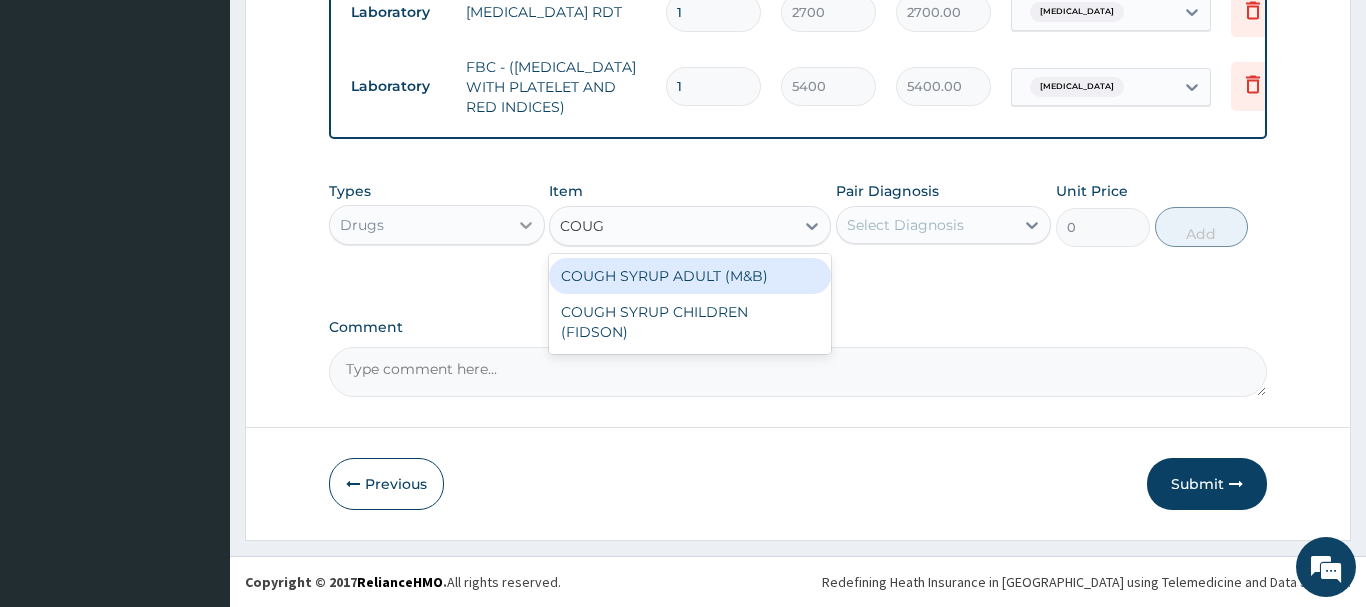type on "COUGH" 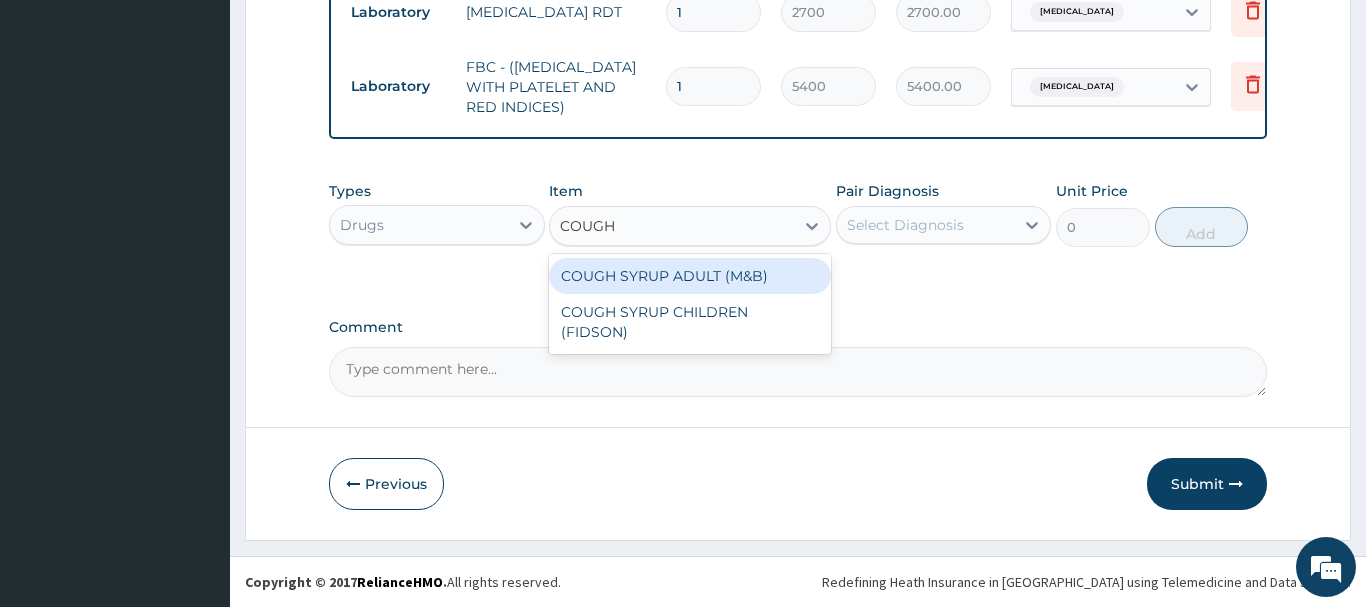 click on "COUGH SYRUP ADULT (M&B)" at bounding box center [690, 276] 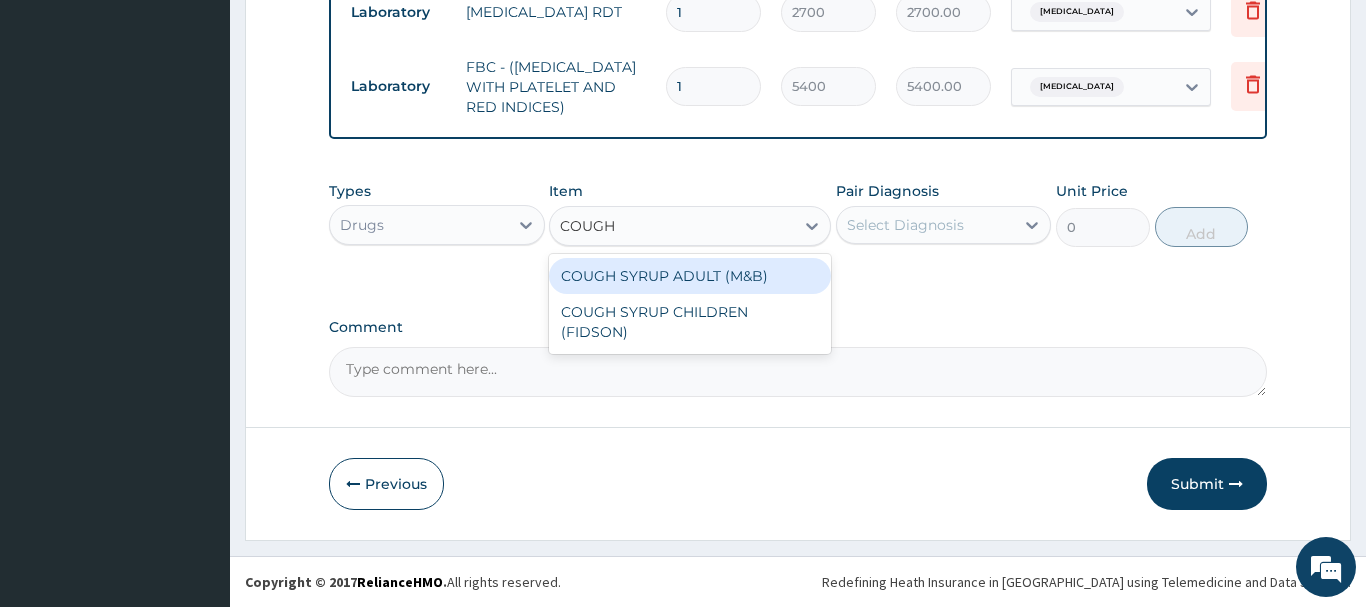 type 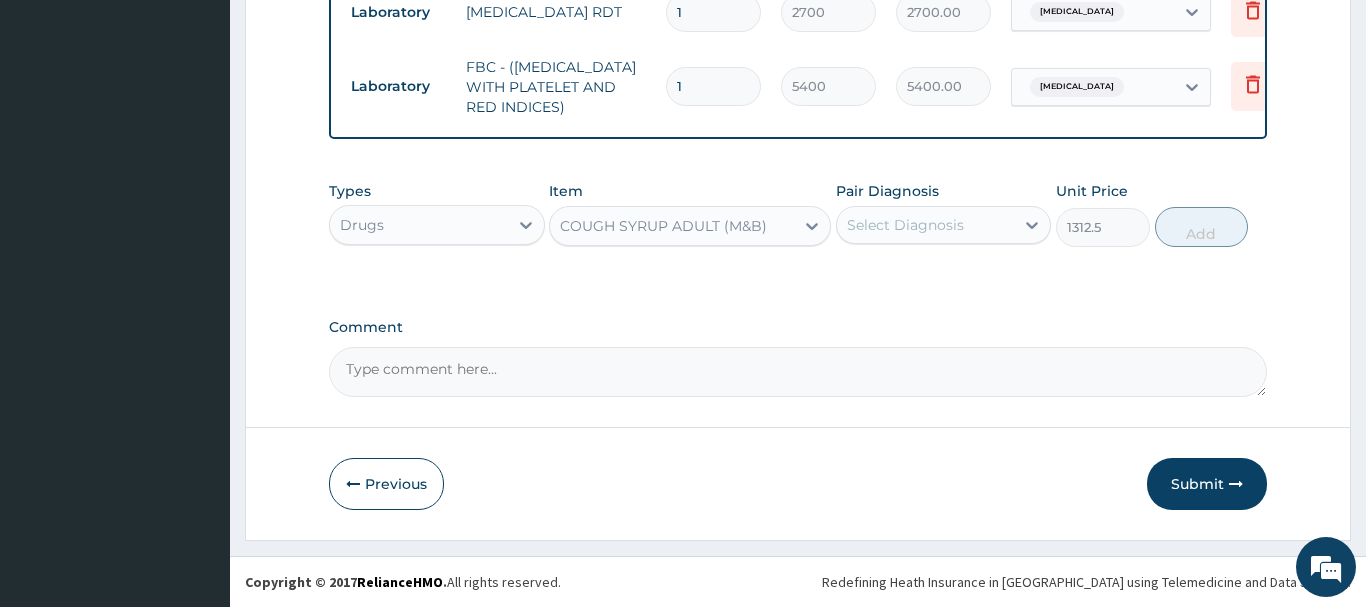 click on "Select Diagnosis" at bounding box center (905, 225) 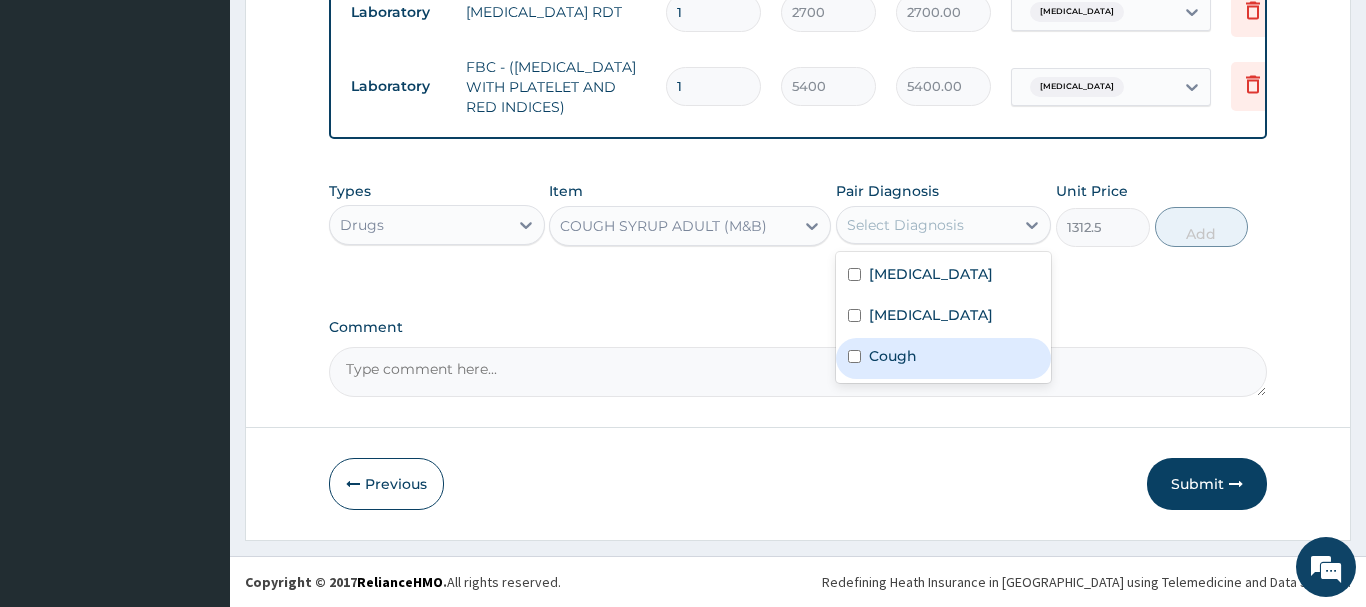 click on "Cough" at bounding box center (944, 358) 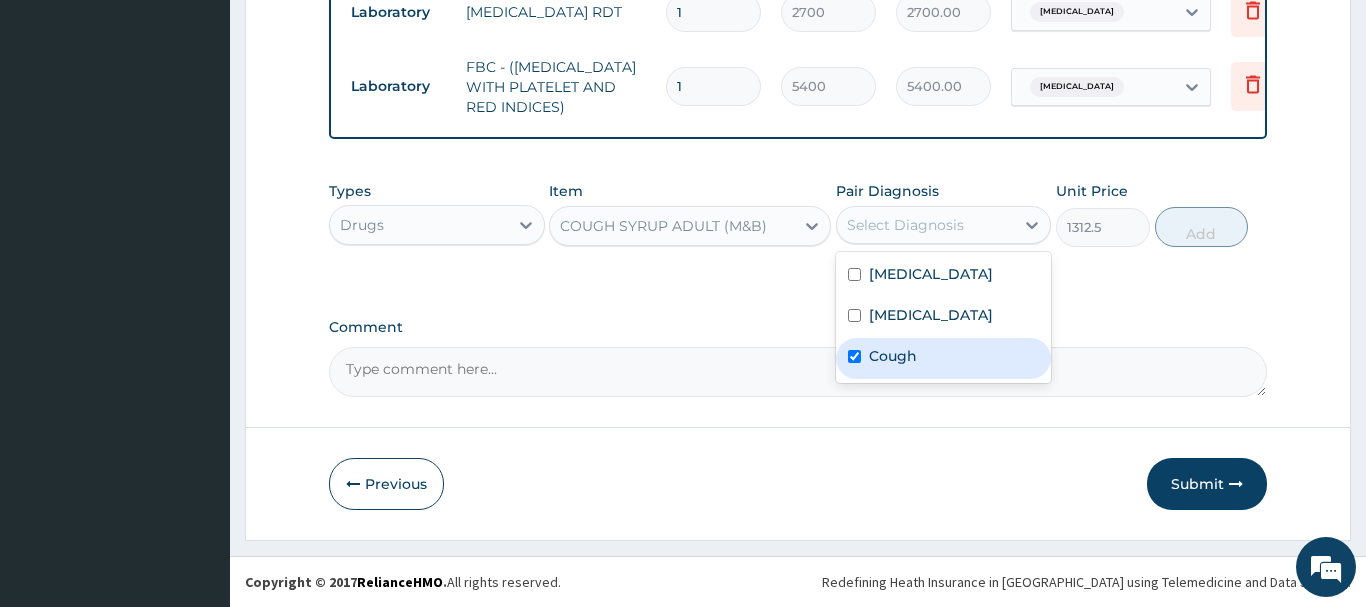 checkbox on "true" 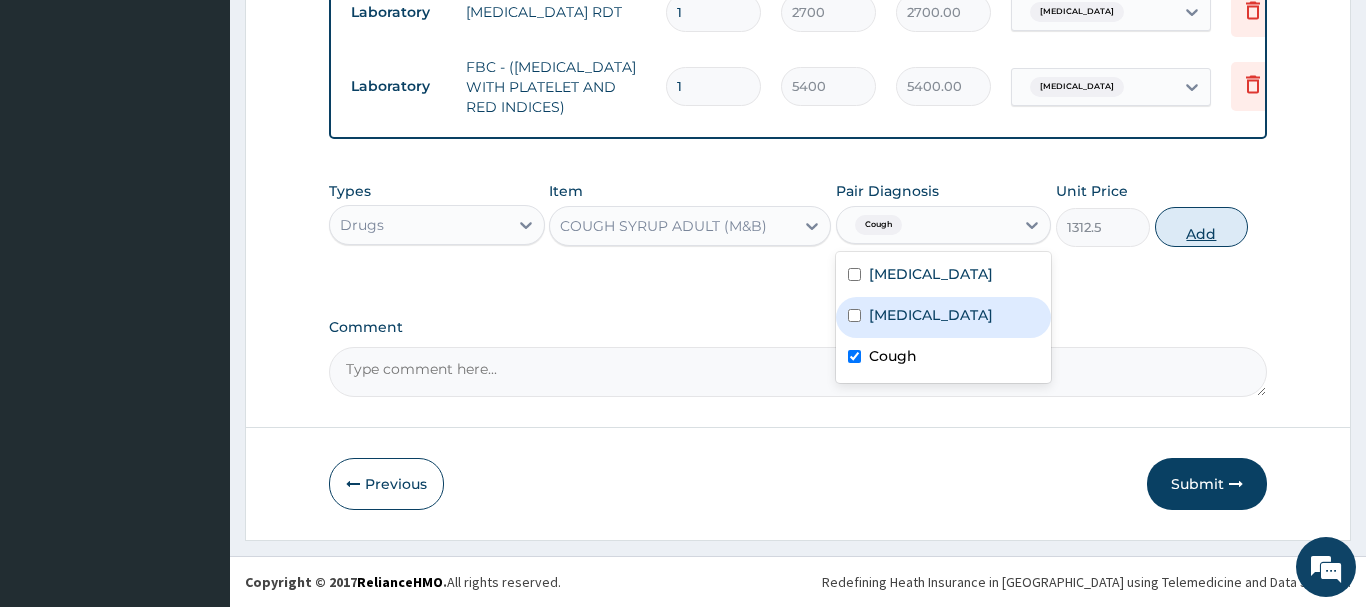 click on "Add" at bounding box center (1202, 227) 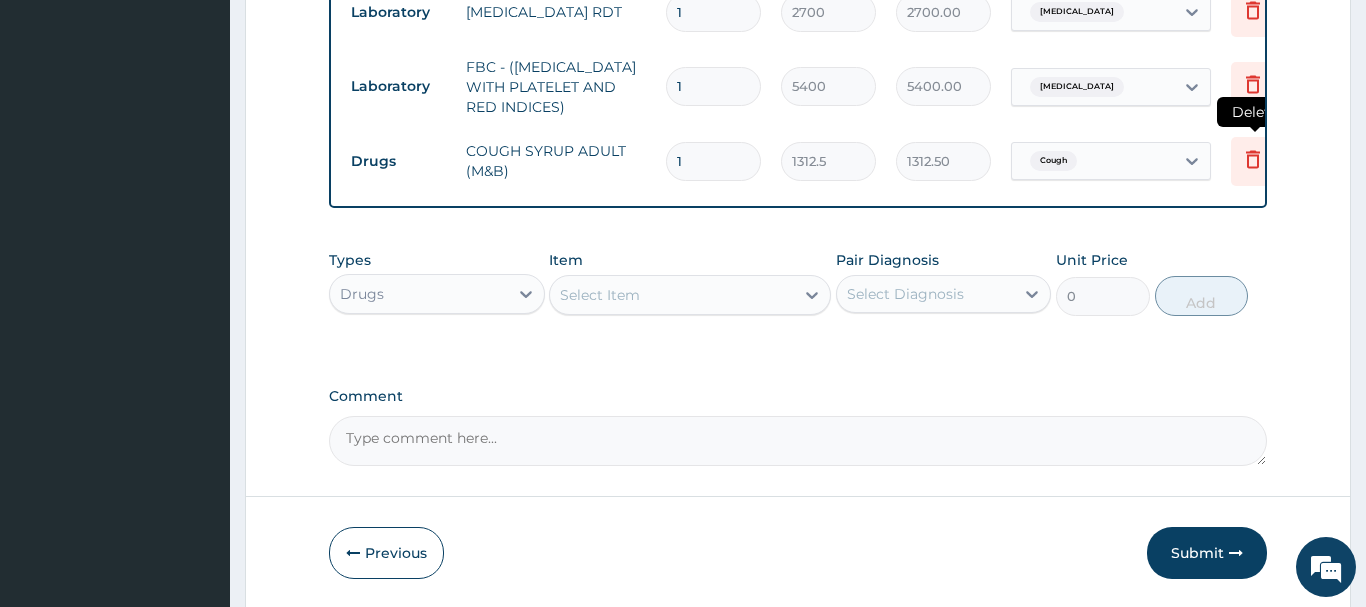 click 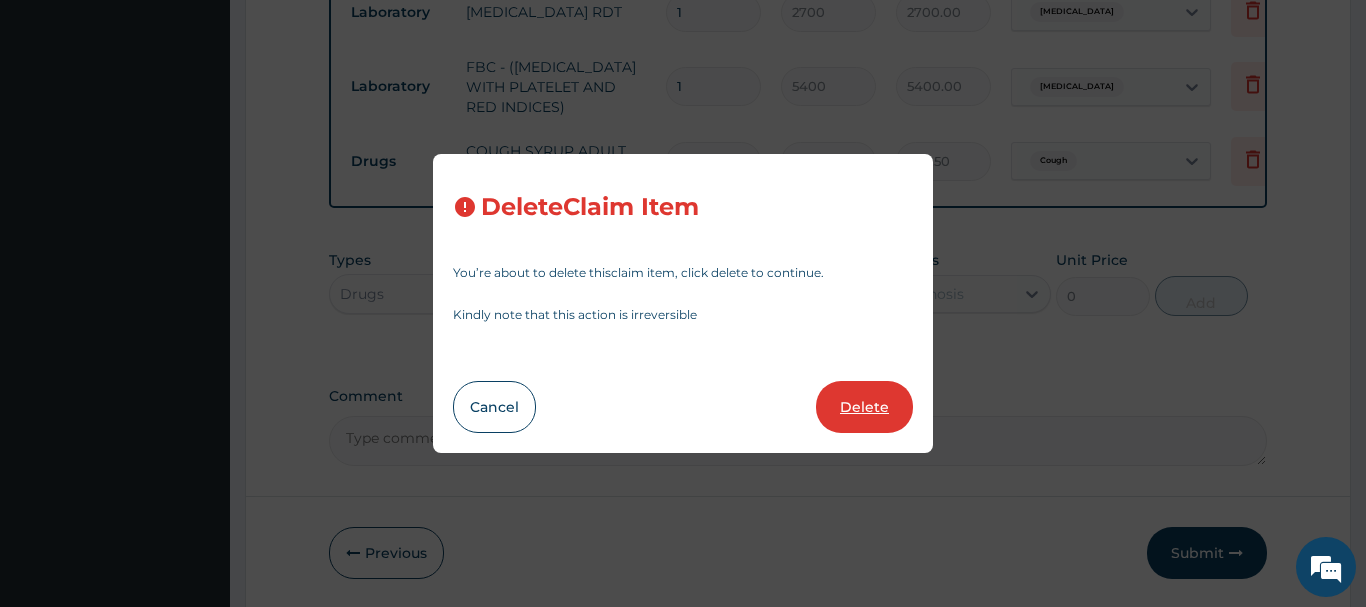 click on "Delete" at bounding box center (864, 407) 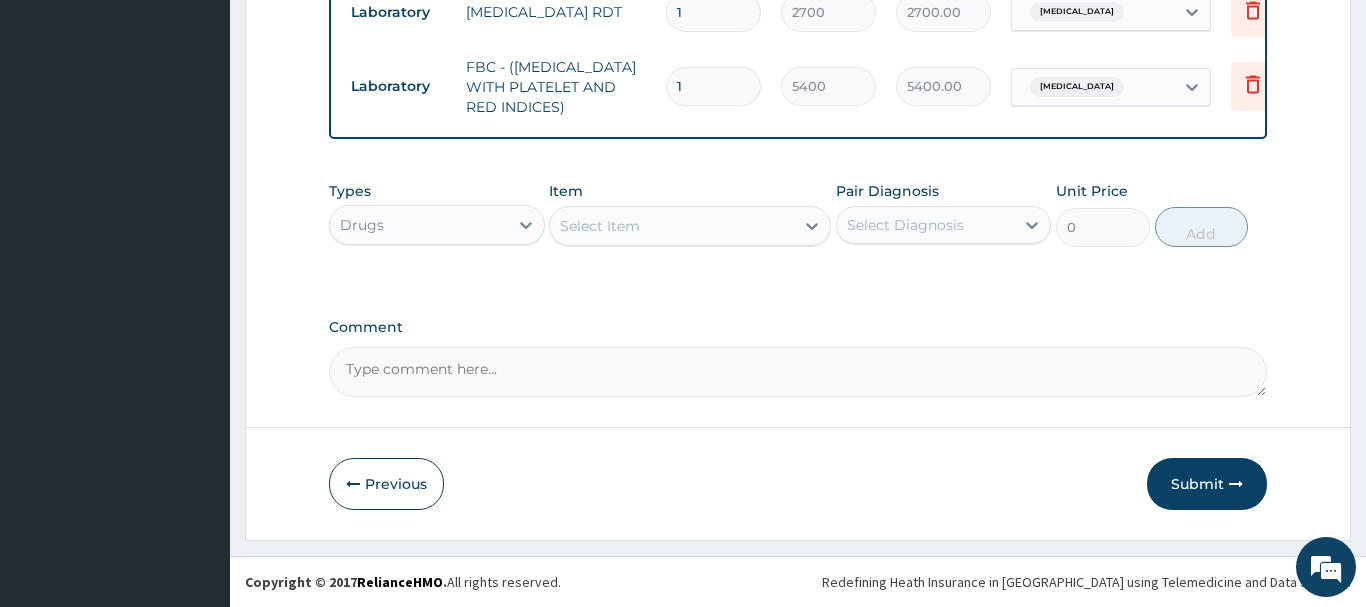 click on "Select Item" at bounding box center (672, 226) 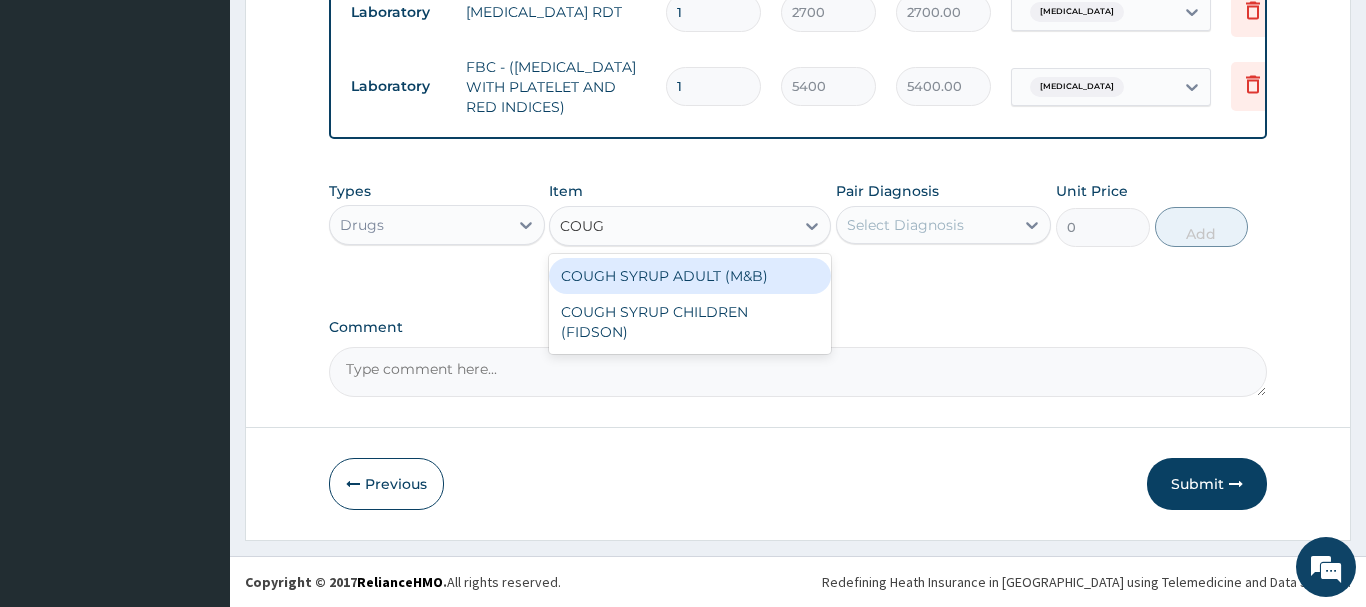 type on "COUGH" 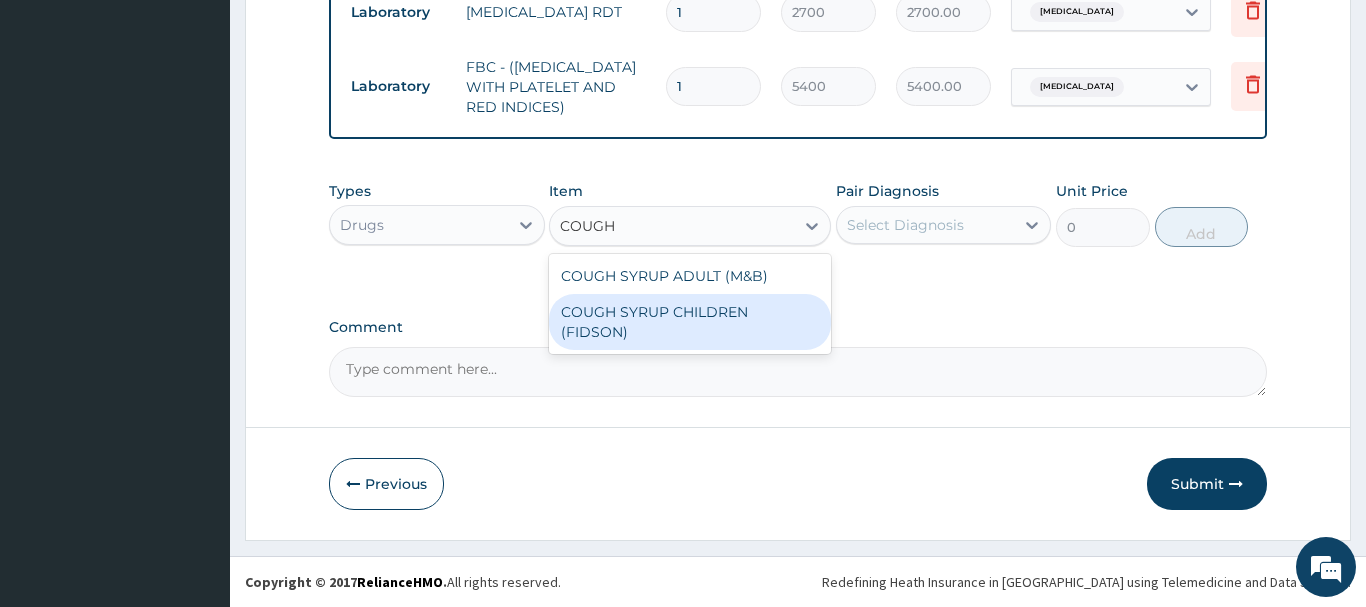 click on "COUGH SYRUP CHILDREN (FIDSON)" at bounding box center [690, 322] 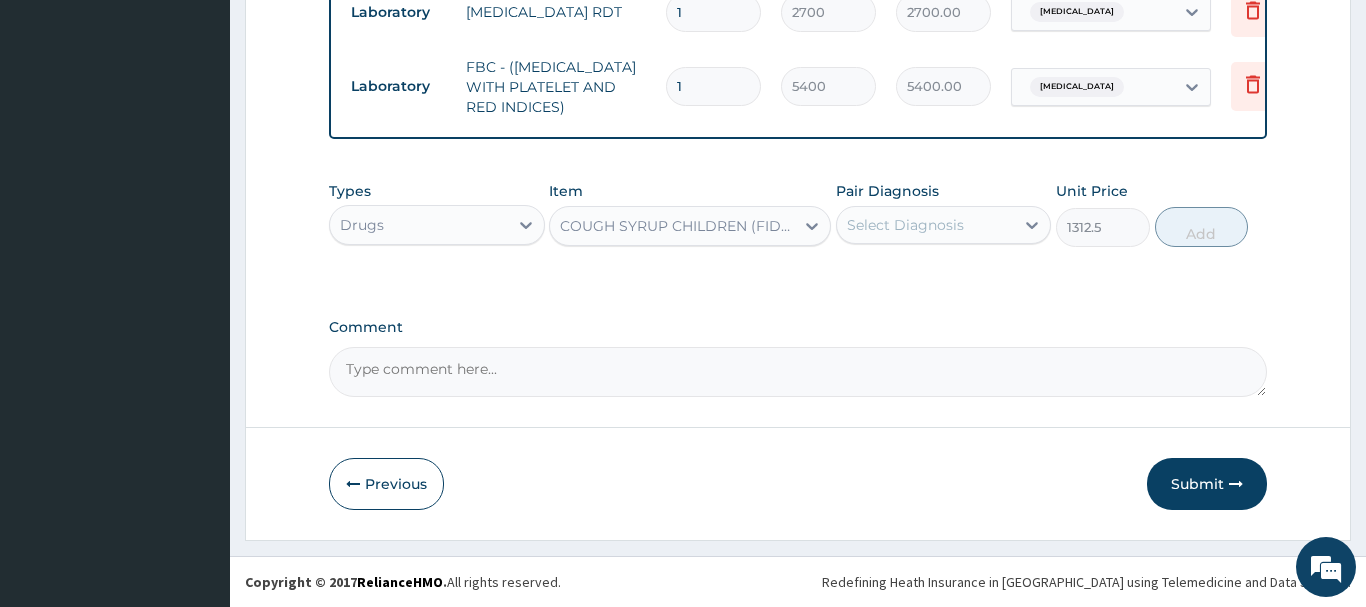 click on "Select Diagnosis" at bounding box center (905, 225) 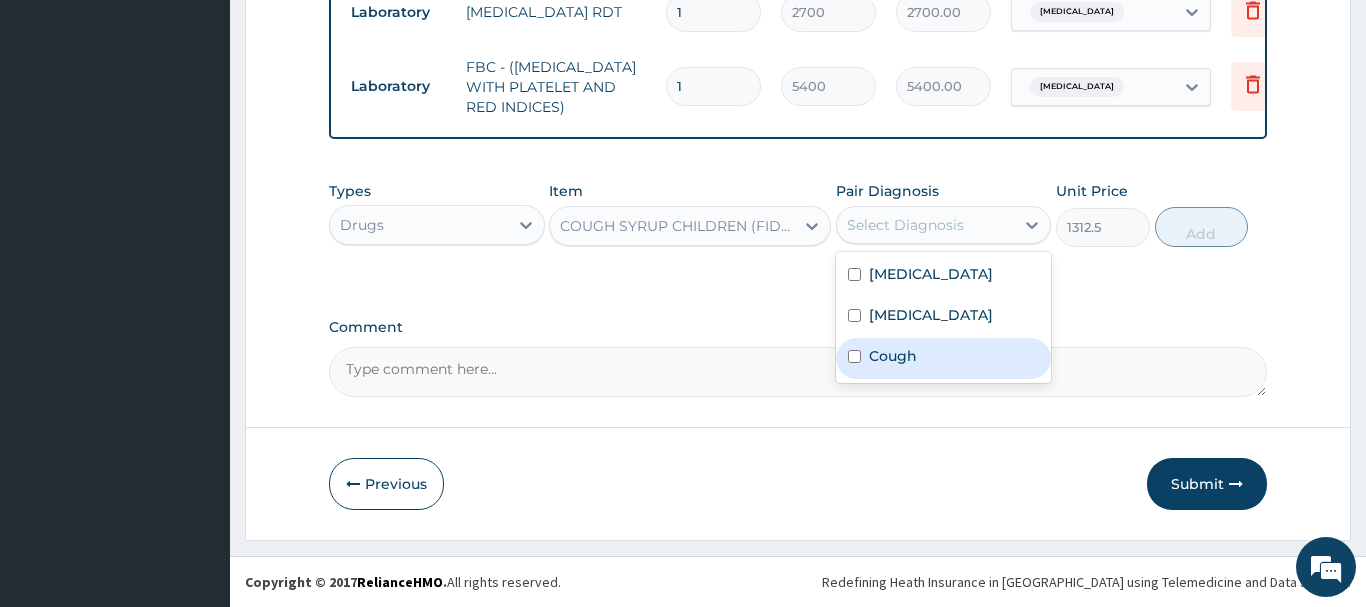 click on "Cough" at bounding box center [944, 358] 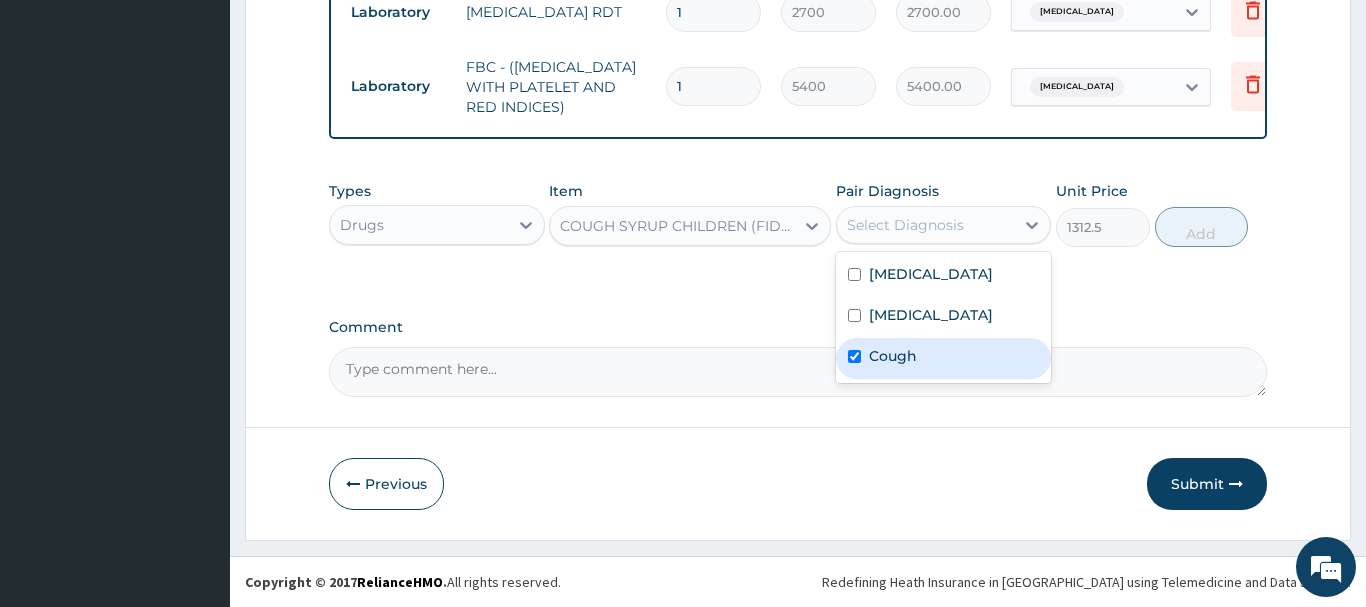checkbox on "true" 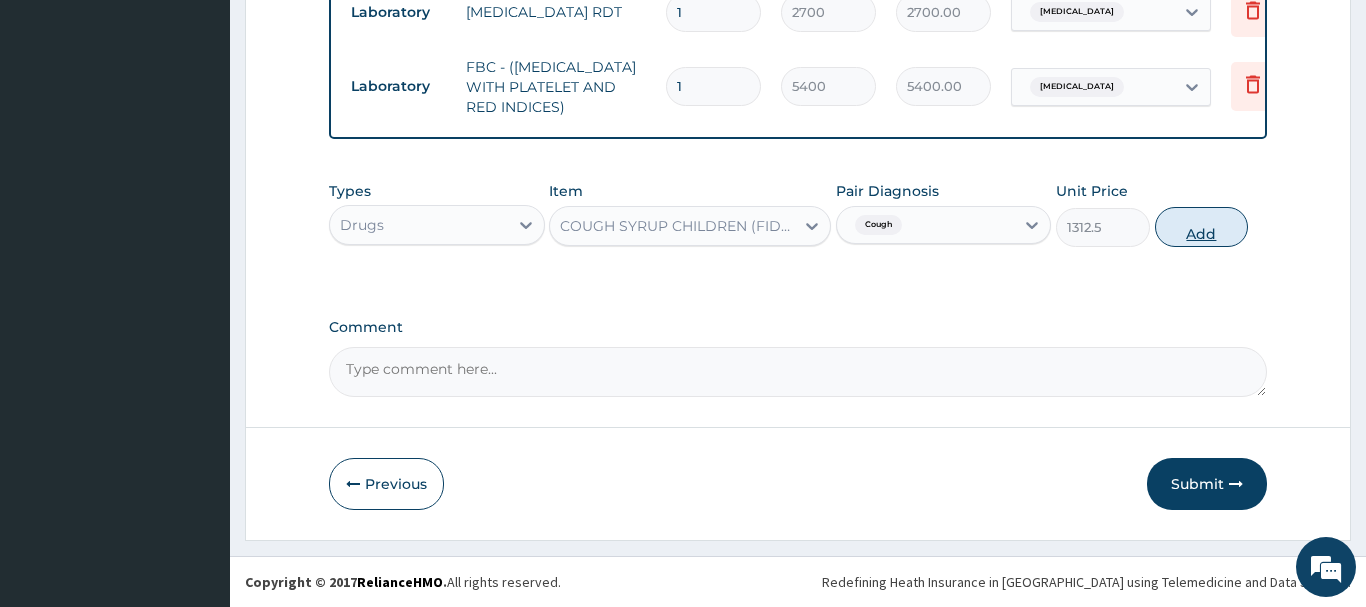 click on "Add" at bounding box center [1202, 227] 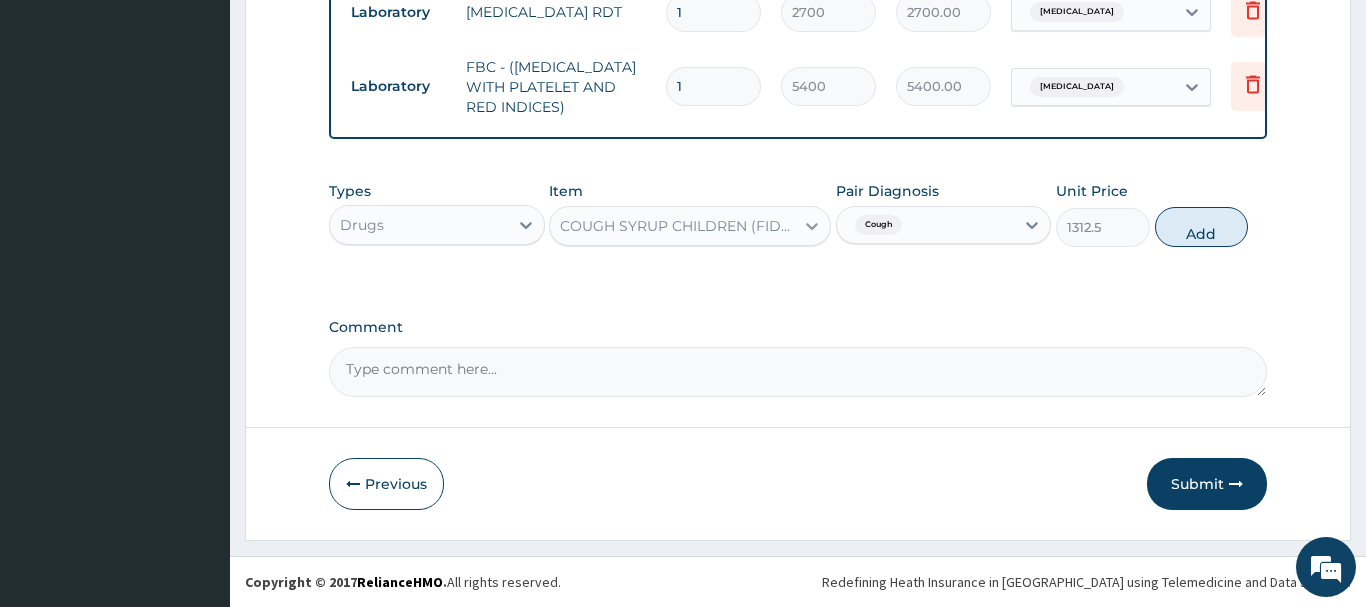 type on "0" 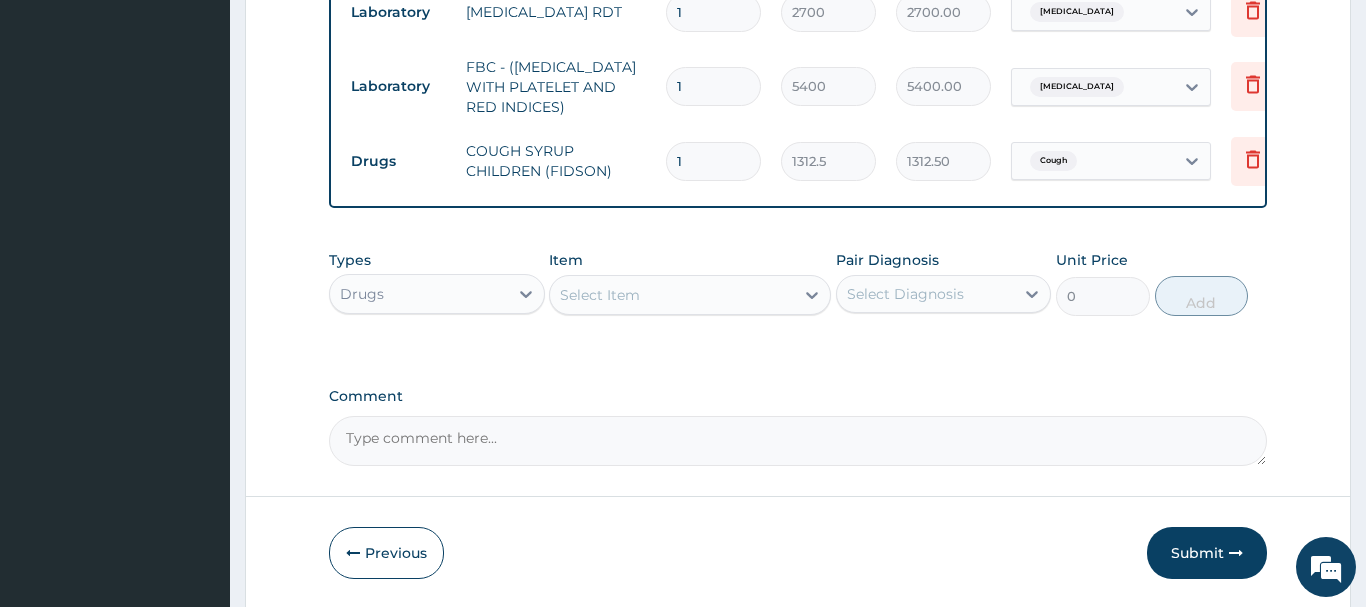 click on "Select Item" at bounding box center [600, 295] 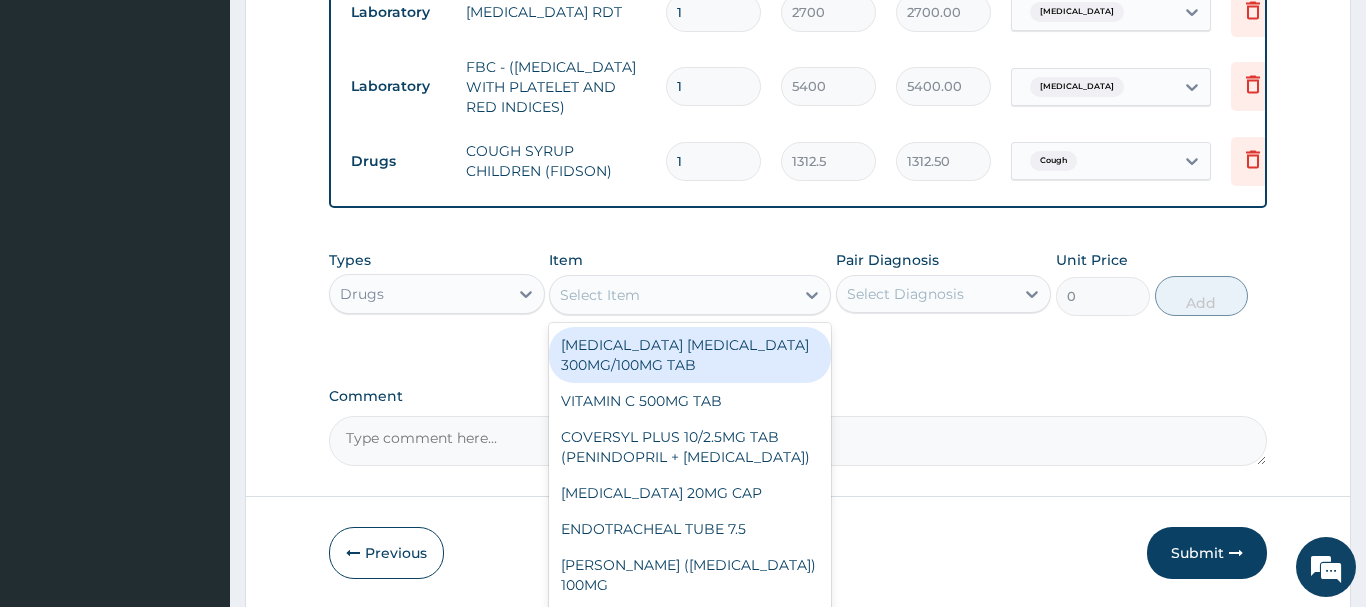 paste on "CHLORPHENIRAMINE SYRUP" 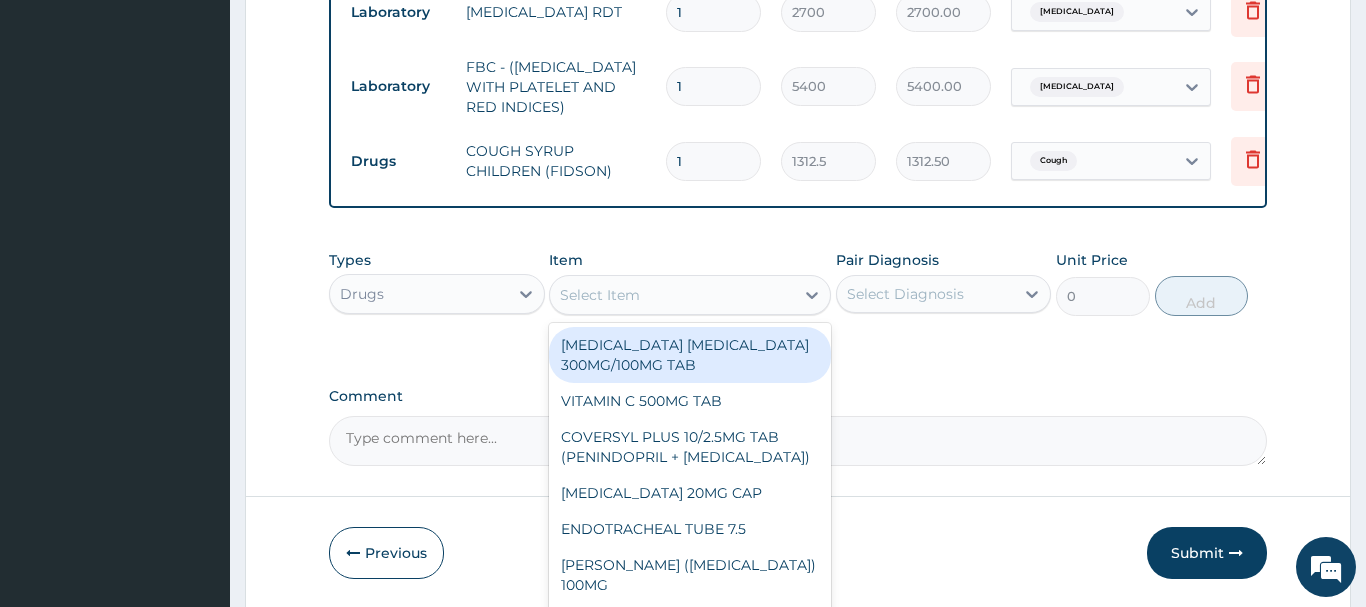 type on "CHLORPHENIRAMINE SYRUP" 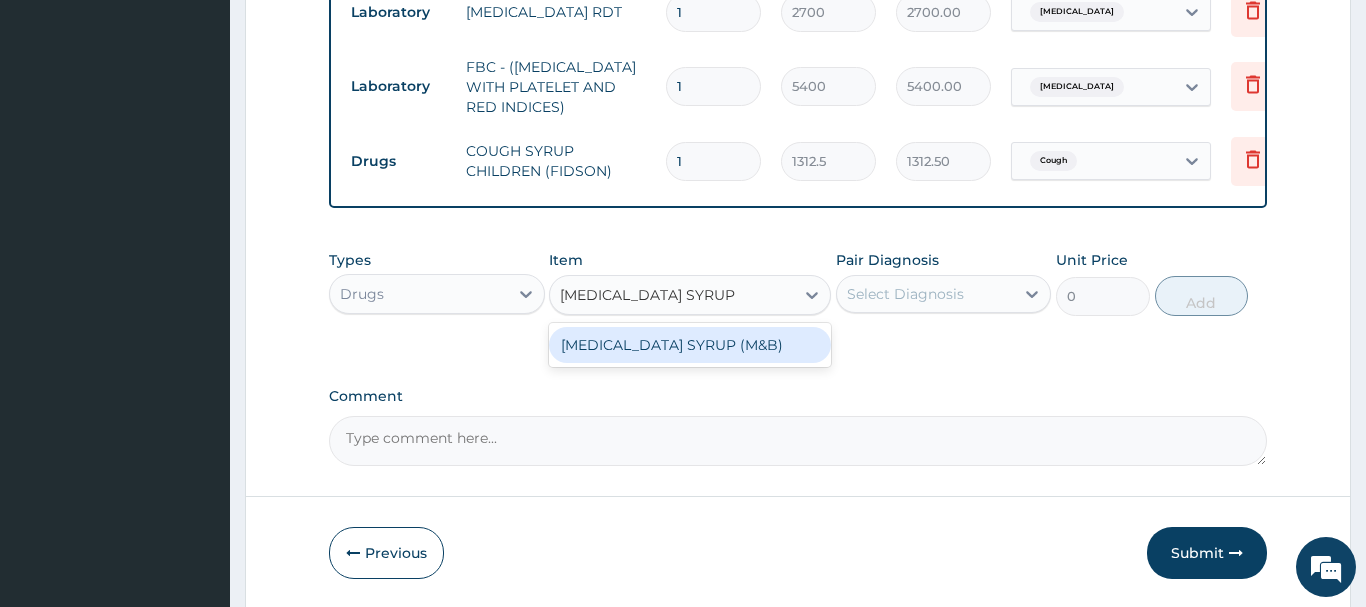 click on "CHLORPHENIRAMINE SYRUP (M&B)" at bounding box center (690, 345) 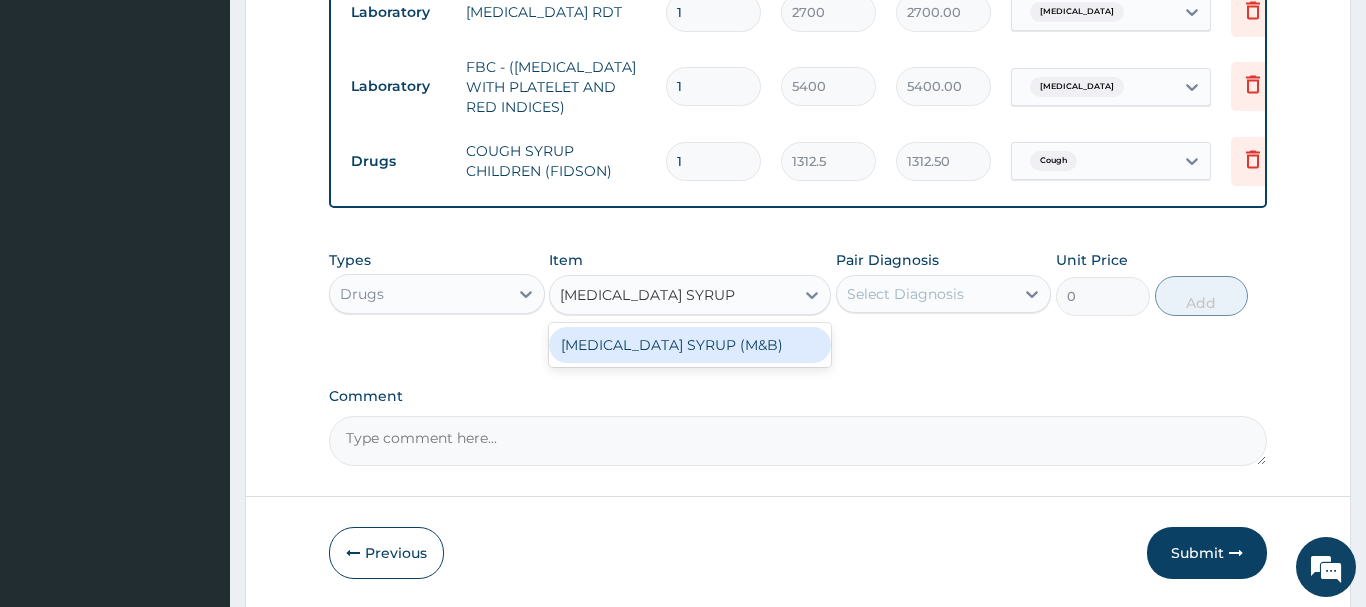 type 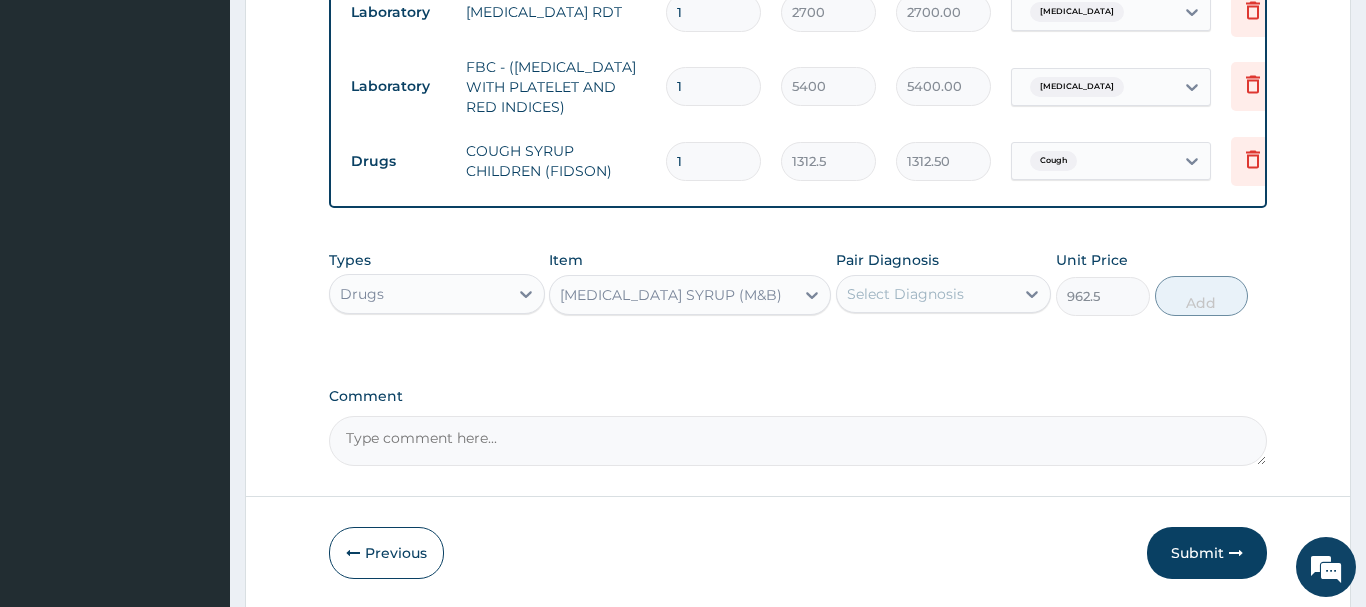 click on "Select Diagnosis" at bounding box center (905, 294) 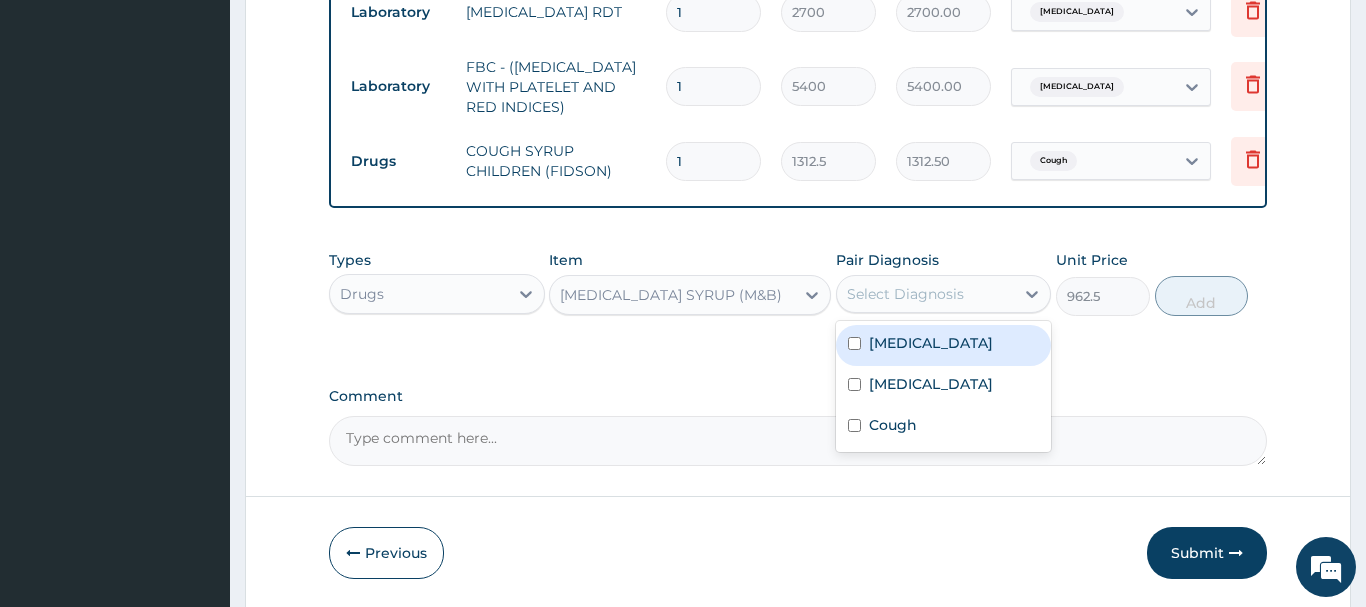 click on "Influenza" at bounding box center (944, 345) 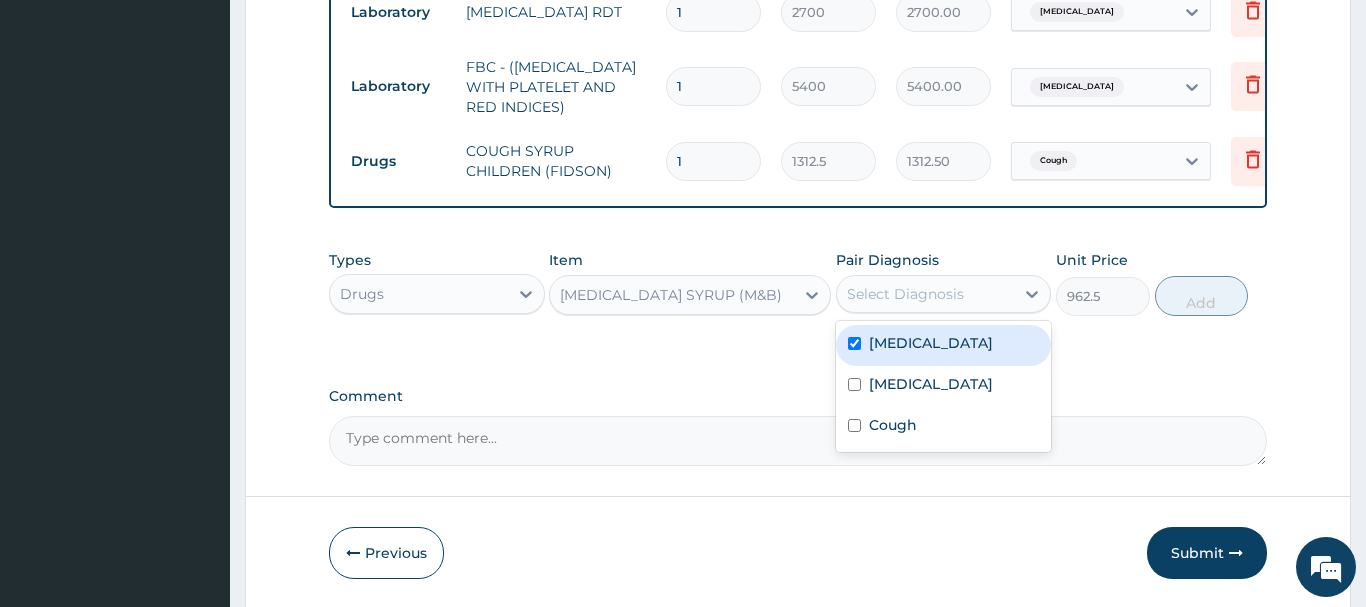 checkbox on "true" 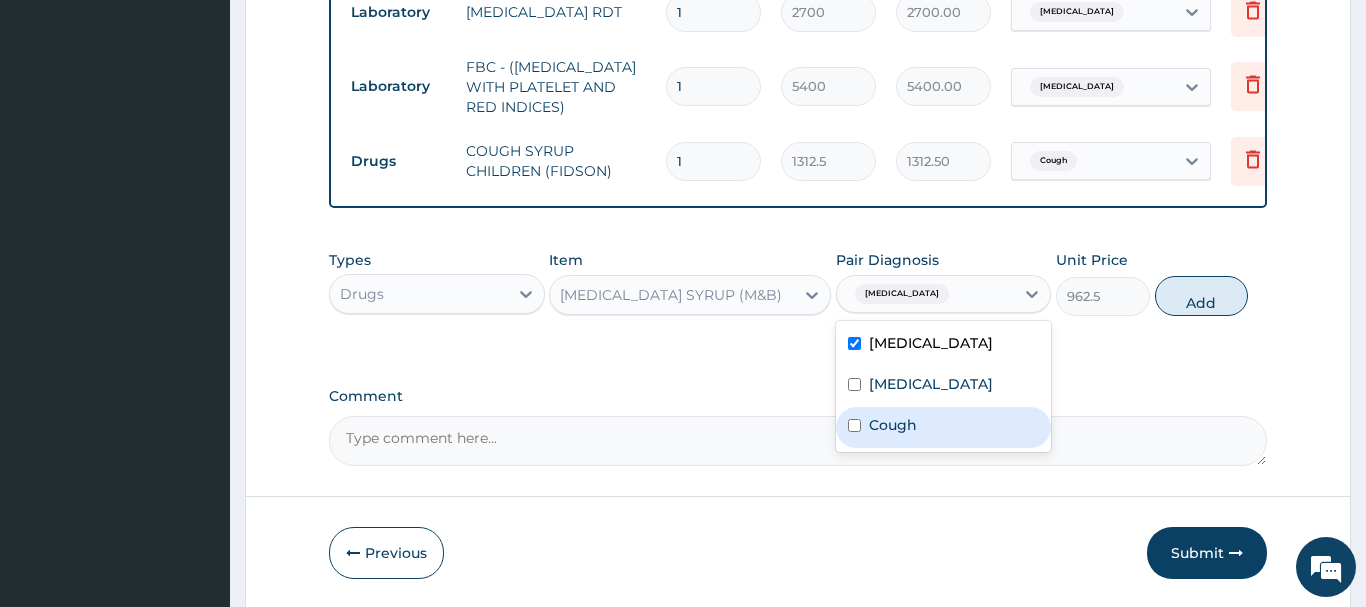 click on "Cough" at bounding box center [944, 427] 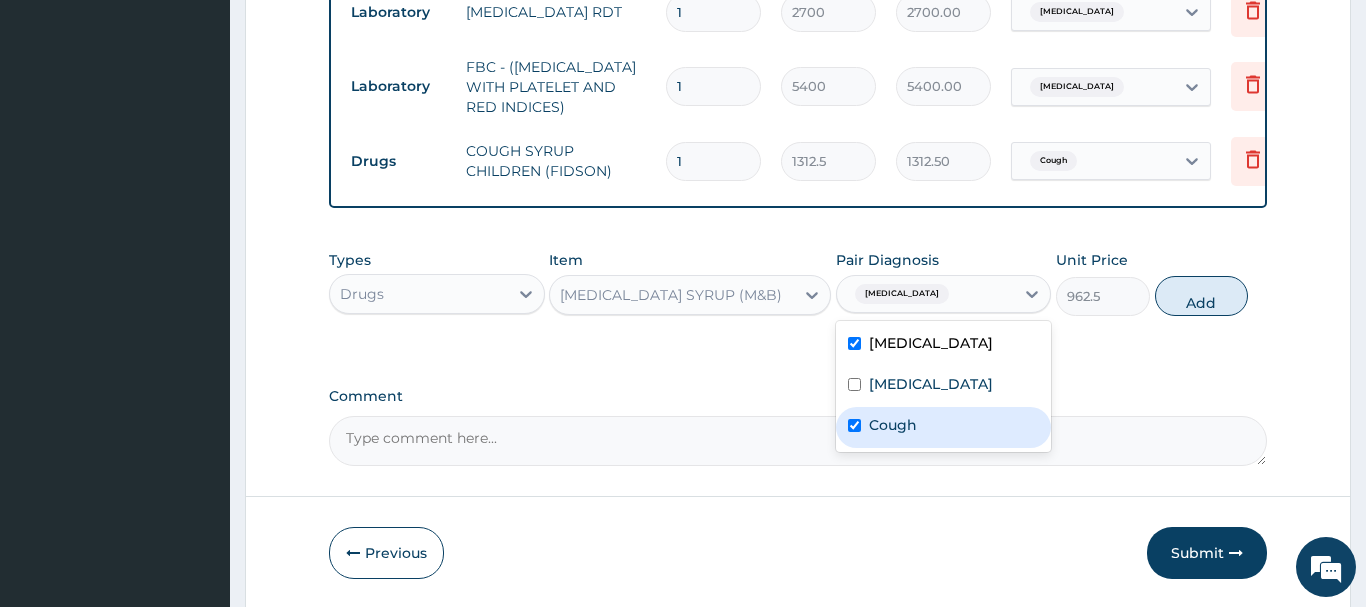 checkbox on "true" 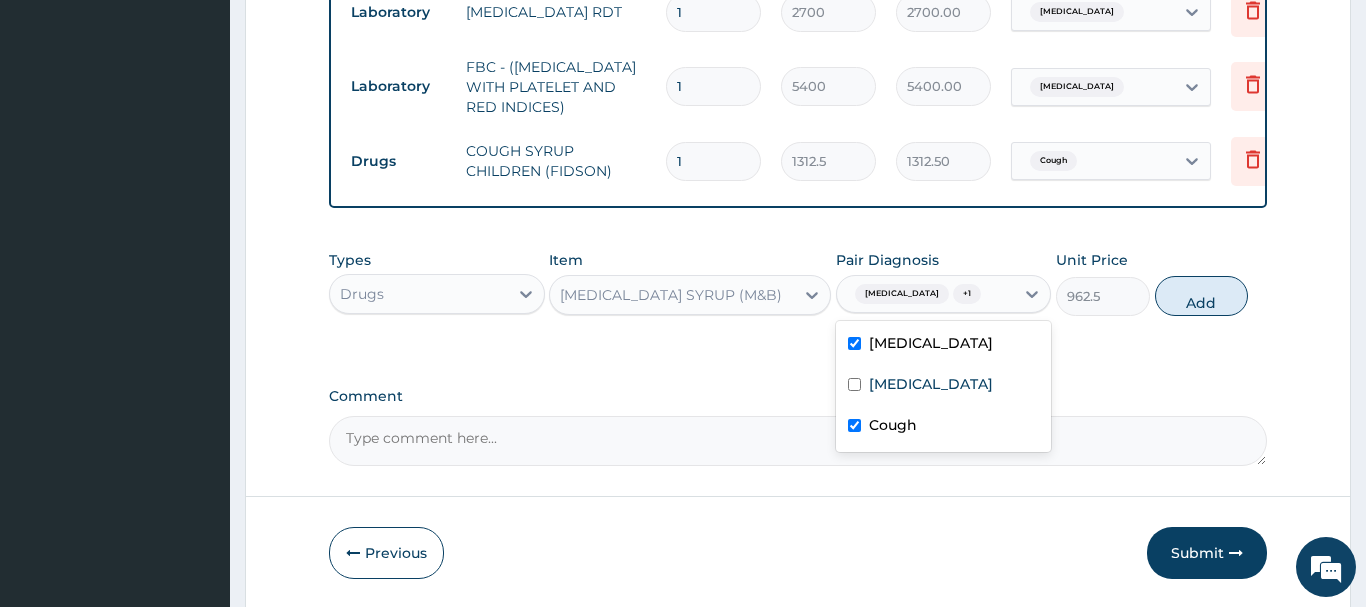 click on "Add" at bounding box center (1202, 296) 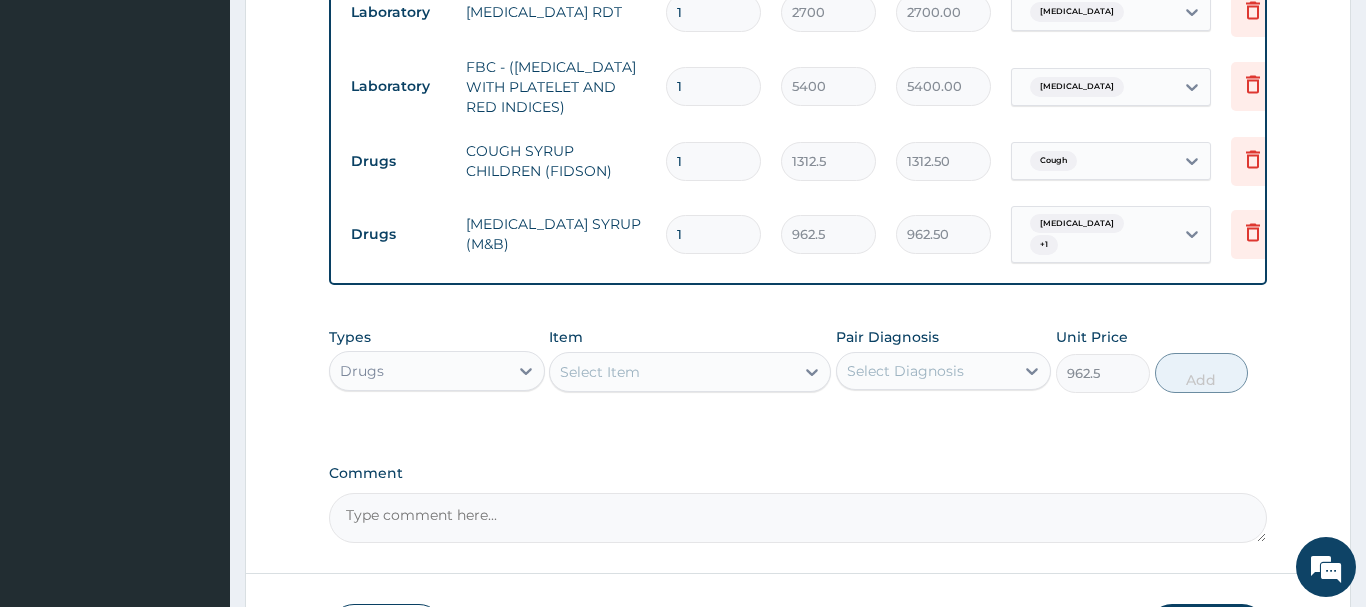 type on "0" 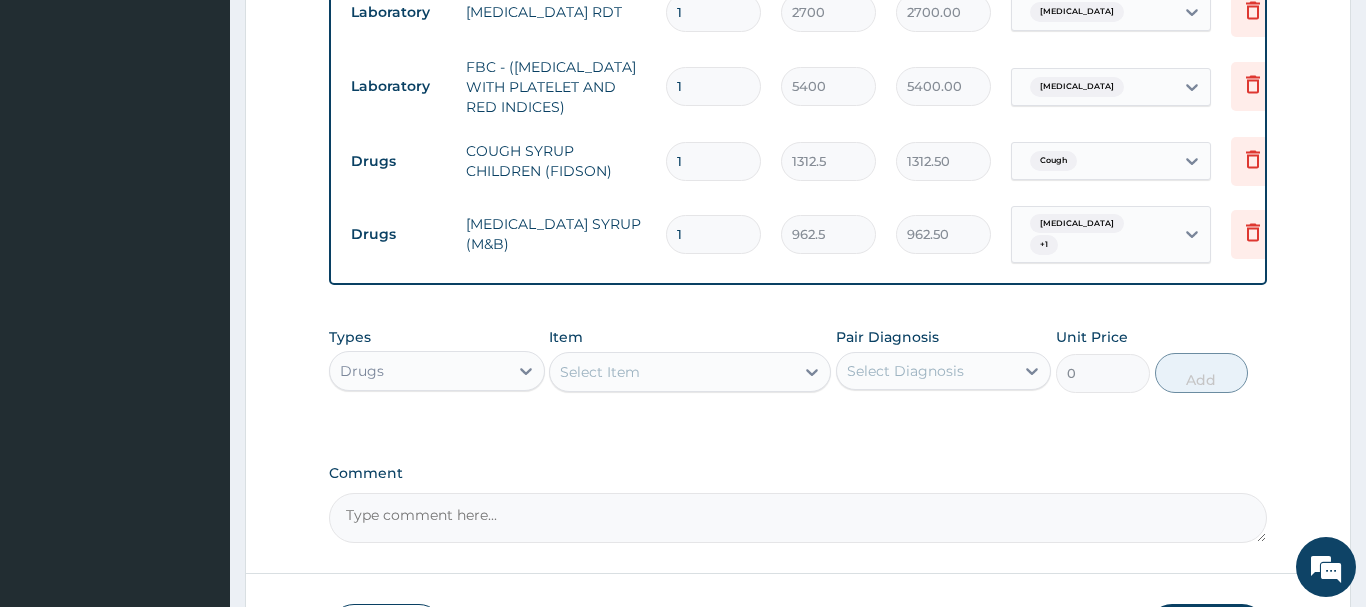 click on "Select Item" at bounding box center [600, 372] 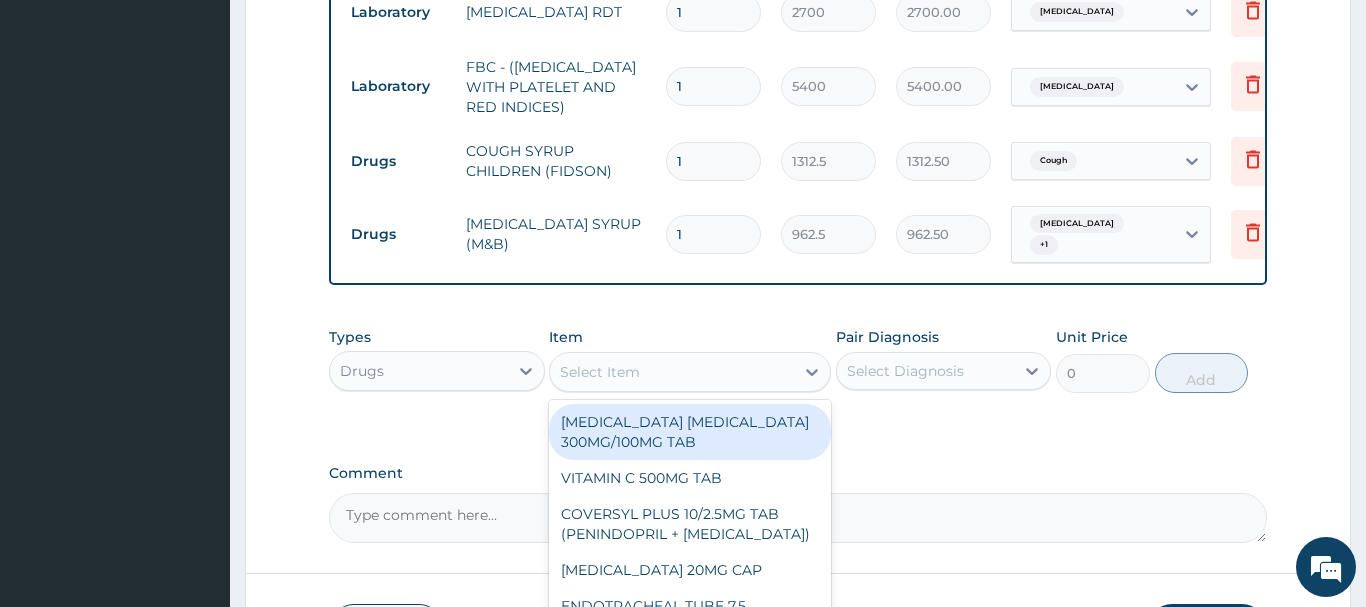 paste on "VITAMIN C 100MG TAB" 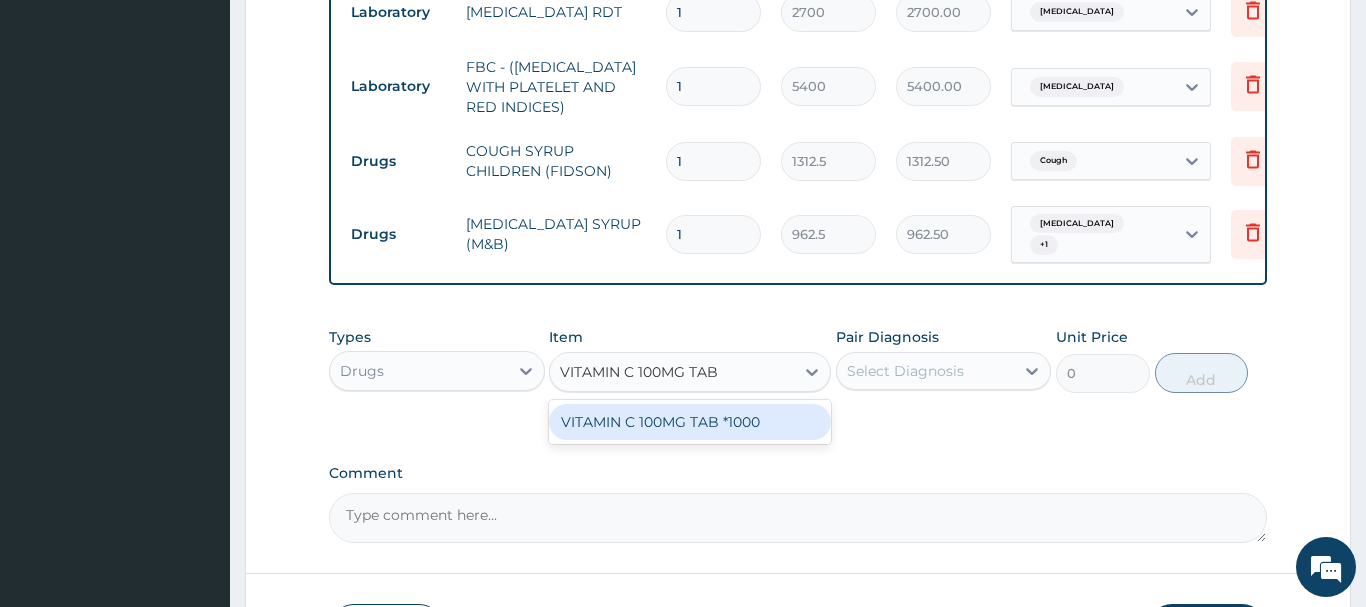 click on "VITAMIN C 100MG TAB *1000" at bounding box center [690, 422] 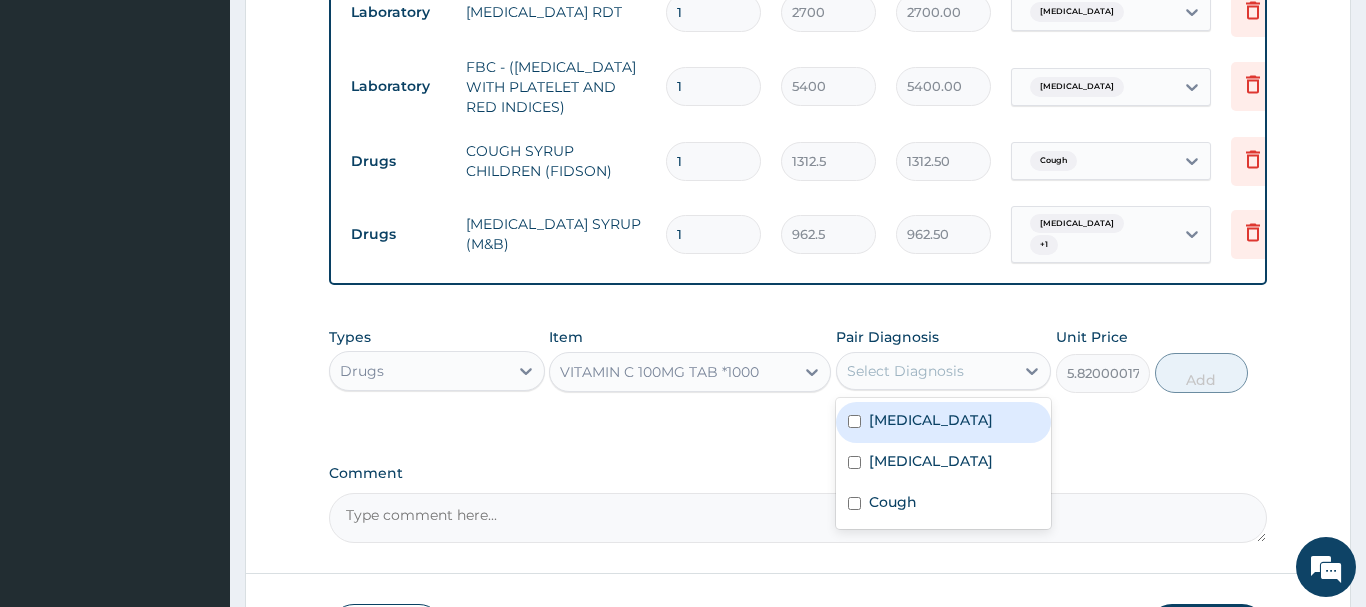 click on "Select Diagnosis" at bounding box center [905, 371] 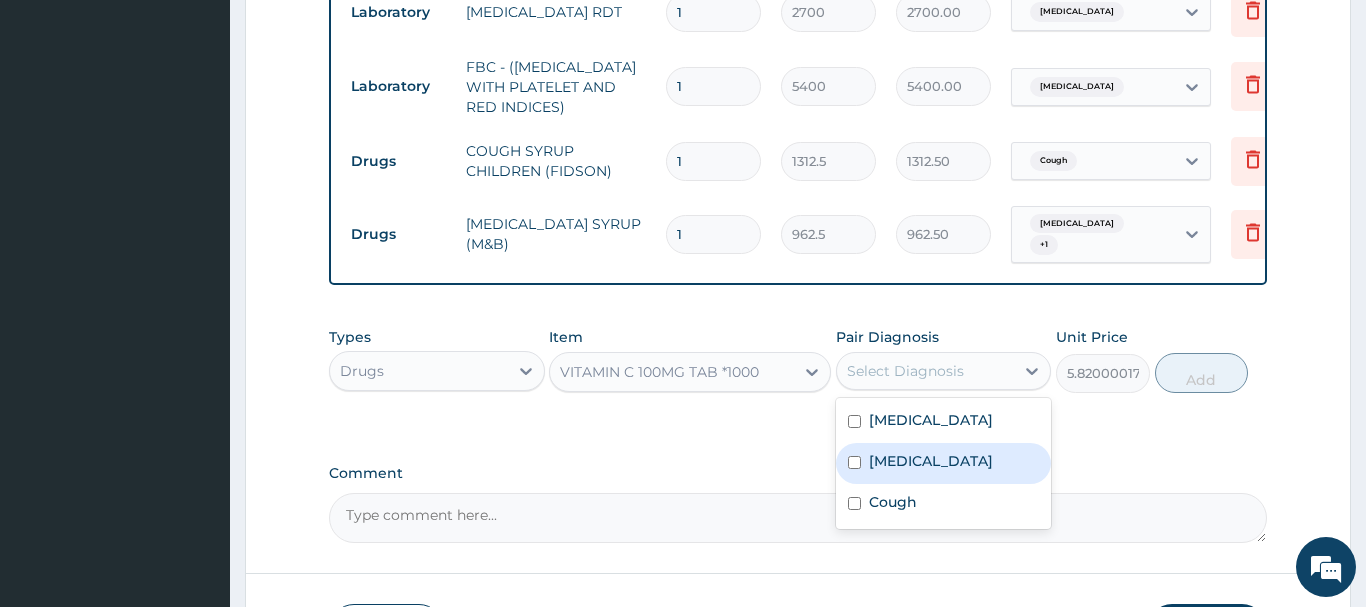 click on "Malaria" at bounding box center [931, 461] 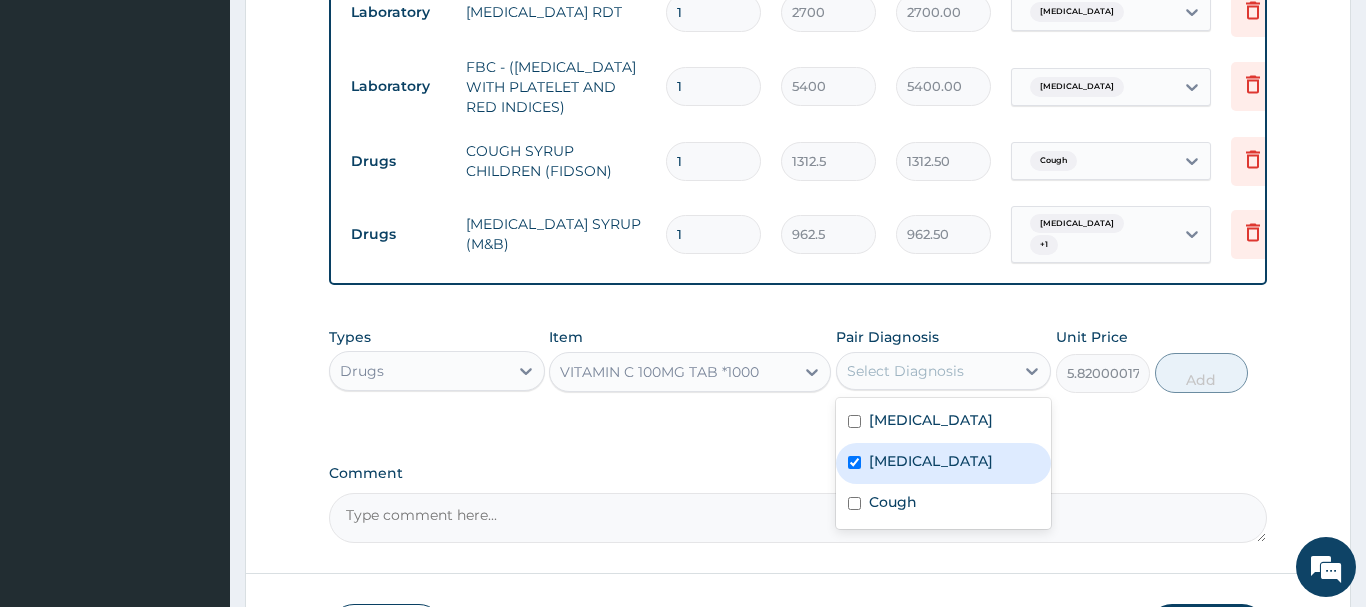 checkbox on "true" 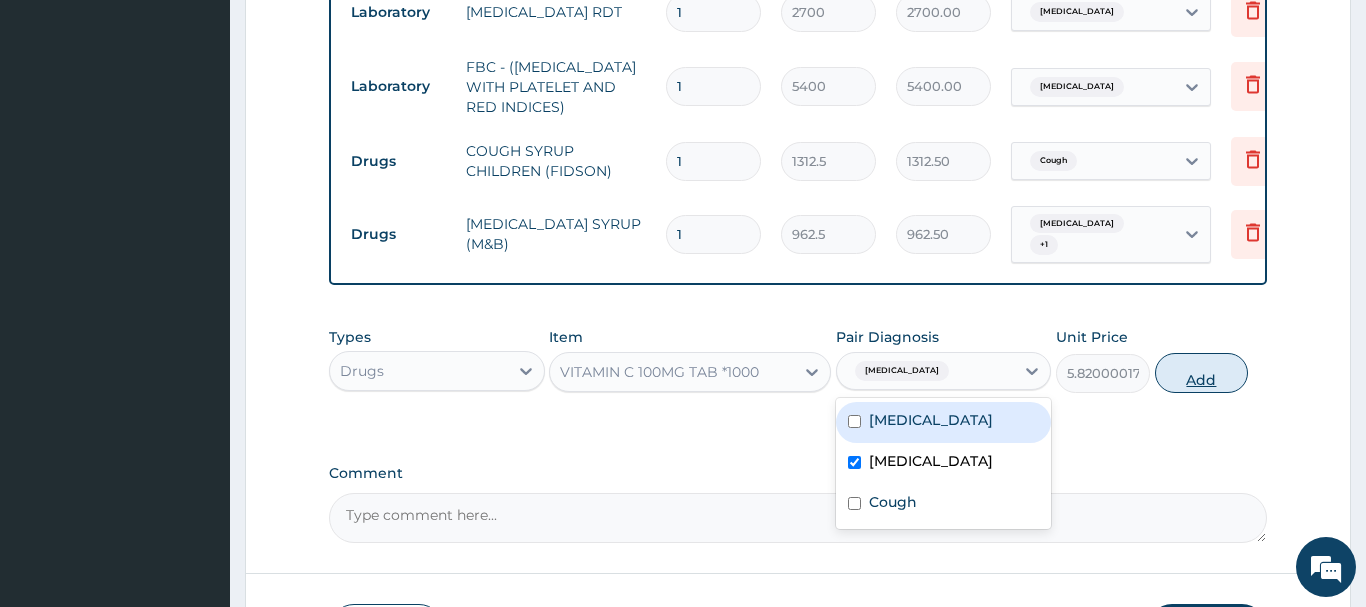 click on "Add" at bounding box center (1202, 373) 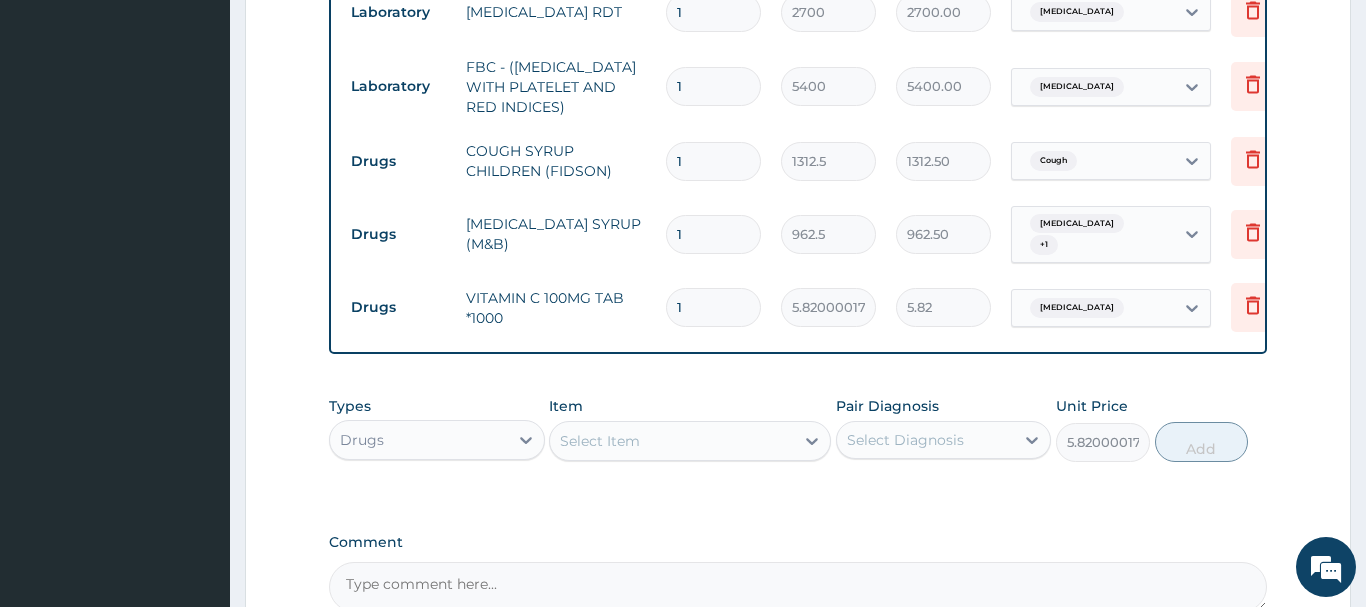 type on "0" 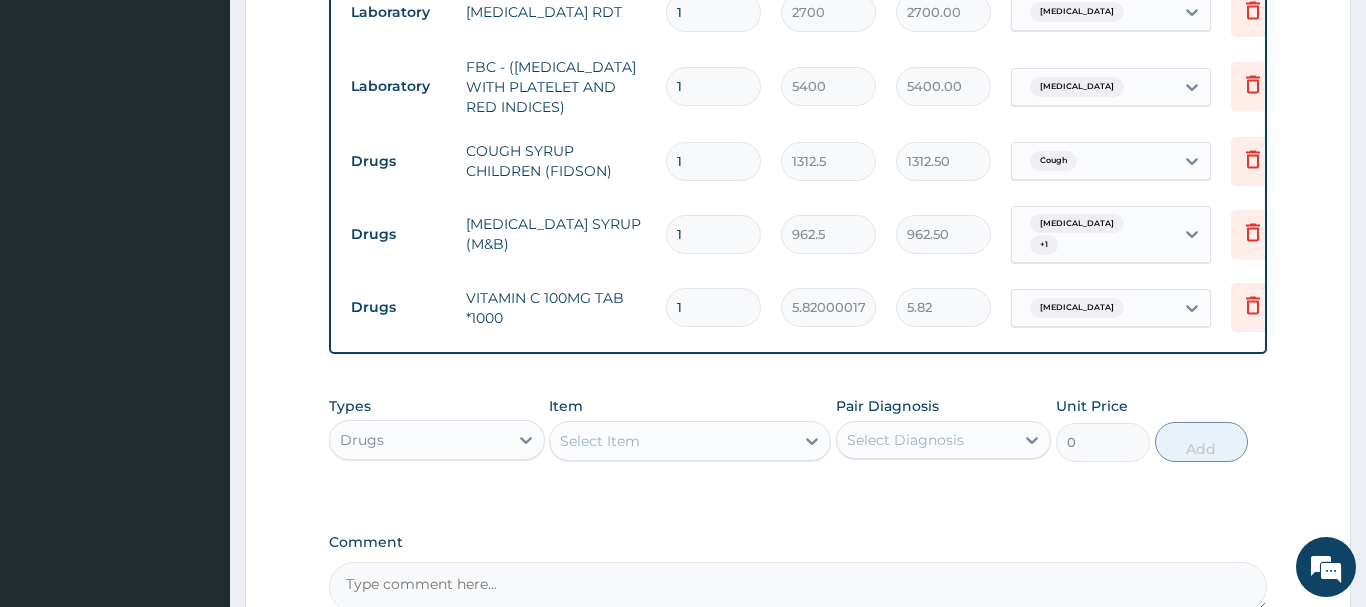drag, startPoint x: 695, startPoint y: 301, endPoint x: 656, endPoint y: 311, distance: 40.261642 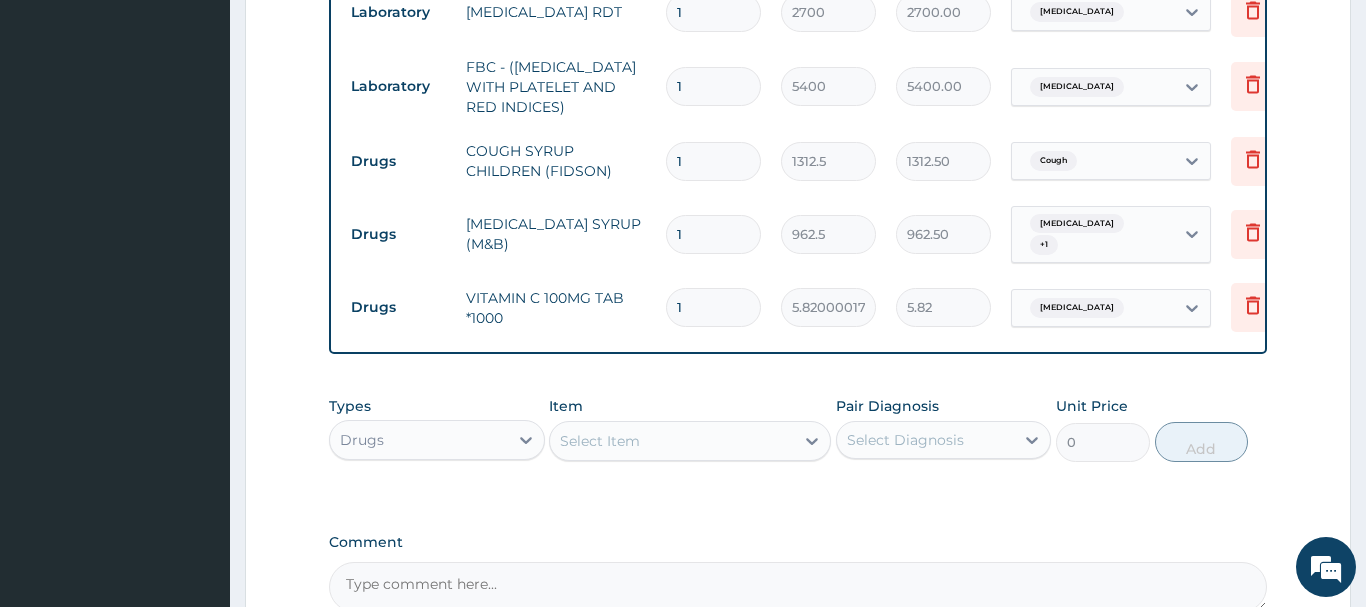 click on "1" at bounding box center [713, 307] 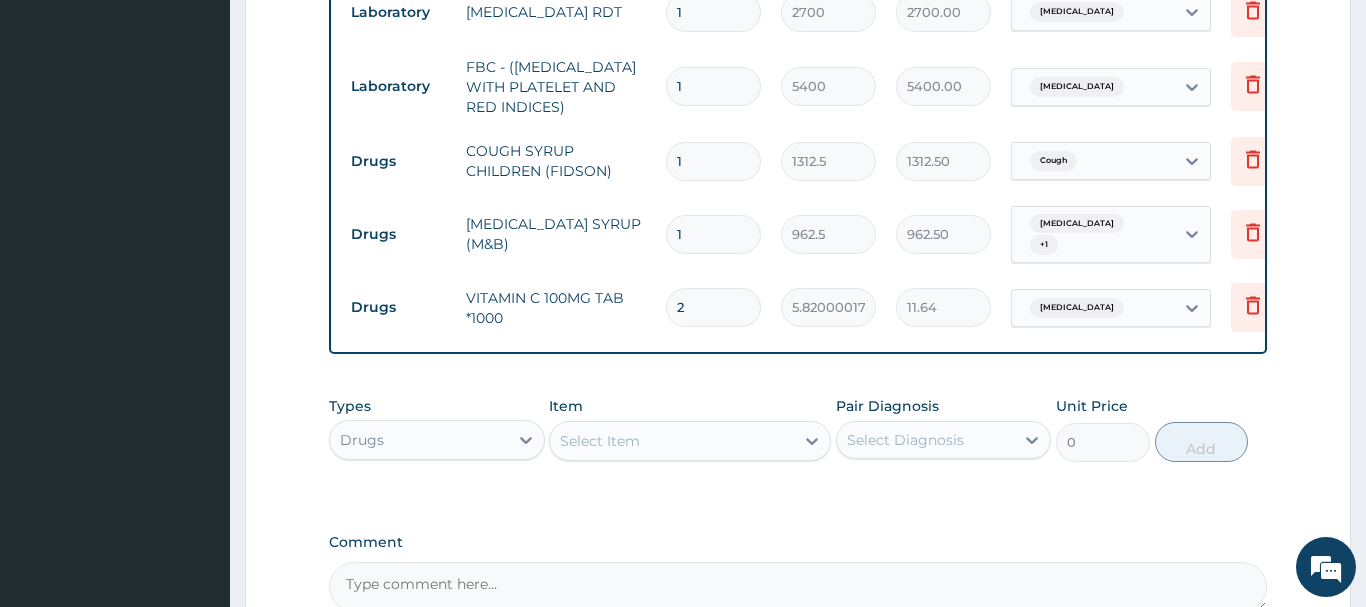 type on "21" 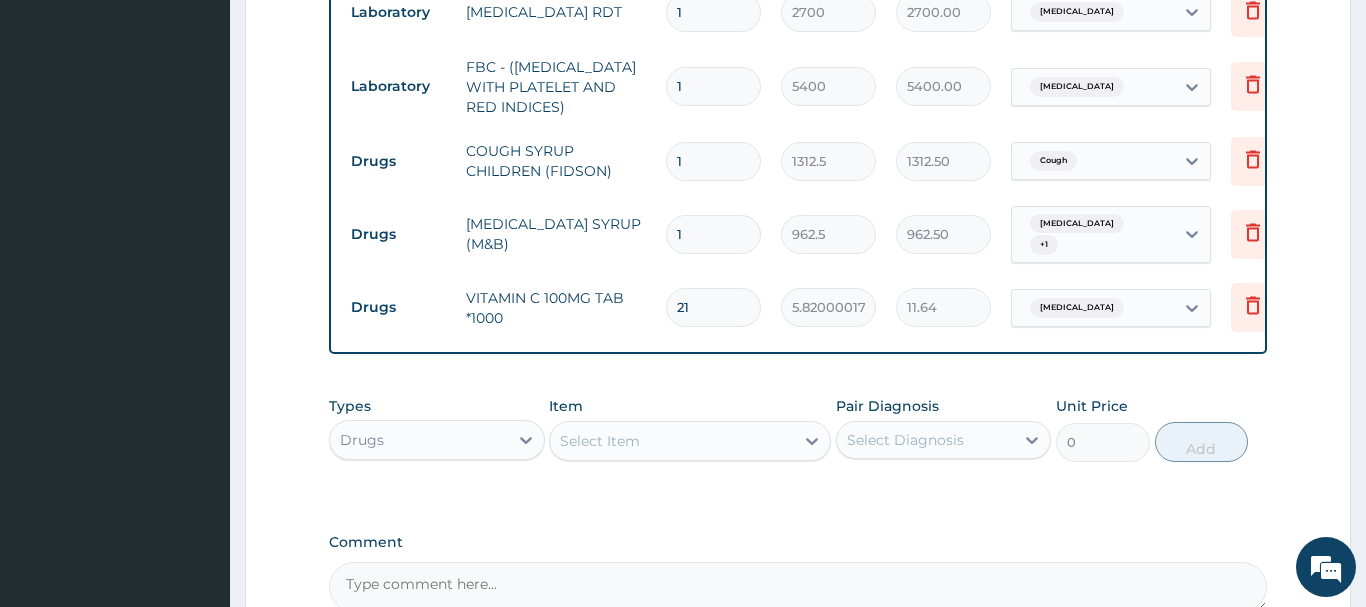type on "122.22" 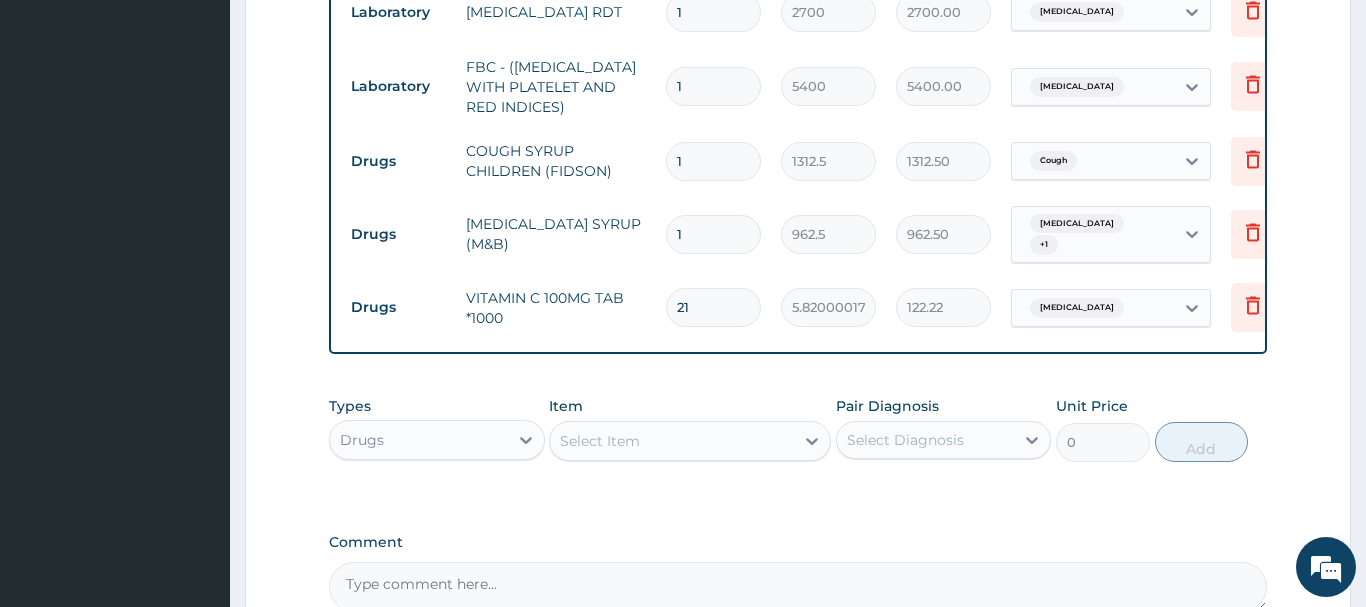 type on "21" 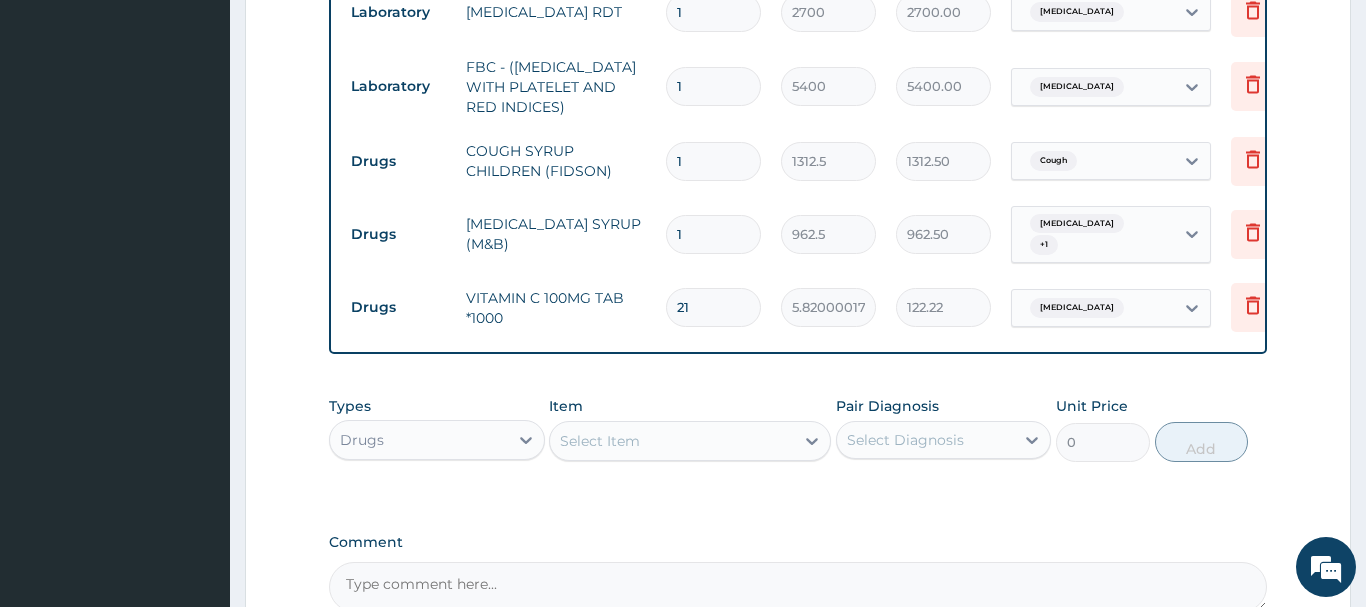 click on "Select Item" at bounding box center (690, 441) 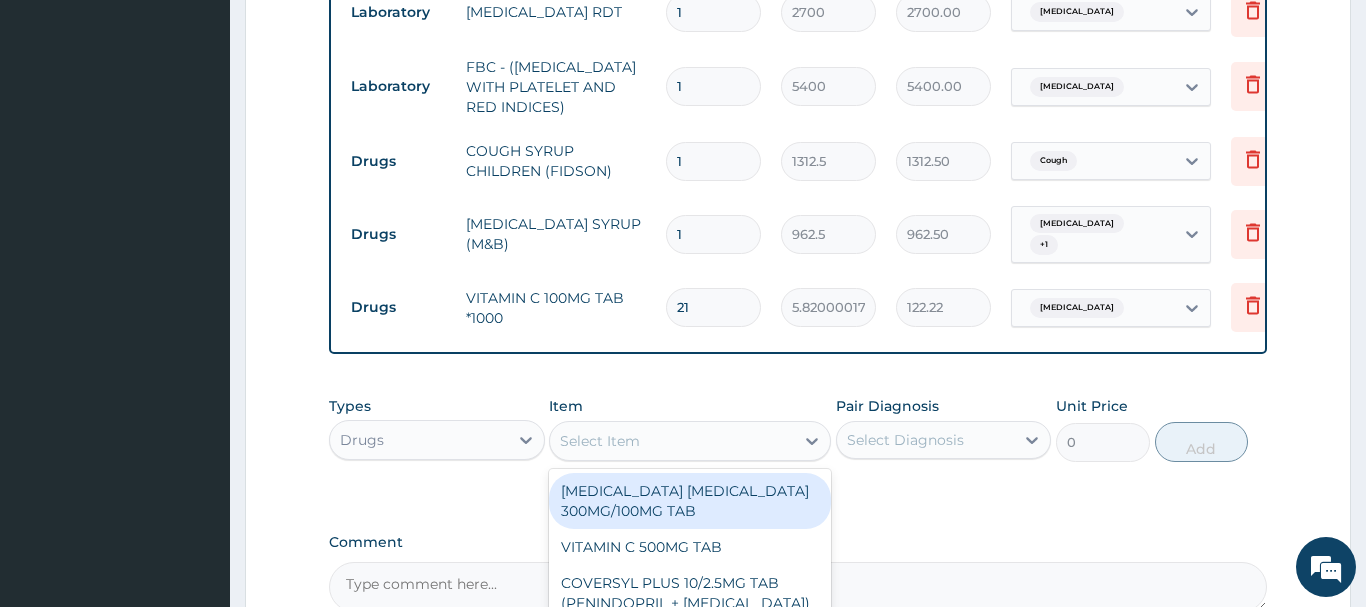 paste on "PARACETAMOL 500MG T" 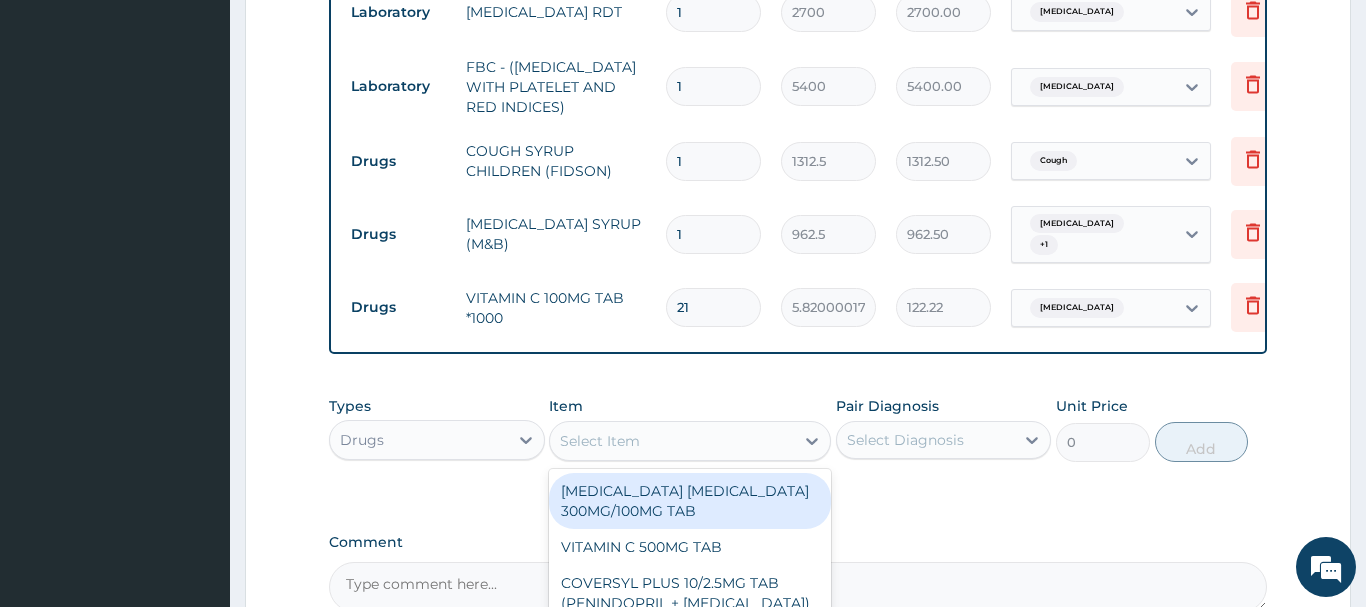 type on "PARACETAMOL 500MG T" 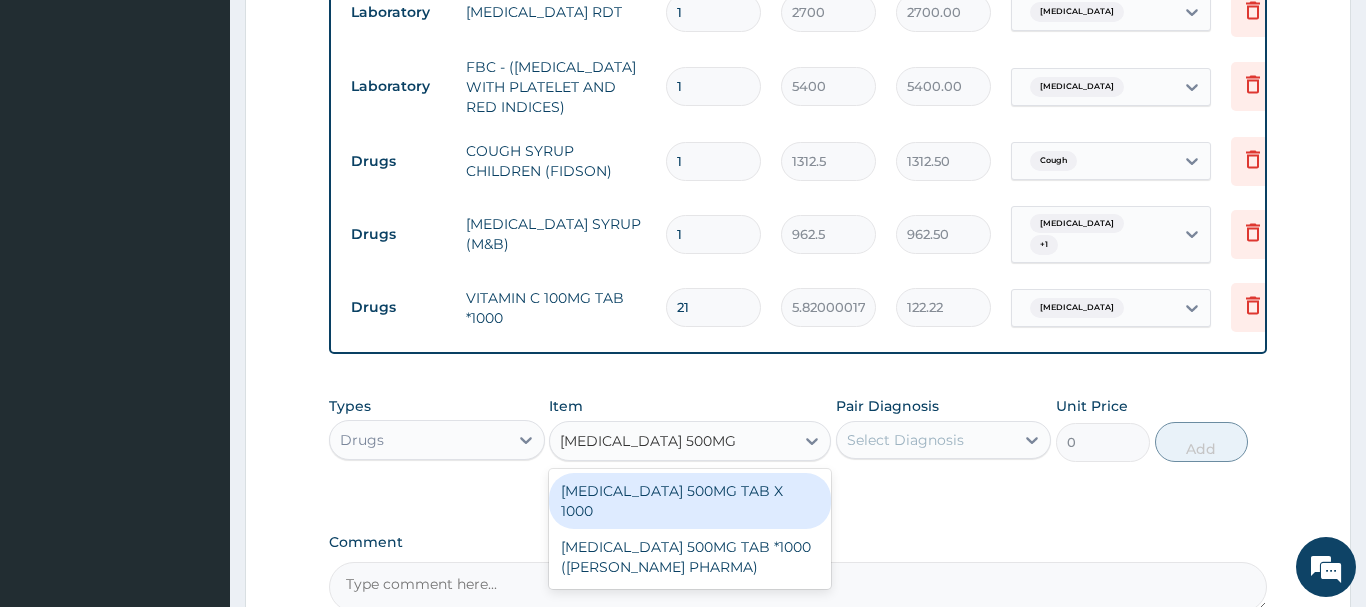 click on "PARACETAMOL 500MG TAB X 1000" at bounding box center (690, 501) 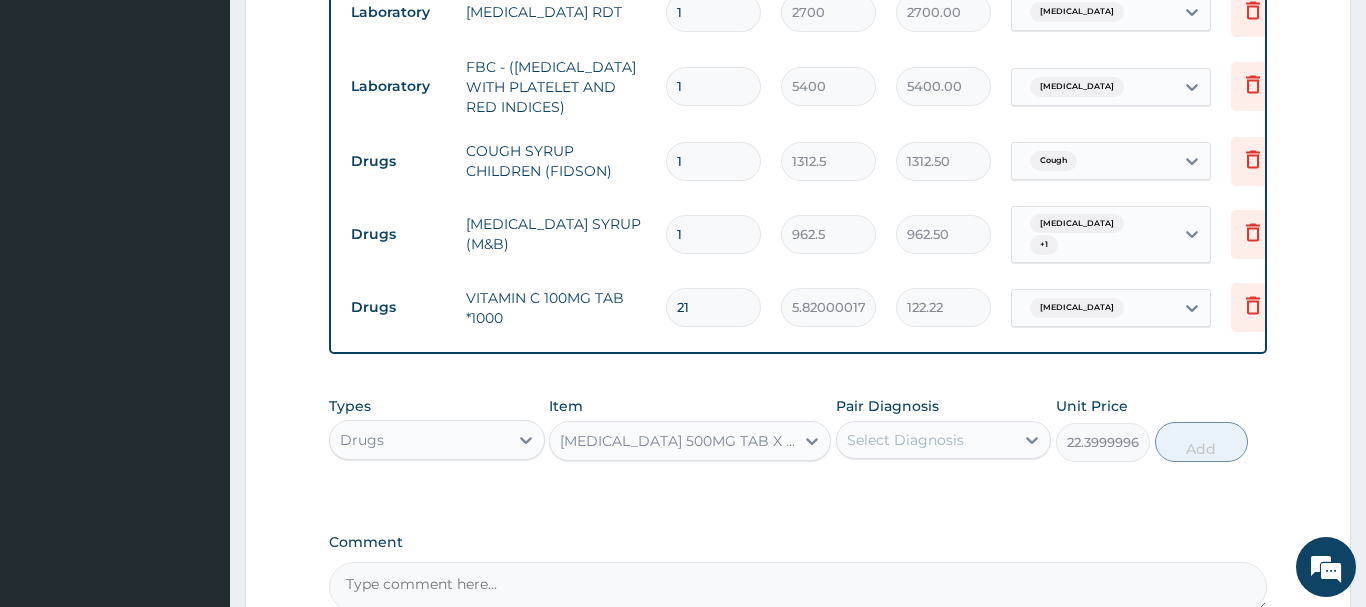 click on "Select Diagnosis" at bounding box center [905, 440] 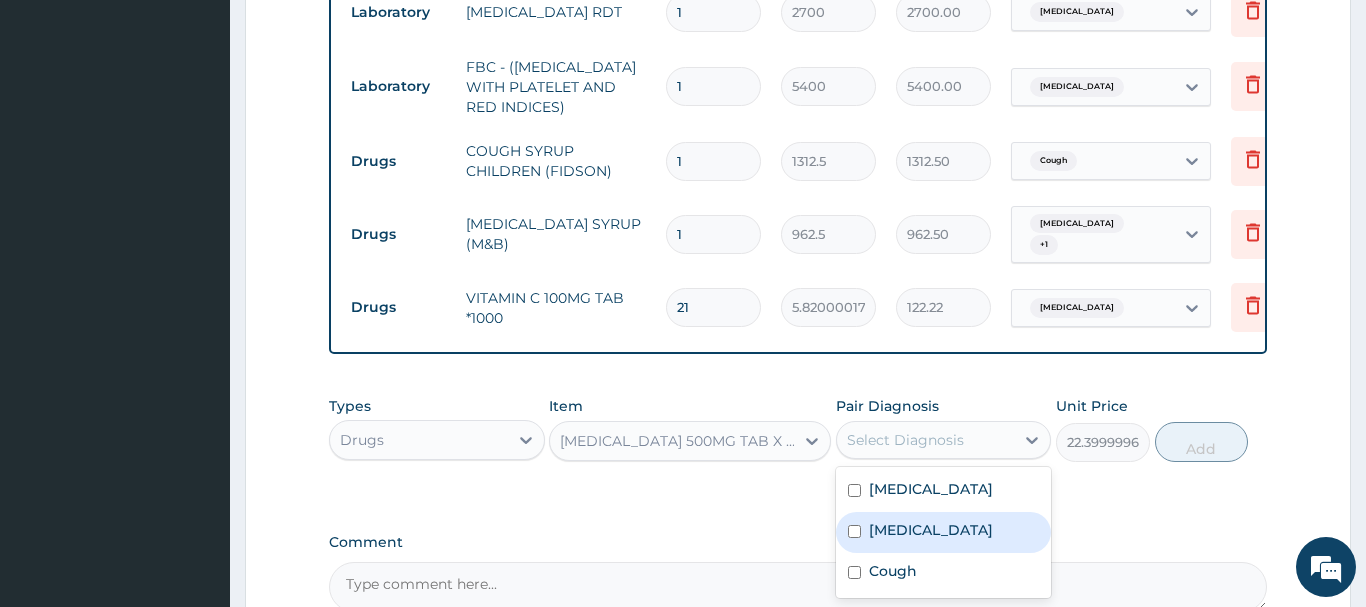 click on "Malaria" at bounding box center (931, 530) 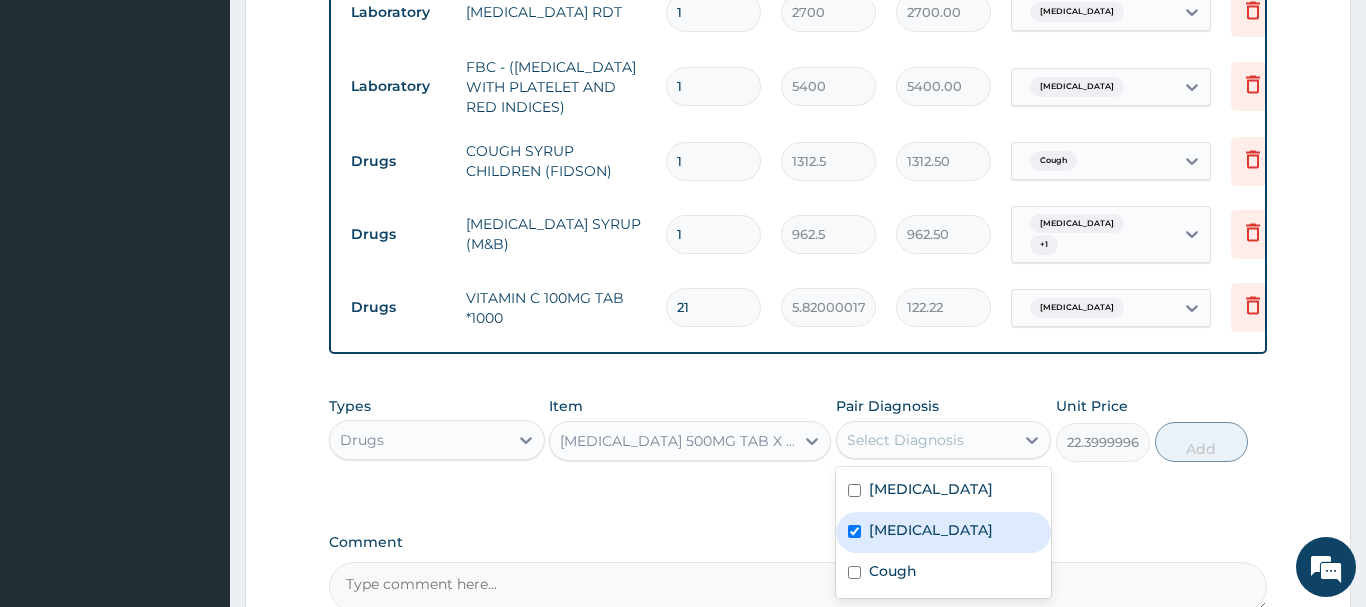 checkbox on "true" 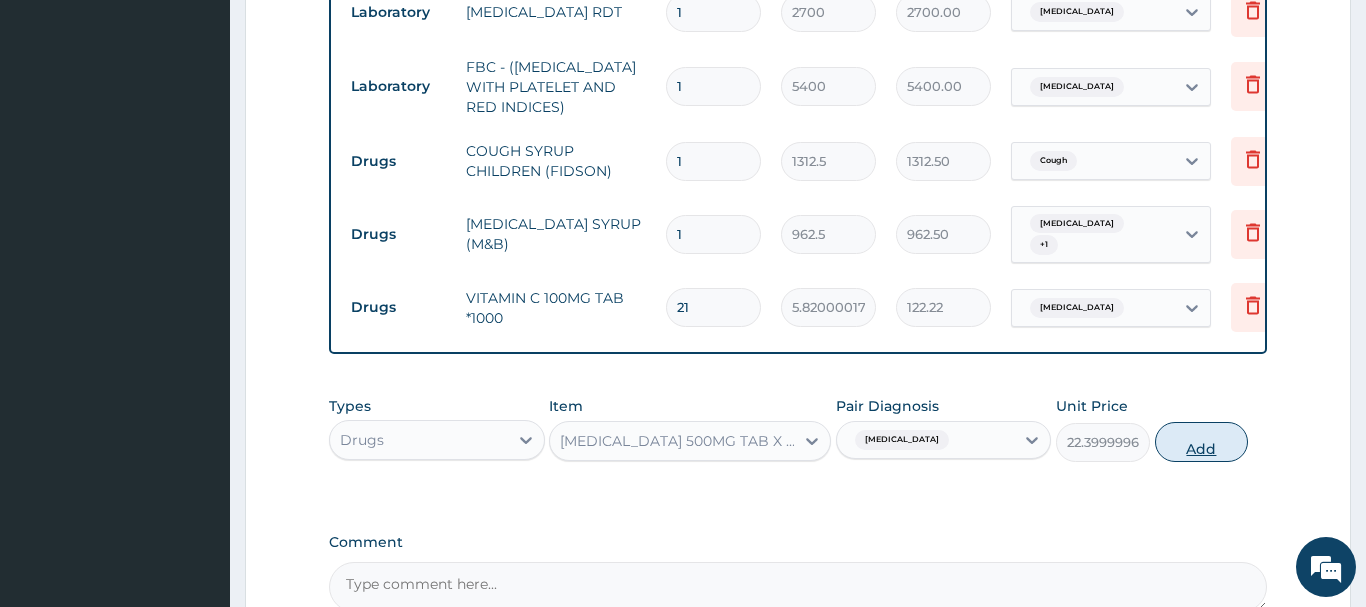 click on "Add" at bounding box center [1202, 442] 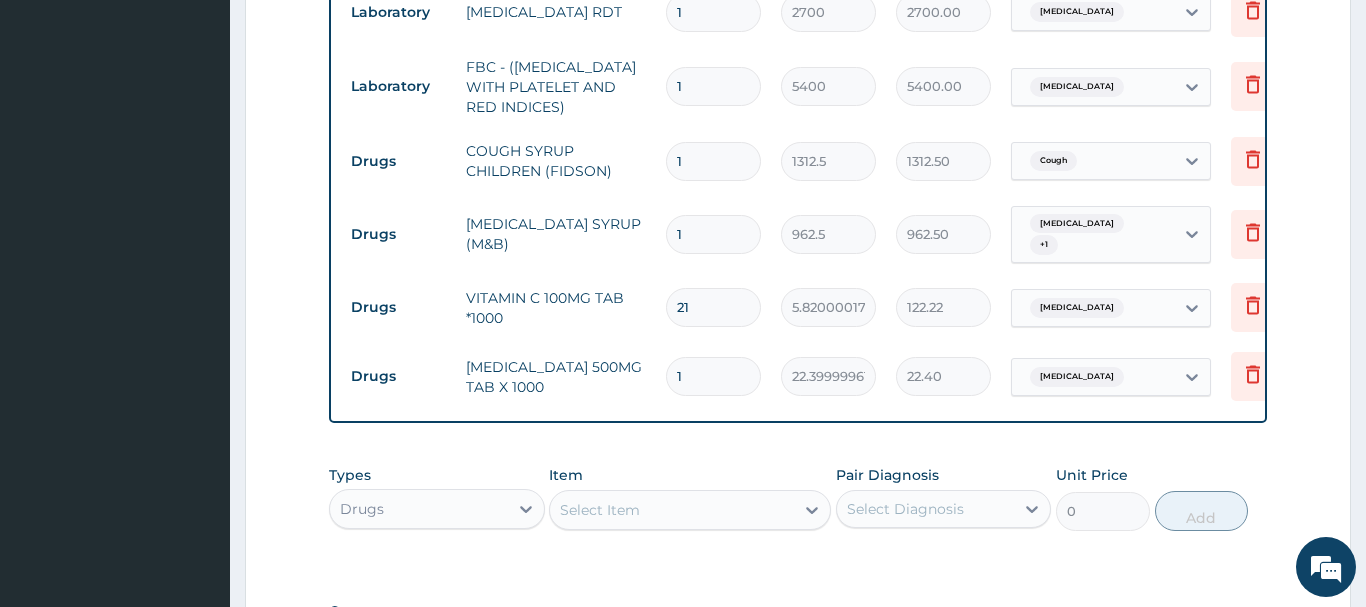 drag, startPoint x: 610, startPoint y: 371, endPoint x: 598, endPoint y: 388, distance: 20.808653 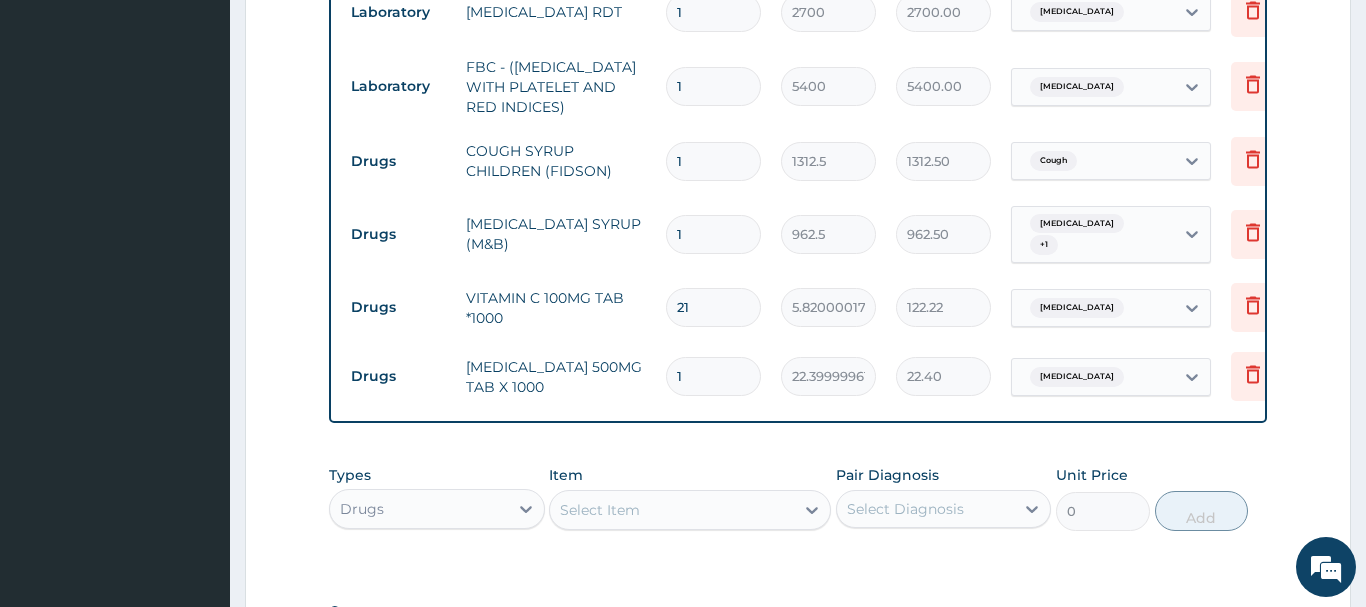 click on "1" at bounding box center [713, 376] 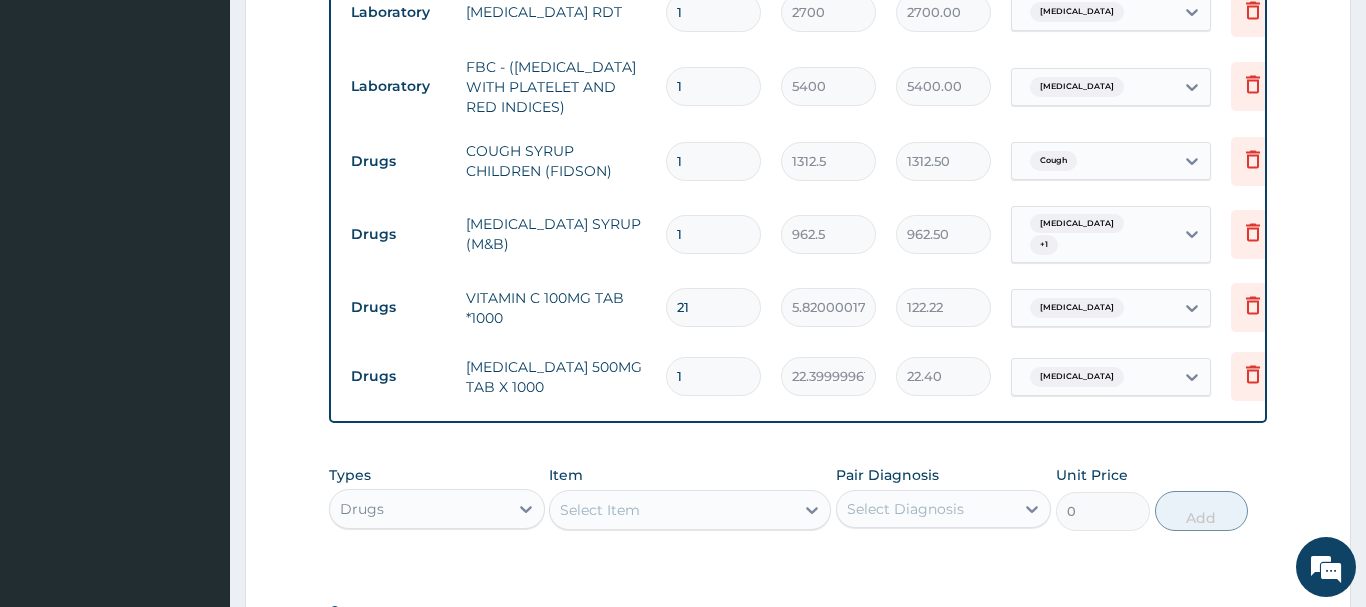type on "6" 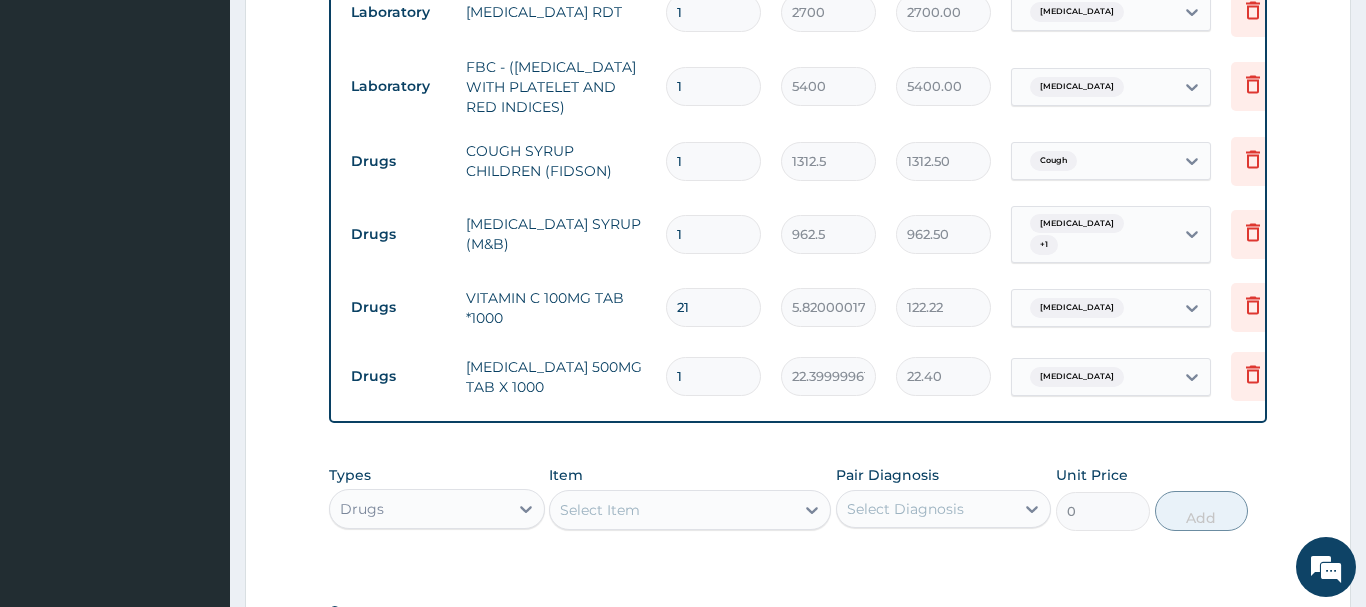 type on "134.40" 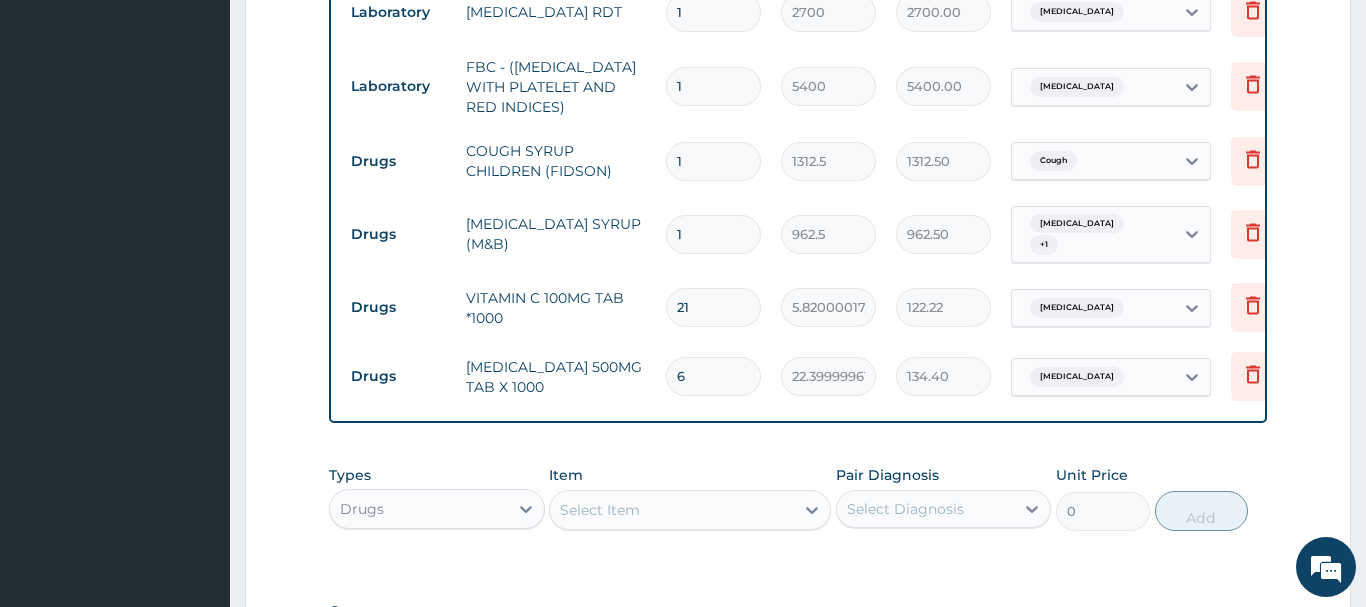 type on "6" 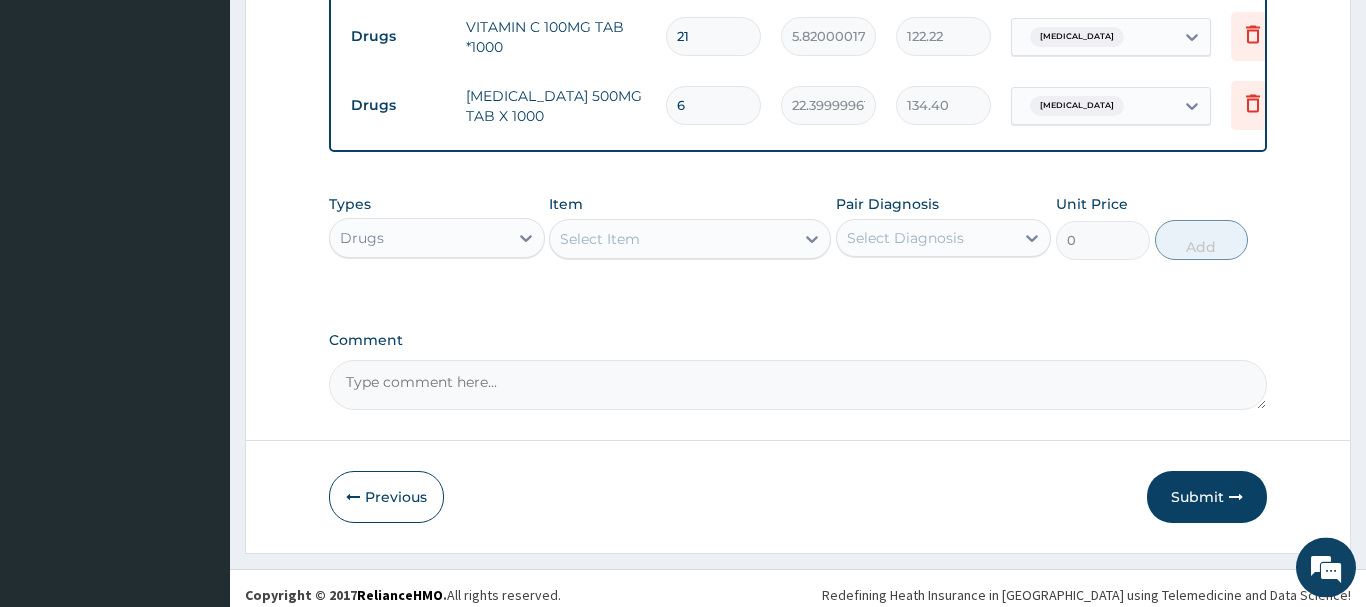 scroll, scrollTop: 1165, scrollLeft: 0, axis: vertical 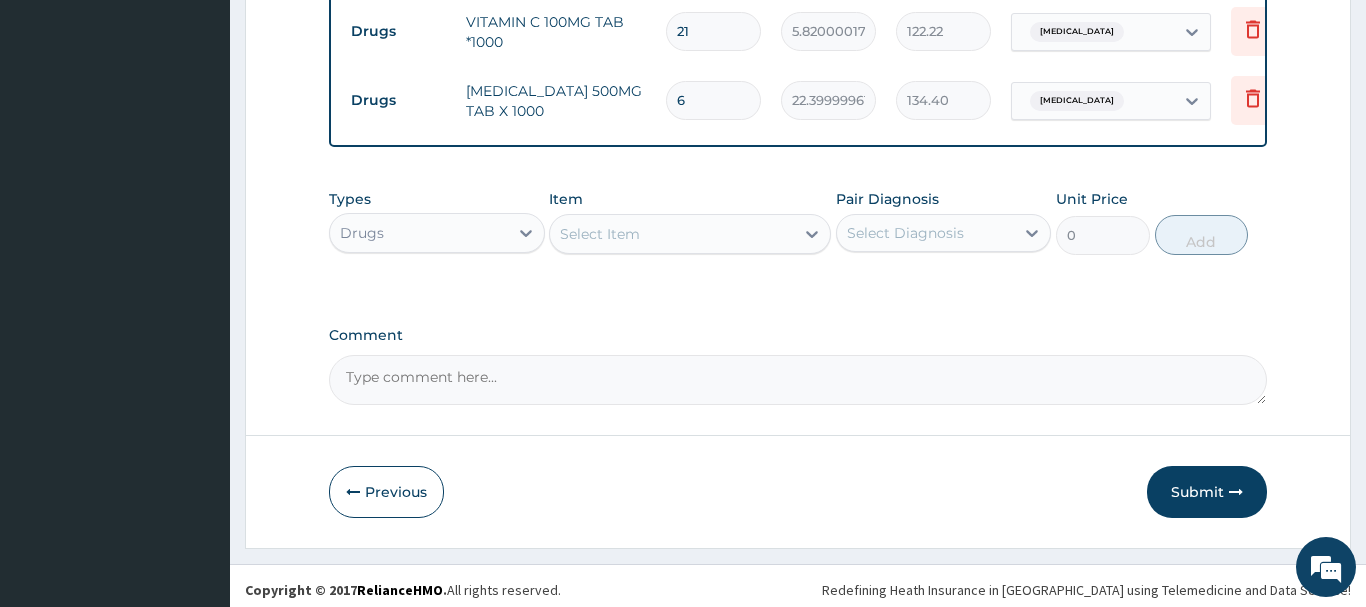 click on "Submit" at bounding box center (1207, 492) 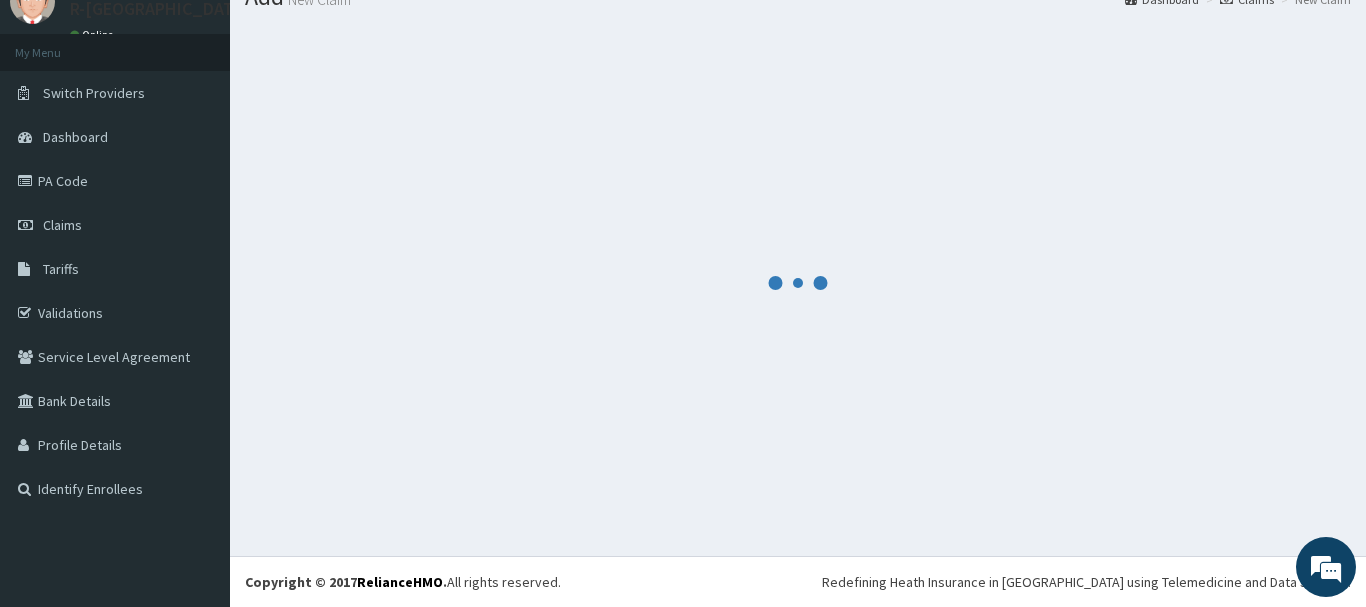 scroll, scrollTop: 81, scrollLeft: 0, axis: vertical 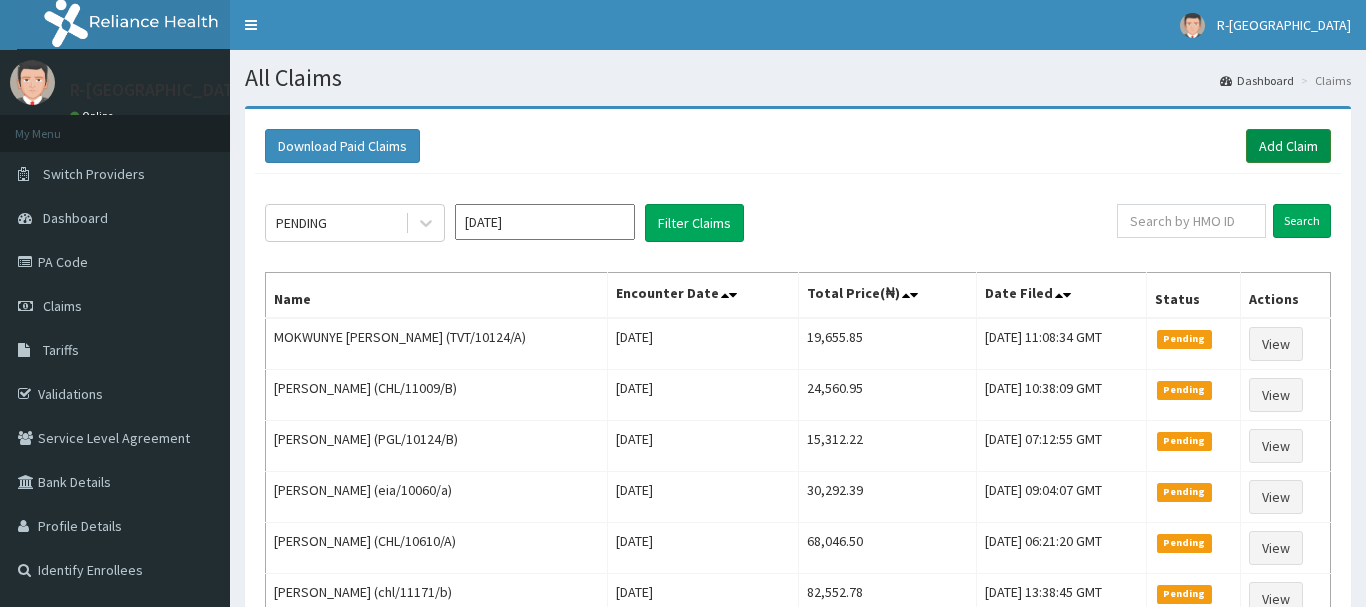 click on "Add Claim" at bounding box center [1288, 146] 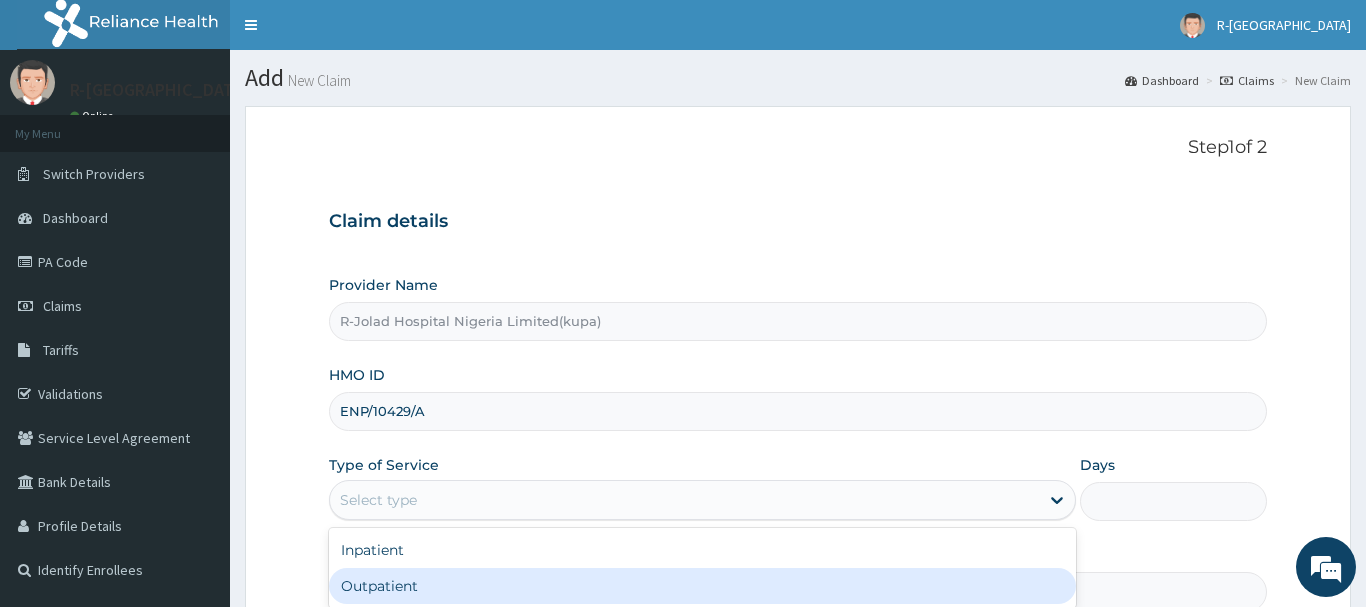 scroll, scrollTop: 204, scrollLeft: 0, axis: vertical 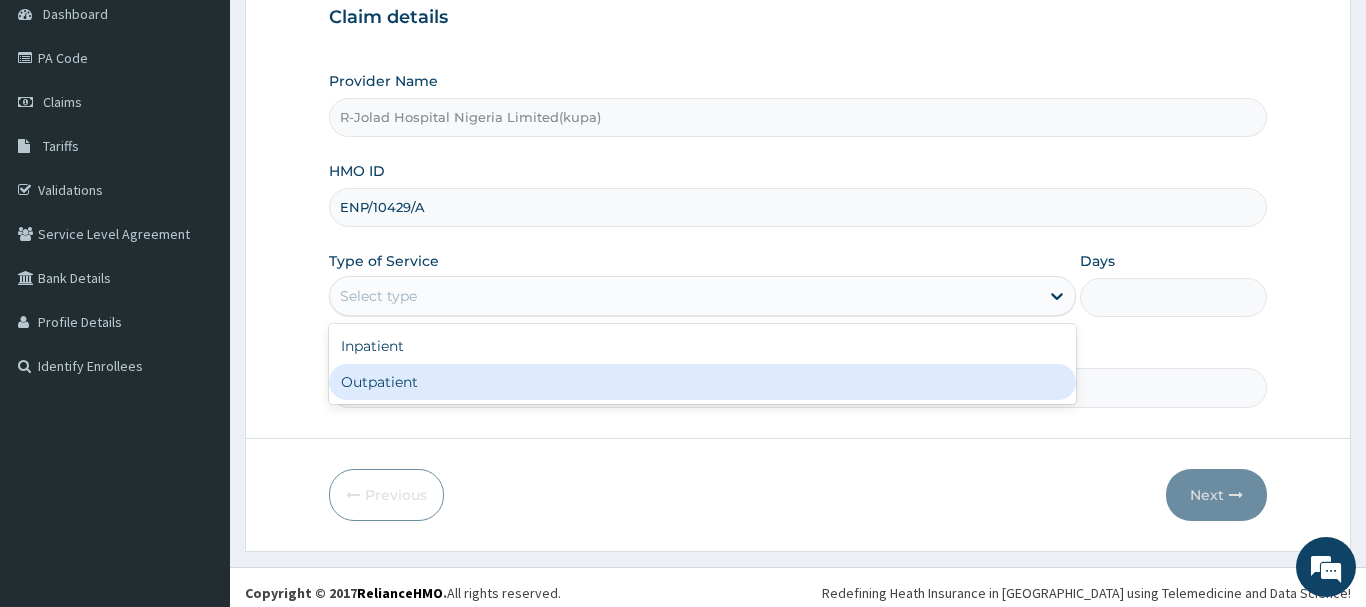 click on "Outpatient" at bounding box center [703, 382] 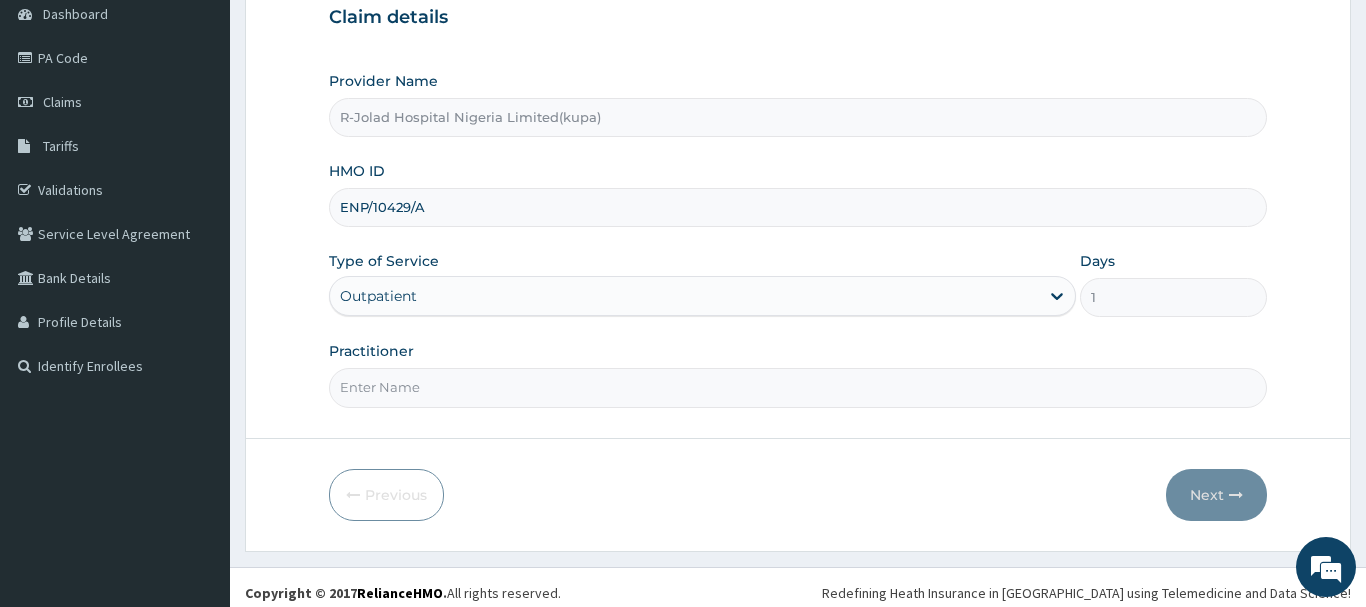 click on "Practitioner" at bounding box center (798, 387) 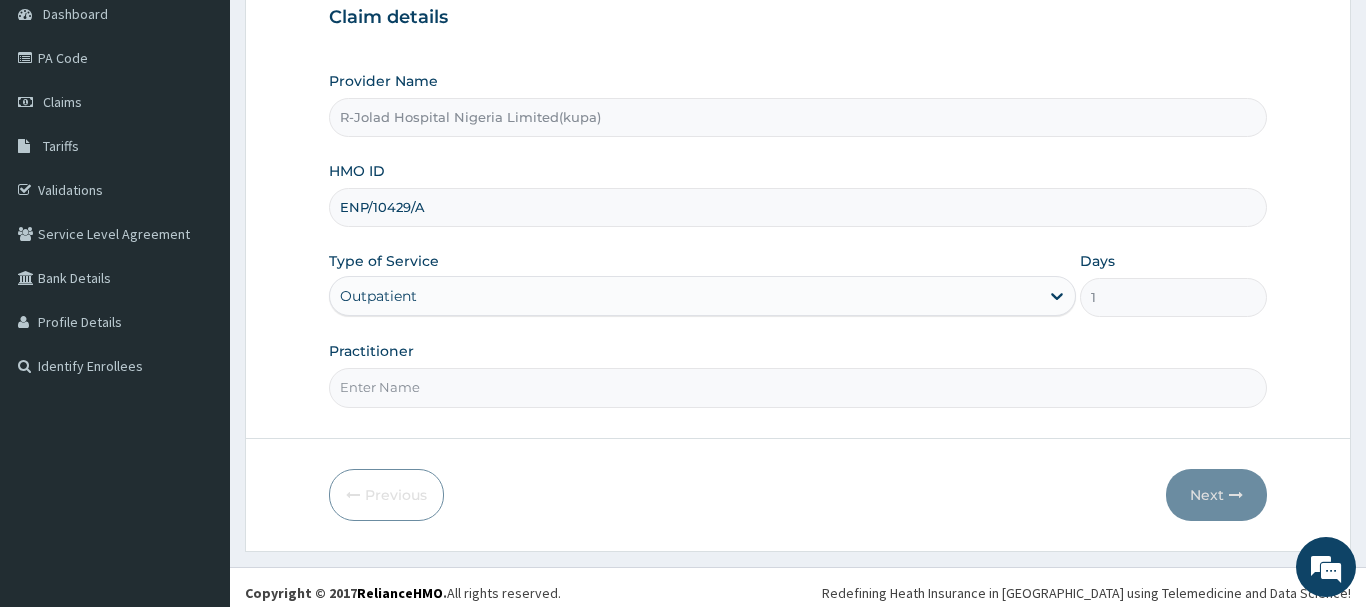 scroll, scrollTop: 0, scrollLeft: 0, axis: both 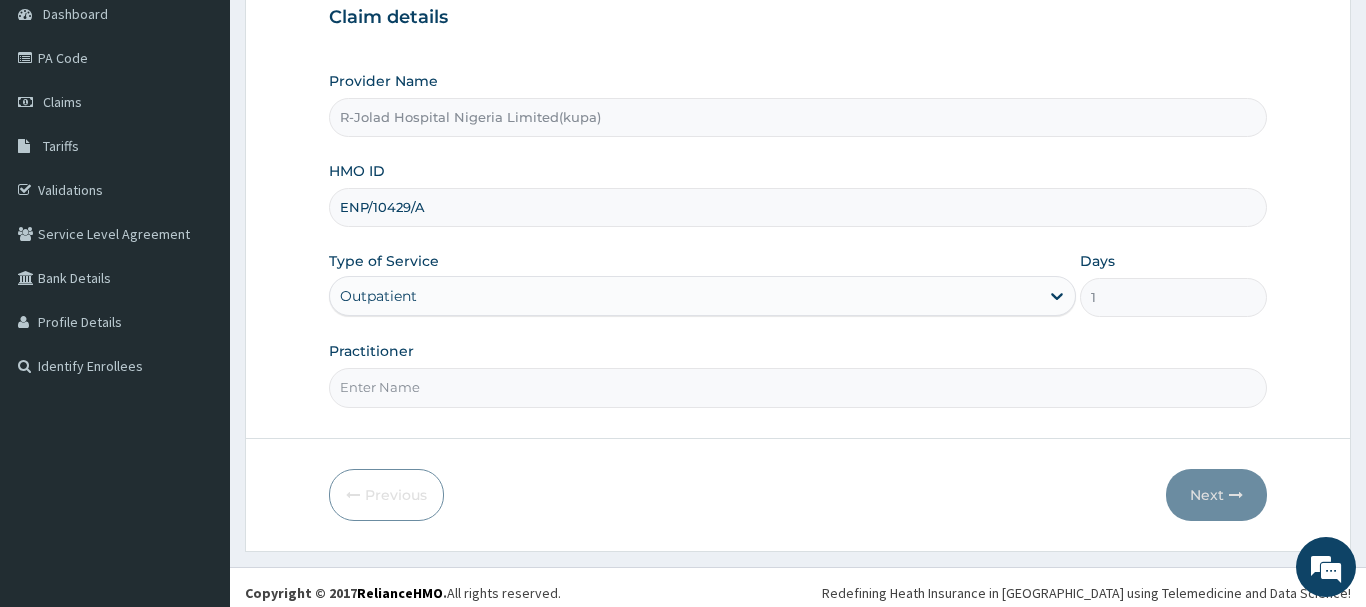 click on "Practitioner" at bounding box center [798, 387] 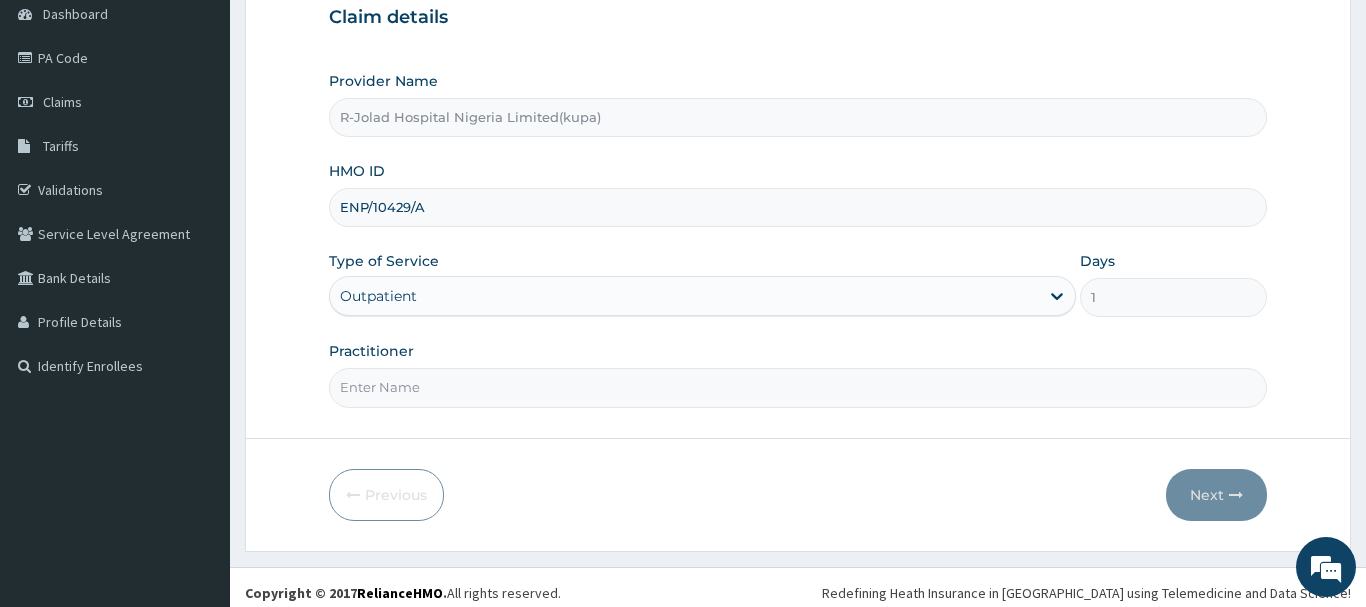 paste on "Elrufai Adike" 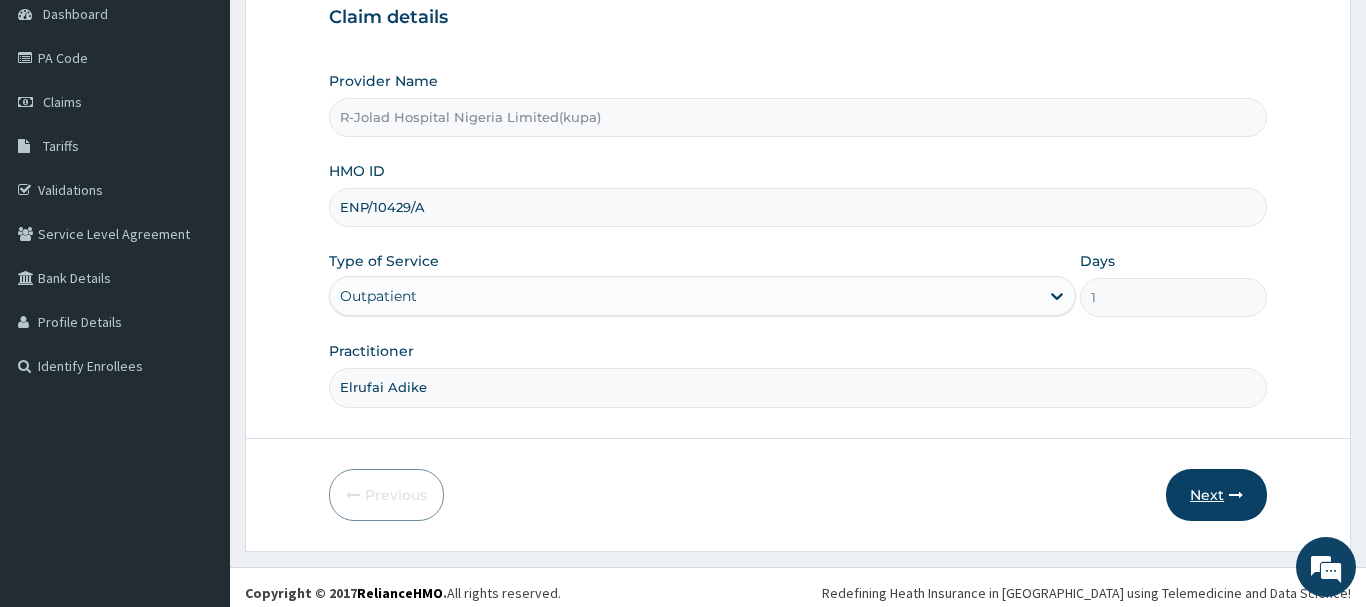 type on "Elrufai Adike" 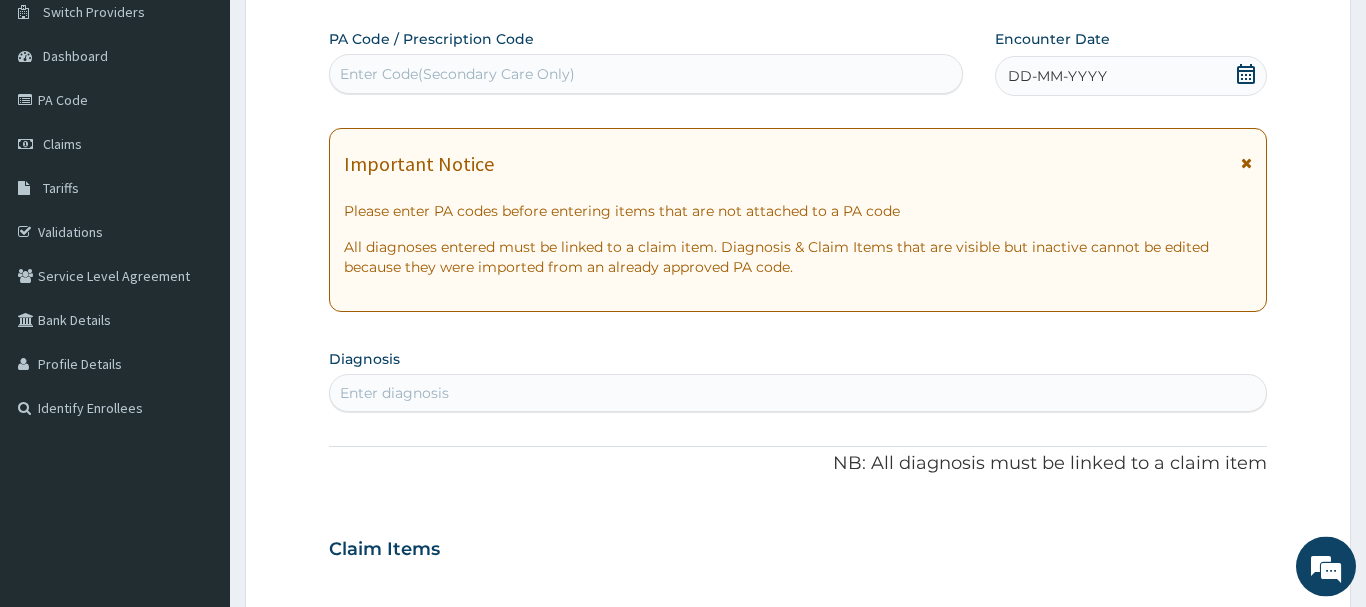 scroll, scrollTop: 0, scrollLeft: 0, axis: both 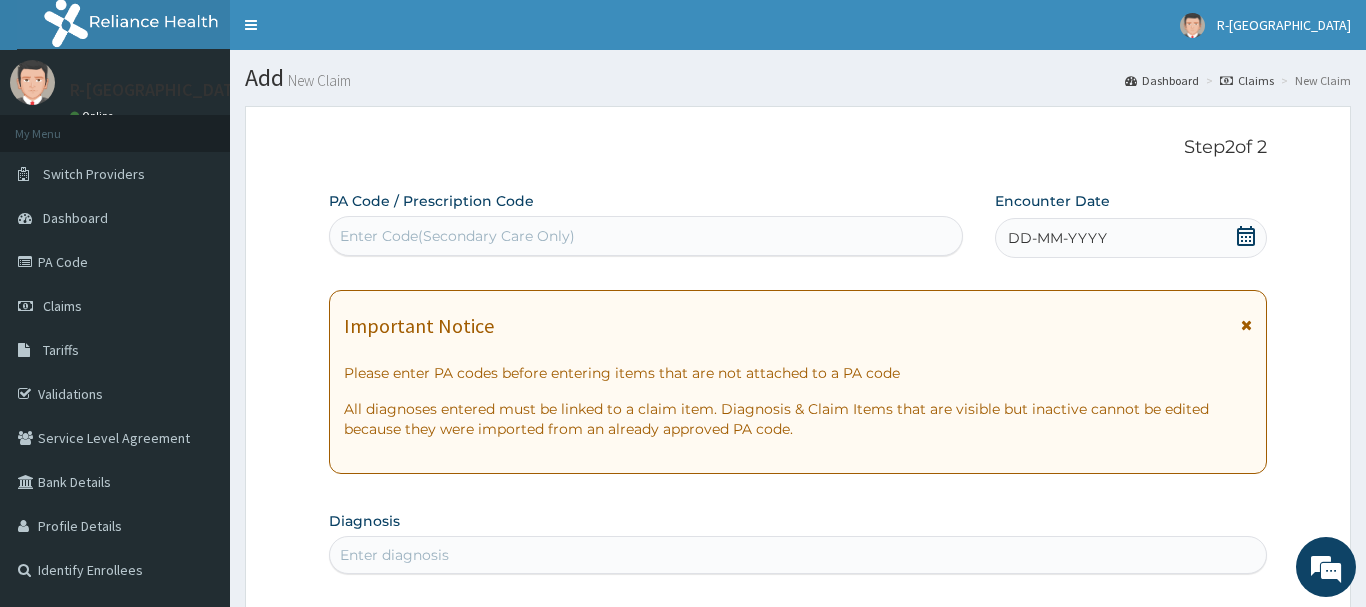 click 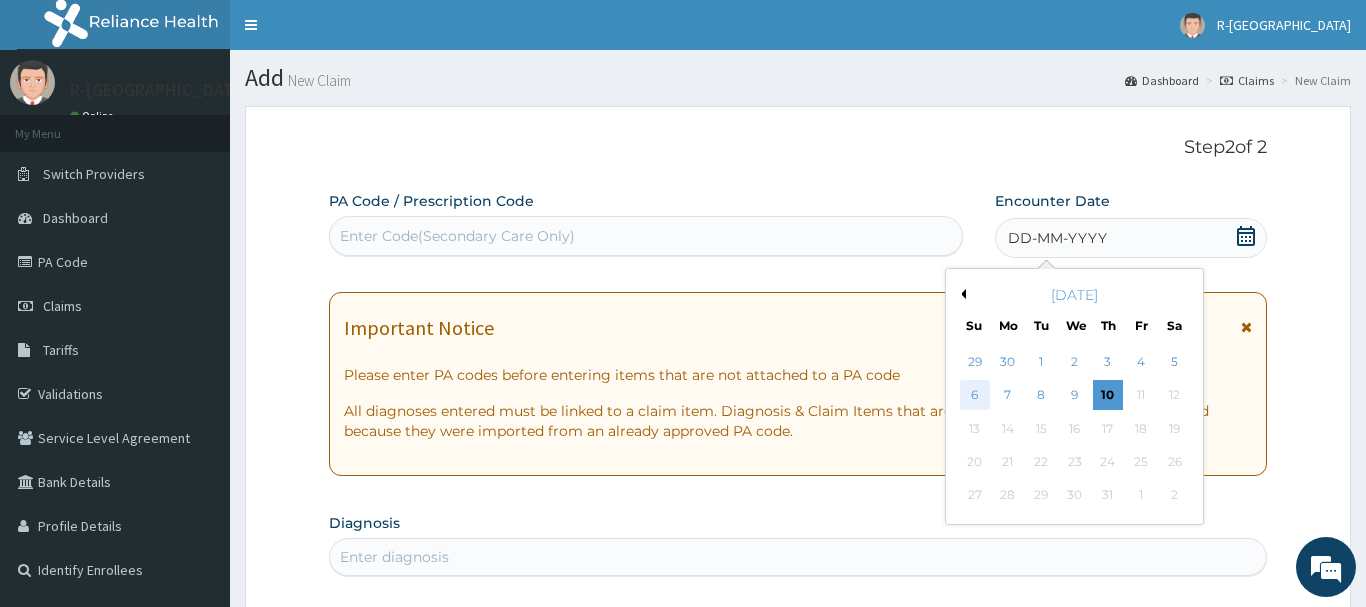click on "6" at bounding box center [975, 396] 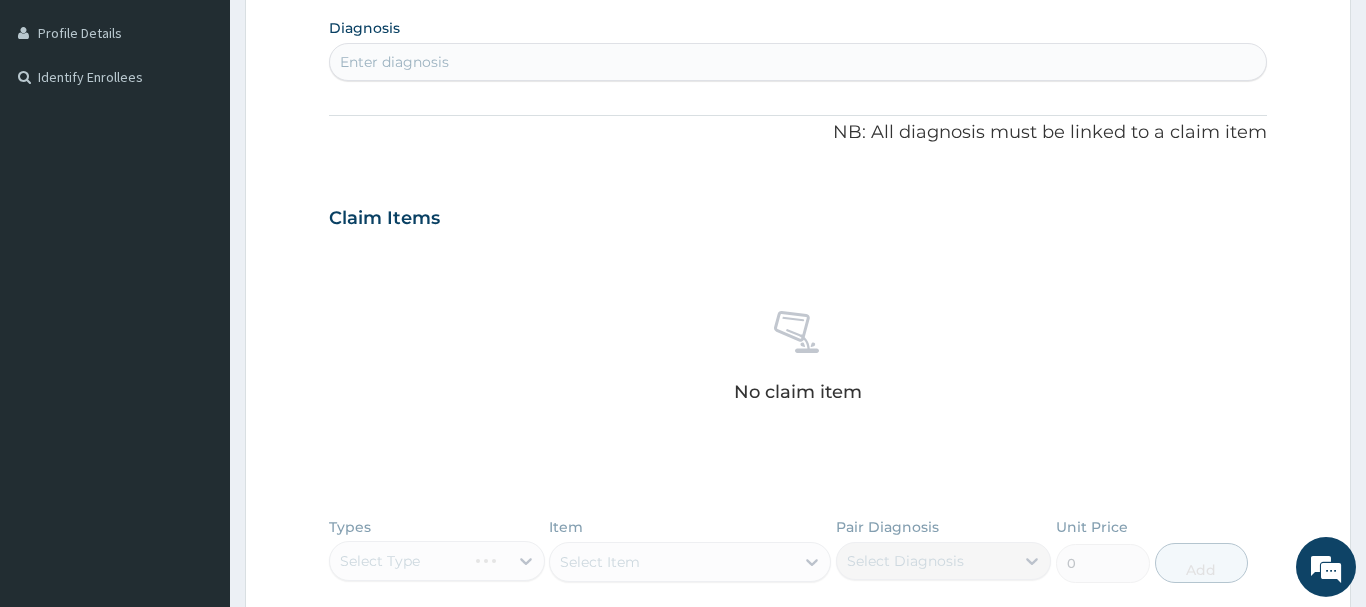 scroll, scrollTop: 510, scrollLeft: 0, axis: vertical 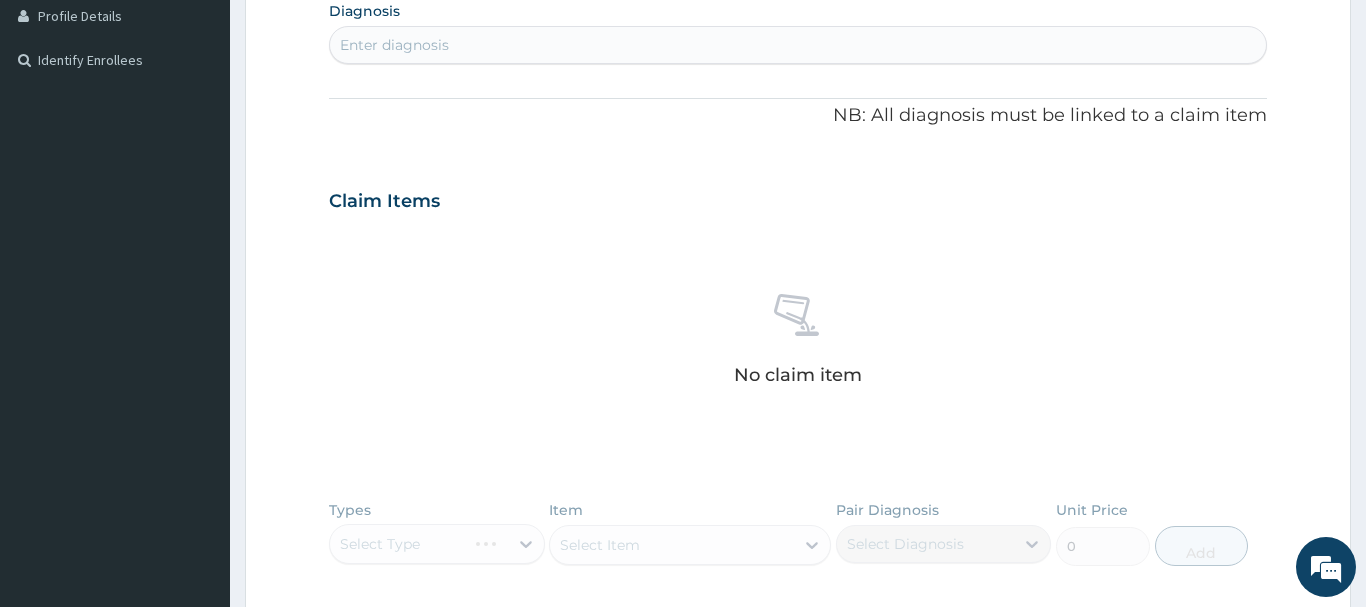 click on "Enter diagnosis" at bounding box center (394, 45) 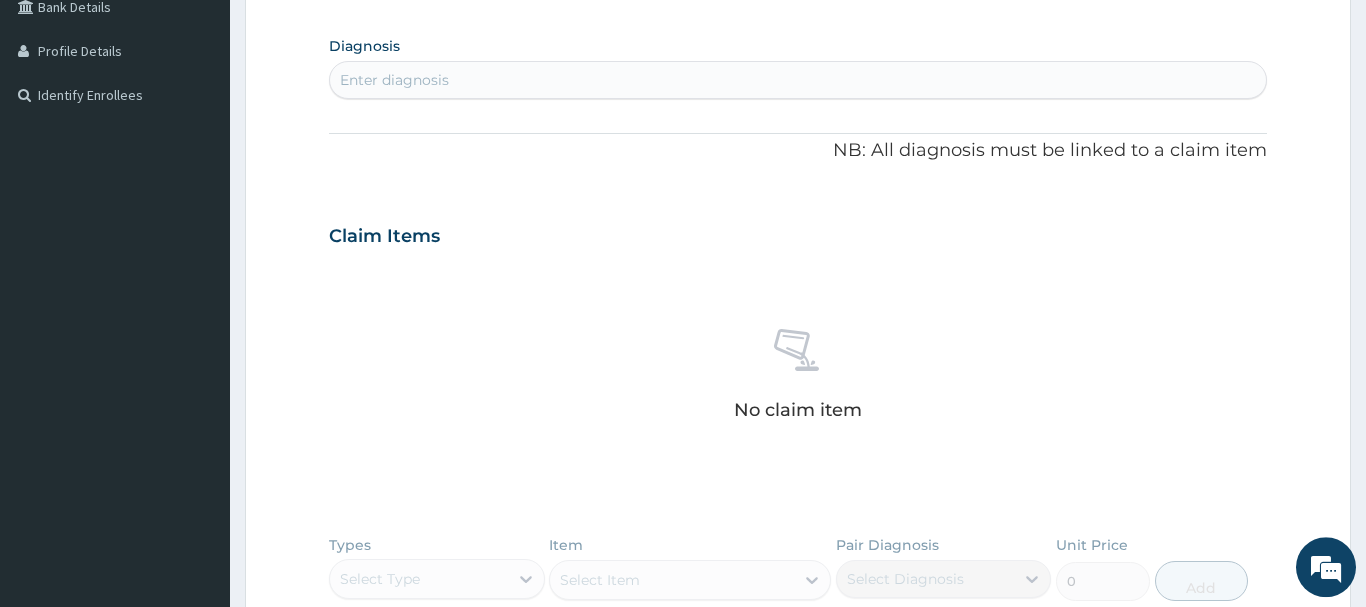 scroll, scrollTop: 408, scrollLeft: 0, axis: vertical 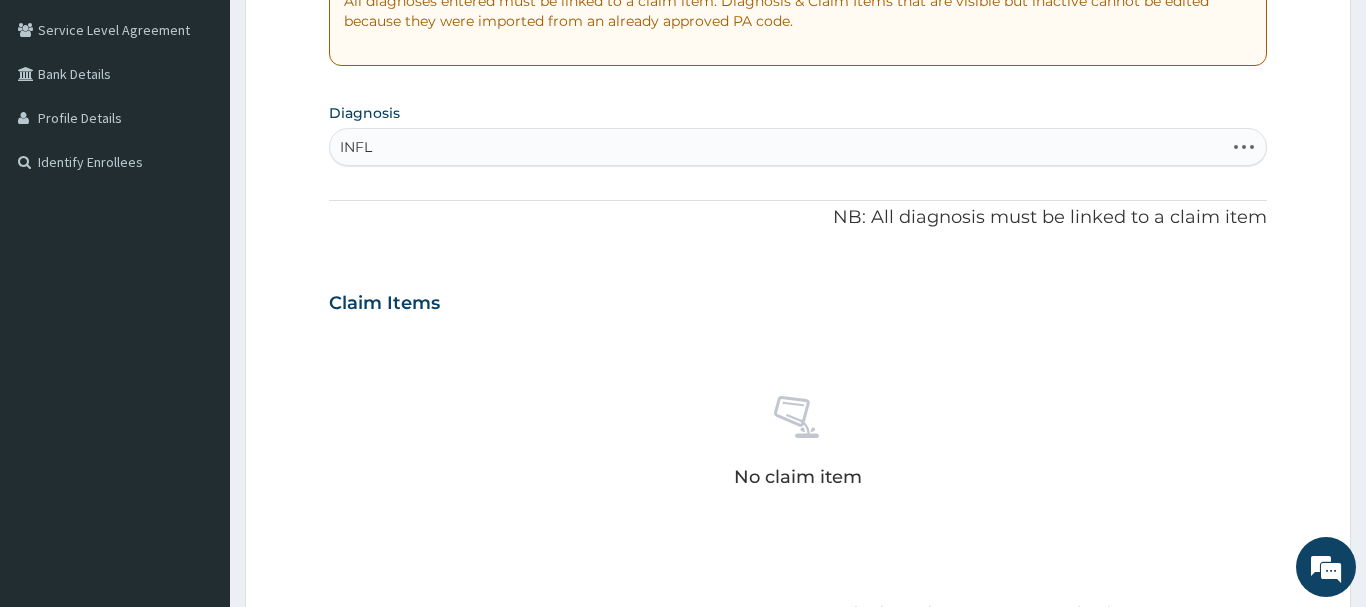 type on "INFLU" 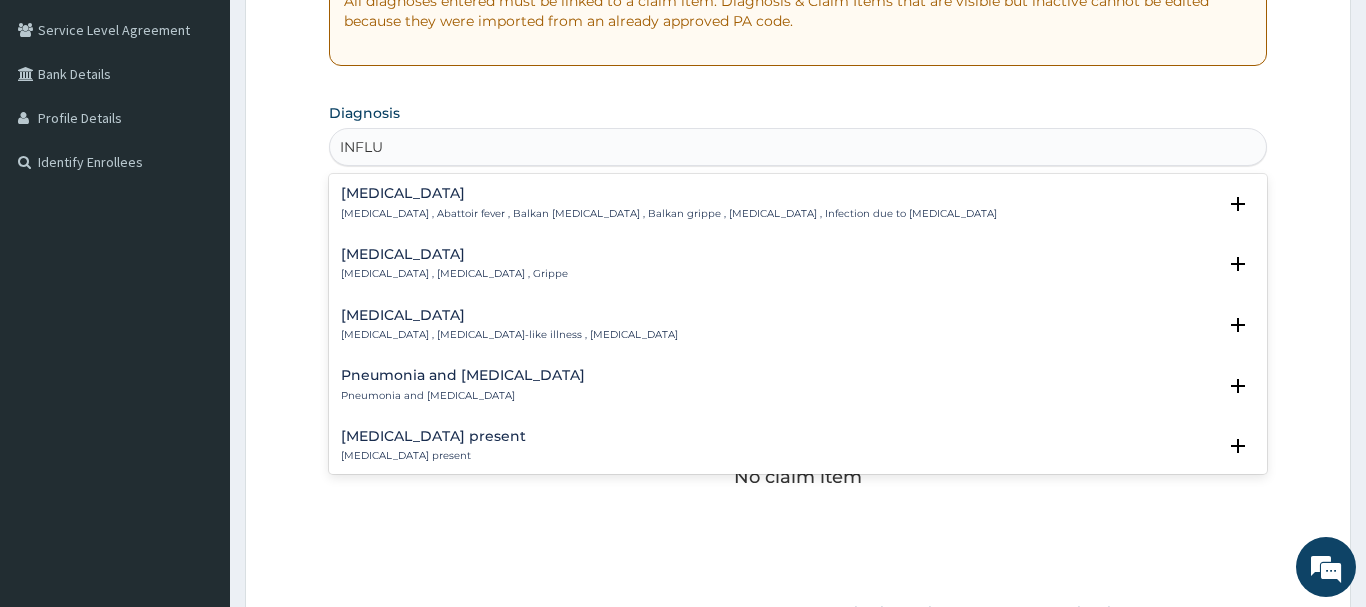 click on "Influenza" at bounding box center [454, 254] 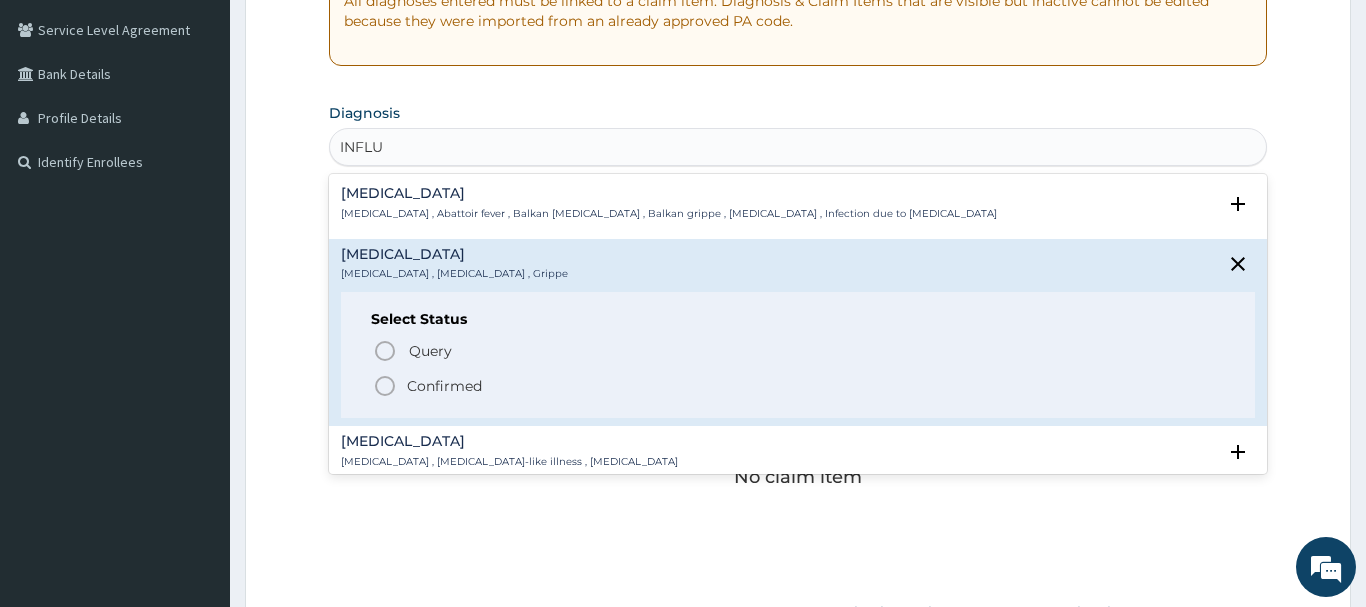 click 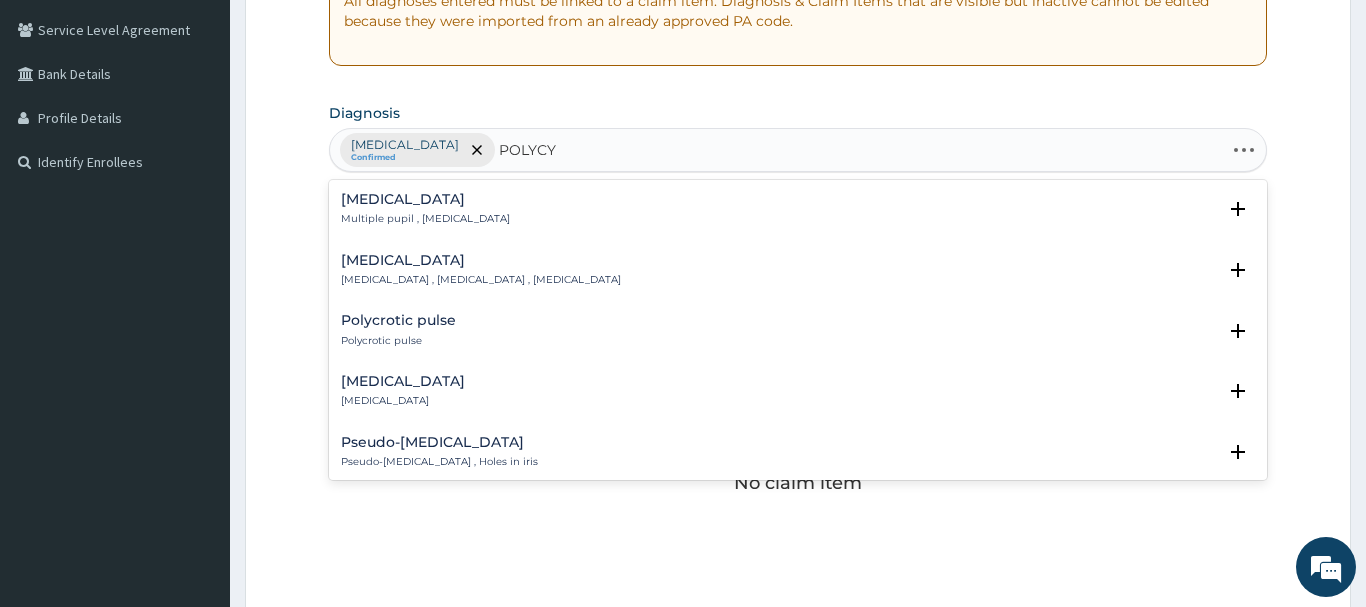 type on "POLYCYS" 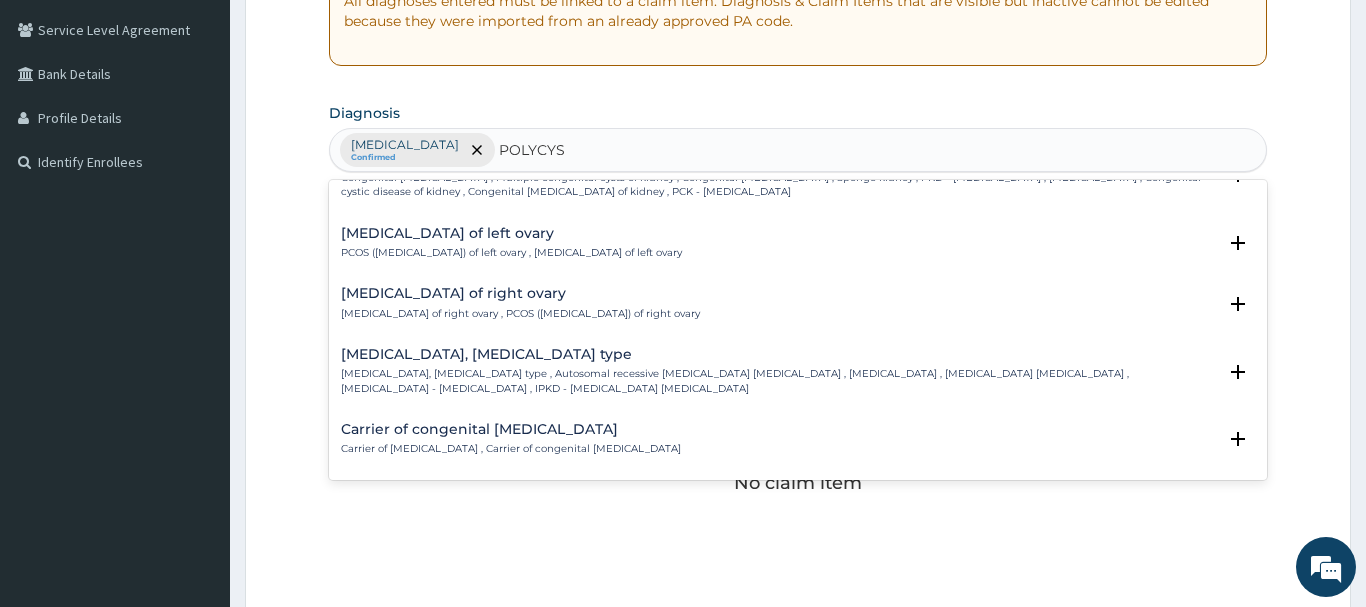 scroll, scrollTop: 797, scrollLeft: 0, axis: vertical 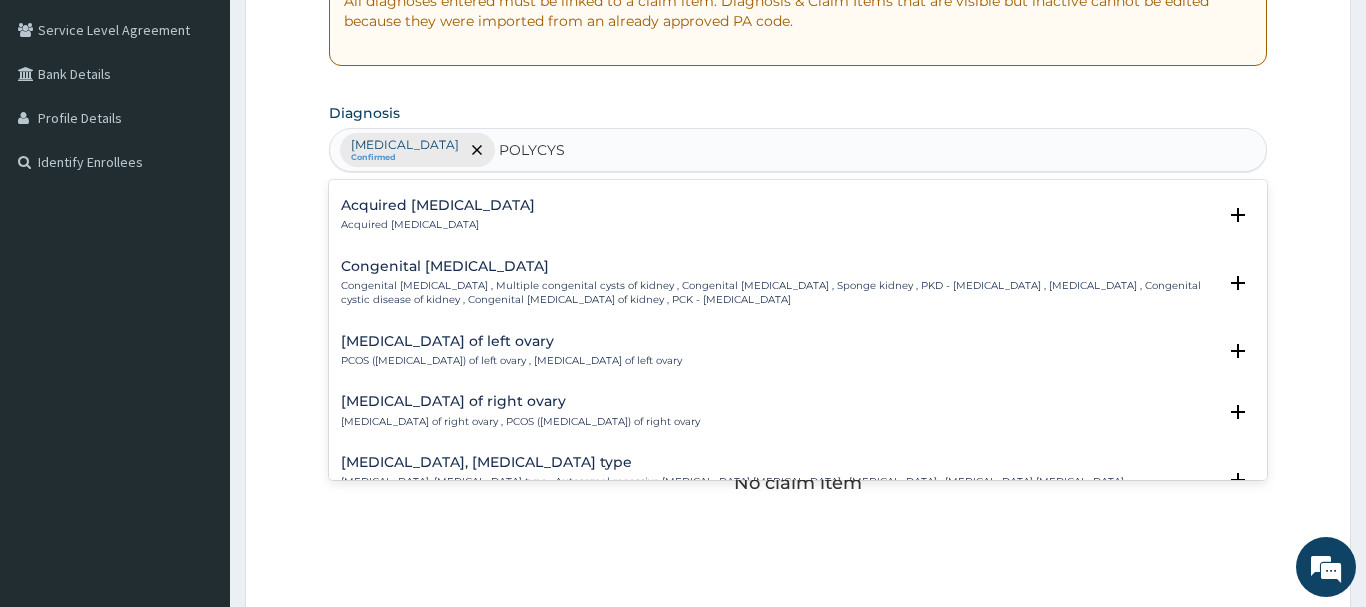 click on "Acquired polycystic kidney disease Acquired polycystic kidney disease" at bounding box center (438, 215) 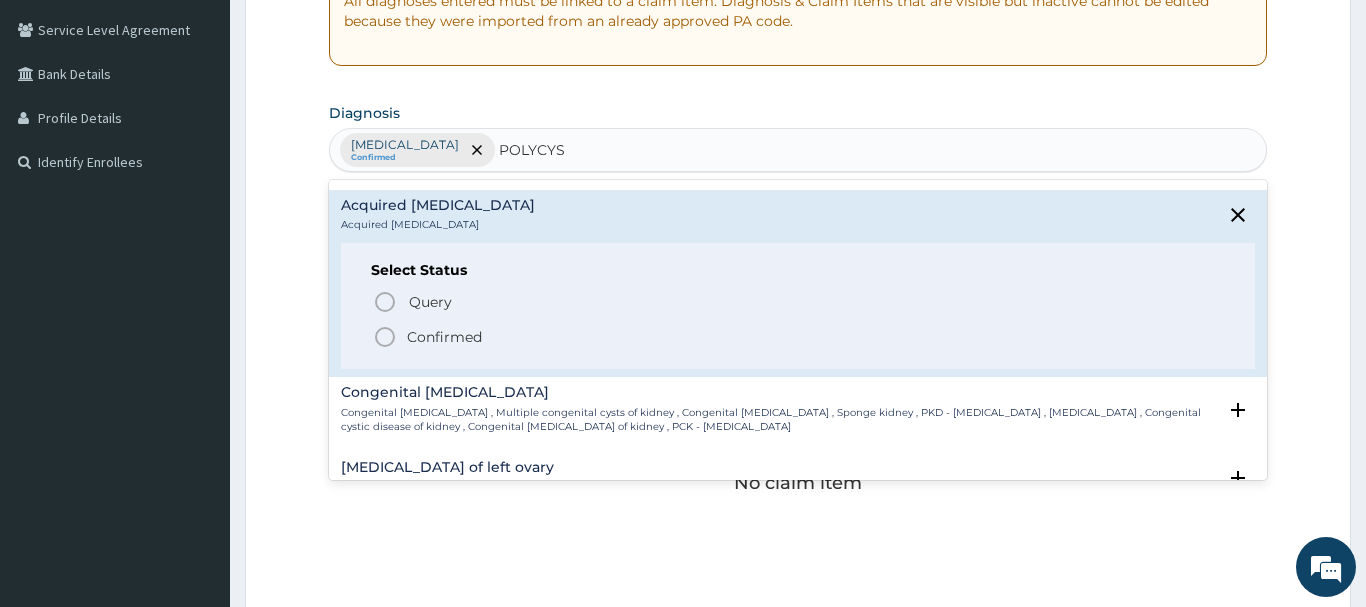 click 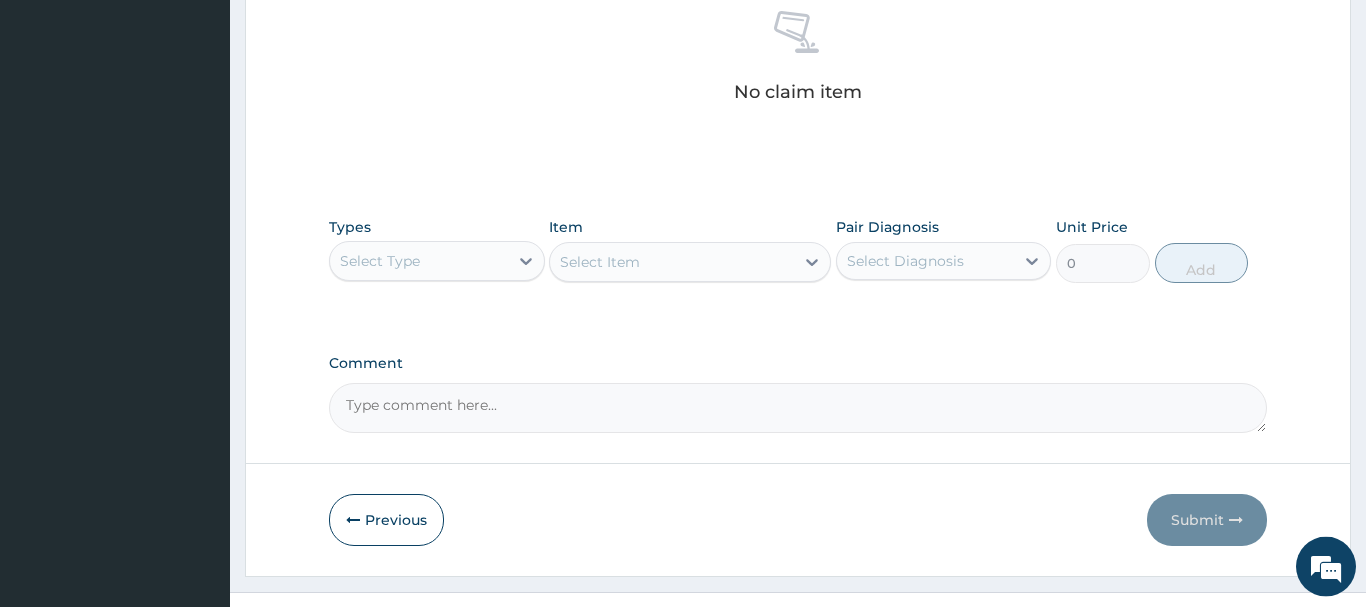 scroll, scrollTop: 835, scrollLeft: 0, axis: vertical 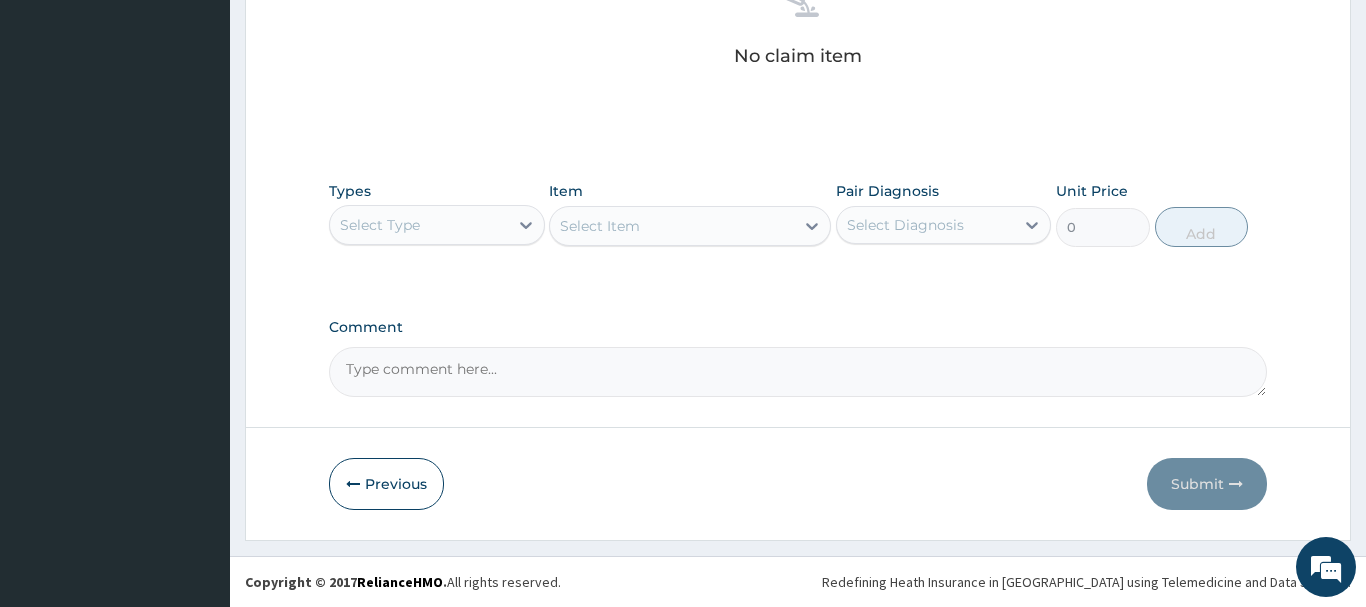 click on "Select Type" at bounding box center (419, 225) 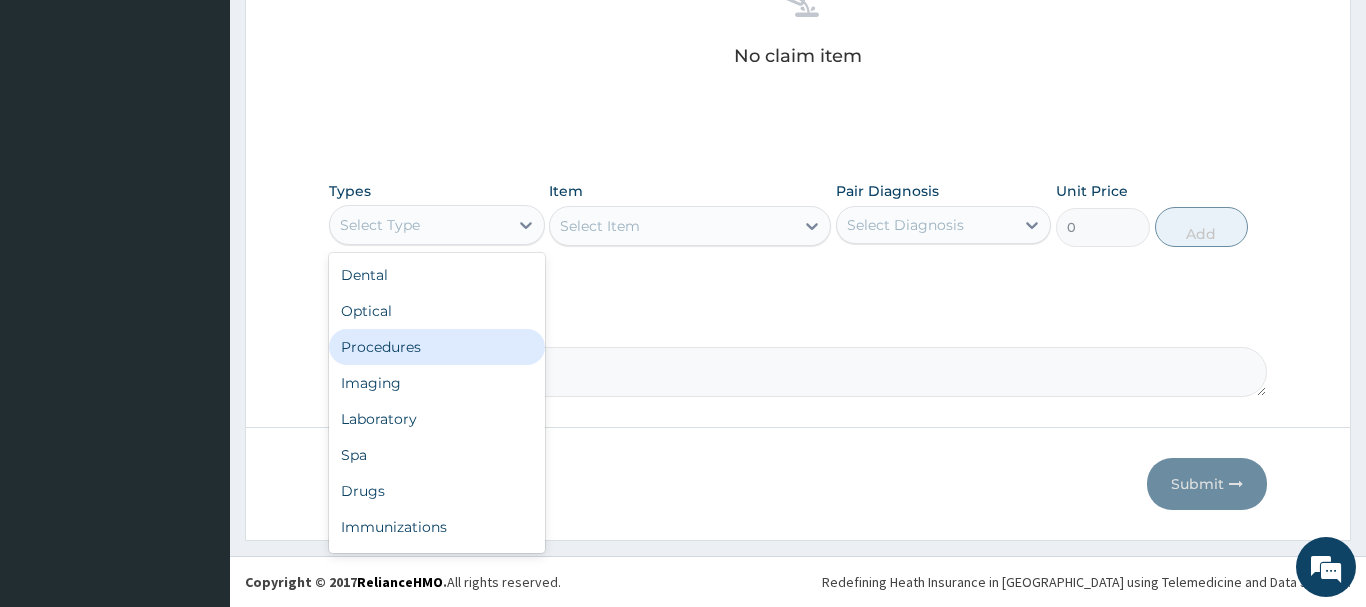 click on "Procedures" at bounding box center (437, 347) 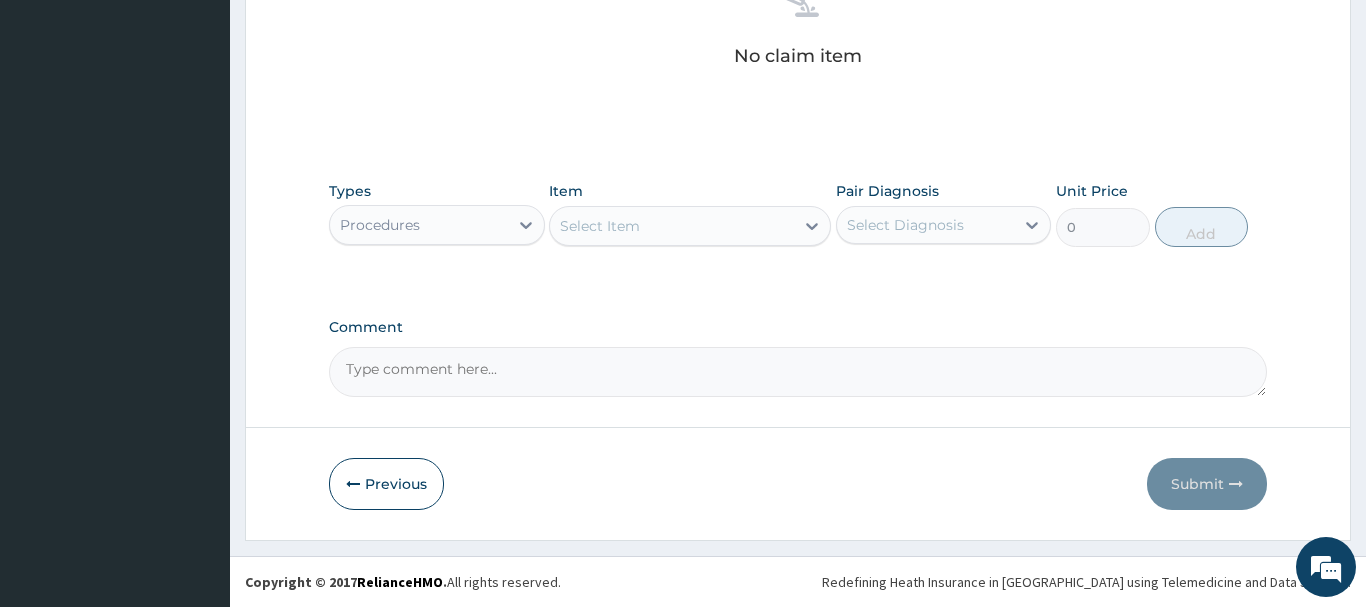 click on "Select Item" at bounding box center (600, 226) 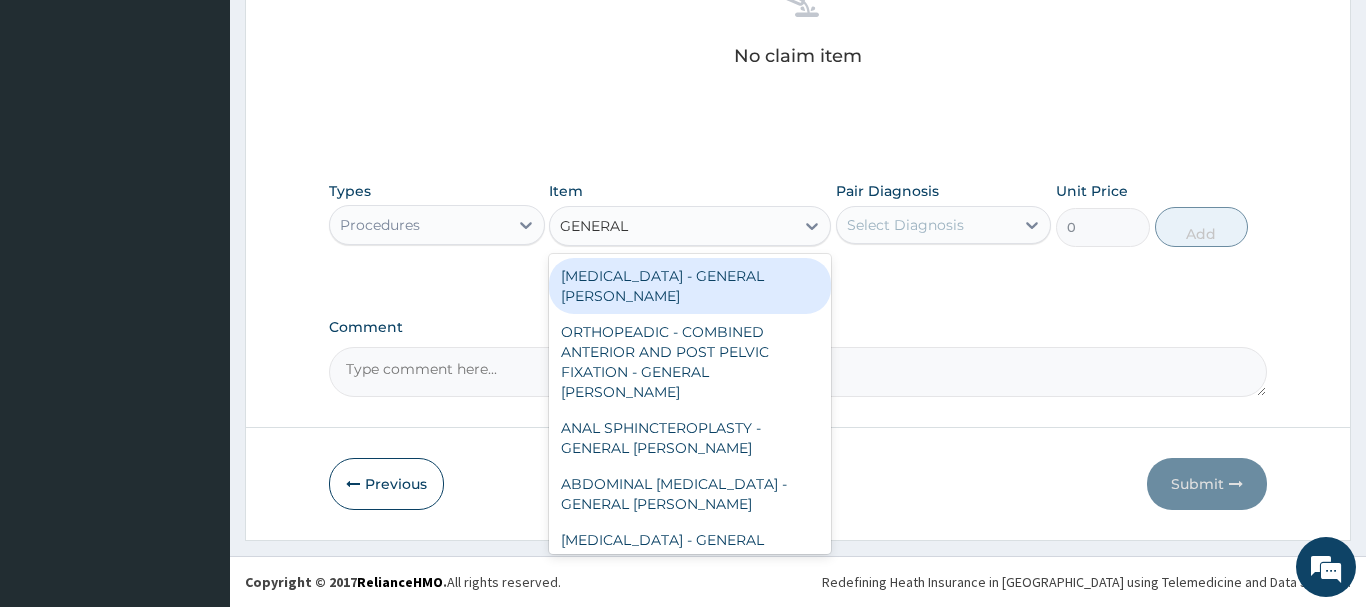 type on "GENERAL C" 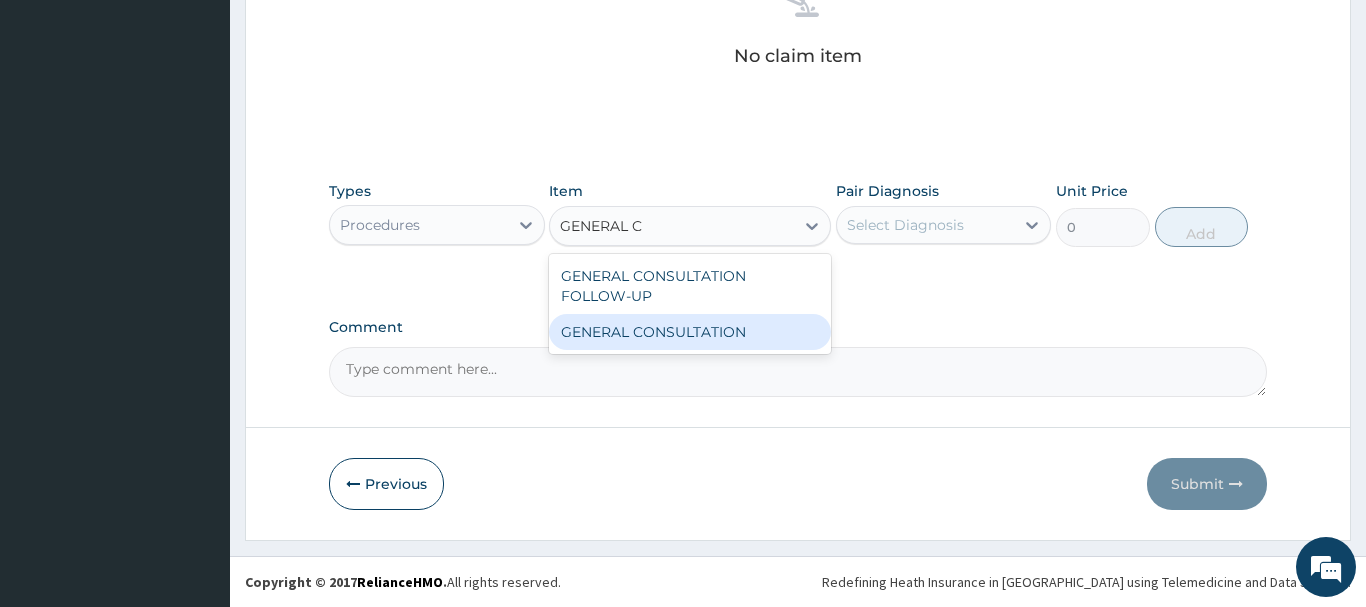 click on "GENERAL CONSULTATION" at bounding box center [690, 332] 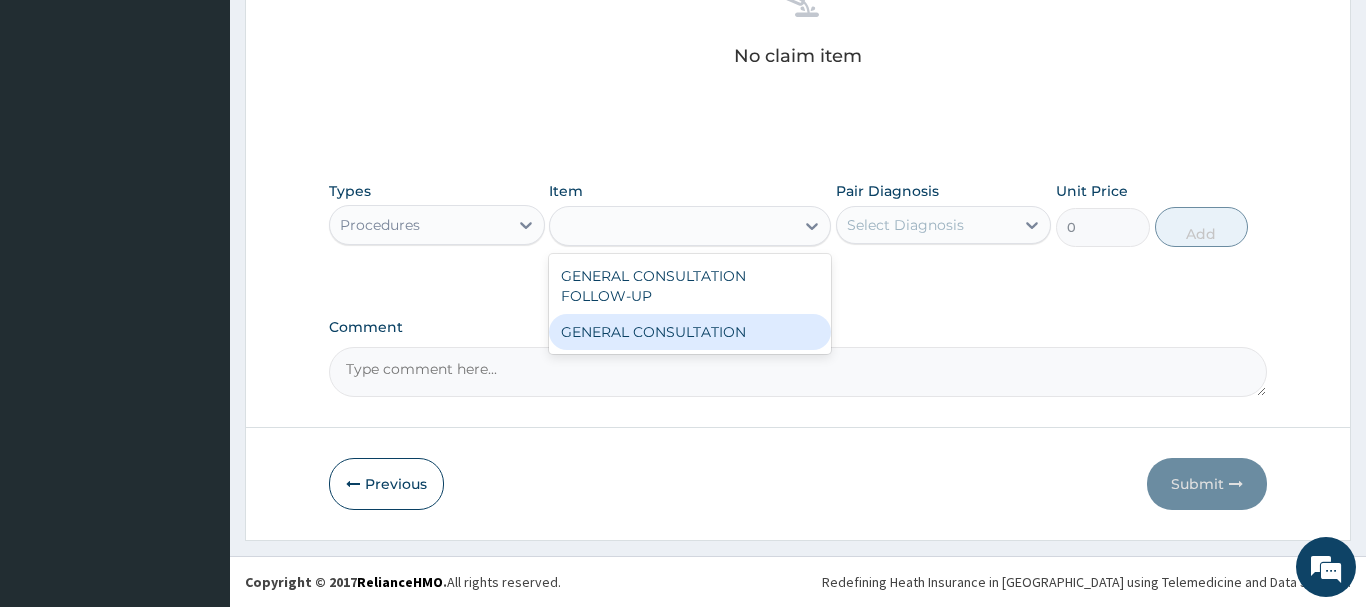 type on "6750" 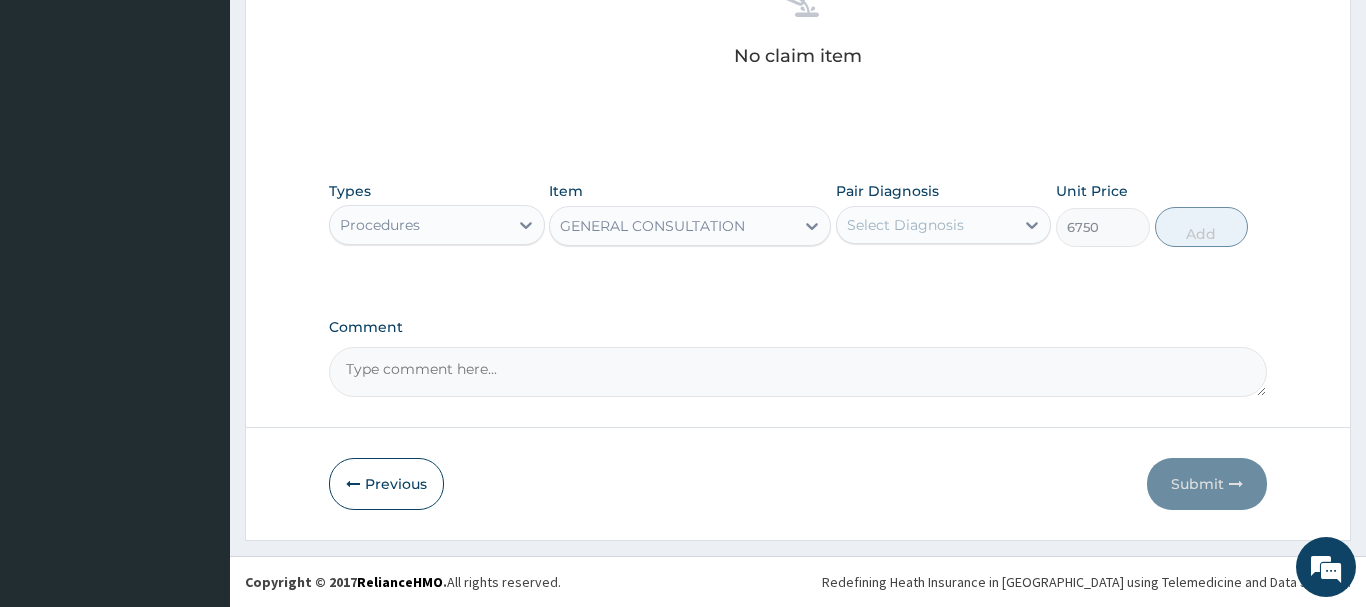 drag, startPoint x: 906, startPoint y: 219, endPoint x: 908, endPoint y: 249, distance: 30.066593 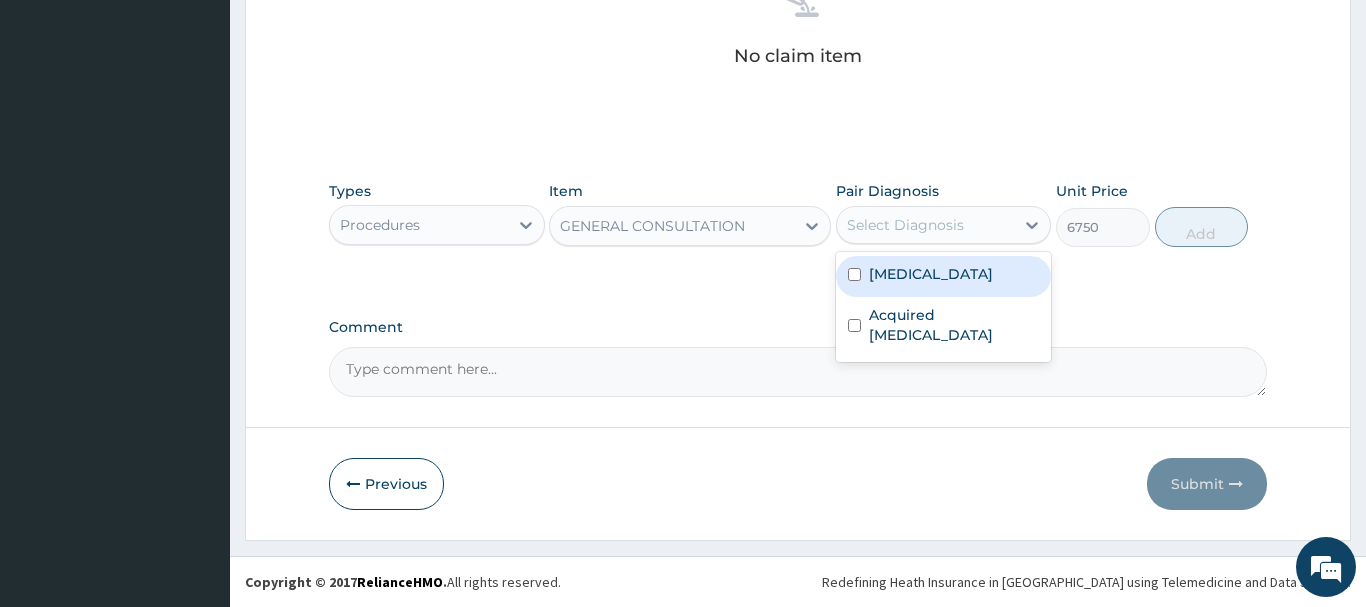 click on "Influenza" at bounding box center [944, 276] 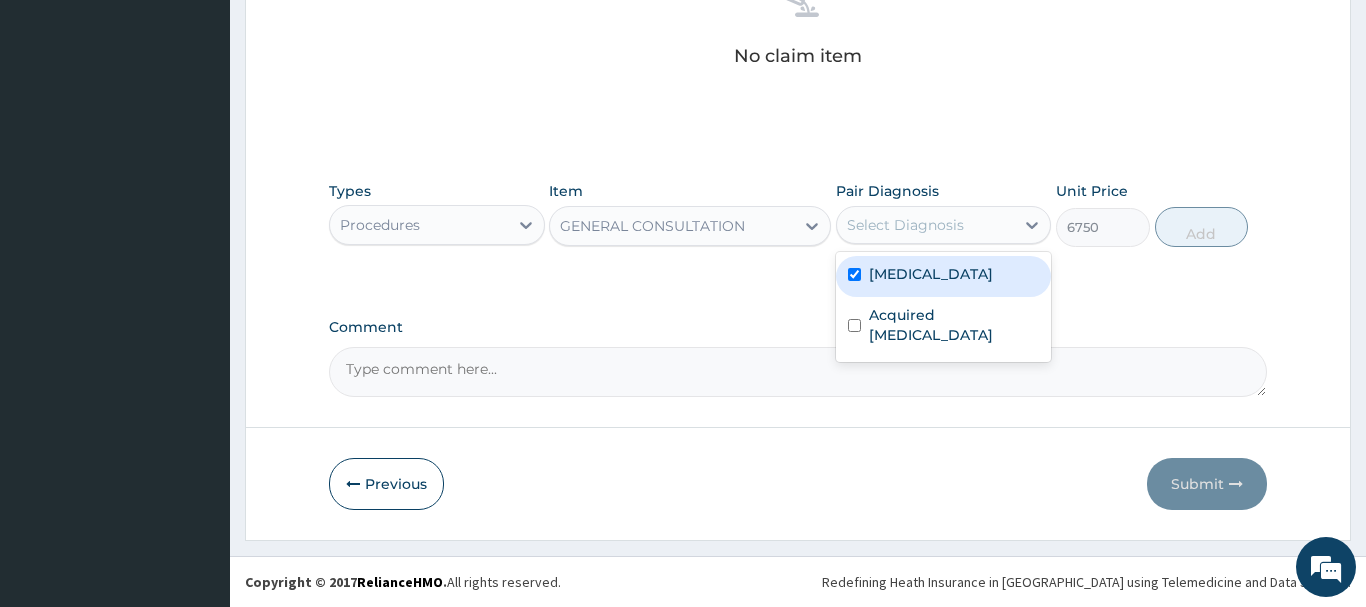 checkbox on "true" 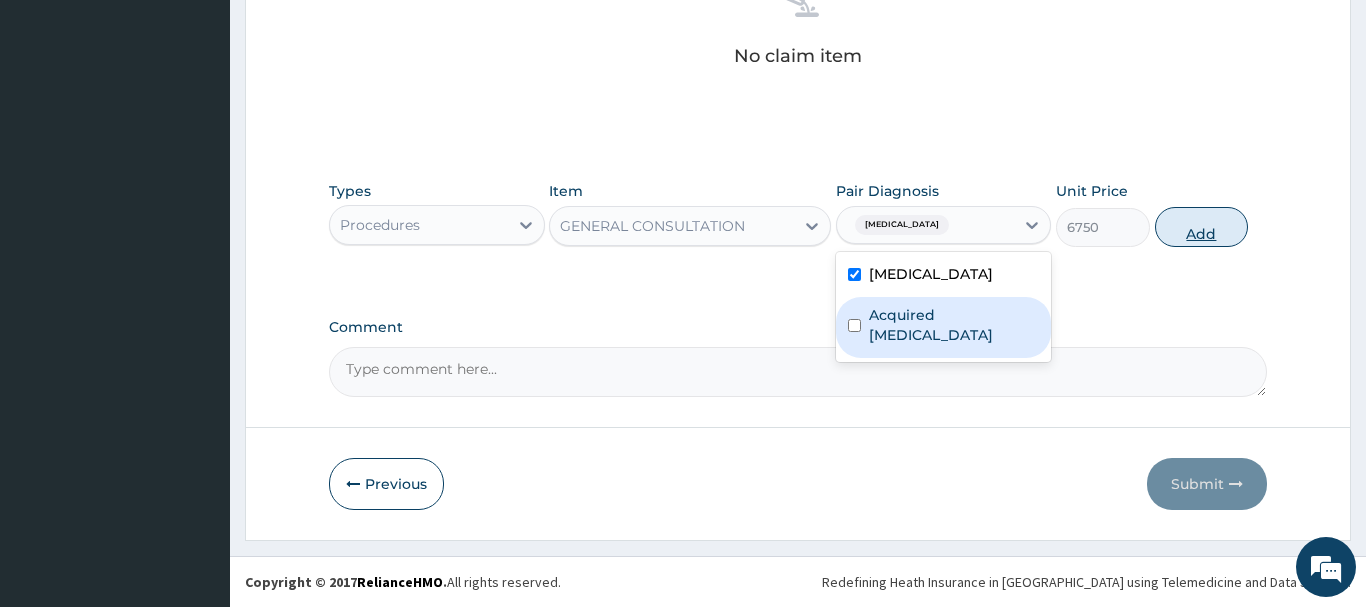 click on "Add" at bounding box center (1202, 227) 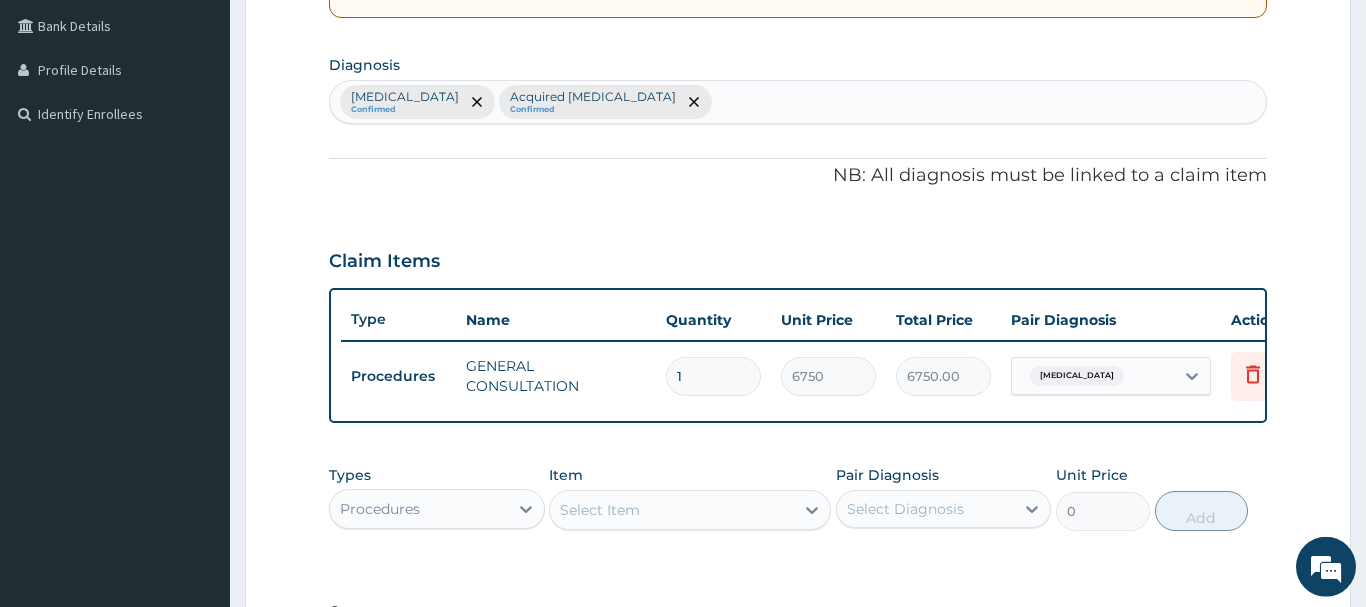 scroll, scrollTop: 434, scrollLeft: 0, axis: vertical 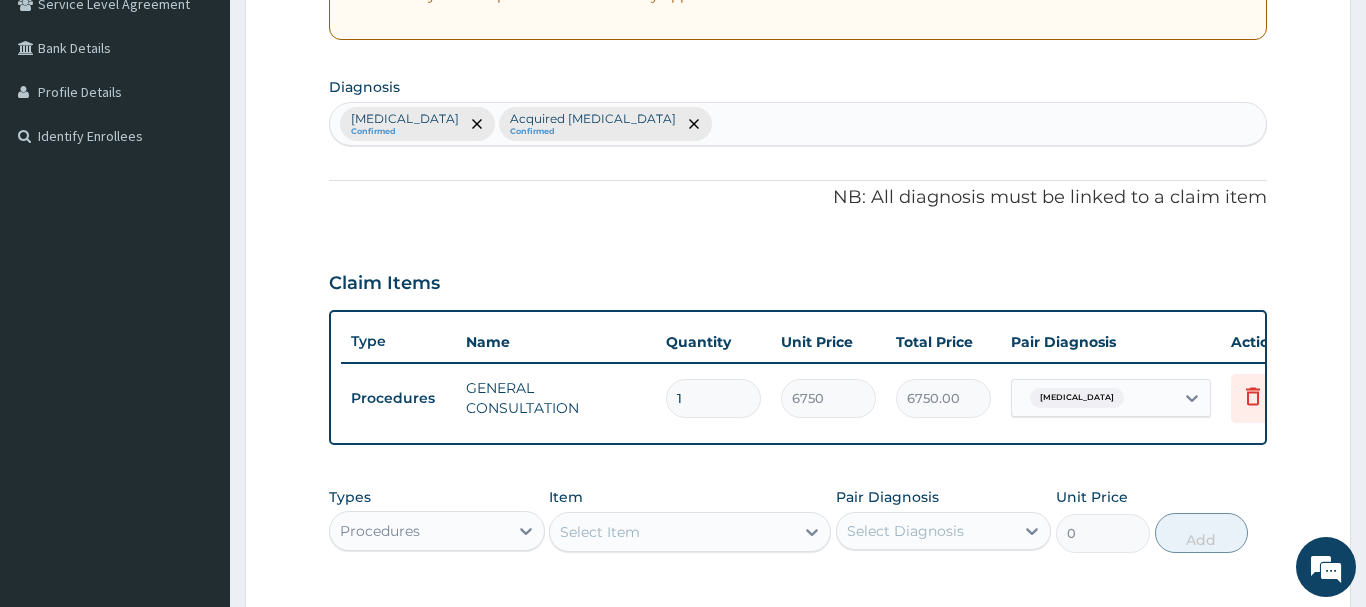 click on "Influenza Confirmed Acquired polycystic kidney disease Confirmed" at bounding box center (798, 124) 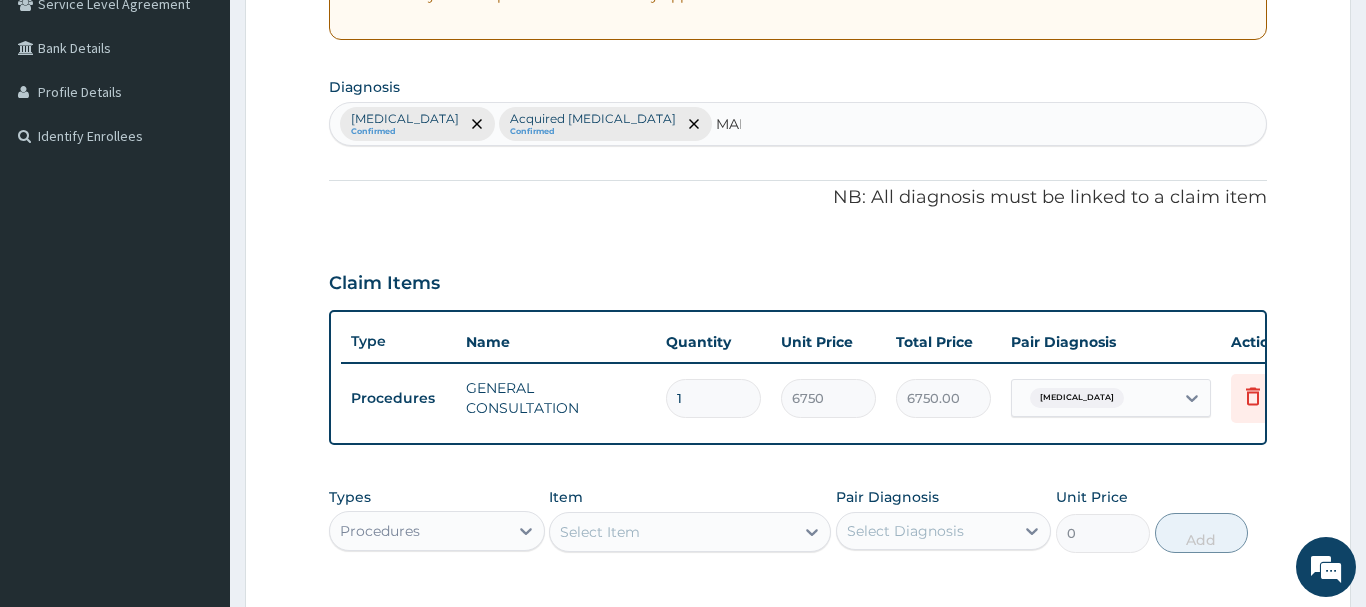 type on "MALA" 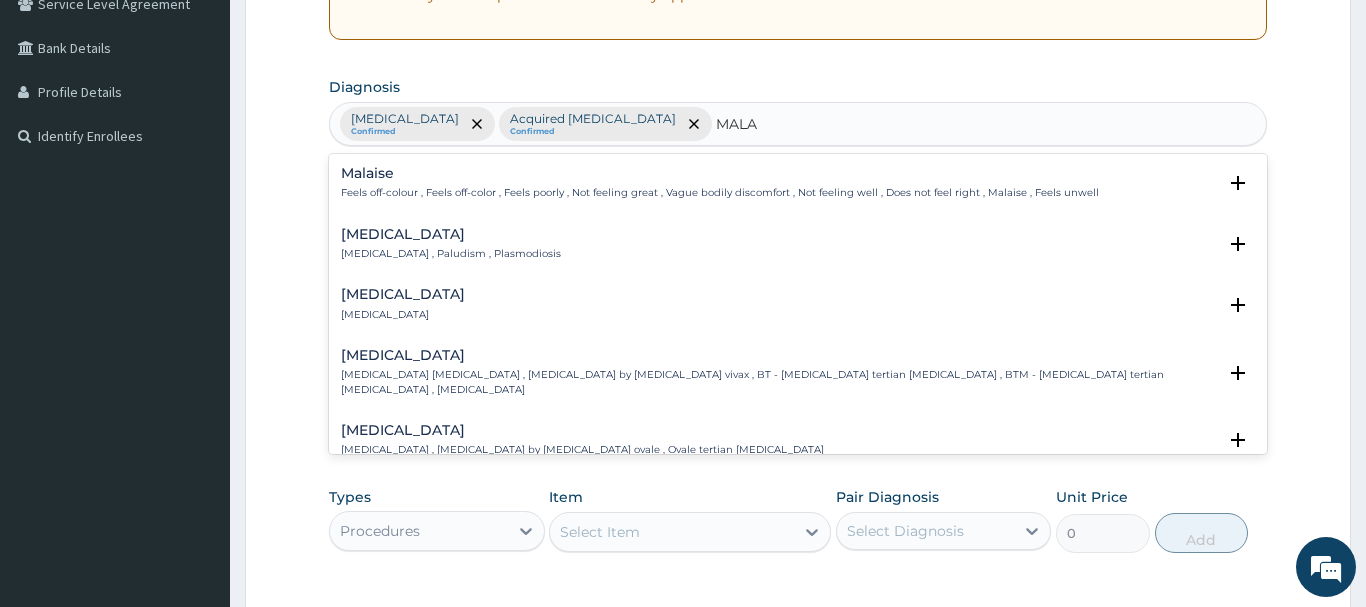 click on "Malaria" at bounding box center [451, 234] 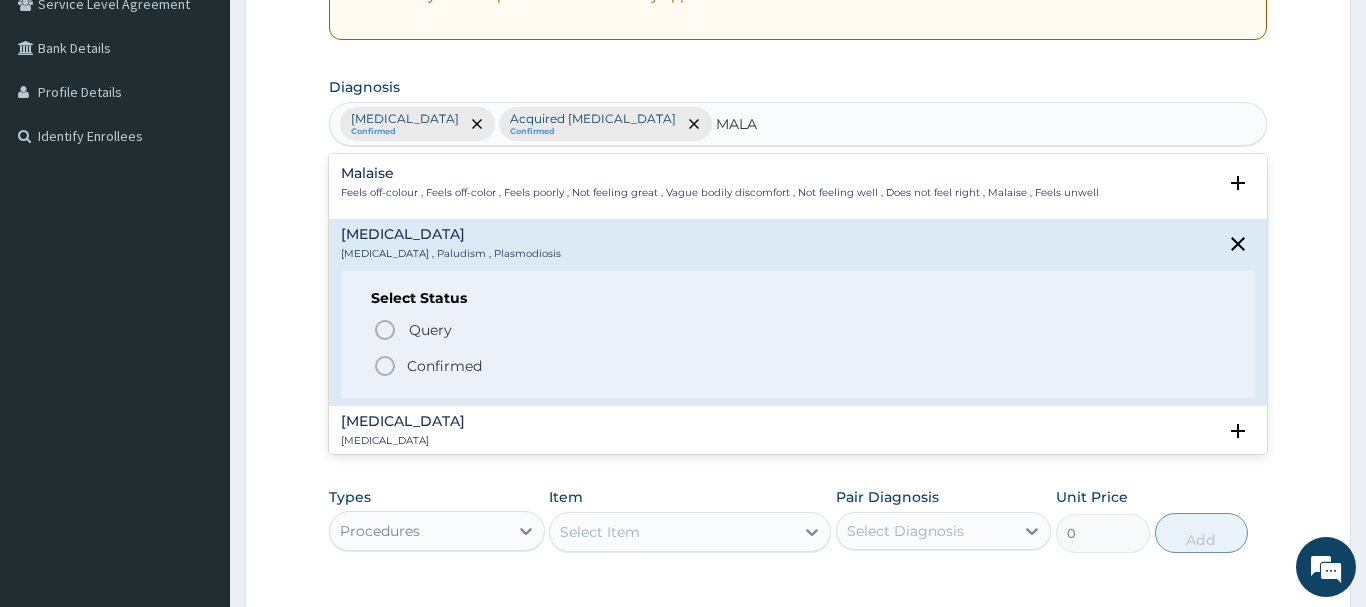 click 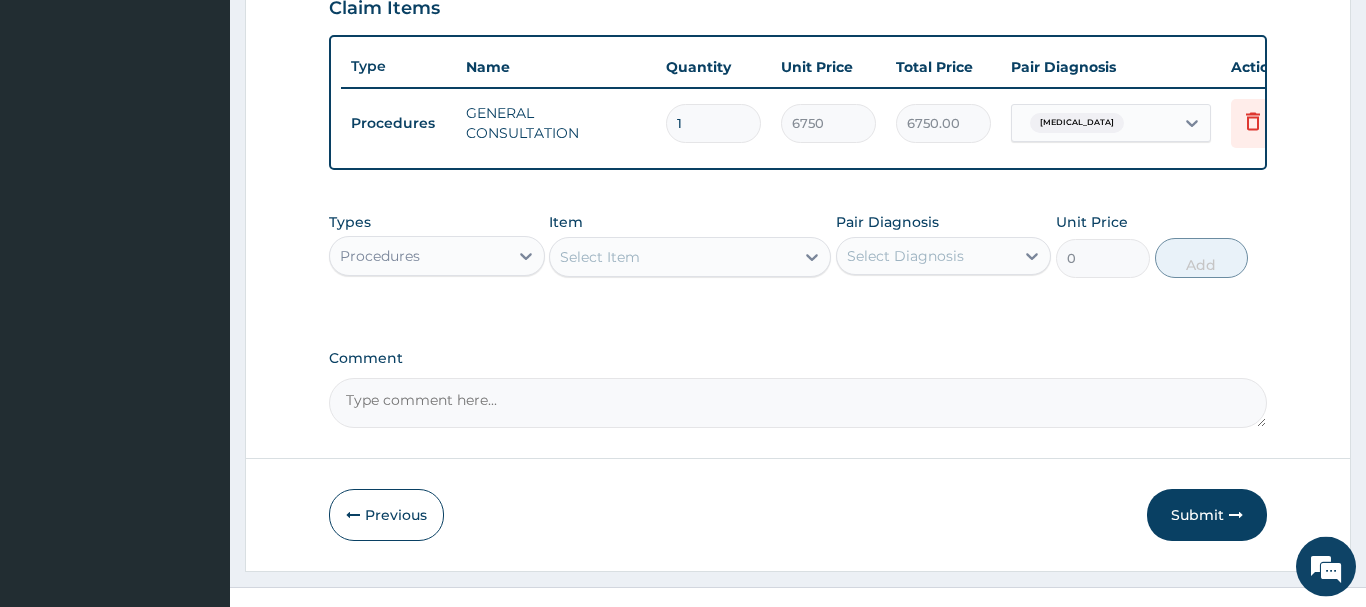 scroll, scrollTop: 740, scrollLeft: 0, axis: vertical 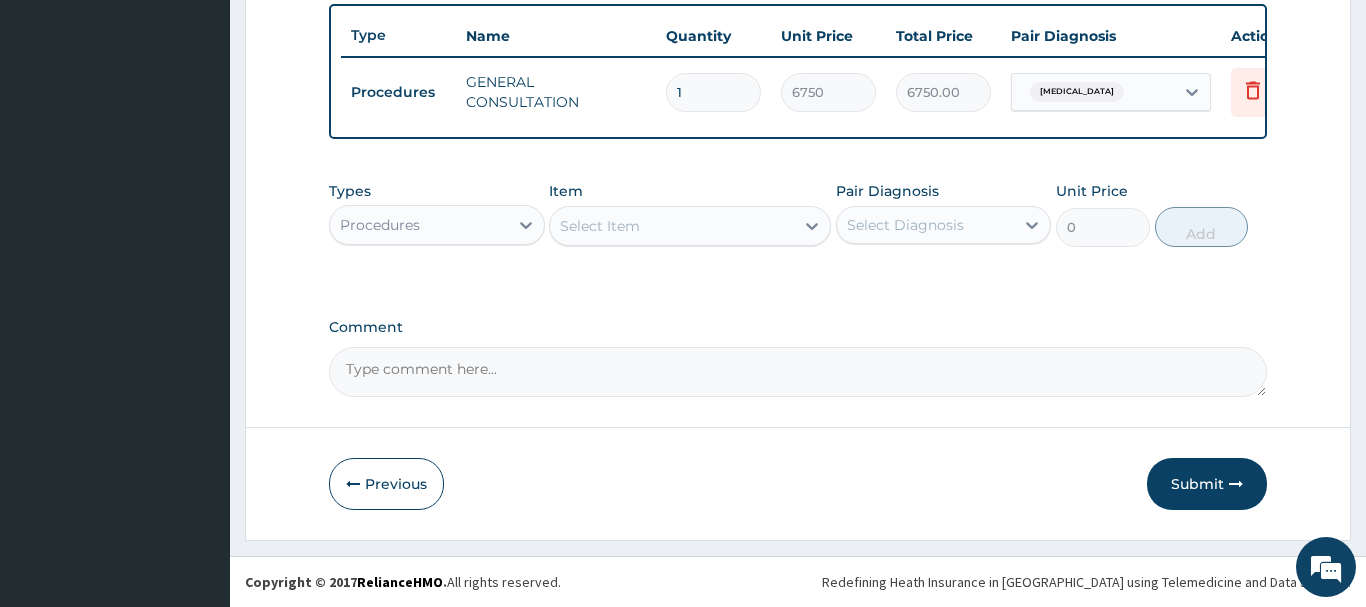 click on "Procedures" at bounding box center (419, 225) 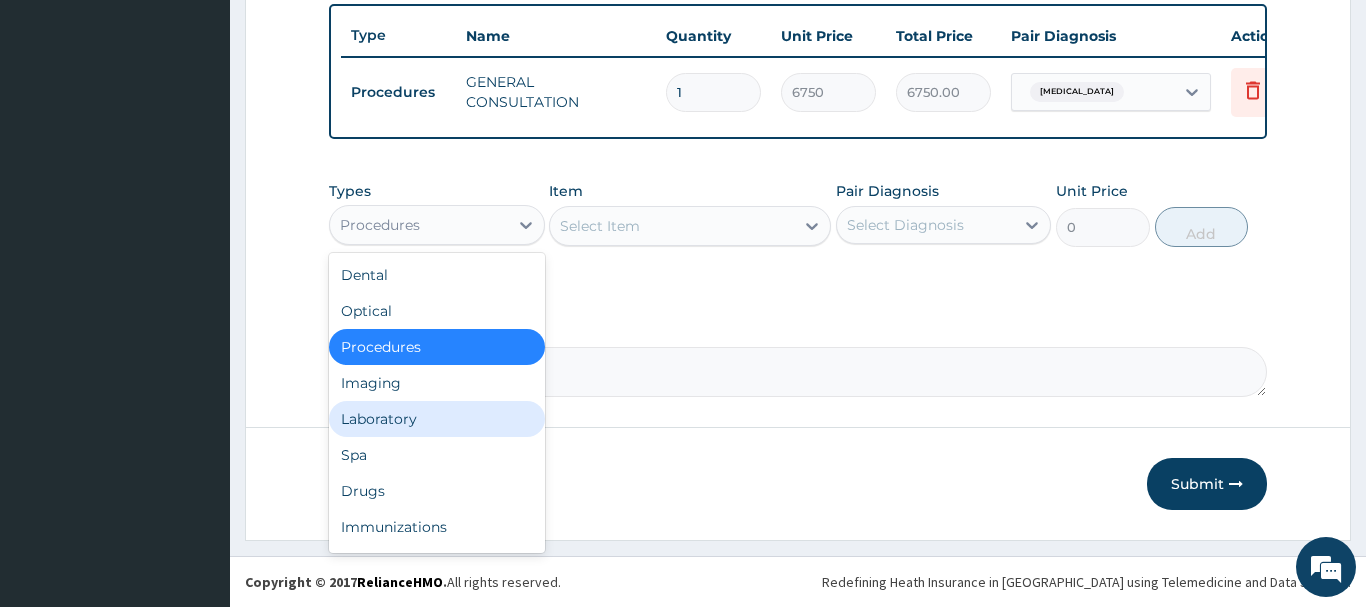 click on "Laboratory" at bounding box center (437, 419) 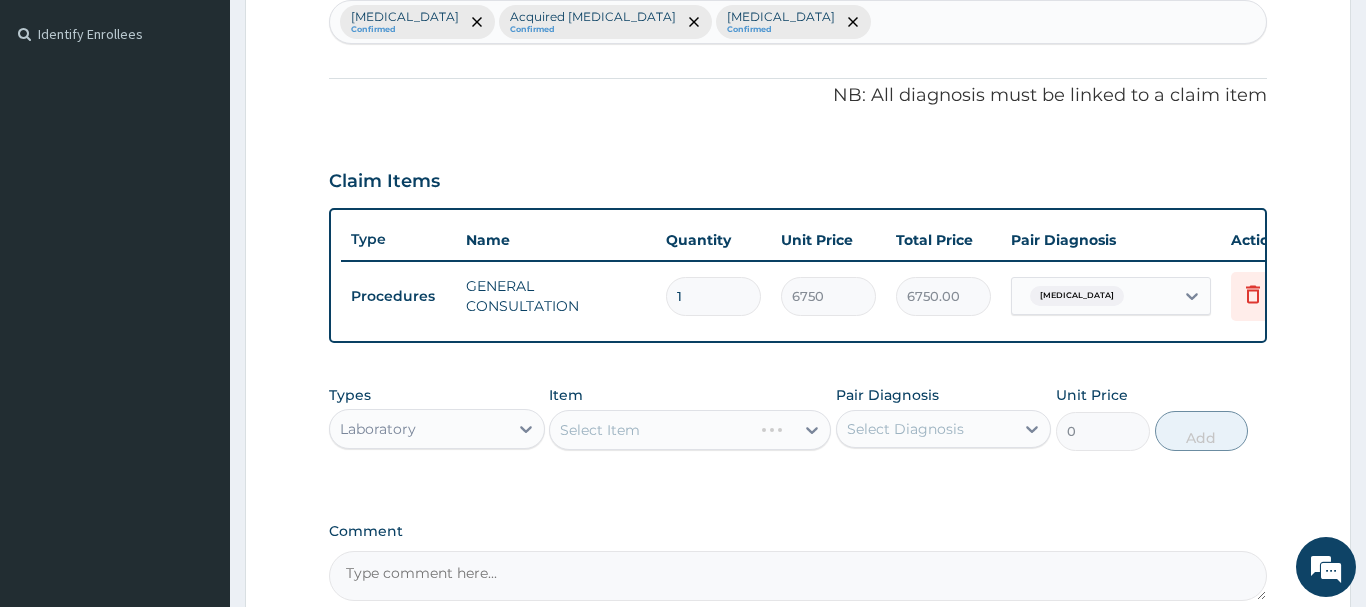 scroll, scrollTop: 638, scrollLeft: 0, axis: vertical 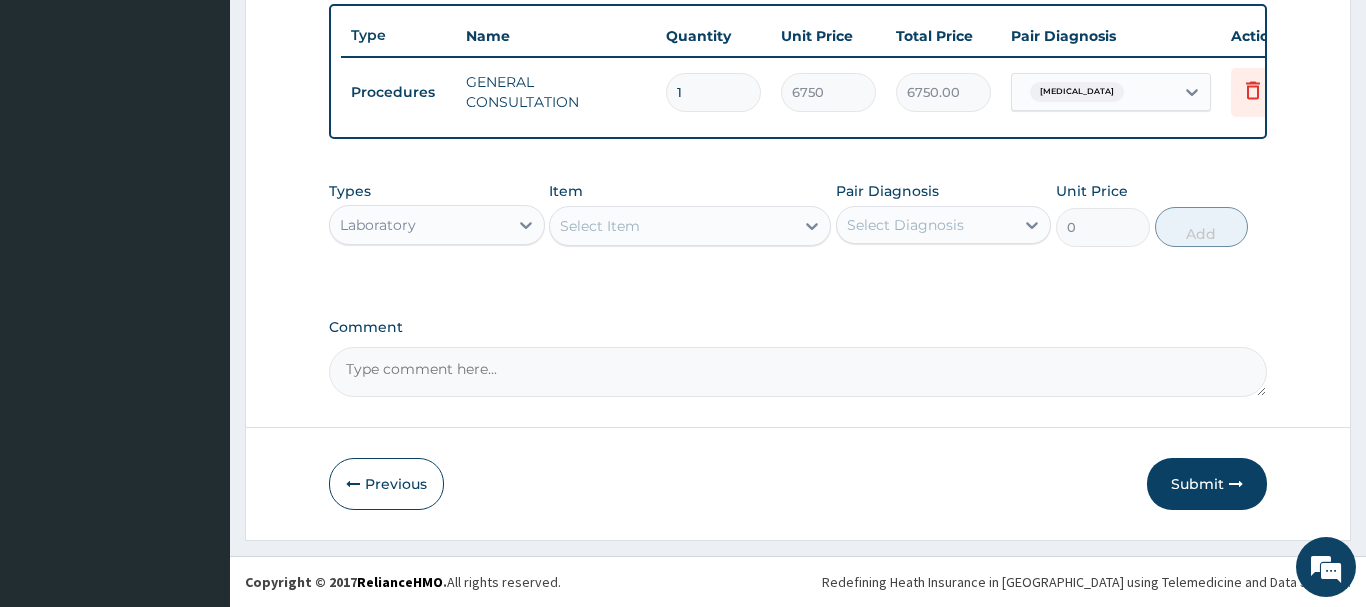 click on "Select Item" at bounding box center (600, 226) 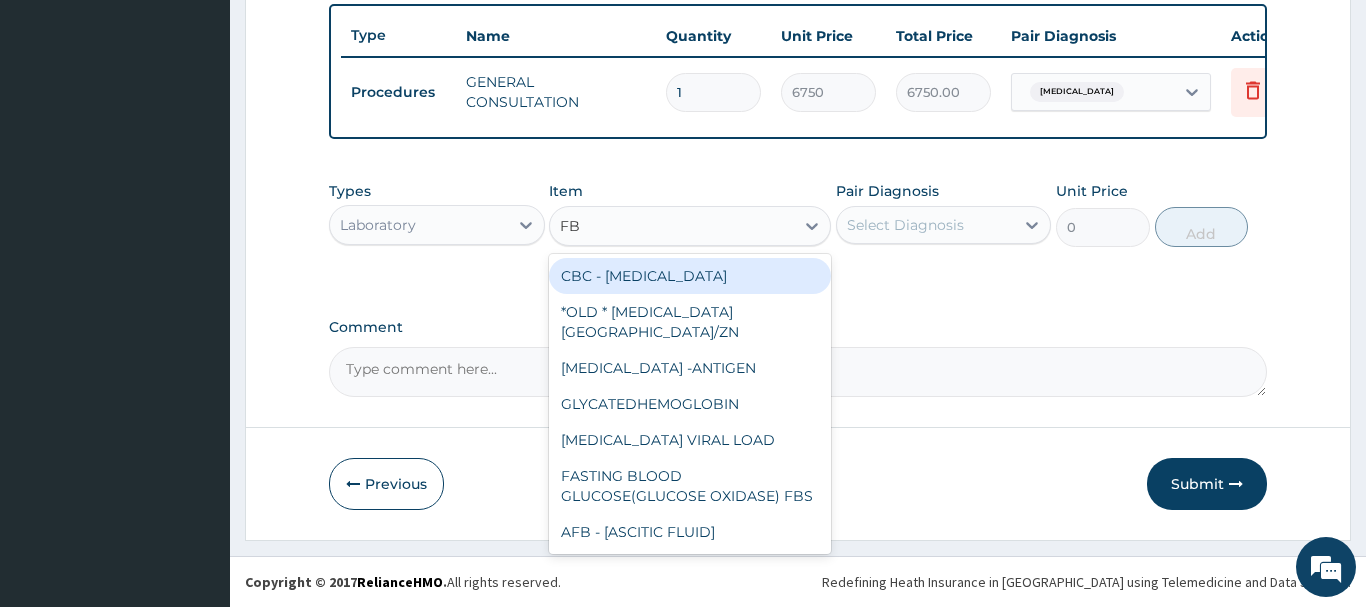 type on "FBC" 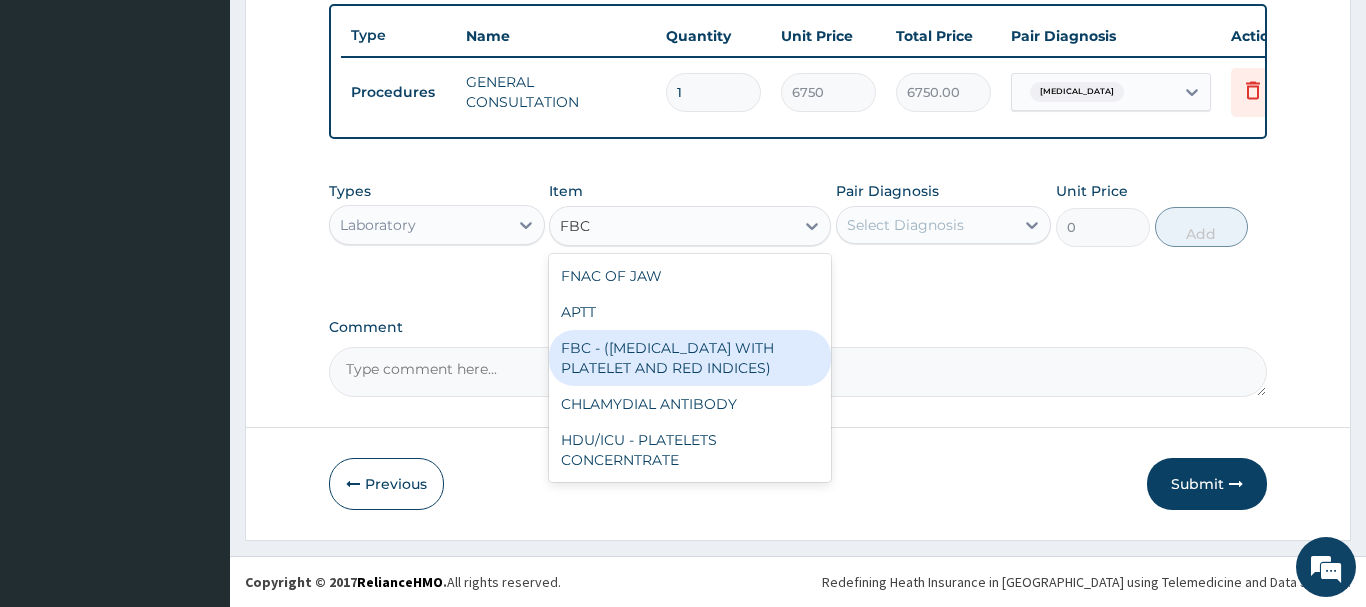 click on "FBC - (FULL BLOOD COUNT WITH PLATELET AND RED INDICES)" at bounding box center (690, 358) 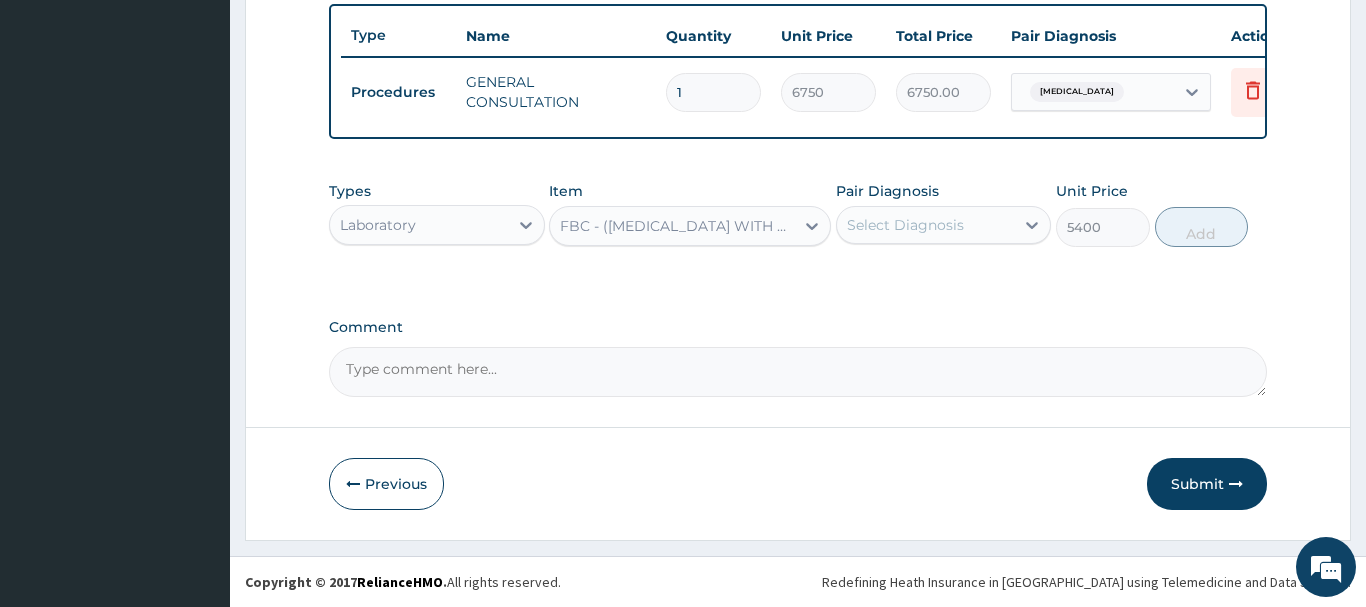 click on "Select Diagnosis" at bounding box center [926, 225] 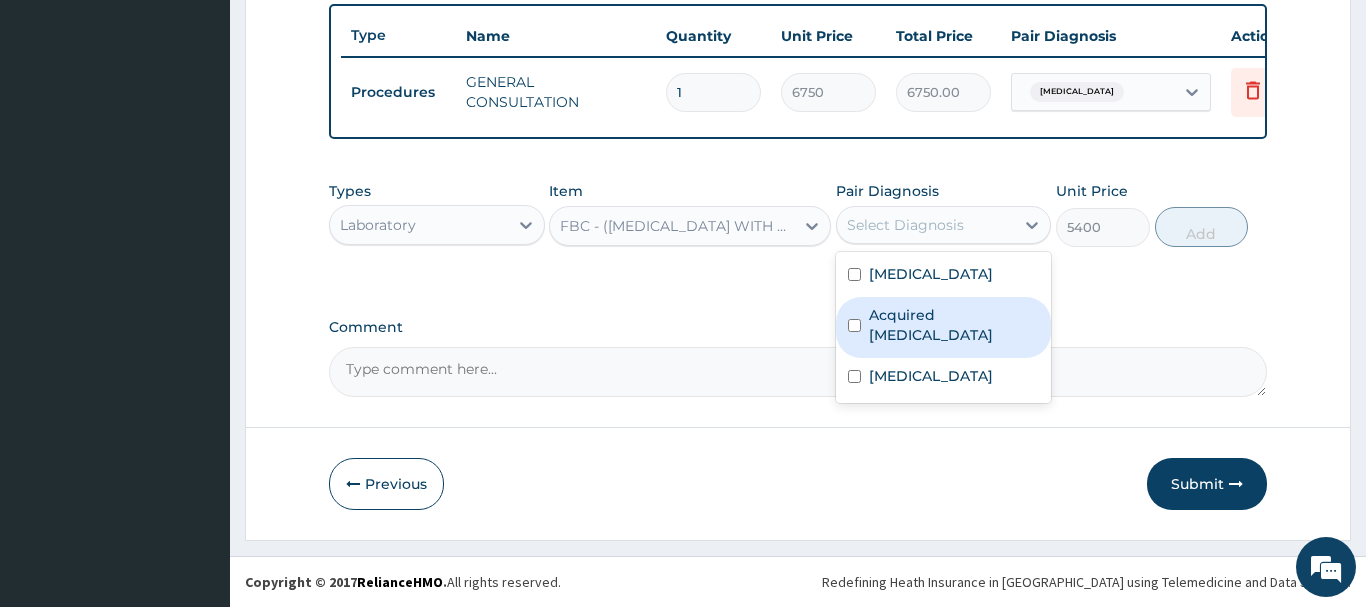 click on "Acquired polycystic kidney disease" at bounding box center [954, 325] 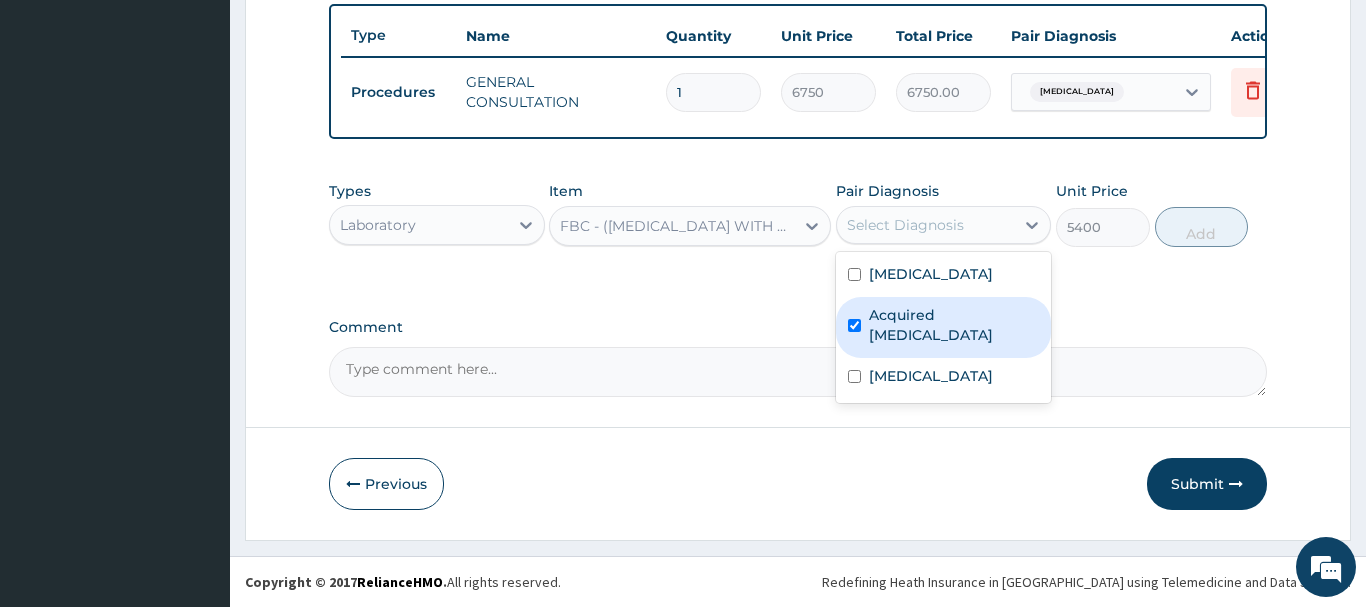 checkbox on "true" 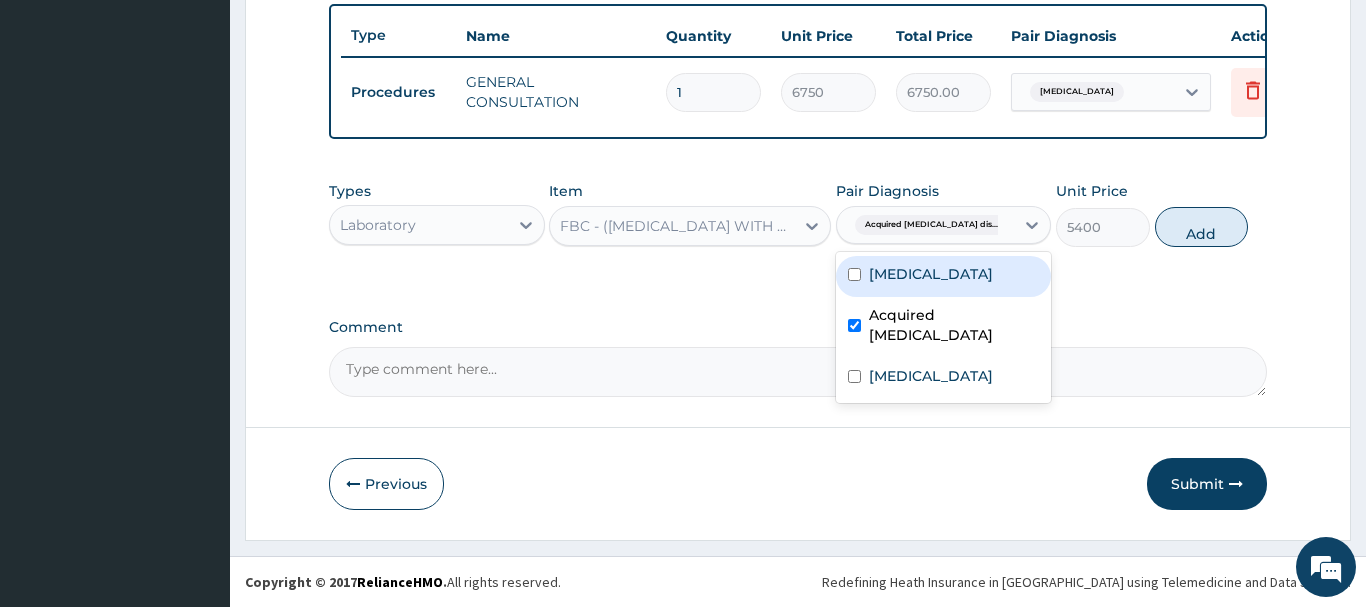click on "Influenza" at bounding box center [931, 274] 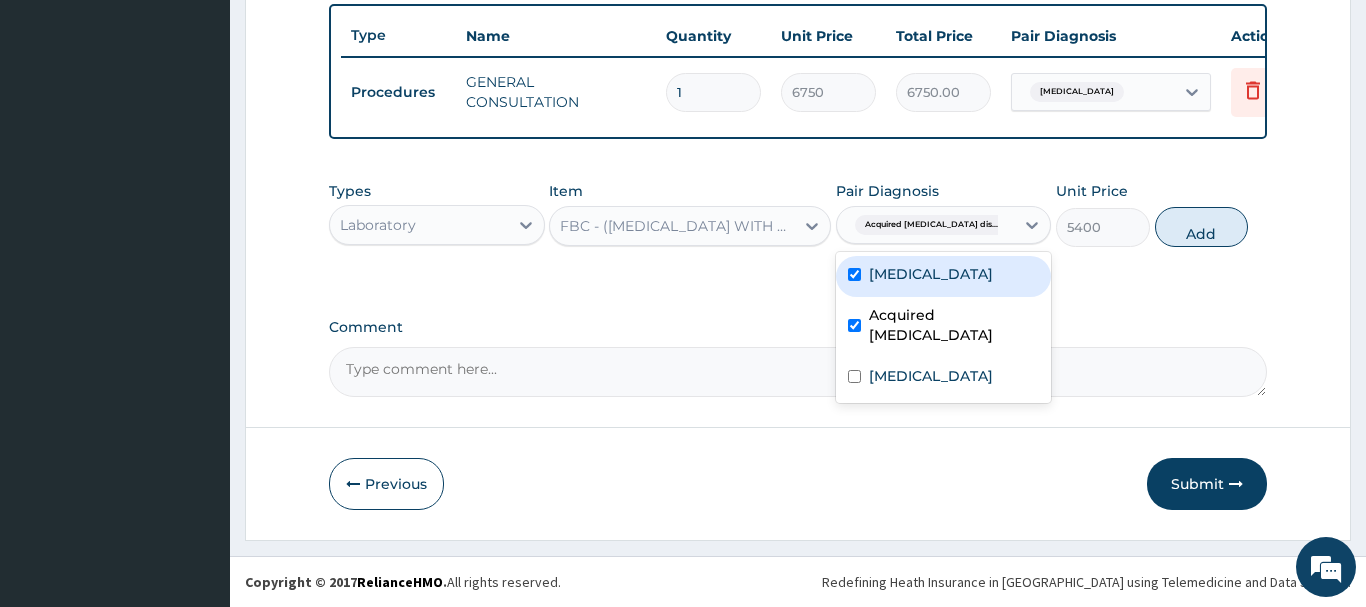 checkbox on "true" 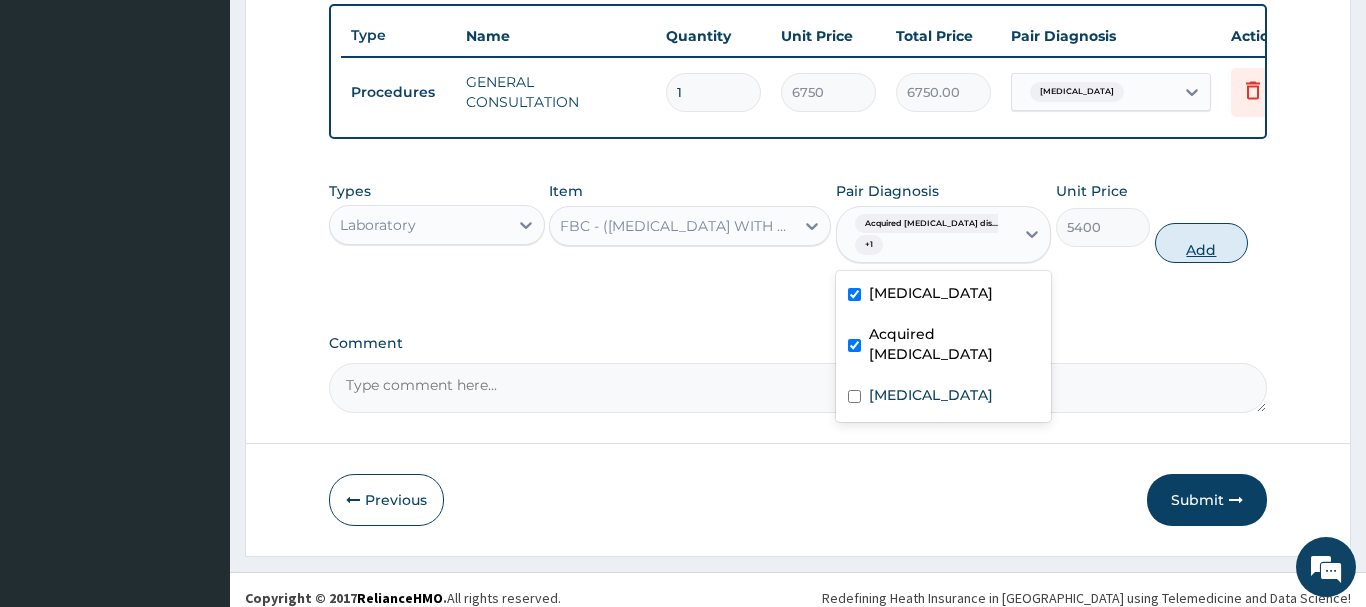 click on "Add" at bounding box center (1202, 243) 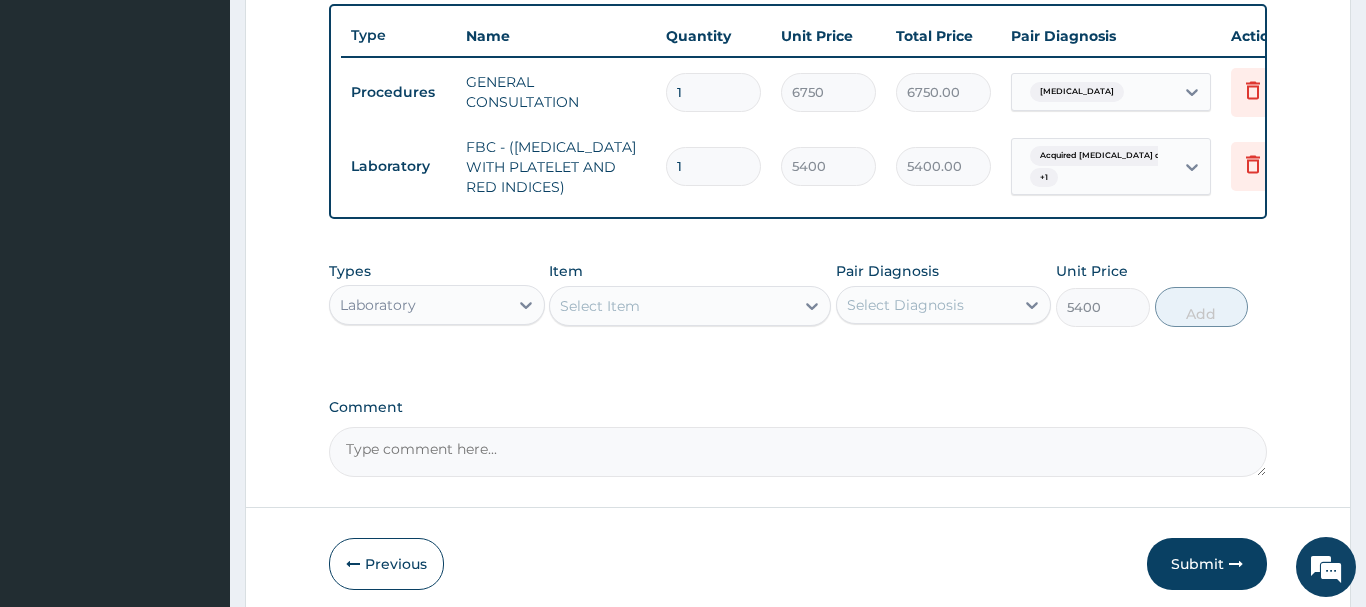 type on "0" 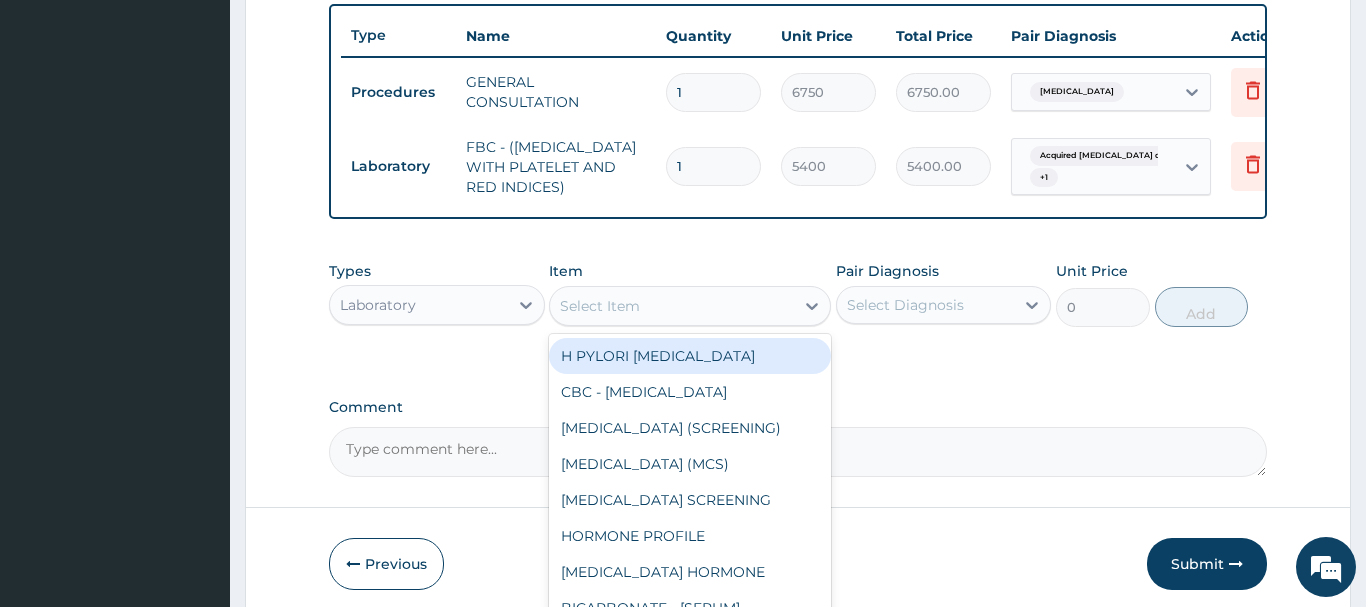 click on "Select Item" at bounding box center (600, 306) 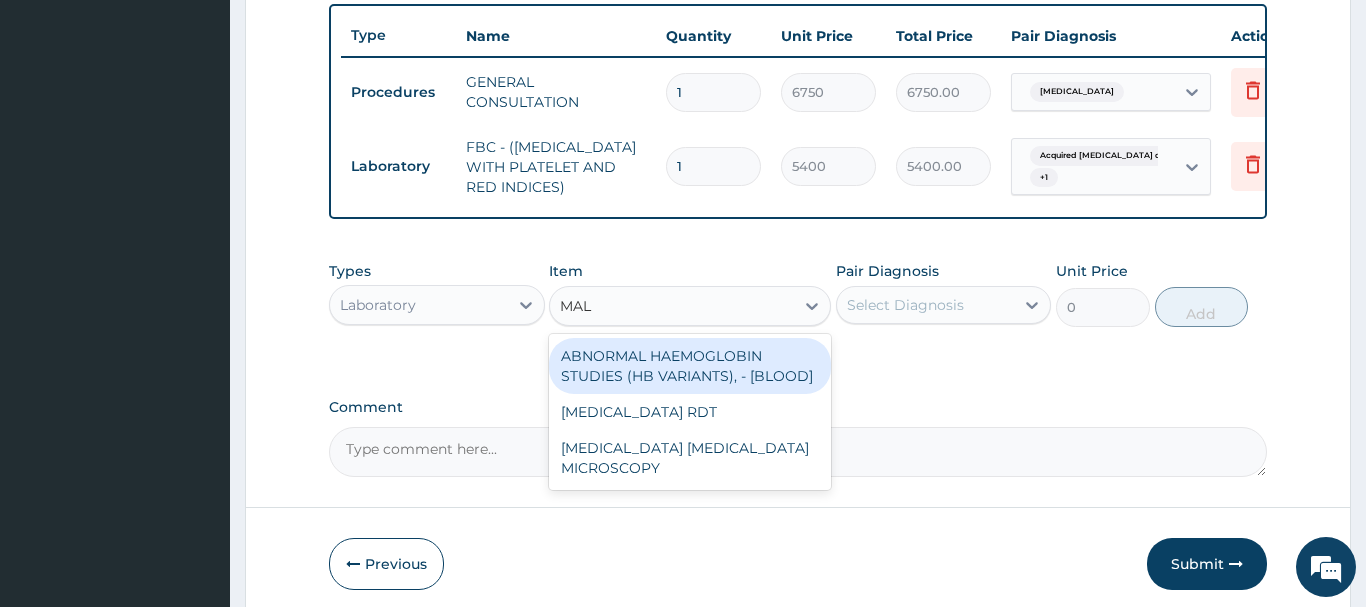 type on "MALA" 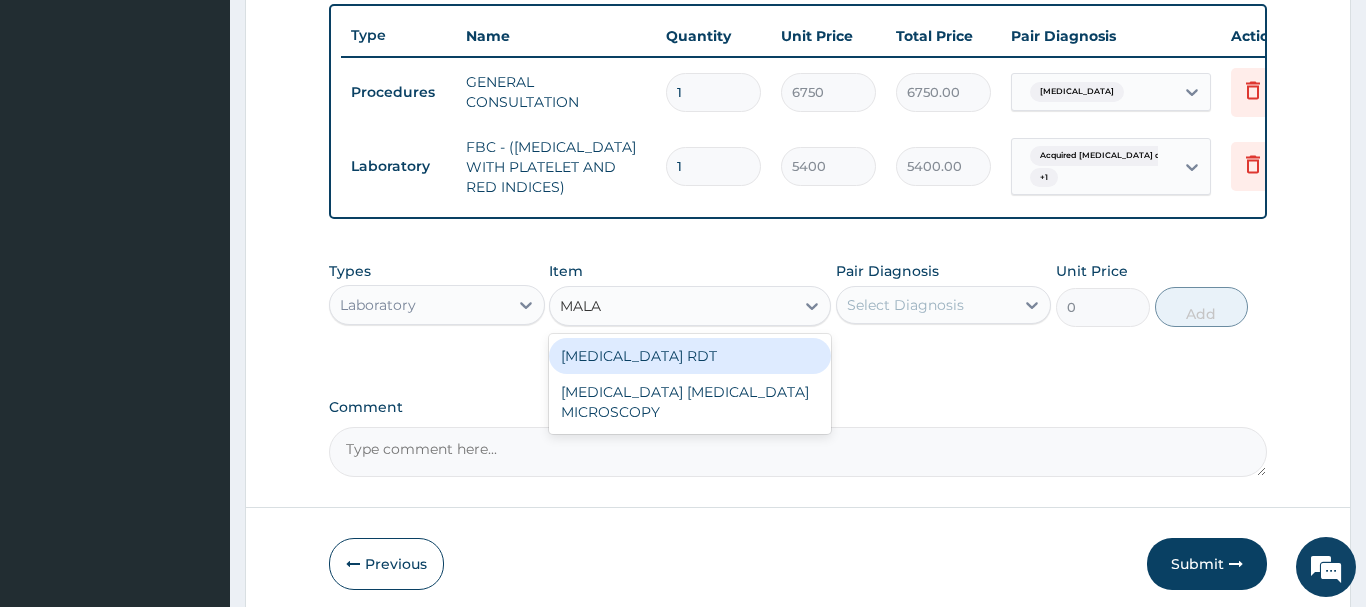 click on "MALARIA RDT" at bounding box center [690, 356] 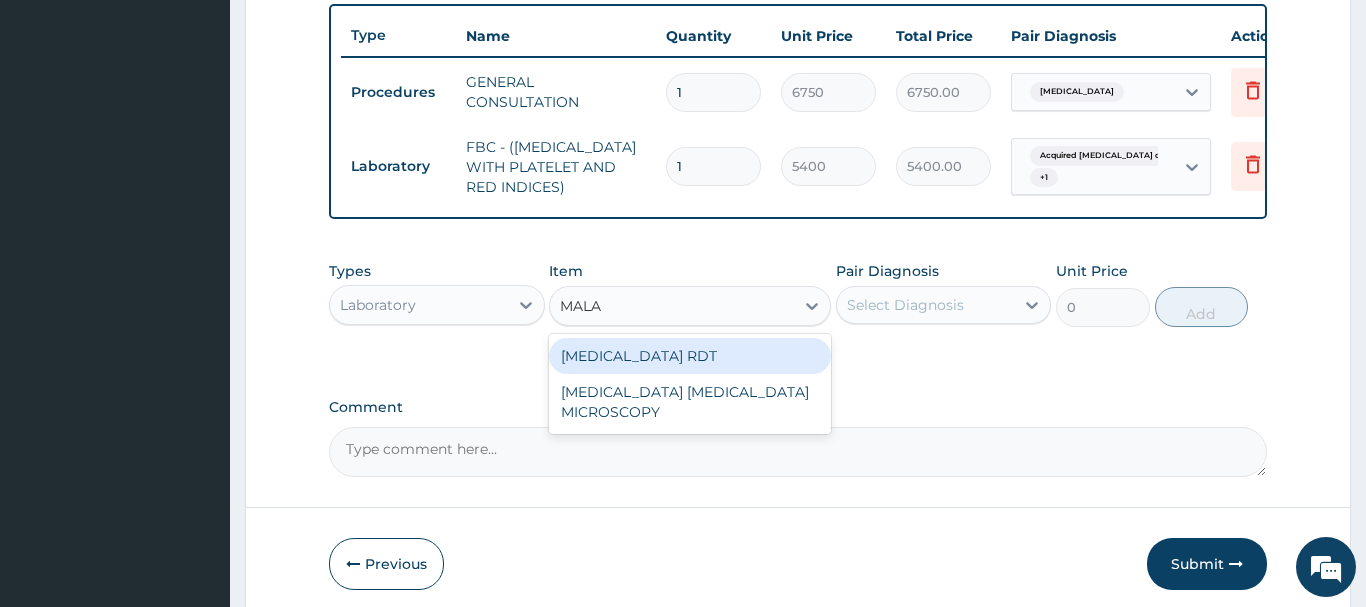 type 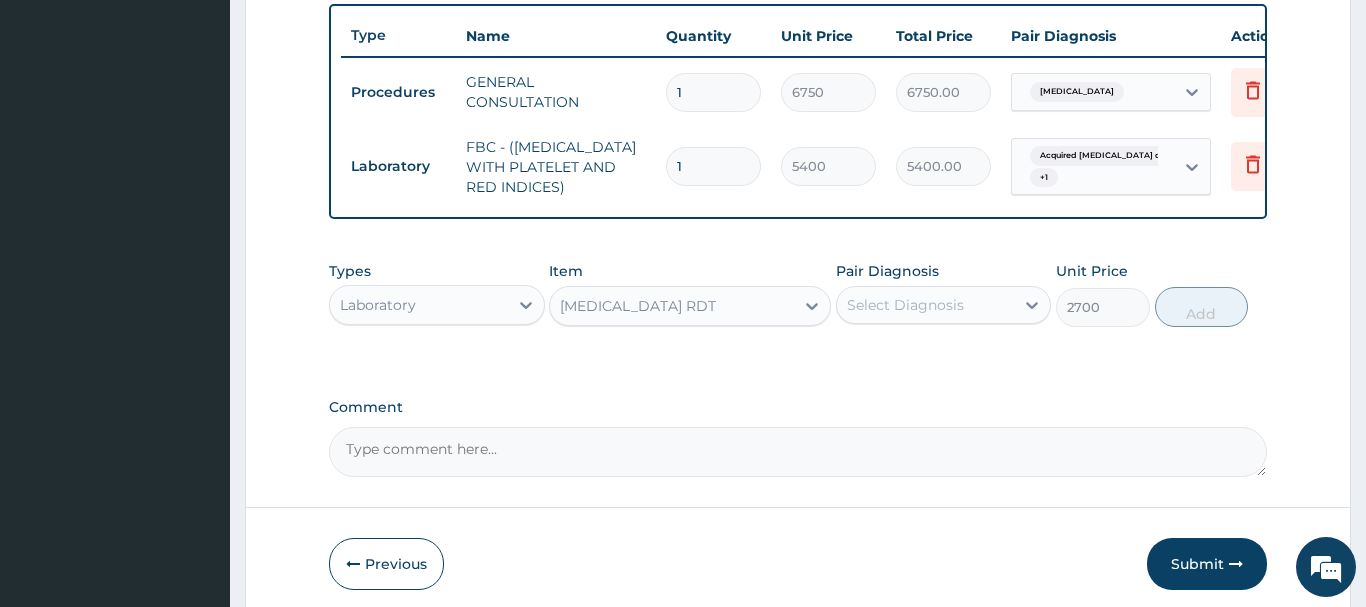 click on "Select Diagnosis" at bounding box center [905, 305] 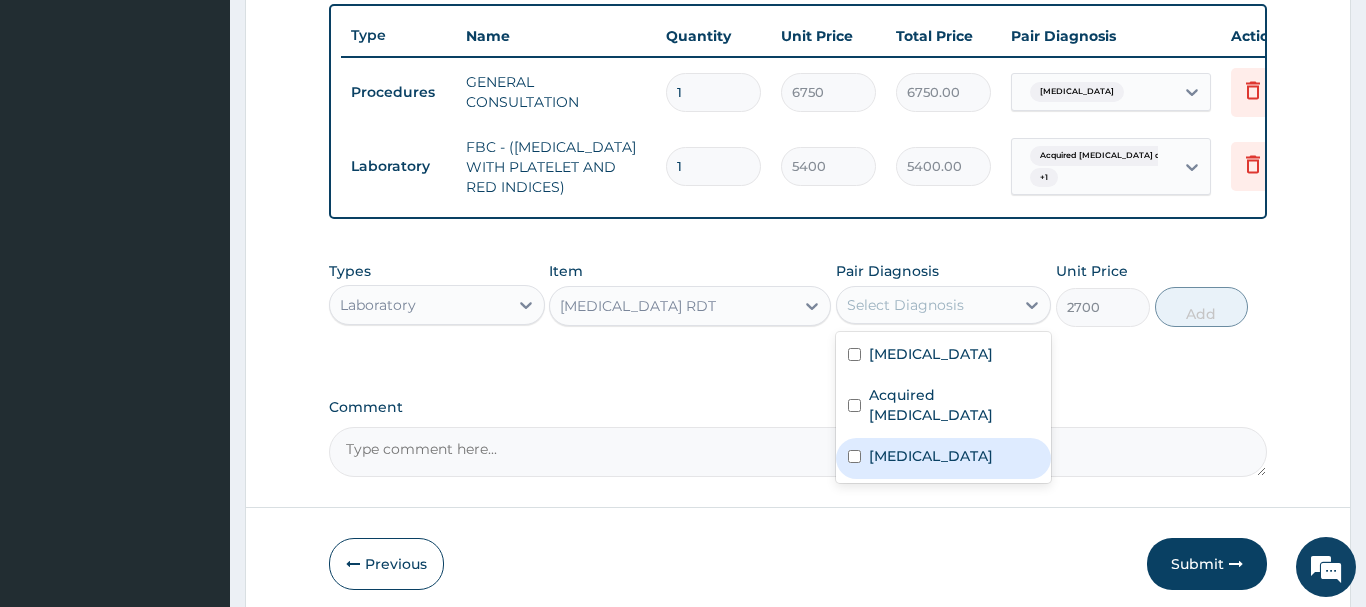 click on "Malaria" at bounding box center [944, 458] 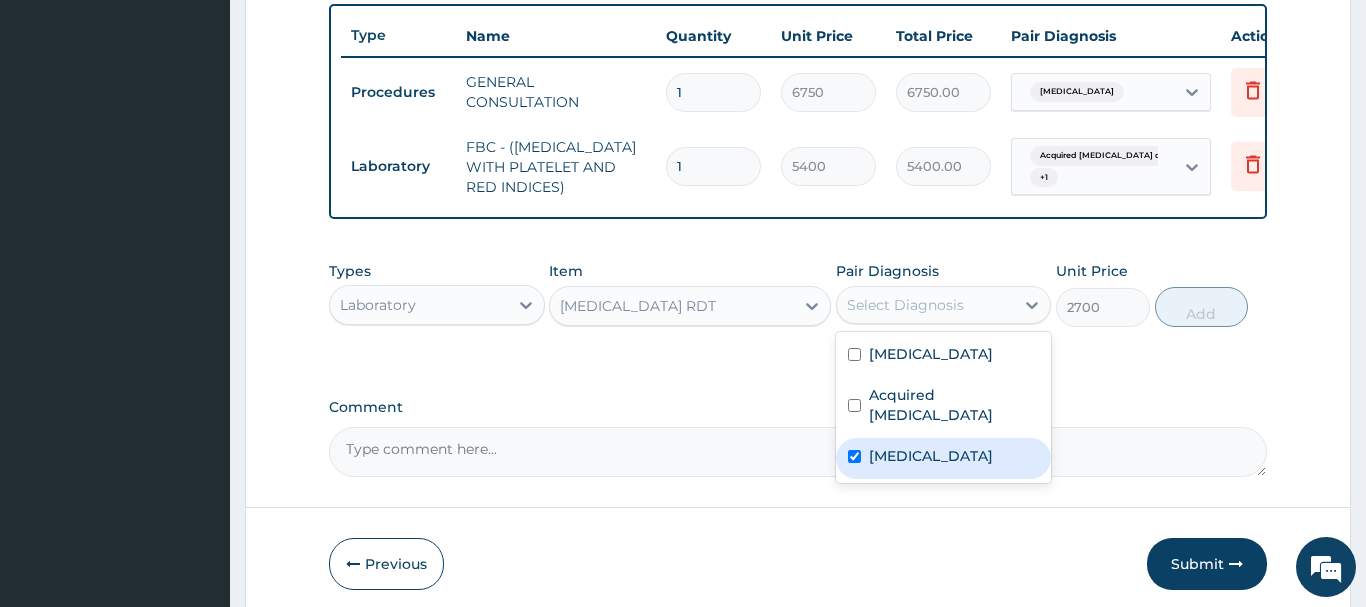 checkbox on "true" 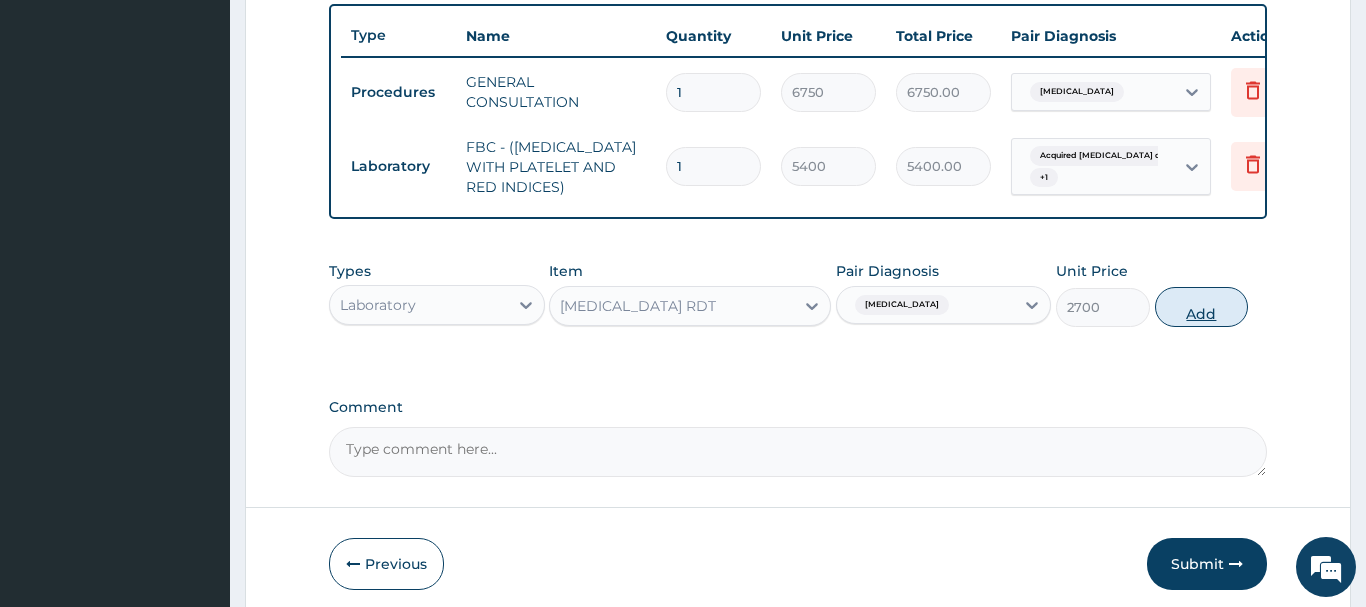 click on "Add" at bounding box center (1202, 307) 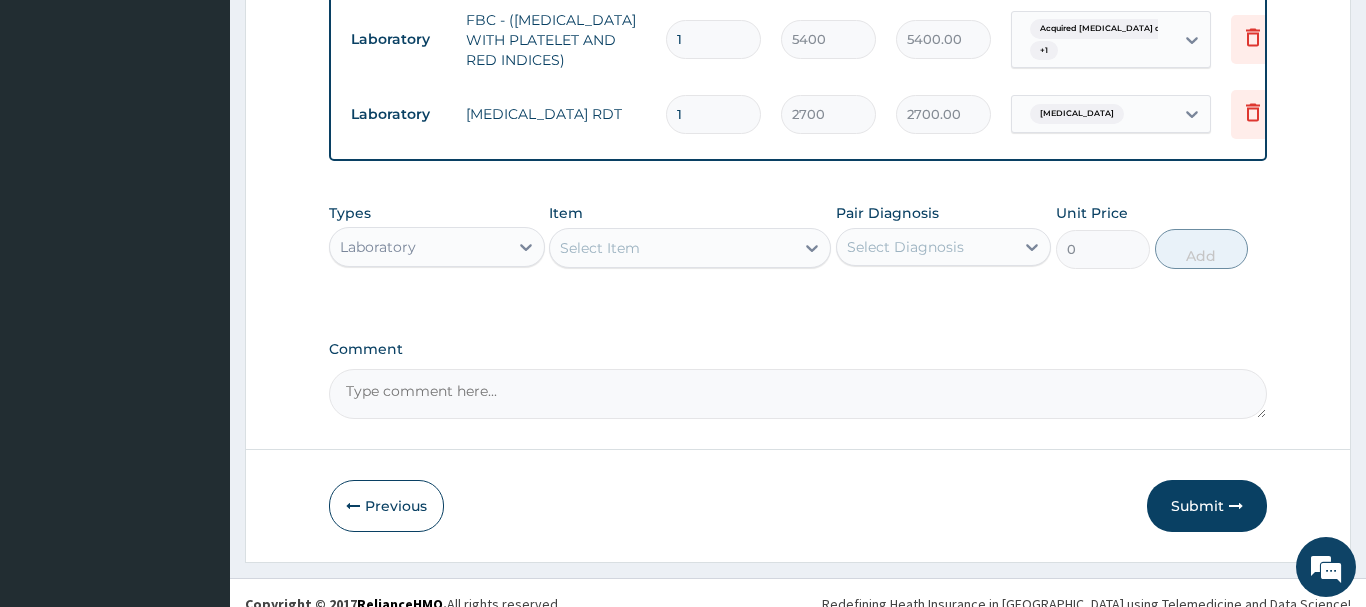 scroll, scrollTop: 889, scrollLeft: 0, axis: vertical 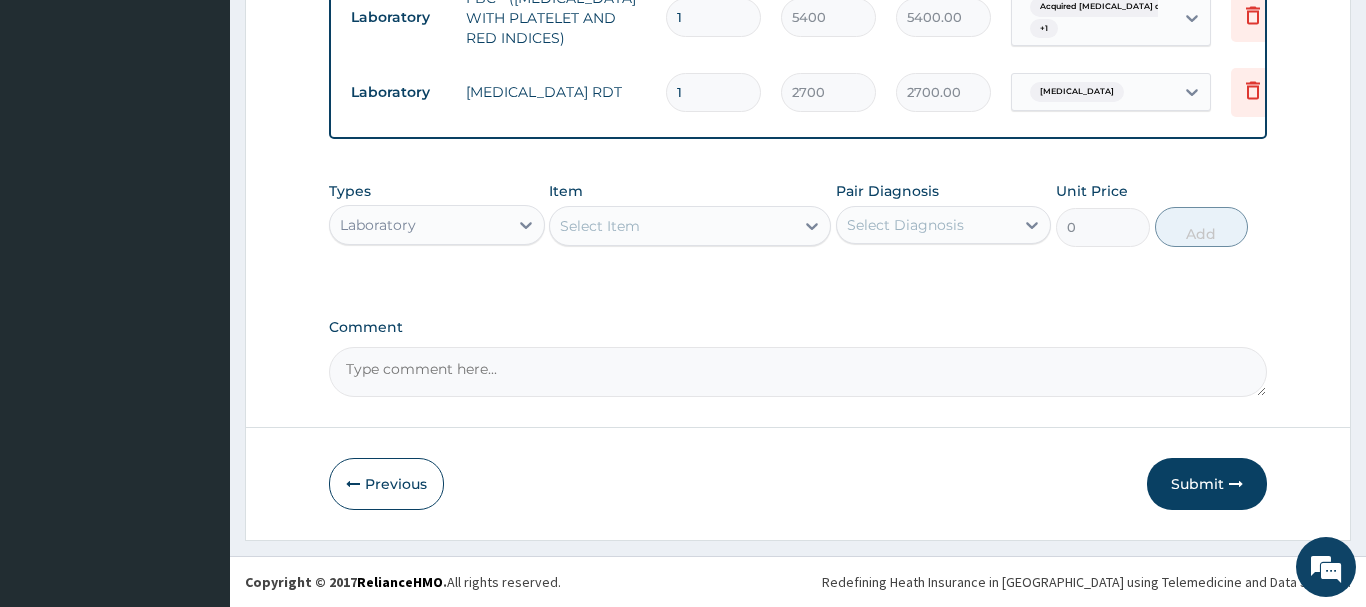 click on "Laboratory" at bounding box center (419, 225) 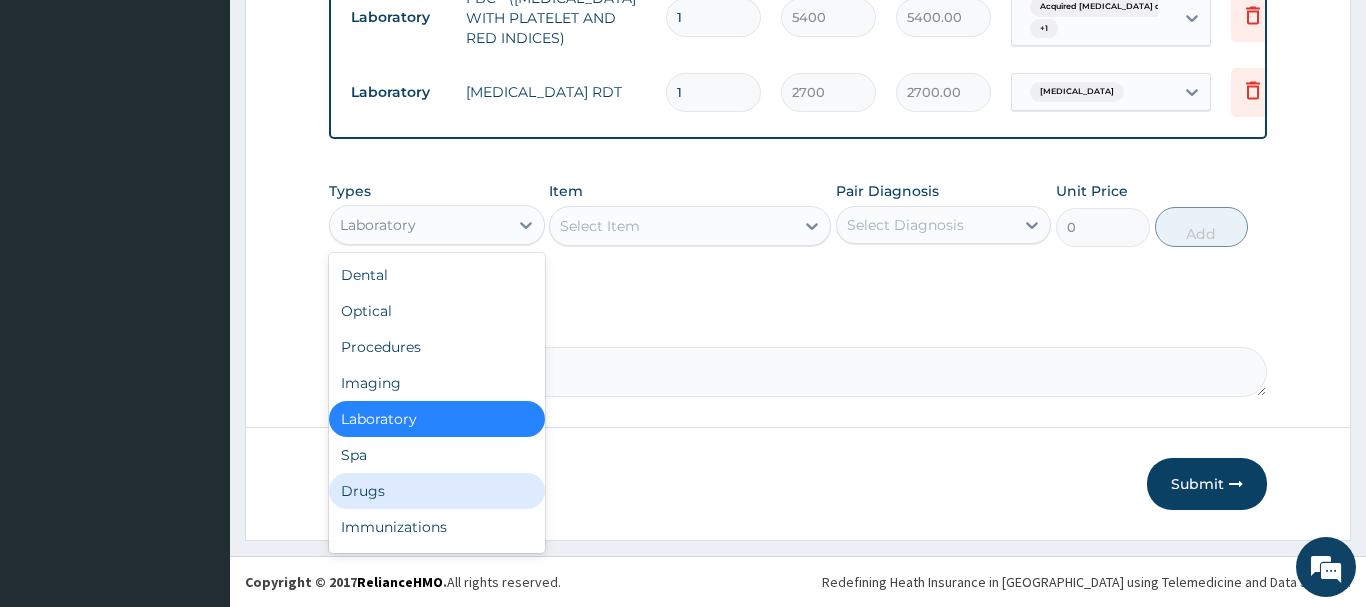 click on "Drugs" at bounding box center [437, 491] 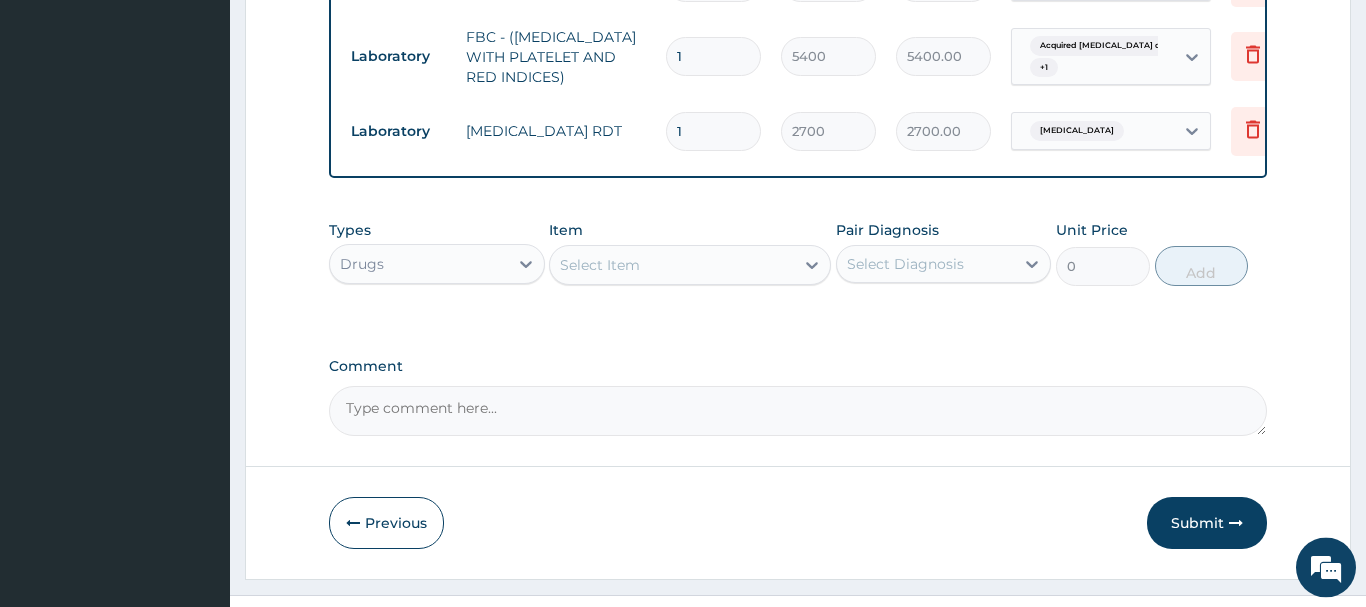 scroll, scrollTop: 889, scrollLeft: 0, axis: vertical 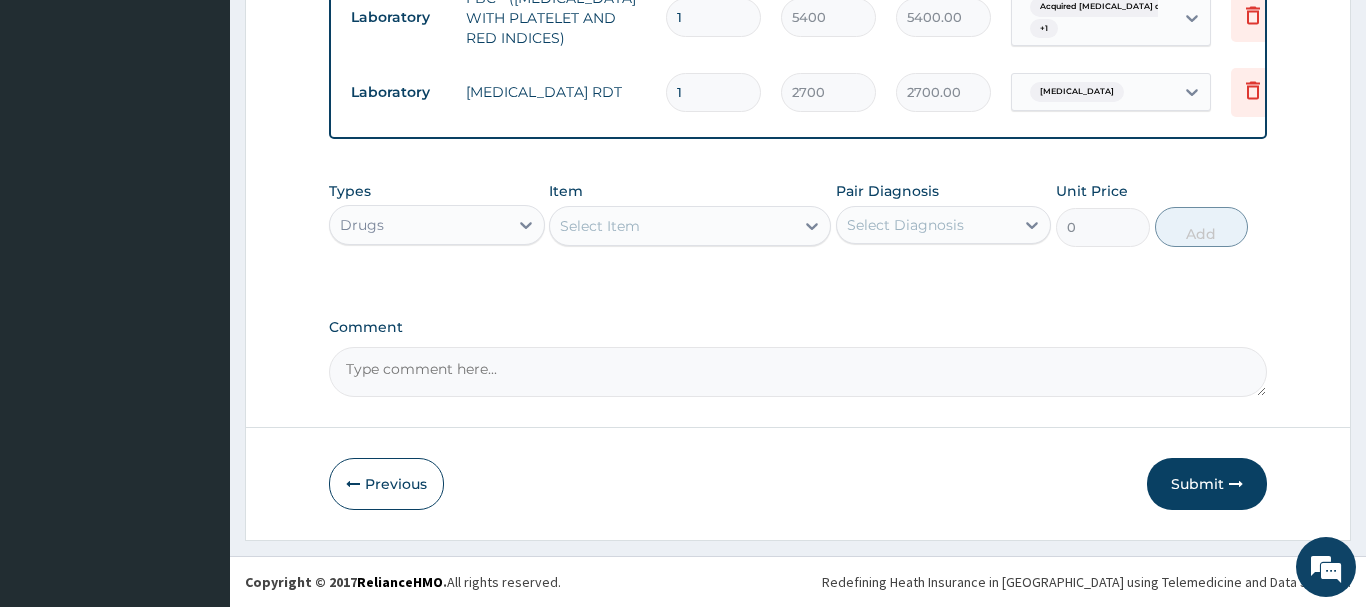 click on "Select Item" at bounding box center [600, 226] 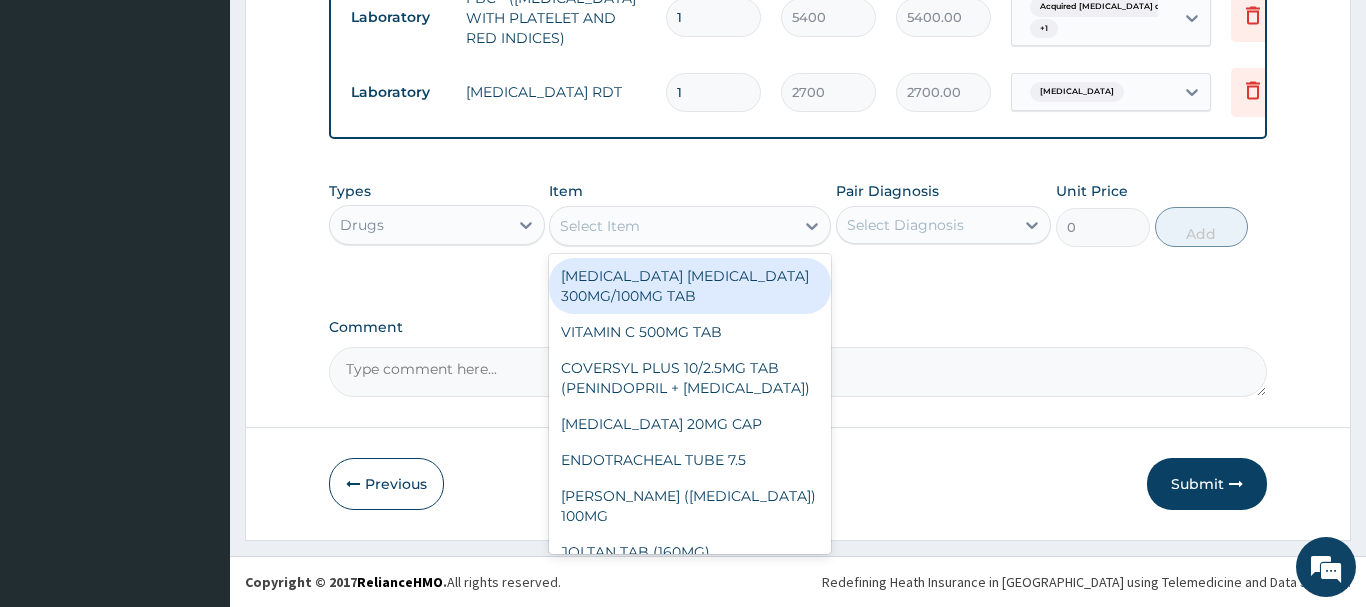 paste on "PARACETAMOL 500MG TA" 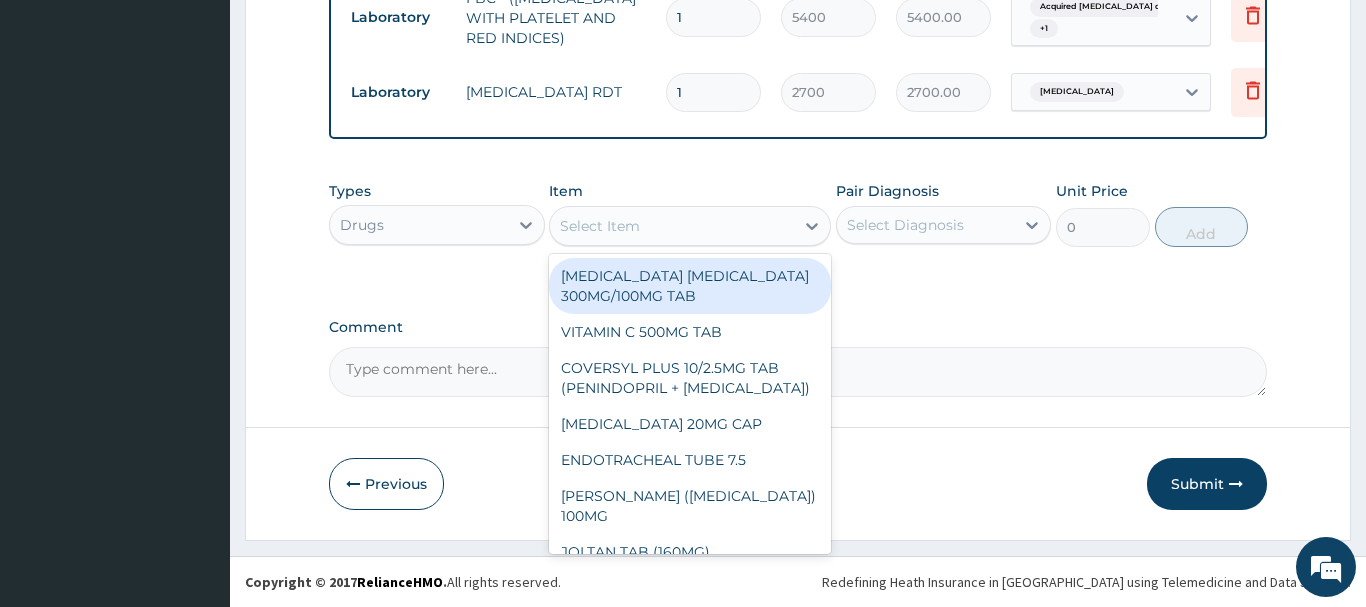 type on "PARACETAMOL 500MG TA" 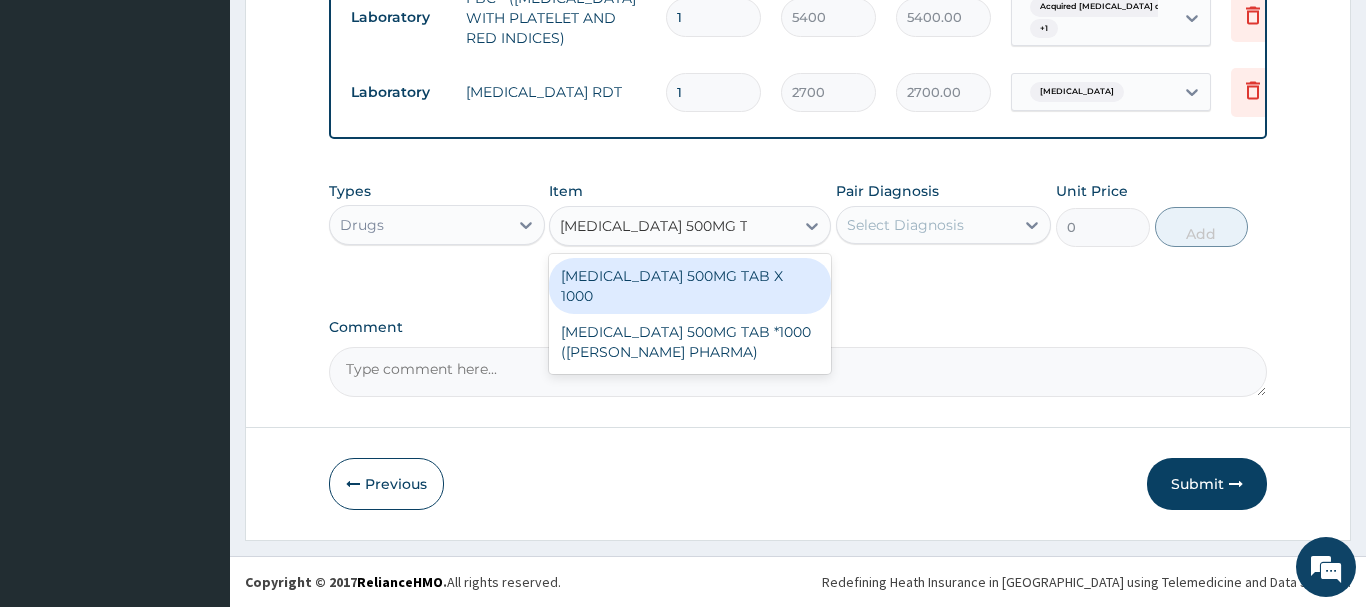click on "PARACETAMOL 500MG TAB X 1000" at bounding box center (690, 286) 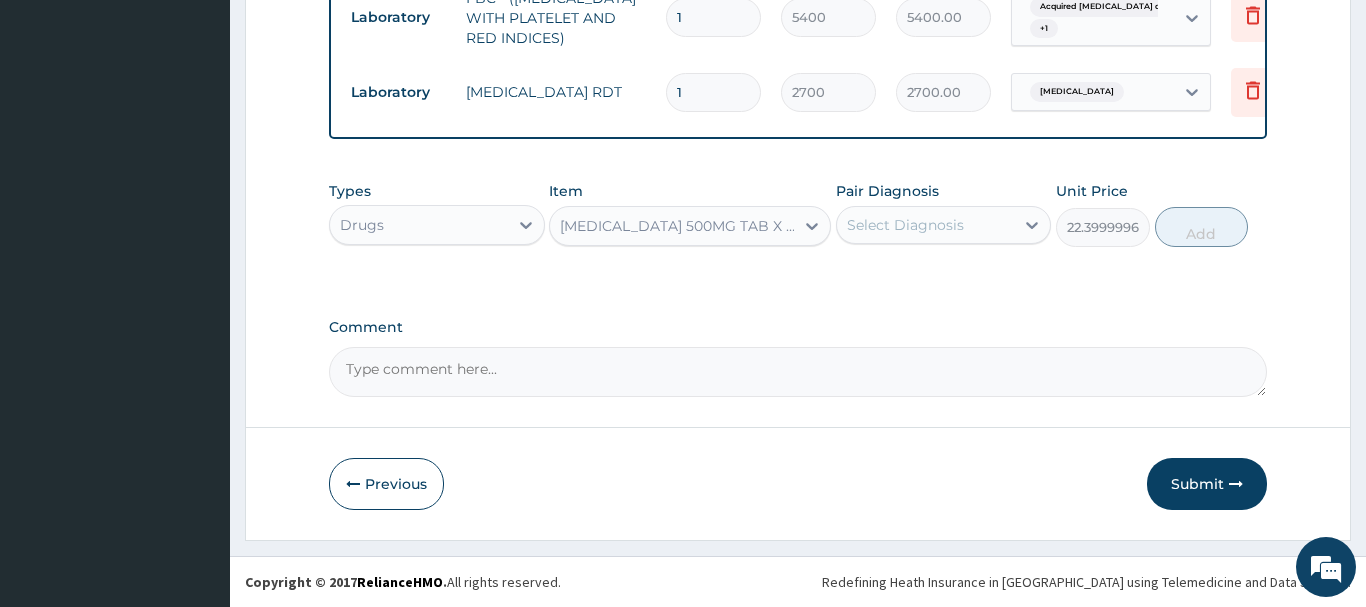 click on "Select Diagnosis" at bounding box center [905, 225] 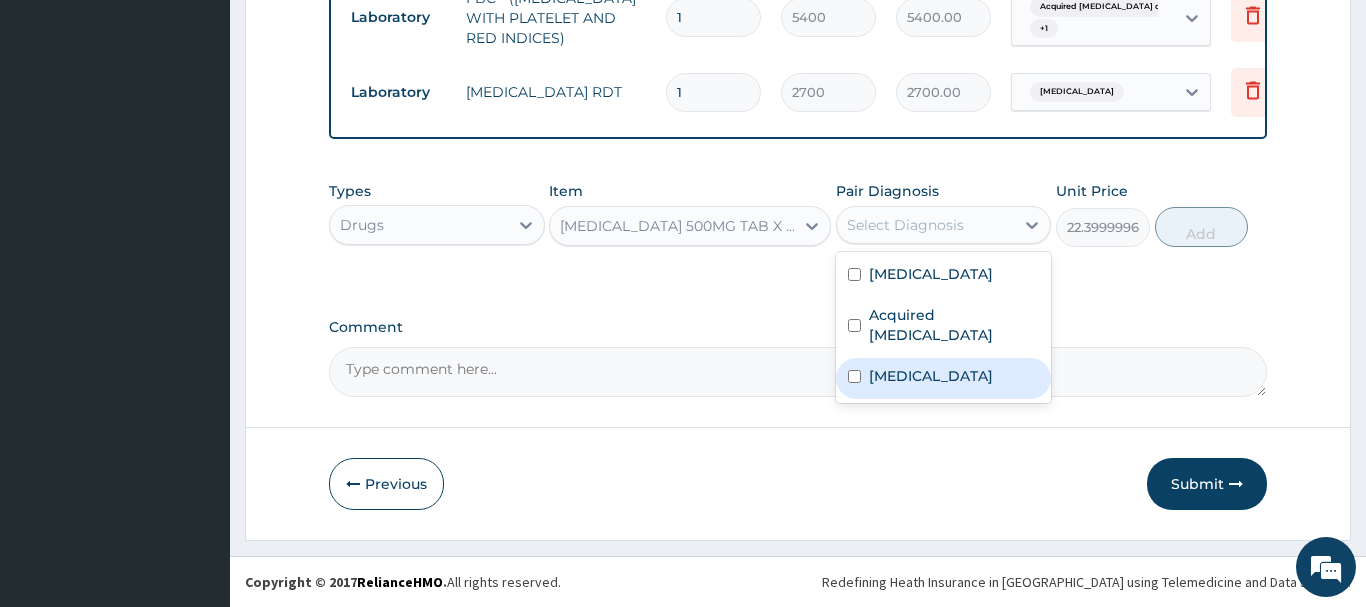 click on "Malaria" at bounding box center (931, 376) 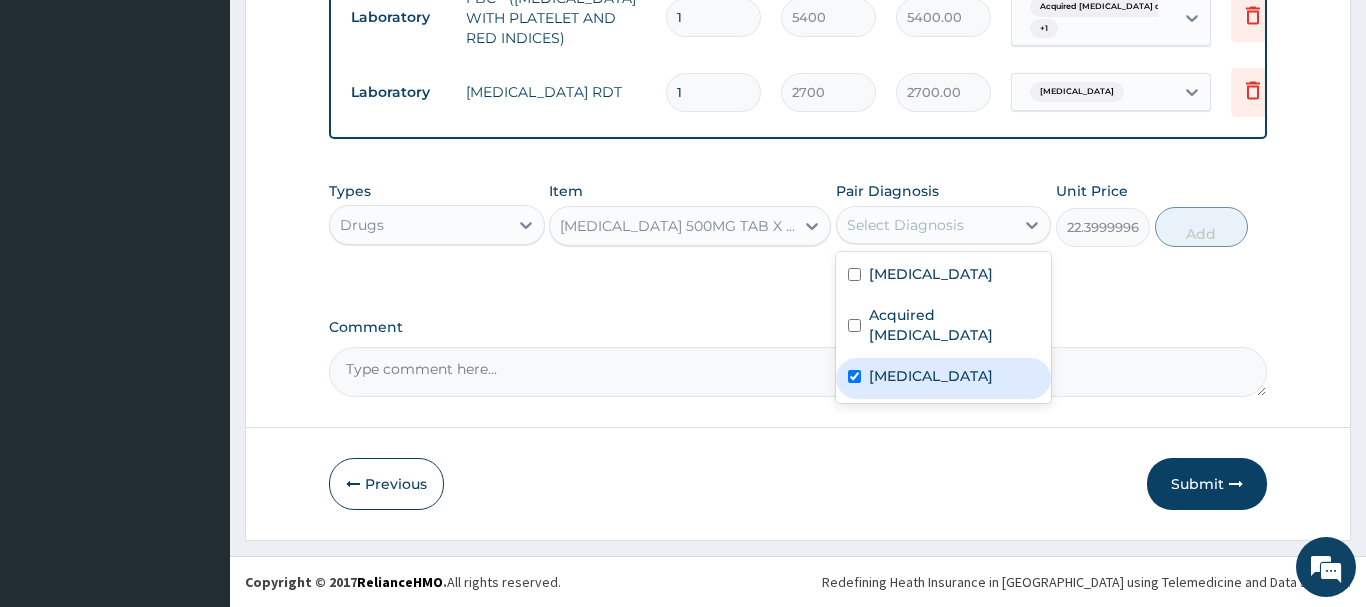 checkbox on "true" 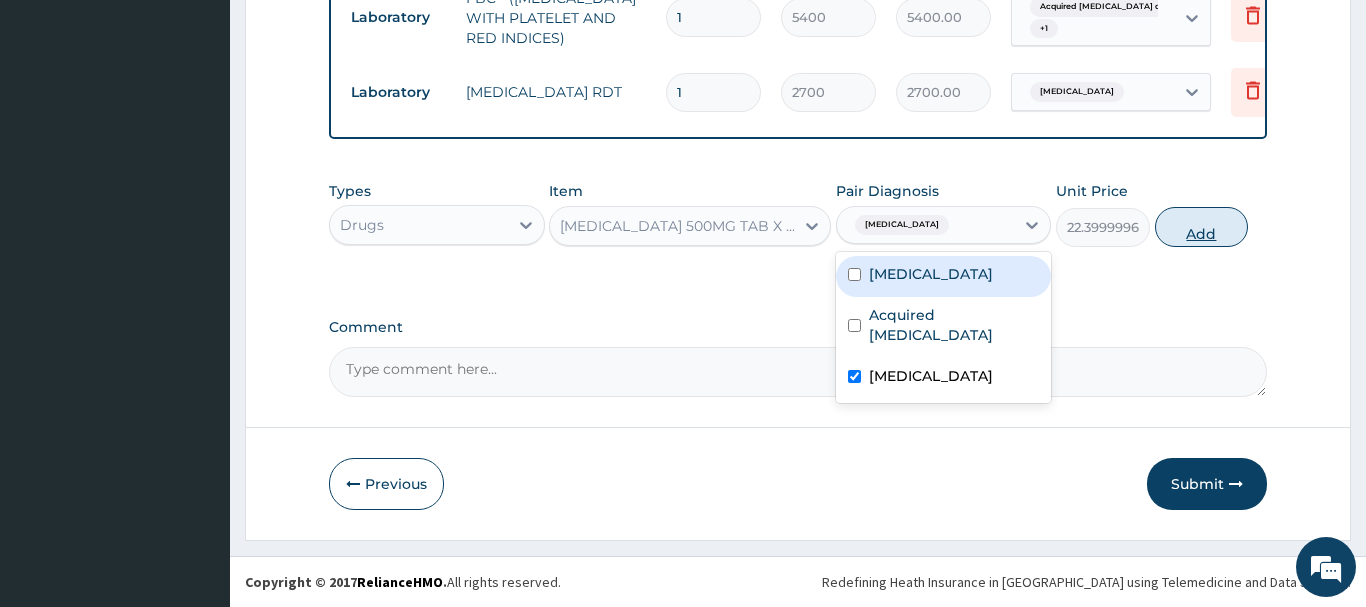 click on "Add" at bounding box center [1202, 227] 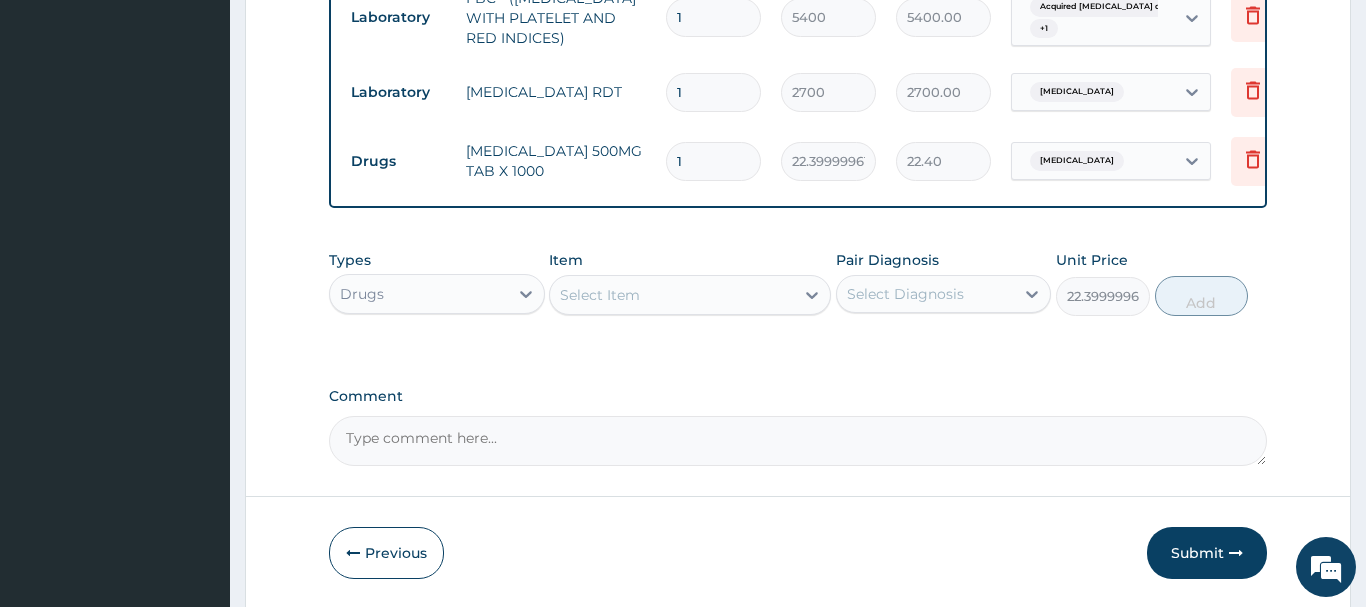 type on "0" 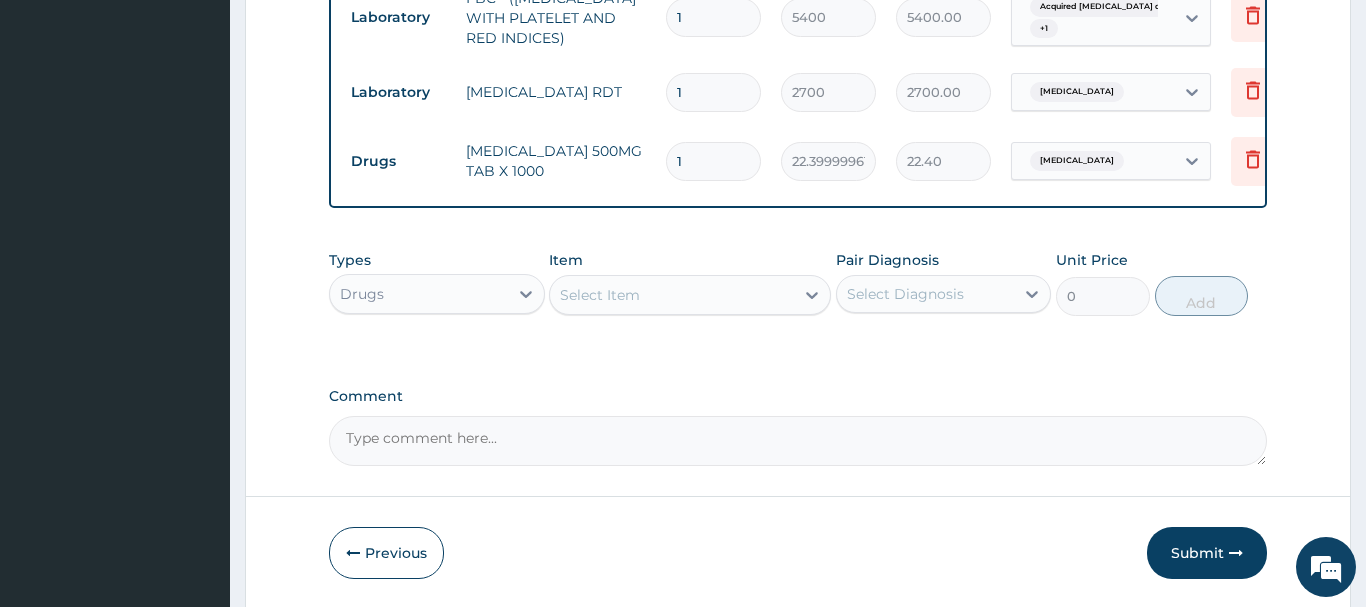 type on "18" 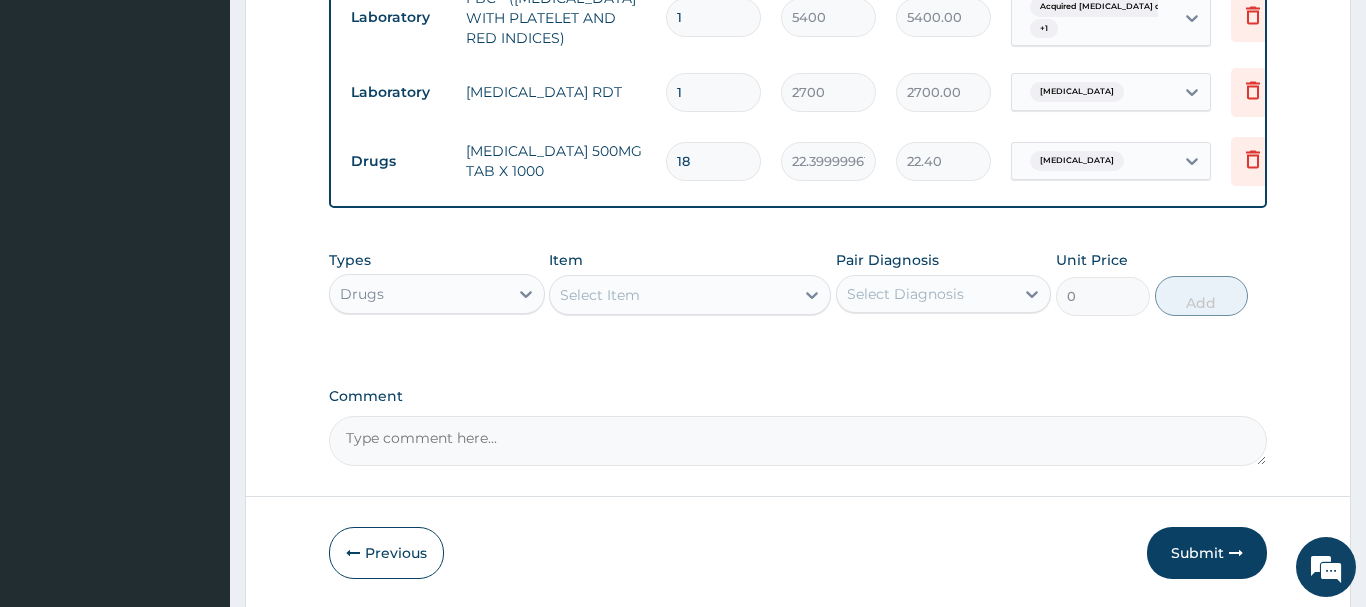 type on "403.20" 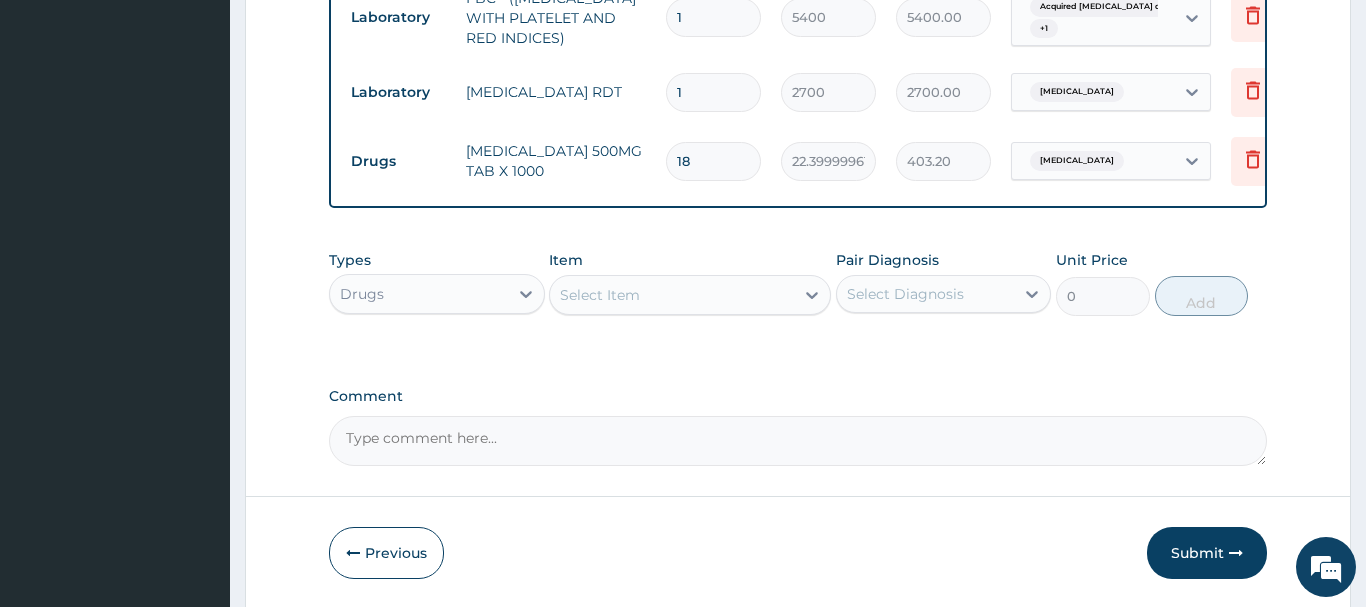 type on "18" 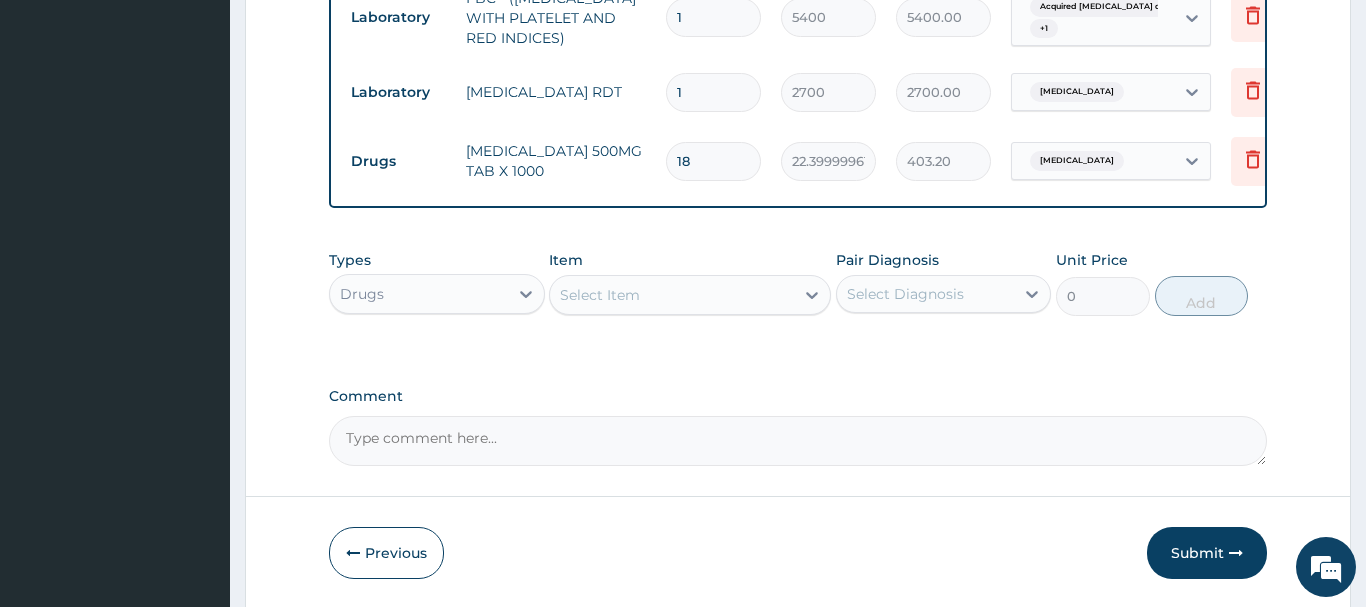 click on "Select Item" at bounding box center (672, 295) 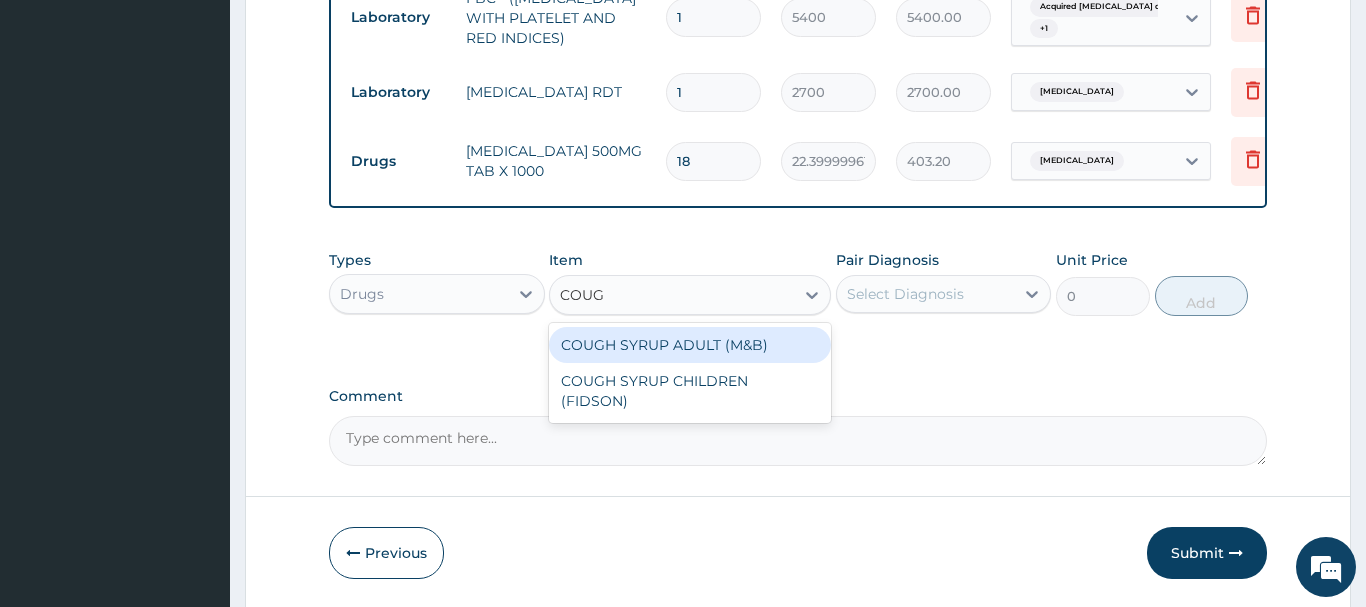 type on "COUGH" 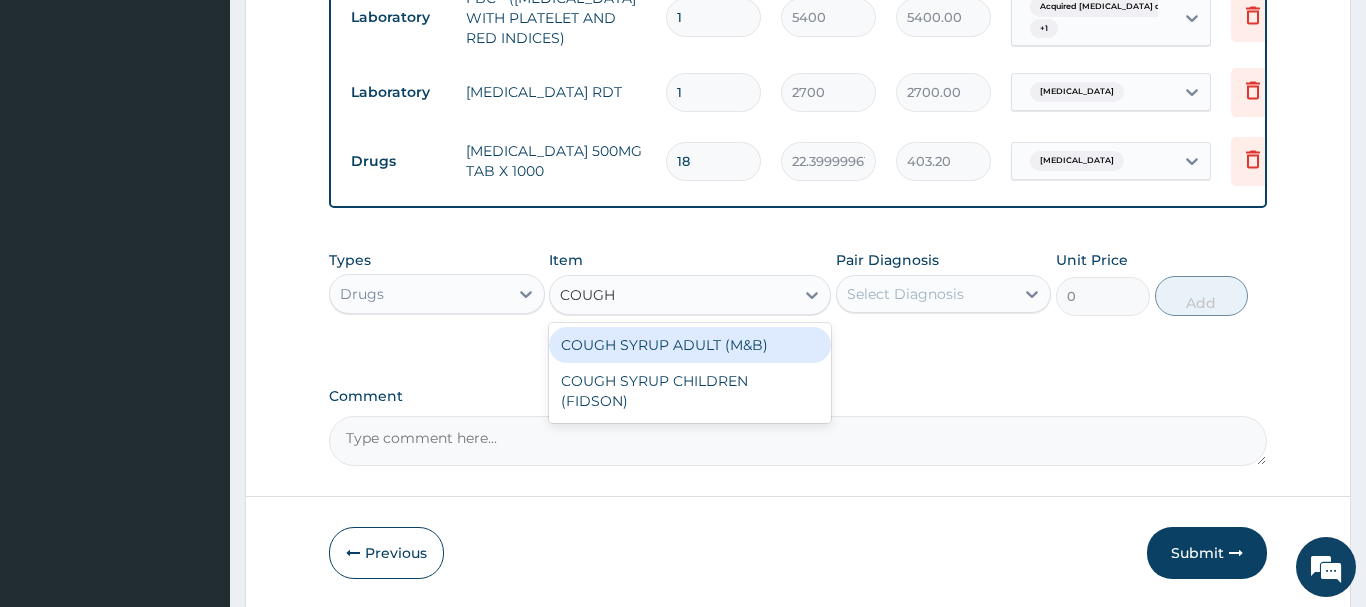 click on "COUGH SYRUP ADULT (M&B)" at bounding box center (690, 345) 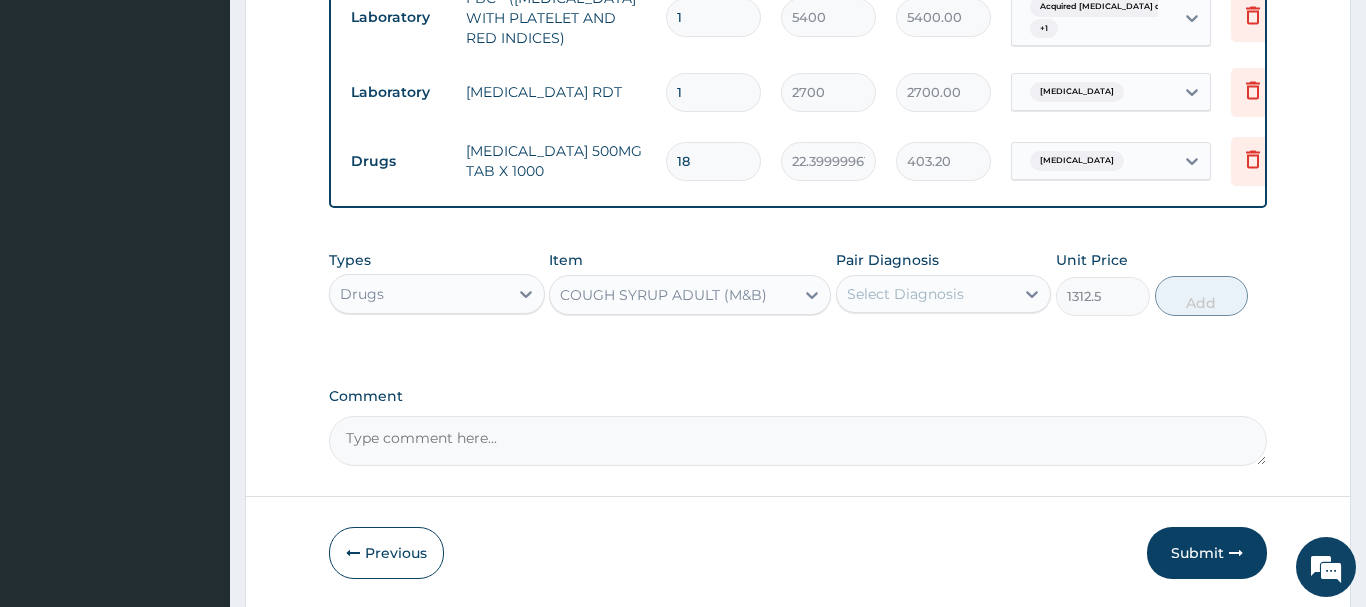 click on "Select Diagnosis" at bounding box center [905, 294] 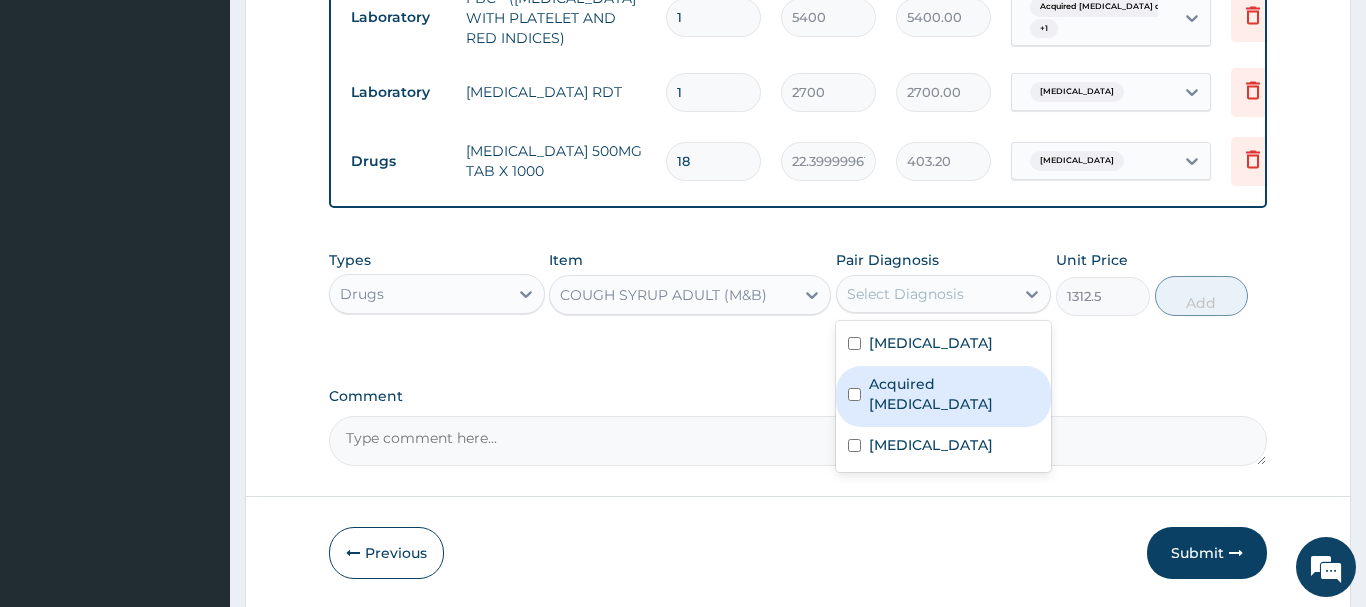 click on "Acquired polycystic kidney disease" at bounding box center (954, 394) 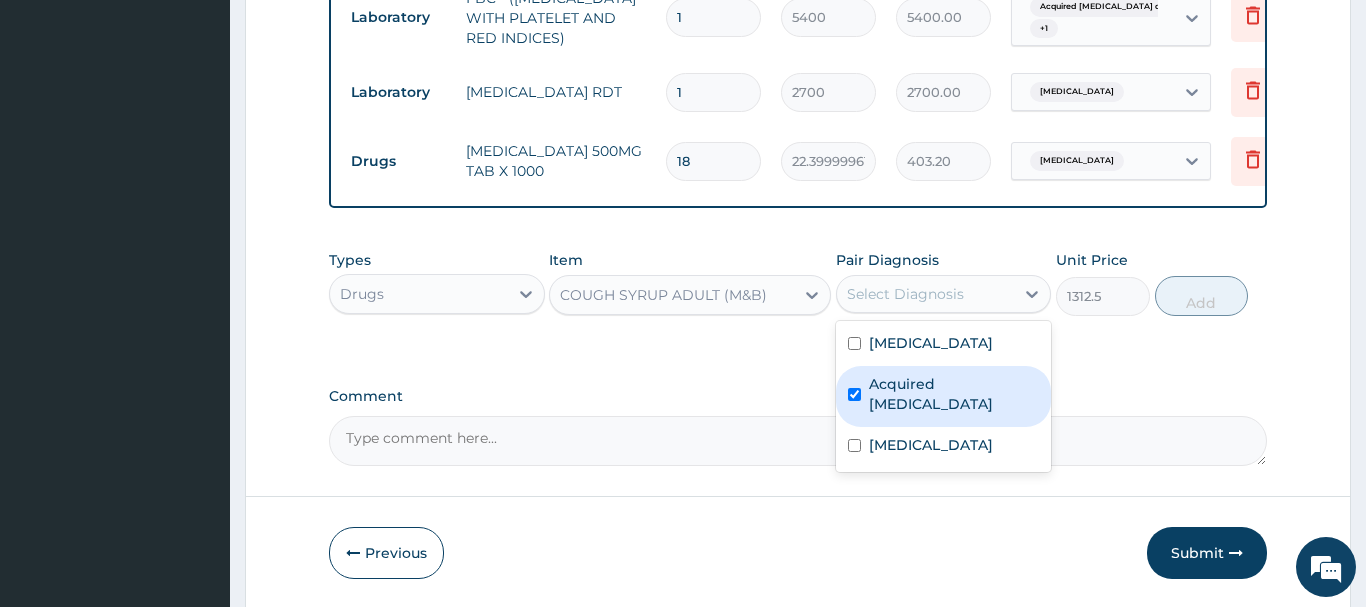 checkbox on "true" 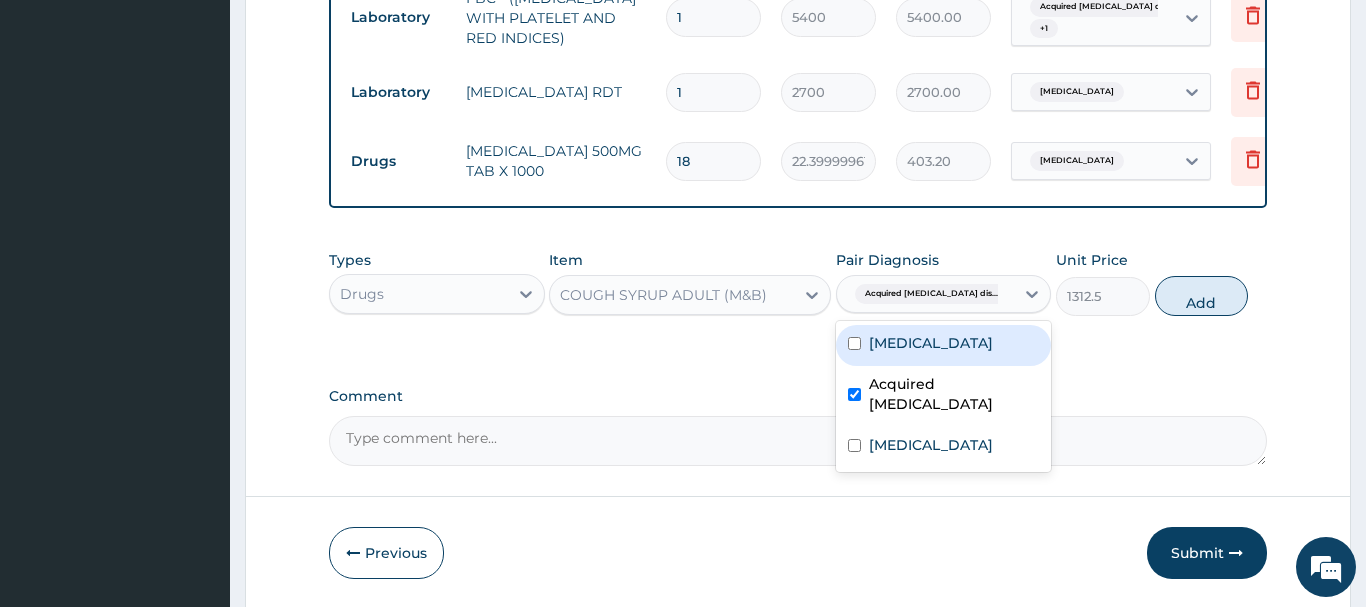 click on "Influenza" at bounding box center [931, 343] 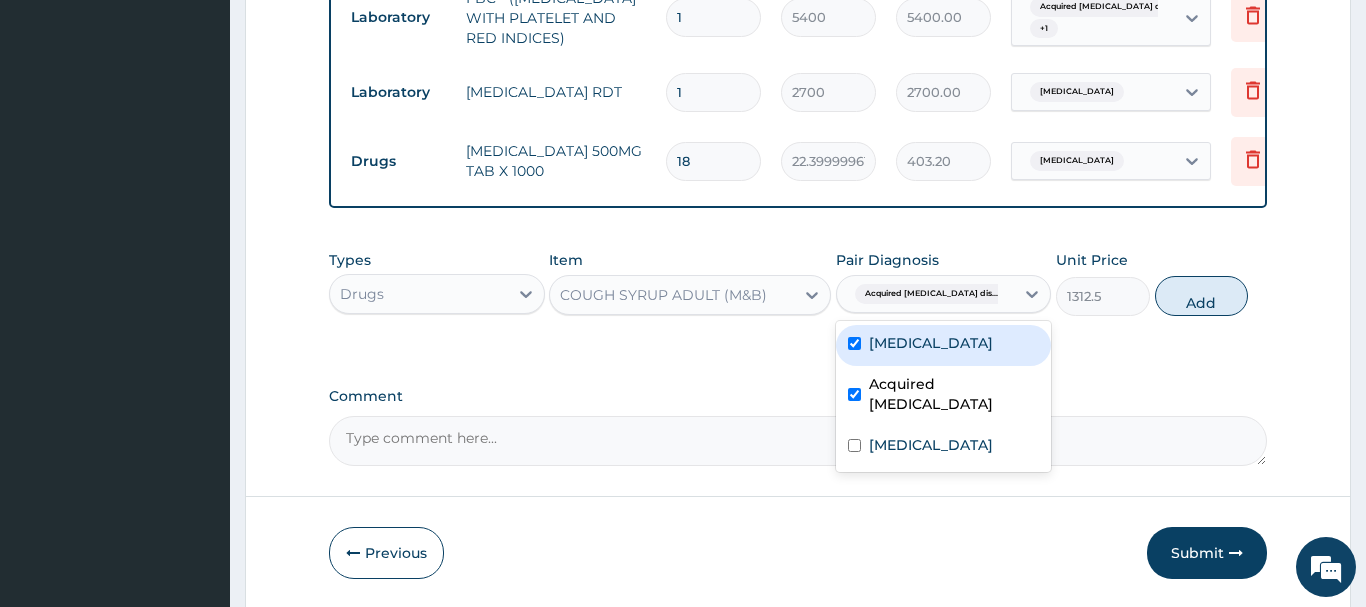 checkbox on "true" 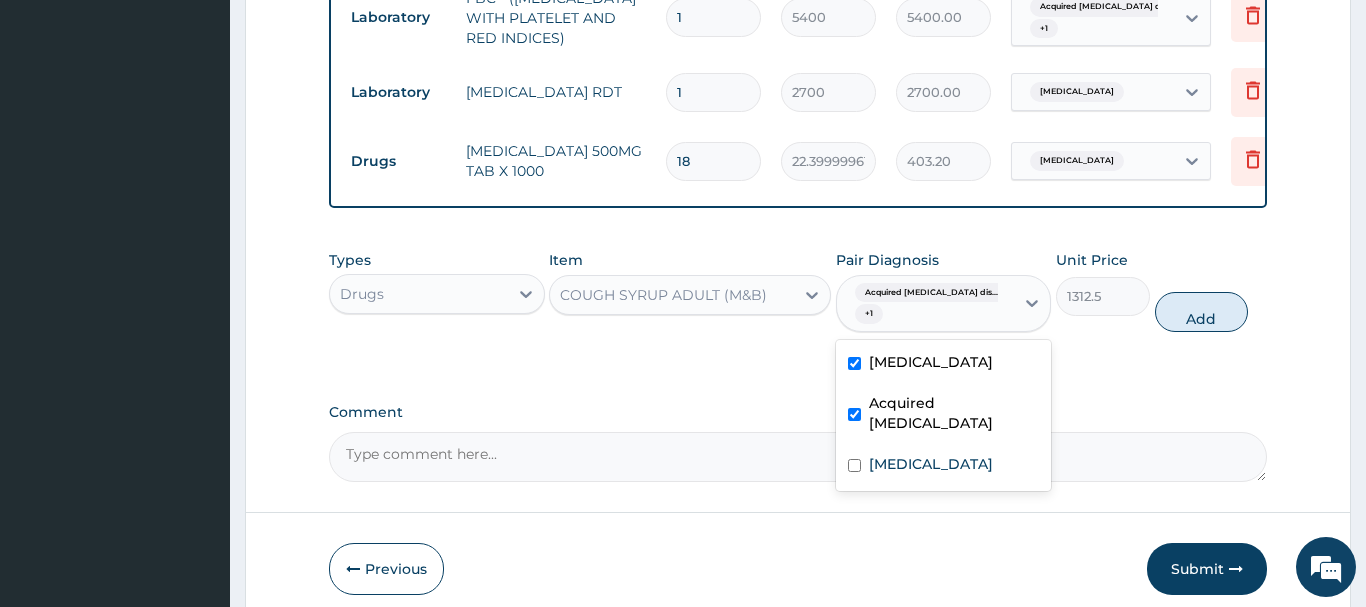 click on "Add" at bounding box center [1202, 312] 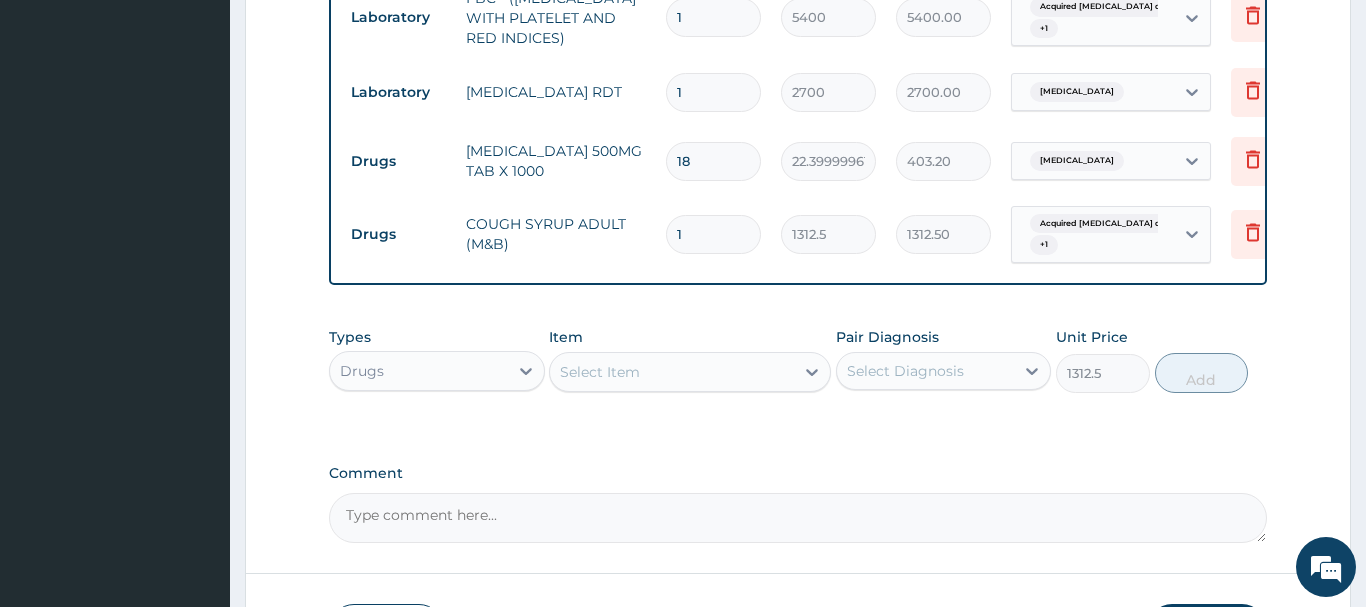 type on "0" 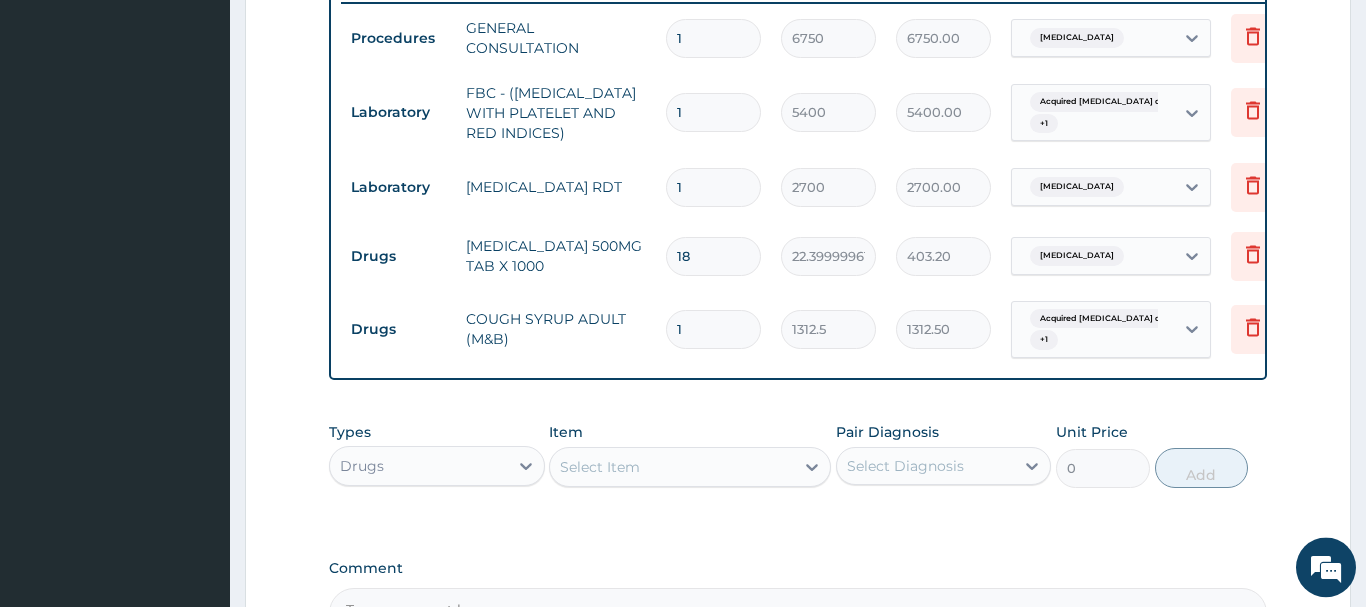 scroll, scrollTop: 889, scrollLeft: 0, axis: vertical 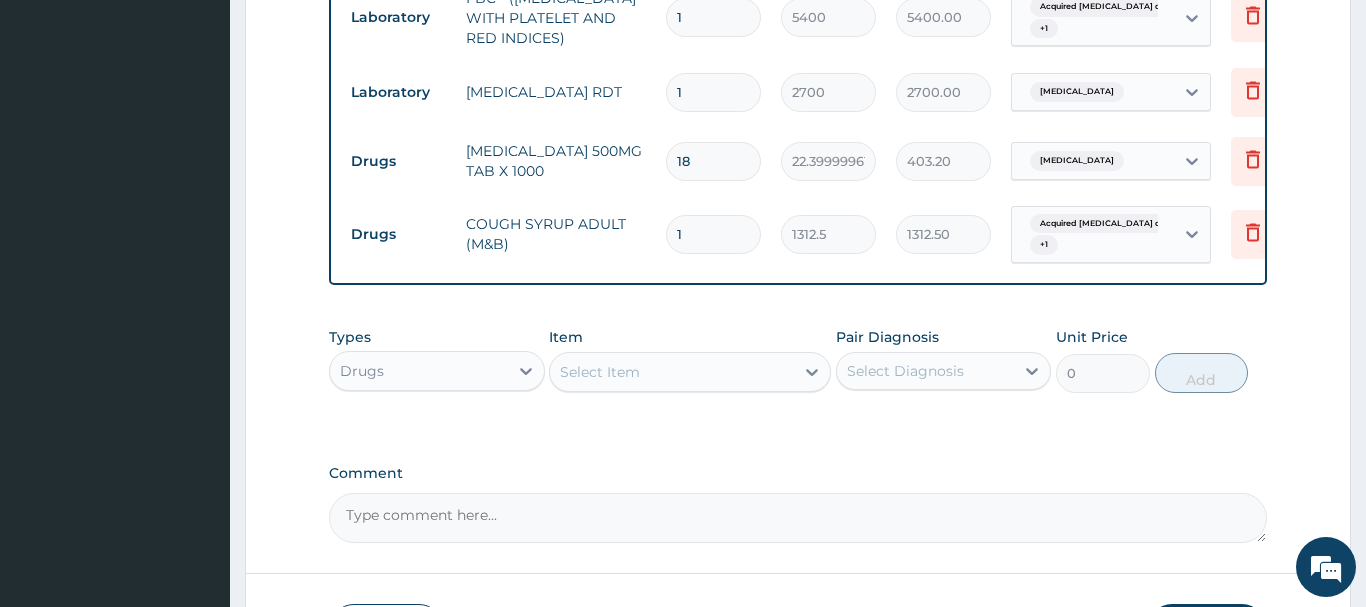 click on "Select Item" at bounding box center (672, 372) 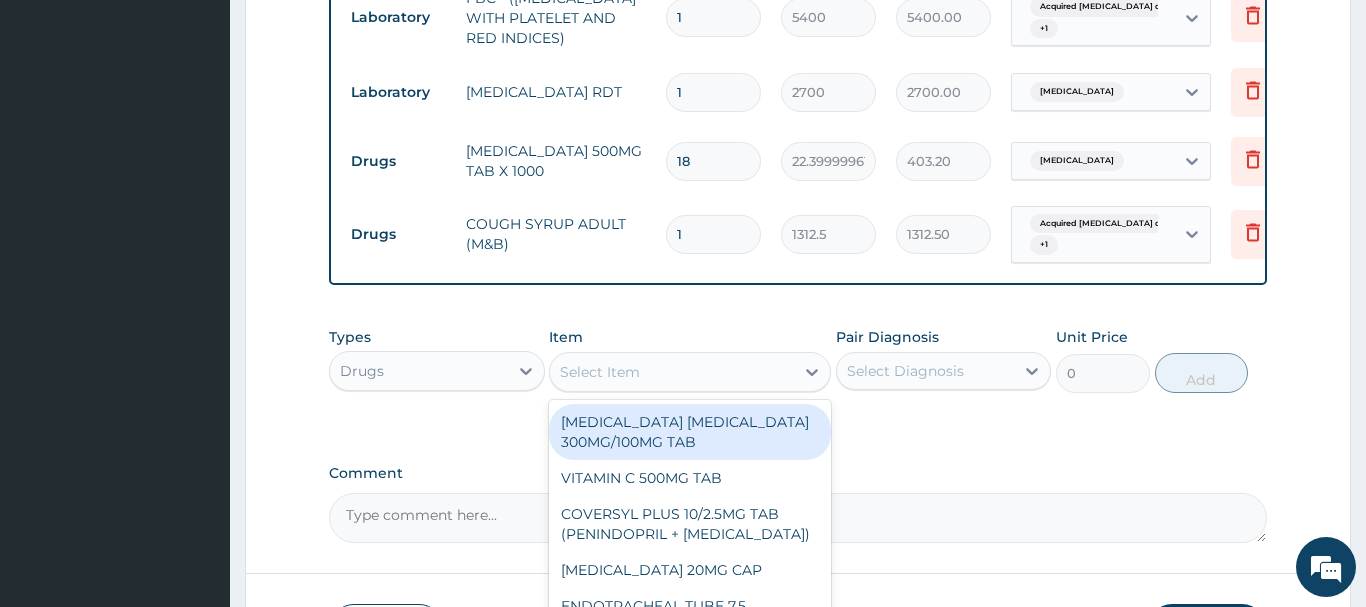 paste on "VITAMIN C 100MG TAB" 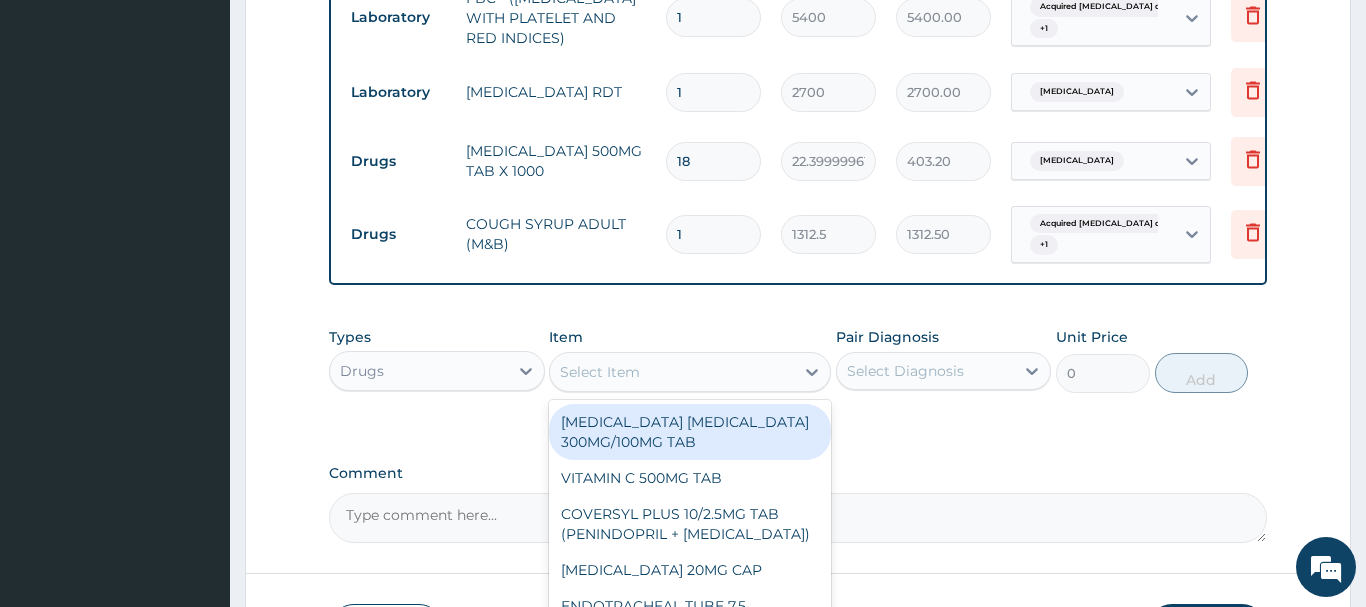 type on "VITAMIN C 100MG TAB" 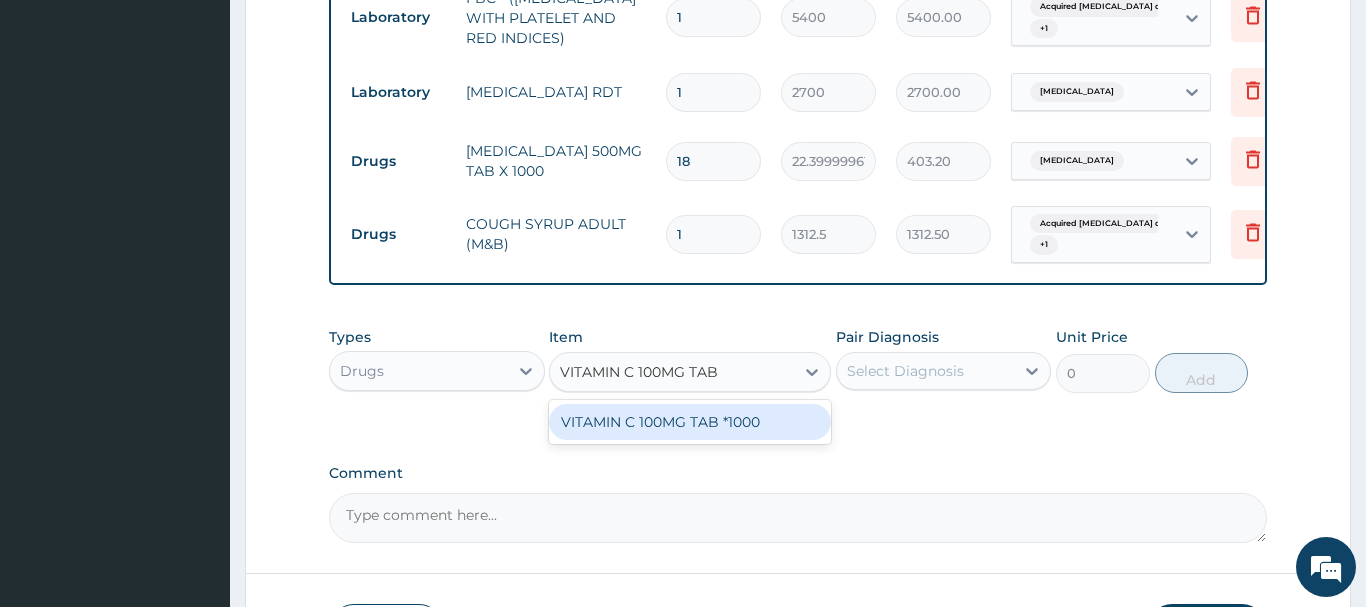 click on "VITAMIN C 100MG TAB *1000" at bounding box center (690, 422) 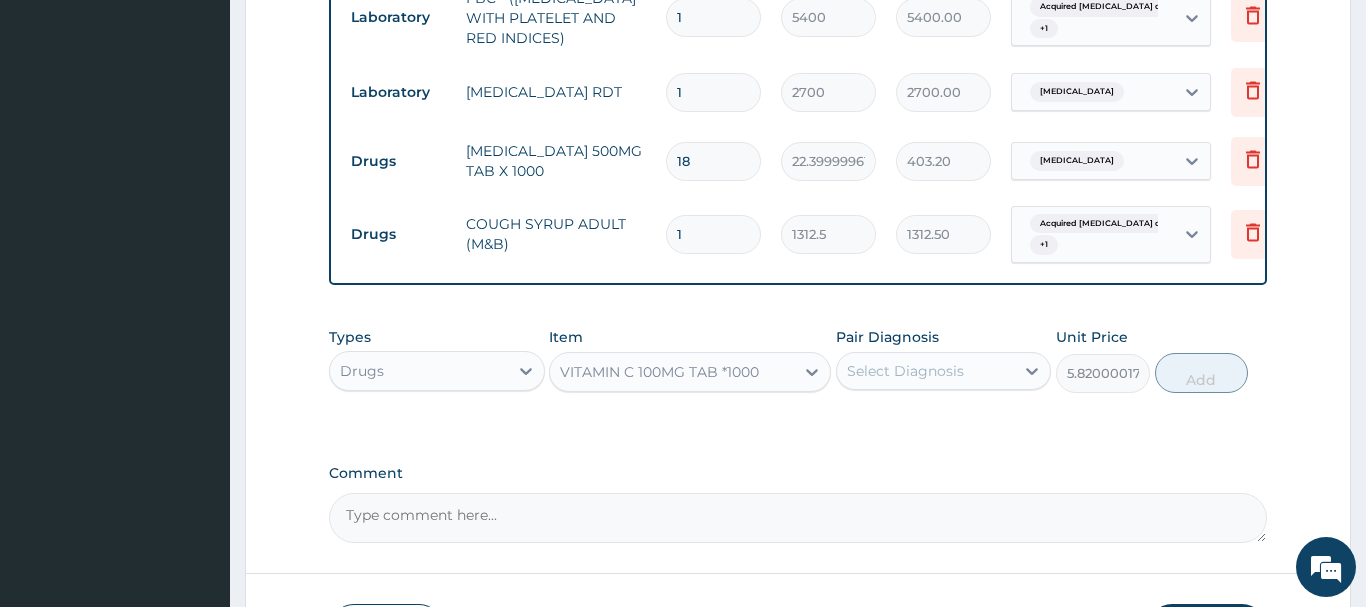 click on "Select Diagnosis" at bounding box center [905, 371] 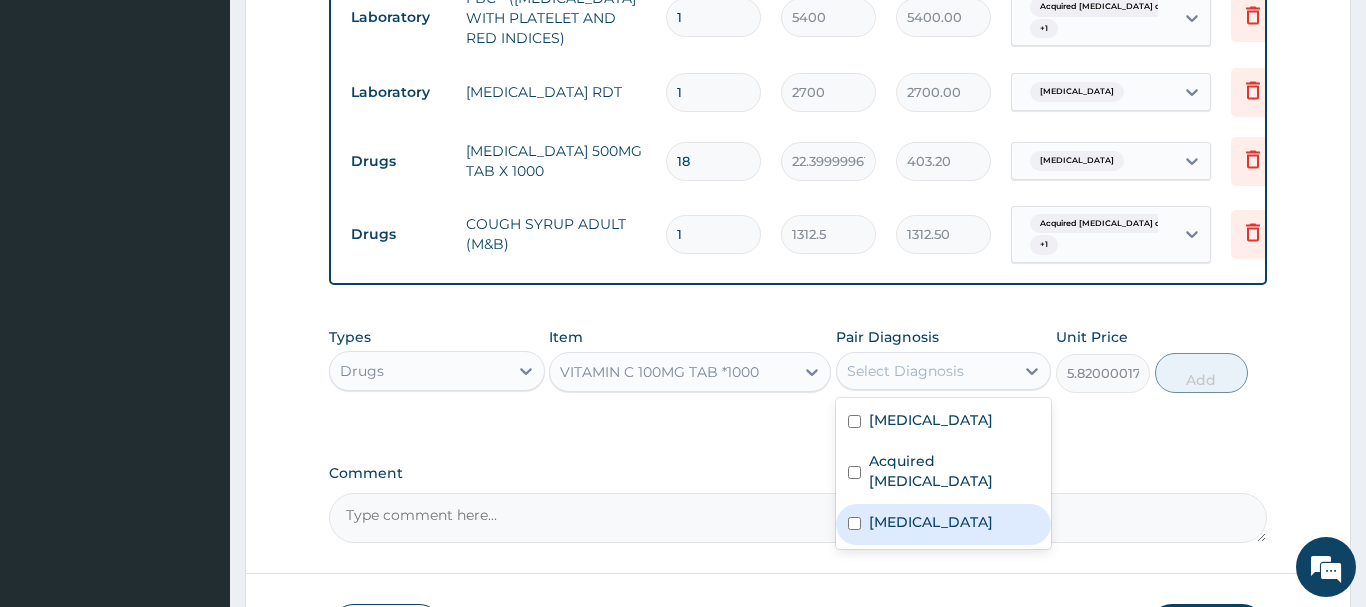 click on "Malaria" at bounding box center [931, 522] 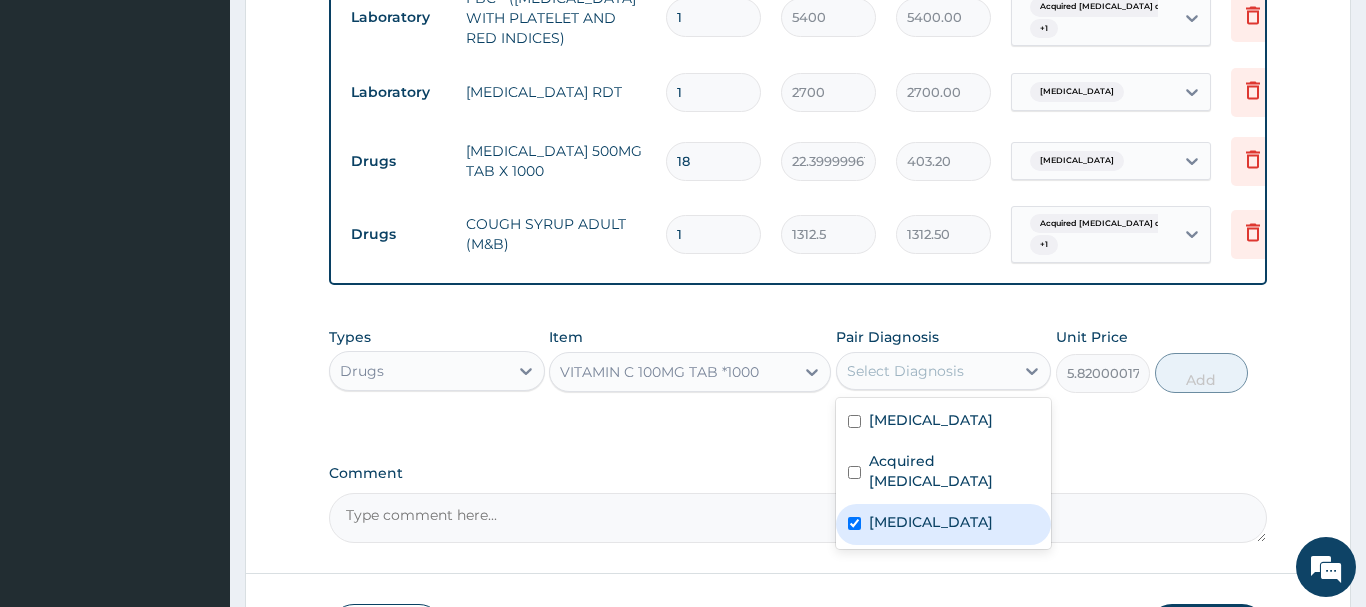 checkbox on "true" 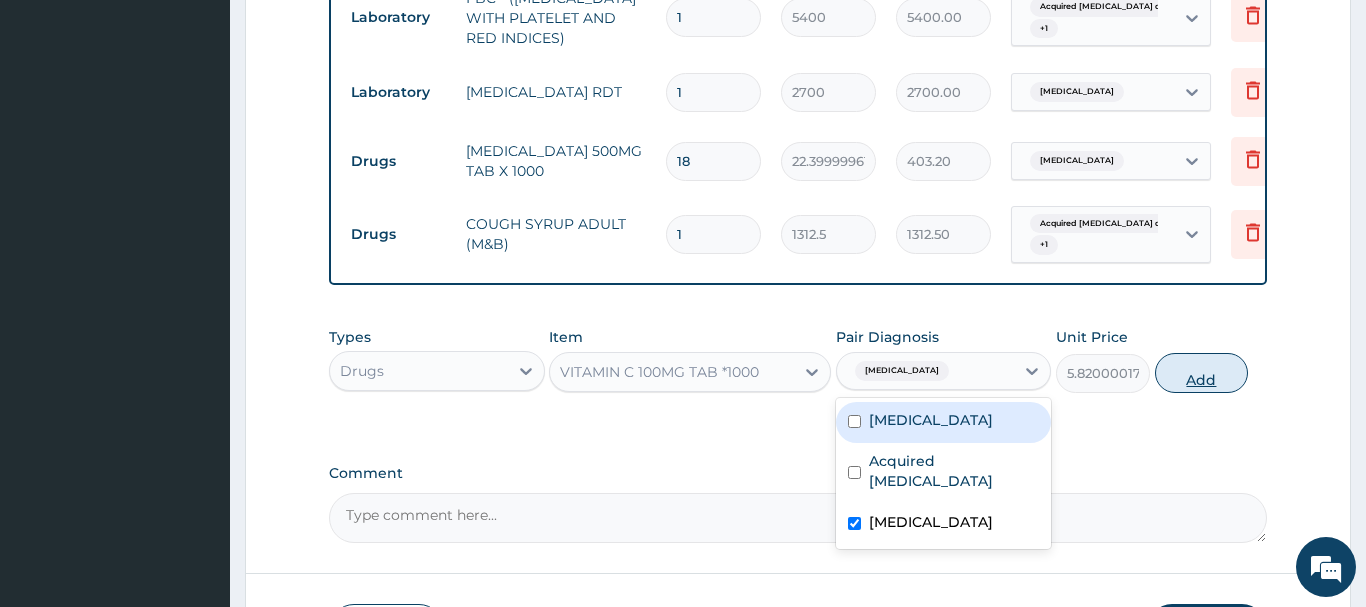 click on "Add" at bounding box center (1202, 373) 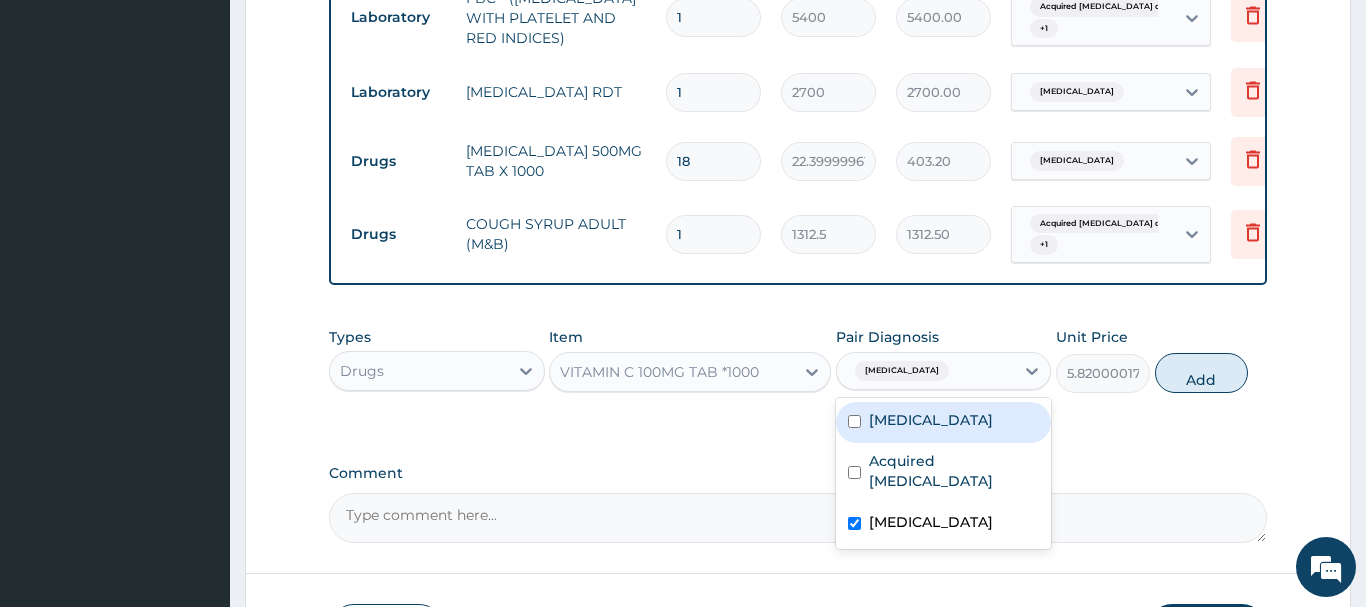 type on "0" 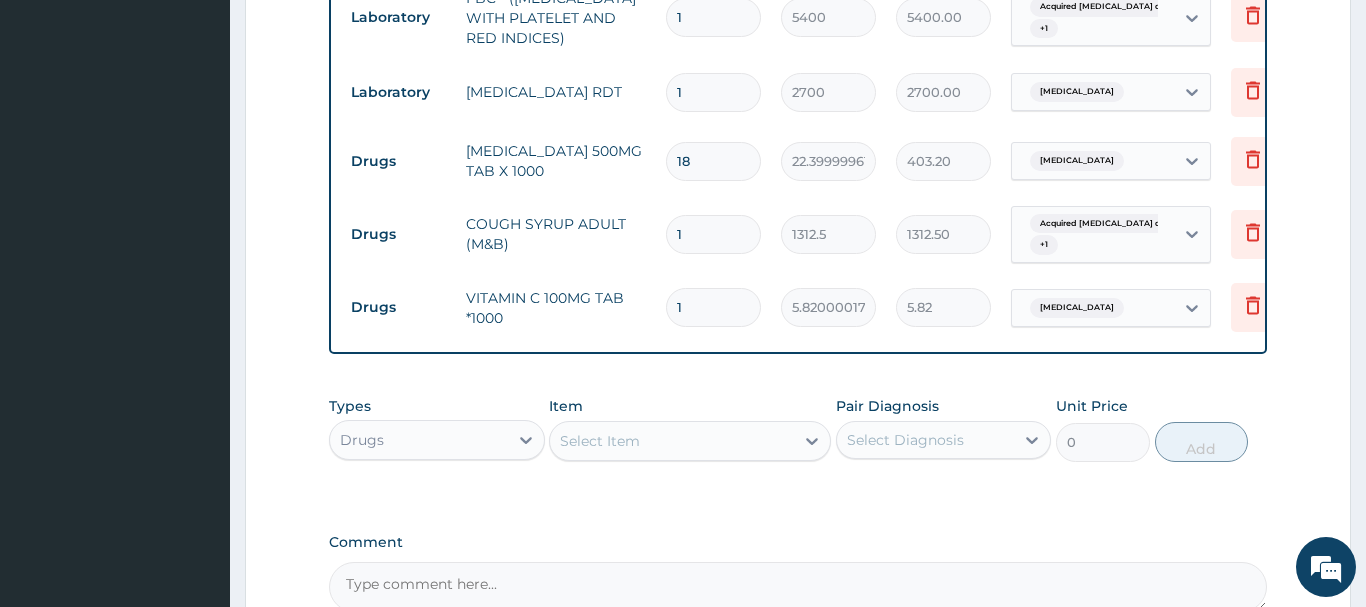 drag, startPoint x: 699, startPoint y: 320, endPoint x: 623, endPoint y: 345, distance: 80.00625 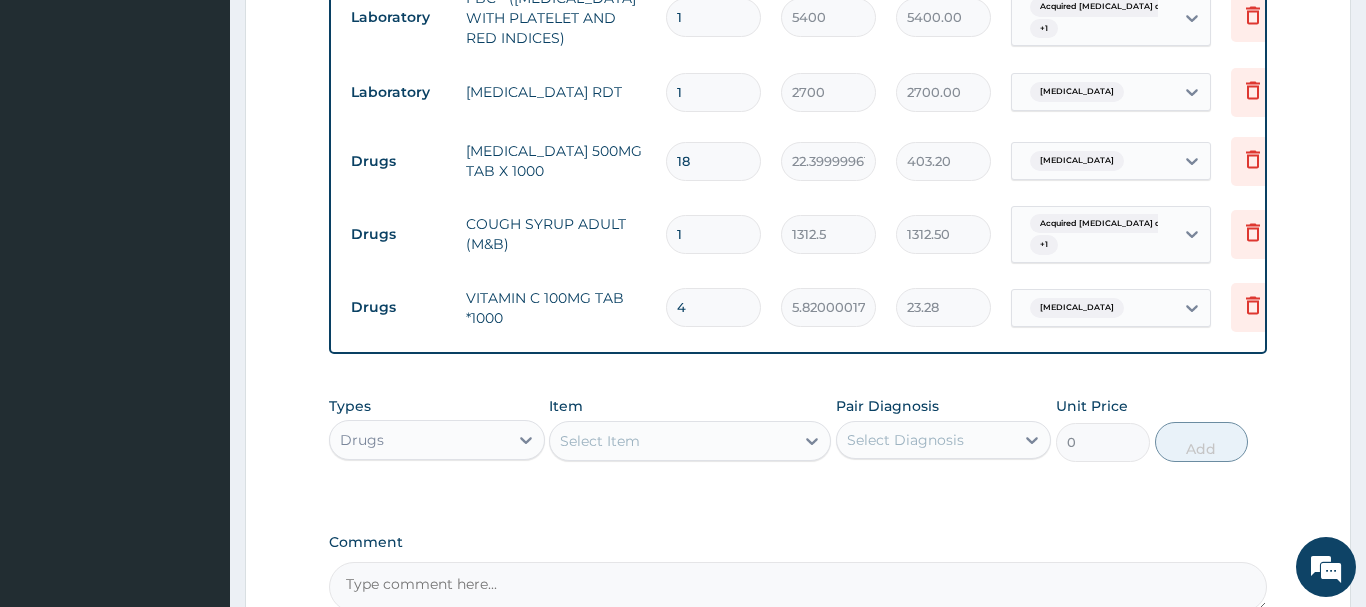 type on "42" 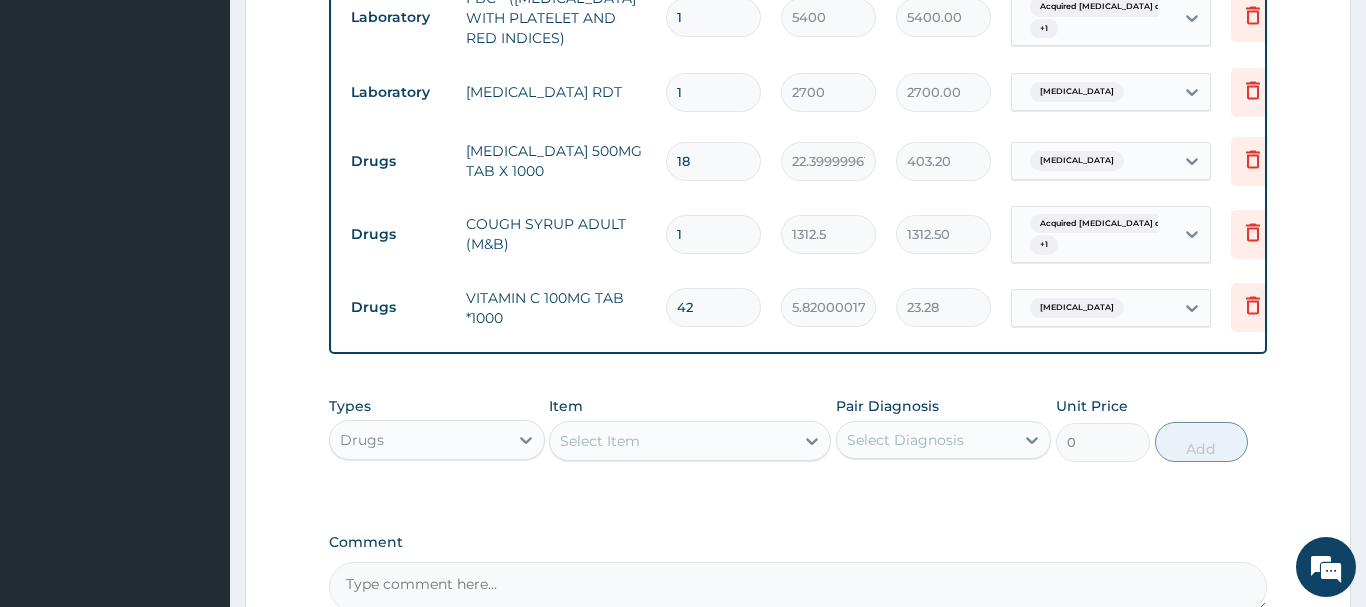 type on "244.44" 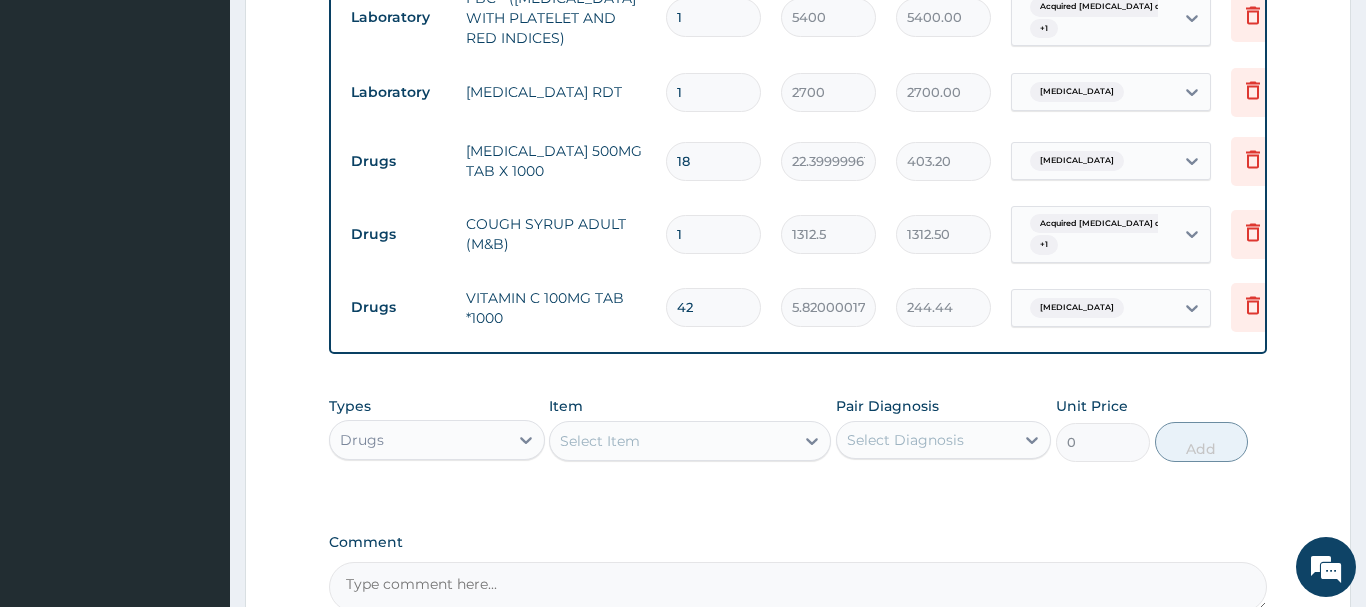 type on "42" 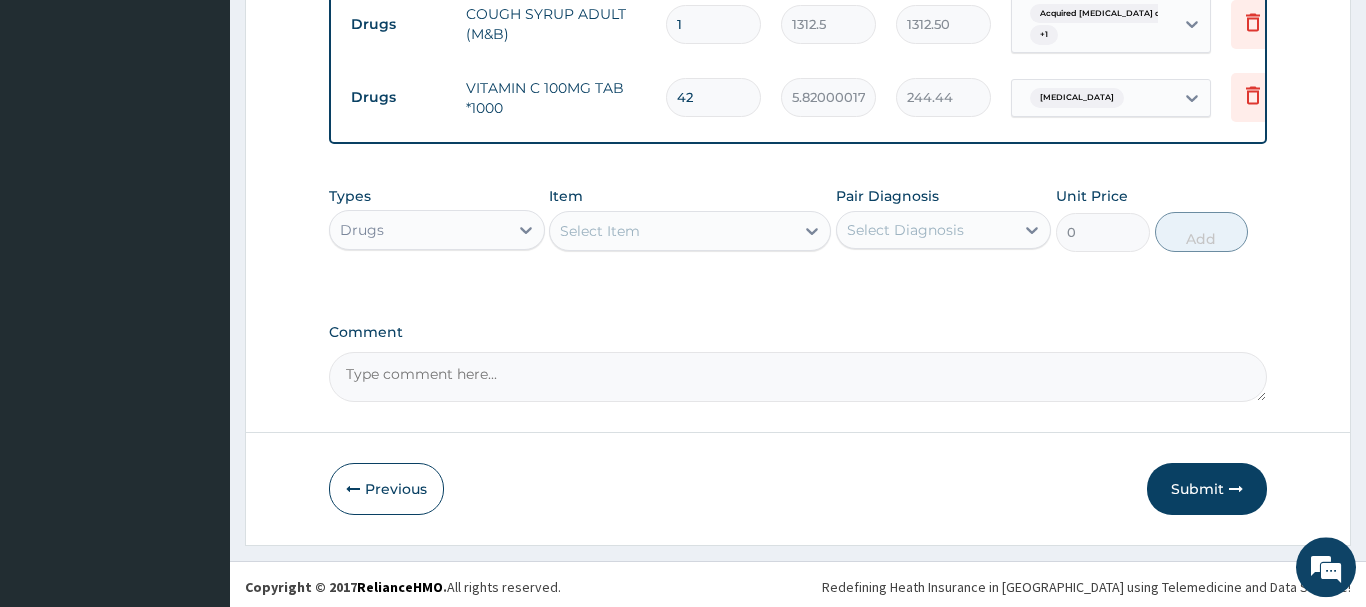 scroll, scrollTop: 1104, scrollLeft: 0, axis: vertical 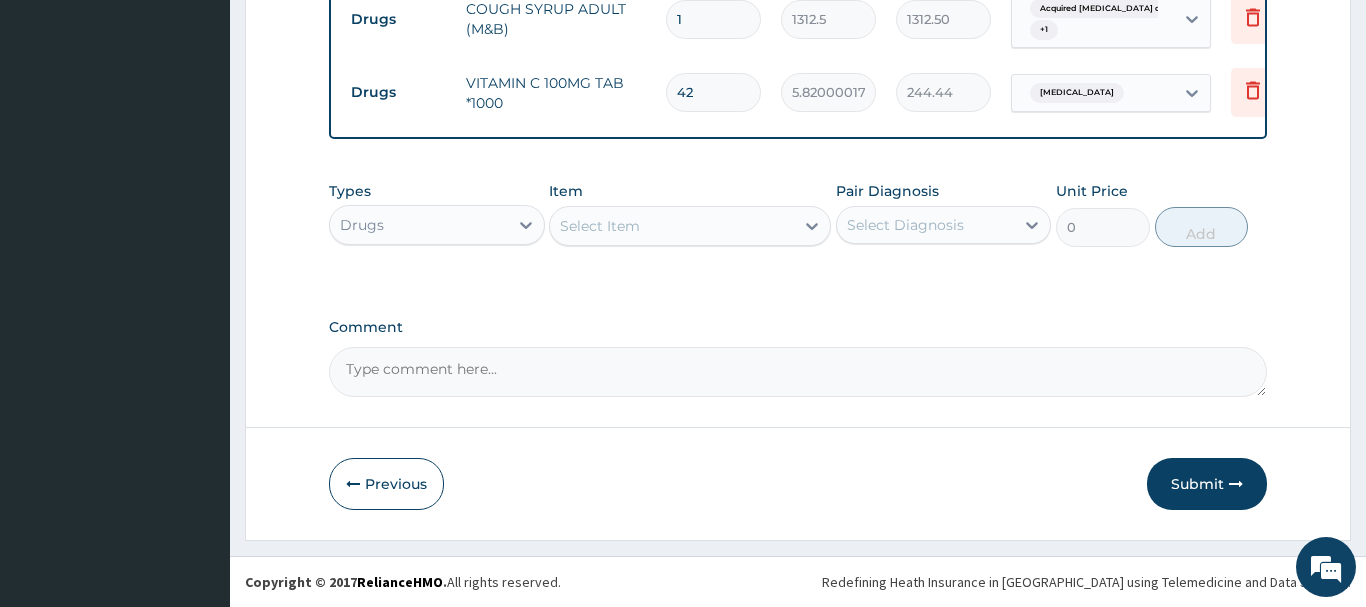 click on "Submit" at bounding box center [1207, 484] 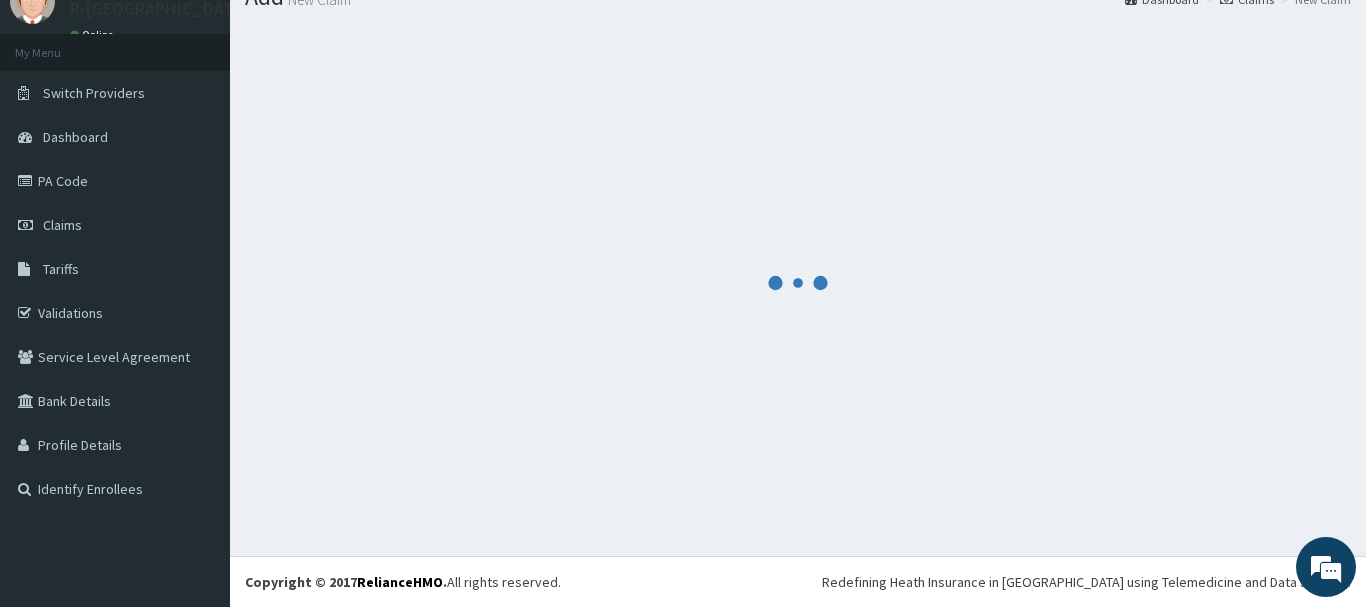 scroll, scrollTop: 81, scrollLeft: 0, axis: vertical 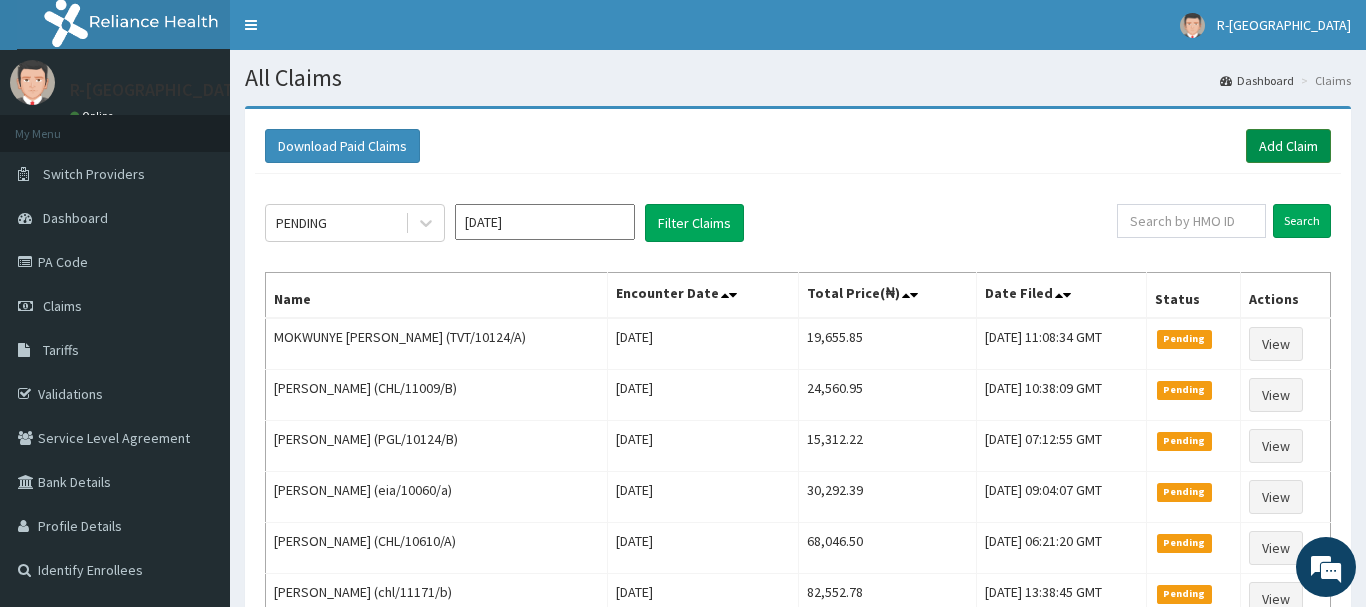 click on "Add Claim" at bounding box center [1288, 146] 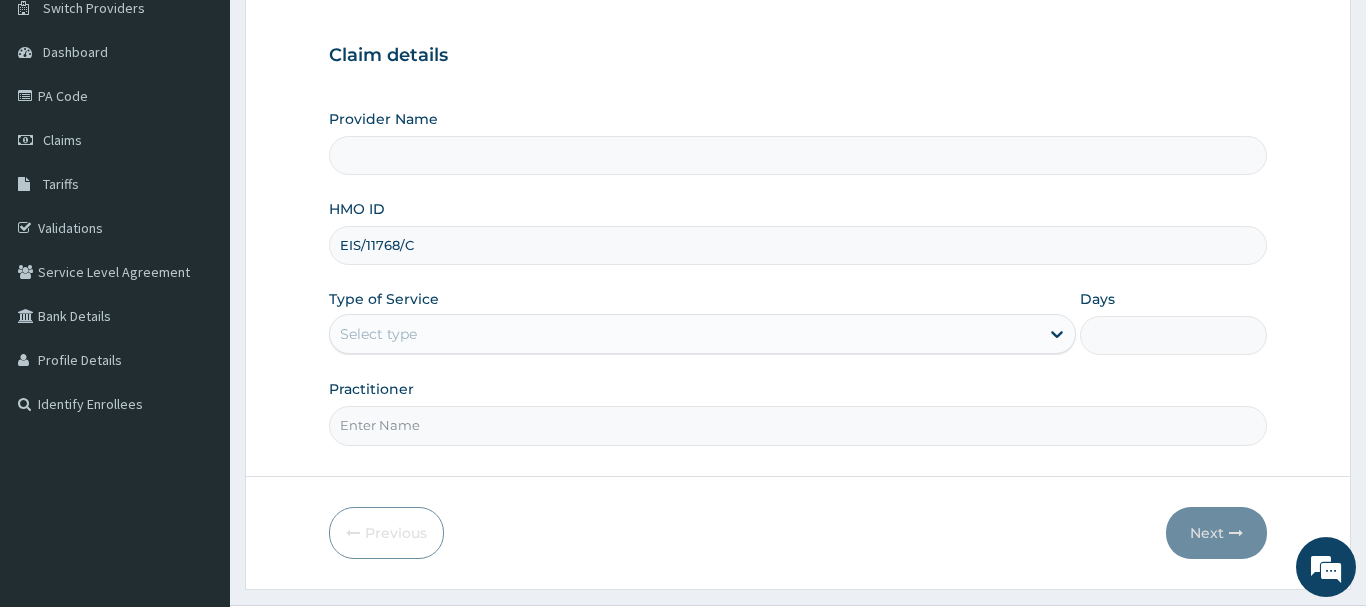scroll, scrollTop: 204, scrollLeft: 0, axis: vertical 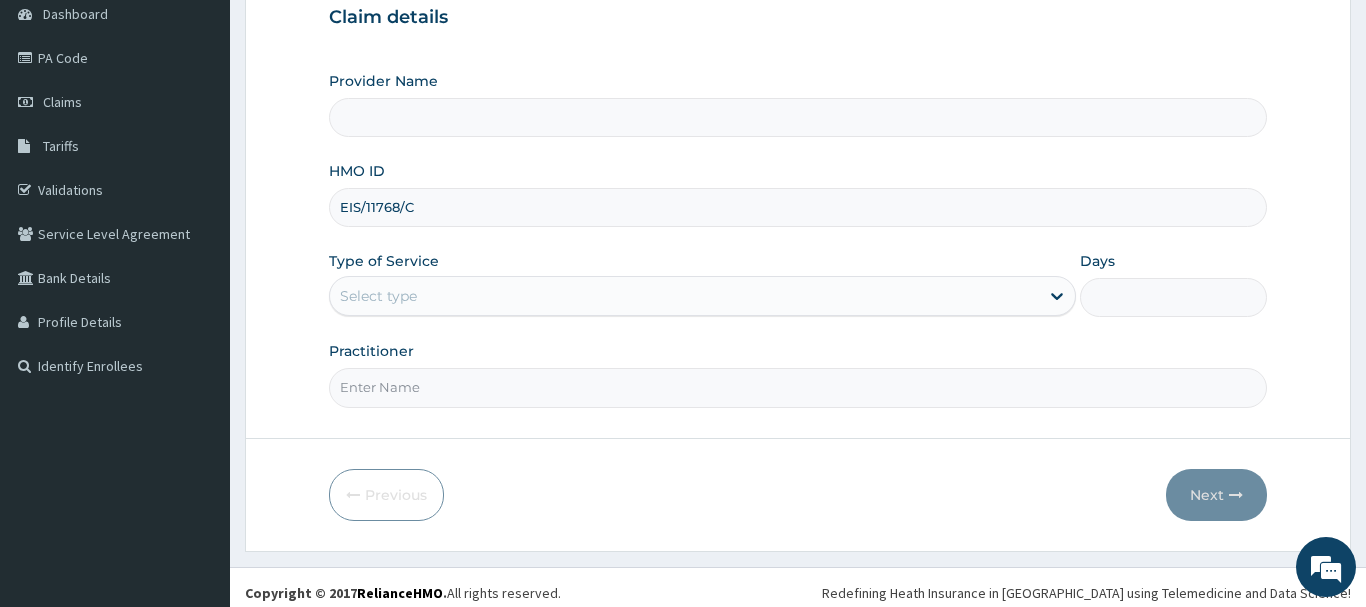 type on "EIS/11768/C" 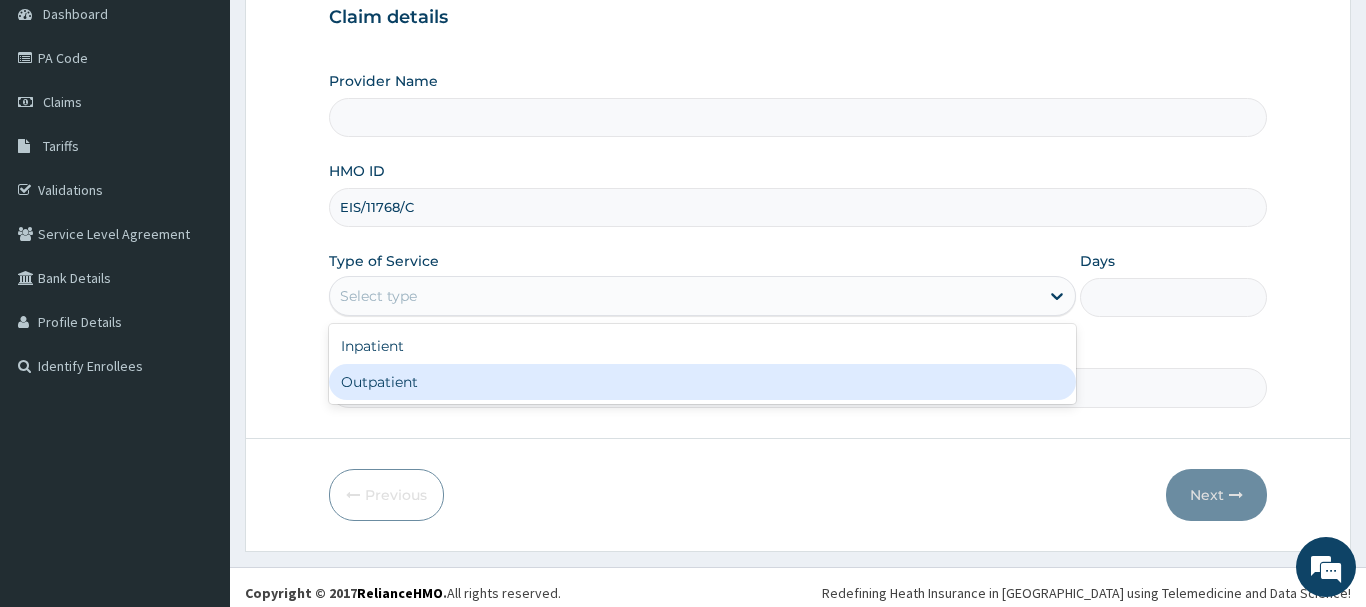 click on "Outpatient" at bounding box center [703, 382] 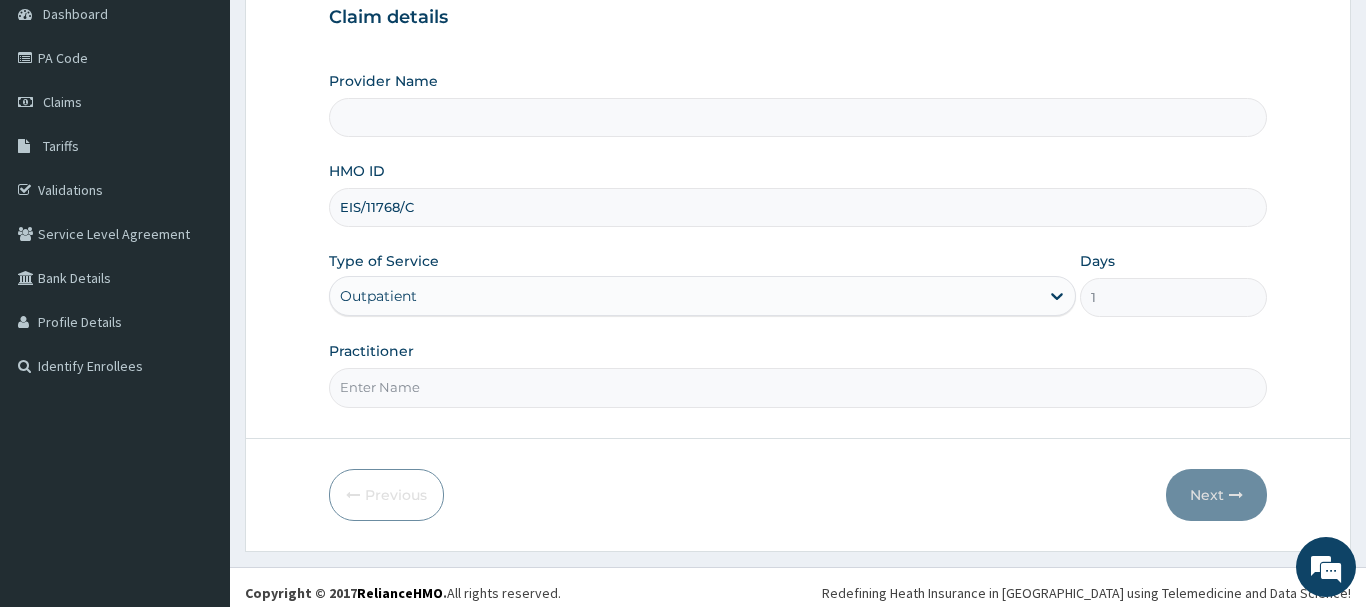 type on "R-Jolad Hospital Nigeria Limited(kupa)" 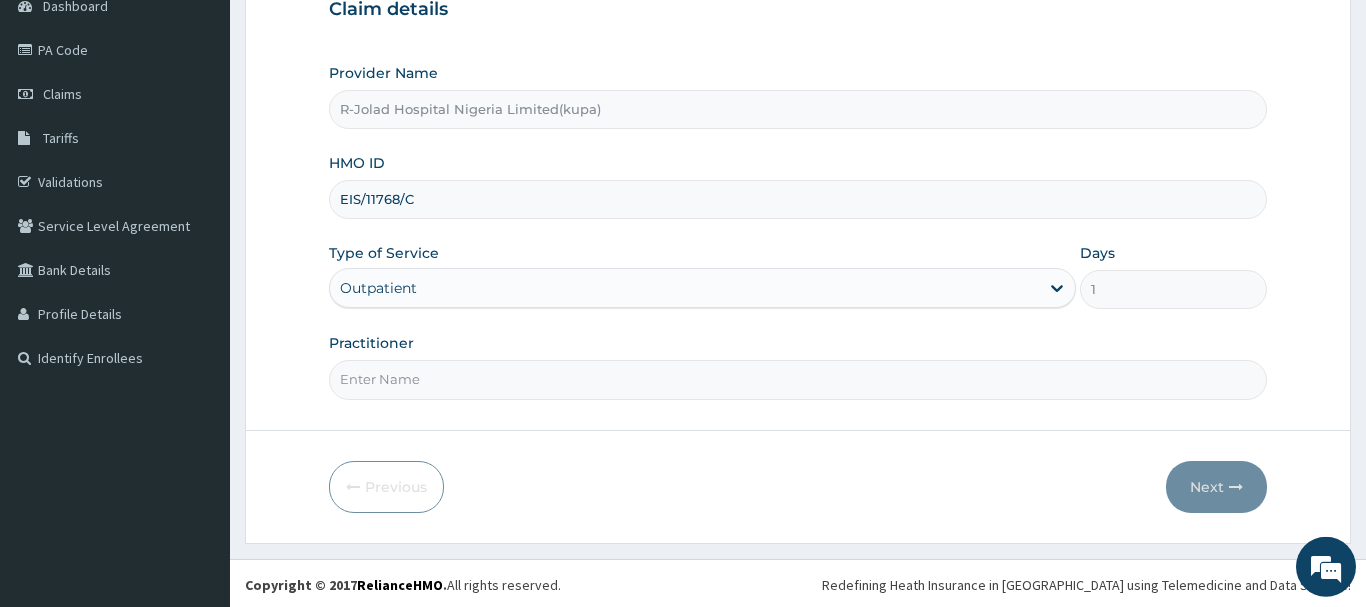scroll, scrollTop: 215, scrollLeft: 0, axis: vertical 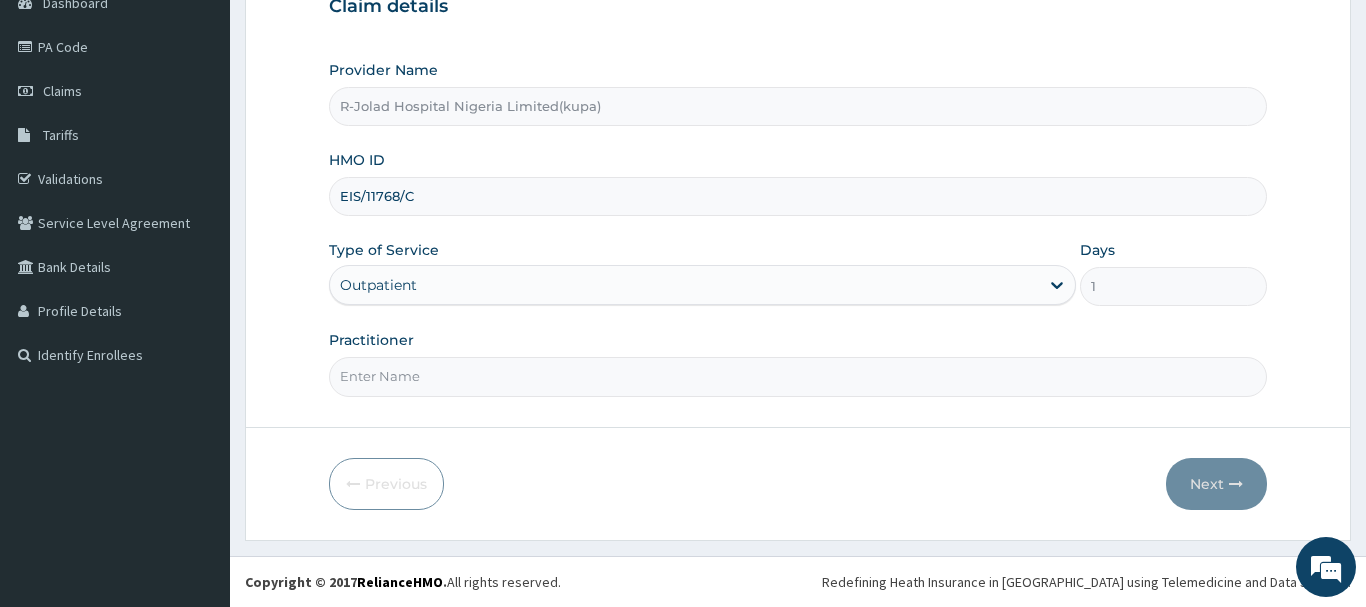 click on "Practitioner" at bounding box center (798, 376) 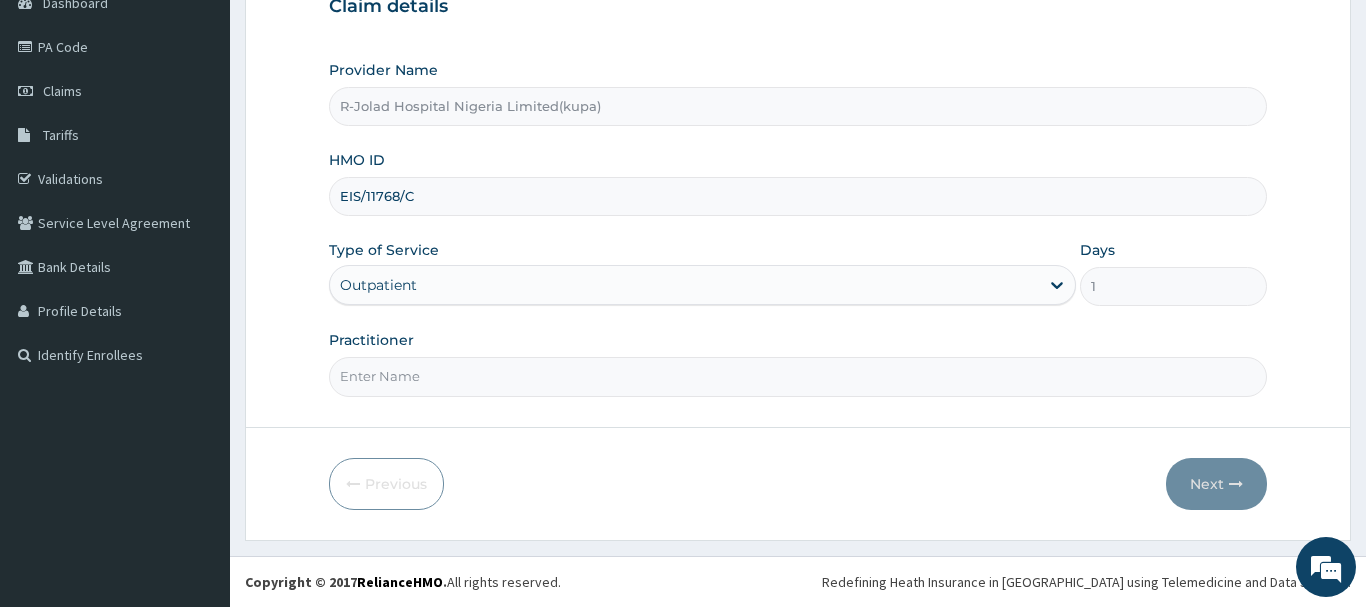 scroll, scrollTop: 0, scrollLeft: 0, axis: both 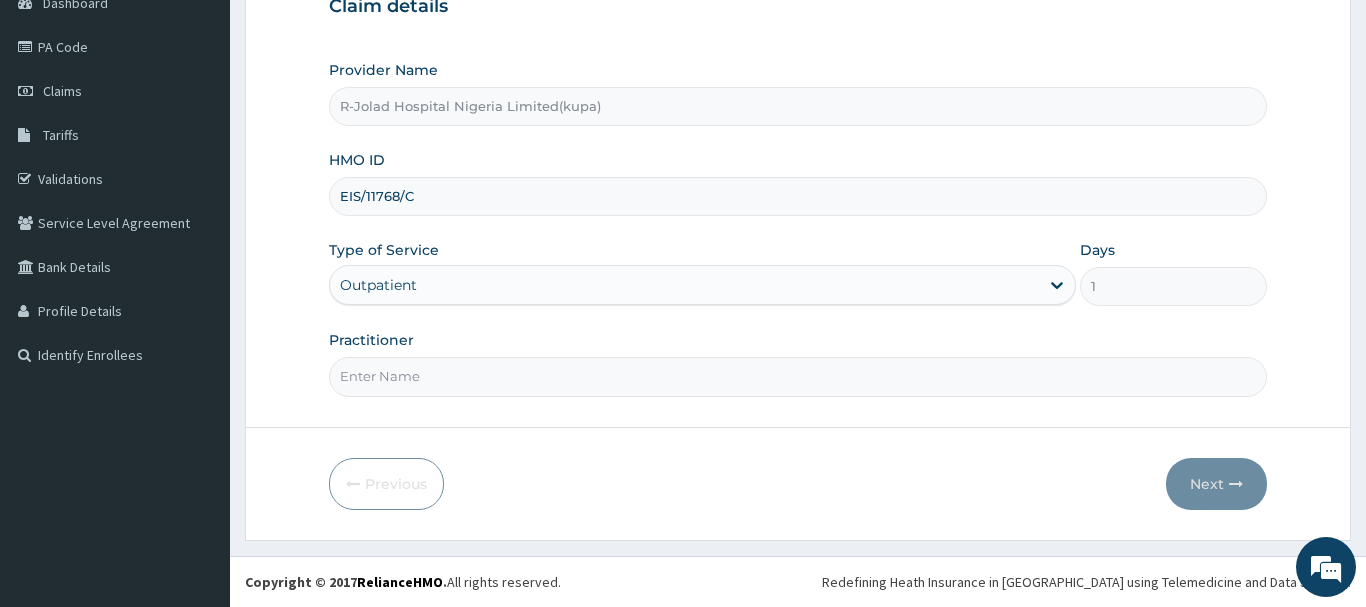 paste on "Oluwakemi L. Ogundairo" 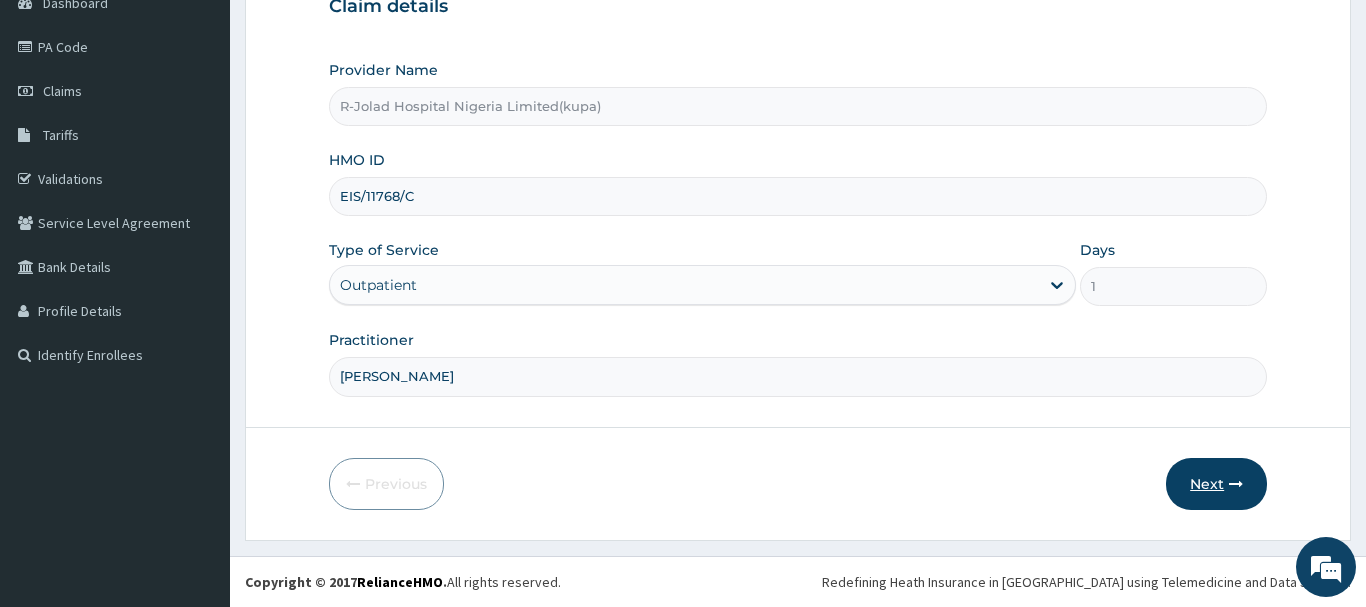 type on "Oluwakemi L. Ogundairo" 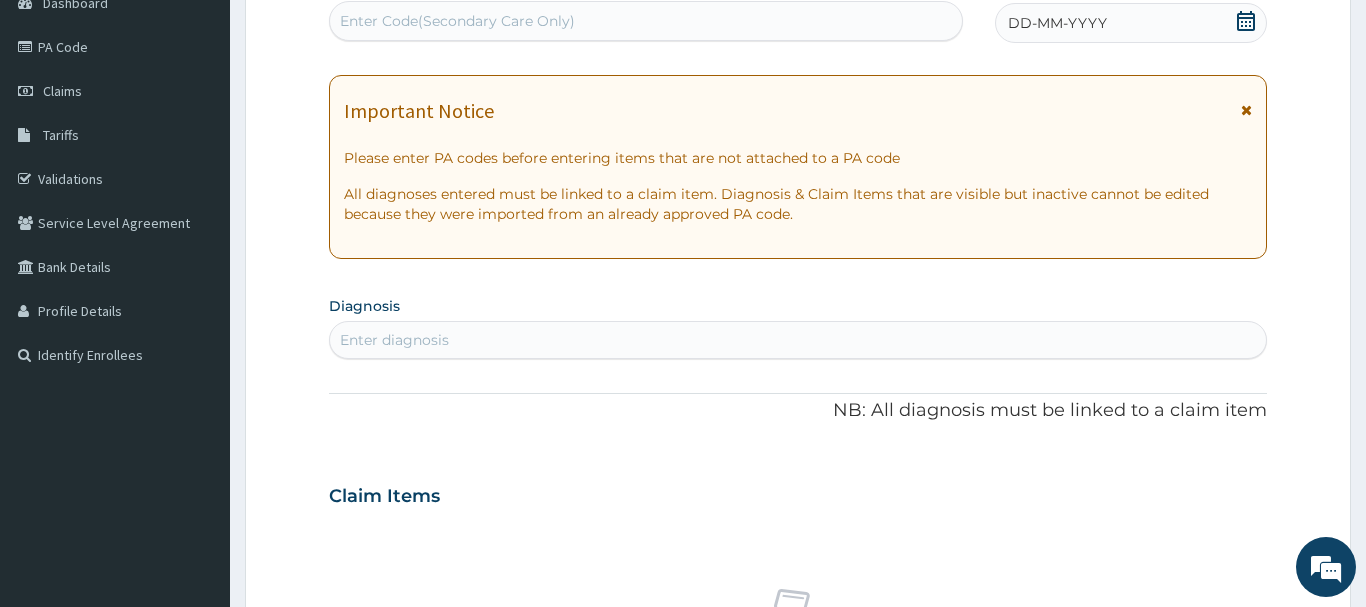 click 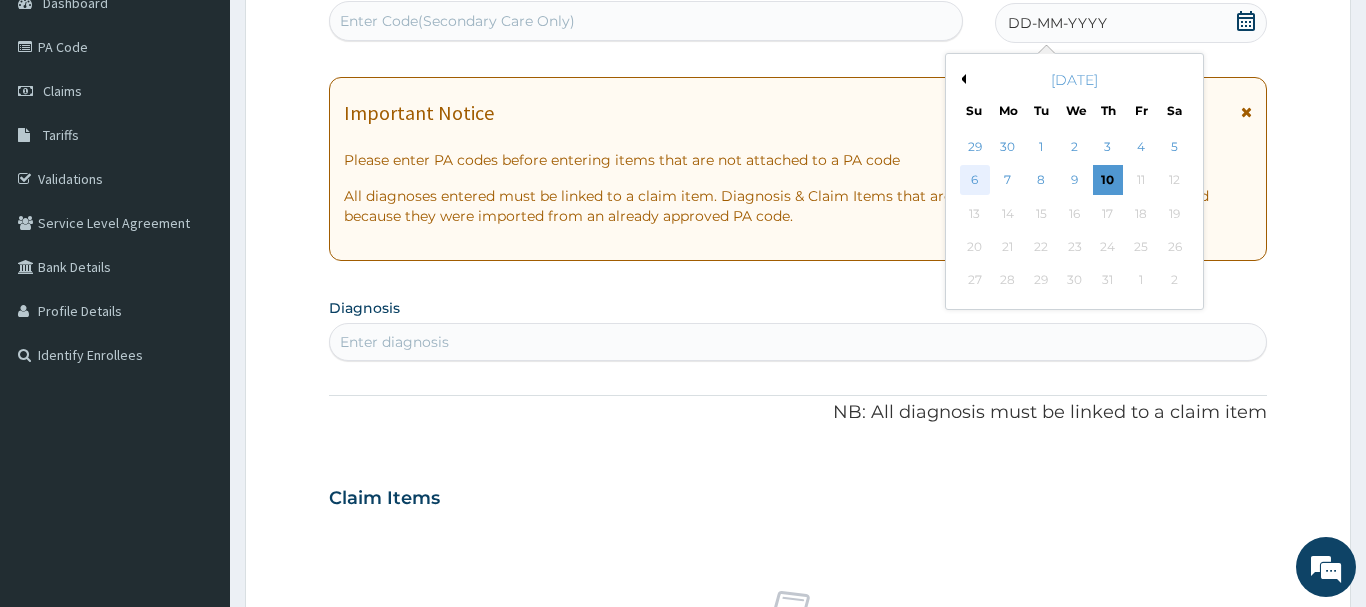 click on "6" at bounding box center [975, 181] 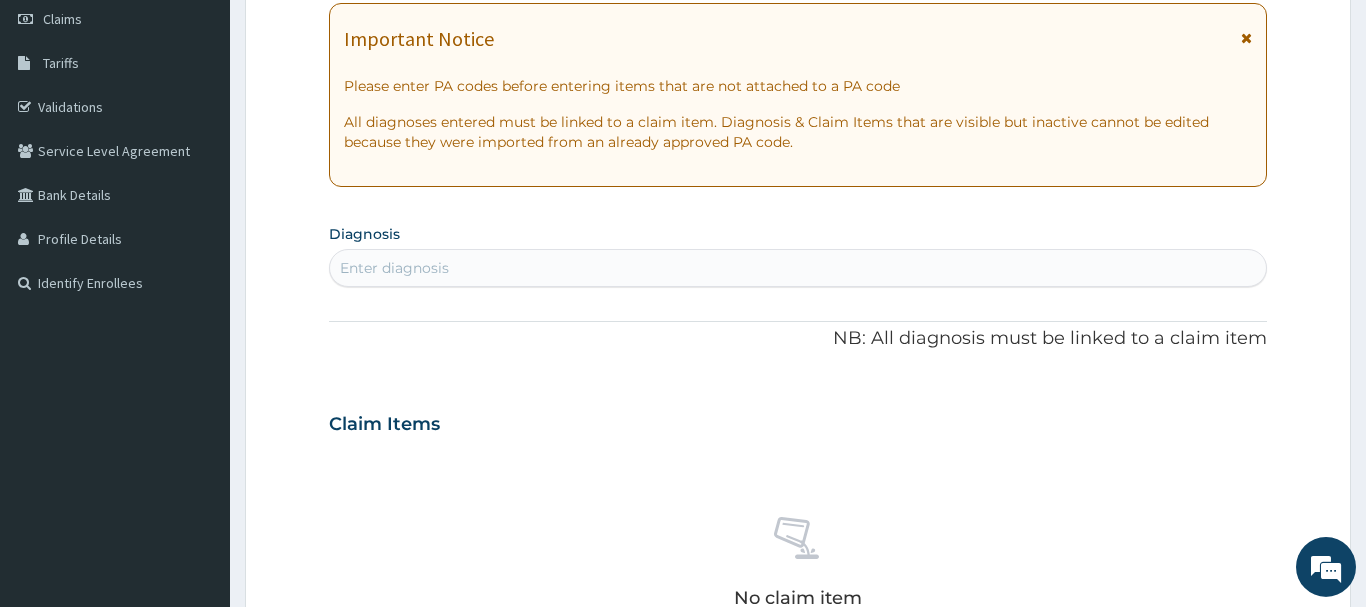 scroll, scrollTop: 317, scrollLeft: 0, axis: vertical 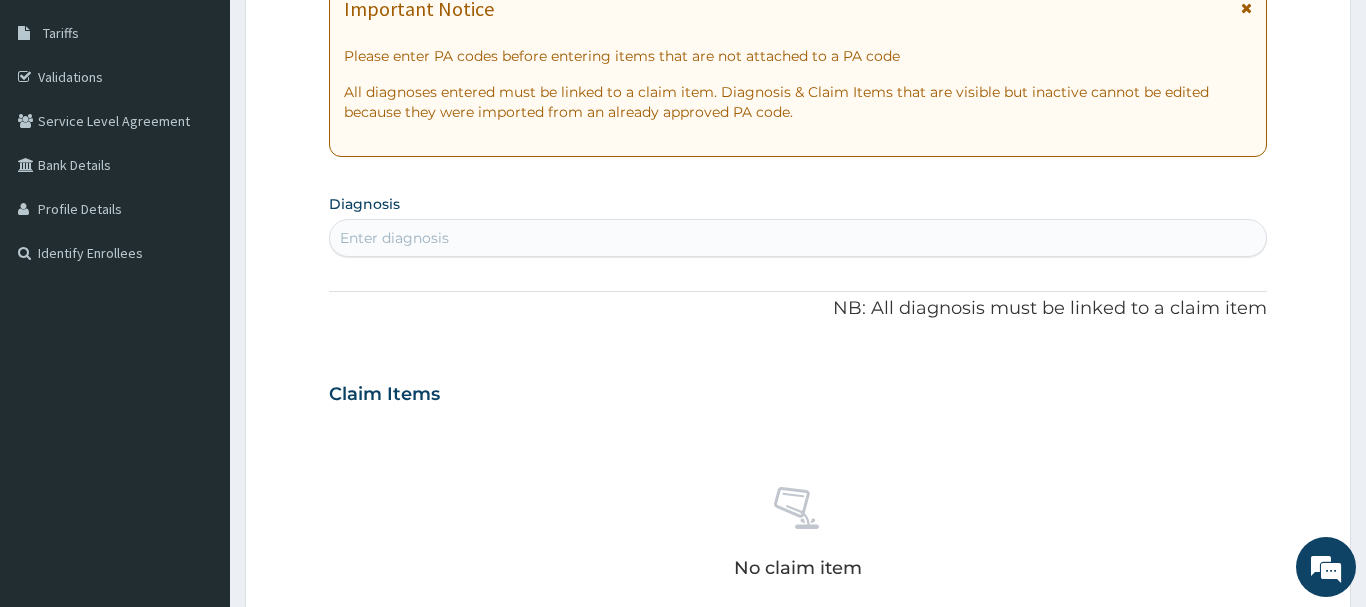 click on "Enter diagnosis" at bounding box center [394, 238] 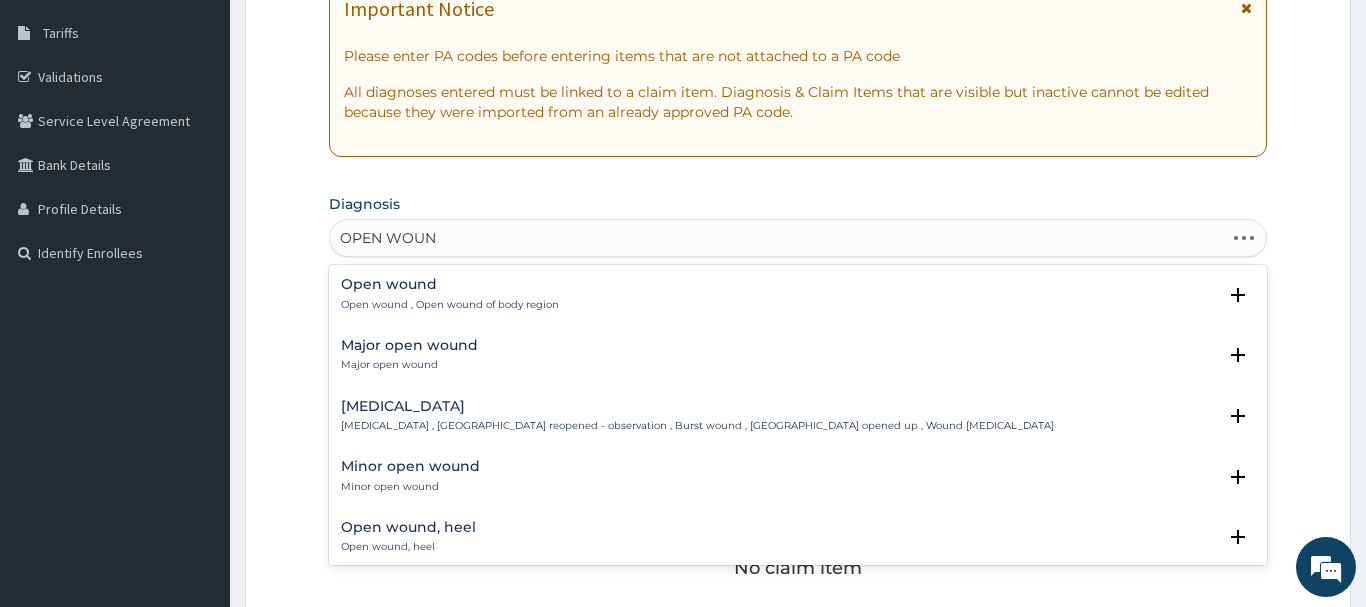 type on "OPEN WOUND" 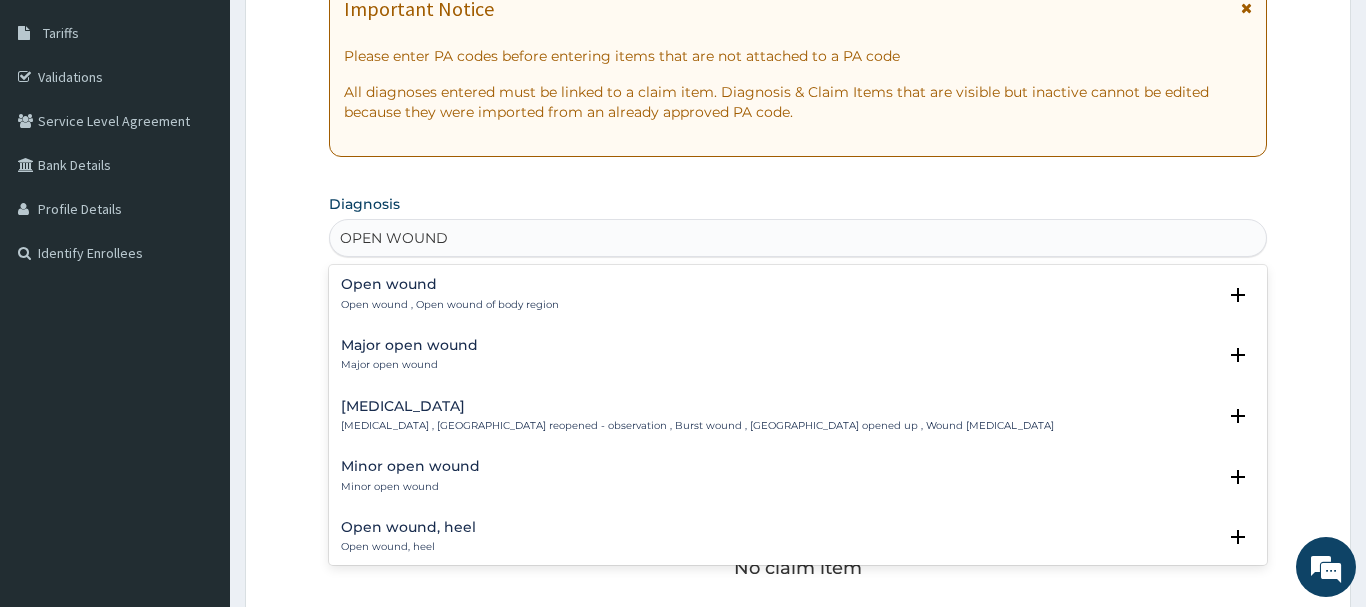 click on "Open wound" at bounding box center [450, 284] 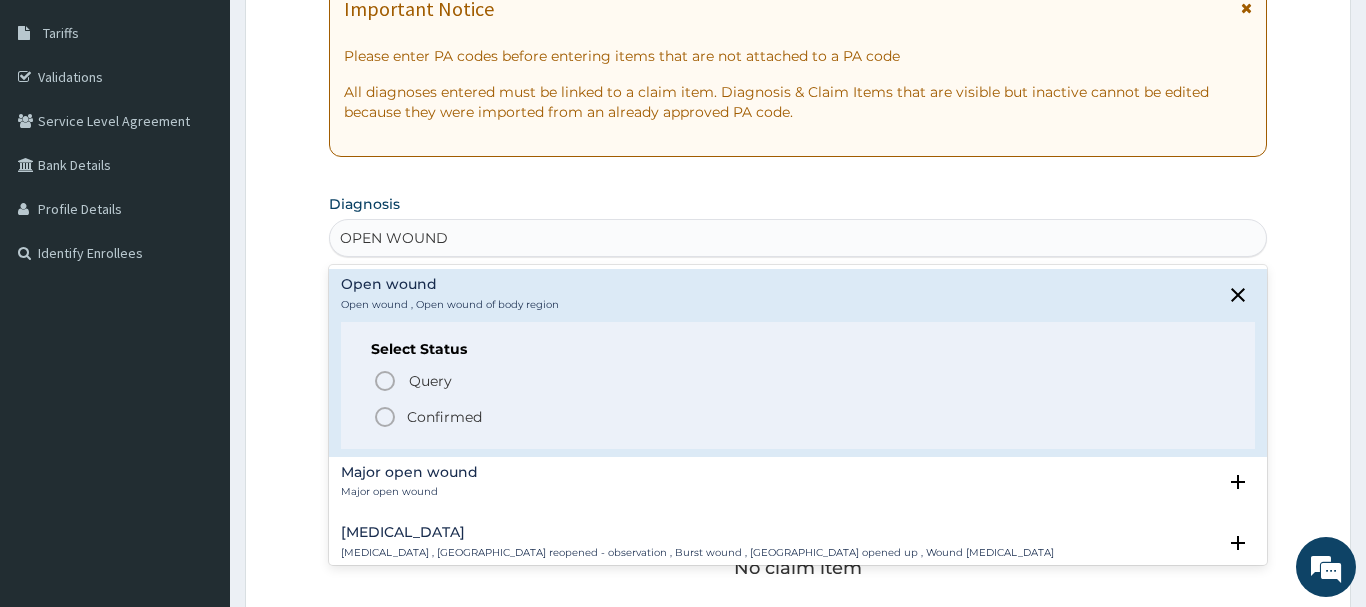 drag, startPoint x: 380, startPoint y: 413, endPoint x: 388, endPoint y: 398, distance: 17 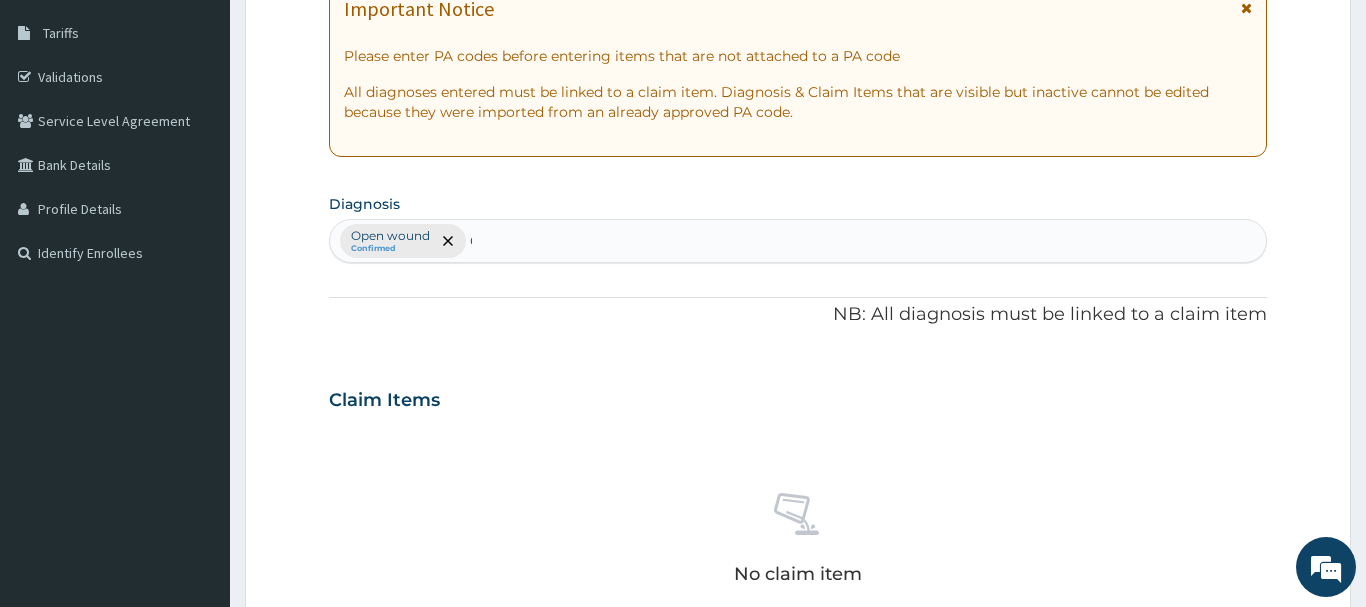 type 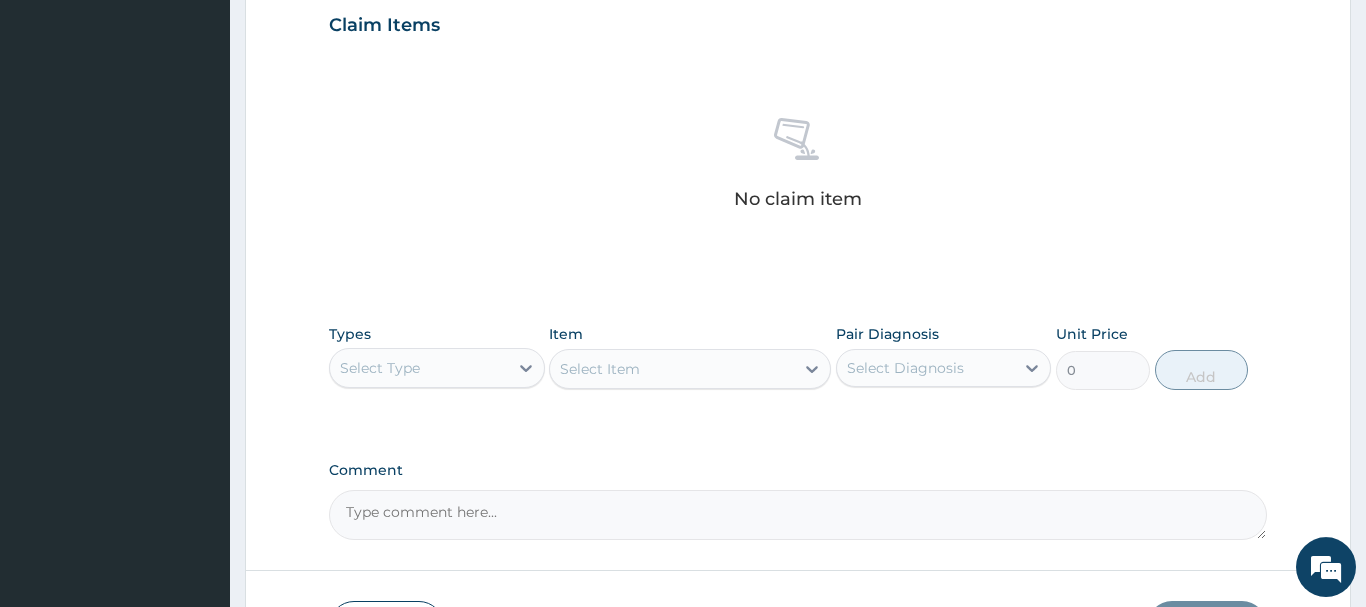 scroll, scrollTop: 725, scrollLeft: 0, axis: vertical 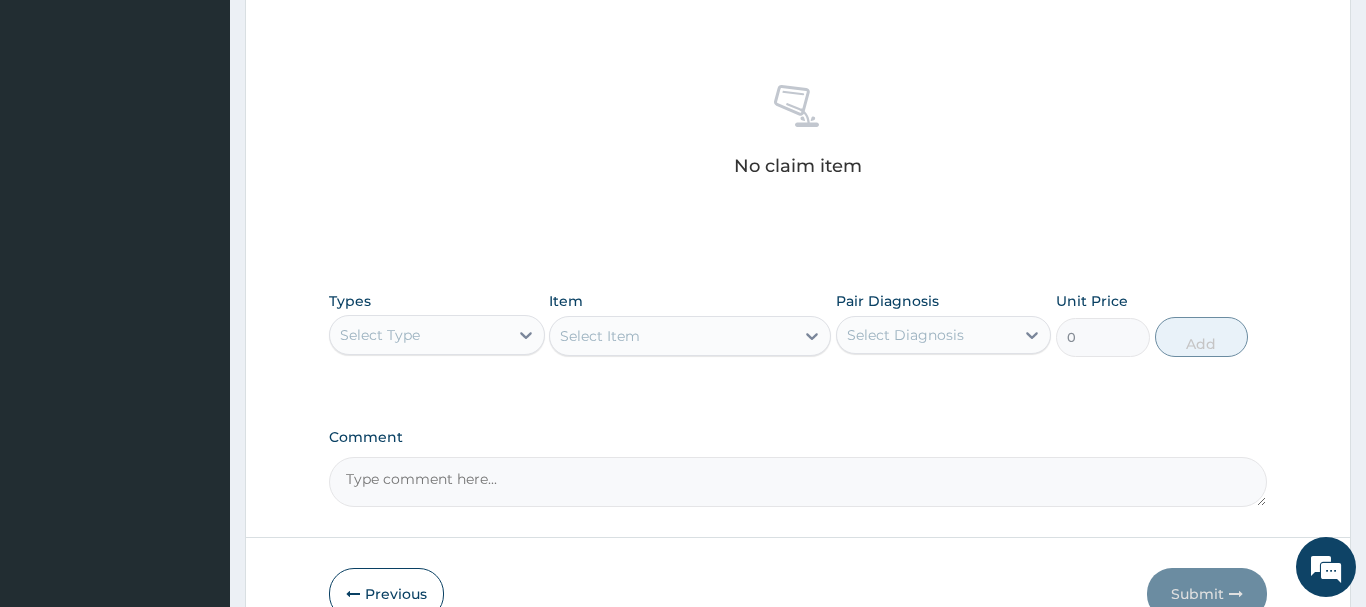 click on "Select Type" at bounding box center (380, 335) 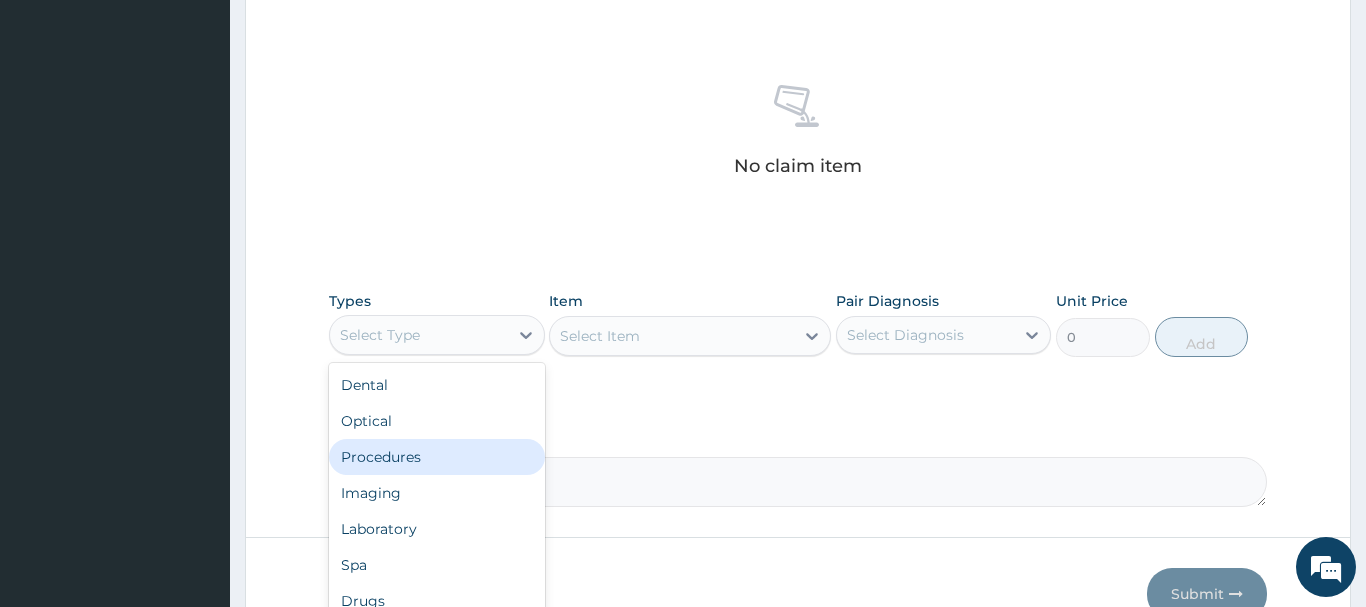click on "Procedures" at bounding box center [437, 457] 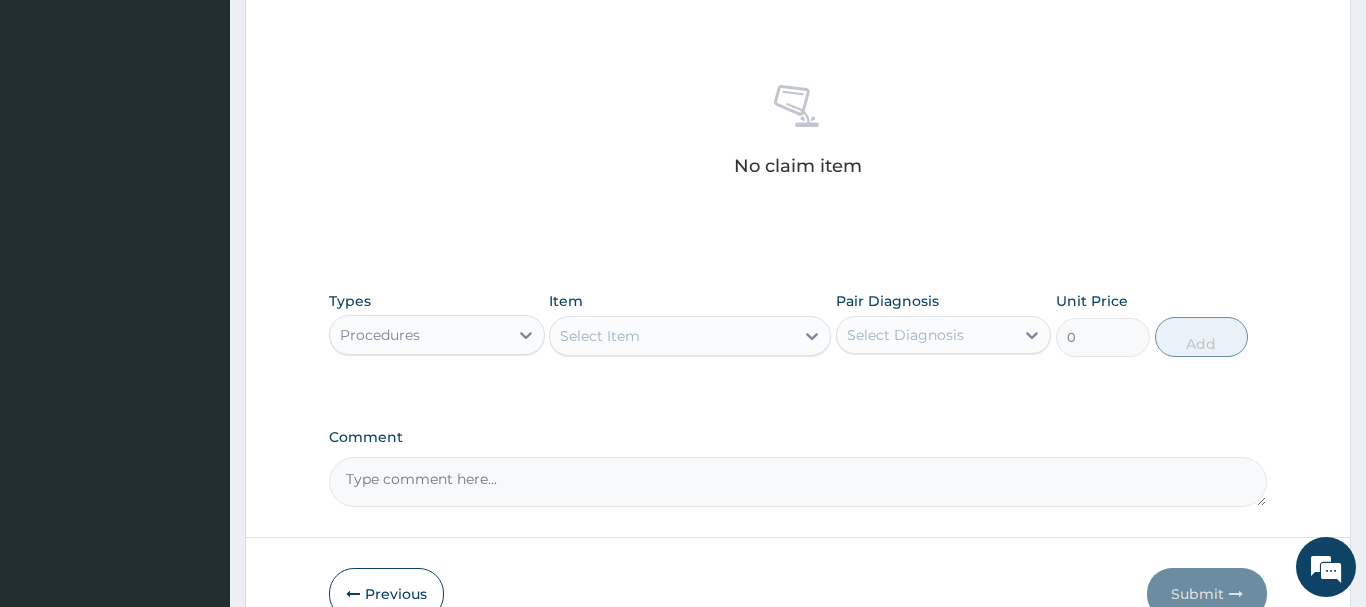 click on "Select Item" at bounding box center [672, 336] 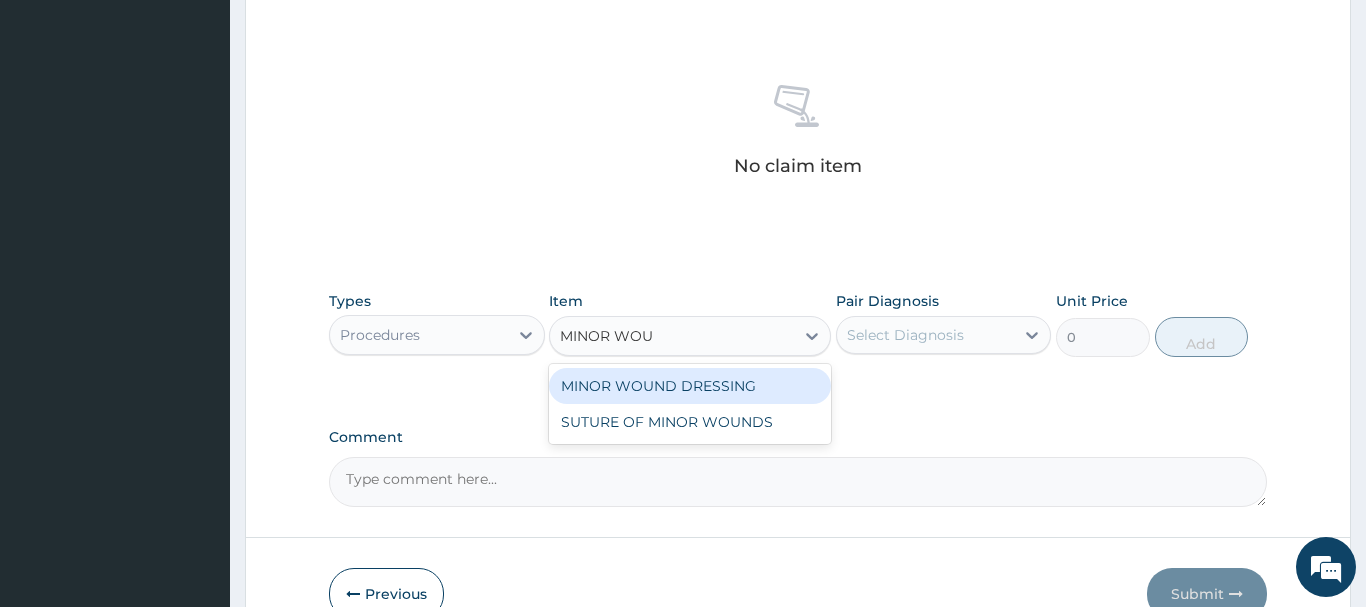 type on "MINOR WOUN" 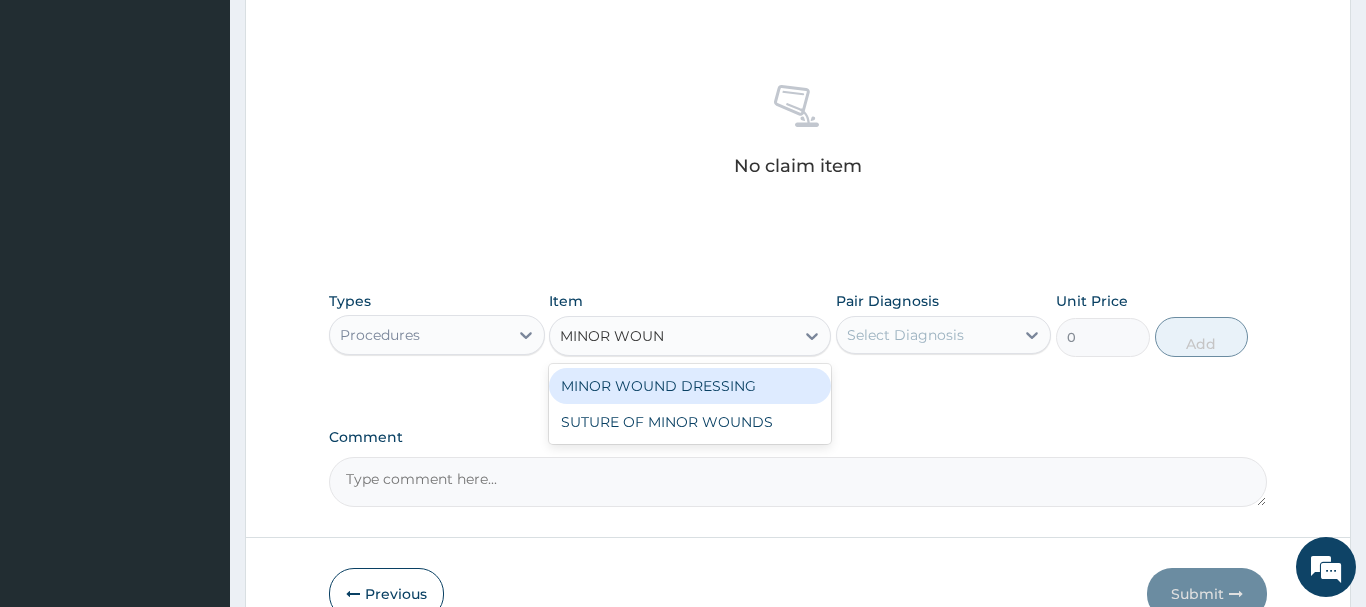 click on "MINOR WOUND DRESSING" at bounding box center [690, 386] 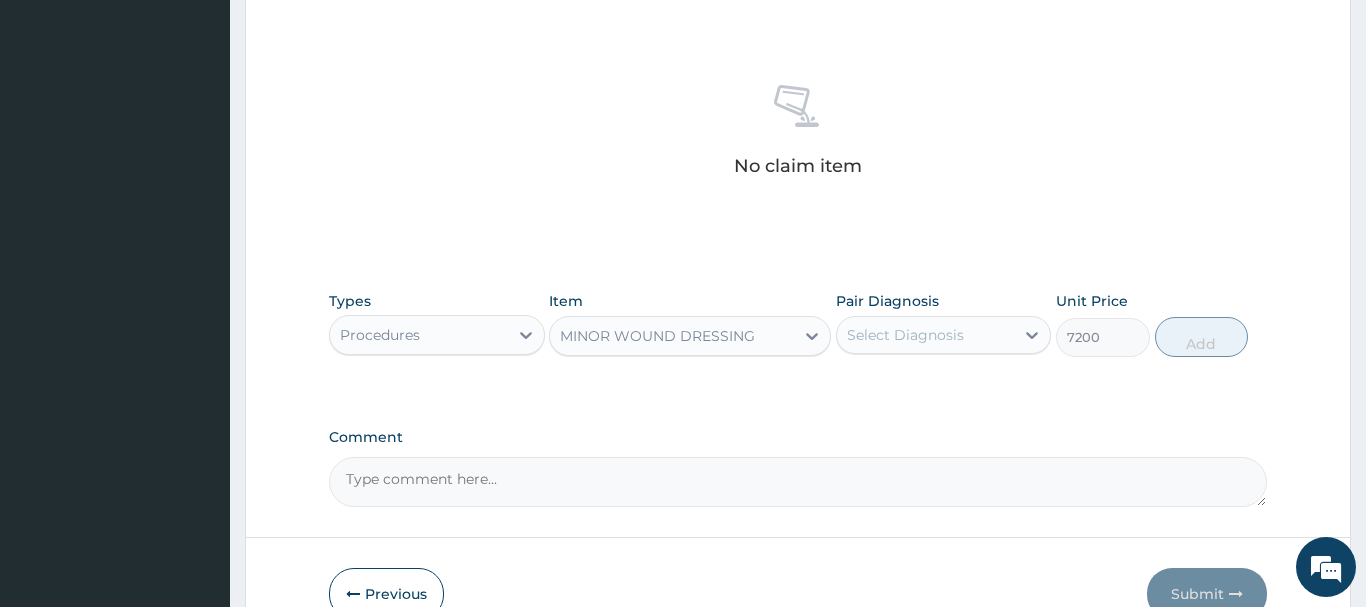 click on "Select Diagnosis" at bounding box center [905, 335] 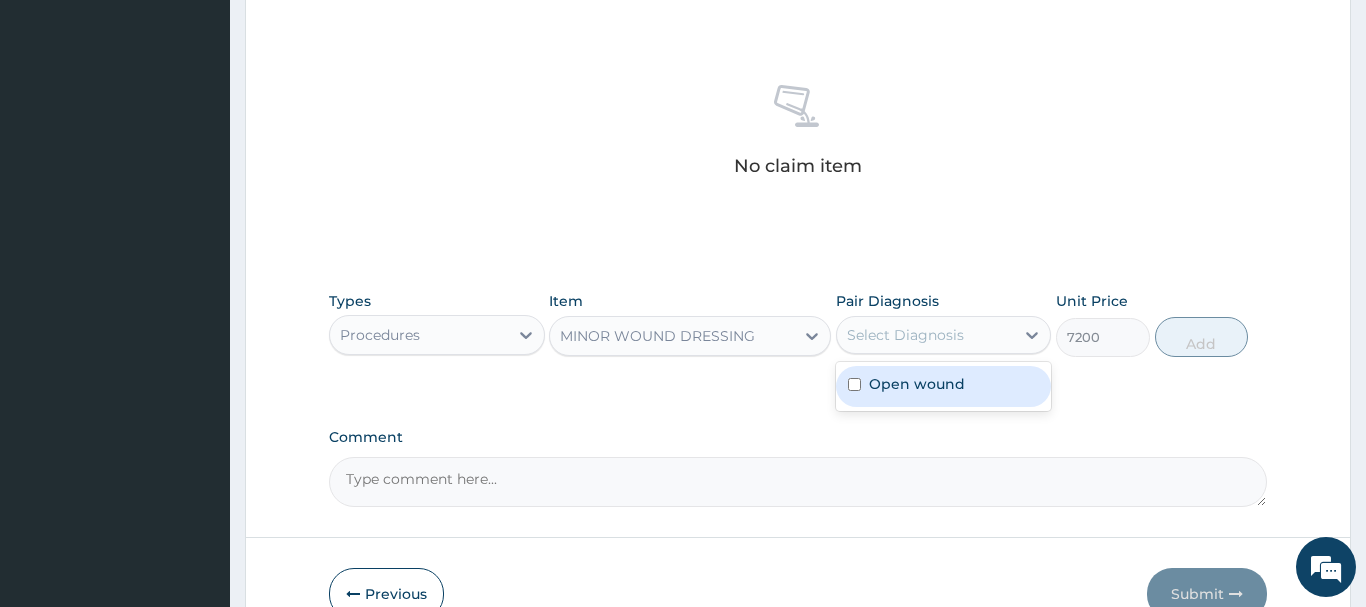 click on "Open wound" at bounding box center [917, 384] 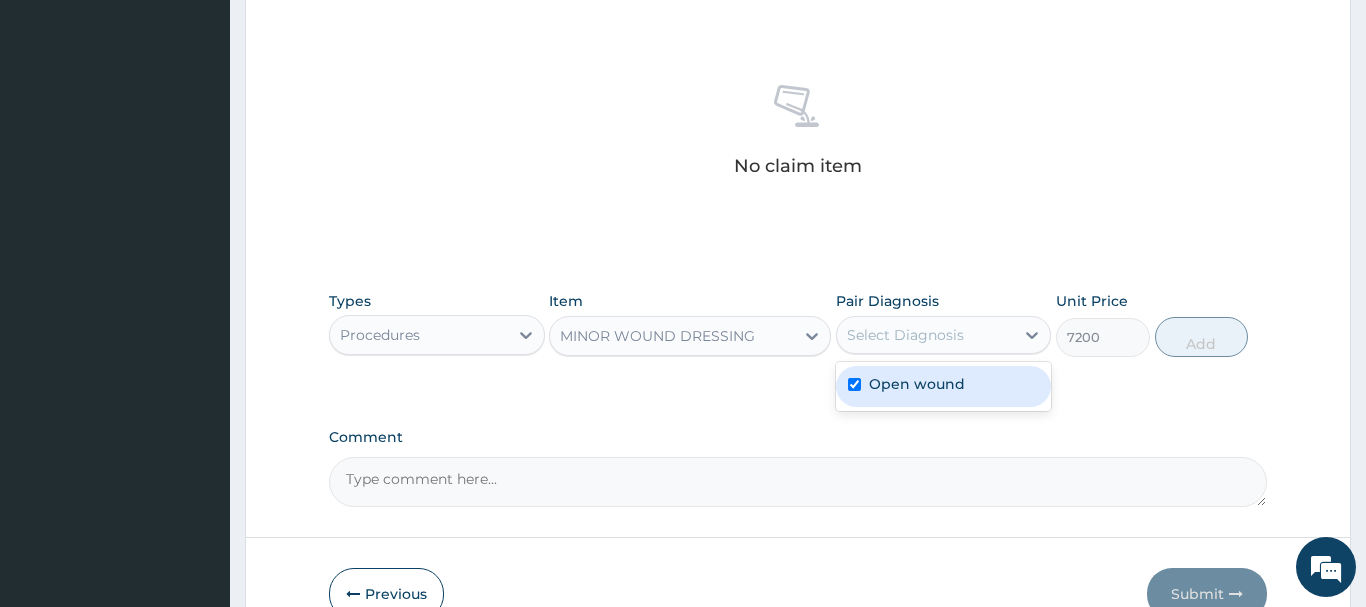 checkbox on "true" 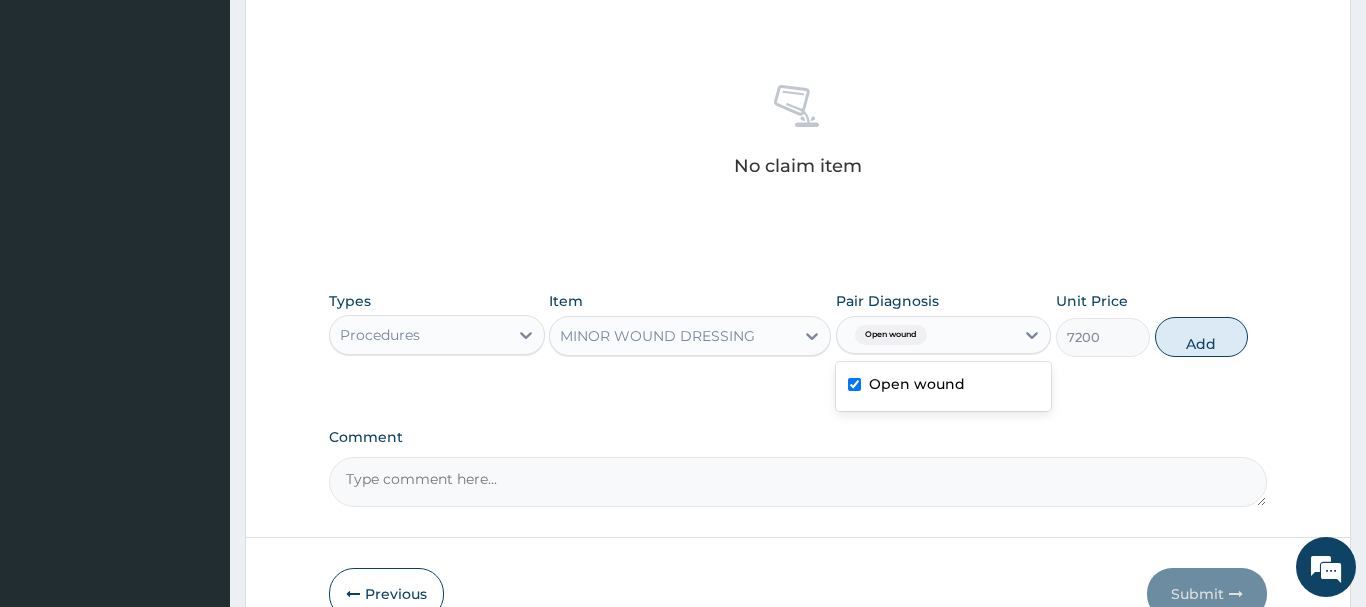 click on "Add" at bounding box center (1202, 337) 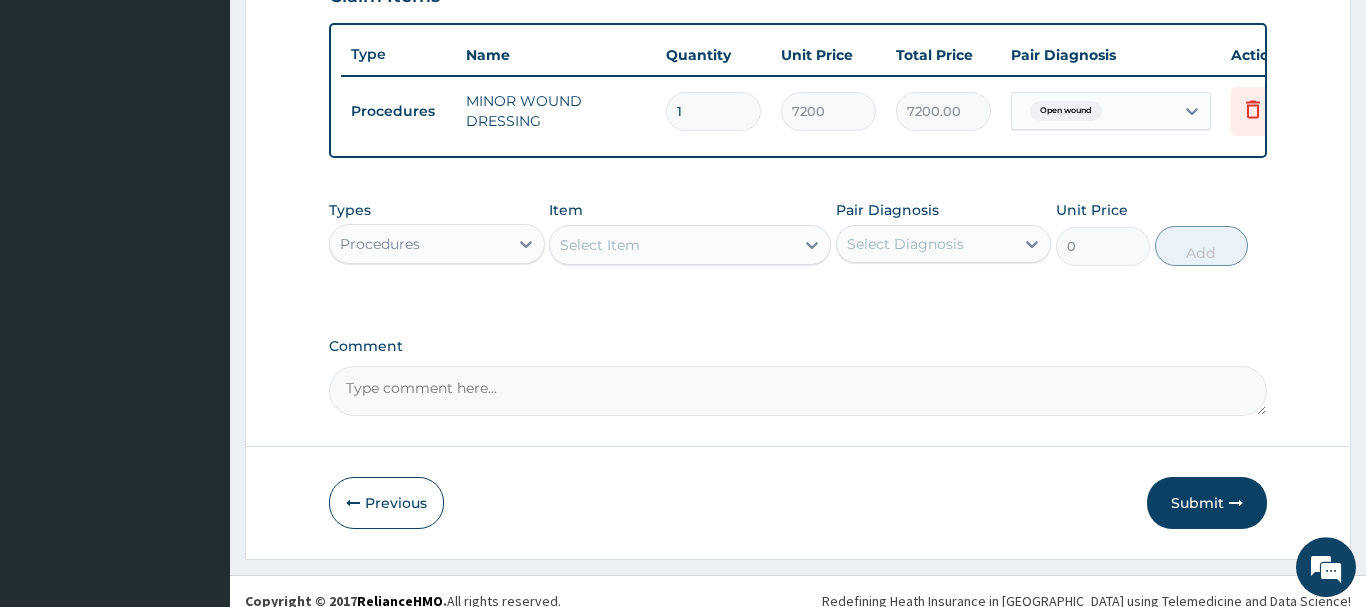 scroll, scrollTop: 740, scrollLeft: 0, axis: vertical 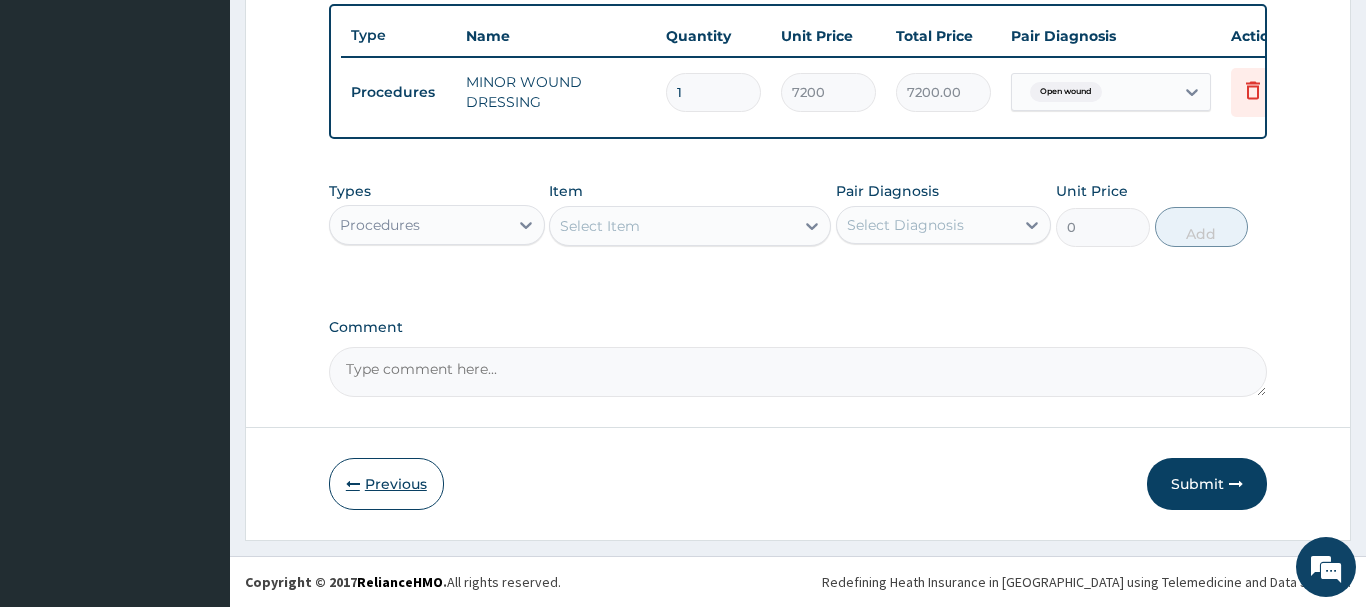 click on "Previous" at bounding box center [386, 484] 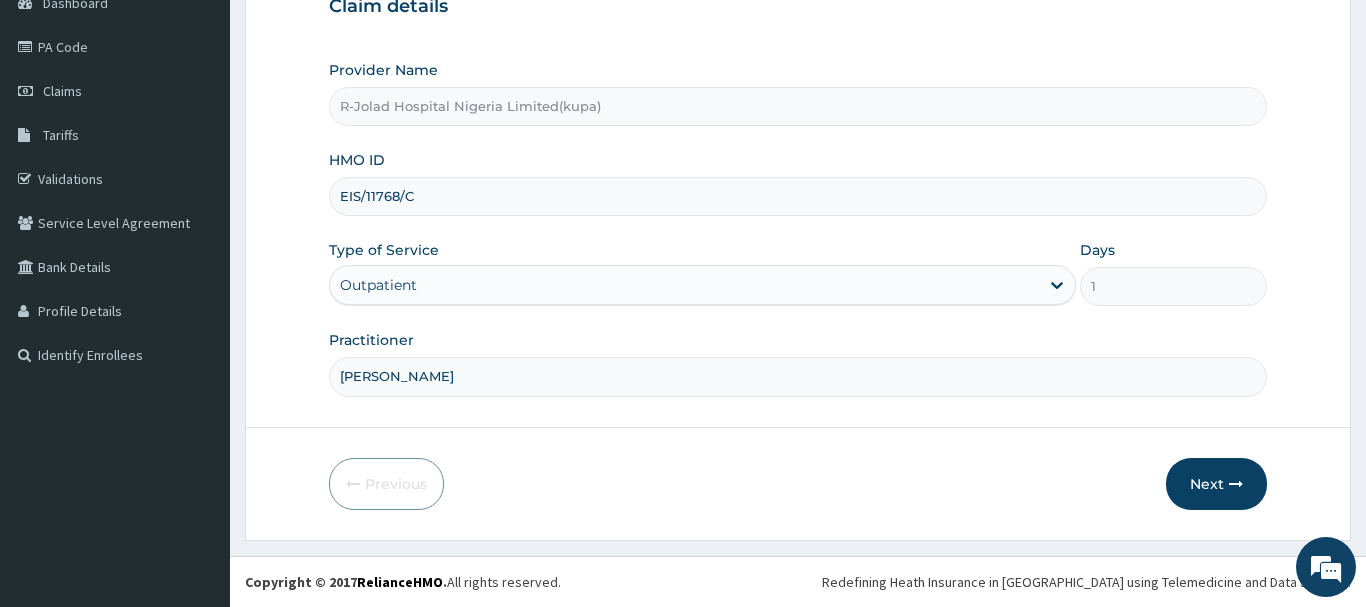 click on "Oluwakemi L. Ogundairo" at bounding box center [798, 376] 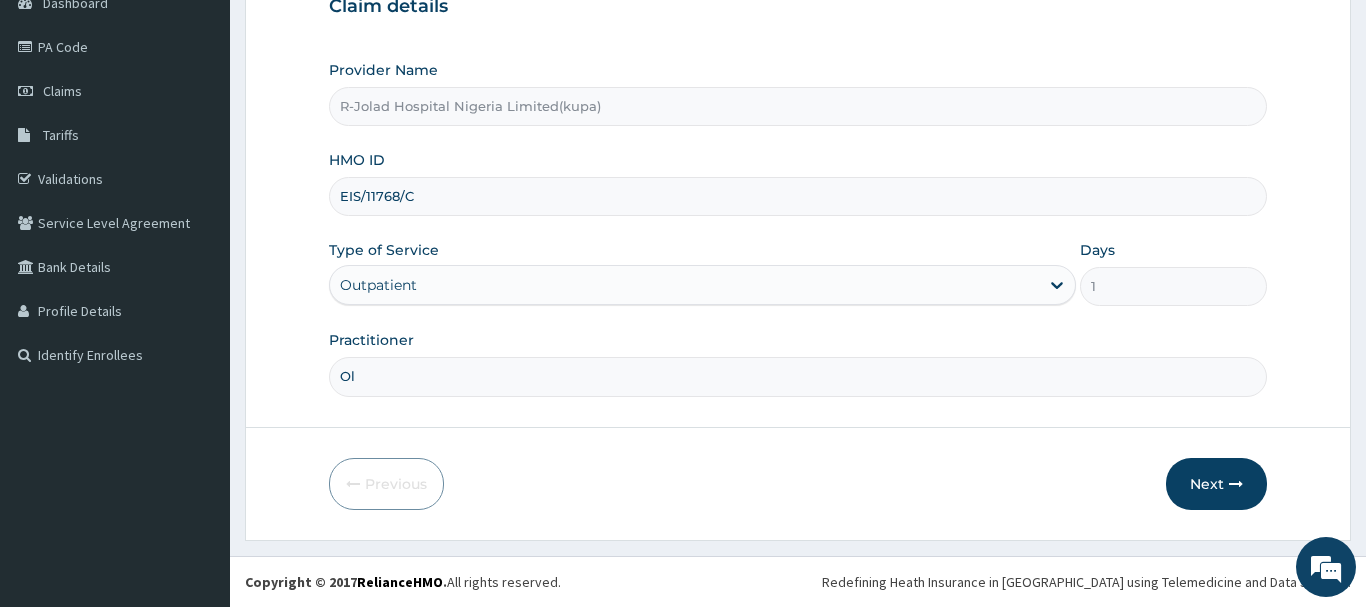 type on "O" 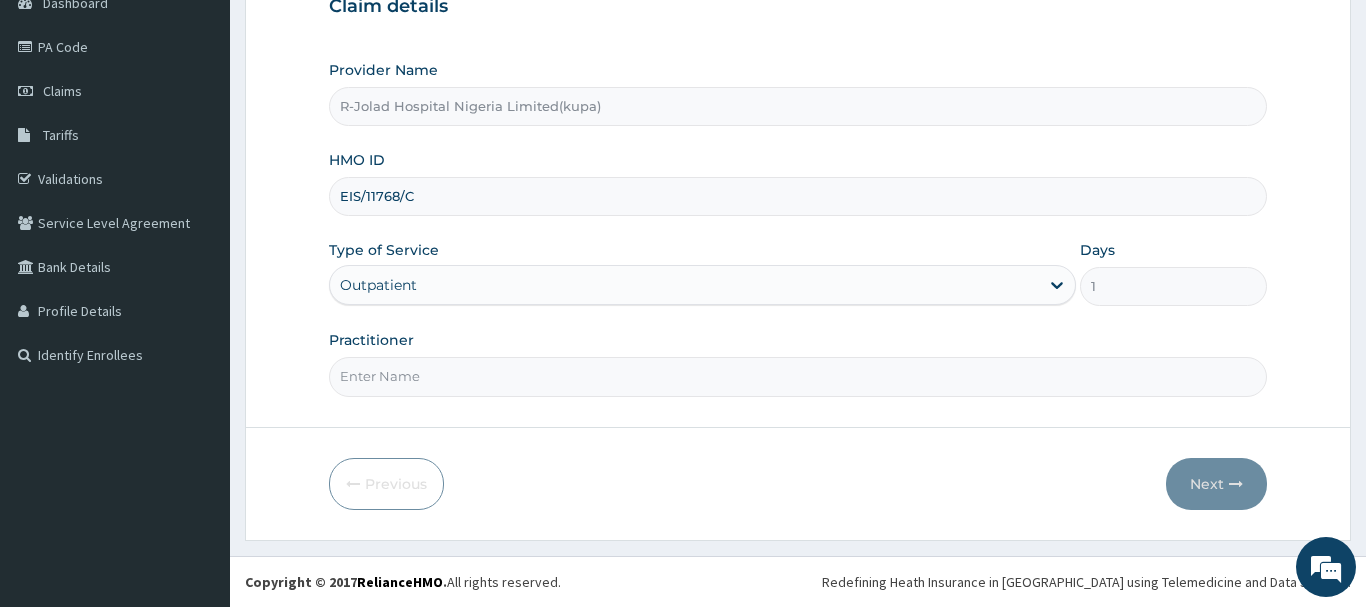 paste on "Blessing Ovat" 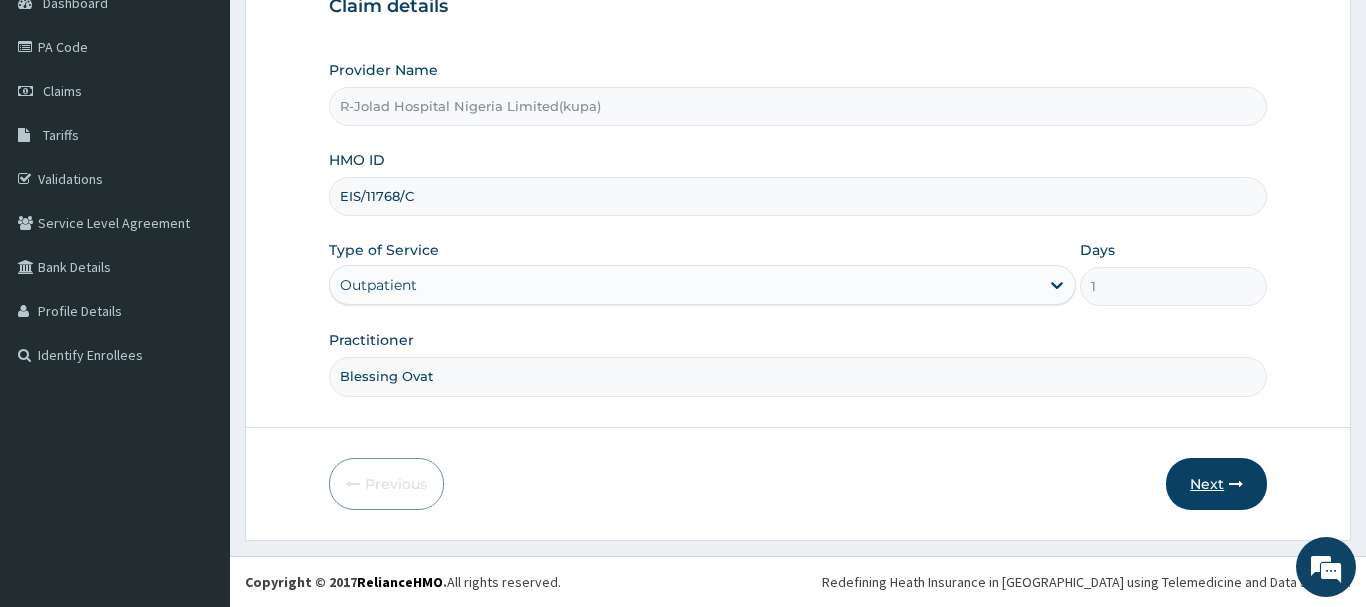 type on "Blessing Ovat" 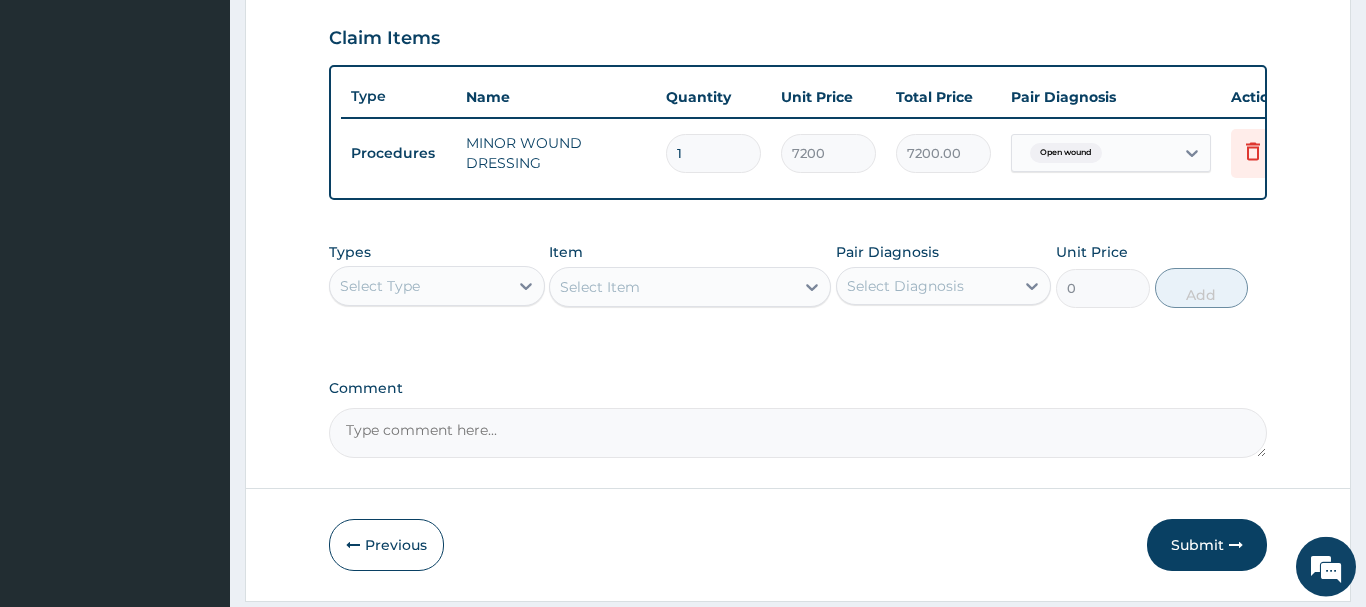scroll, scrollTop: 740, scrollLeft: 0, axis: vertical 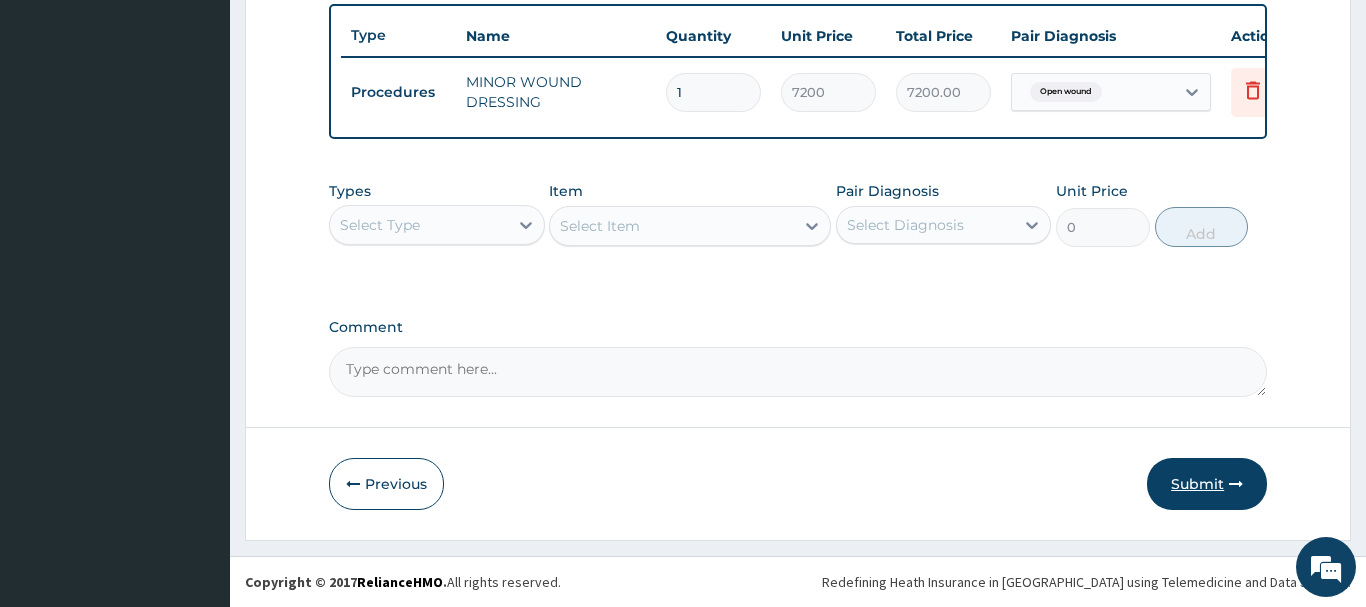 click on "Submit" at bounding box center (1207, 484) 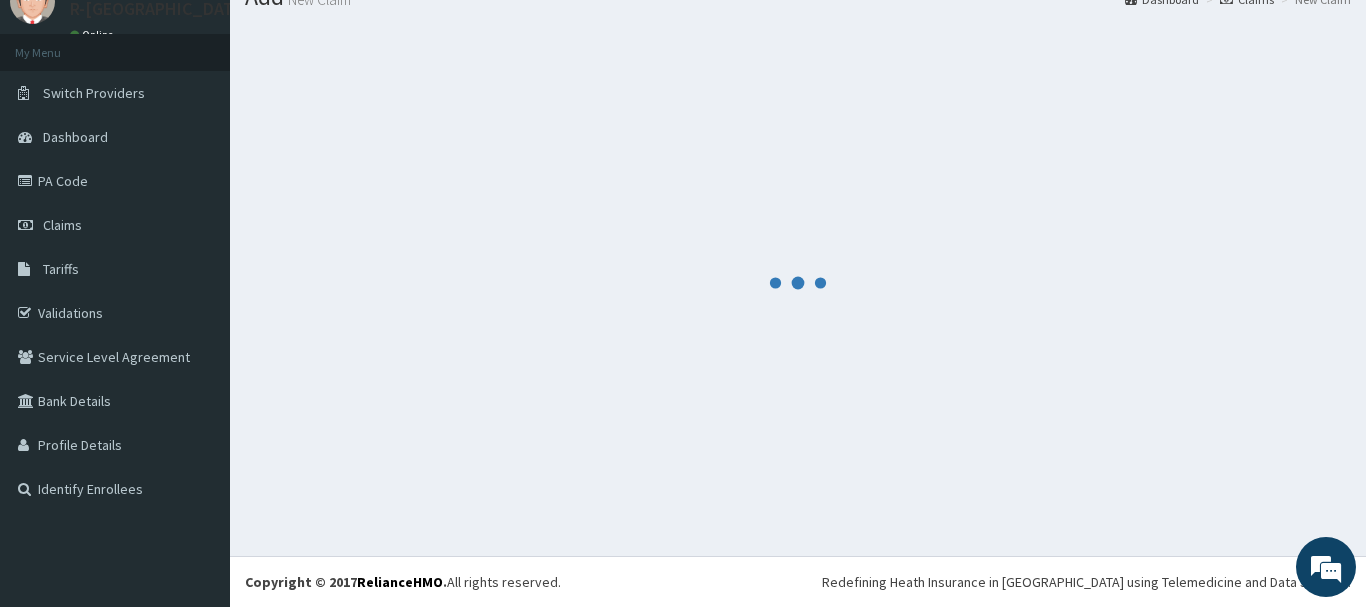 scroll, scrollTop: 81, scrollLeft: 0, axis: vertical 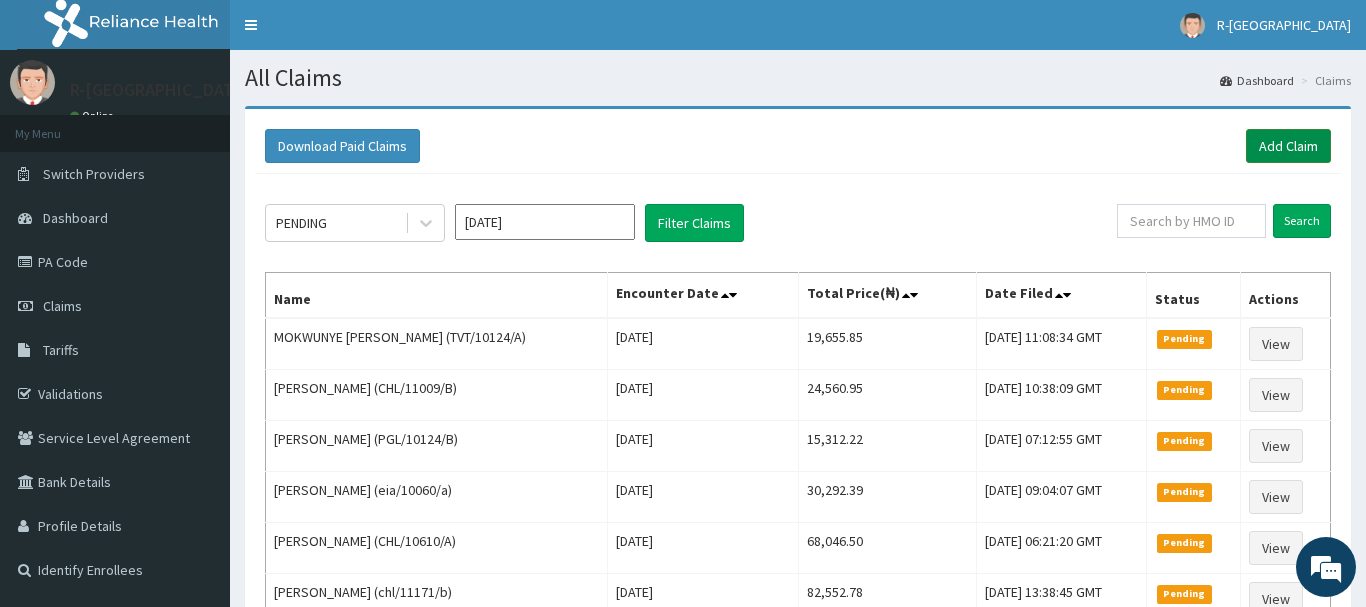 click on "Add Claim" at bounding box center (1288, 146) 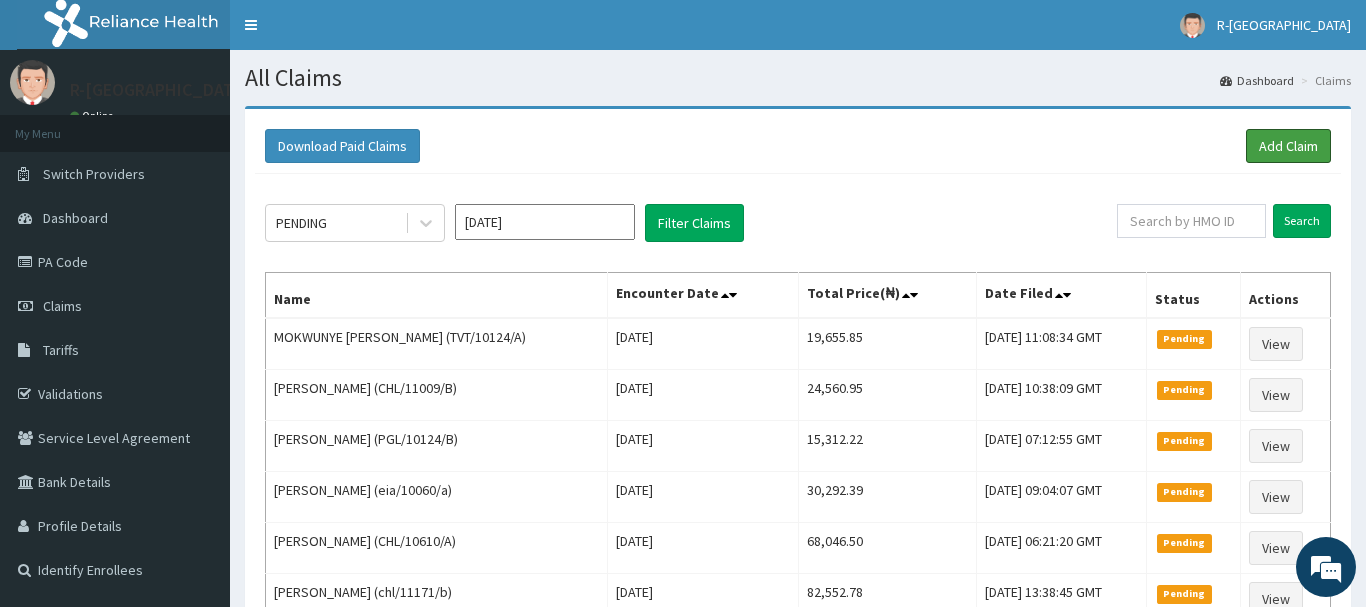 scroll, scrollTop: 0, scrollLeft: 0, axis: both 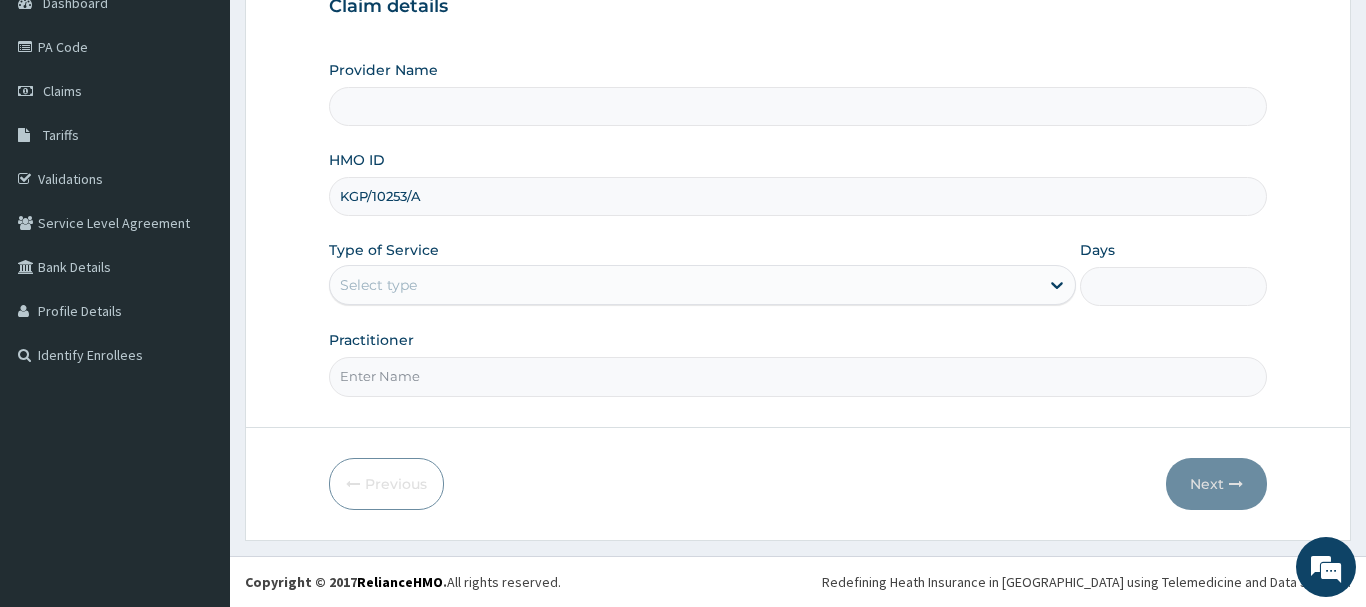 type on "KGP/10253/A" 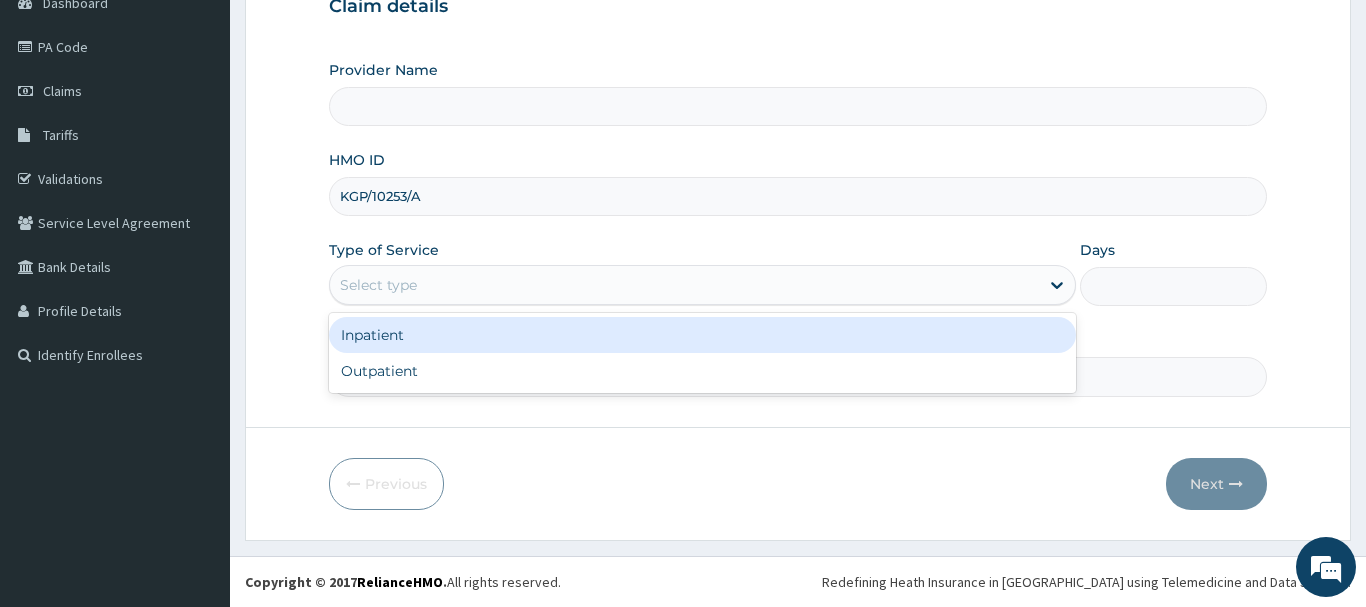 drag, startPoint x: 398, startPoint y: 291, endPoint x: 391, endPoint y: 318, distance: 27.89265 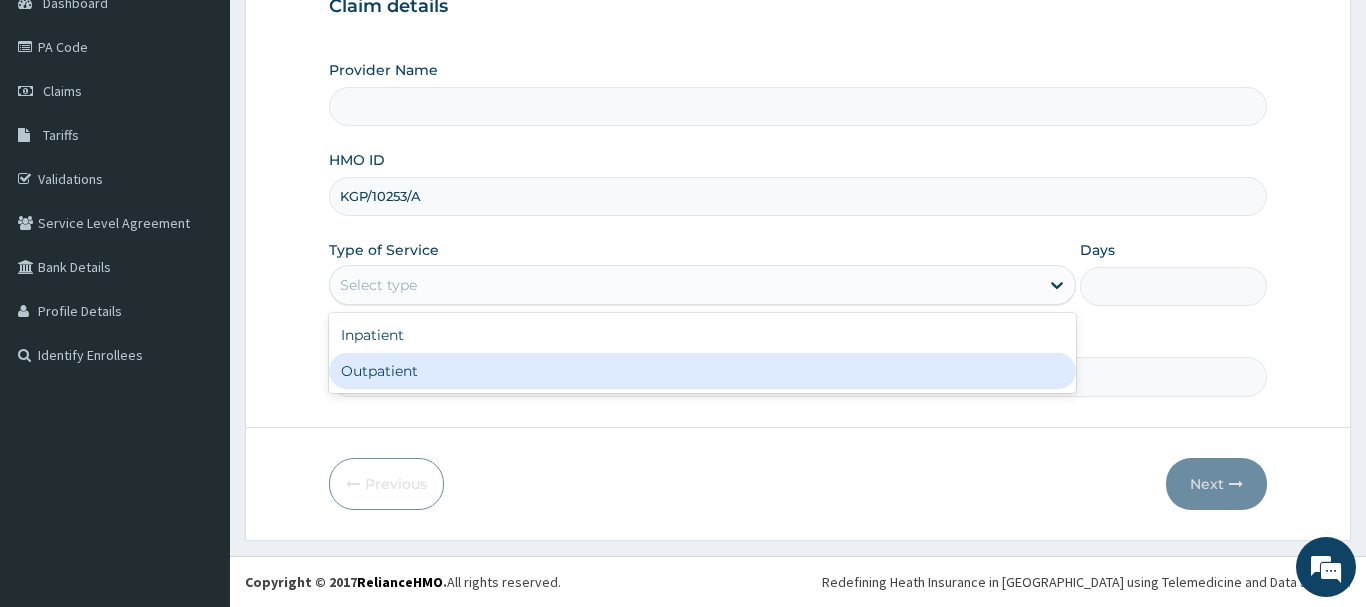 click on "Outpatient" at bounding box center (703, 371) 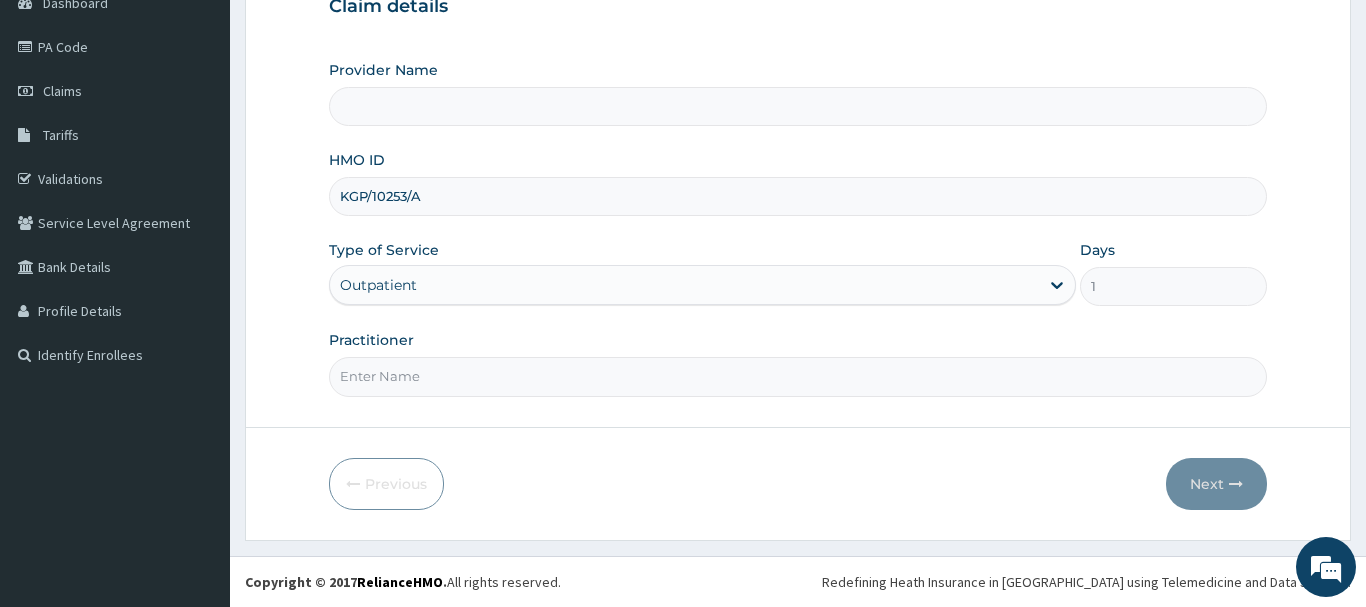 click on "Practitioner" at bounding box center [798, 376] 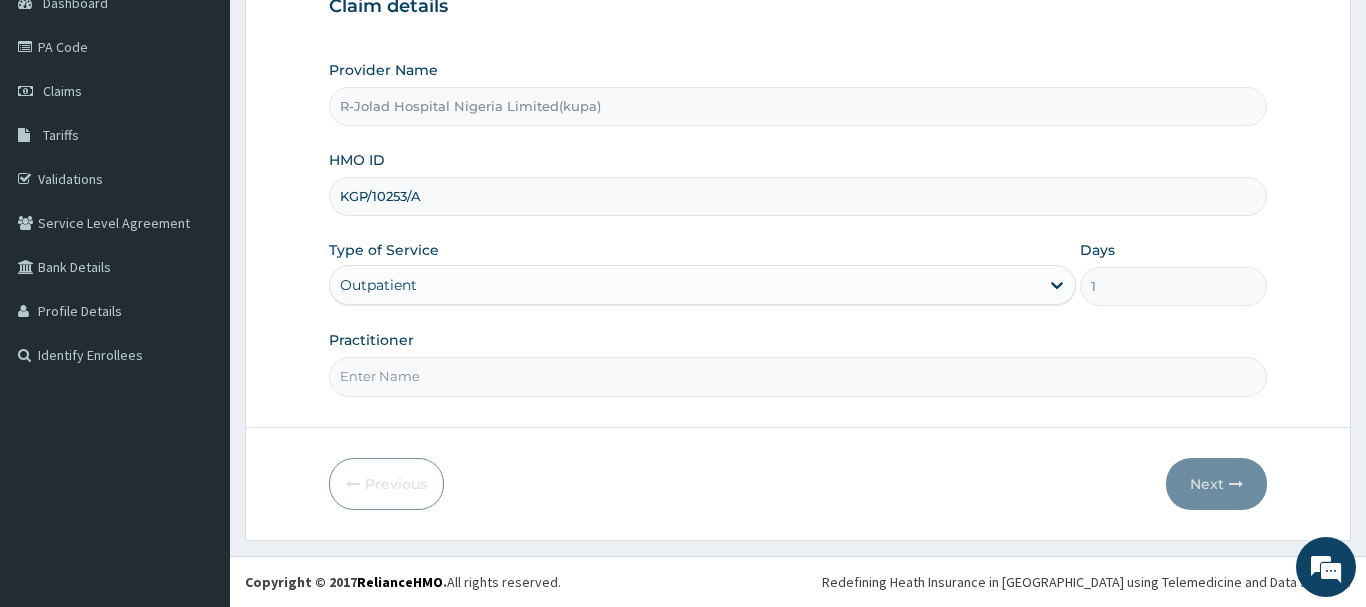 type on "R-Jolad Hospital Nigeria Limited(kupa)" 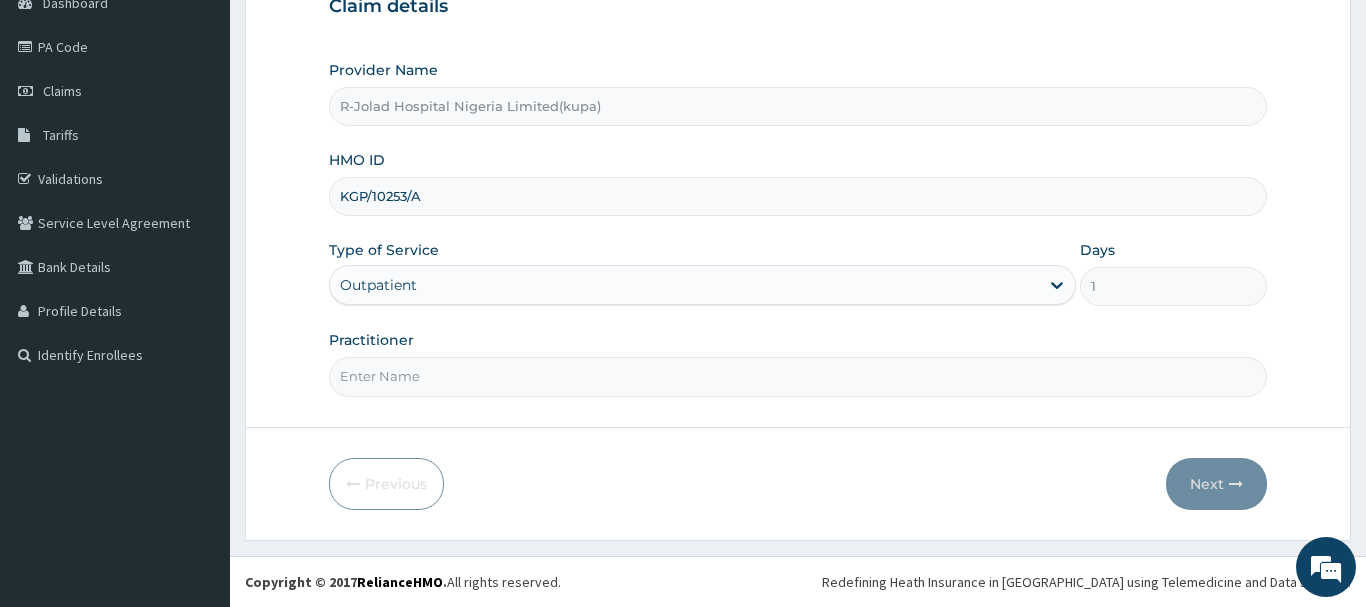 scroll, scrollTop: 0, scrollLeft: 0, axis: both 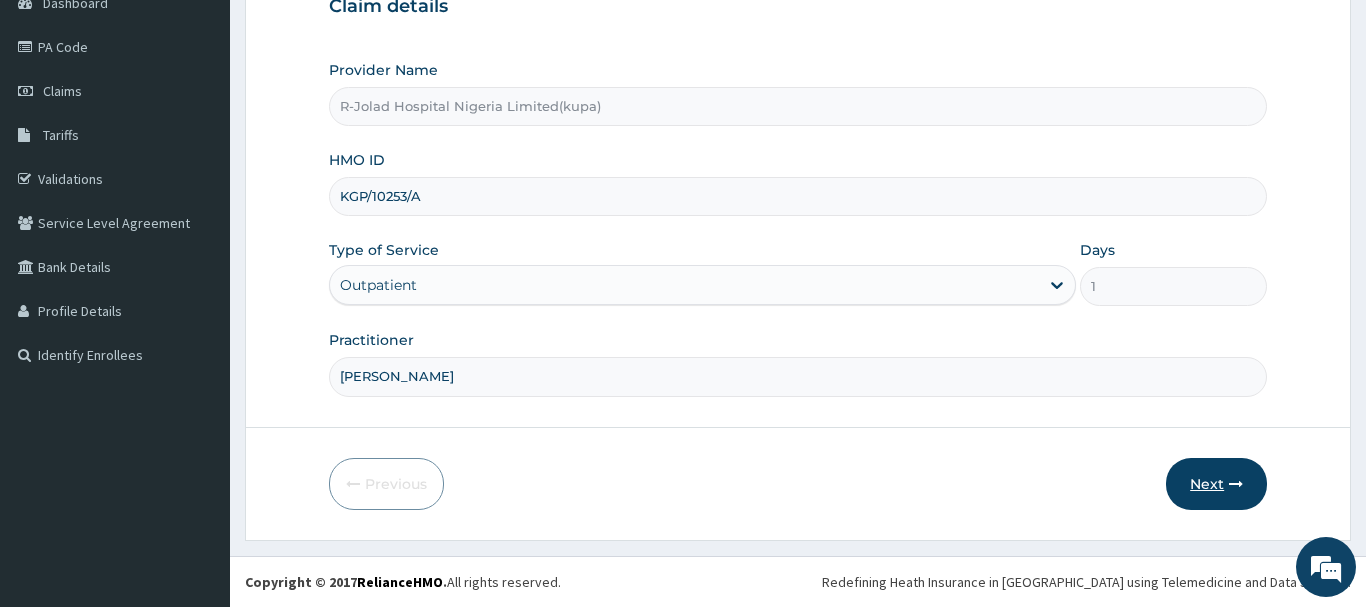 type on "JOY C. AGBO" 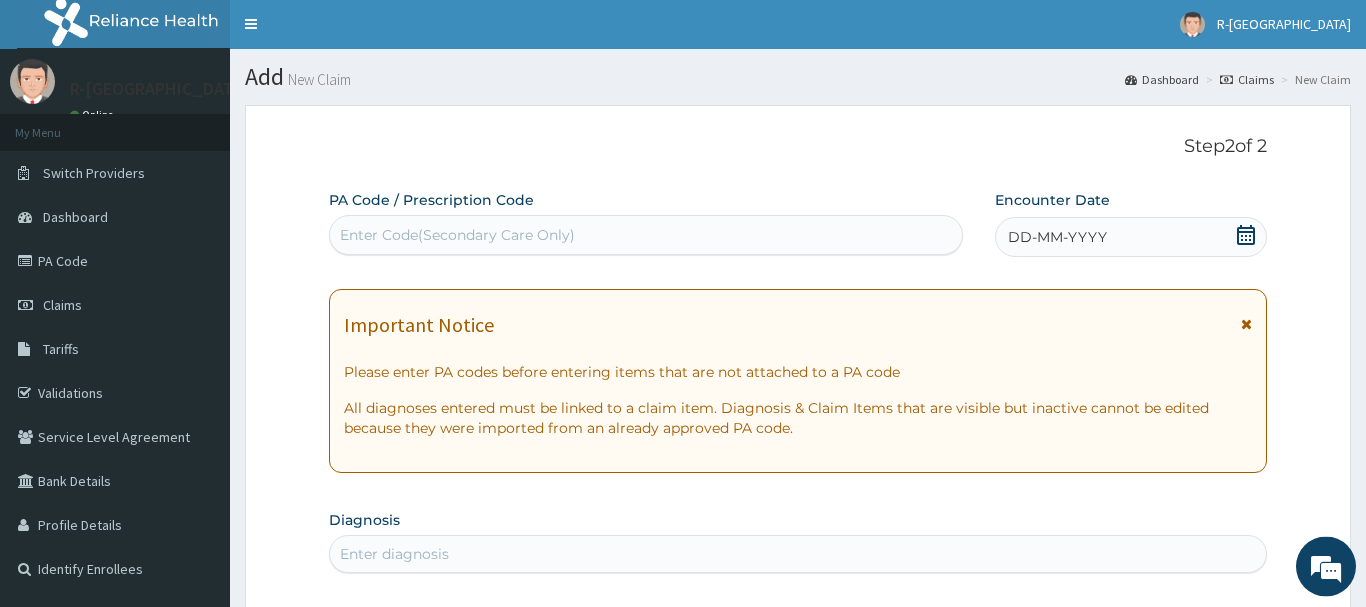 scroll, scrollTop: 0, scrollLeft: 0, axis: both 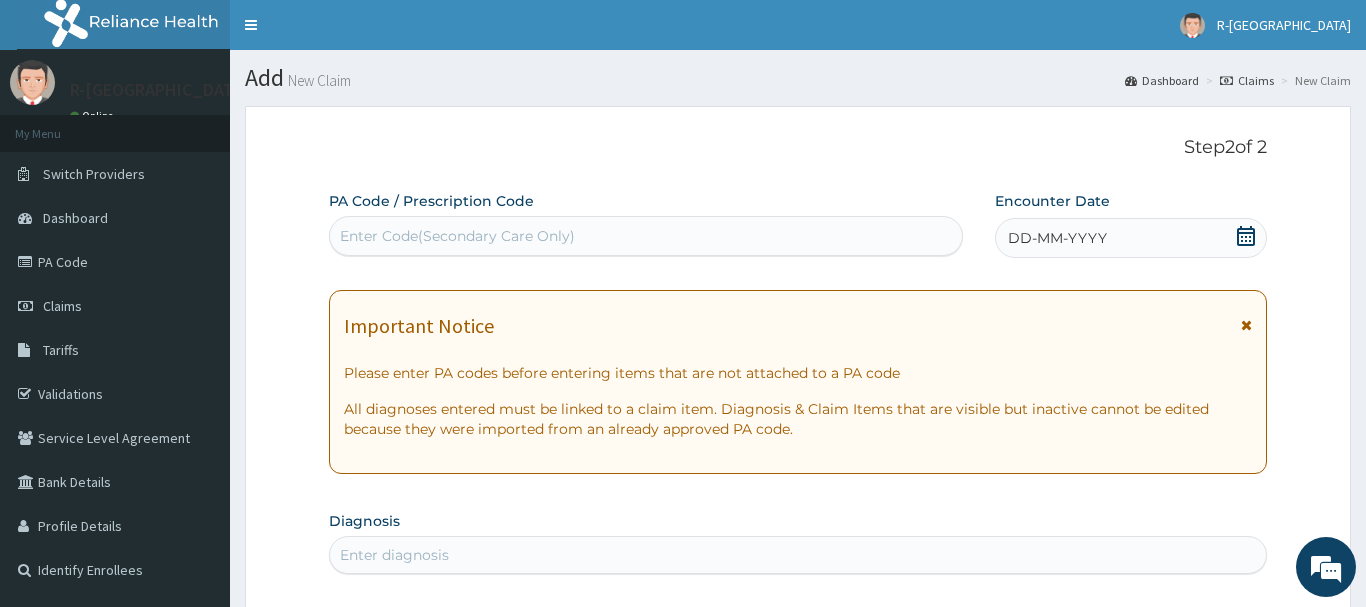 click 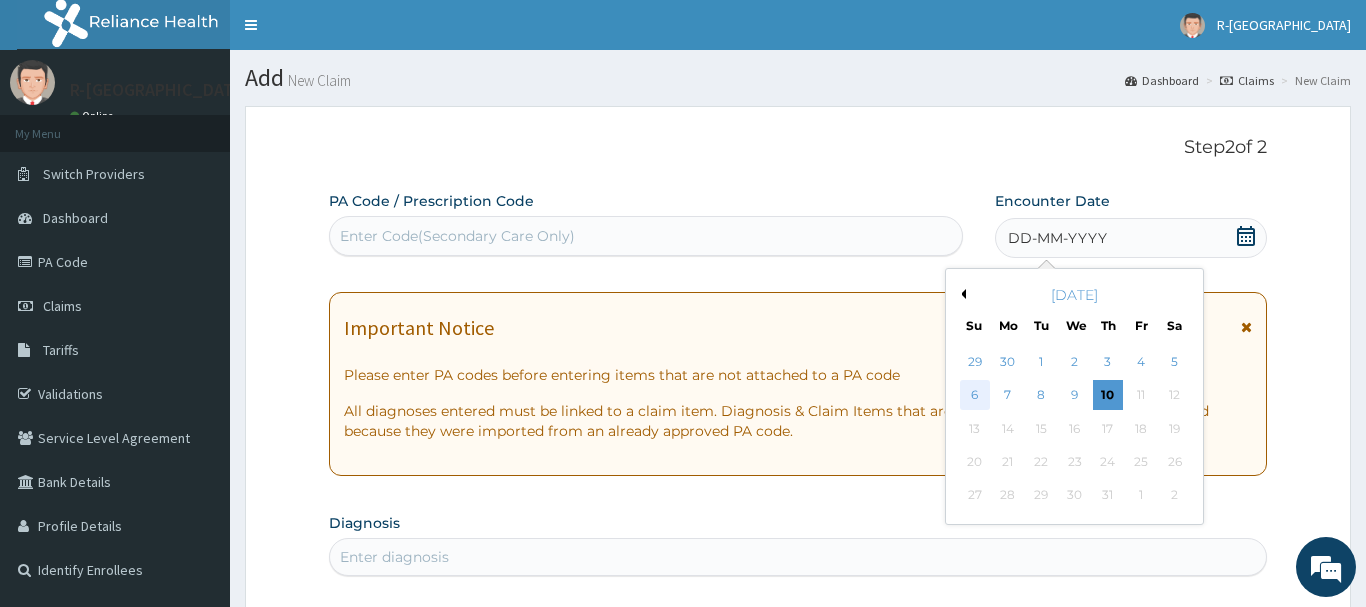click on "6" at bounding box center (975, 396) 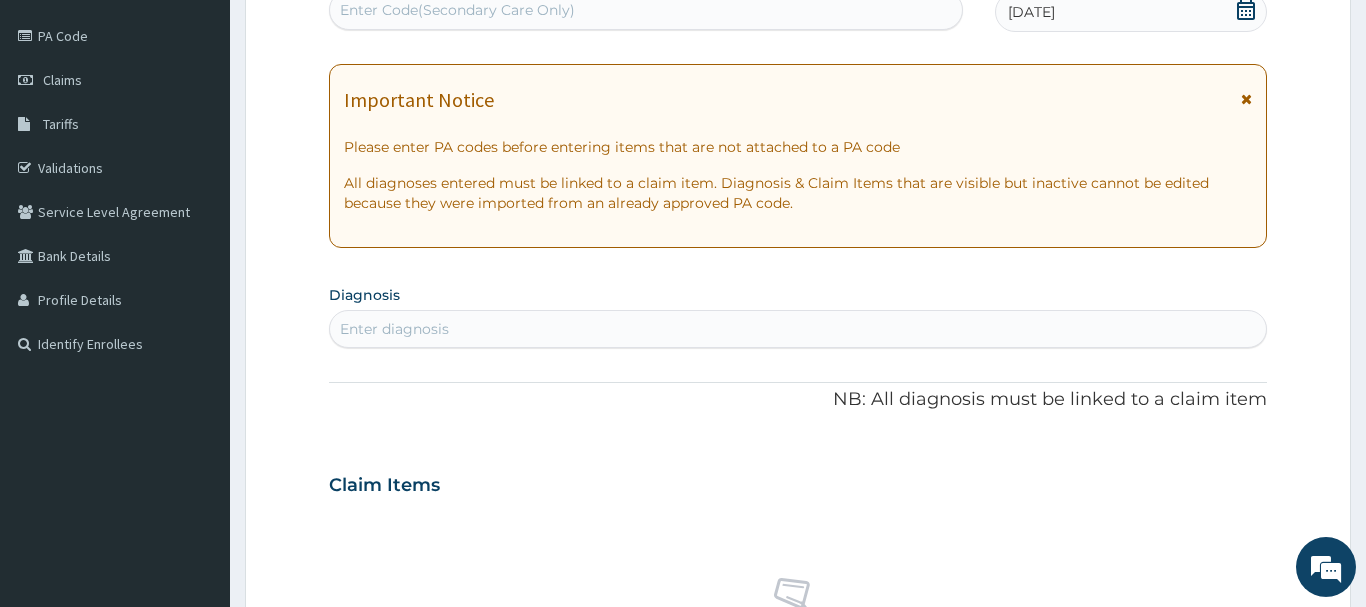 scroll, scrollTop: 306, scrollLeft: 0, axis: vertical 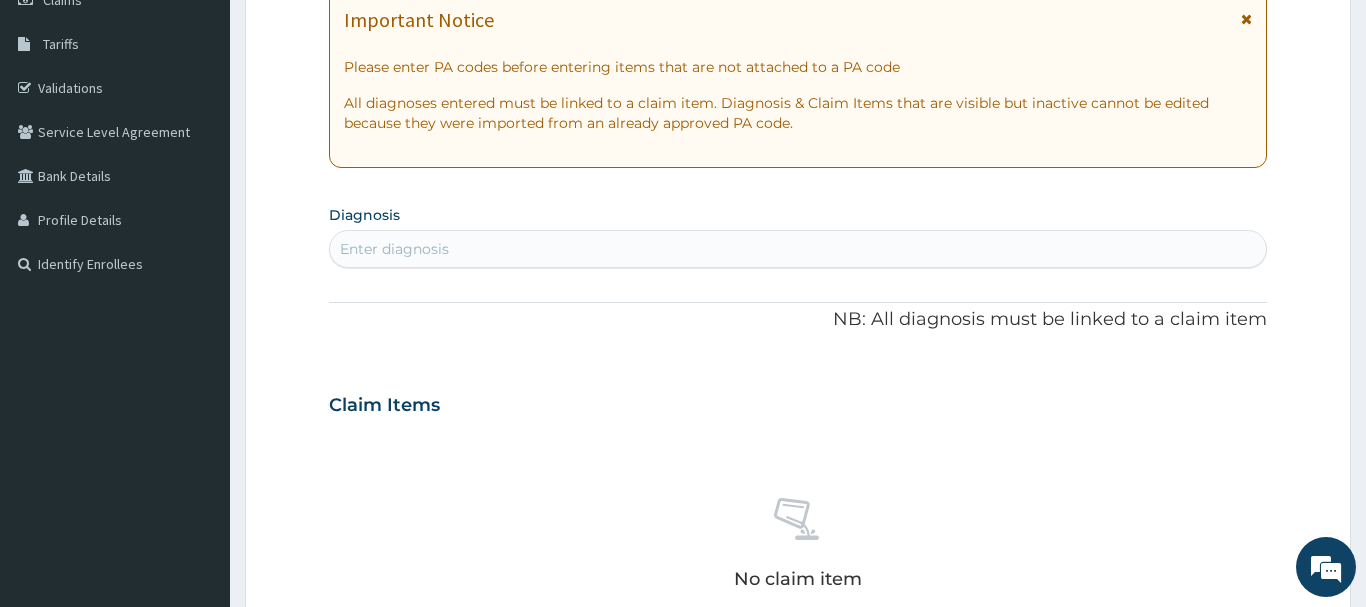 click on "Enter diagnosis" at bounding box center (394, 249) 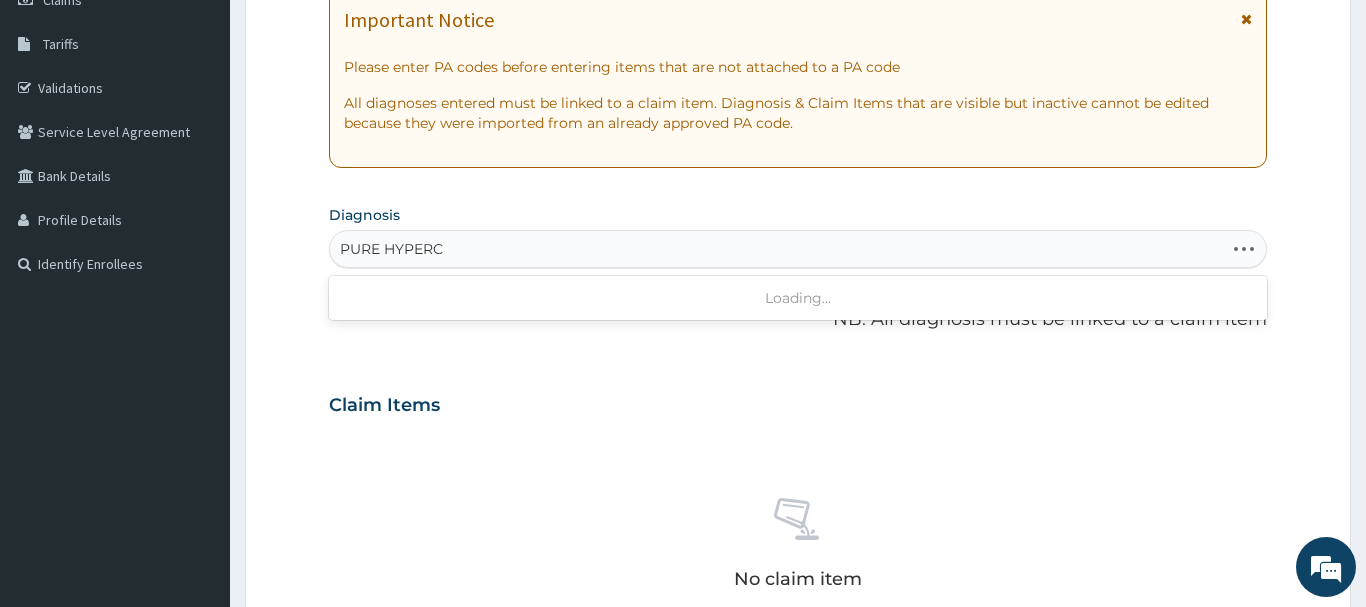 type on "PURE HYPERCH" 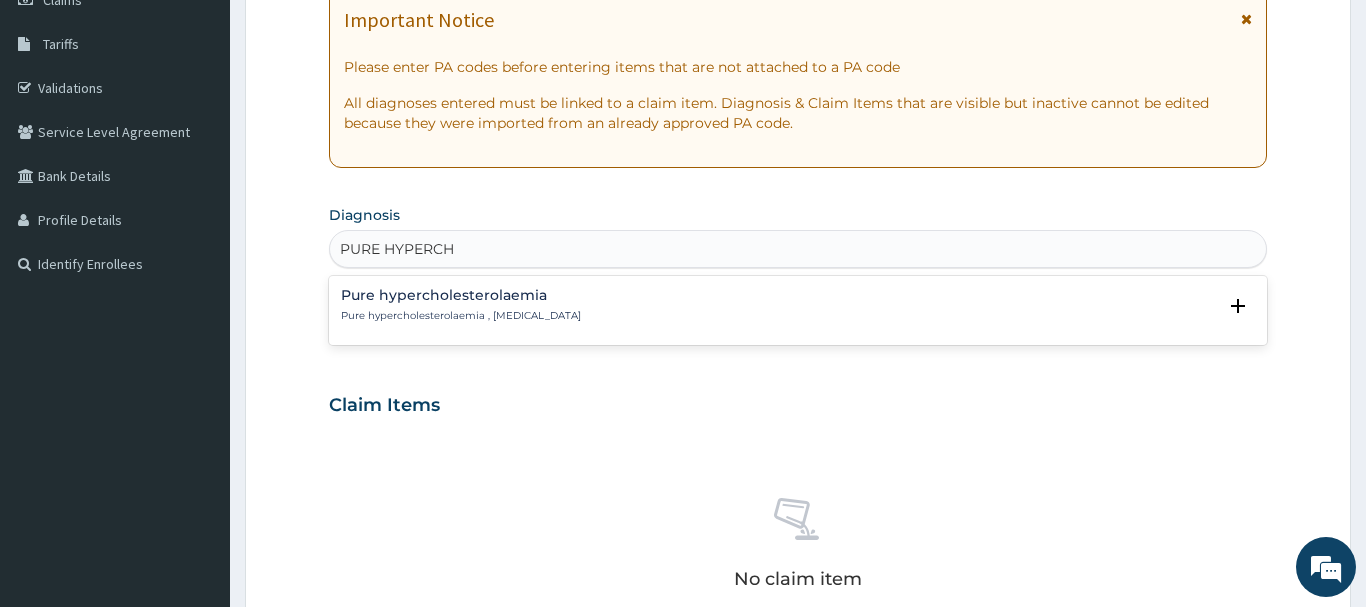 click on "Pure hypercholesterolaemia" at bounding box center (461, 295) 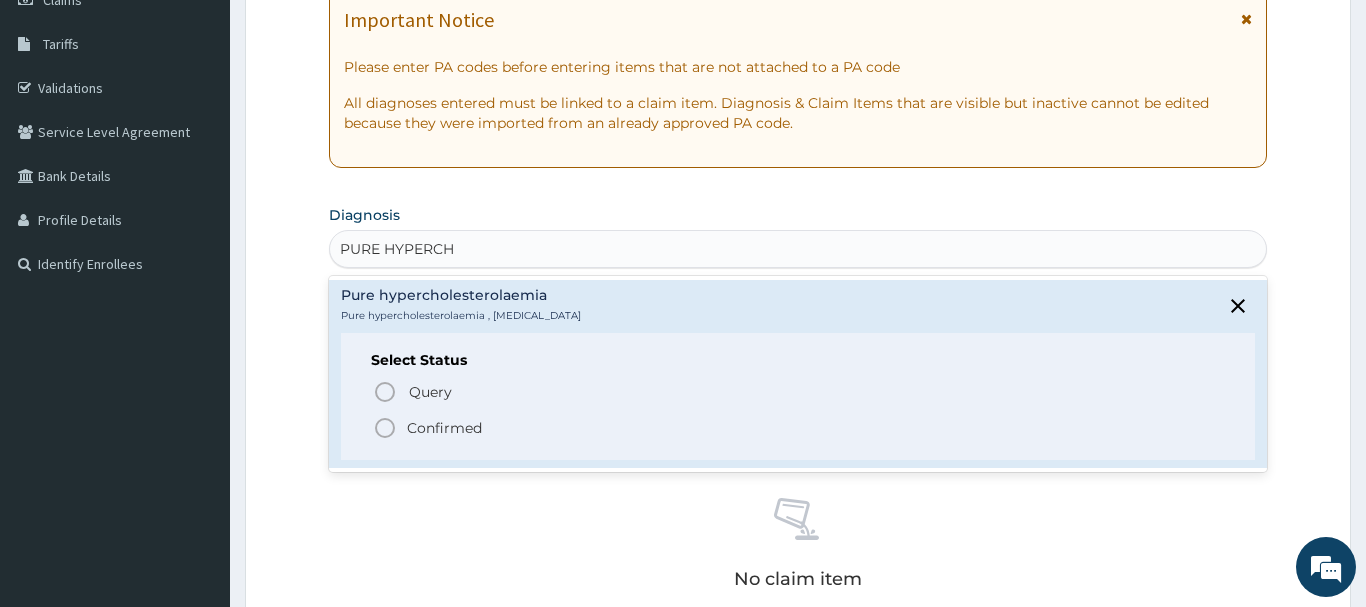 click 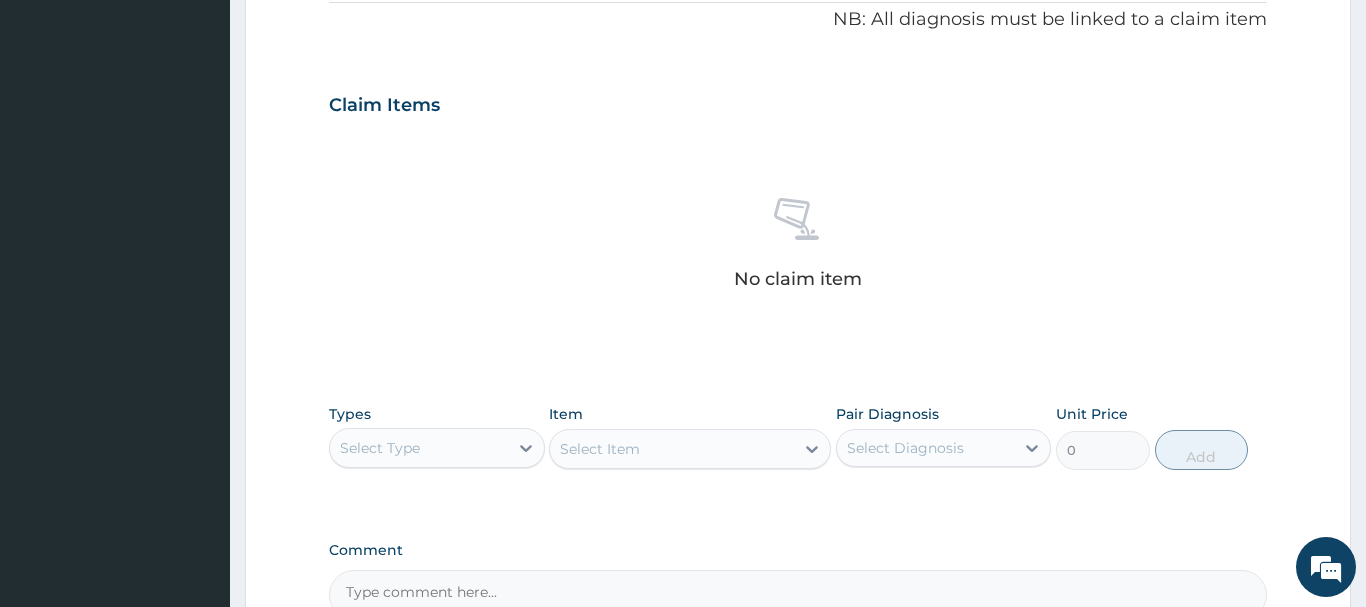 scroll, scrollTop: 835, scrollLeft: 0, axis: vertical 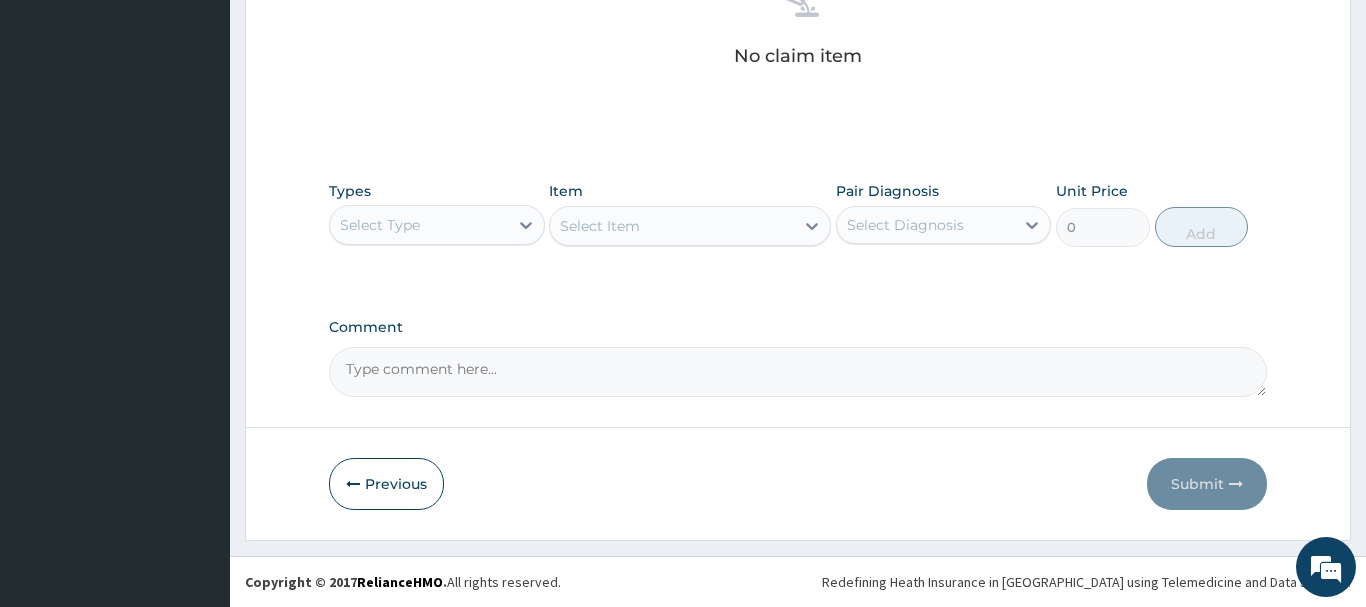 click on "Select Type" at bounding box center (419, 225) 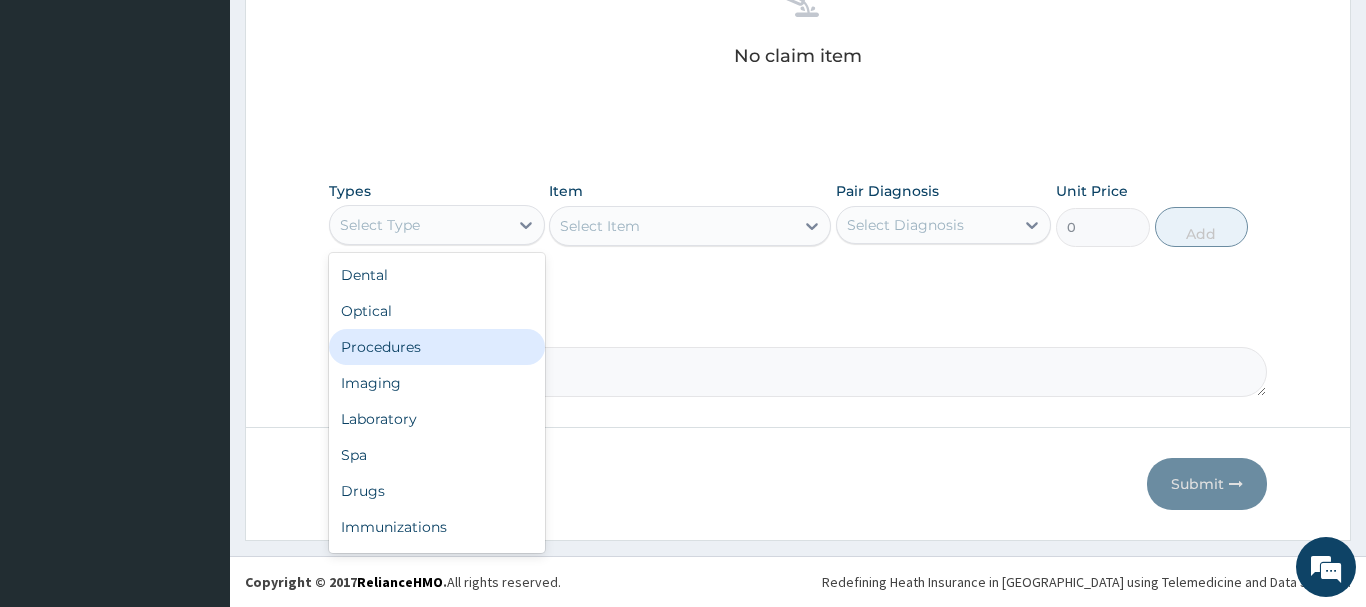click on "Procedures" at bounding box center [437, 347] 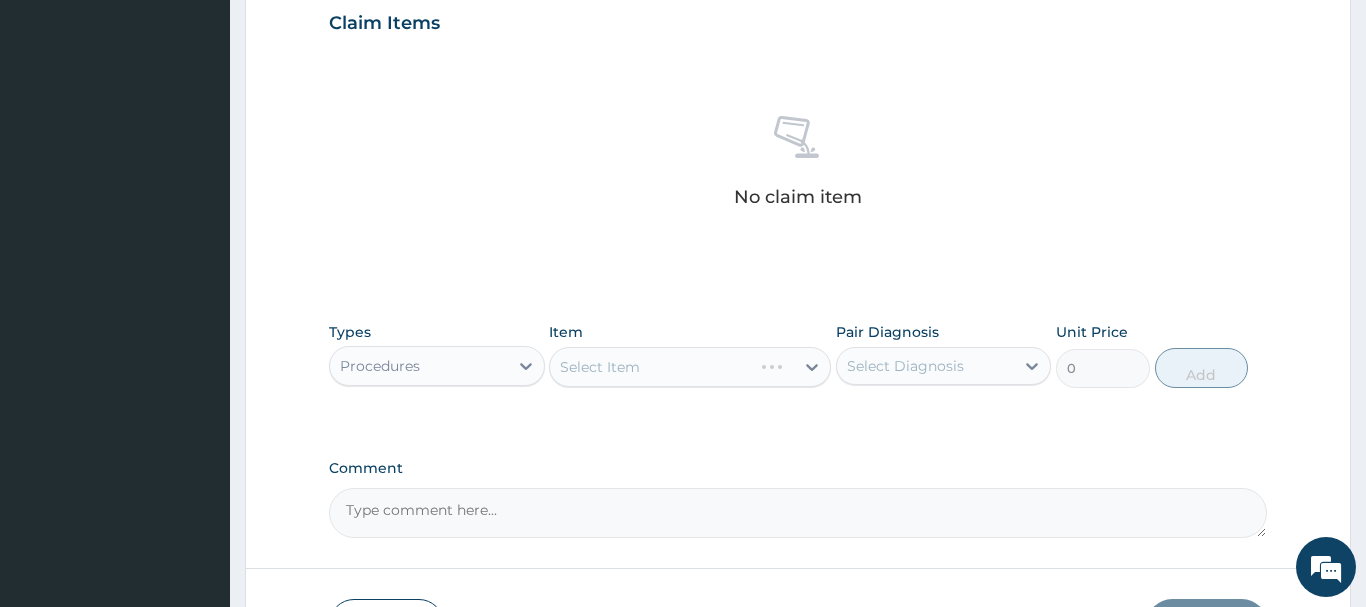 scroll, scrollTop: 835, scrollLeft: 0, axis: vertical 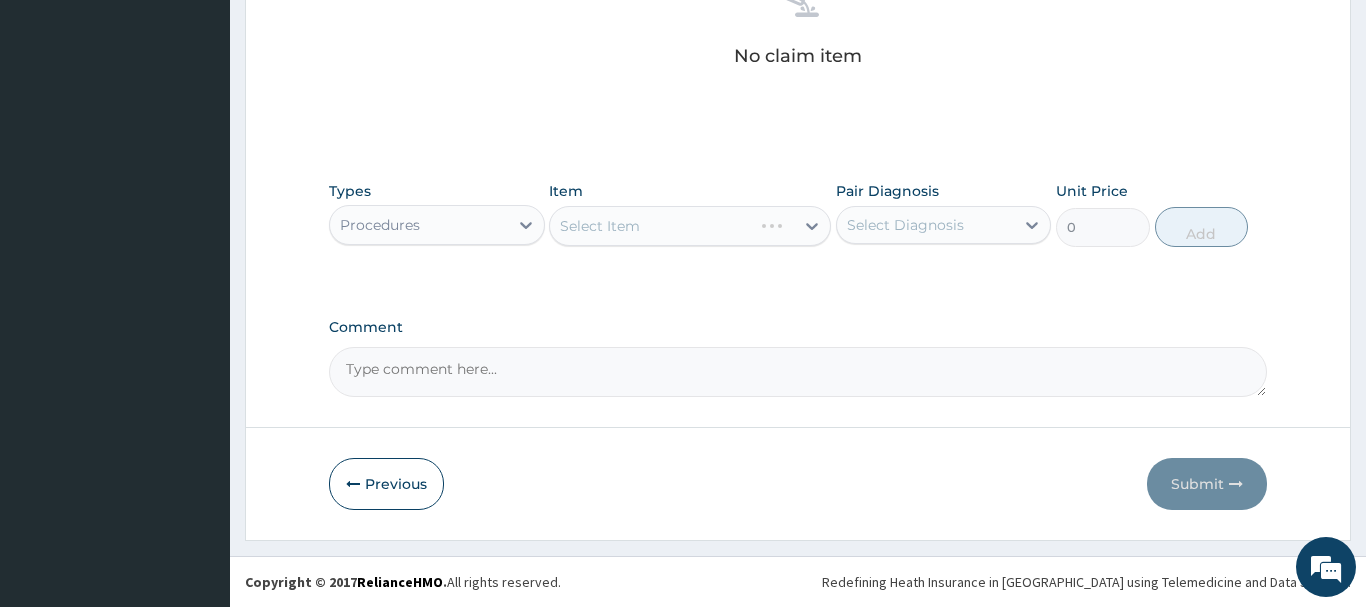 click on "Select Item" at bounding box center (690, 226) 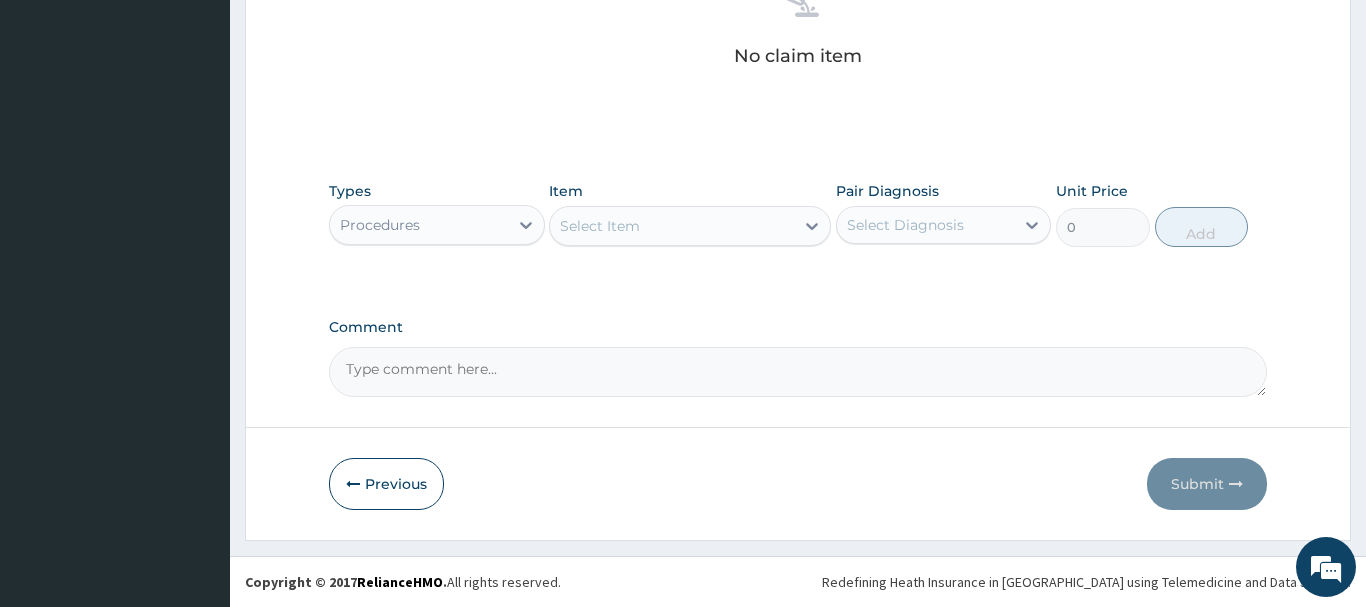 click on "Select Item" at bounding box center (672, 226) 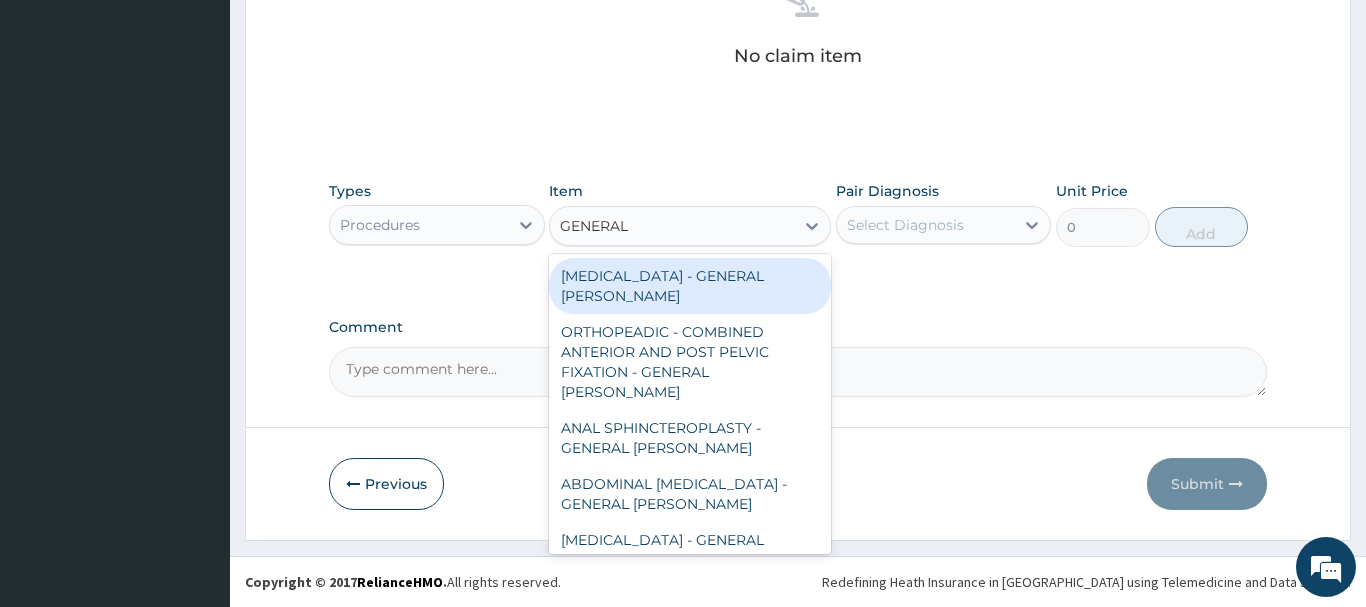 type on "GENERAL C" 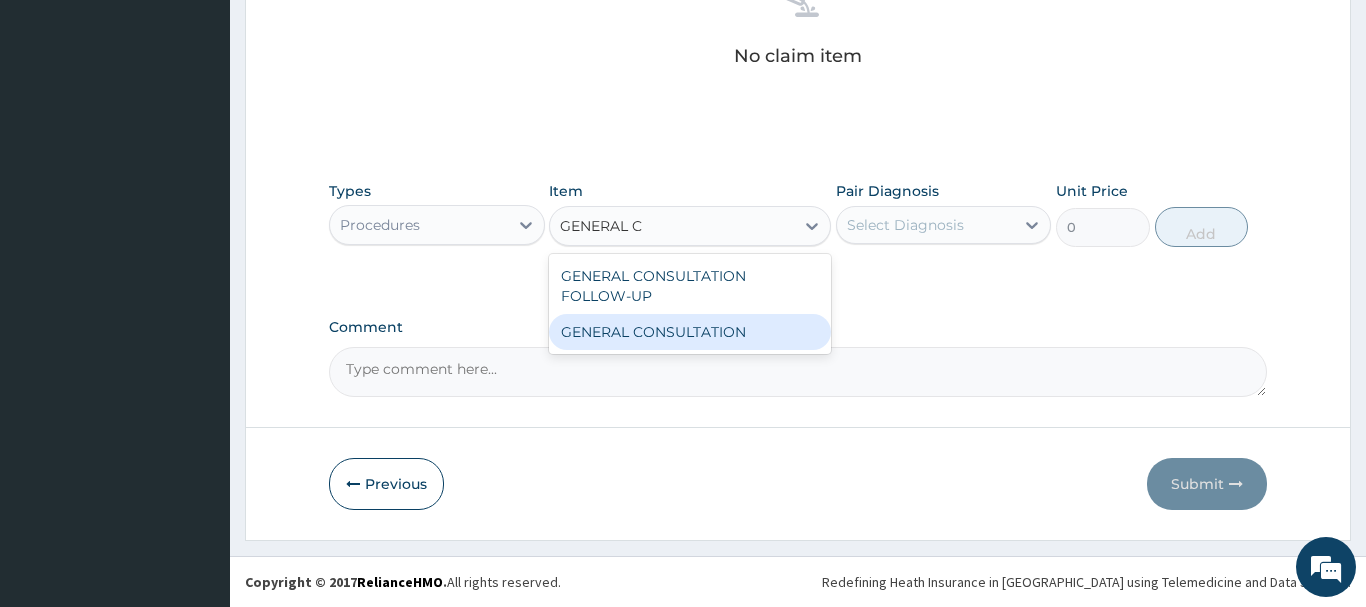 click on "GENERAL CONSULTATION" at bounding box center [690, 332] 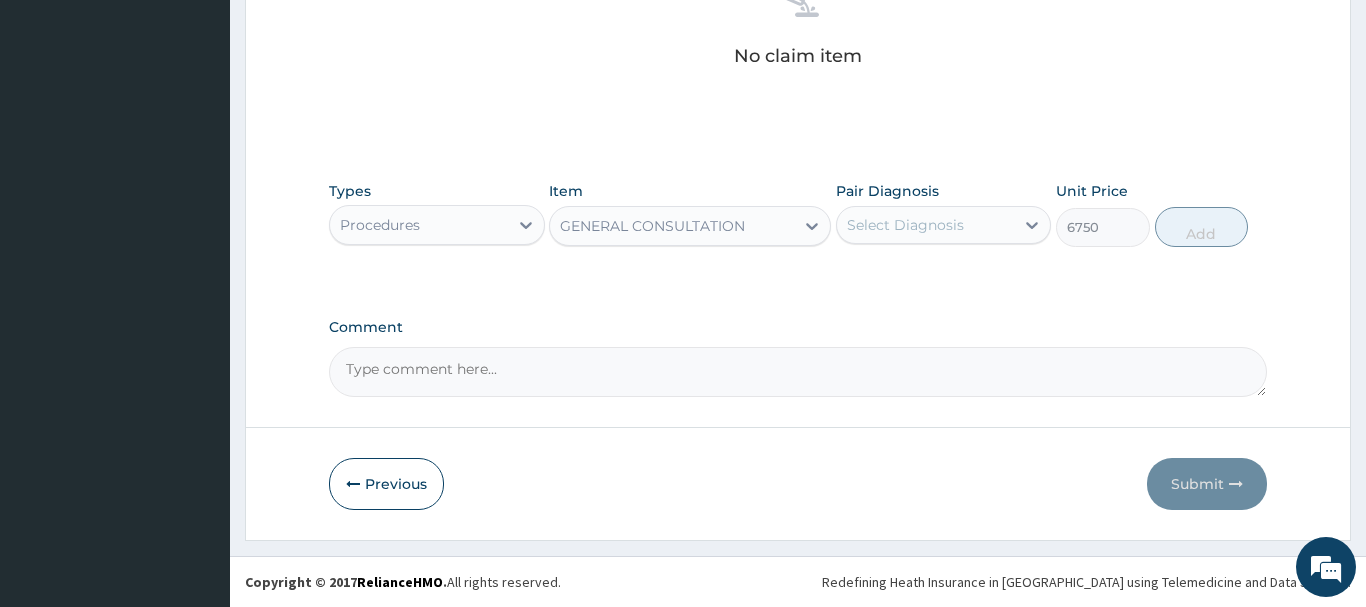 click on "Select Diagnosis" at bounding box center [905, 225] 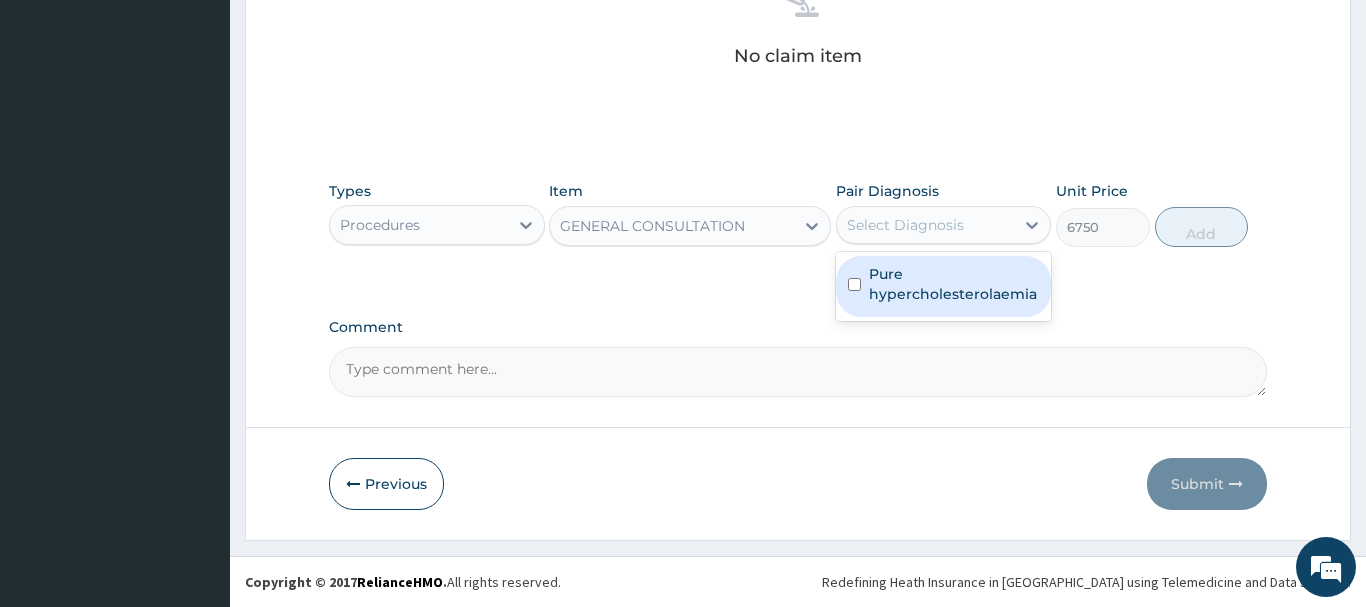 click on "Pure hypercholesterolaemia" at bounding box center (954, 284) 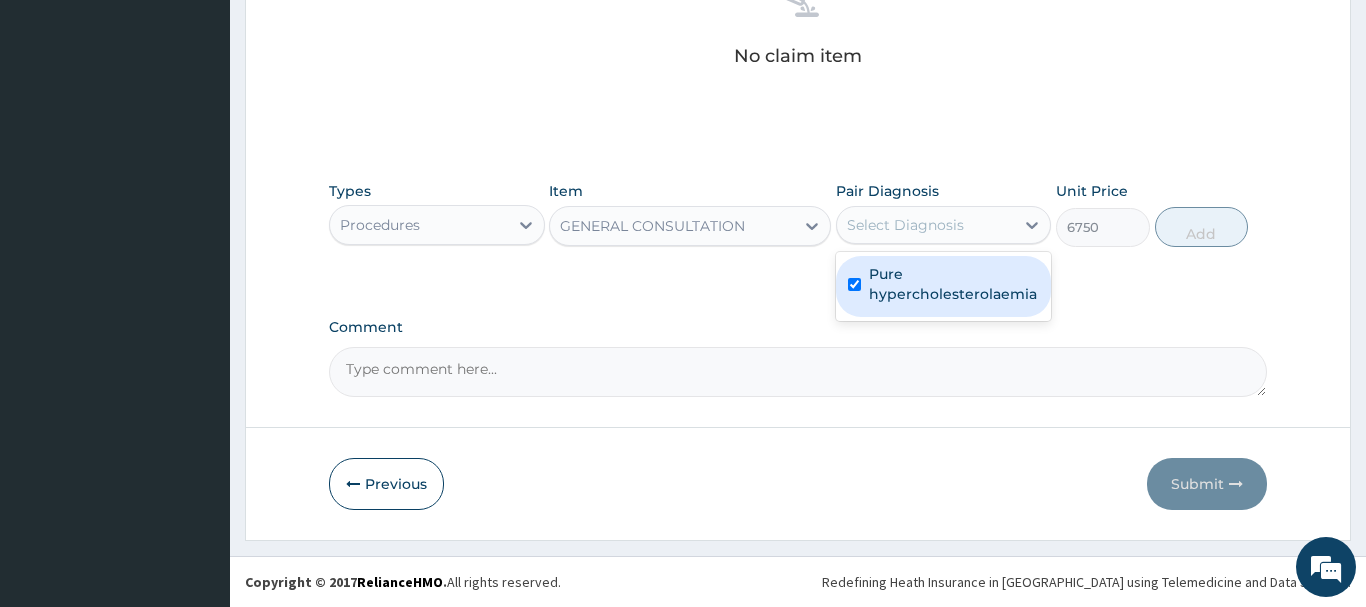 checkbox on "true" 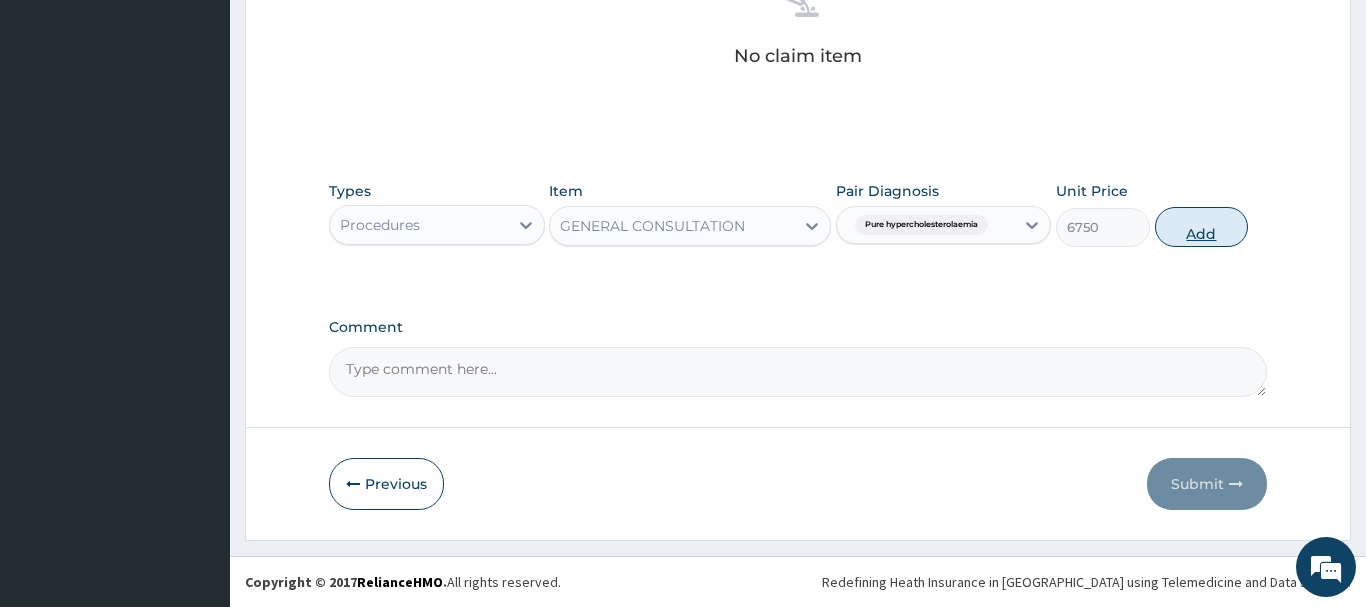 click on "Add" at bounding box center (1202, 227) 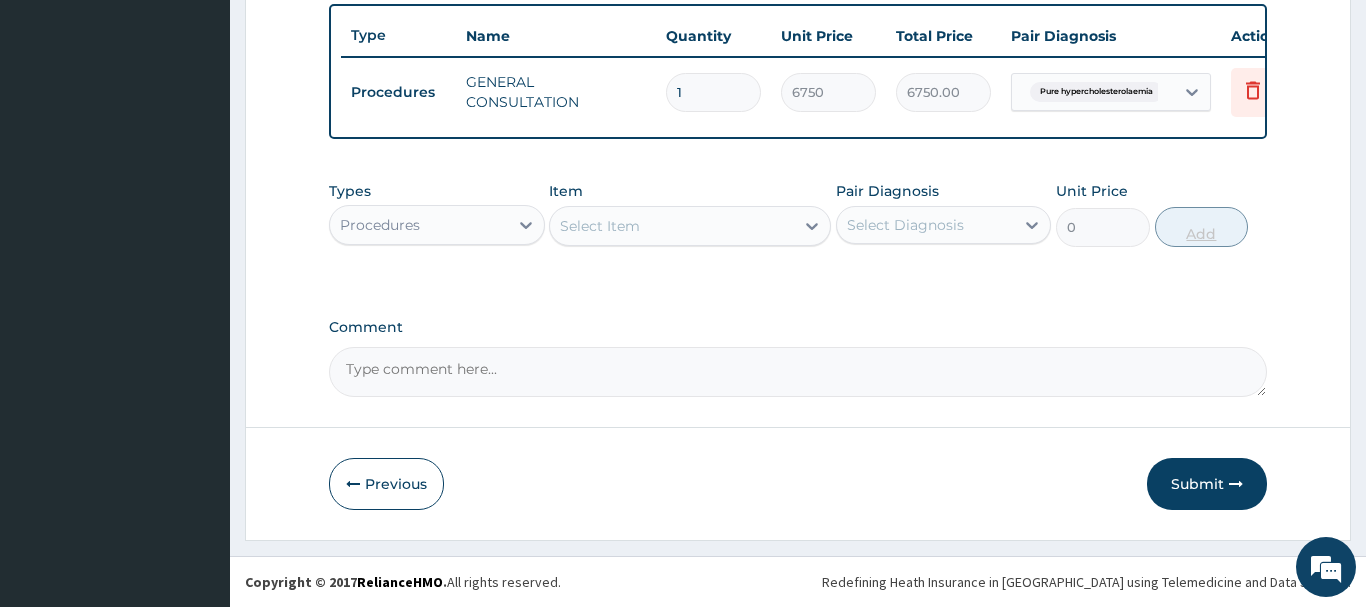 scroll, scrollTop: 740, scrollLeft: 0, axis: vertical 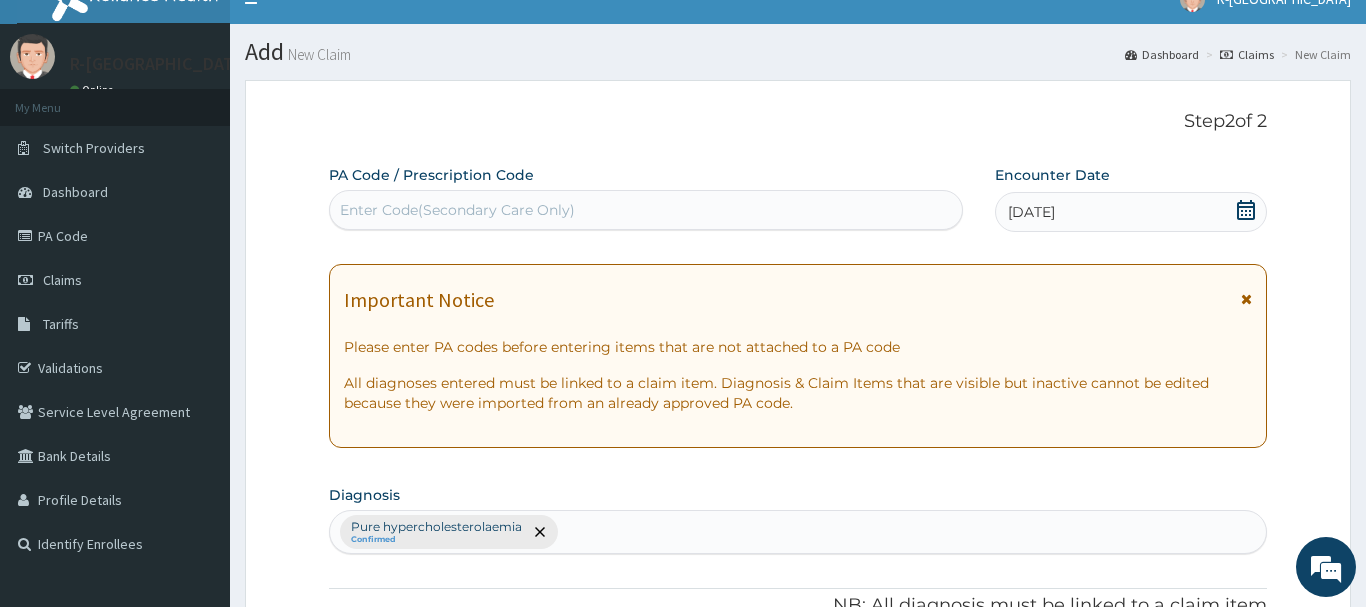 drag, startPoint x: 378, startPoint y: 195, endPoint x: 372, endPoint y: 215, distance: 20.880613 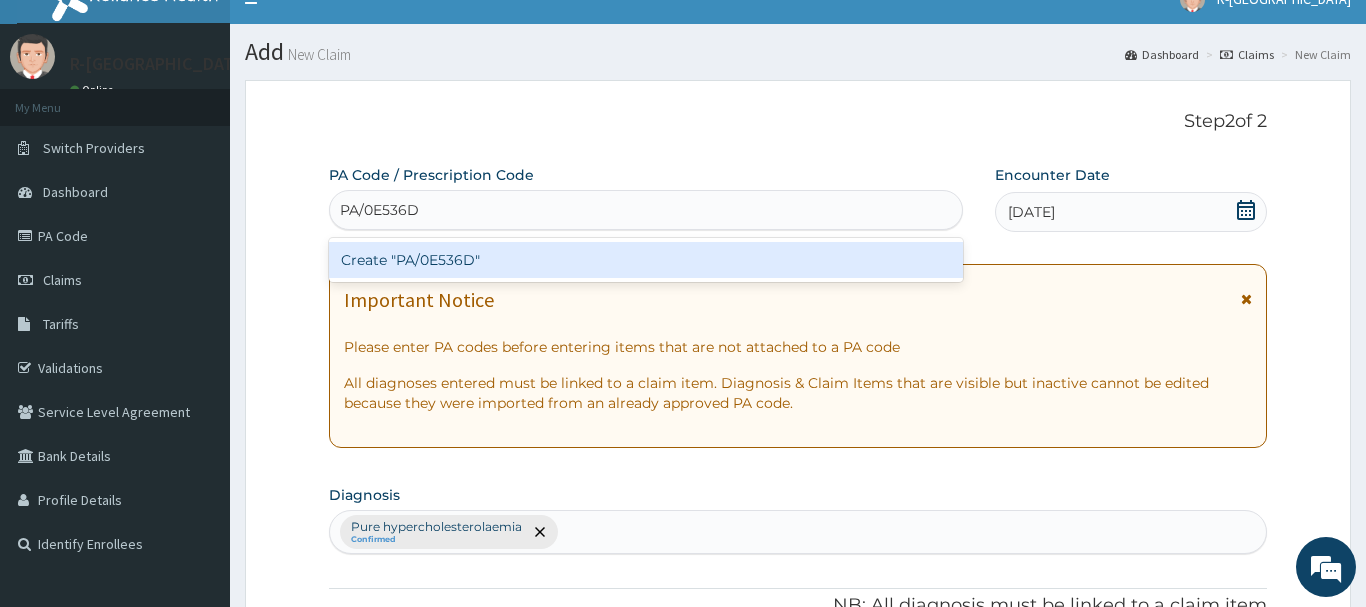 click on "Create "PA/0E536D"" at bounding box center [646, 260] 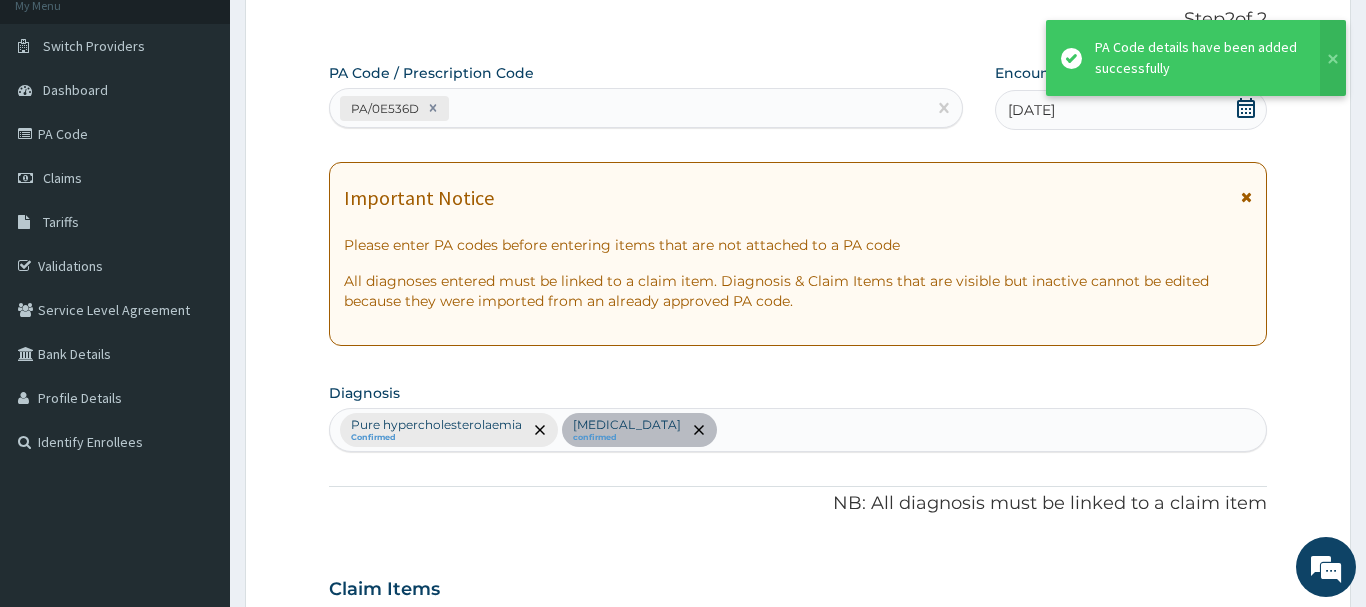 scroll, scrollTop: 678, scrollLeft: 0, axis: vertical 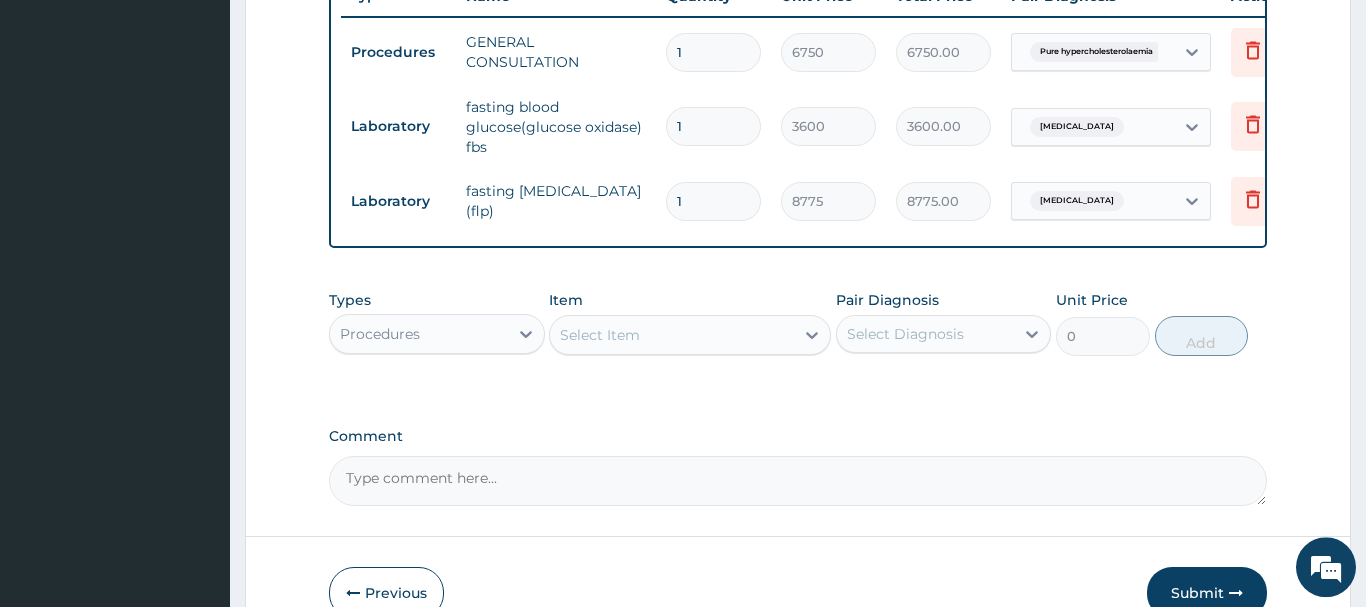 click on "Procedures" at bounding box center [419, 334] 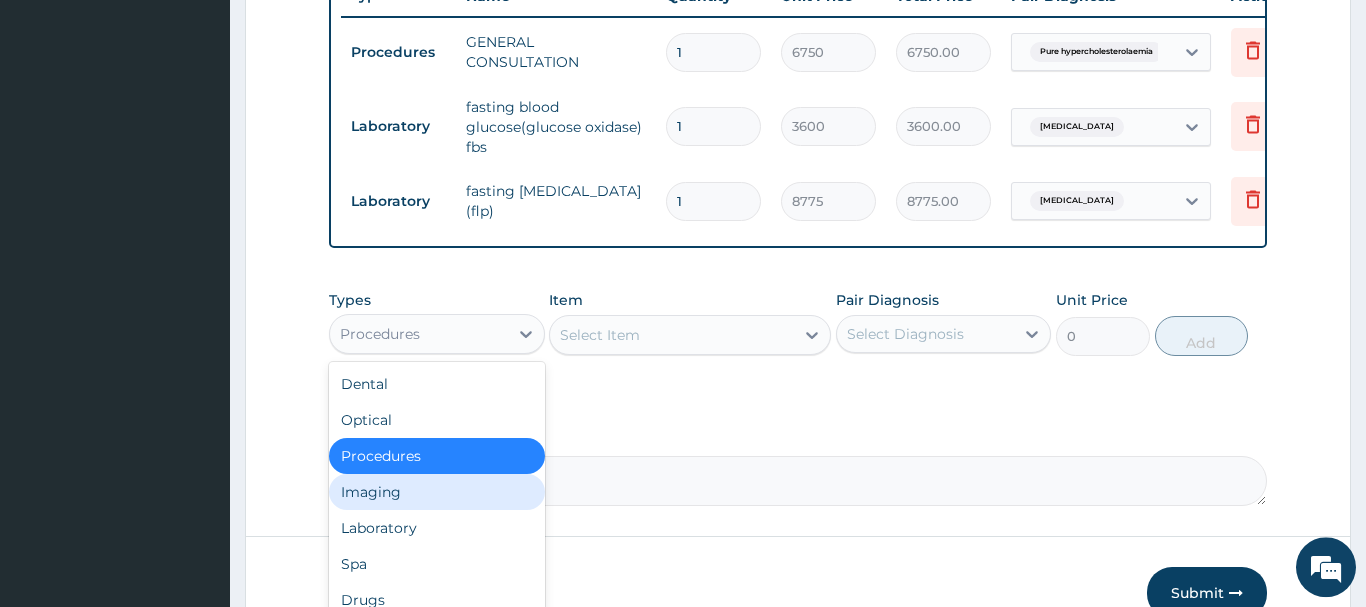 scroll, scrollTop: 68, scrollLeft: 0, axis: vertical 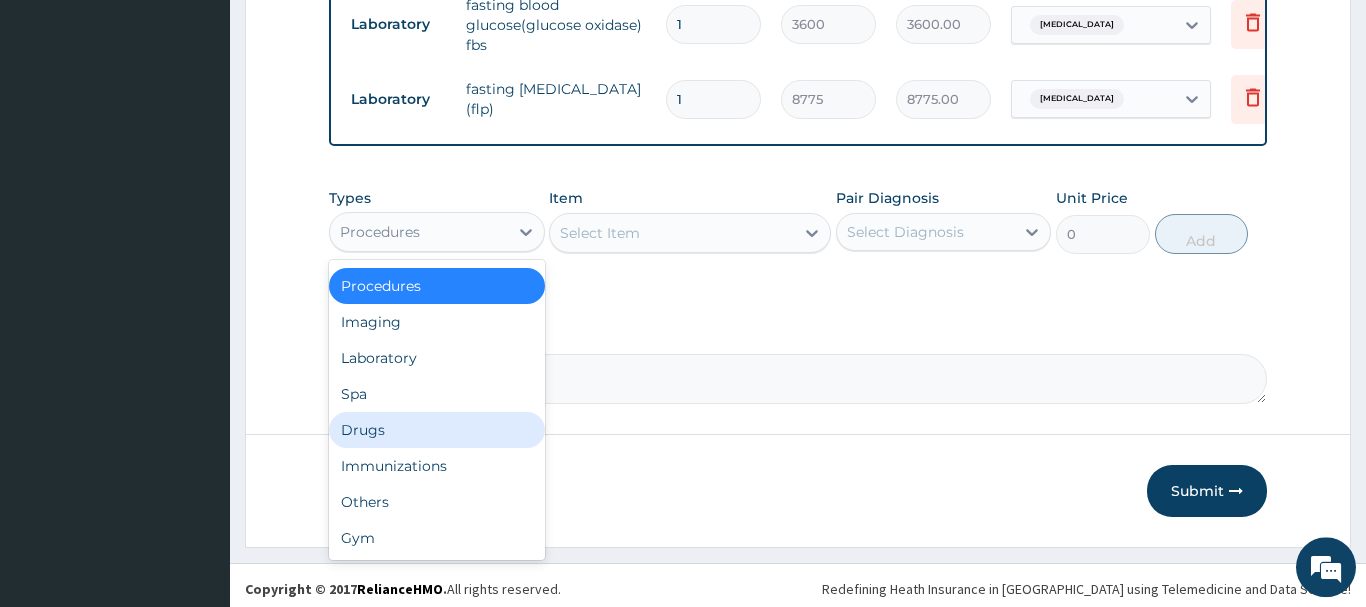 click on "Drugs" at bounding box center [437, 430] 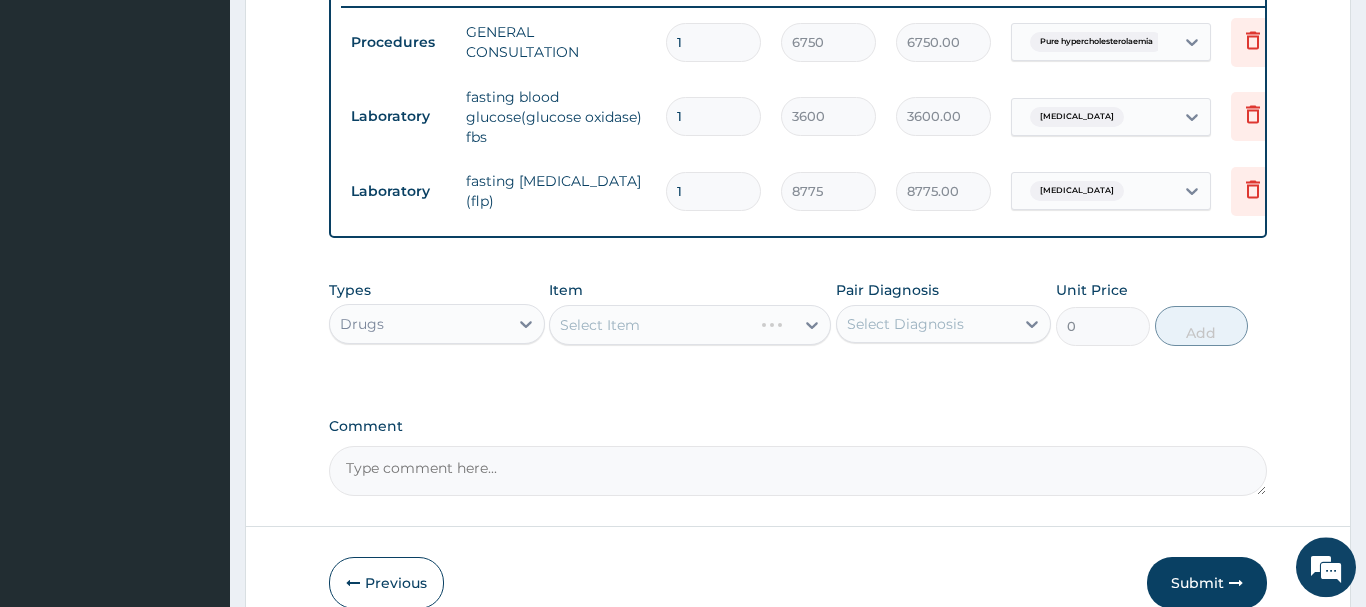 scroll, scrollTop: 889, scrollLeft: 0, axis: vertical 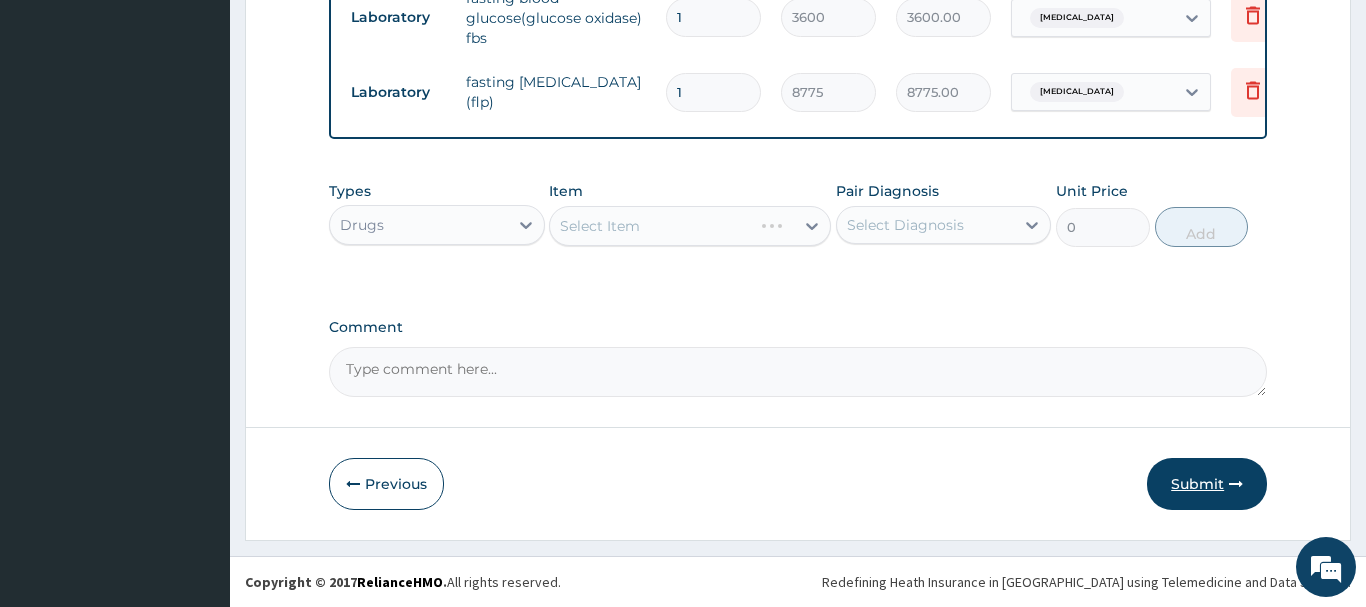 drag, startPoint x: 1212, startPoint y: 478, endPoint x: 1197, endPoint y: 467, distance: 18.601076 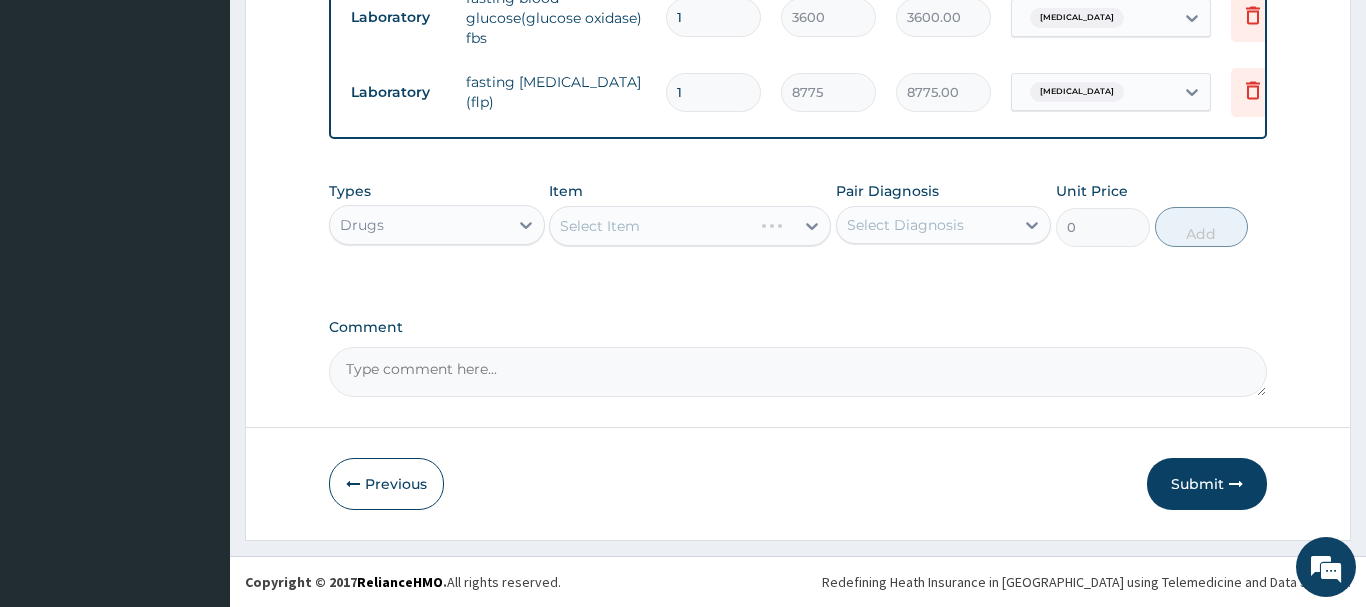 click on "Submit" at bounding box center (1207, 484) 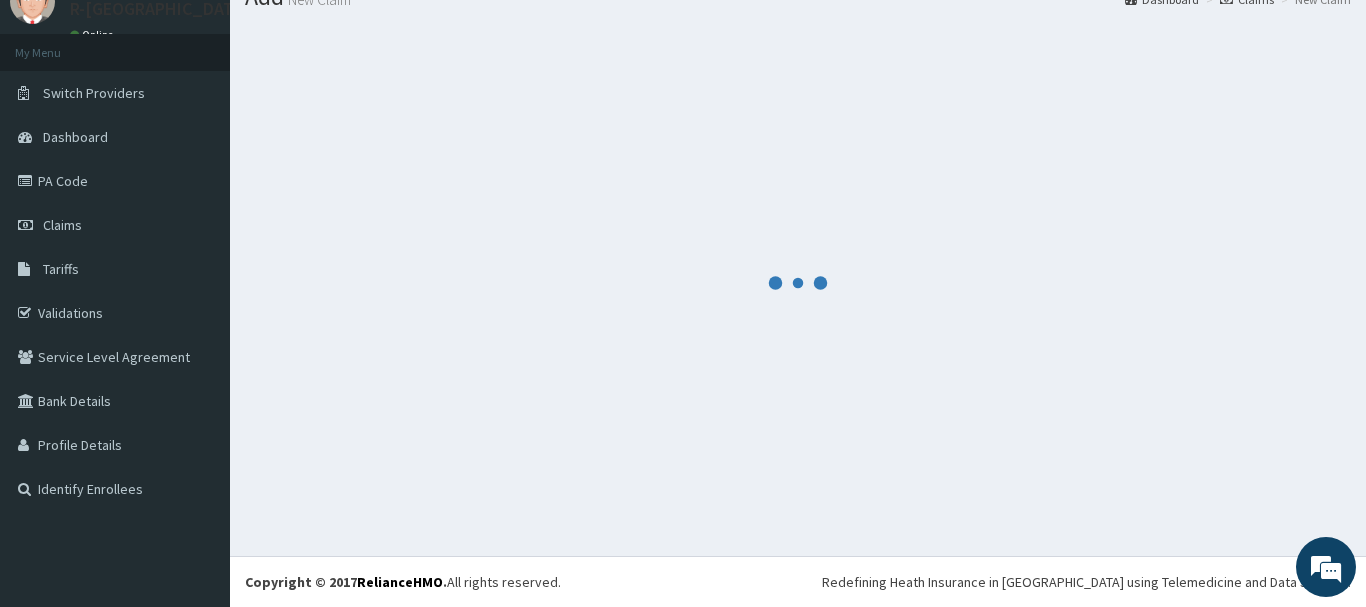 scroll, scrollTop: 81, scrollLeft: 0, axis: vertical 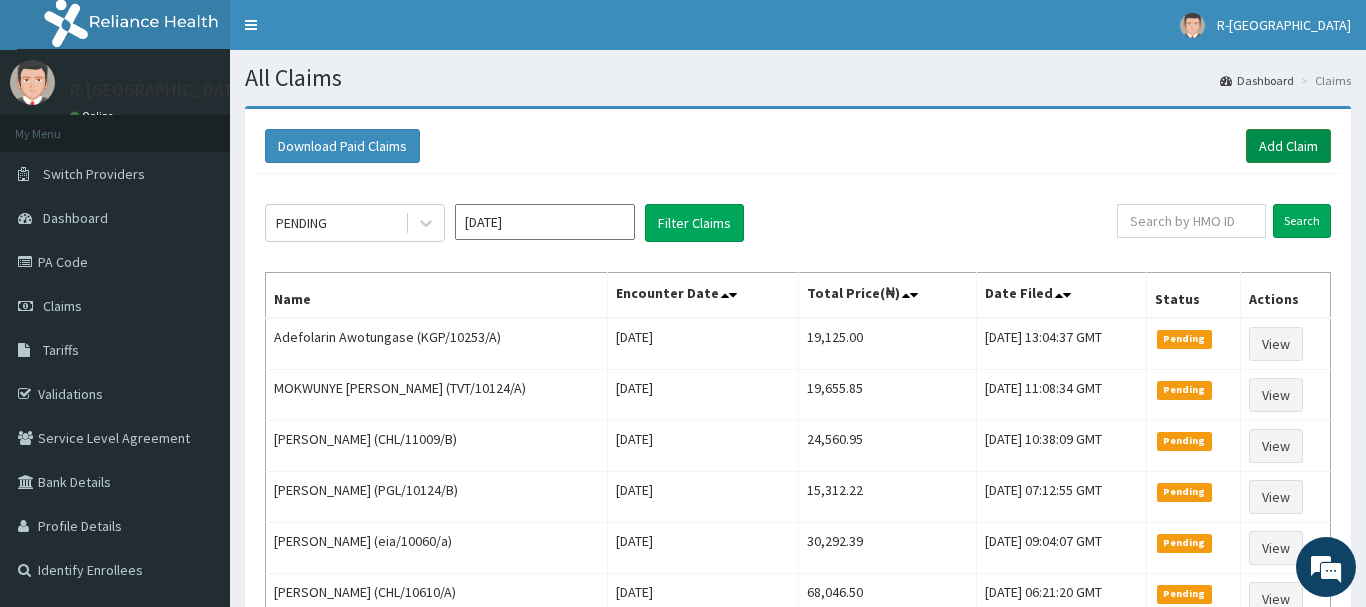 click on "Add Claim" at bounding box center (1288, 146) 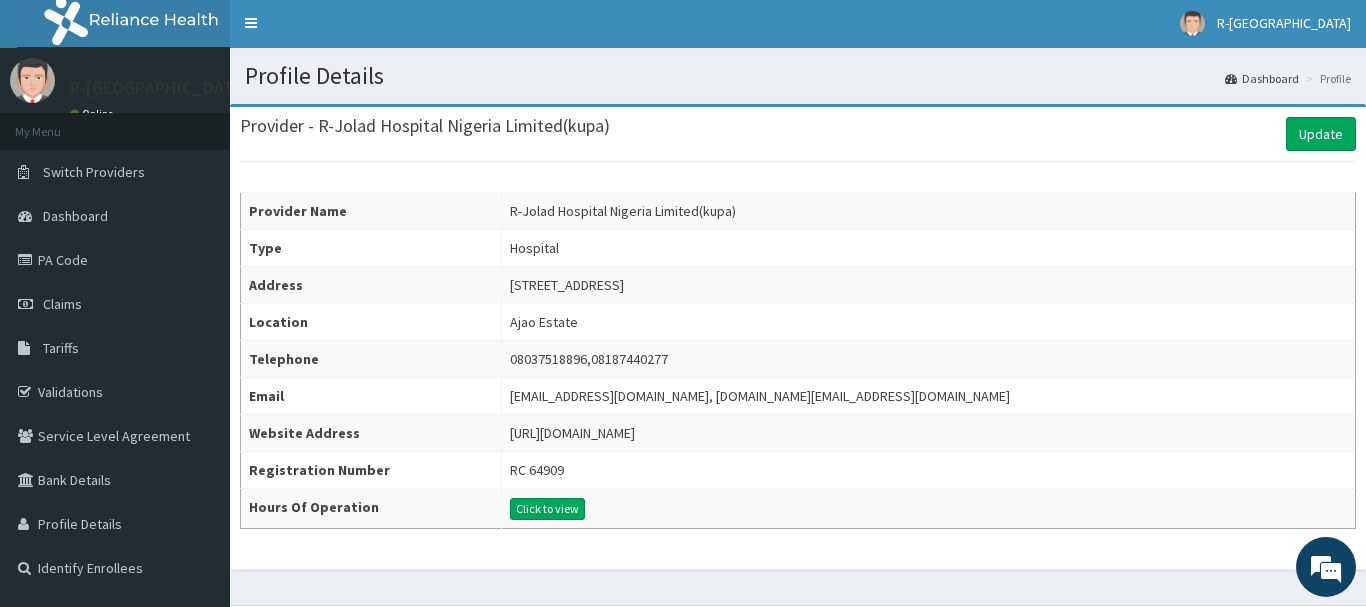 scroll, scrollTop: 0, scrollLeft: 0, axis: both 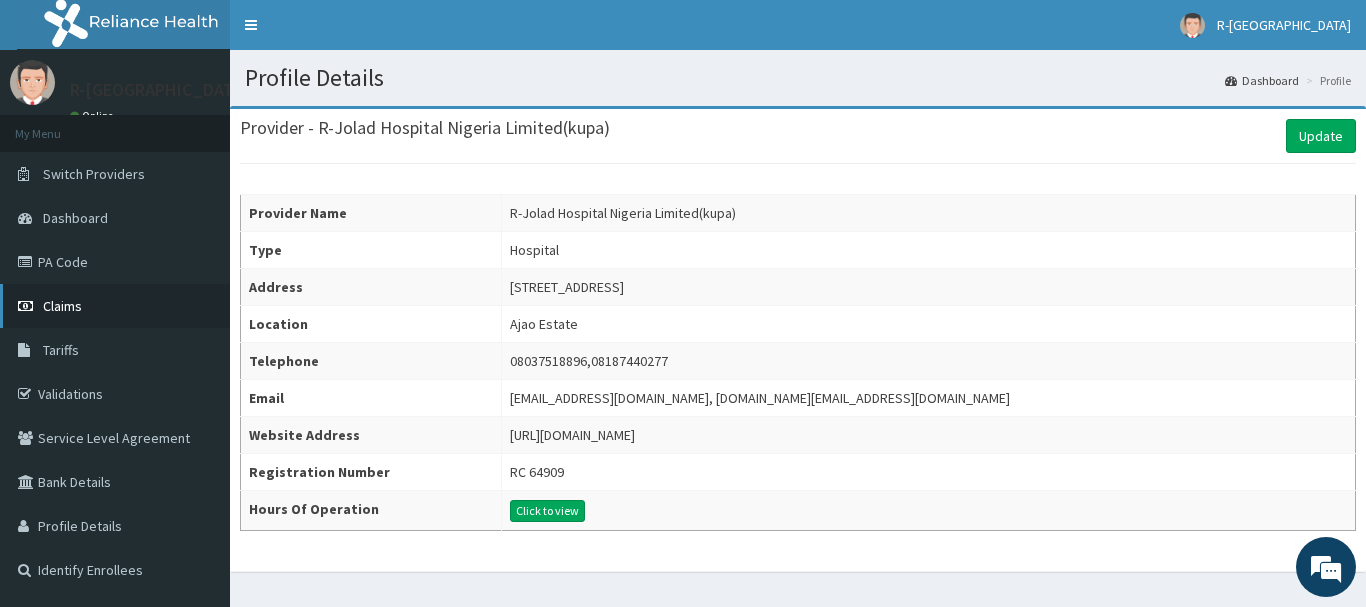 click on "Claims" at bounding box center [62, 306] 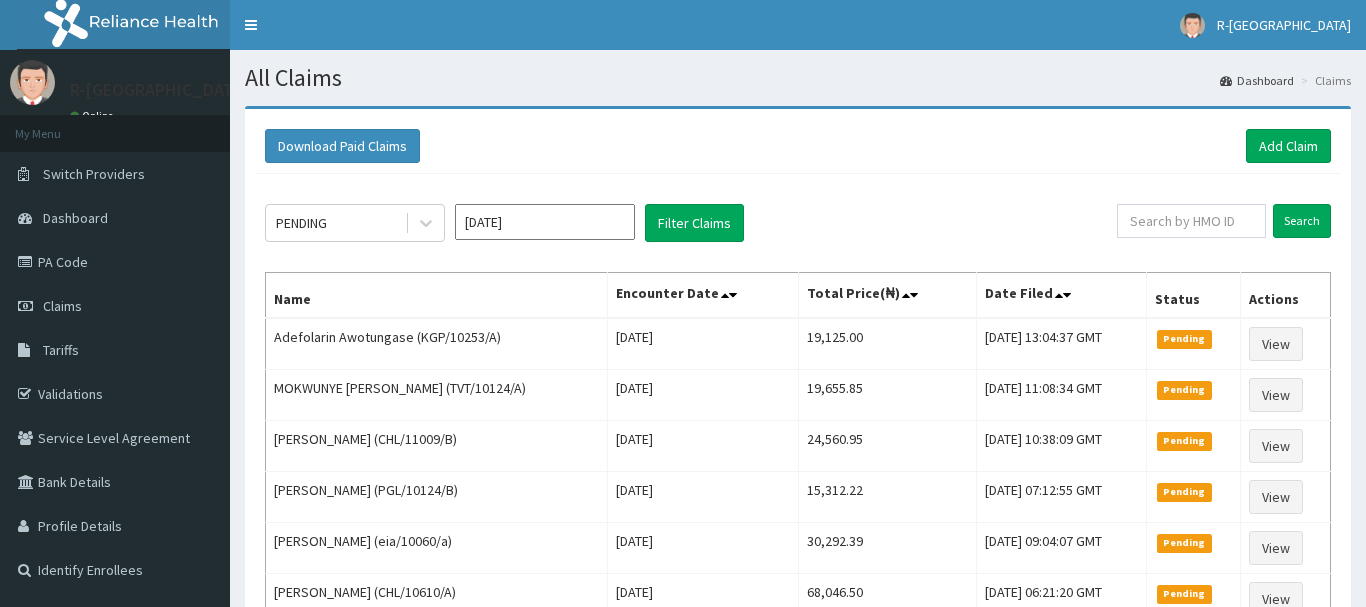 scroll, scrollTop: 0, scrollLeft: 0, axis: both 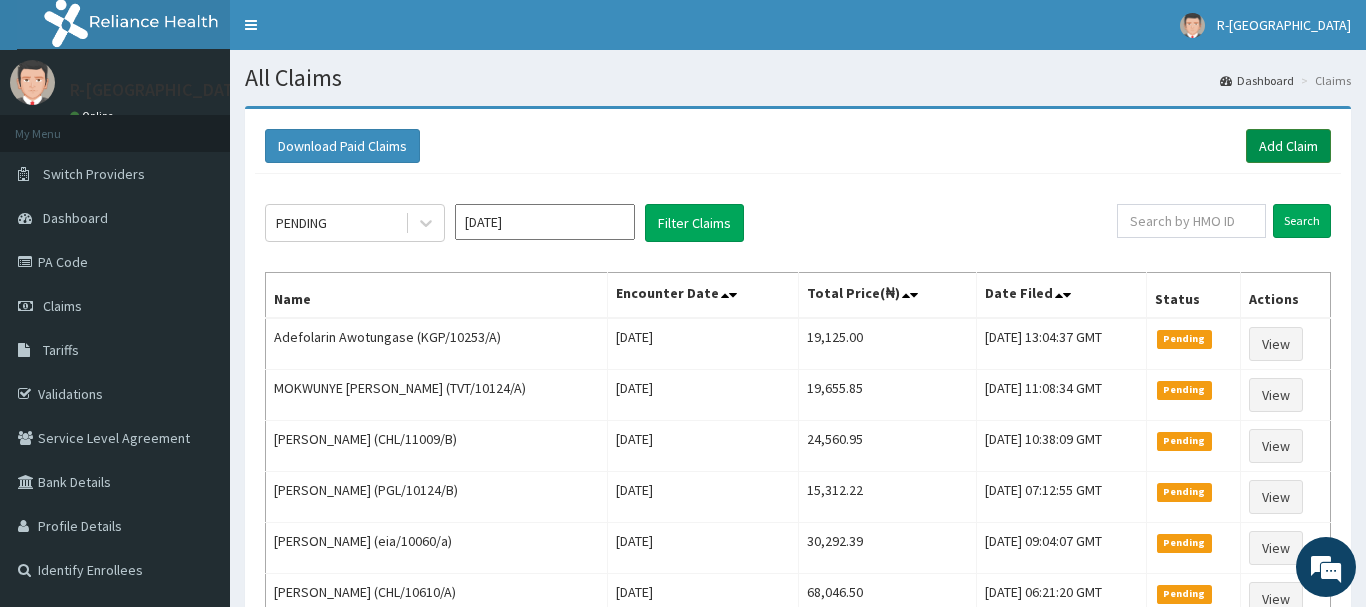 click on "Add Claim" at bounding box center (1288, 146) 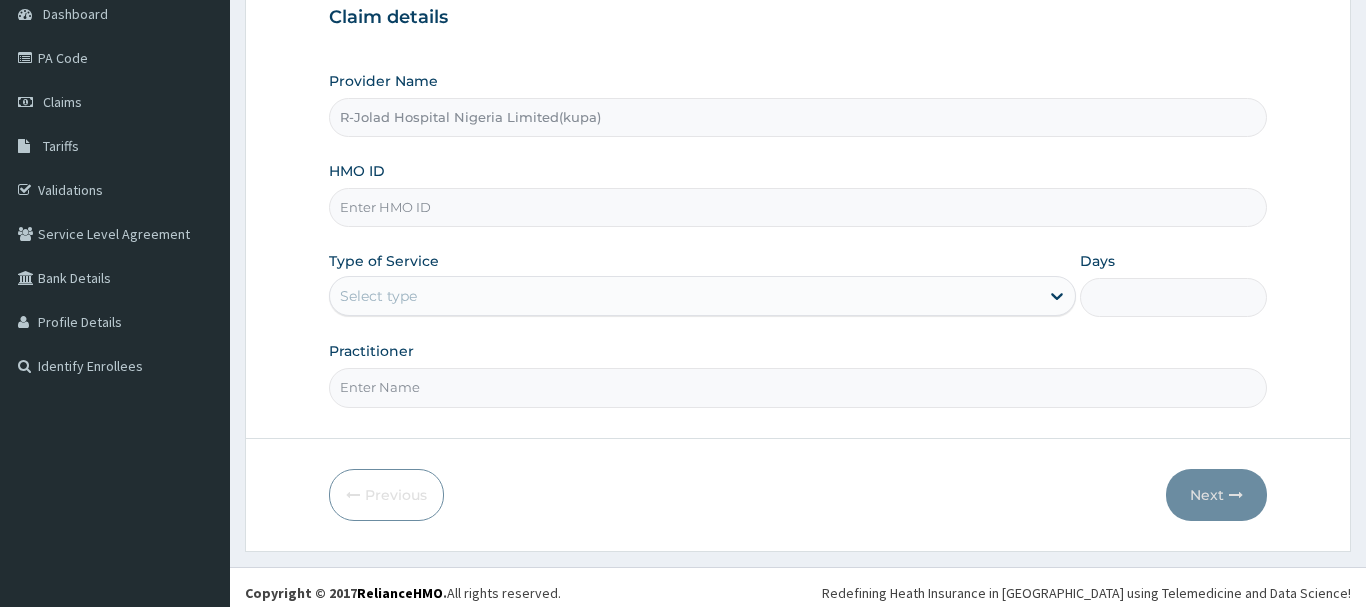 scroll, scrollTop: 204, scrollLeft: 0, axis: vertical 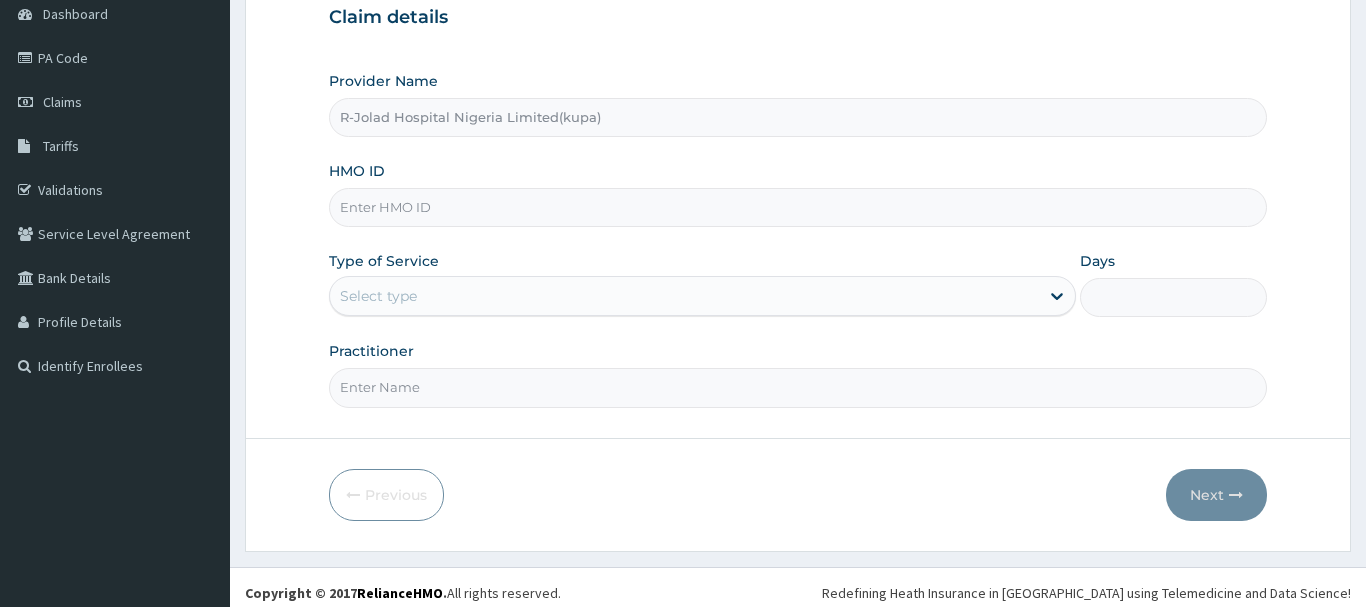 click on "HMO ID" at bounding box center [798, 207] 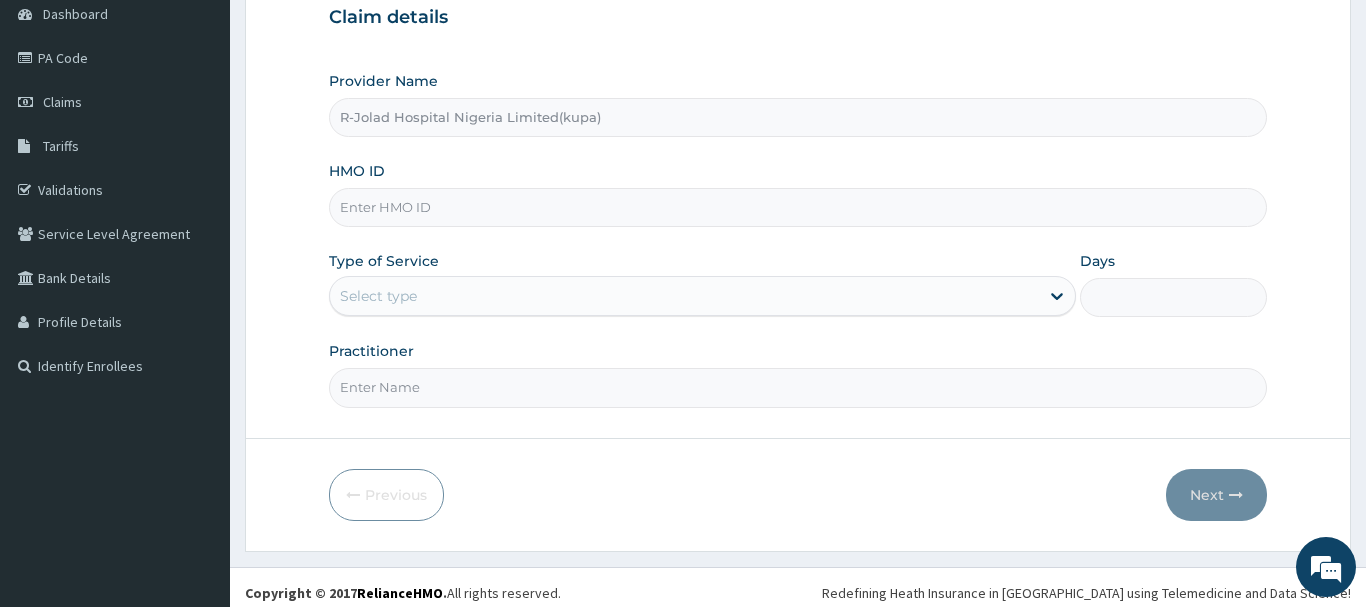 paste on "CHL/10553/F" 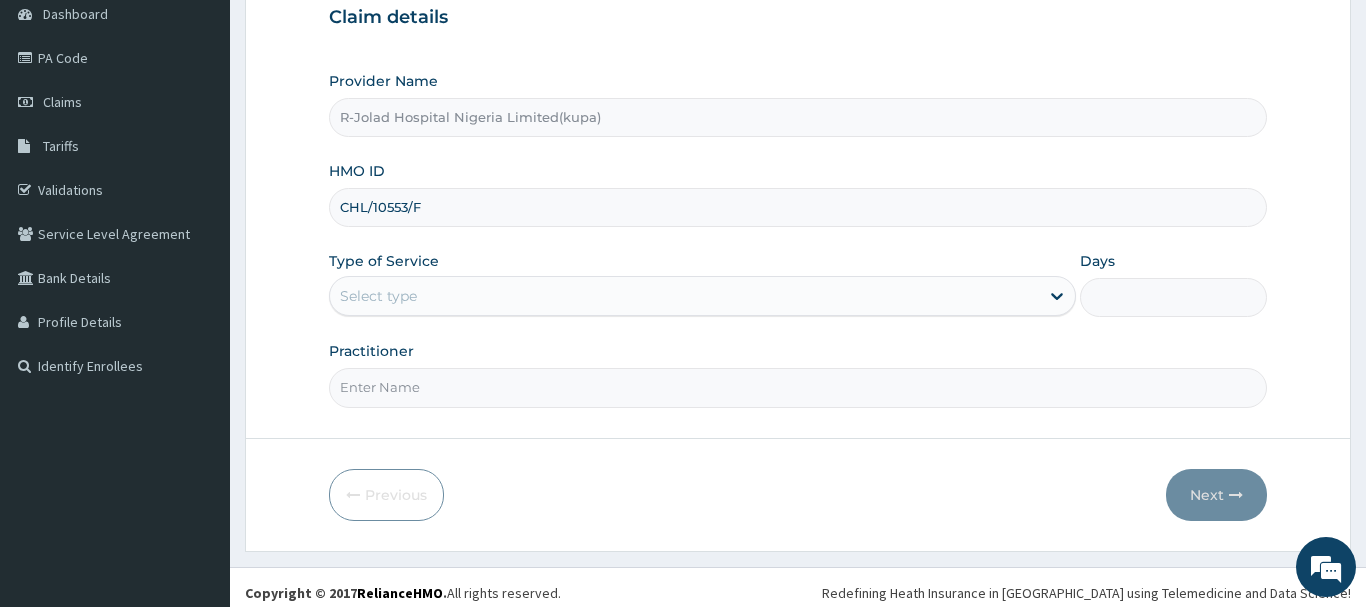 type on "CHL/10553/F" 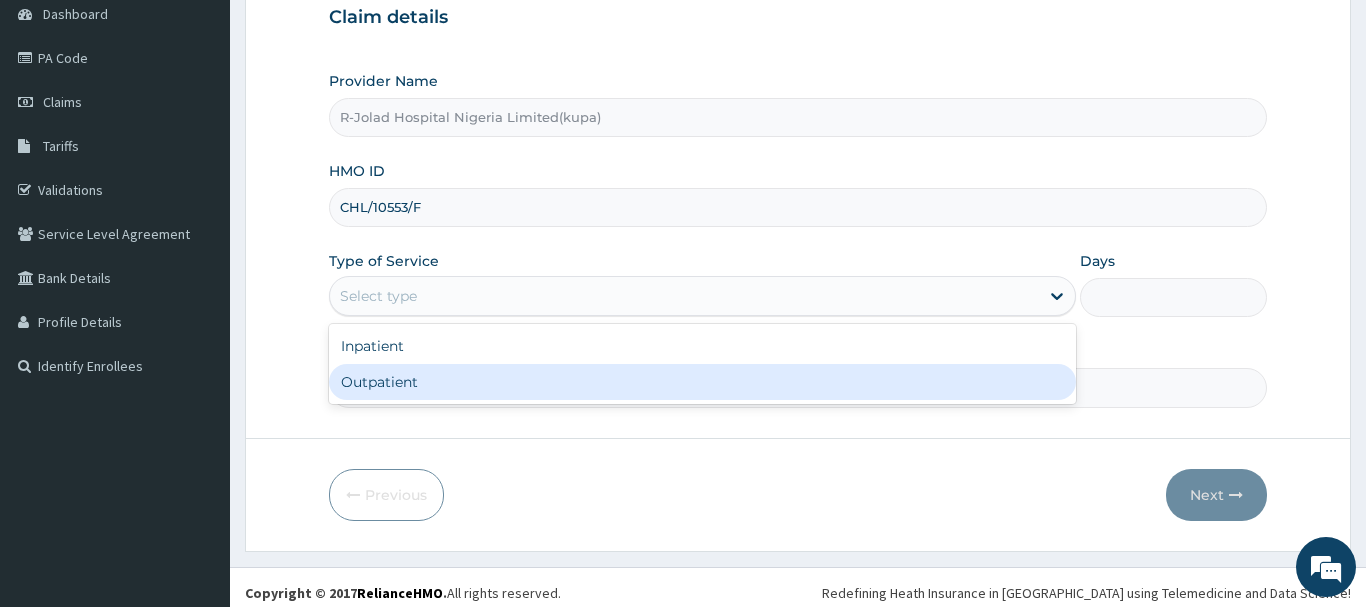 click on "Outpatient" at bounding box center [703, 382] 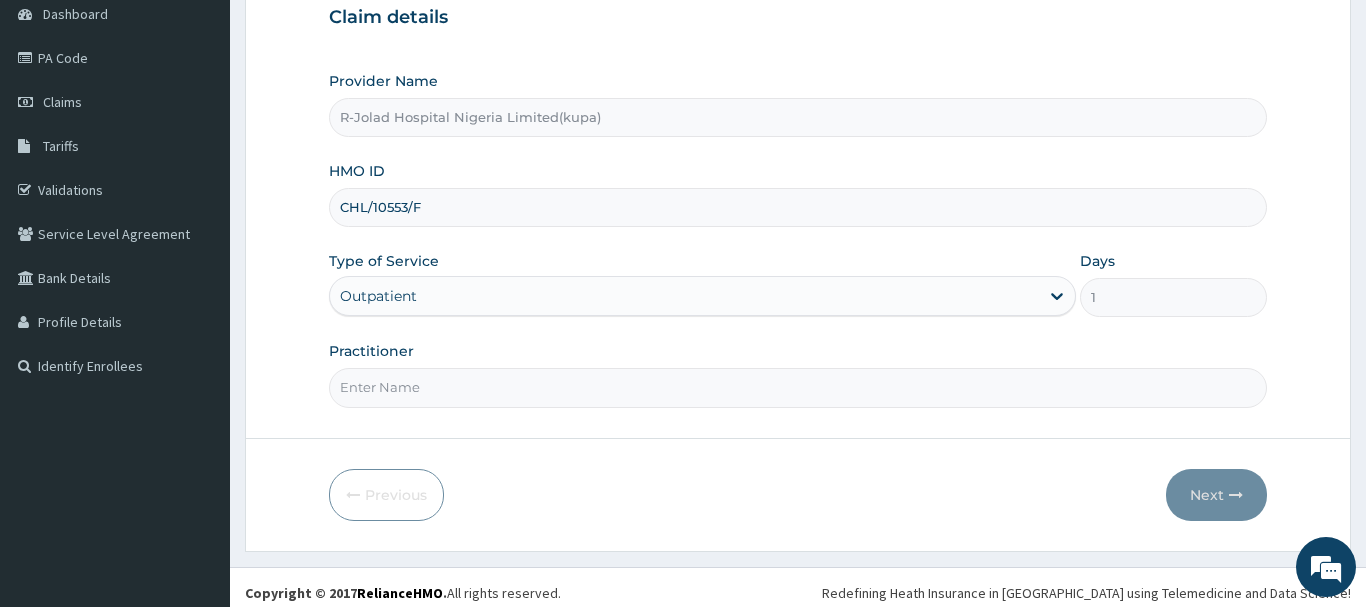 scroll, scrollTop: 215, scrollLeft: 0, axis: vertical 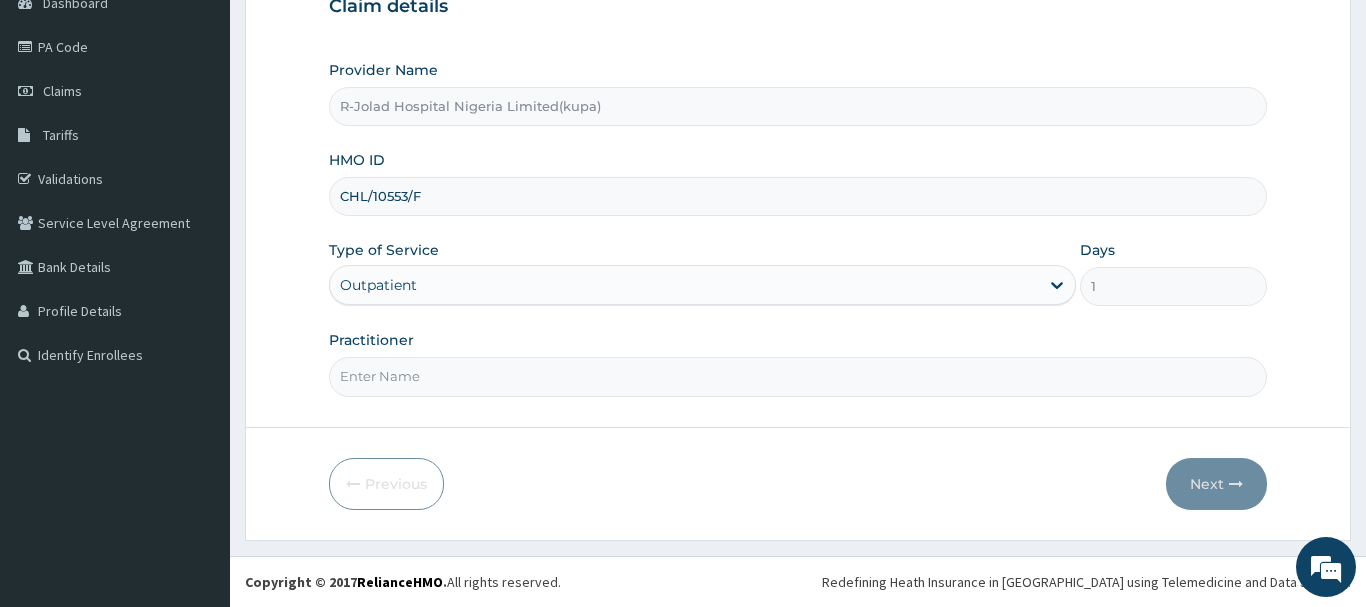 click on "Practitioner" at bounding box center (798, 376) 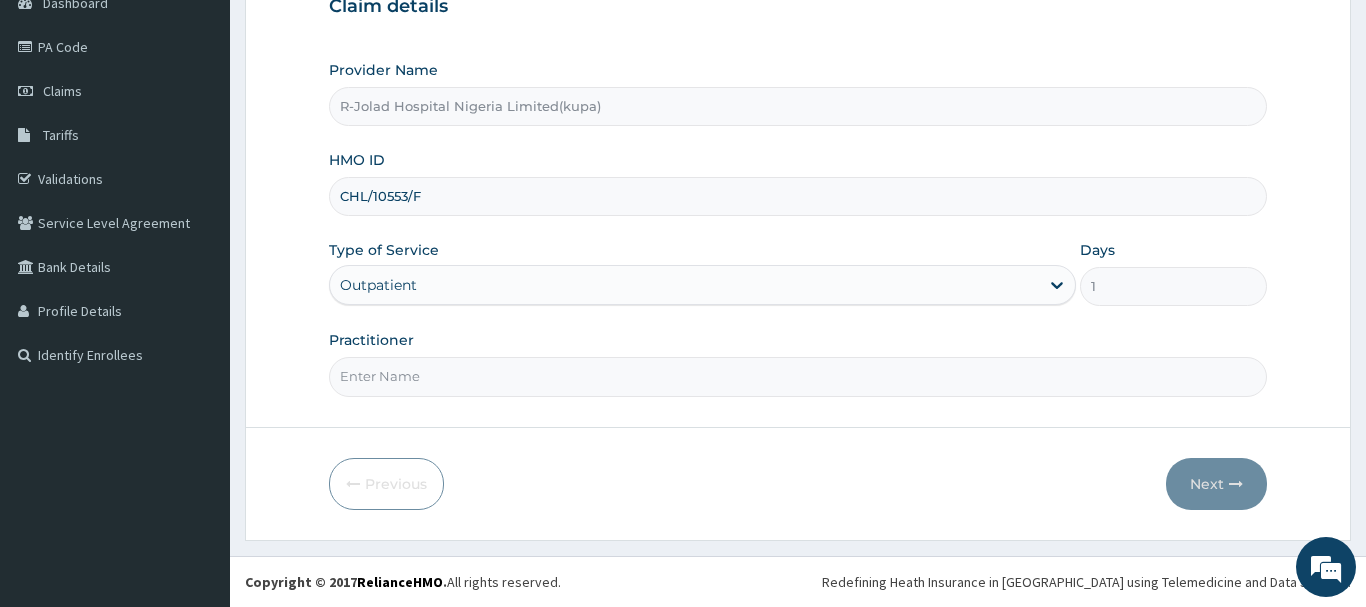 scroll, scrollTop: 0, scrollLeft: 0, axis: both 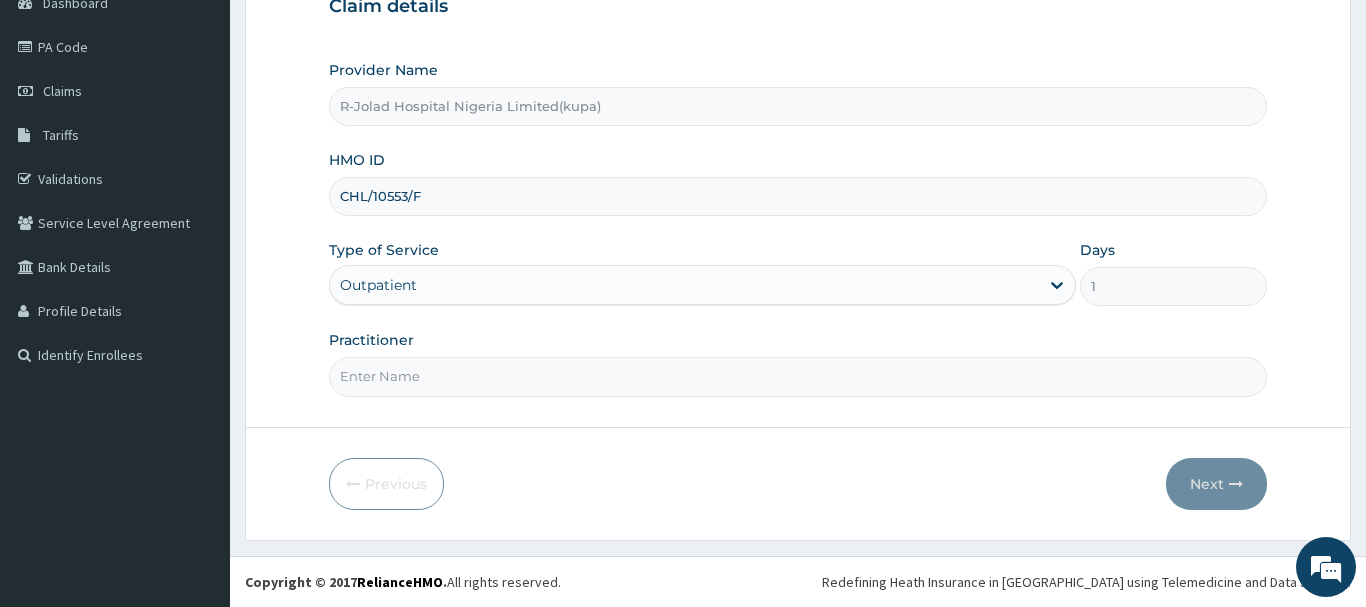 paste on "[PERSON_NAME]" 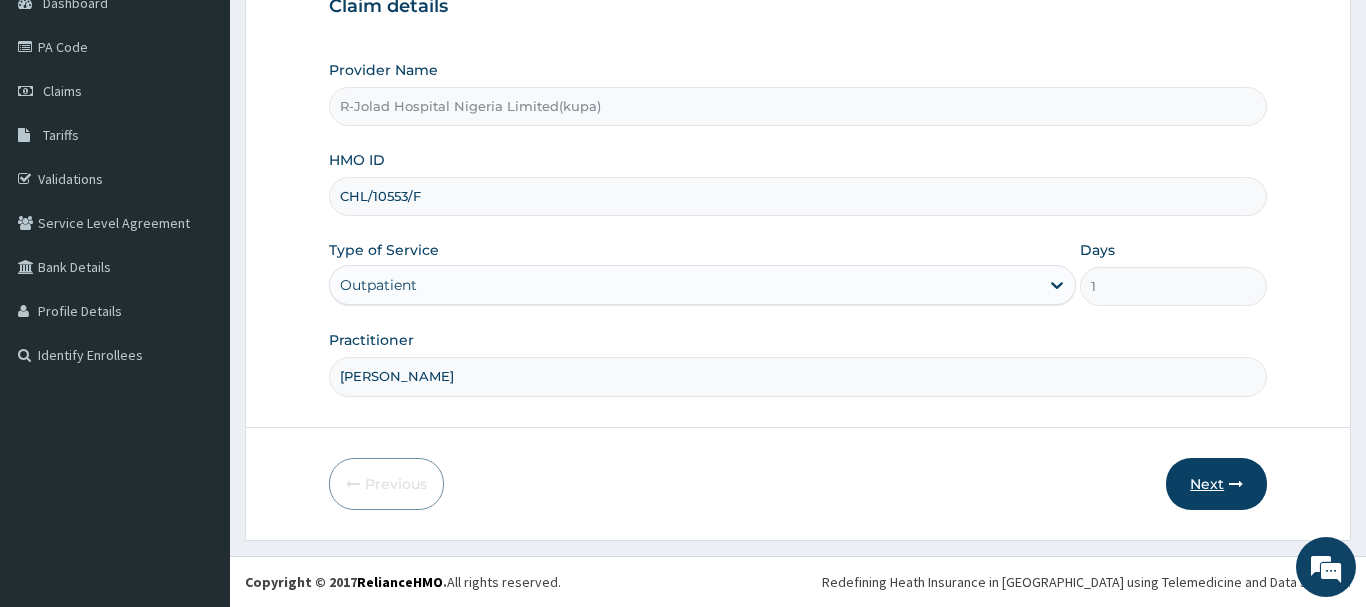 type on "[PERSON_NAME]" 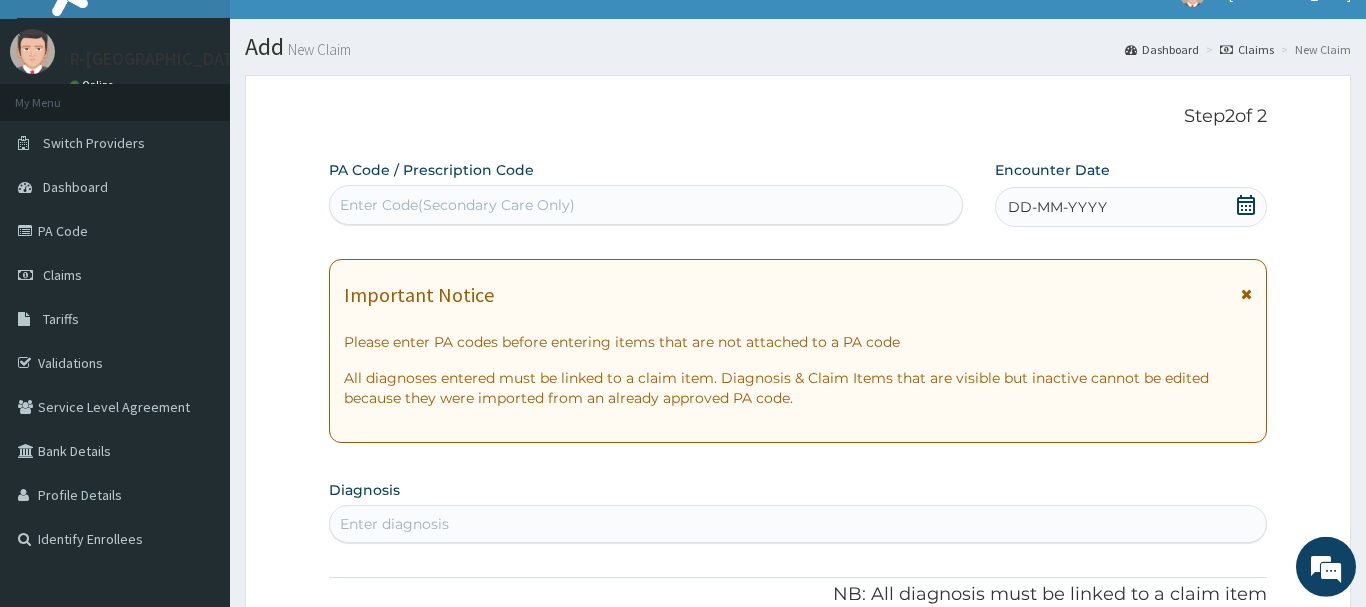 scroll, scrollTop: 0, scrollLeft: 0, axis: both 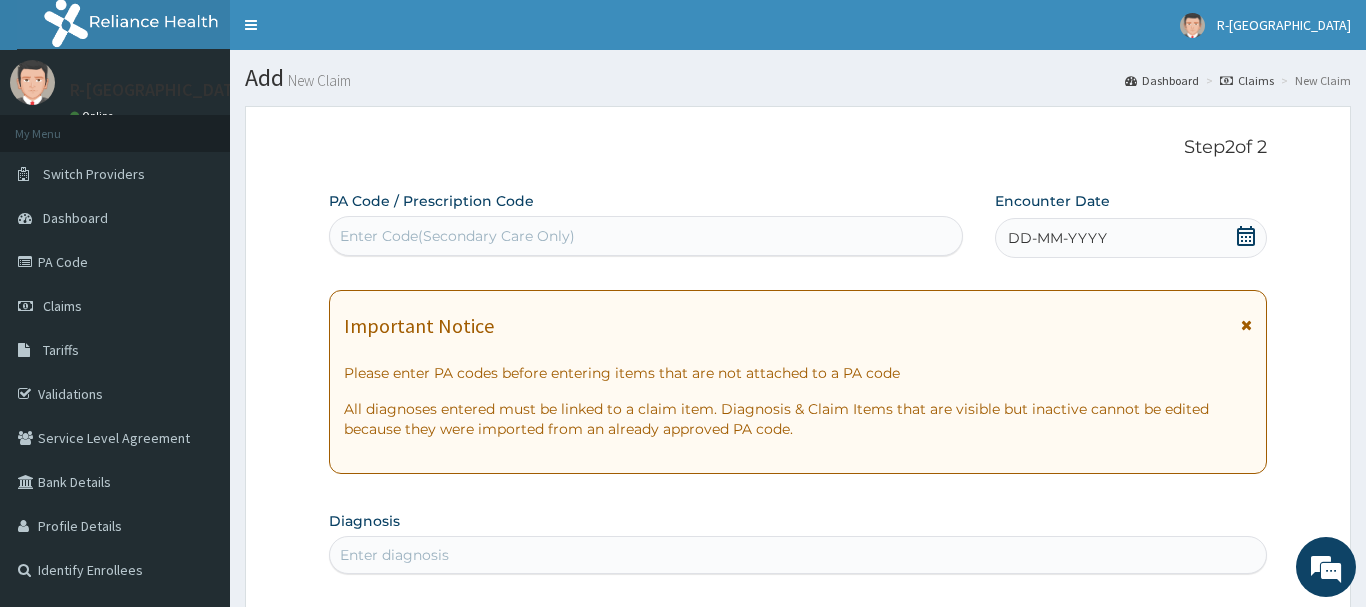 click 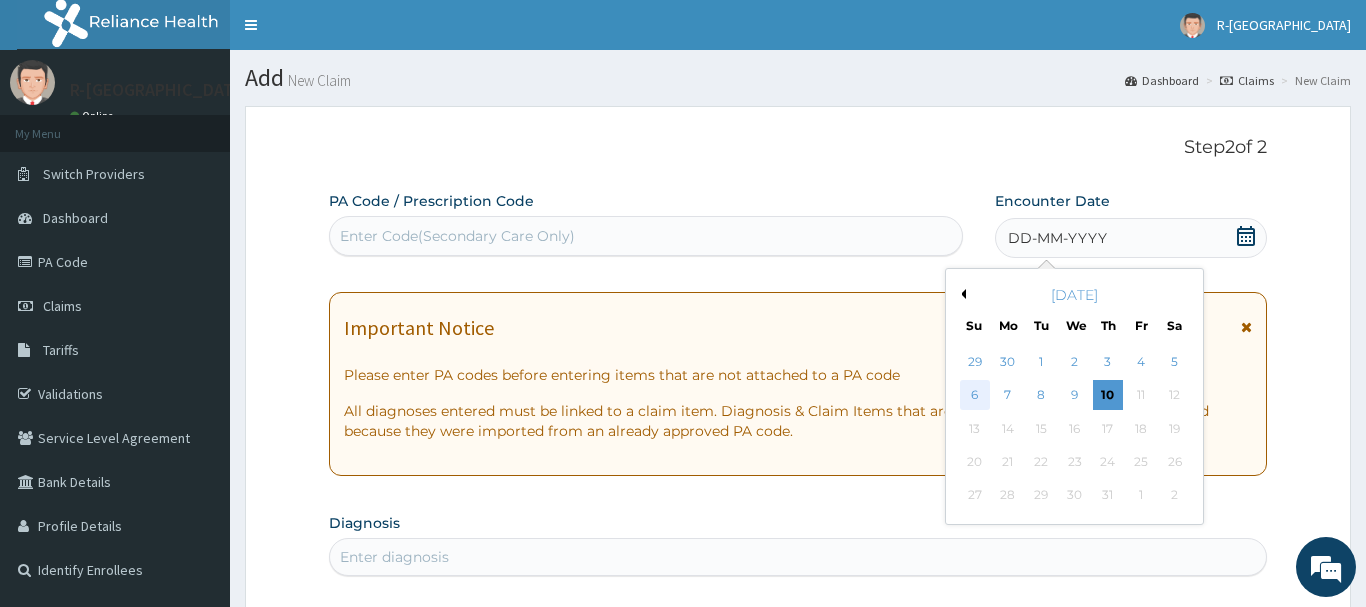 click on "6" at bounding box center [975, 396] 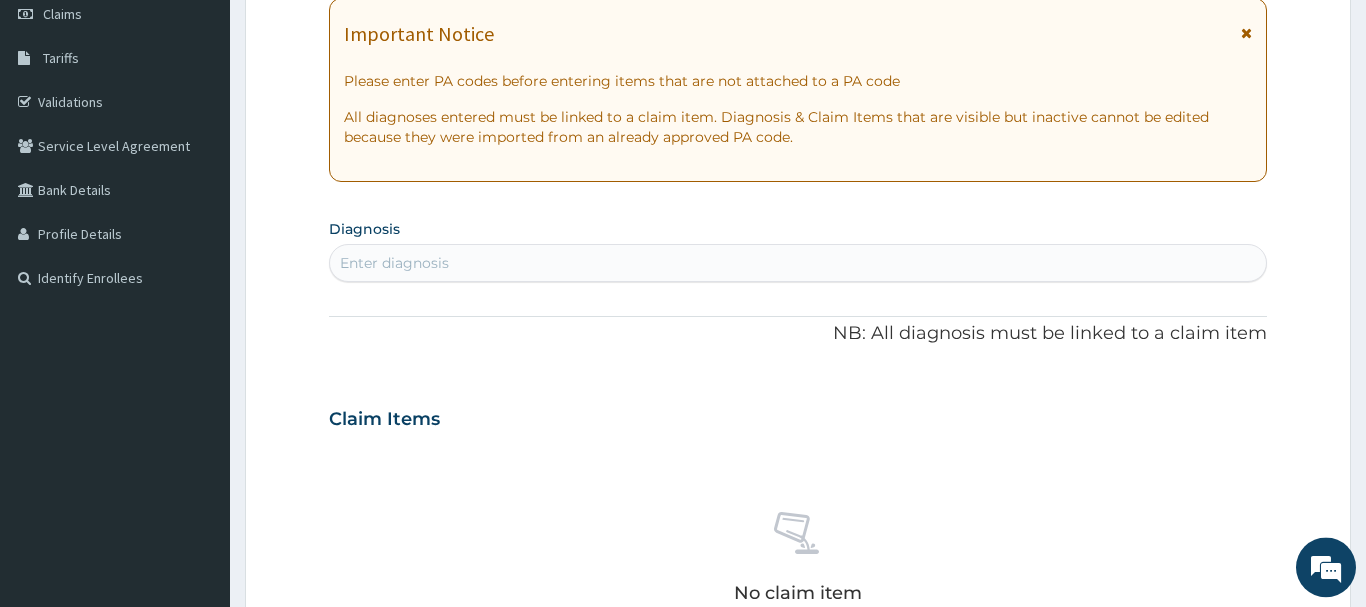 scroll, scrollTop: 306, scrollLeft: 0, axis: vertical 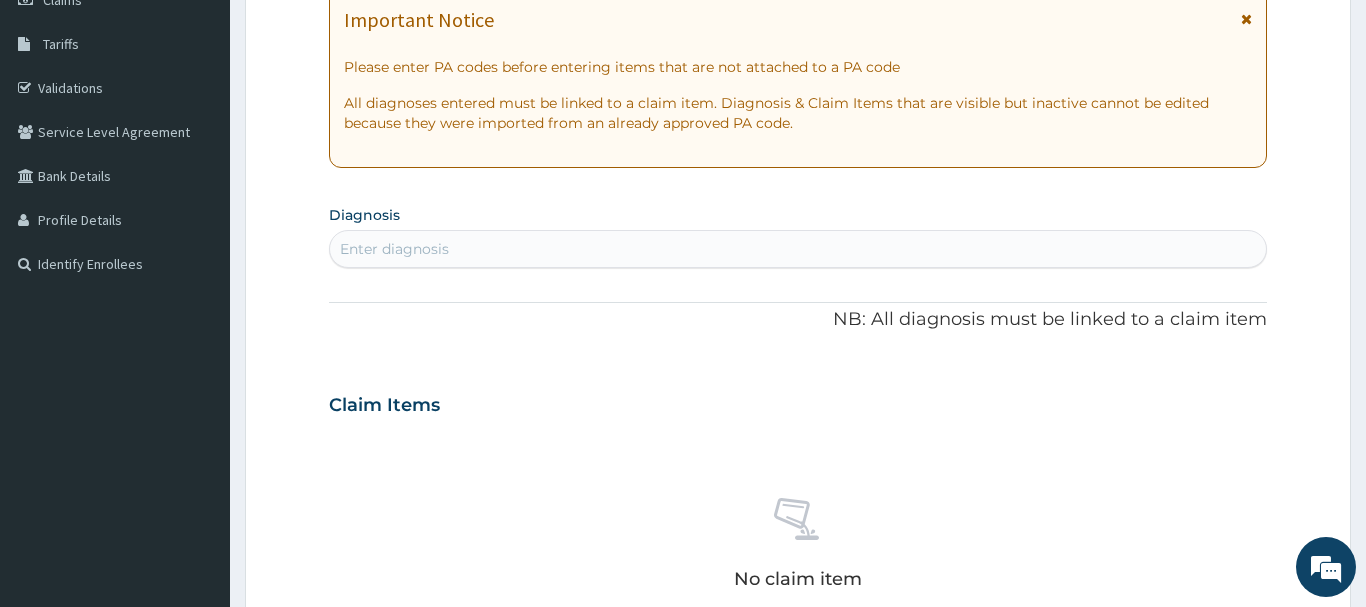click on "Enter diagnosis" at bounding box center [394, 249] 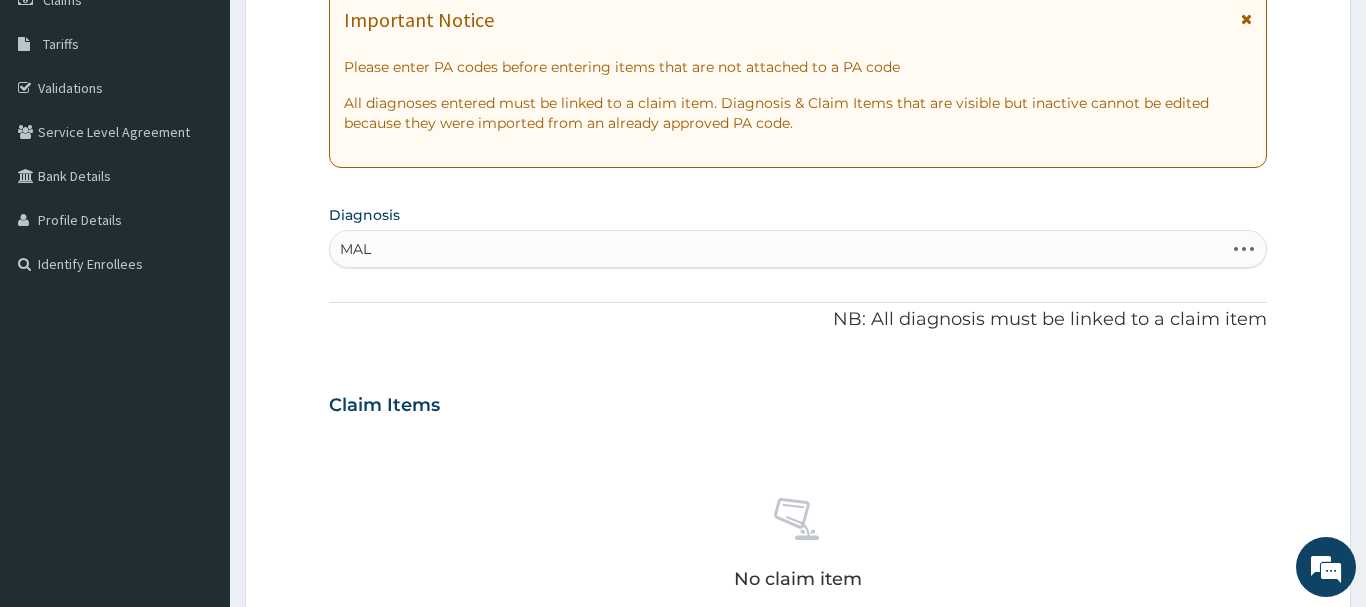 type on "MALA" 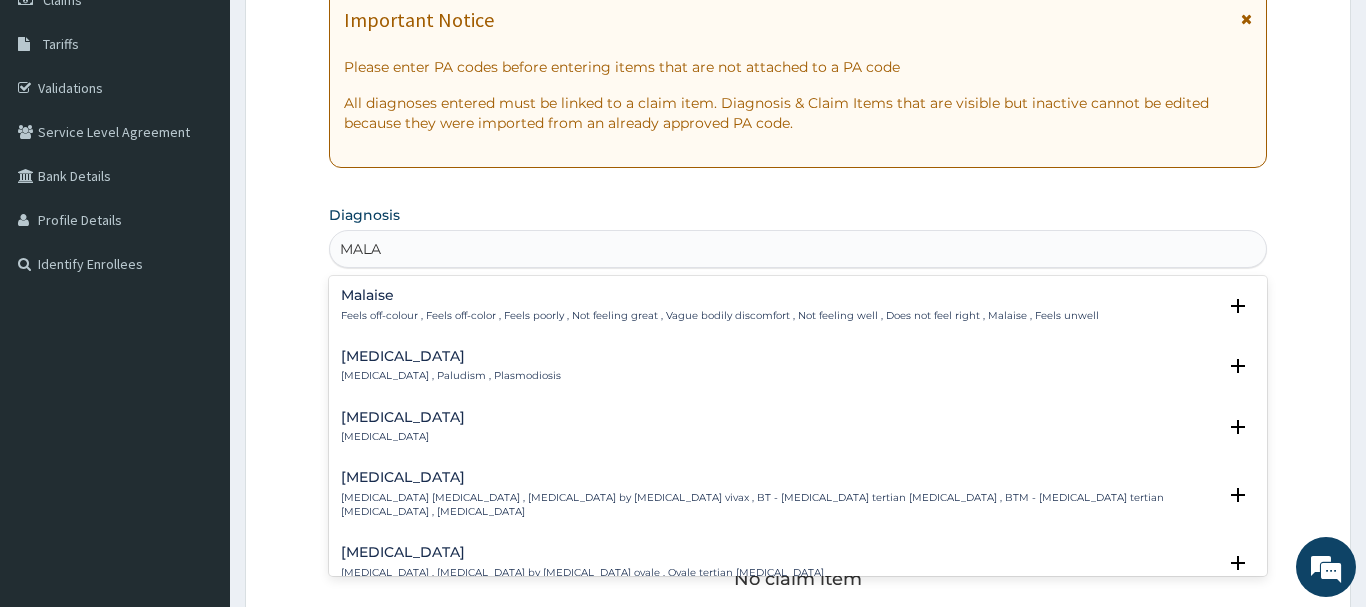 click on "[MEDICAL_DATA] [MEDICAL_DATA] , Paludism , Plasmodiosis" at bounding box center [451, 366] 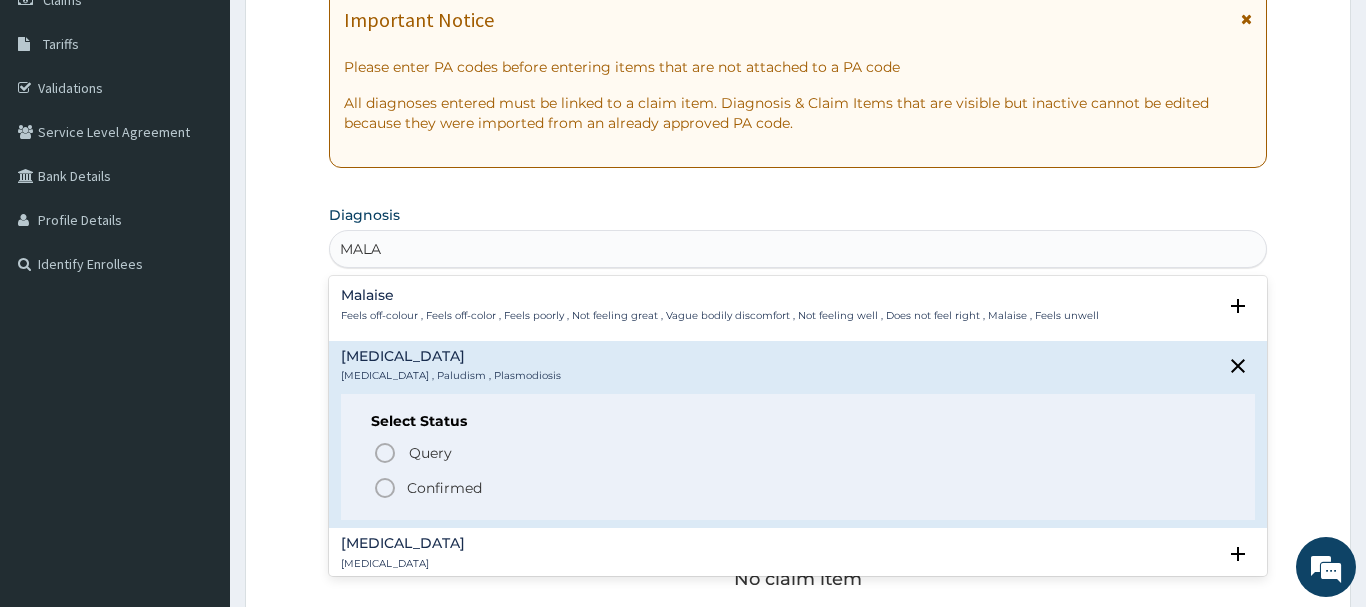 drag, startPoint x: 389, startPoint y: 495, endPoint x: 415, endPoint y: 415, distance: 84.118965 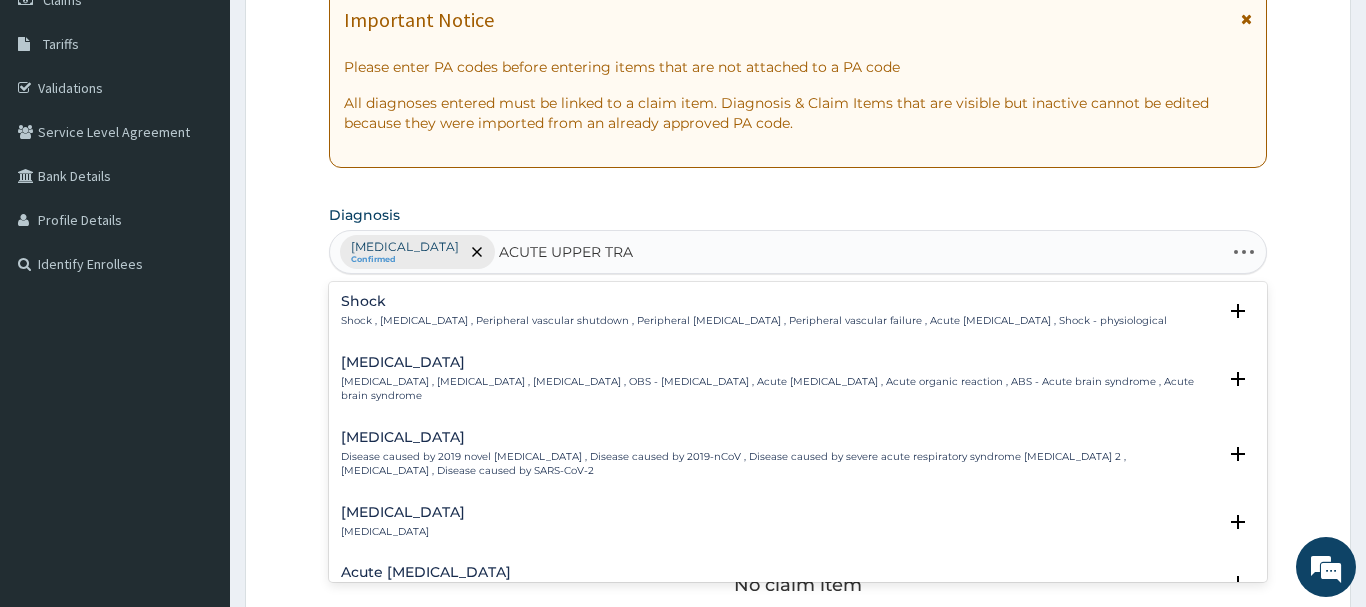 type on "ACUTE UPPER TRAC" 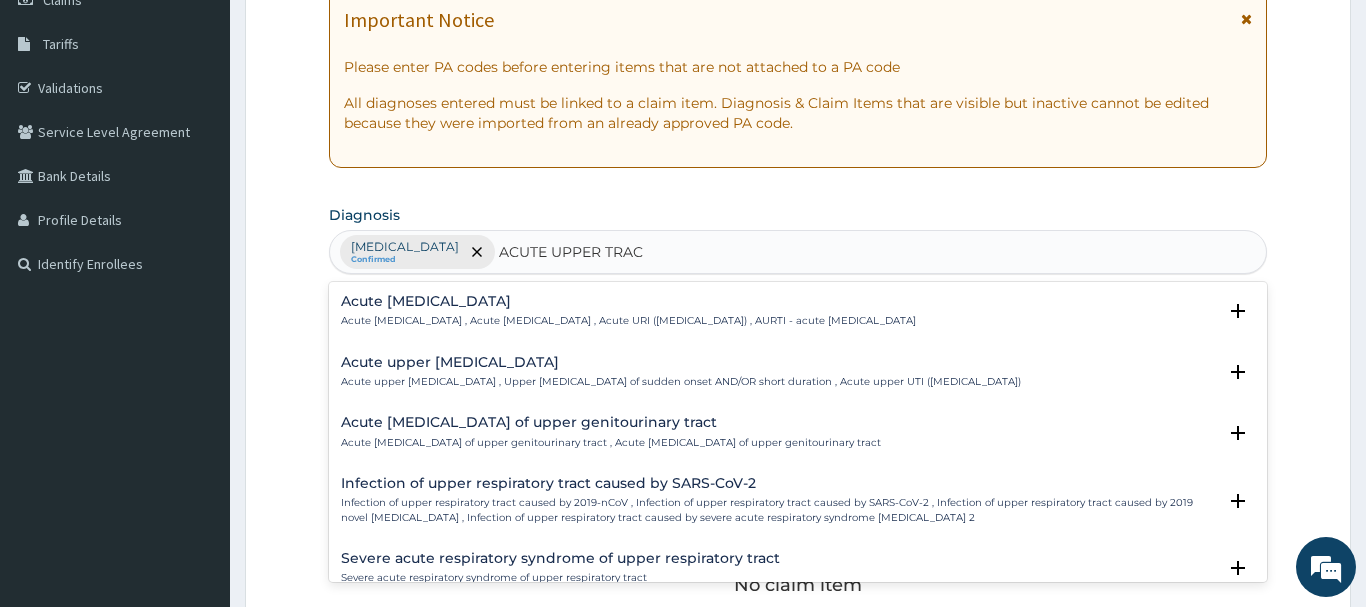 click on "Acute [MEDICAL_DATA] , Acute [MEDICAL_DATA] , Acute URI ([MEDICAL_DATA]) , AURTI - acute [MEDICAL_DATA]" at bounding box center [628, 321] 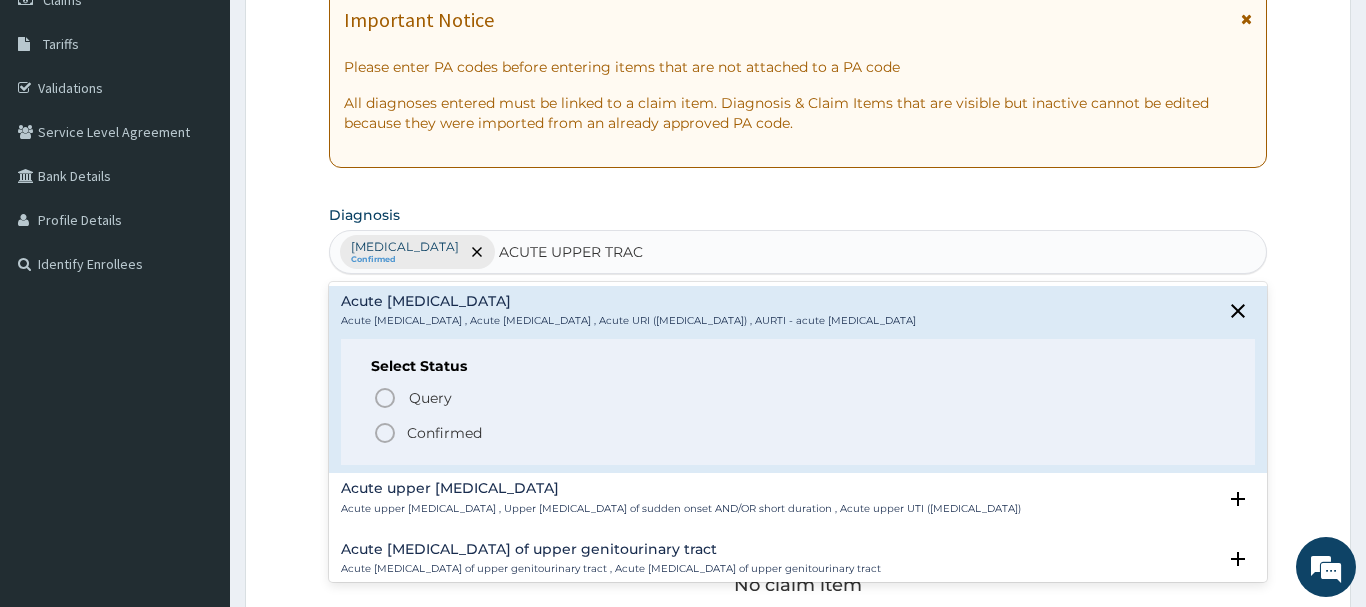 click 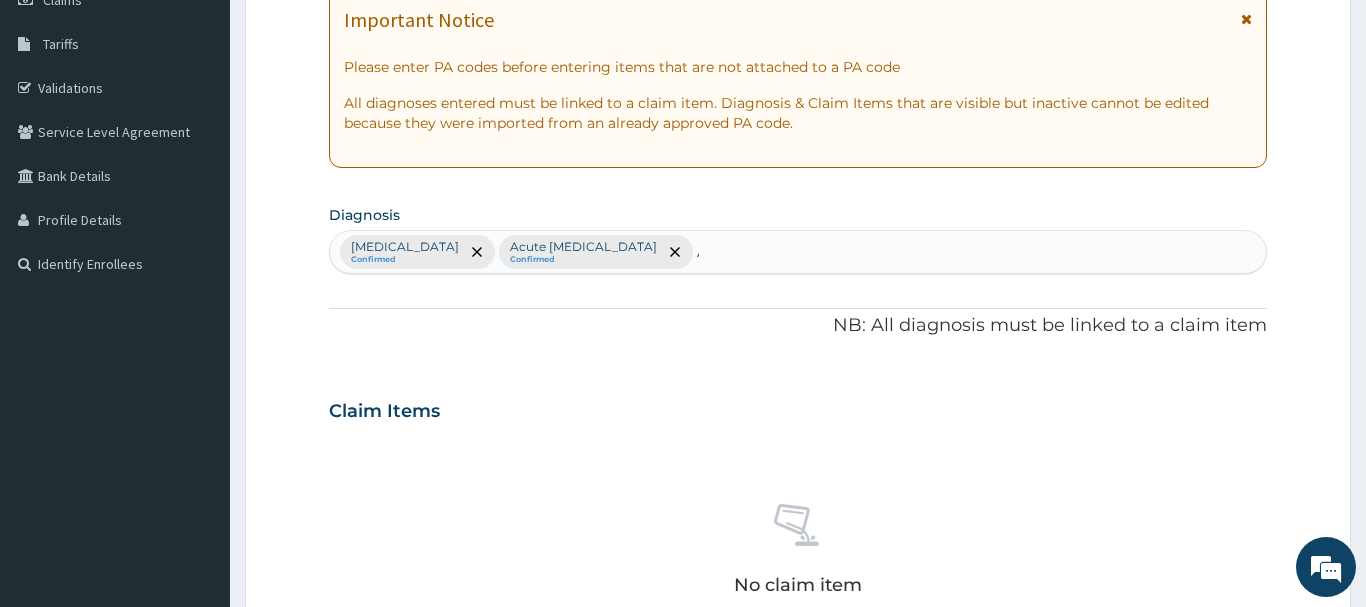 type 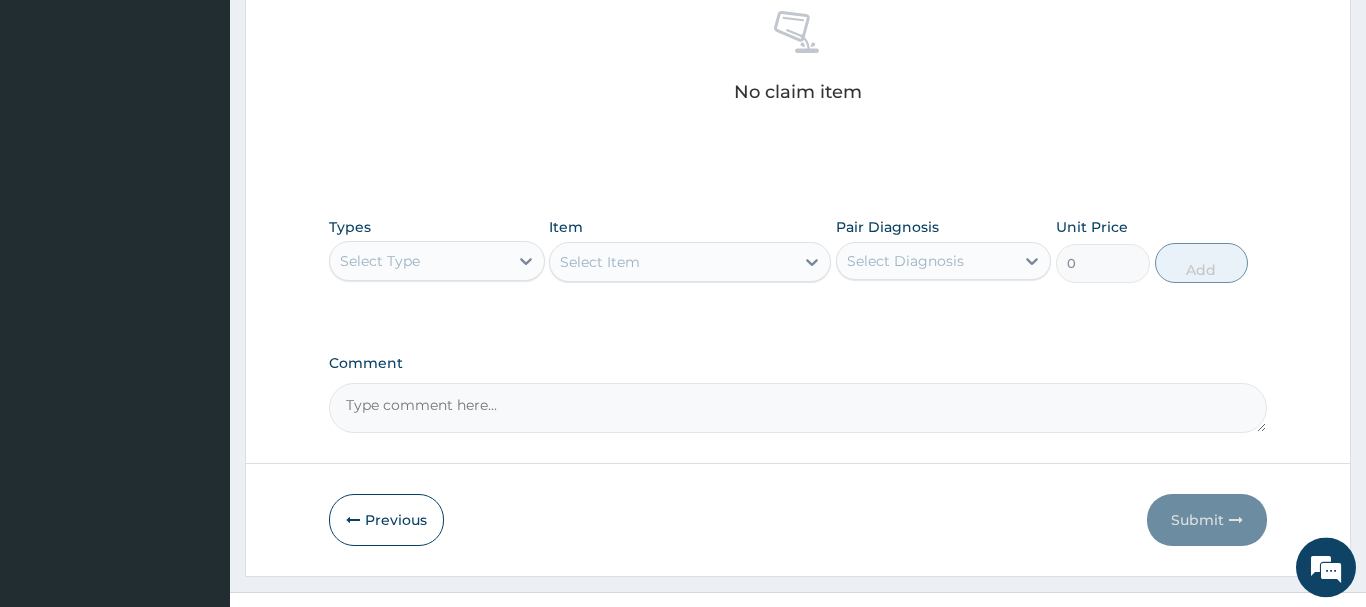 scroll, scrollTop: 816, scrollLeft: 0, axis: vertical 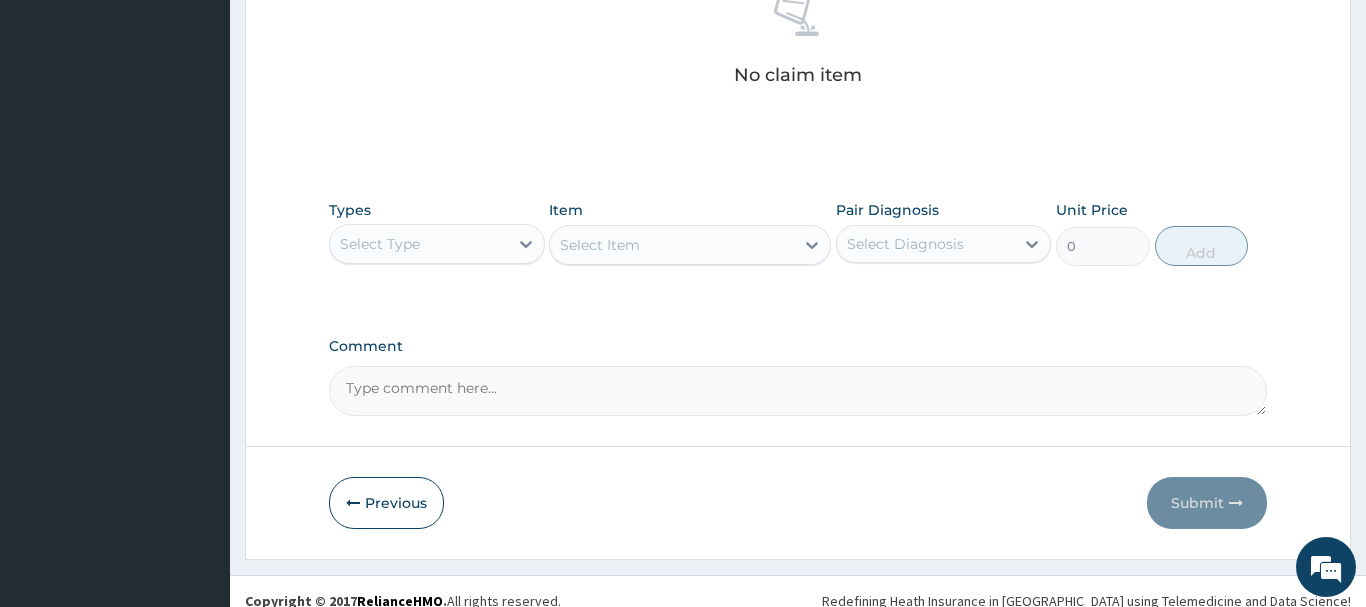 click on "Types Select Type" at bounding box center (437, 233) 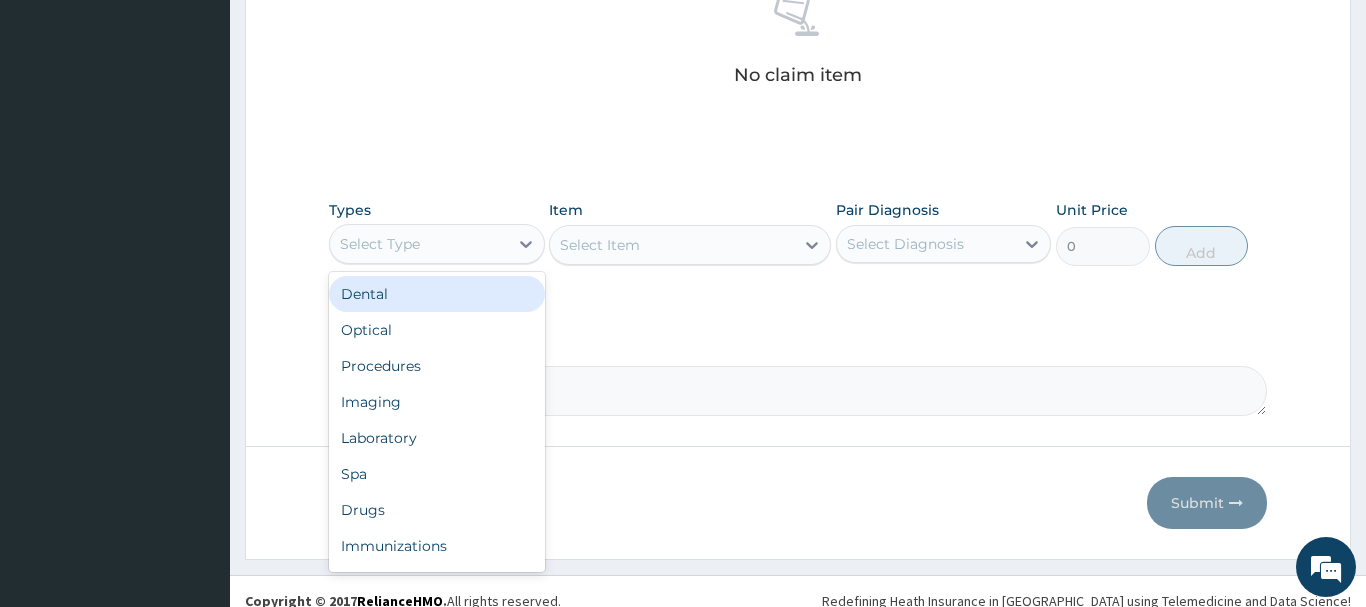 click on "Select Type" at bounding box center (419, 244) 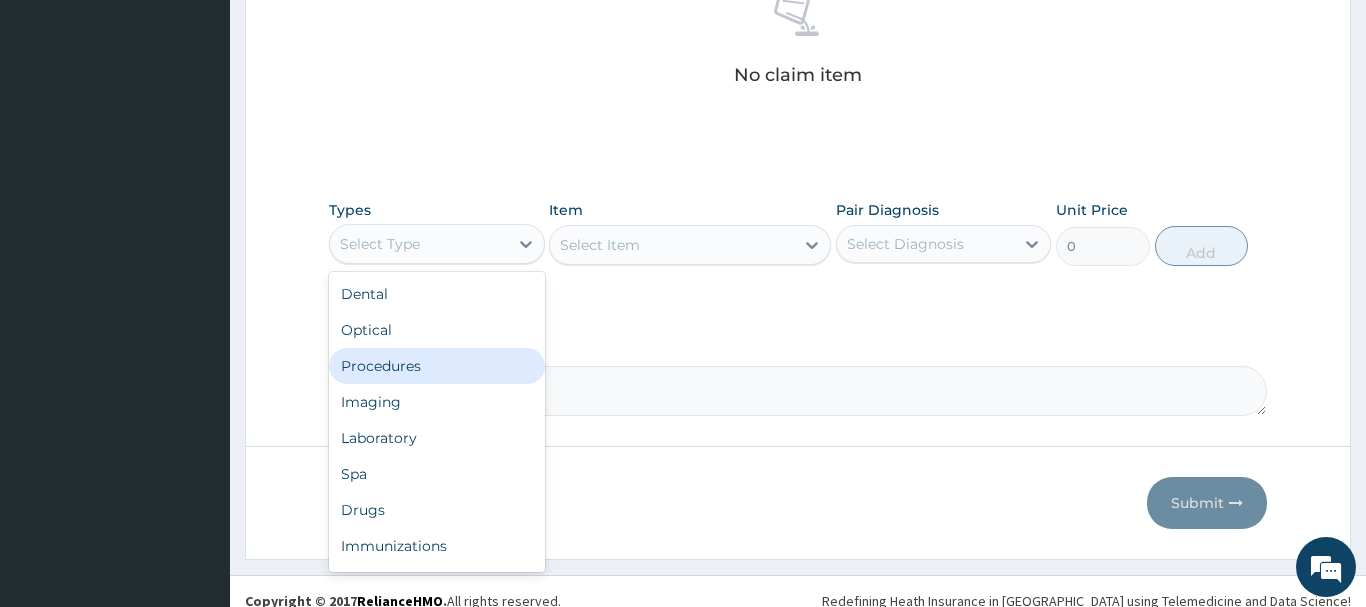 click on "Procedures" at bounding box center [437, 366] 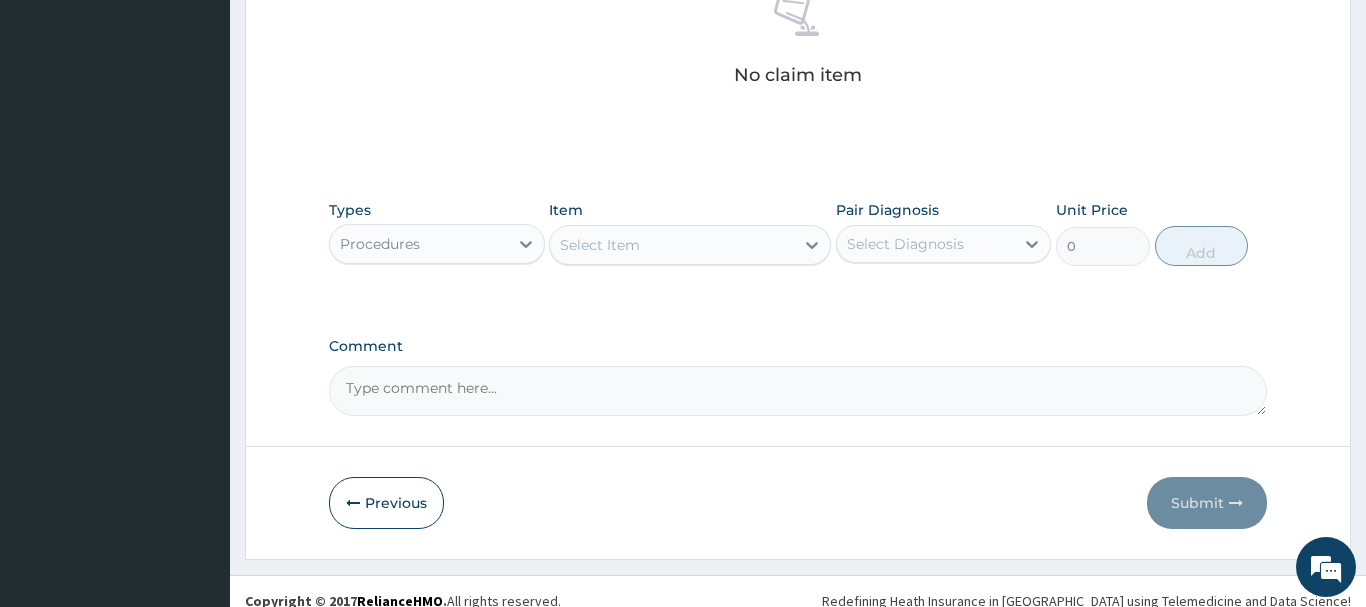 click on "Select Item" at bounding box center [600, 245] 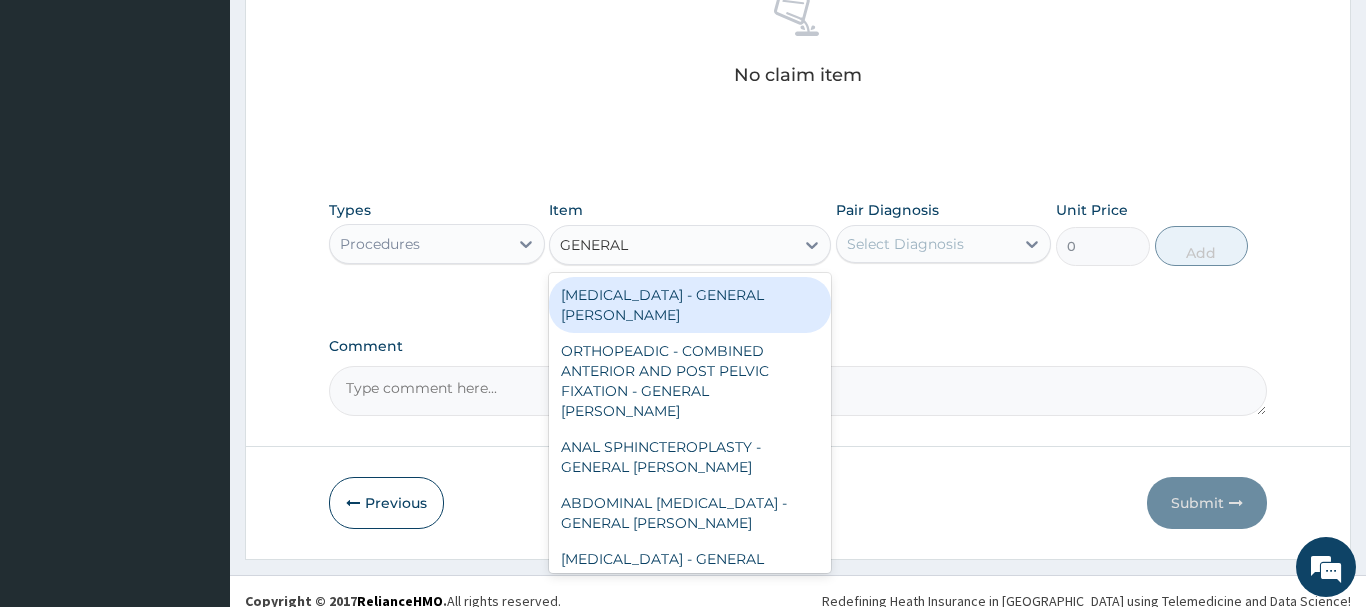type on "GENERAL C" 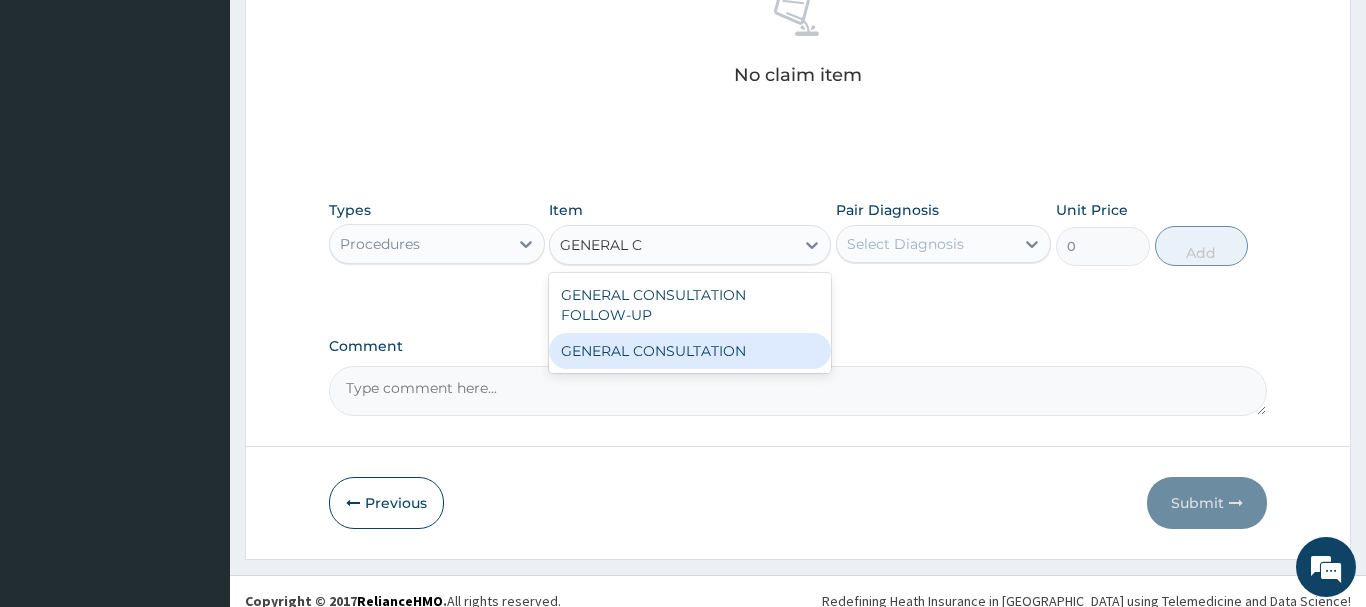 click on "GENERAL CONSULTATION" at bounding box center [690, 351] 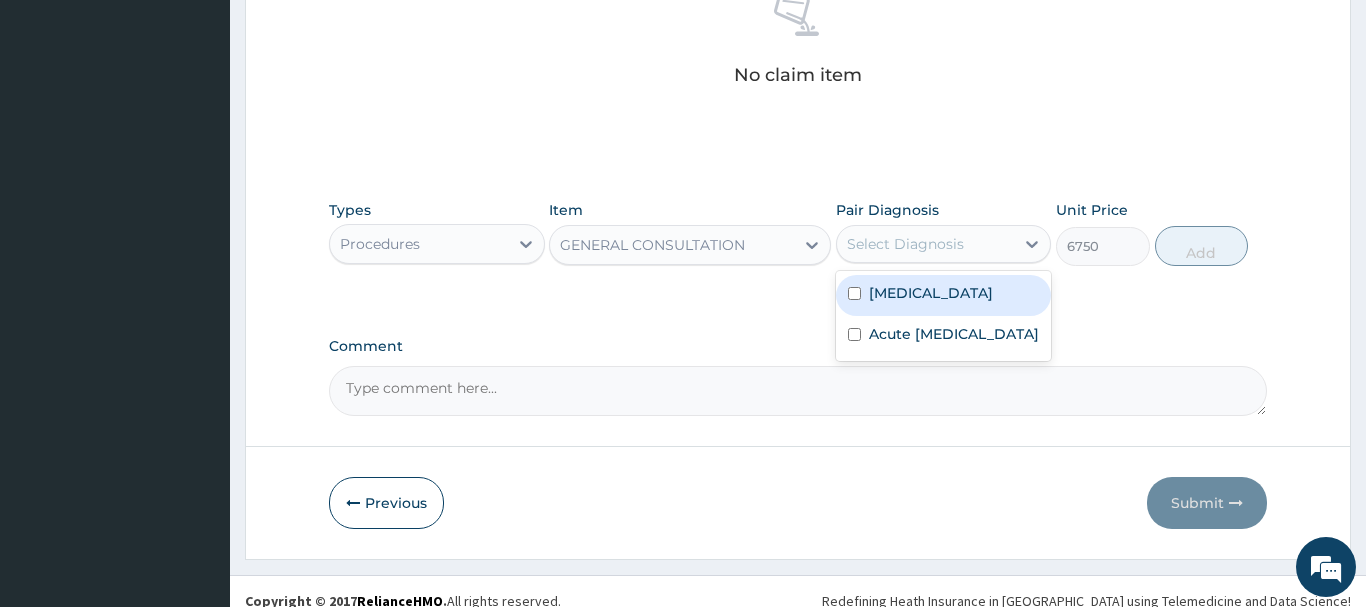 drag, startPoint x: 885, startPoint y: 231, endPoint x: 886, endPoint y: 288, distance: 57.00877 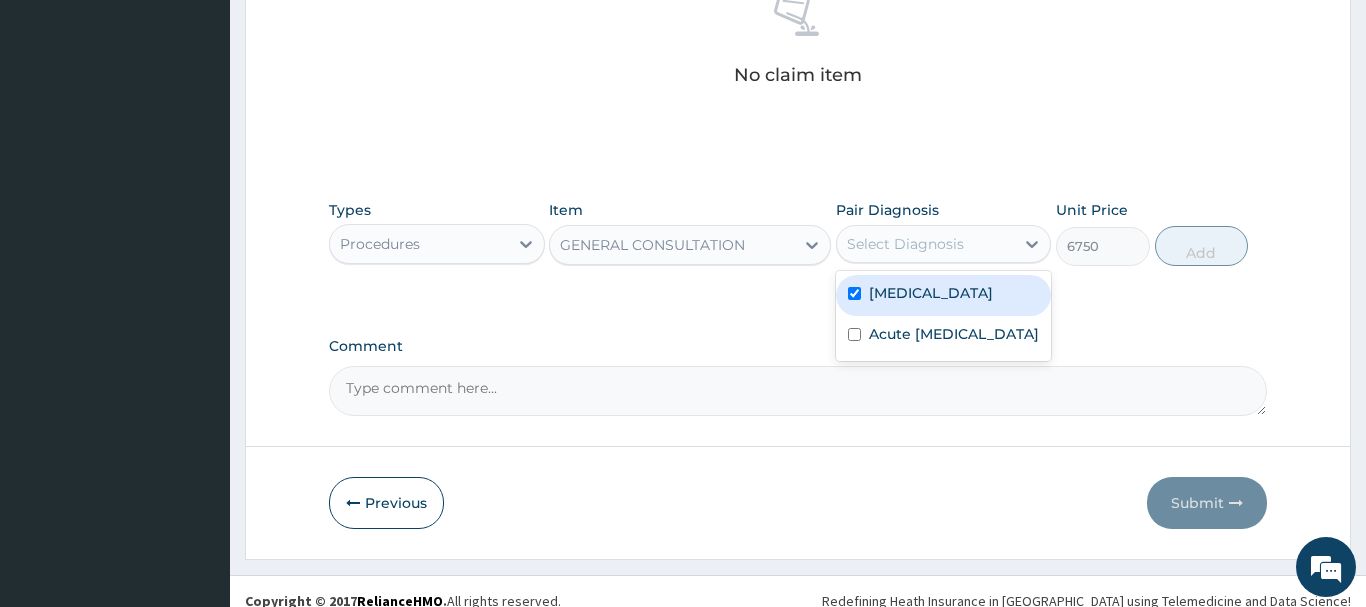 checkbox on "true" 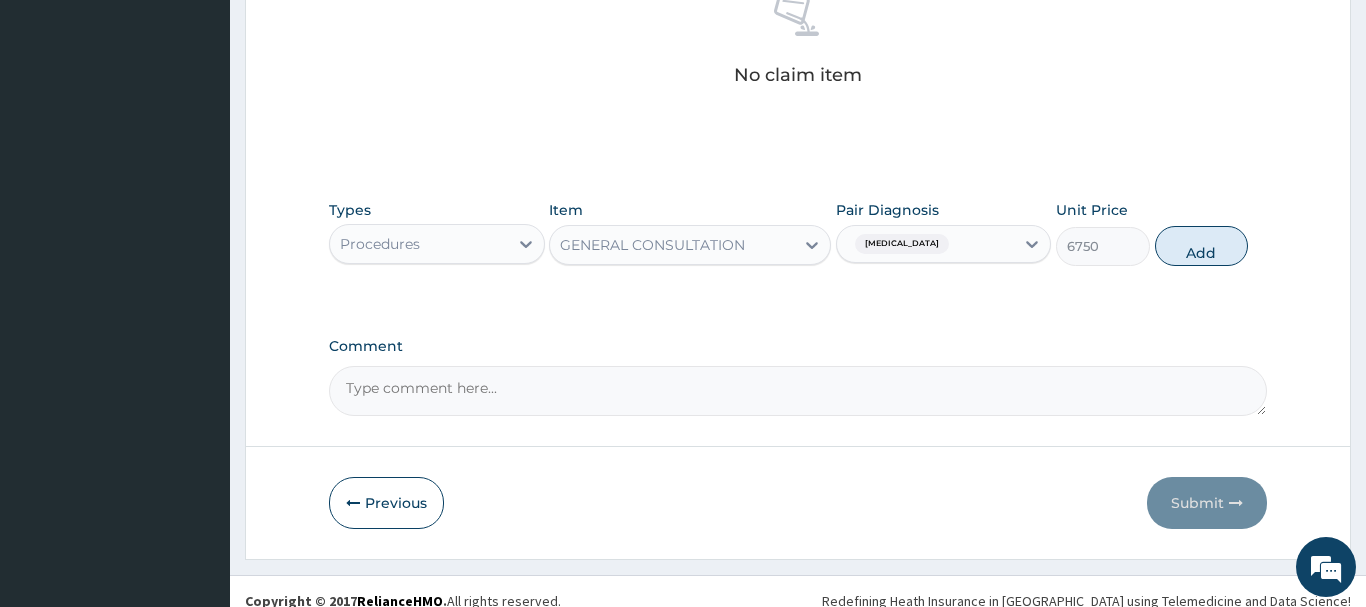 drag, startPoint x: 1221, startPoint y: 253, endPoint x: 1212, endPoint y: 248, distance: 10.29563 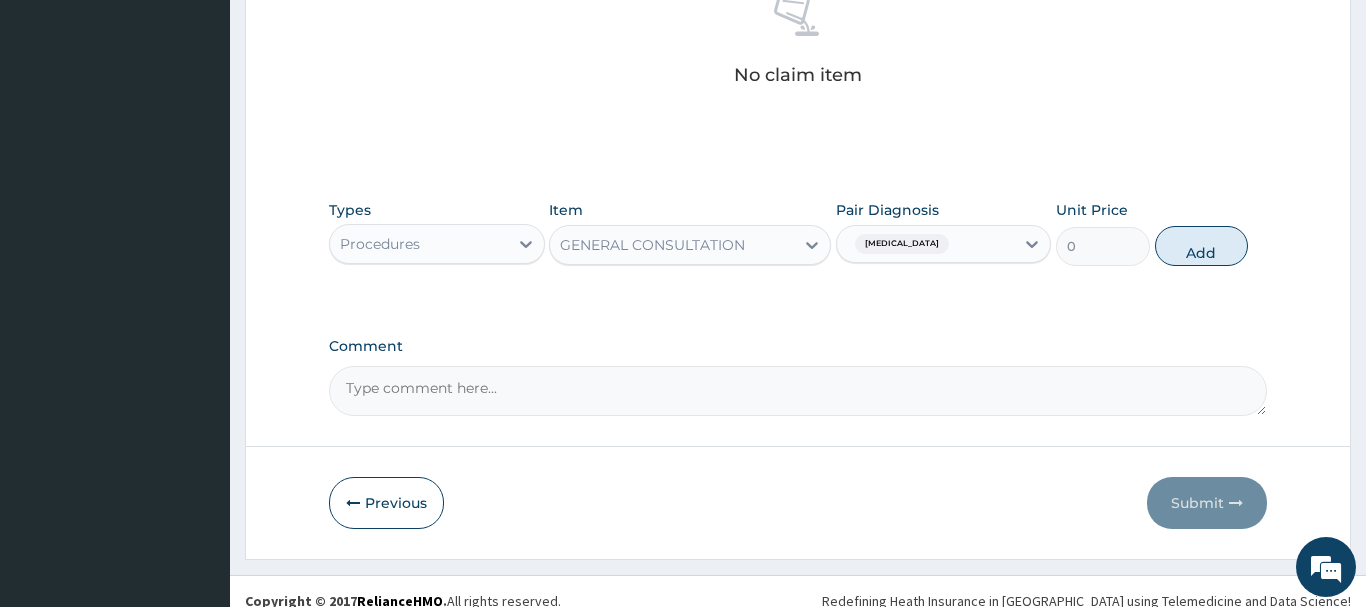 scroll, scrollTop: 740, scrollLeft: 0, axis: vertical 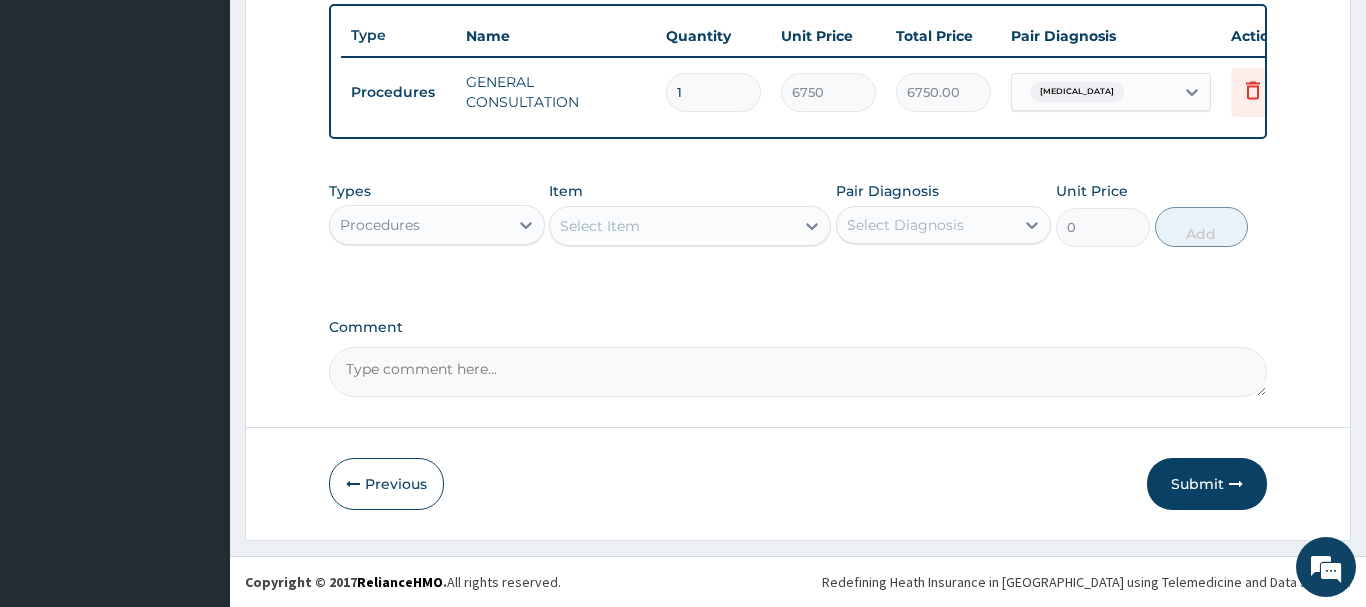 click on "Procedures" at bounding box center [380, 225] 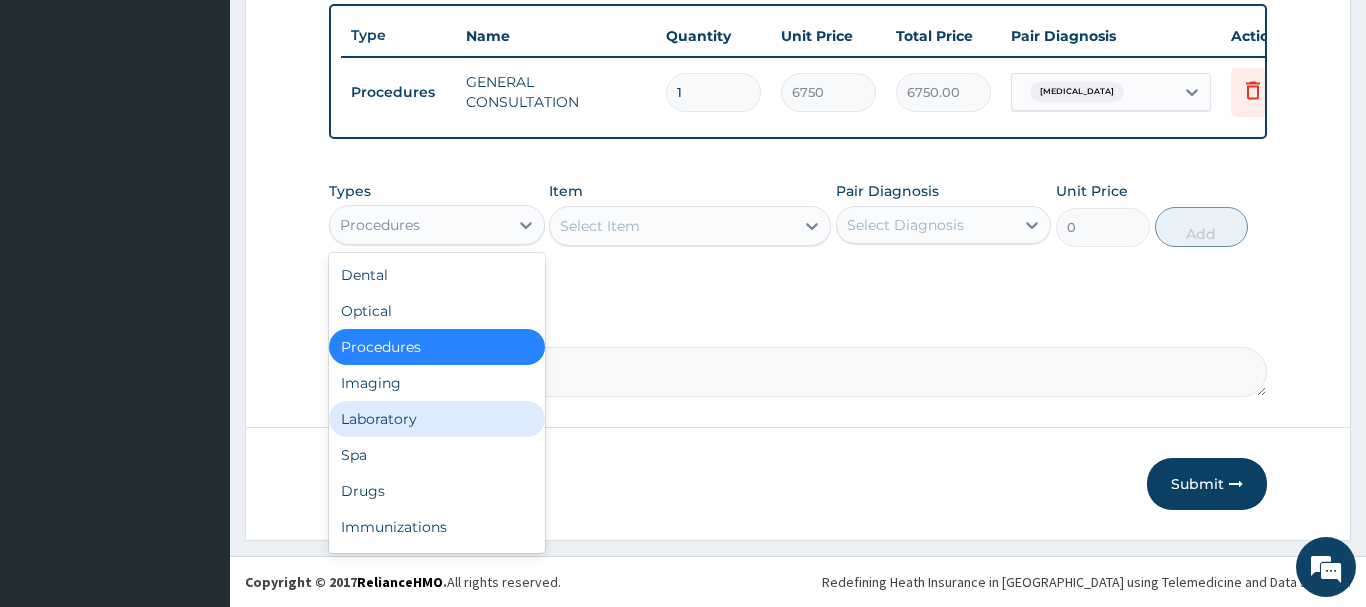 click on "Laboratory" at bounding box center [437, 419] 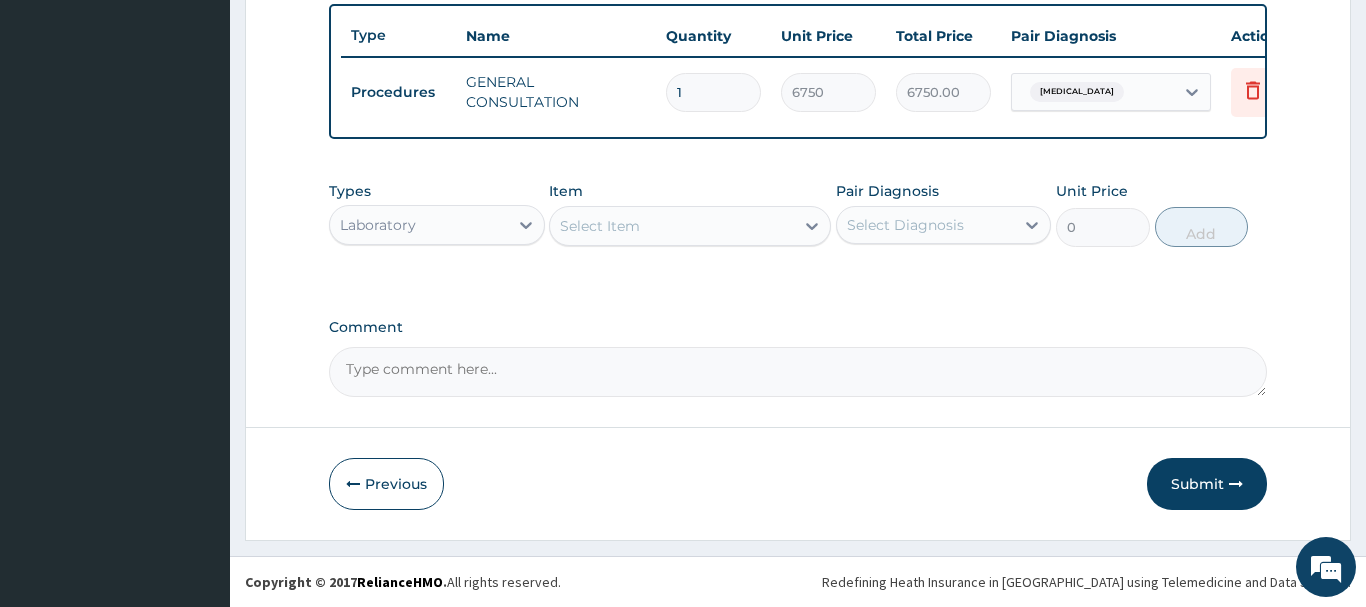 click on "Select Item" at bounding box center [600, 226] 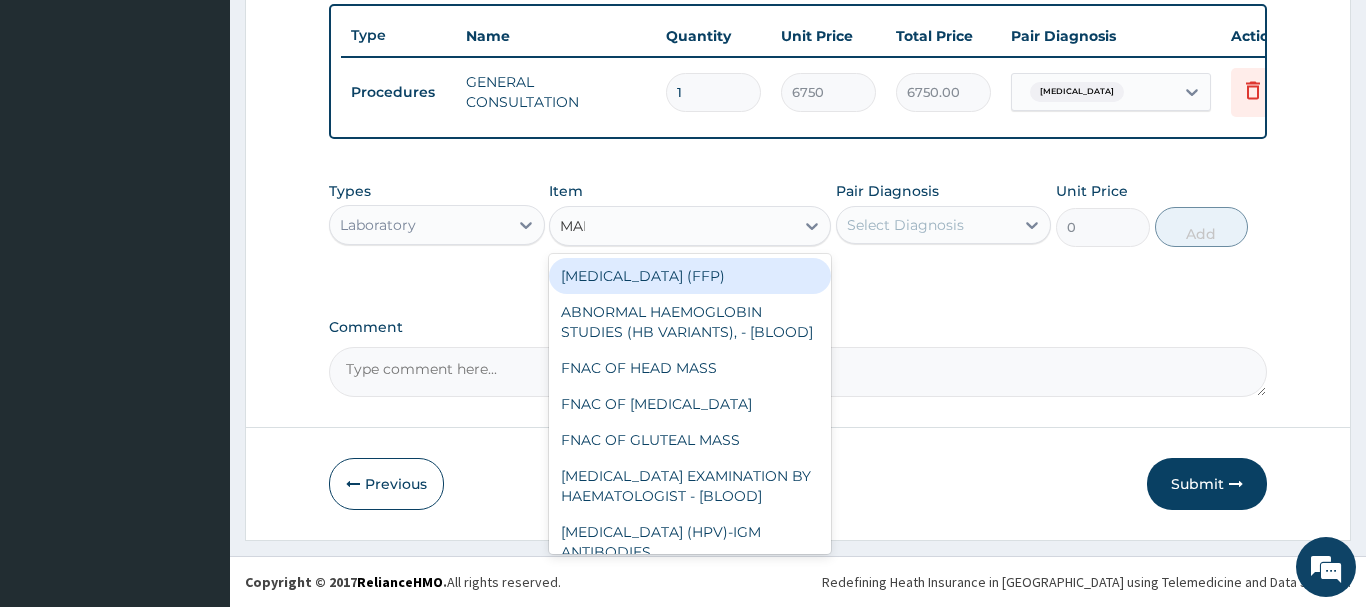 type on "MALA" 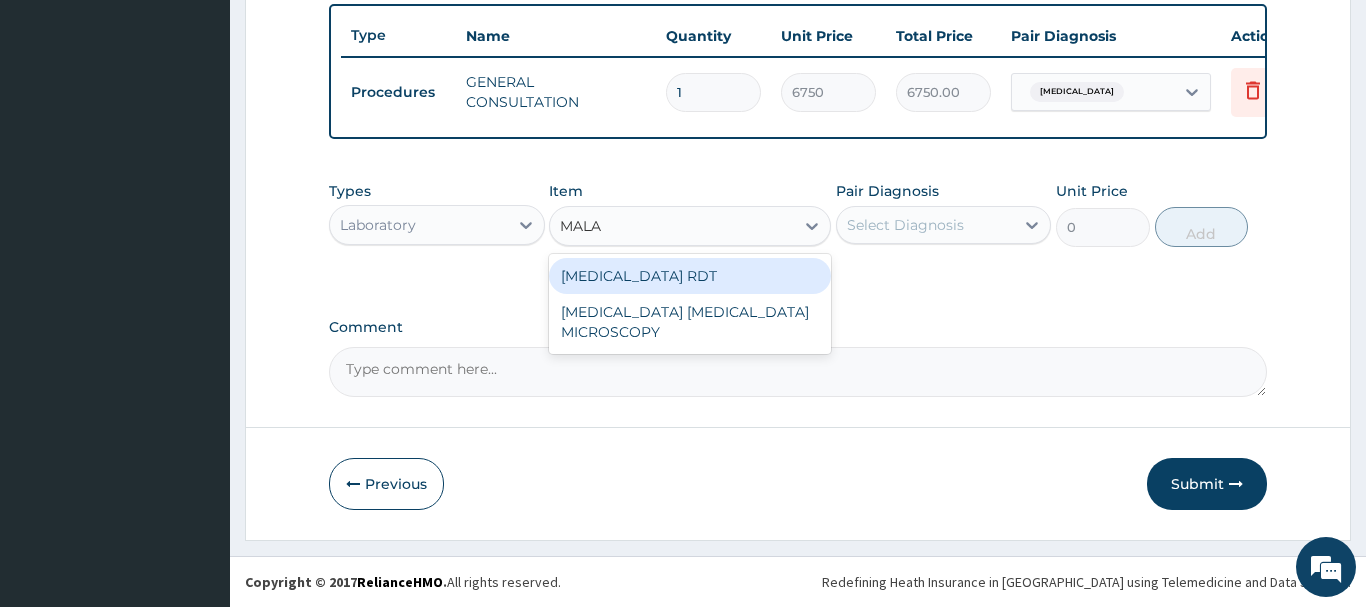 drag, startPoint x: 596, startPoint y: 270, endPoint x: 614, endPoint y: 317, distance: 50.32892 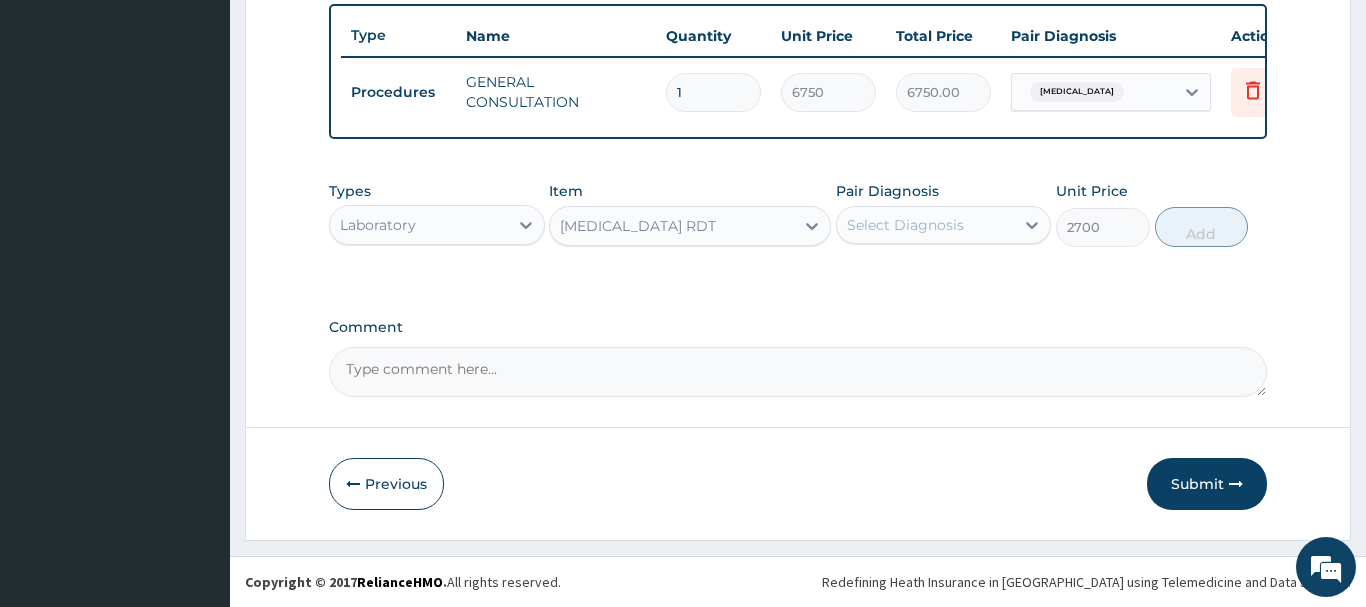click on "Select Diagnosis" at bounding box center [905, 225] 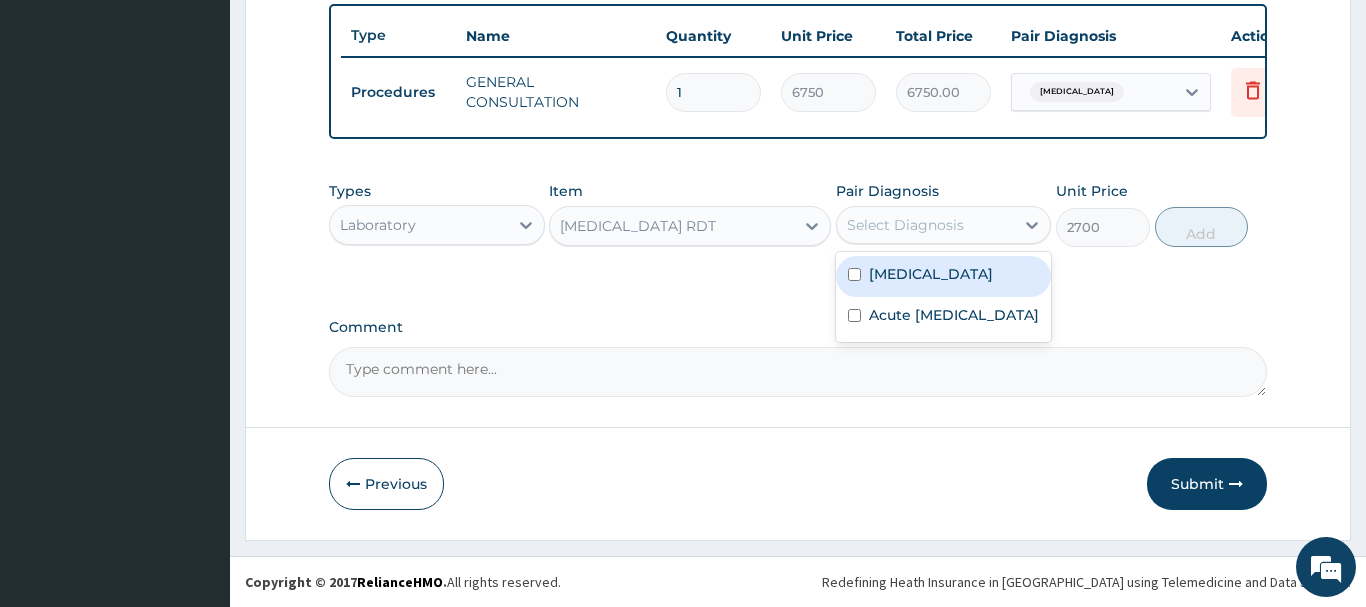 click on "Malaria" at bounding box center [931, 274] 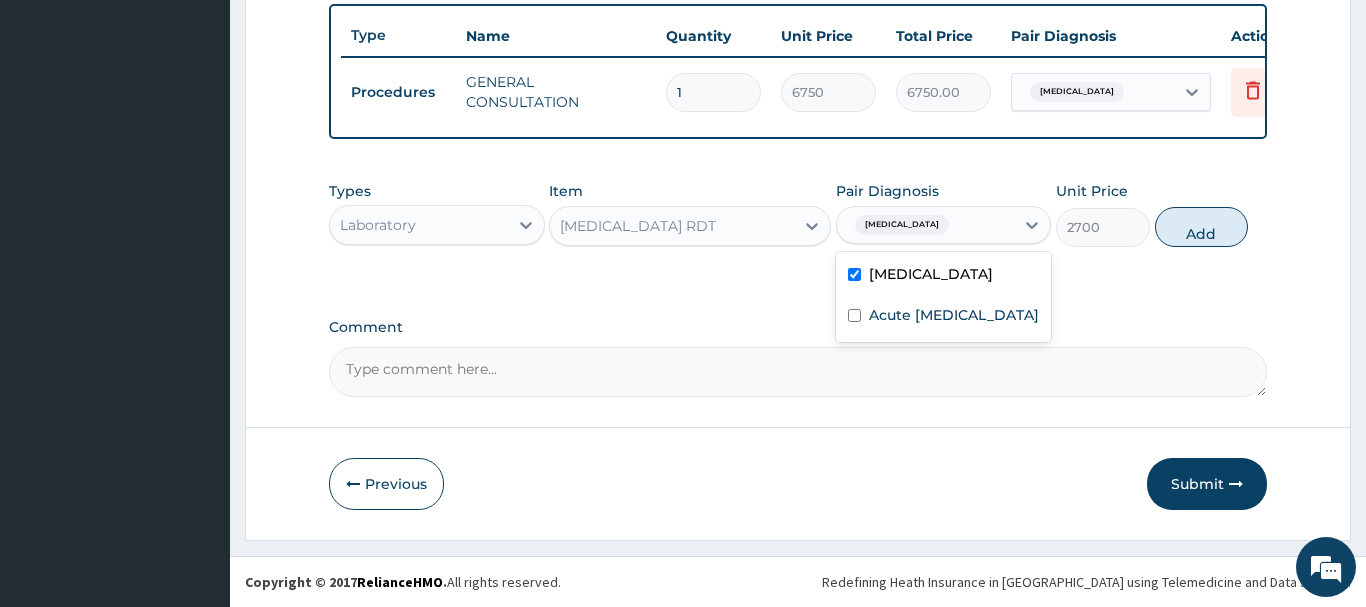 checkbox on "true" 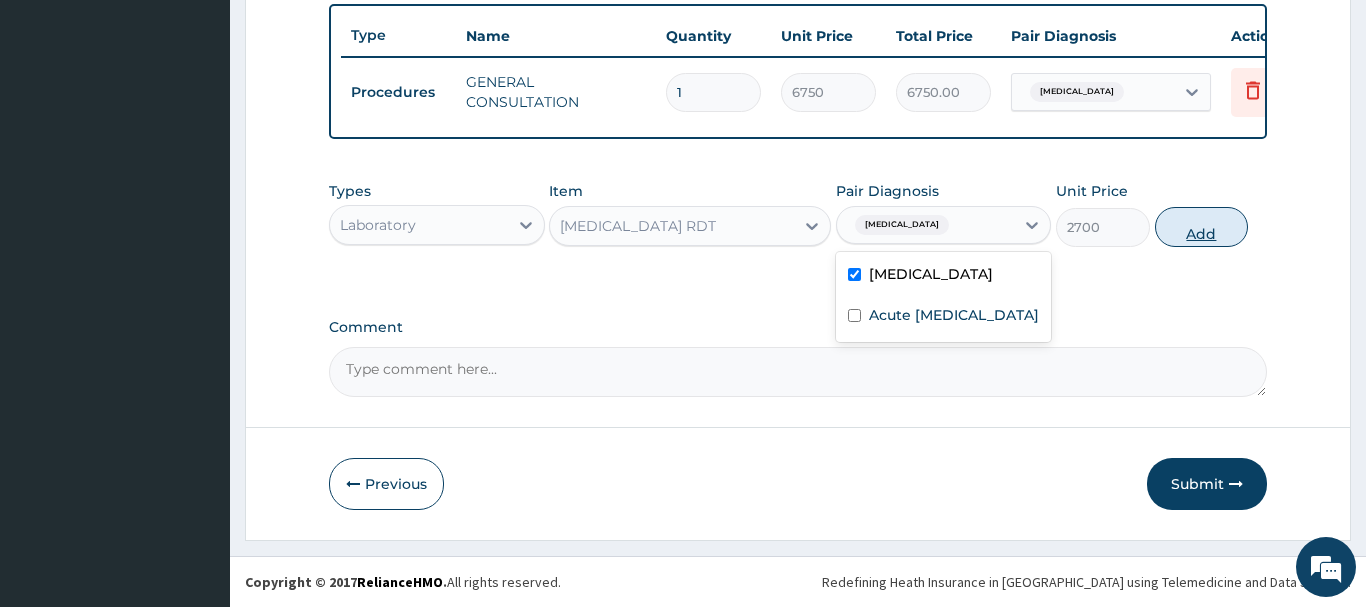 click on "Add" at bounding box center (1202, 227) 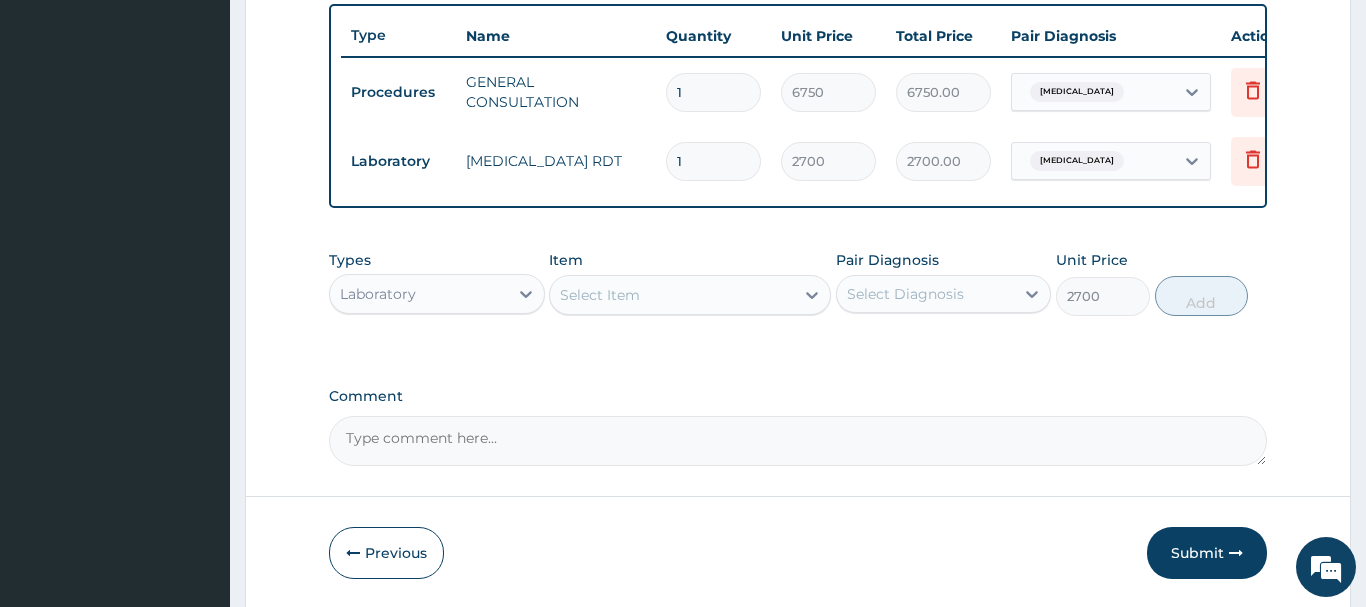 type on "0" 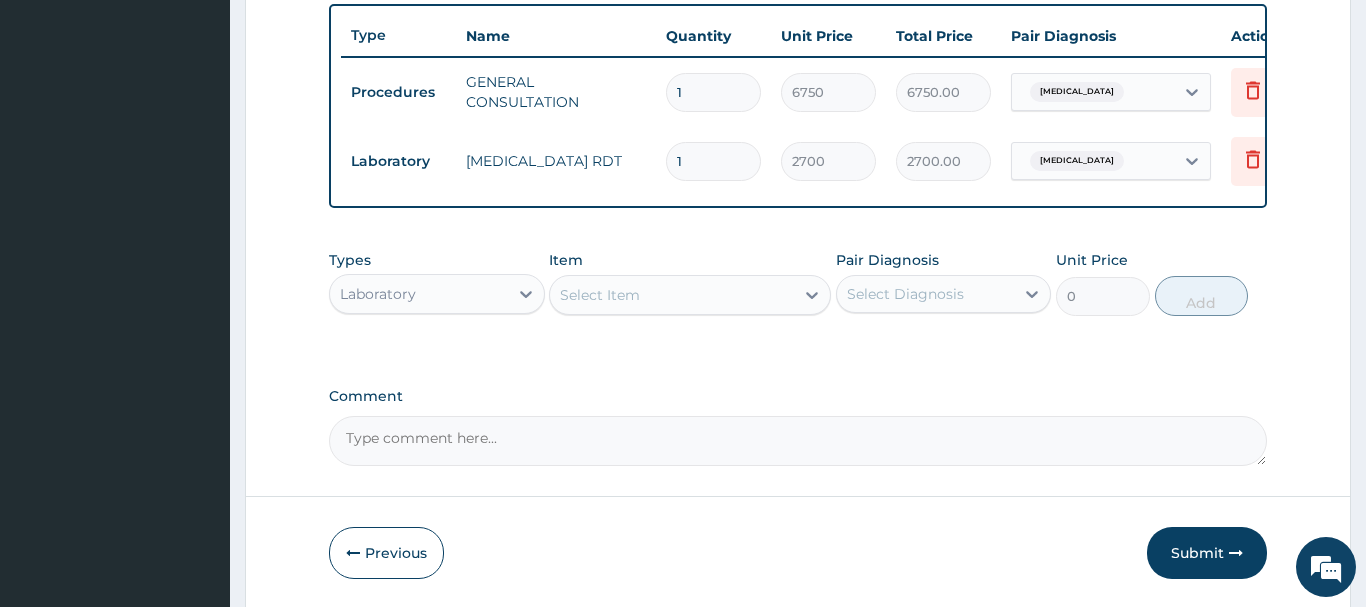 click on "Select Item" at bounding box center [600, 295] 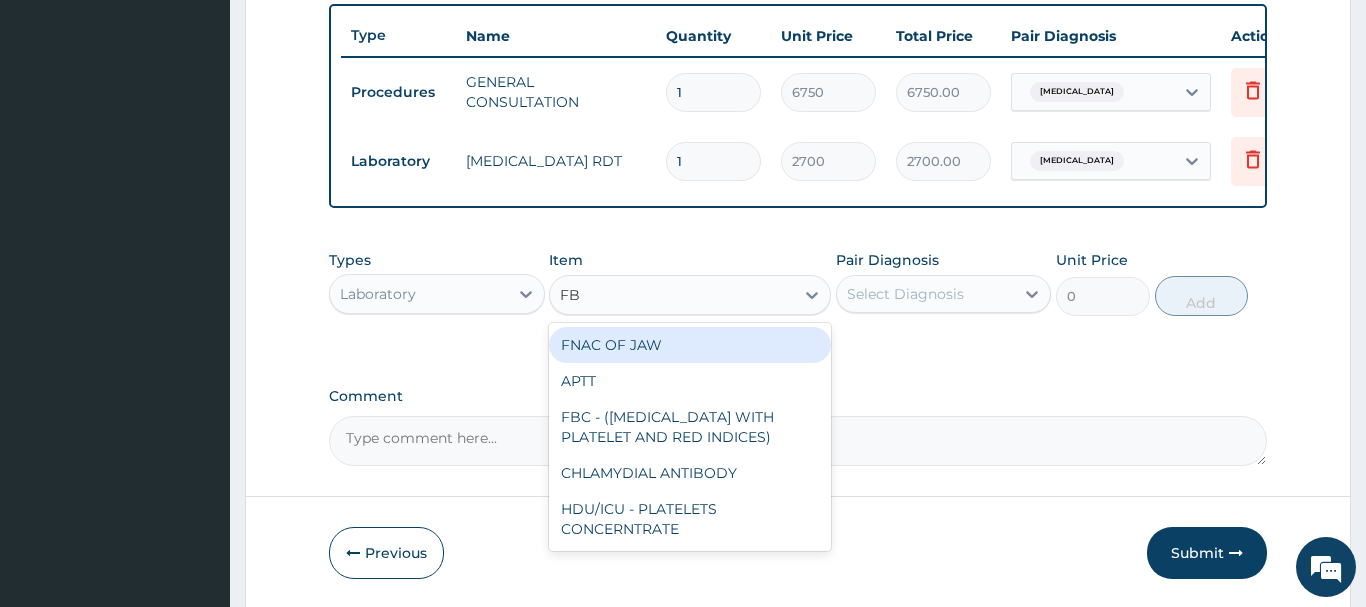 type on "FBC" 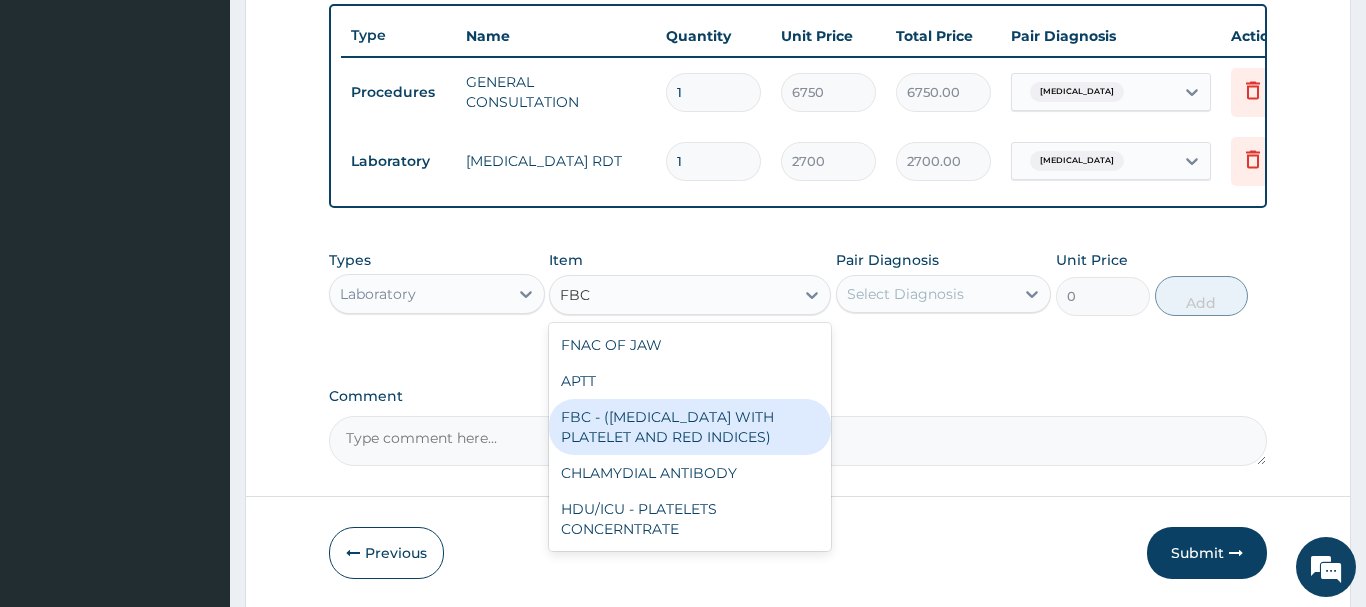 click on "FBC - (FULL BLOOD COUNT WITH PLATELET AND RED INDICES)" at bounding box center [690, 427] 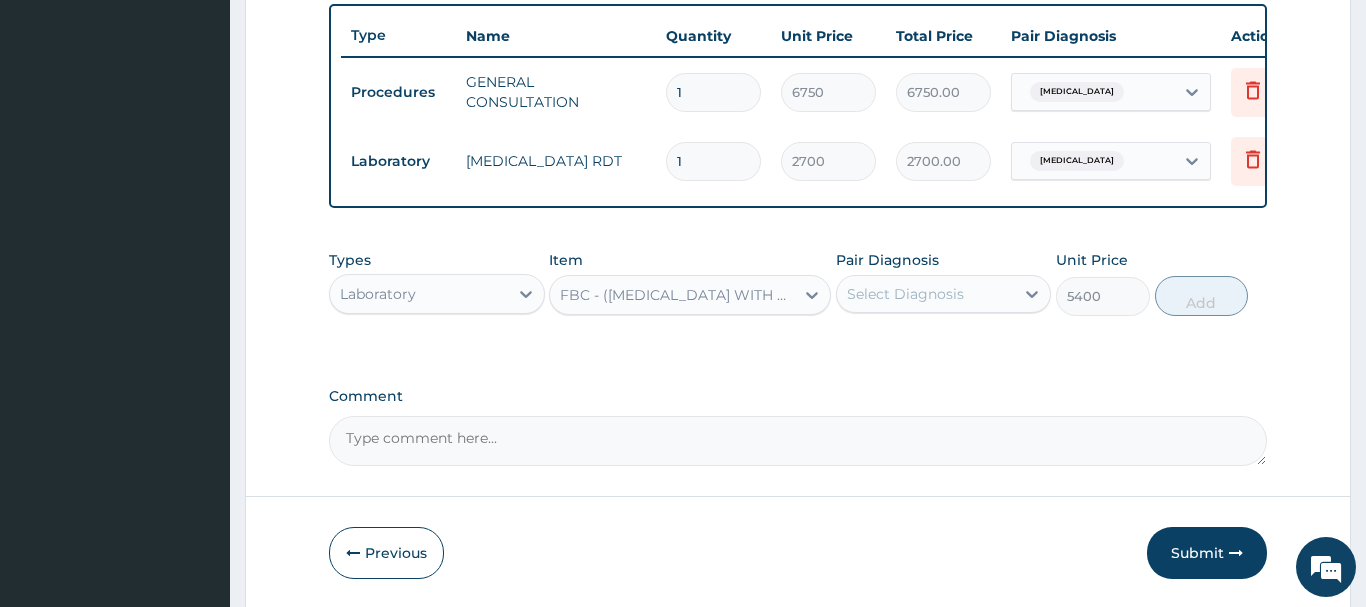 click on "Select Diagnosis" at bounding box center (944, 294) 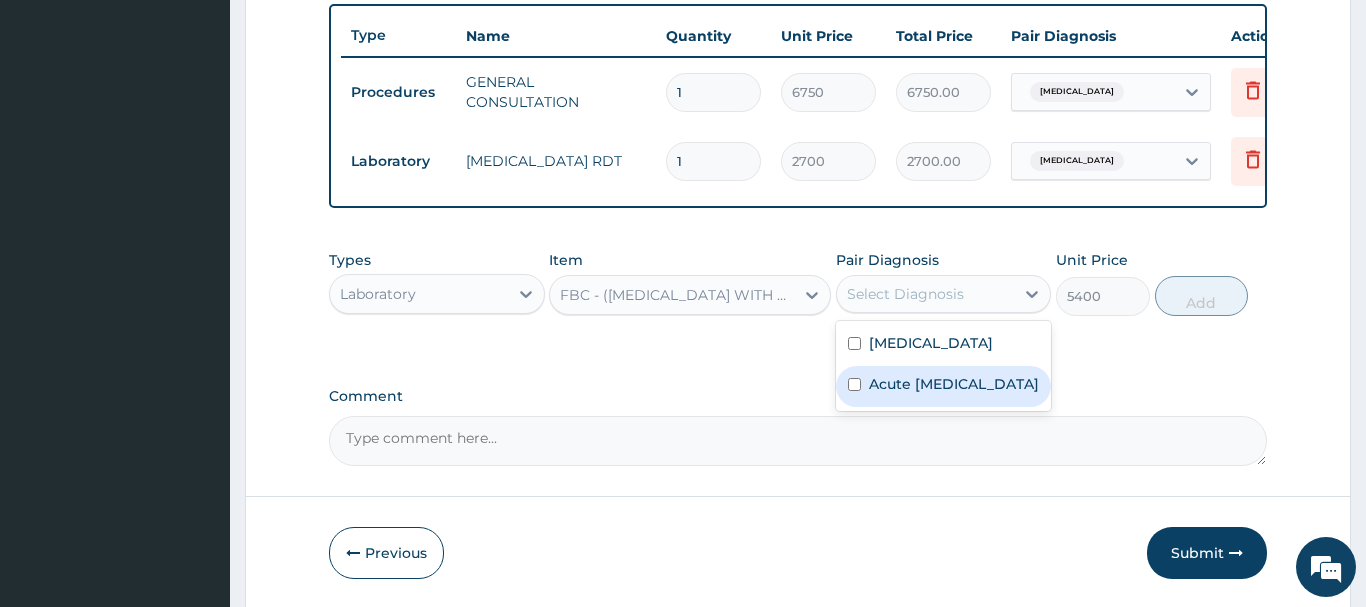 drag, startPoint x: 903, startPoint y: 404, endPoint x: 920, endPoint y: 396, distance: 18.788294 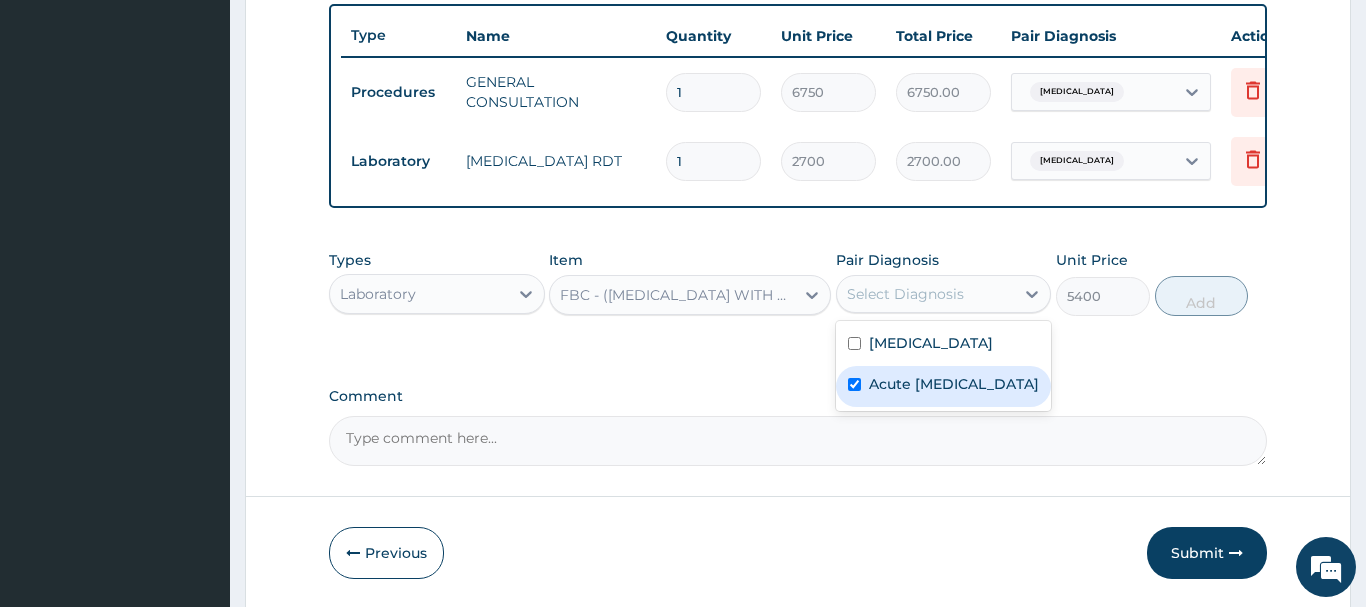 checkbox on "true" 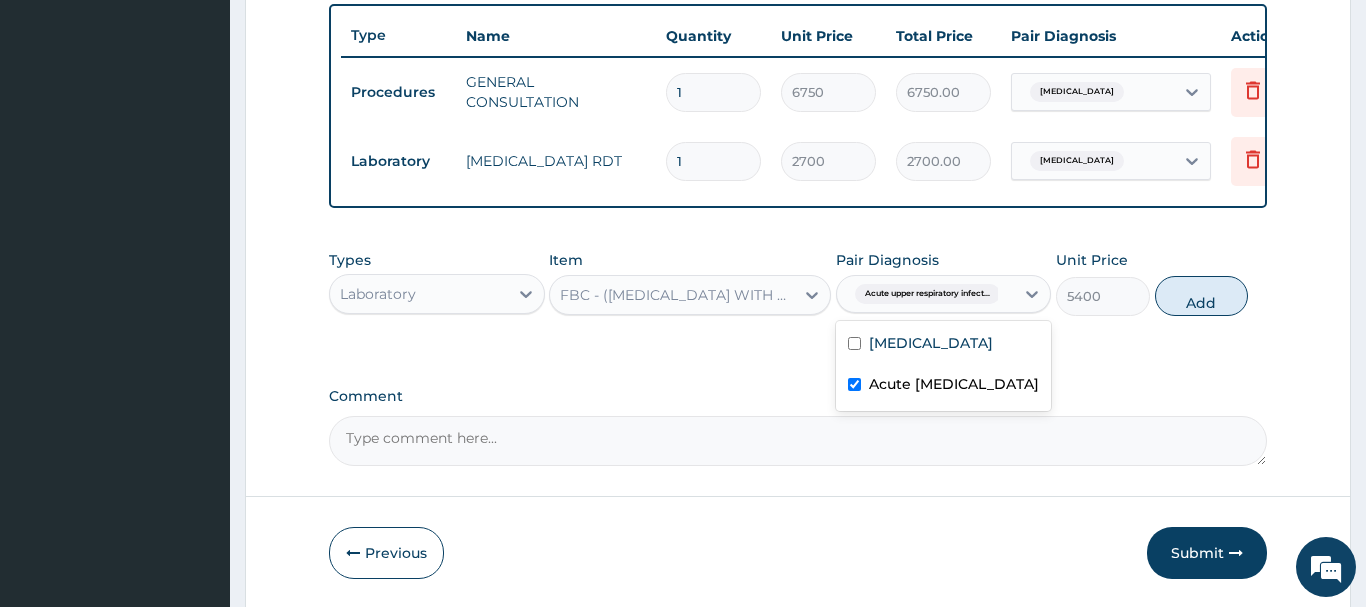 click on "Add" at bounding box center (1202, 296) 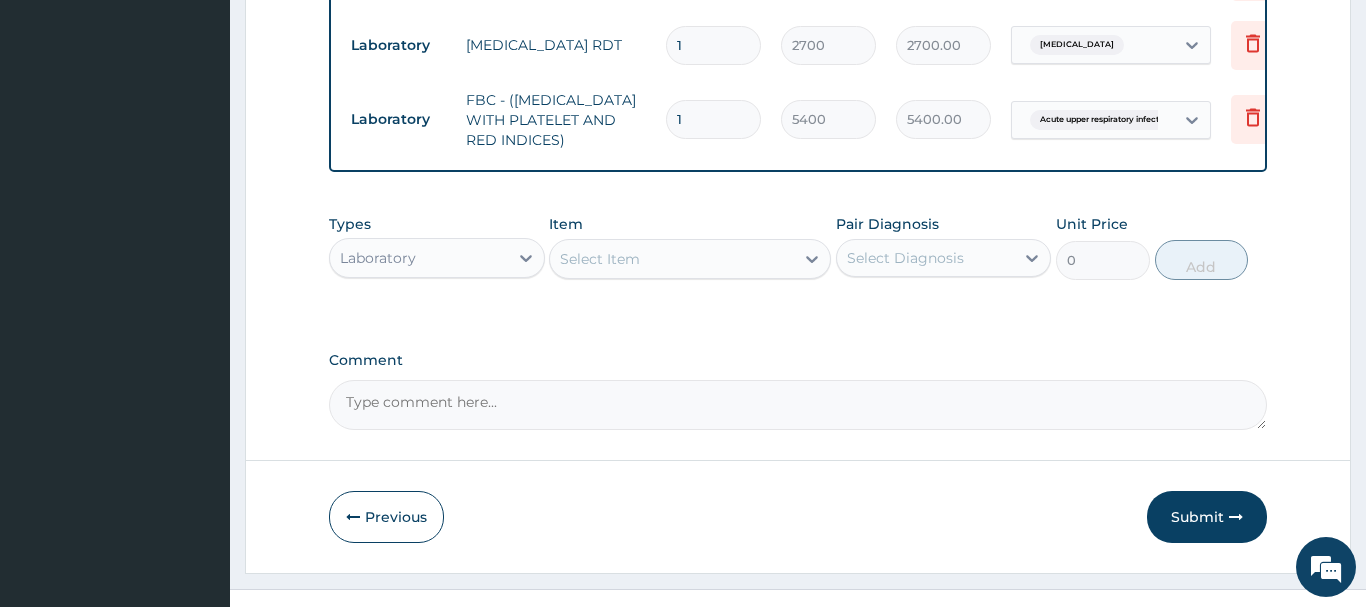 scroll, scrollTop: 889, scrollLeft: 0, axis: vertical 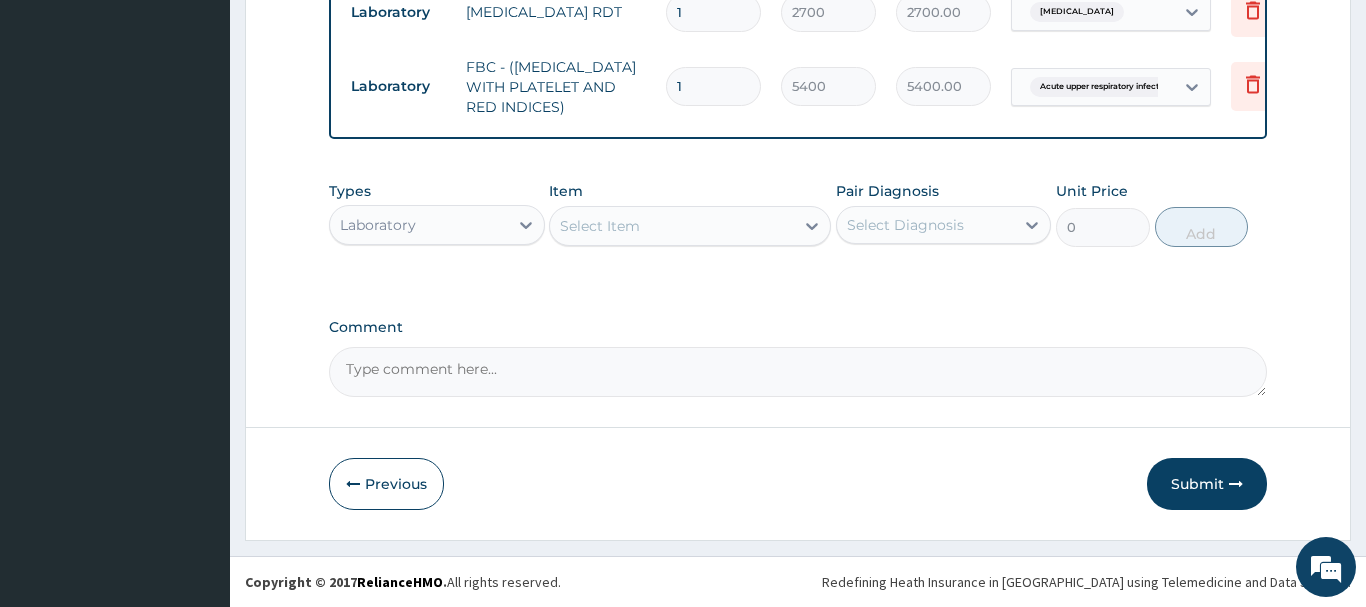 click on "Laboratory" at bounding box center [419, 225] 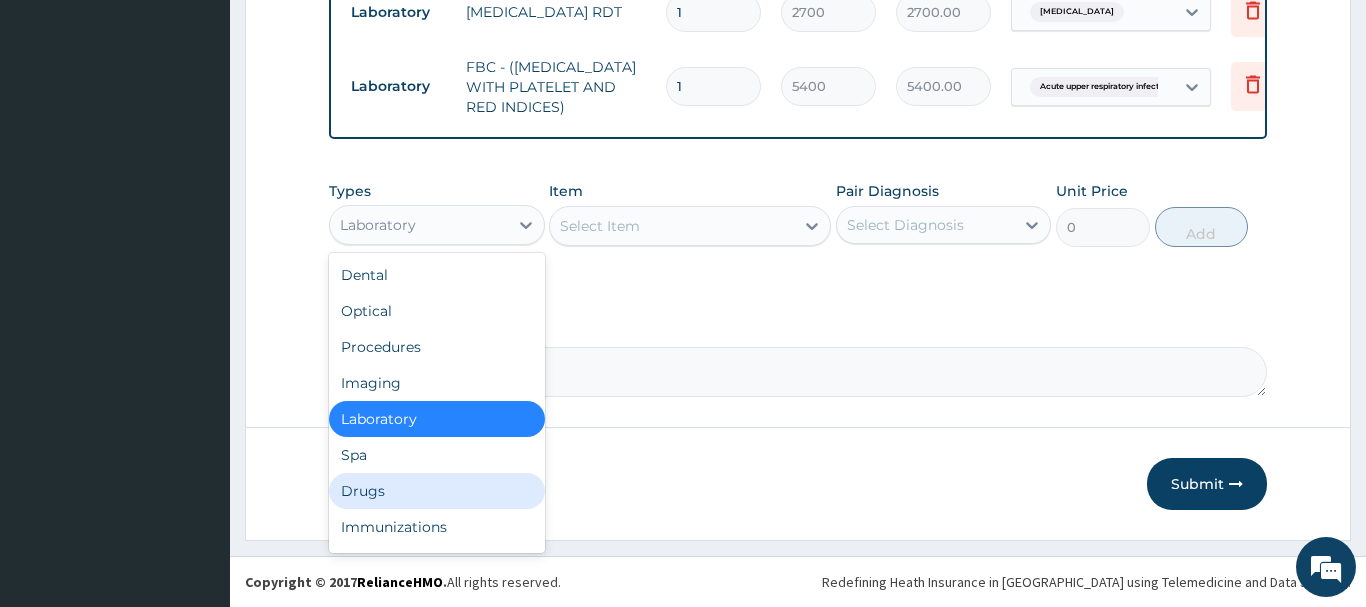 click on "Drugs" at bounding box center [437, 491] 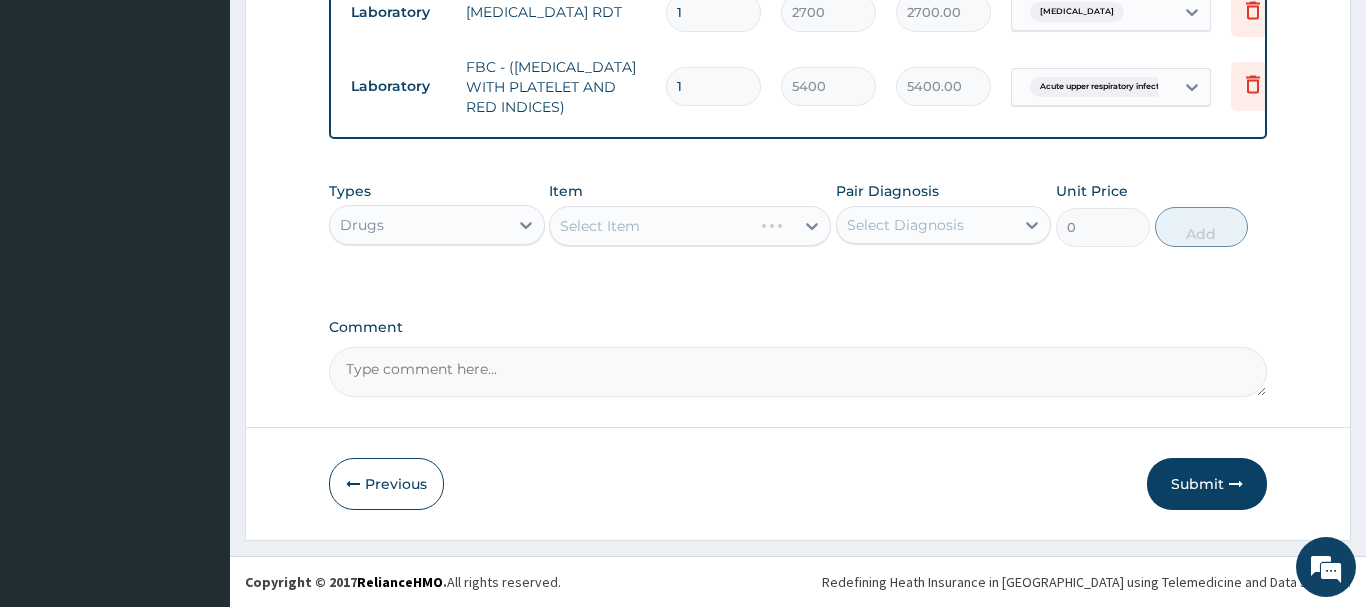 click on "Select Item" at bounding box center (690, 226) 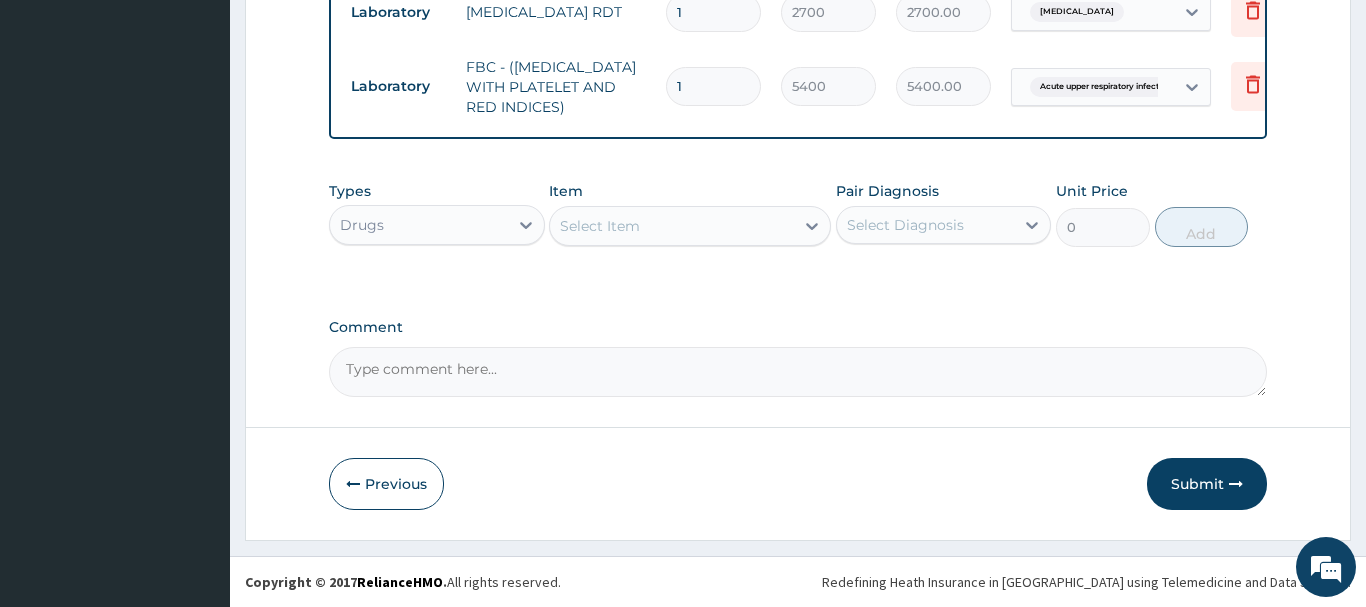 click on "Select Item" at bounding box center (600, 226) 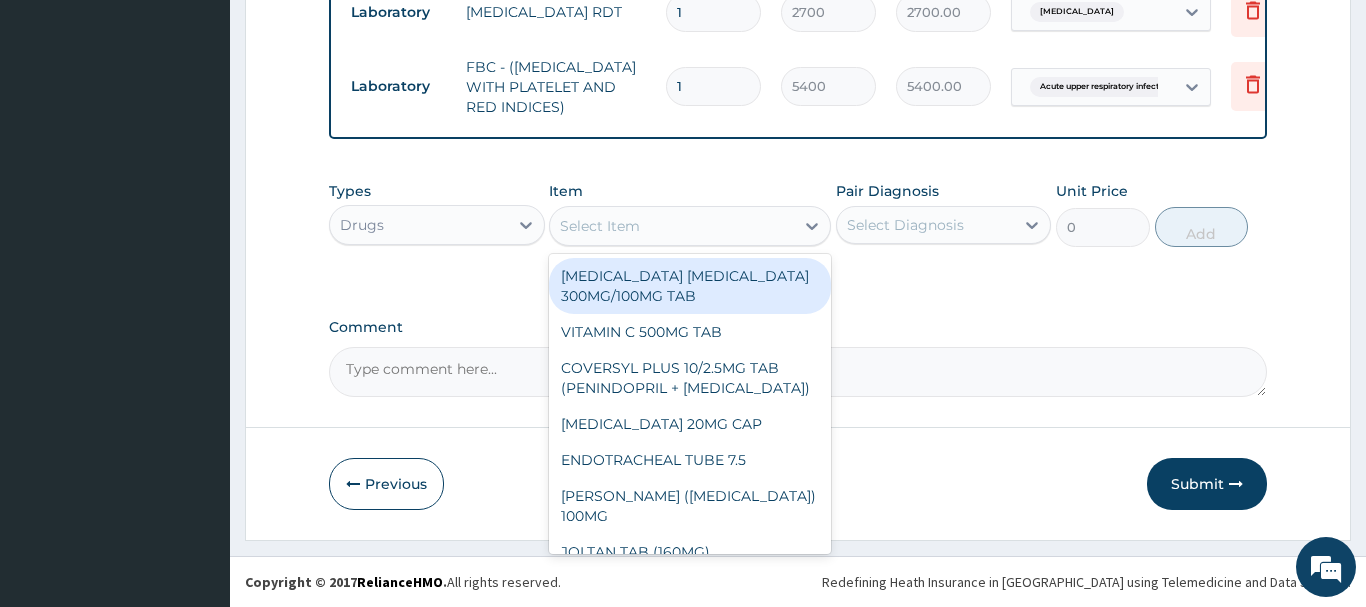 paste on "PARACETAMOL 125MG/5ML SYRUP" 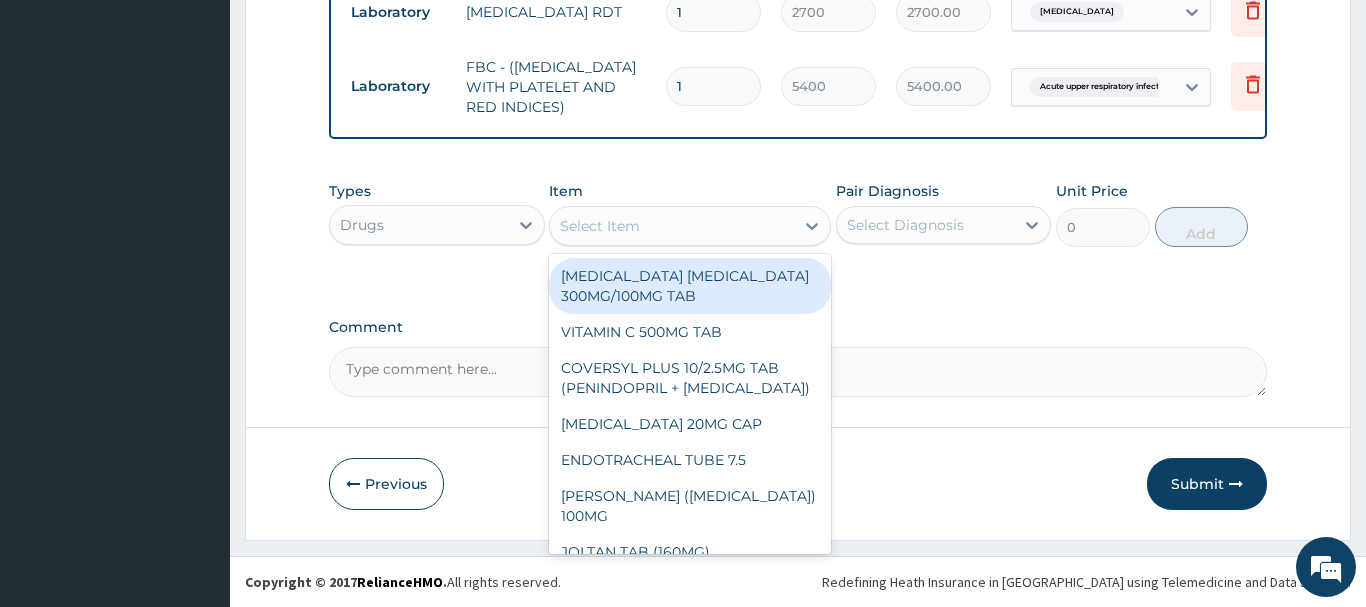 type on "PARACETAMOL 125MG/5ML SYRUP" 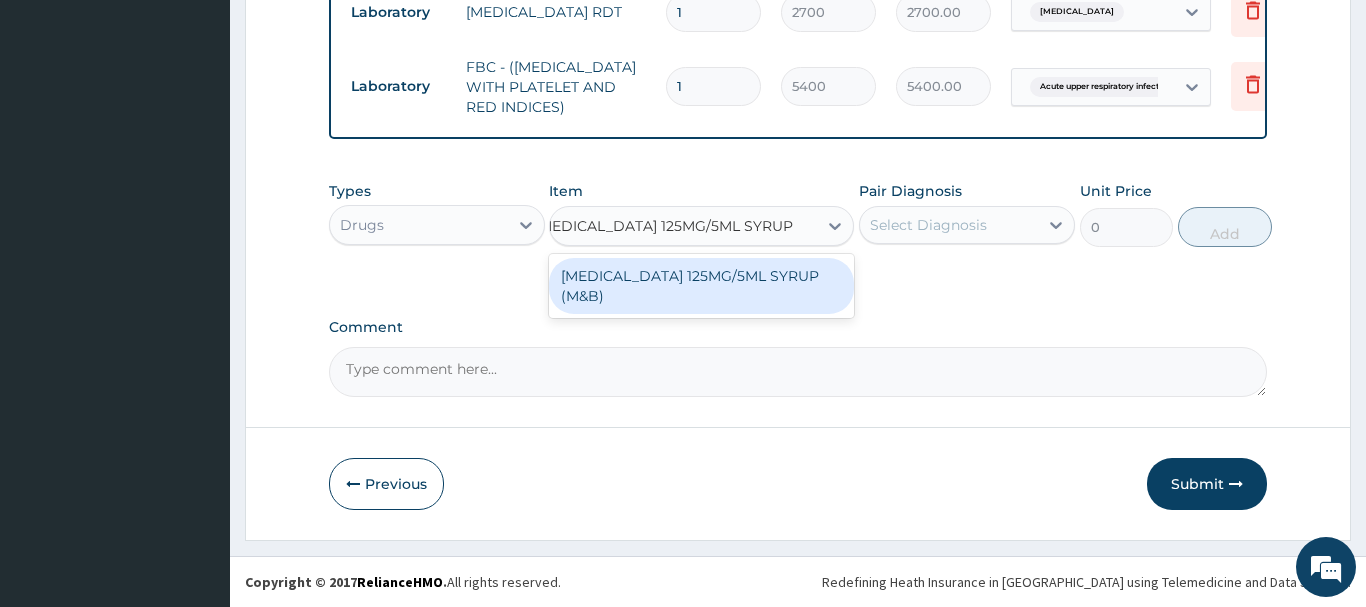 click on "PARACETAMOL 125MG/5ML SYRUP (M&B)" at bounding box center (701, 286) 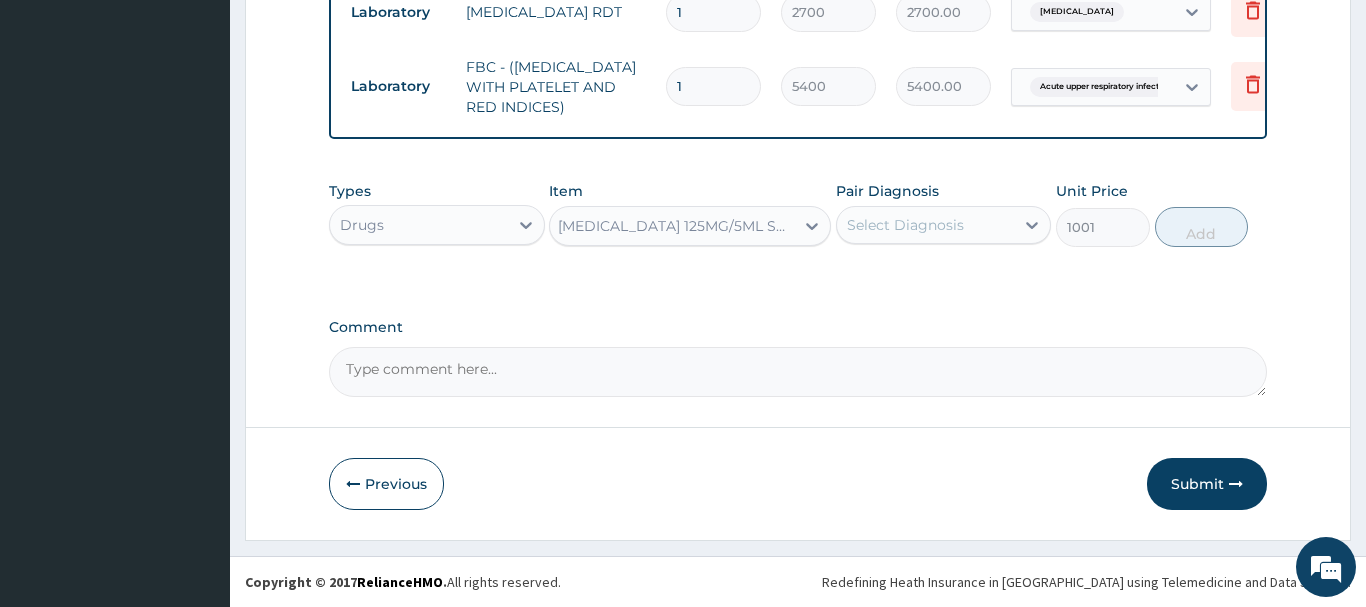 scroll, scrollTop: 0, scrollLeft: 2, axis: horizontal 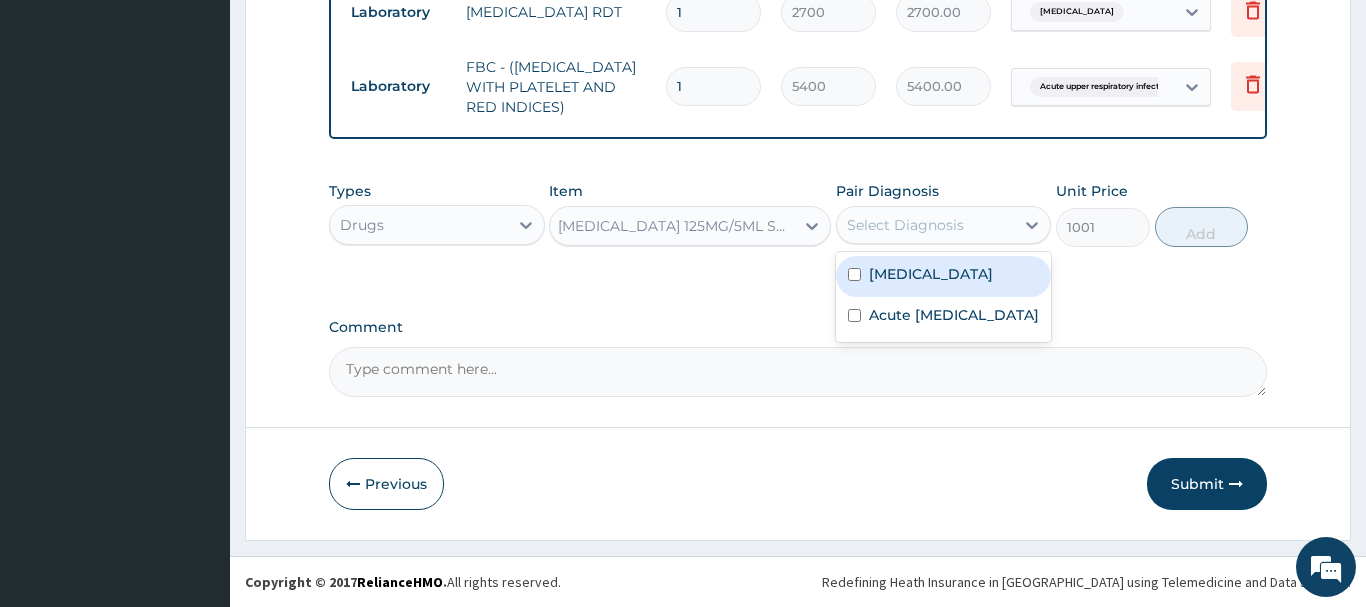 click on "Select Diagnosis" at bounding box center [905, 225] 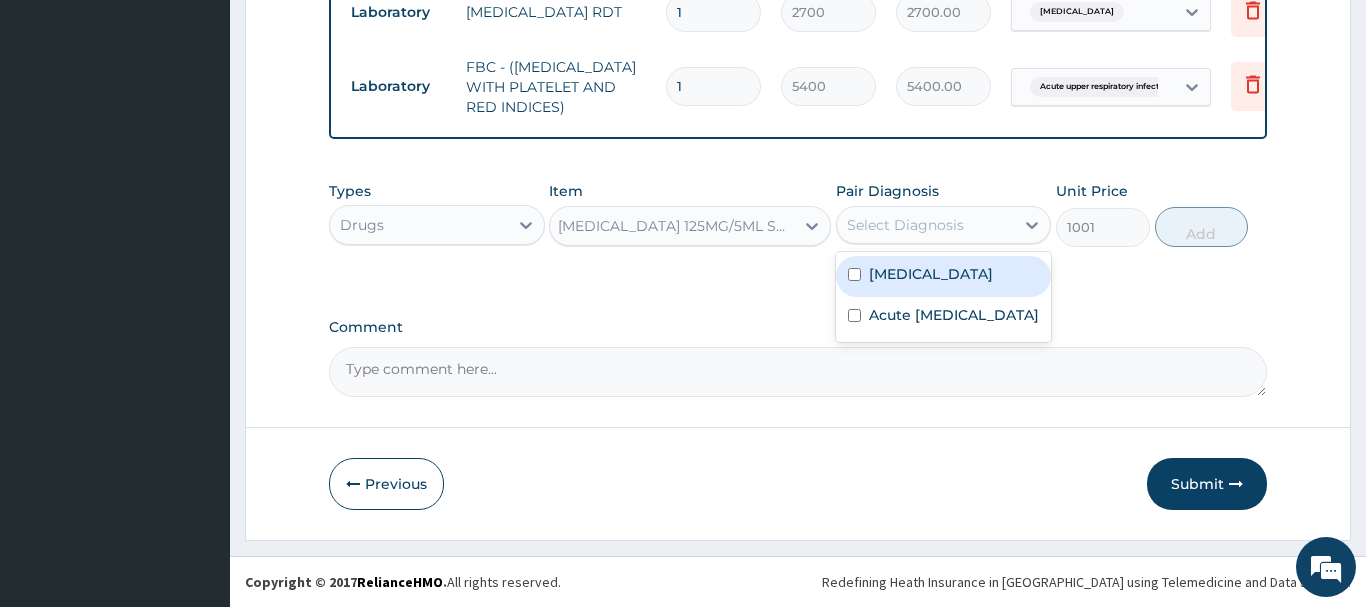 drag, startPoint x: 920, startPoint y: 278, endPoint x: 929, endPoint y: 271, distance: 11.401754 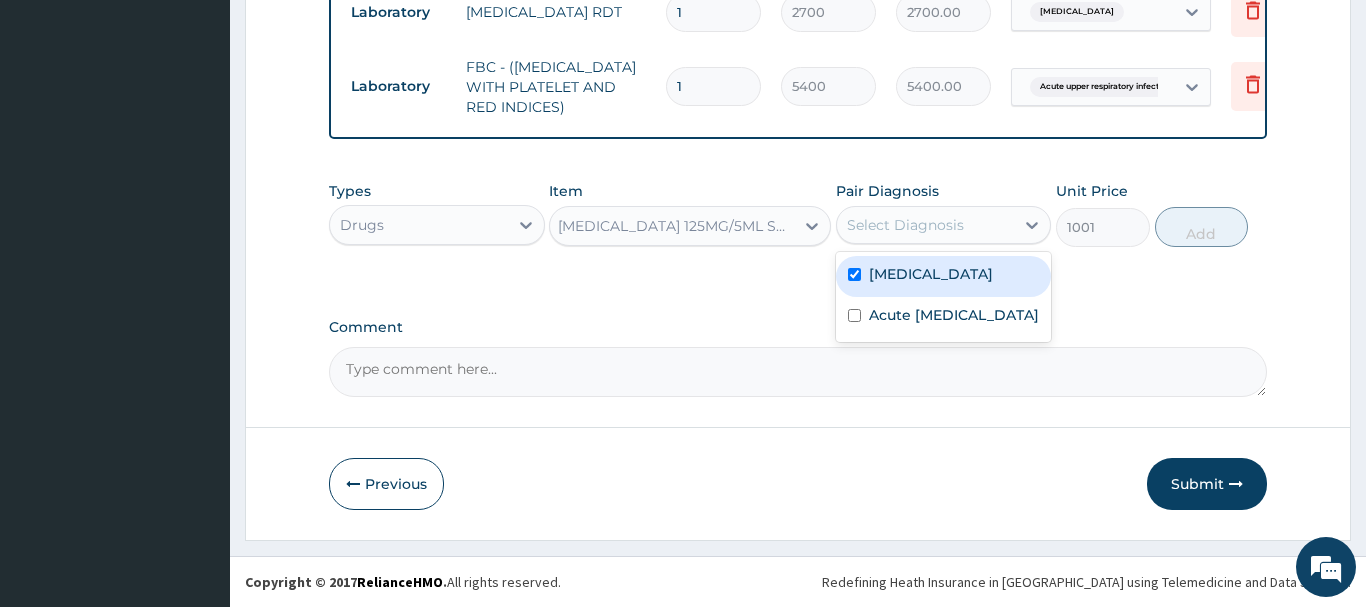 checkbox on "true" 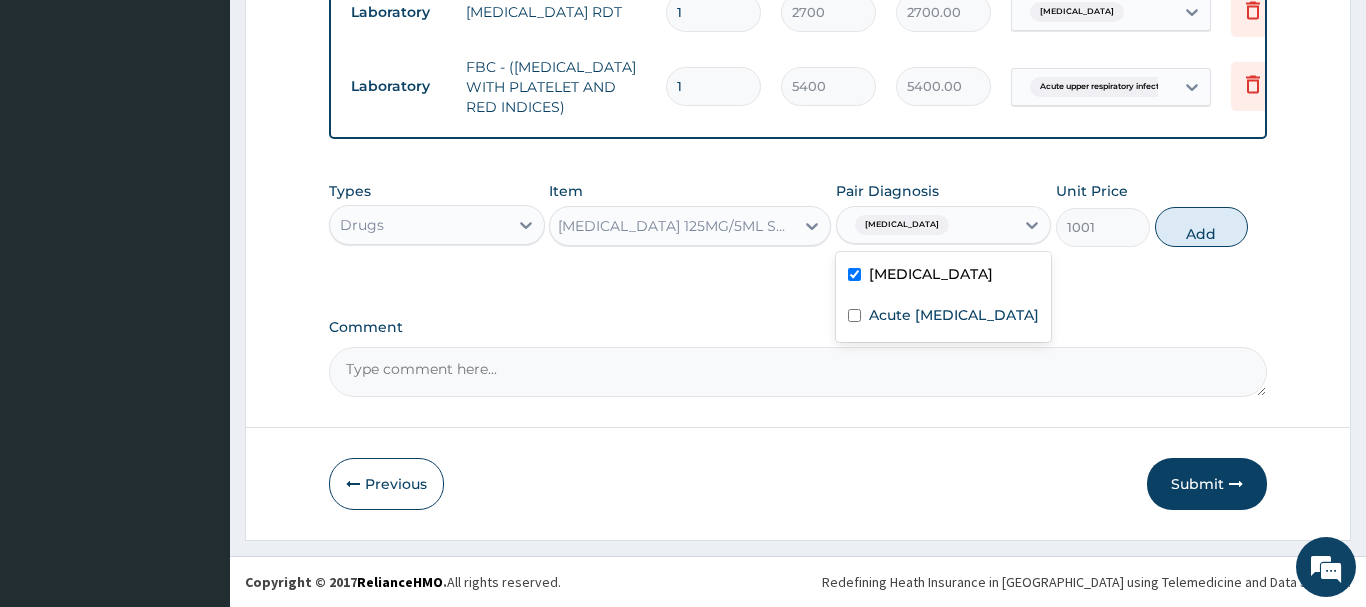 click on "Add" at bounding box center [1202, 227] 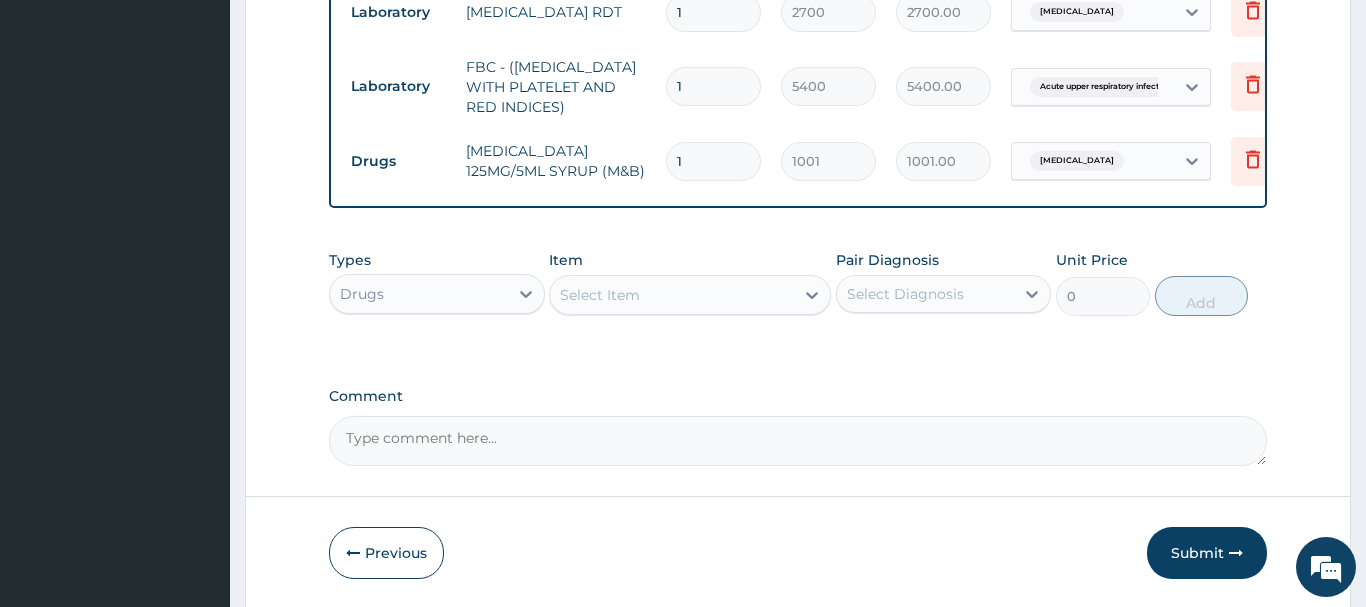 scroll, scrollTop: 0, scrollLeft: 0, axis: both 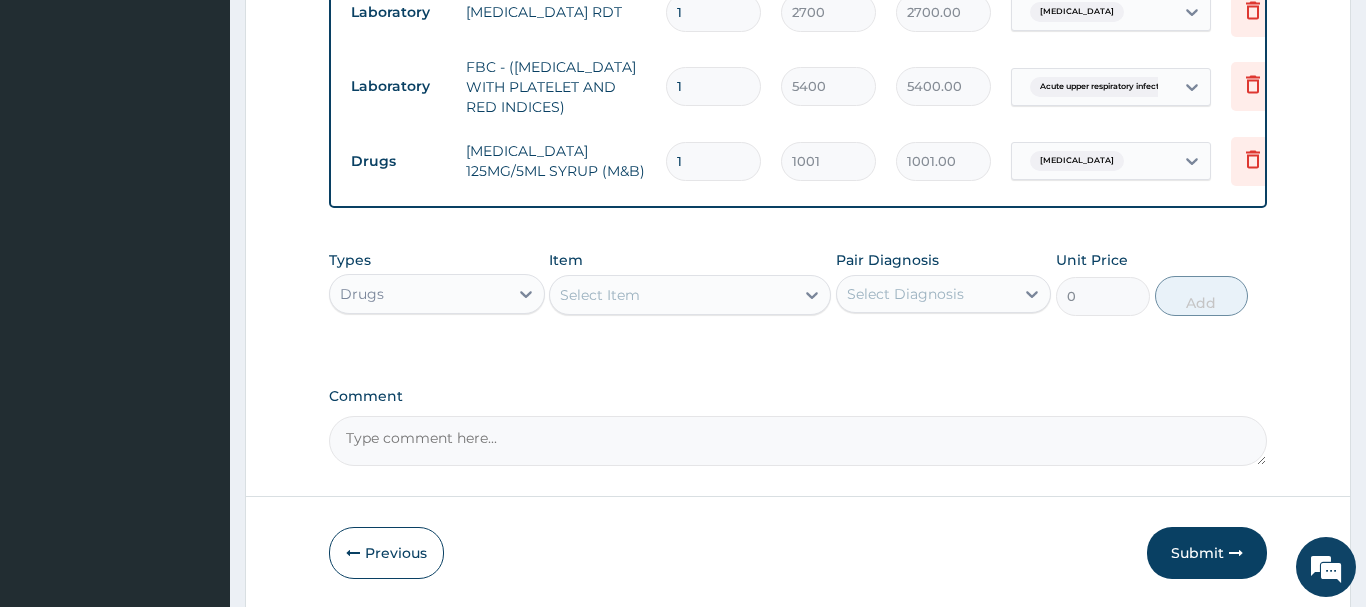 click on "Select Item" at bounding box center [672, 295] 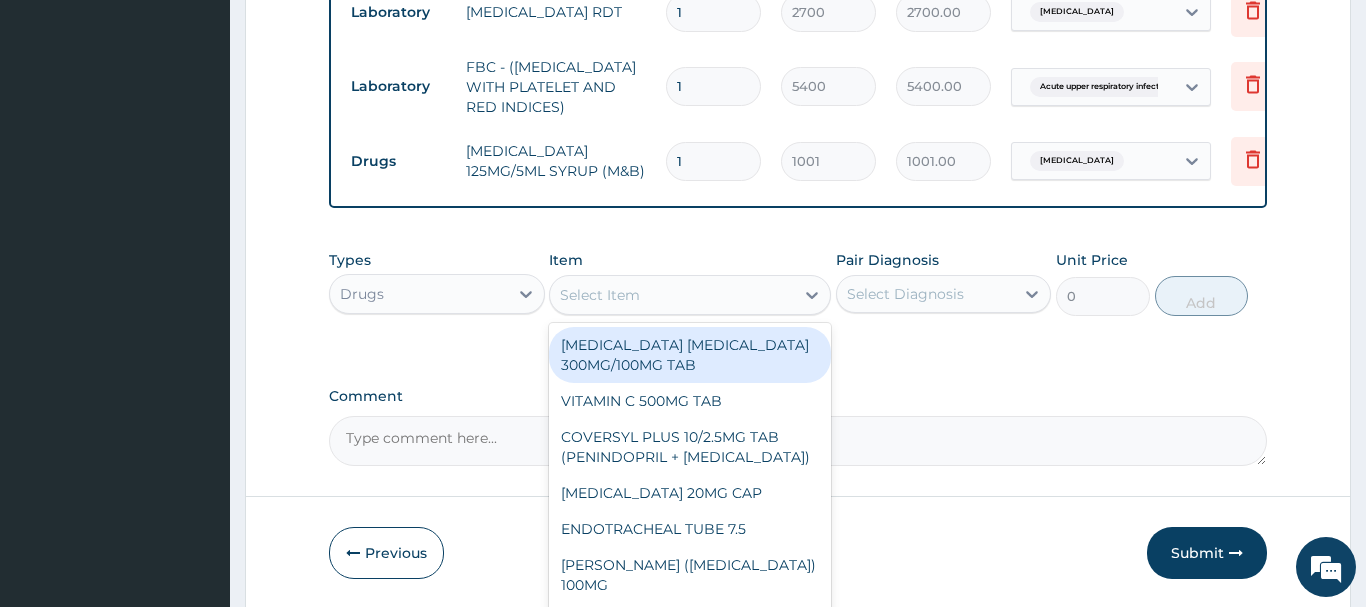 paste on "CHLORPHENIRAMINE SYRUP" 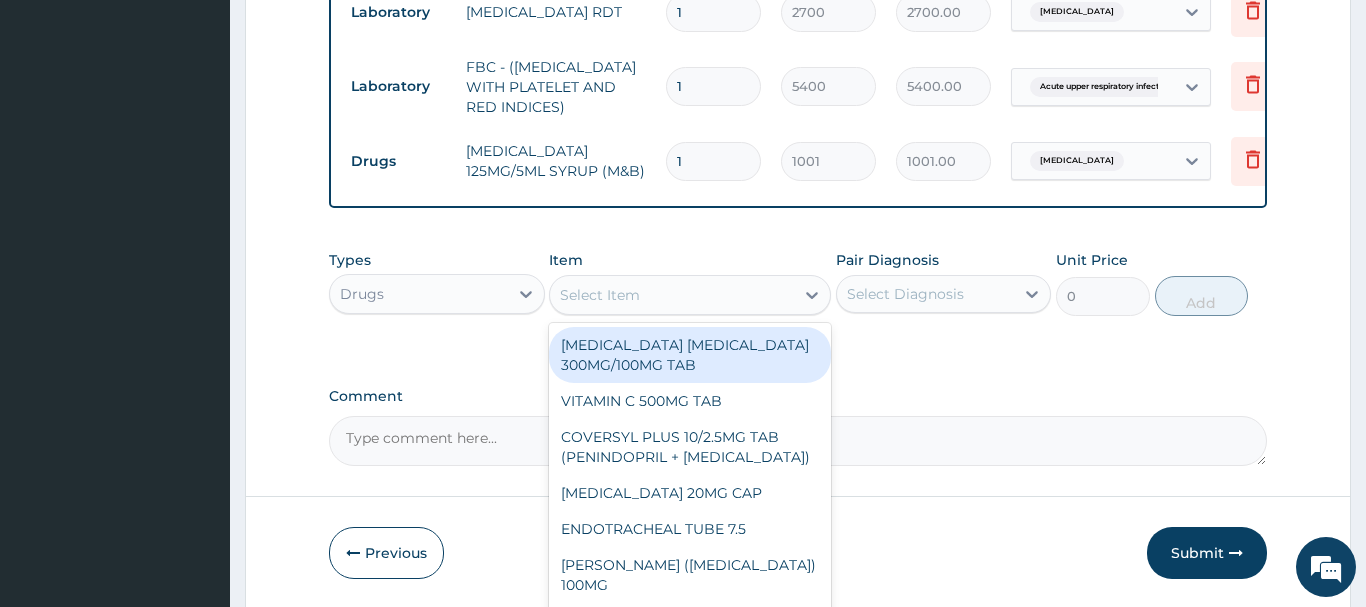 type on "CHLORPHENIRAMINE SYRUP" 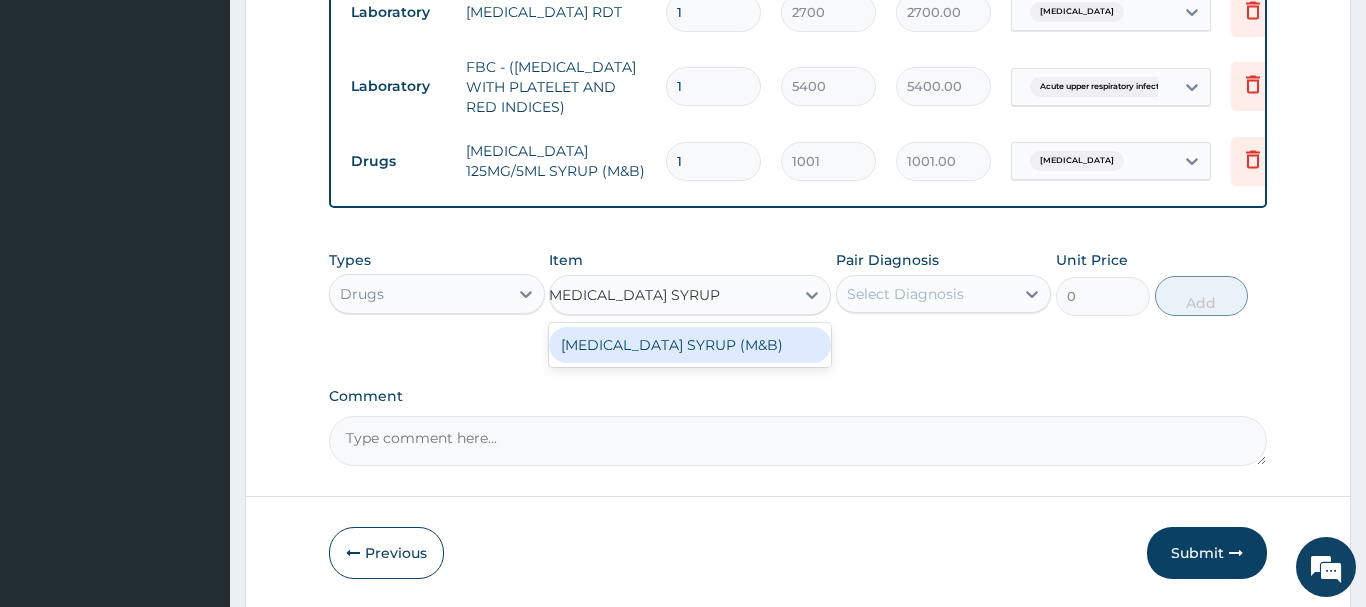 click on "CHLORPHENIRAMINE SYRUP (M&B)" at bounding box center [690, 345] 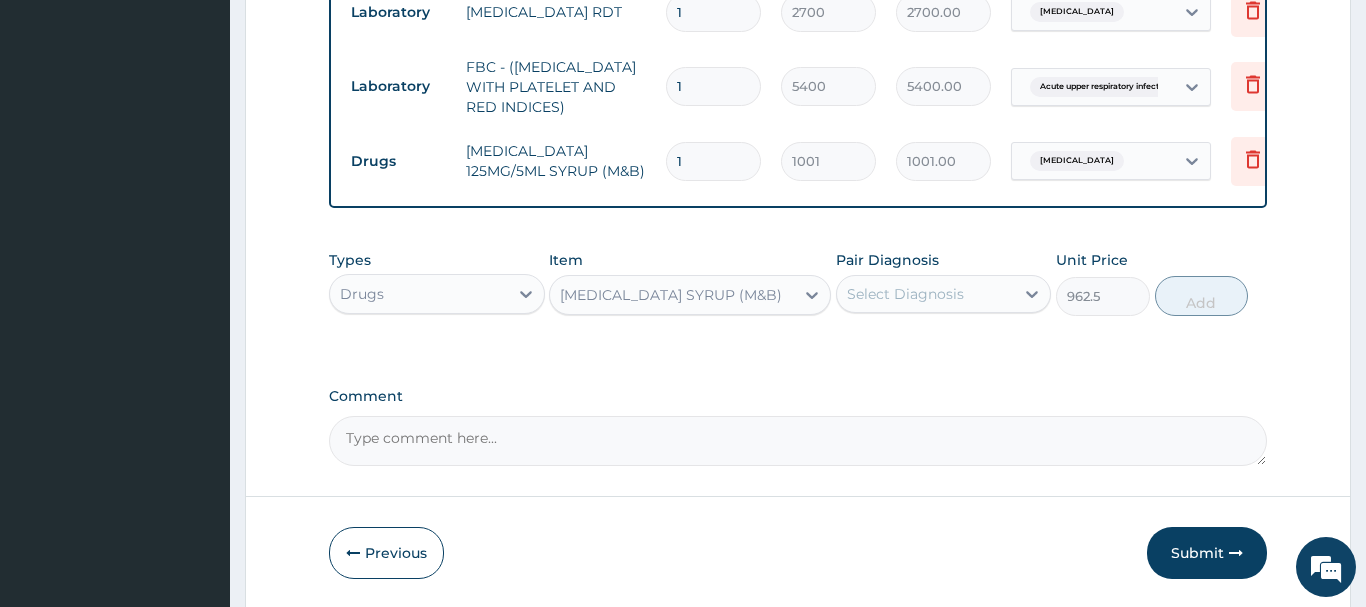 scroll, scrollTop: 0, scrollLeft: 2, axis: horizontal 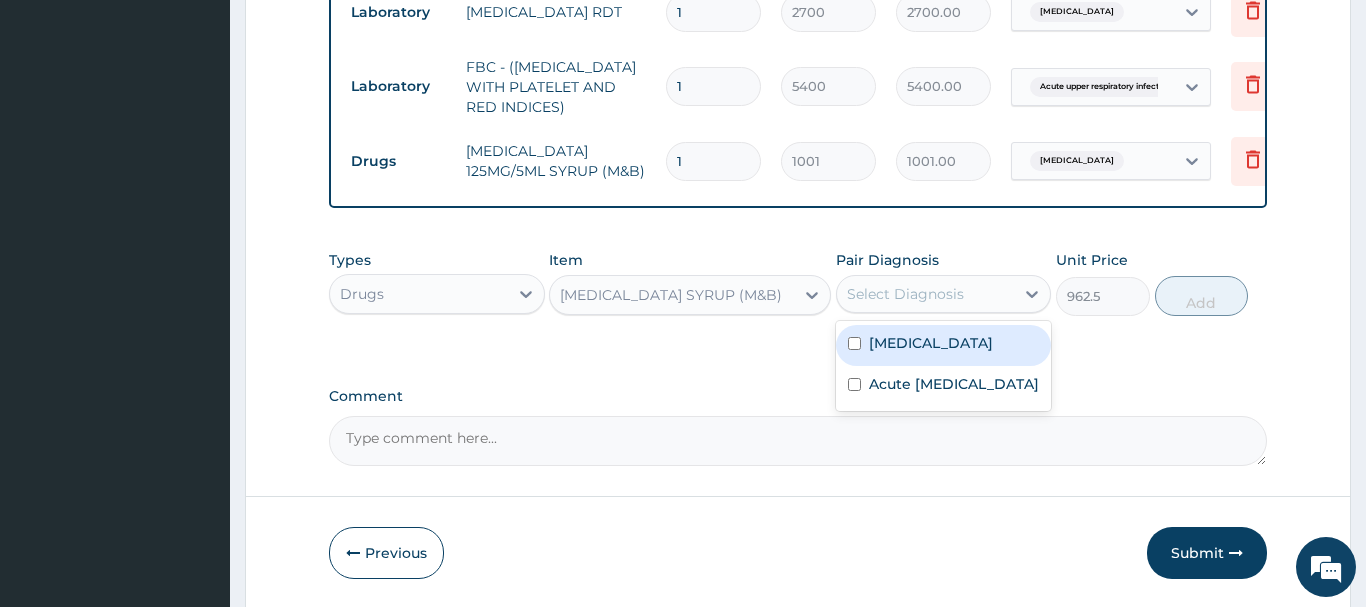 click on "Select Diagnosis" at bounding box center [905, 294] 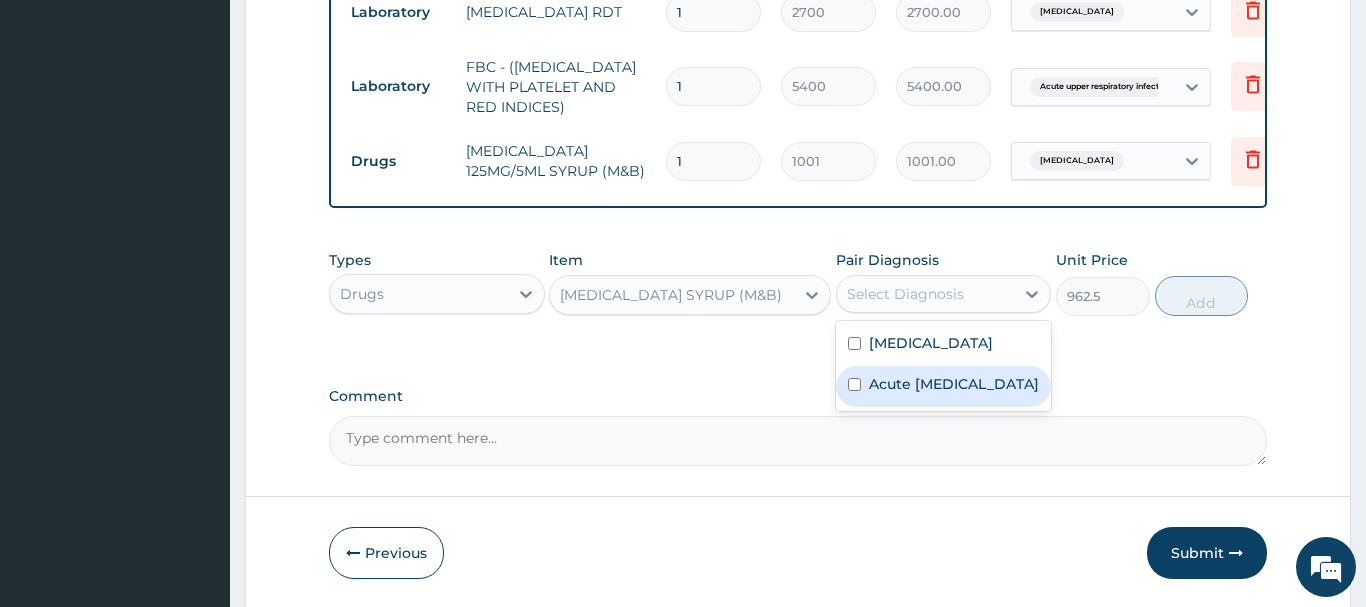 click on "Acute upper respiratory infection" at bounding box center (954, 384) 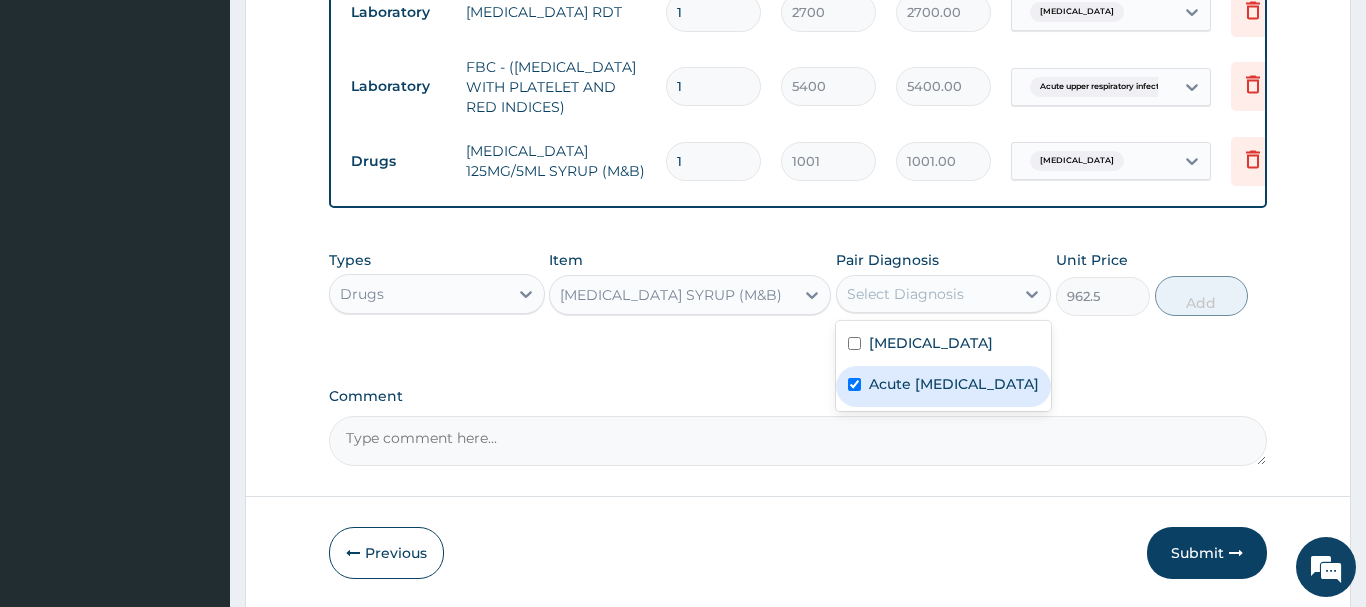 checkbox on "true" 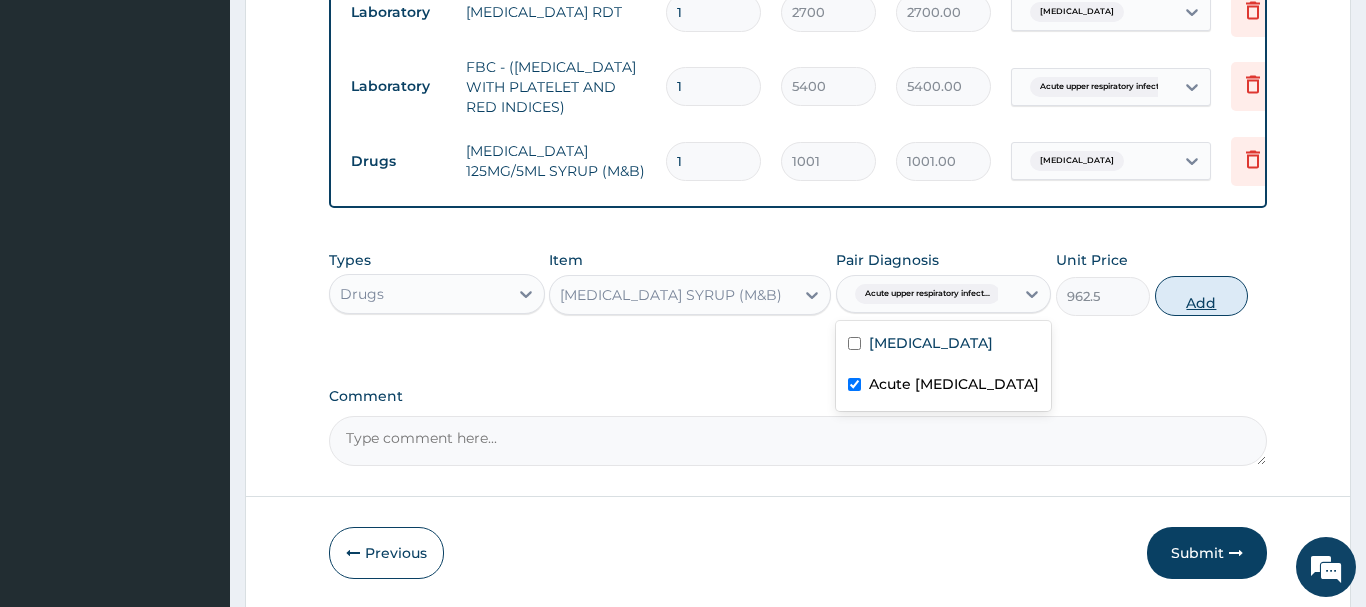 click on "Add" at bounding box center [1202, 296] 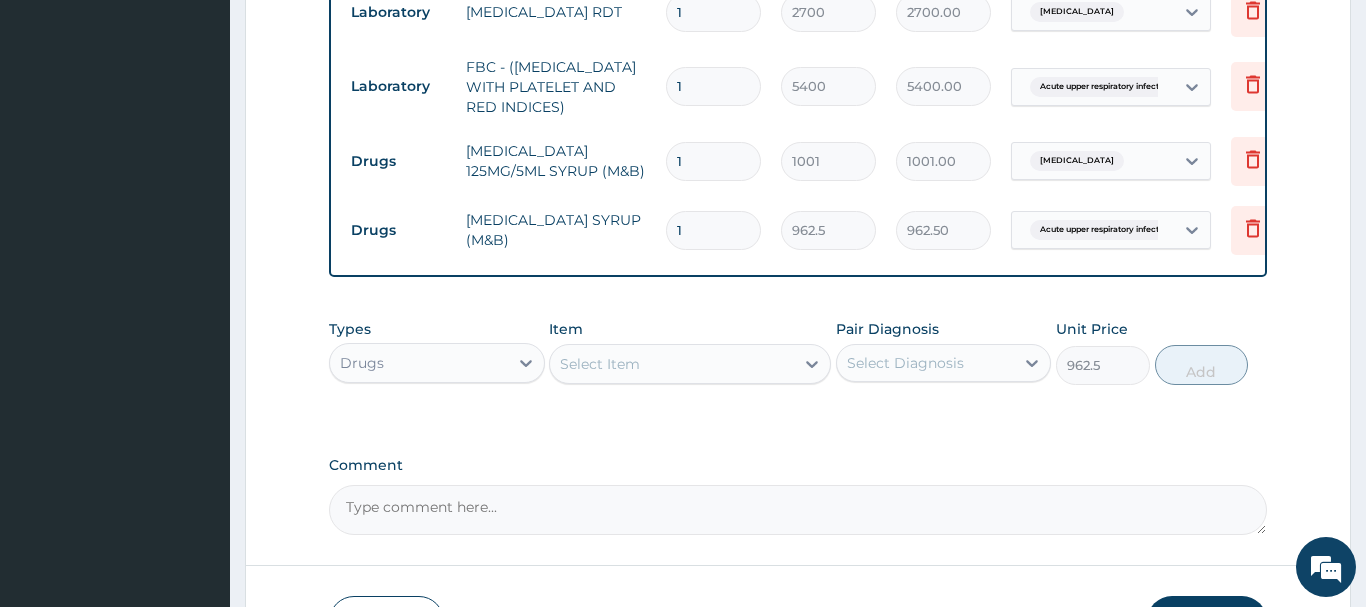 type on "0" 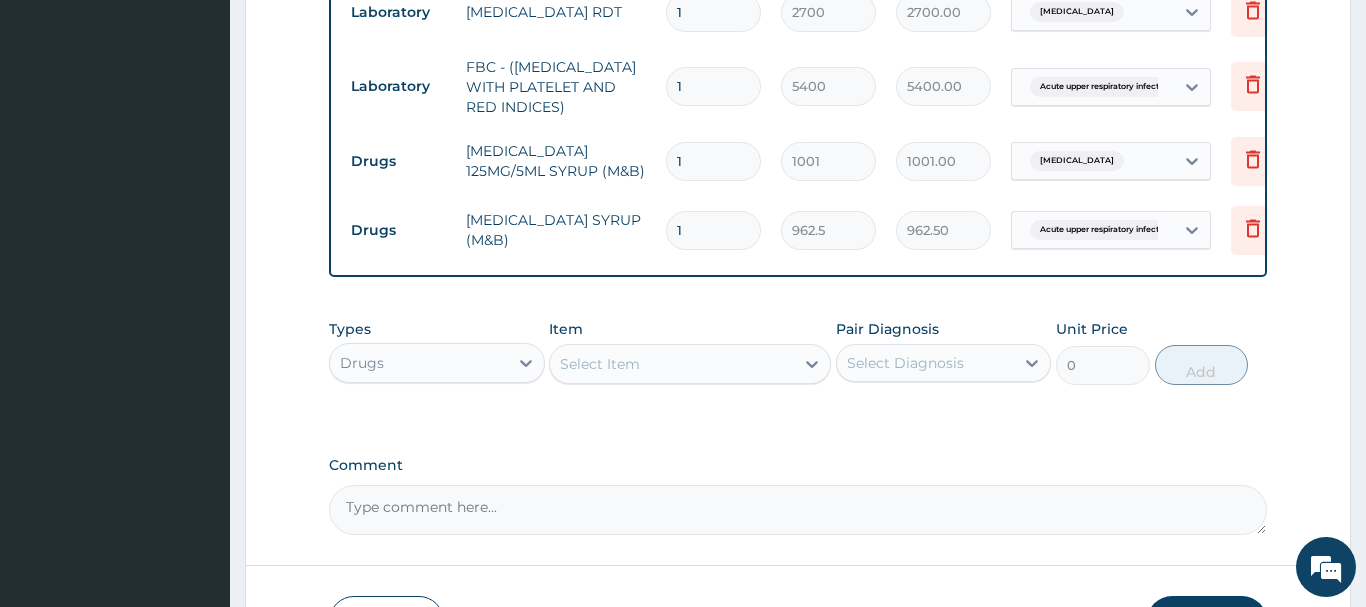 scroll, scrollTop: 0, scrollLeft: 0, axis: both 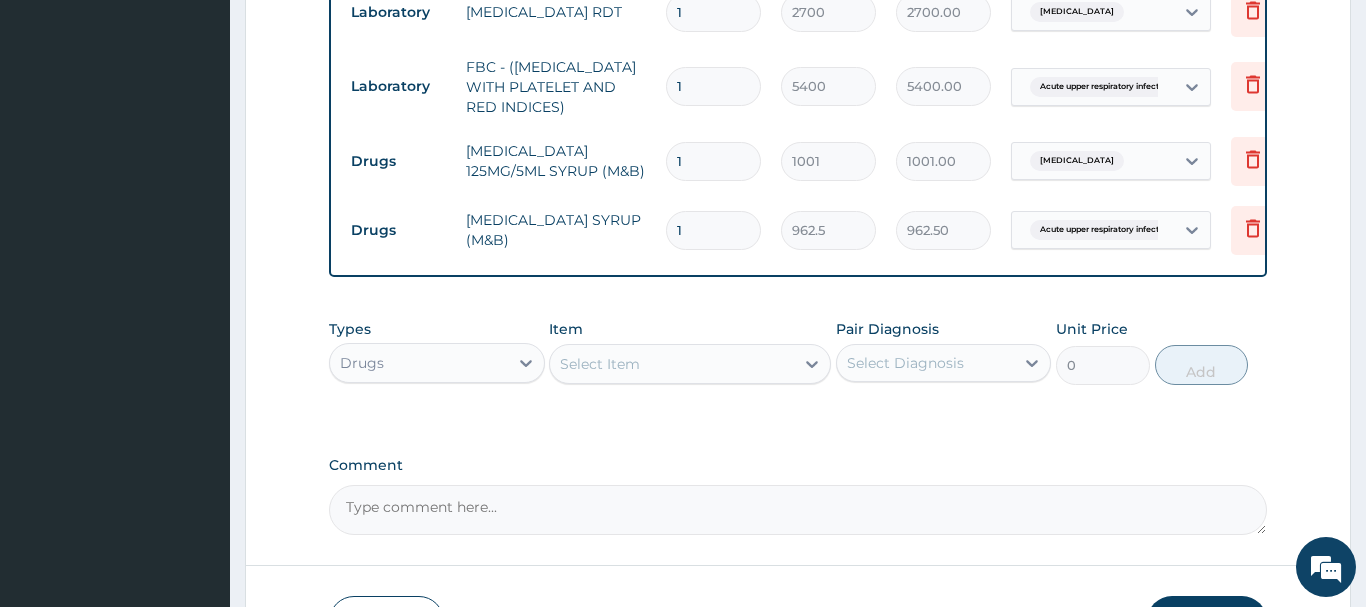 click on "Select Item" at bounding box center (672, 364) 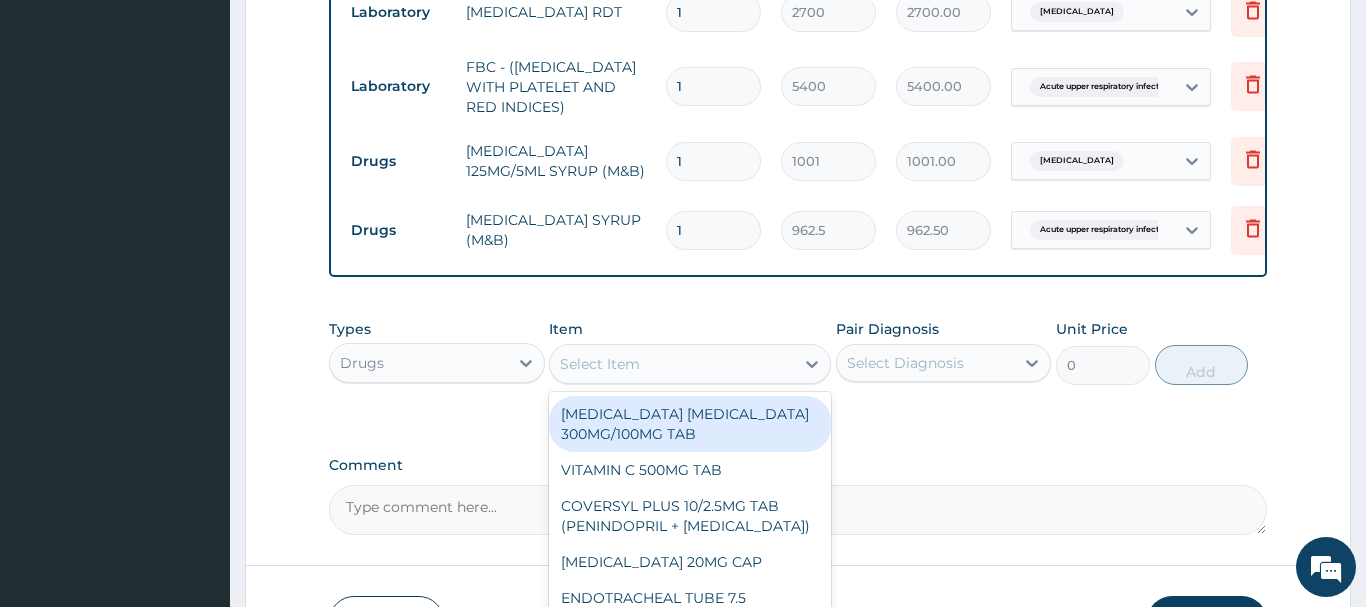 paste on "CEFUROXIME 125MG/5ML" 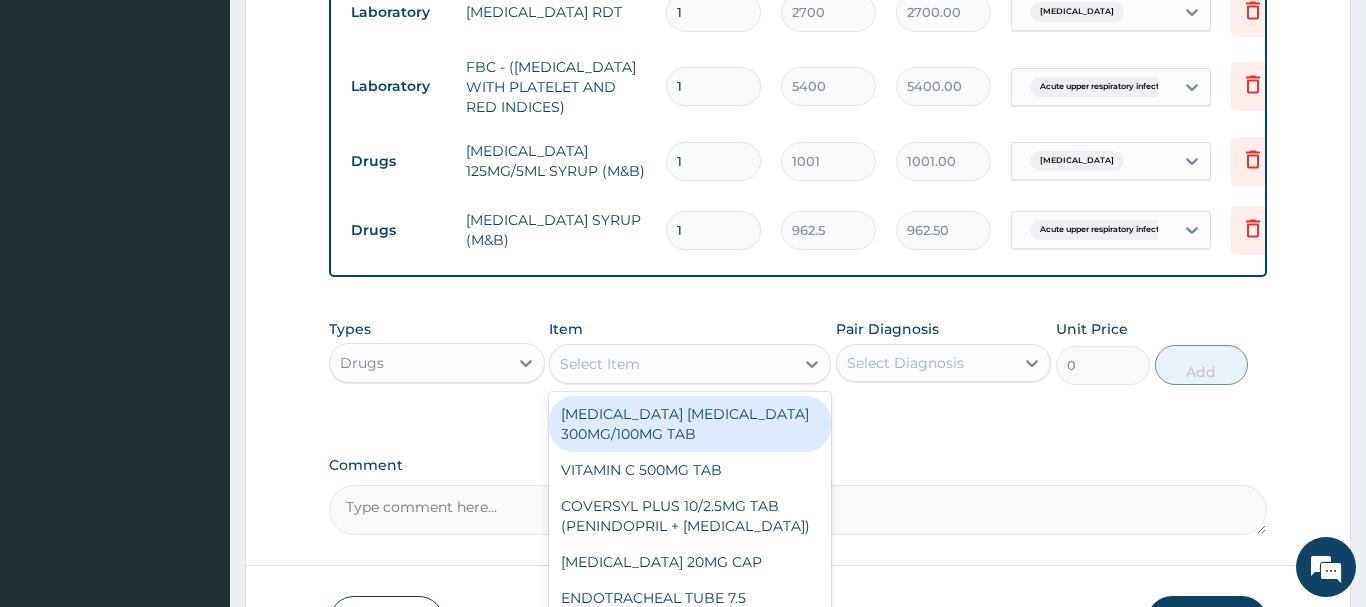 type on "CEFUROXIME 125MG/5ML" 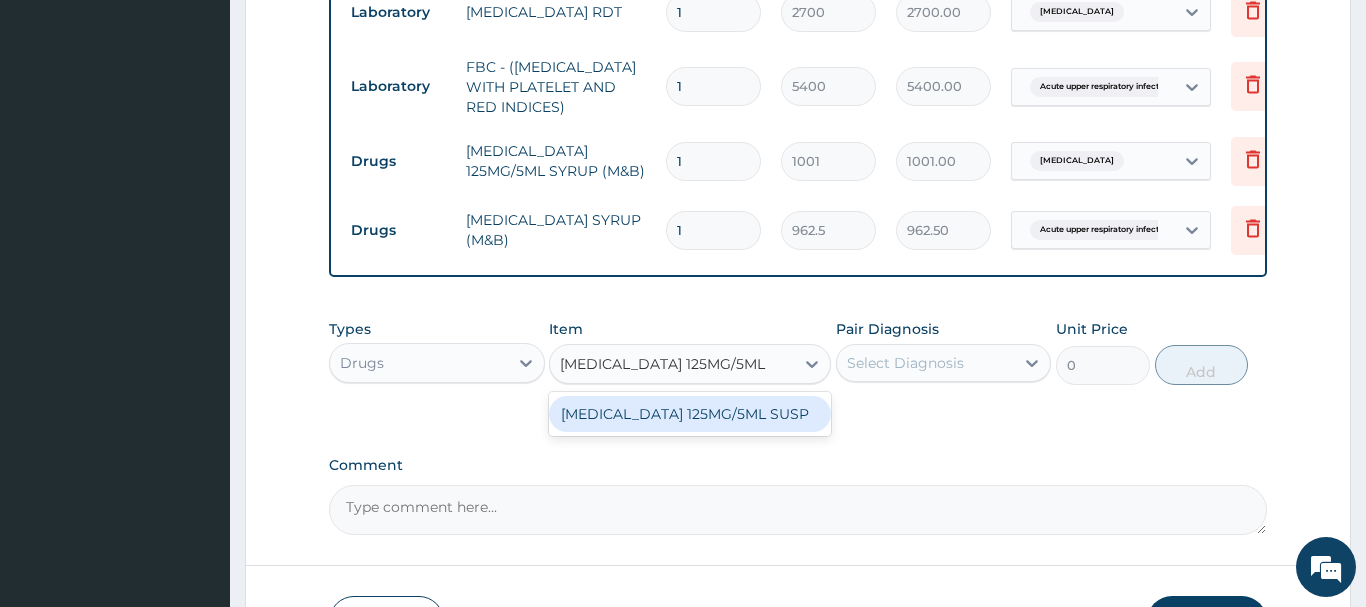 click on "CEFUROXIME 125MG/5ML SUSP" at bounding box center [690, 414] 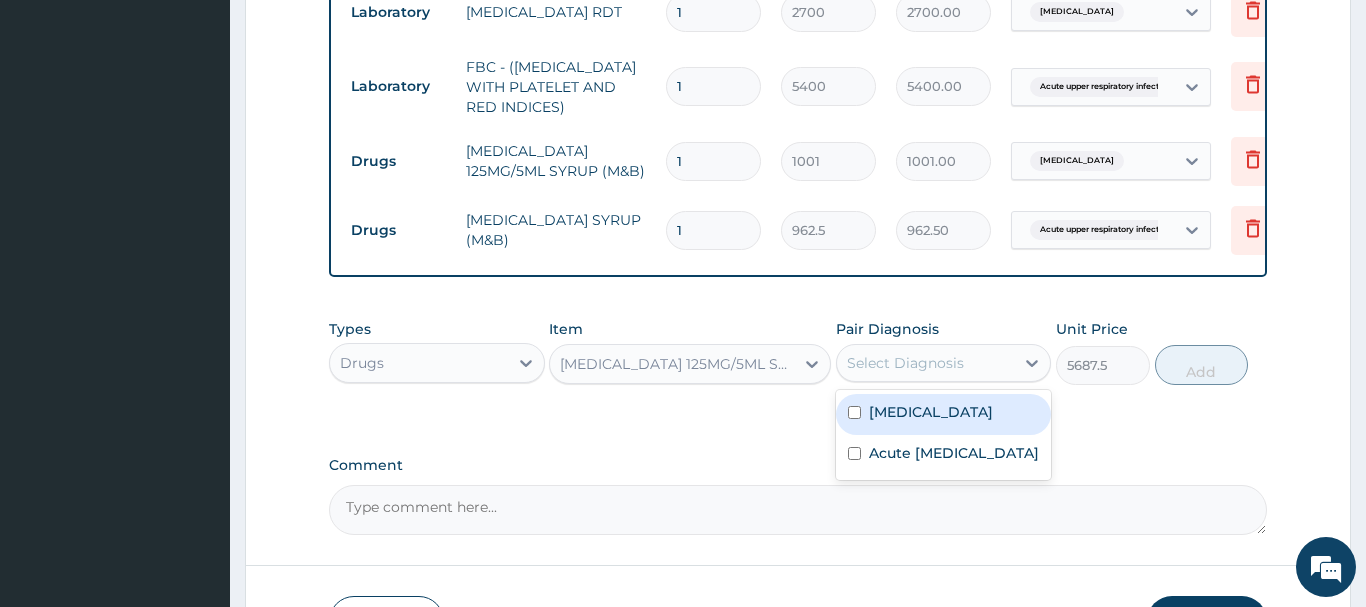 drag, startPoint x: 902, startPoint y: 359, endPoint x: 923, endPoint y: 426, distance: 70.21396 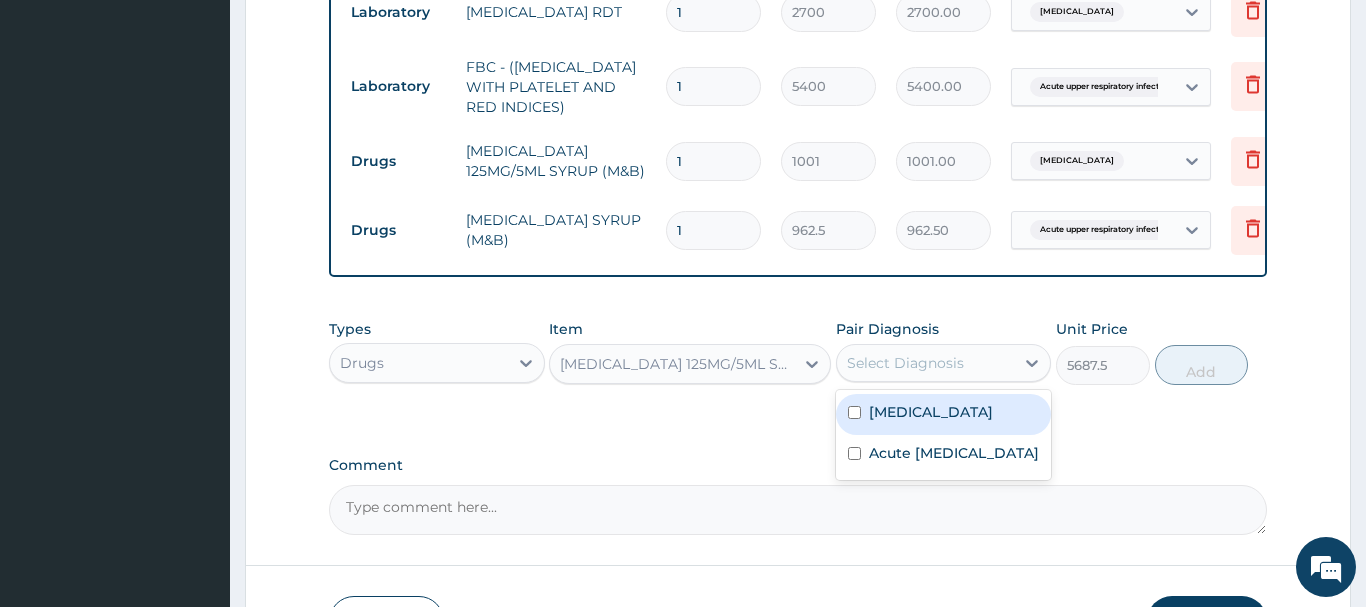 click on "Select Diagnosis" at bounding box center [905, 363] 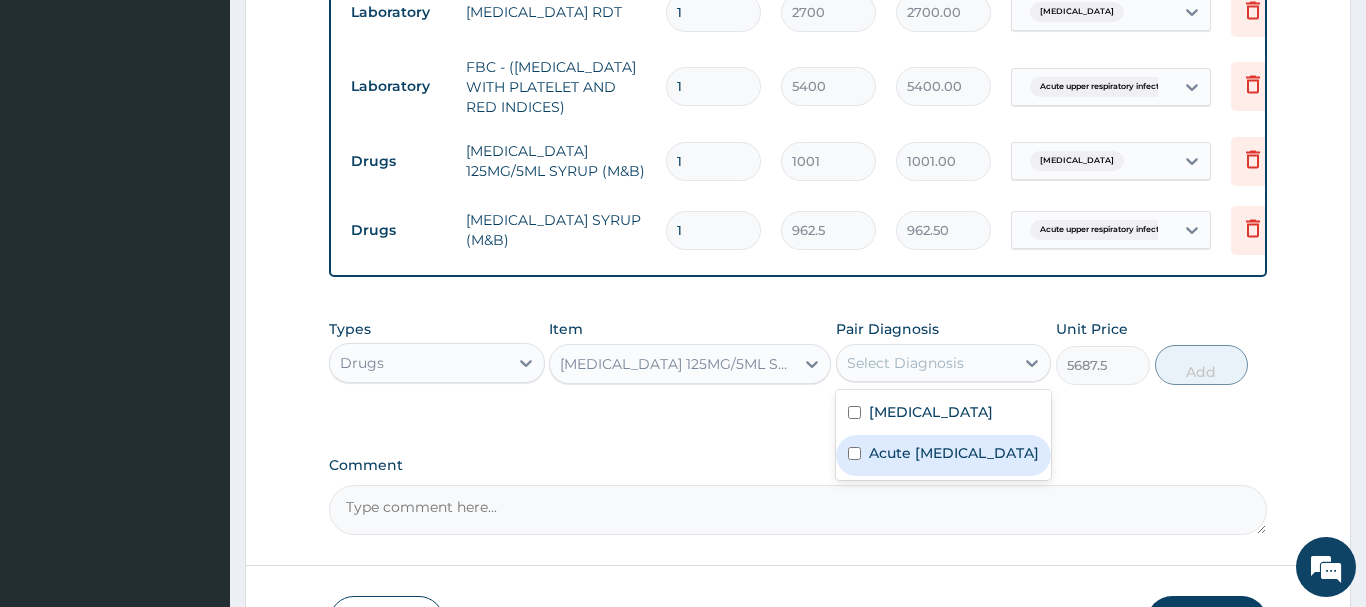 click on "Acute upper respiratory infection" at bounding box center (954, 453) 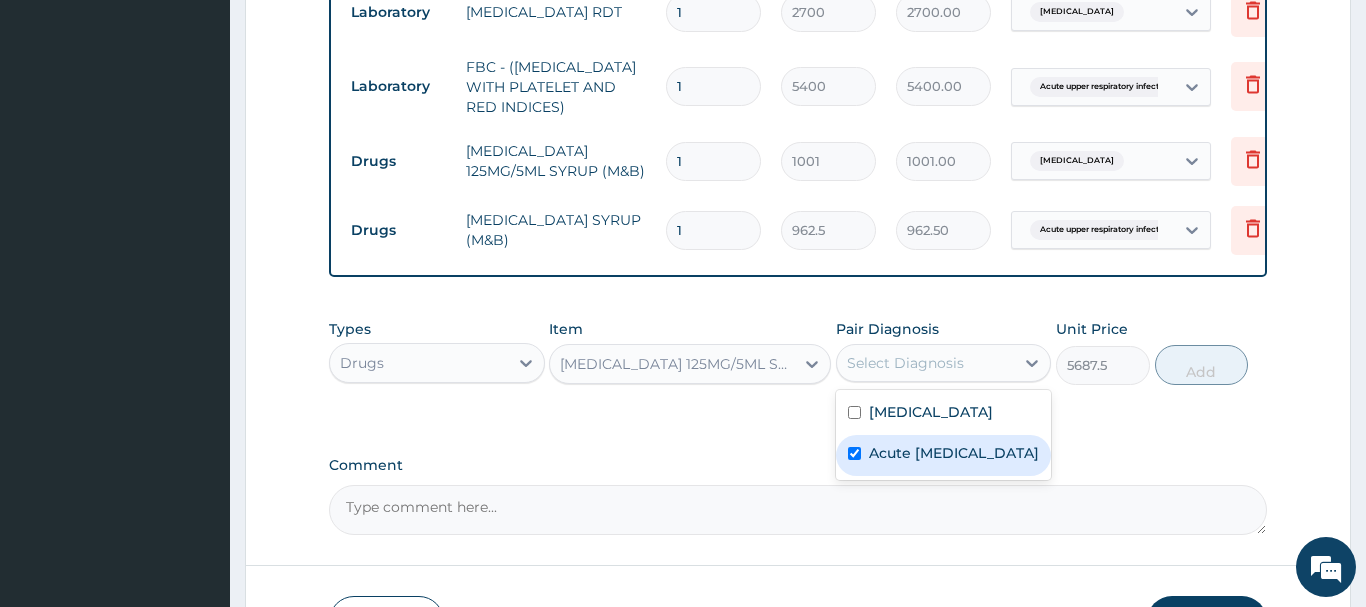 checkbox on "true" 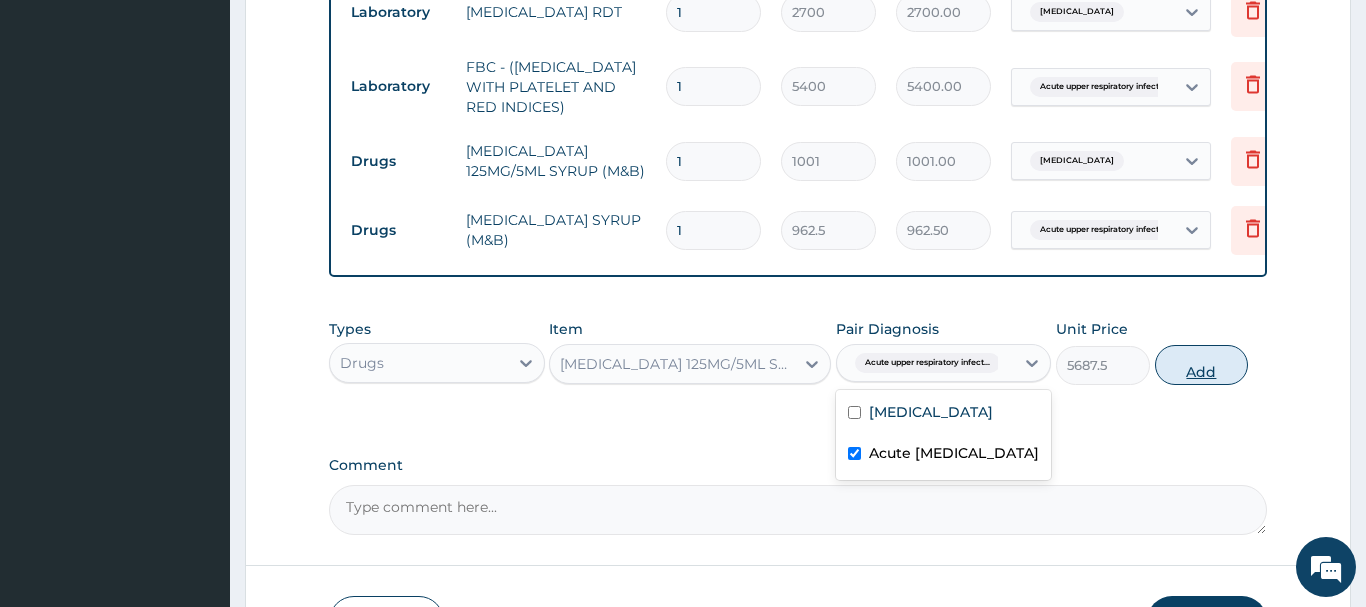 click on "Add" at bounding box center [1202, 365] 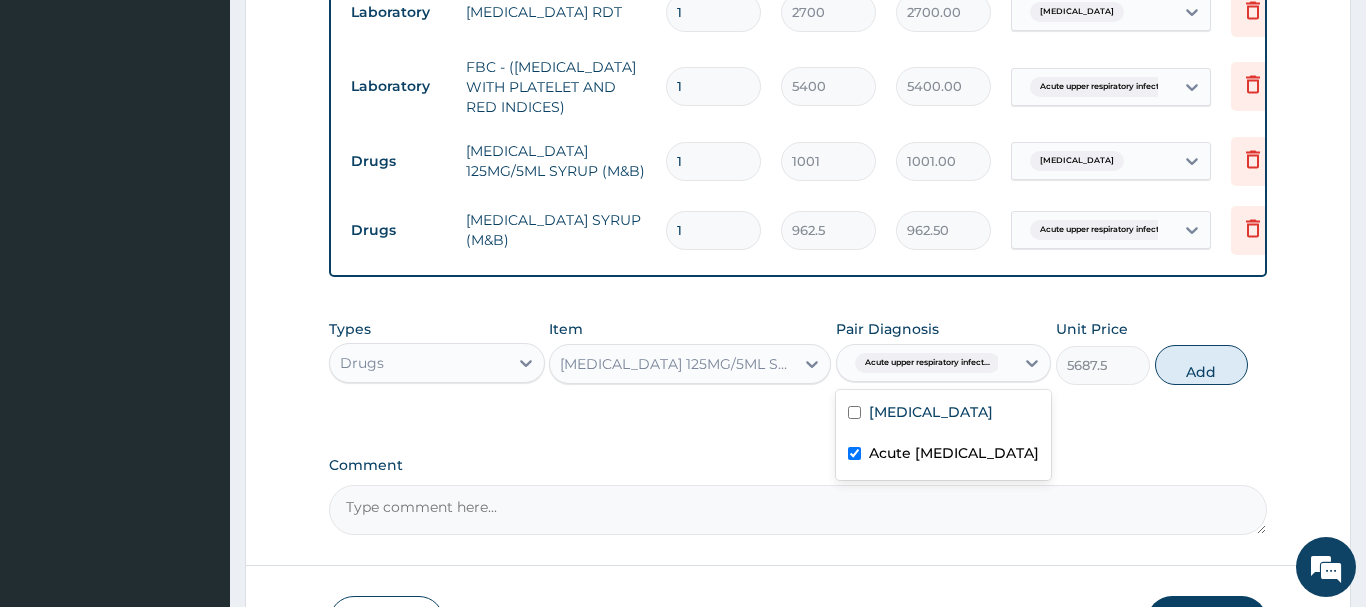 type on "0" 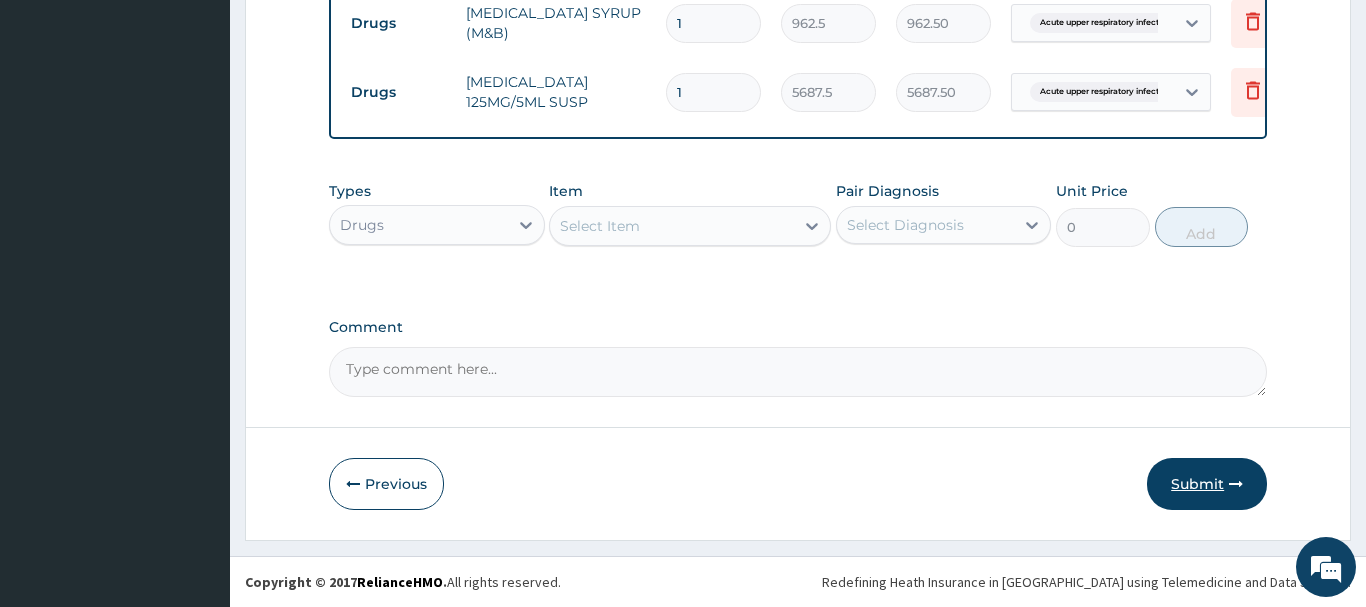 click on "Submit" at bounding box center [1207, 484] 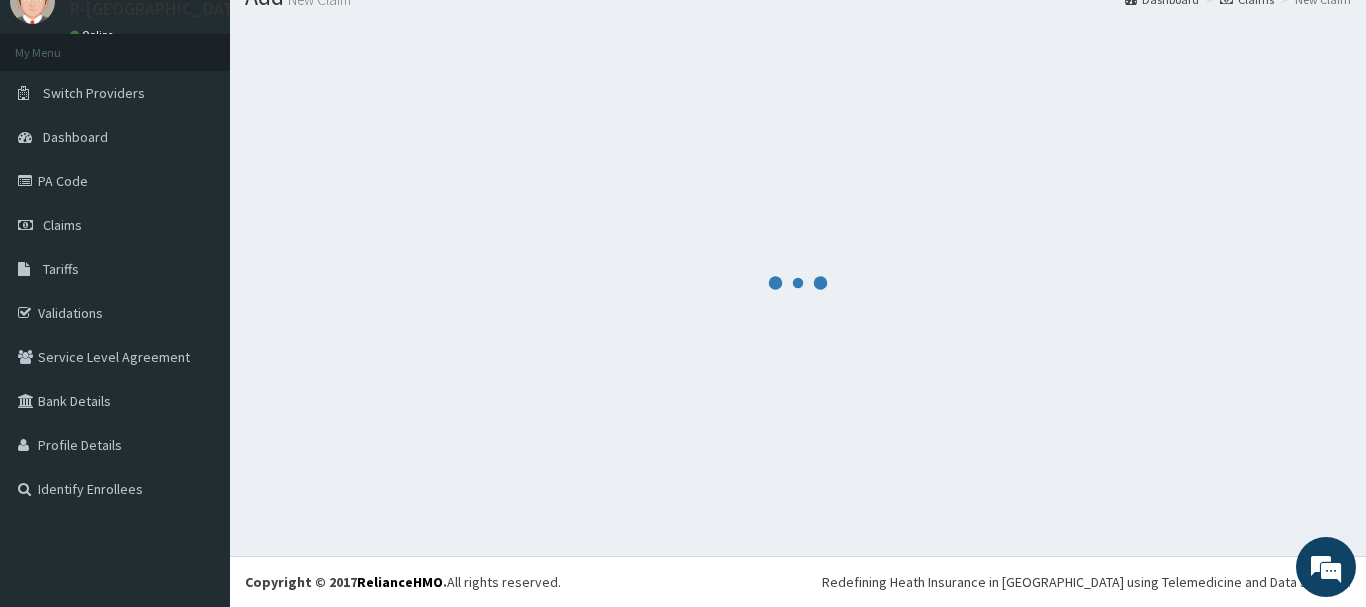 scroll, scrollTop: 81, scrollLeft: 0, axis: vertical 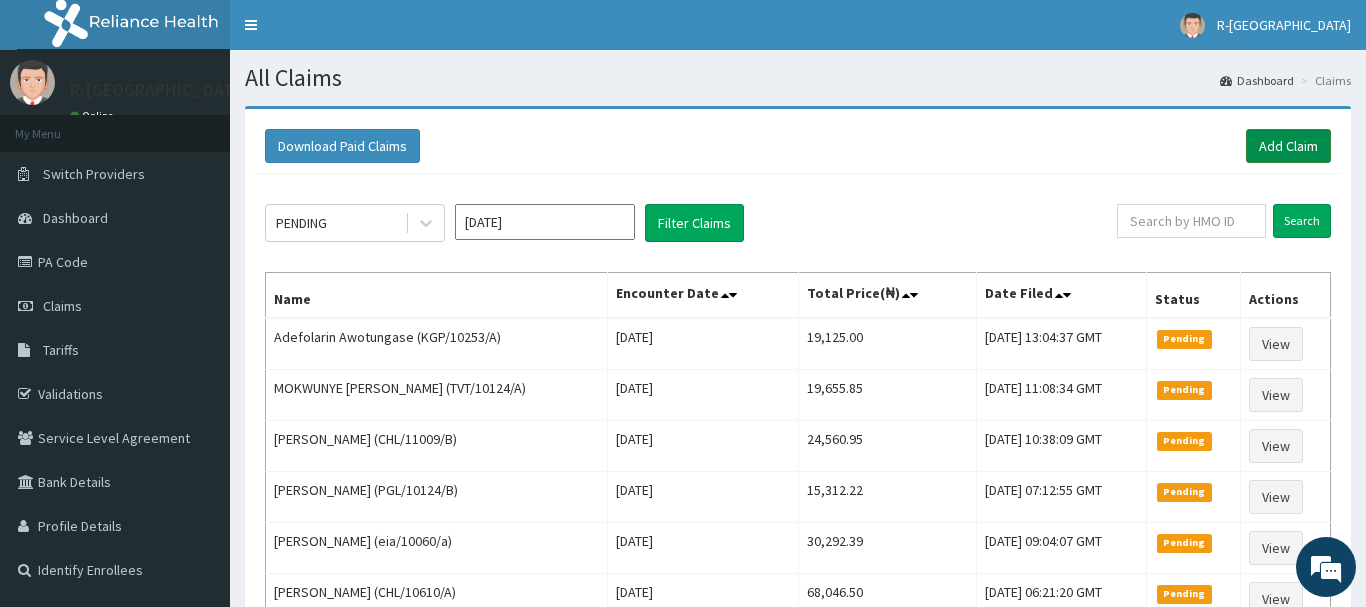 click on "Add Claim" at bounding box center (1288, 146) 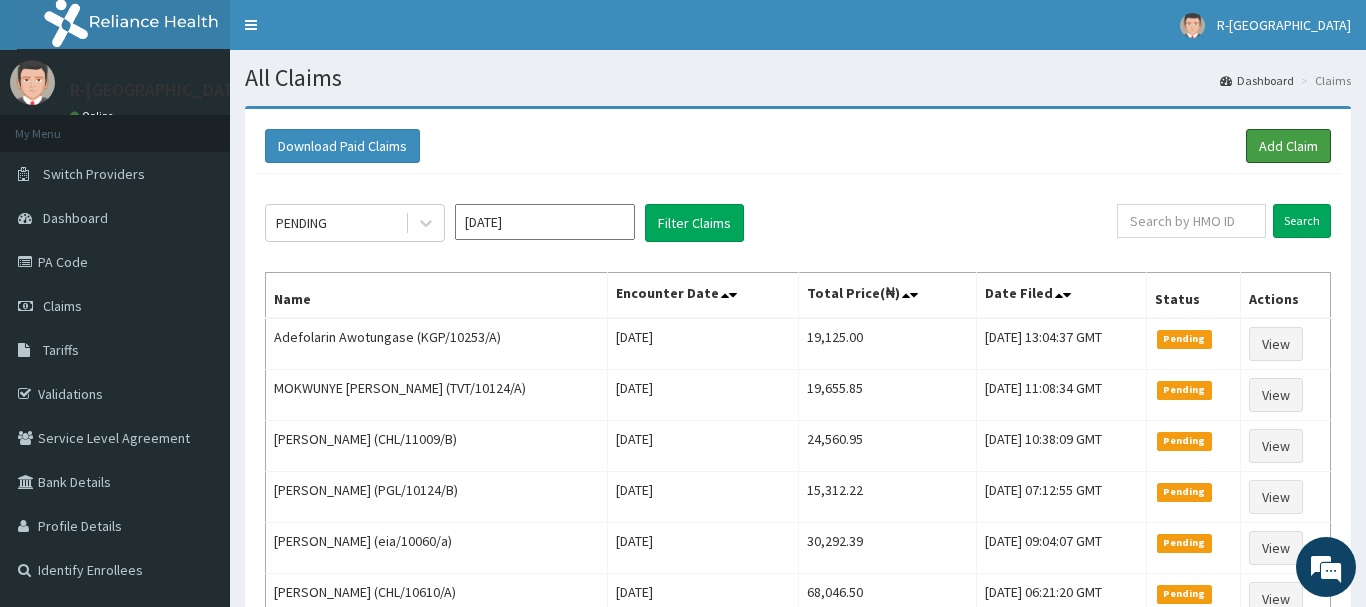 scroll, scrollTop: 0, scrollLeft: 0, axis: both 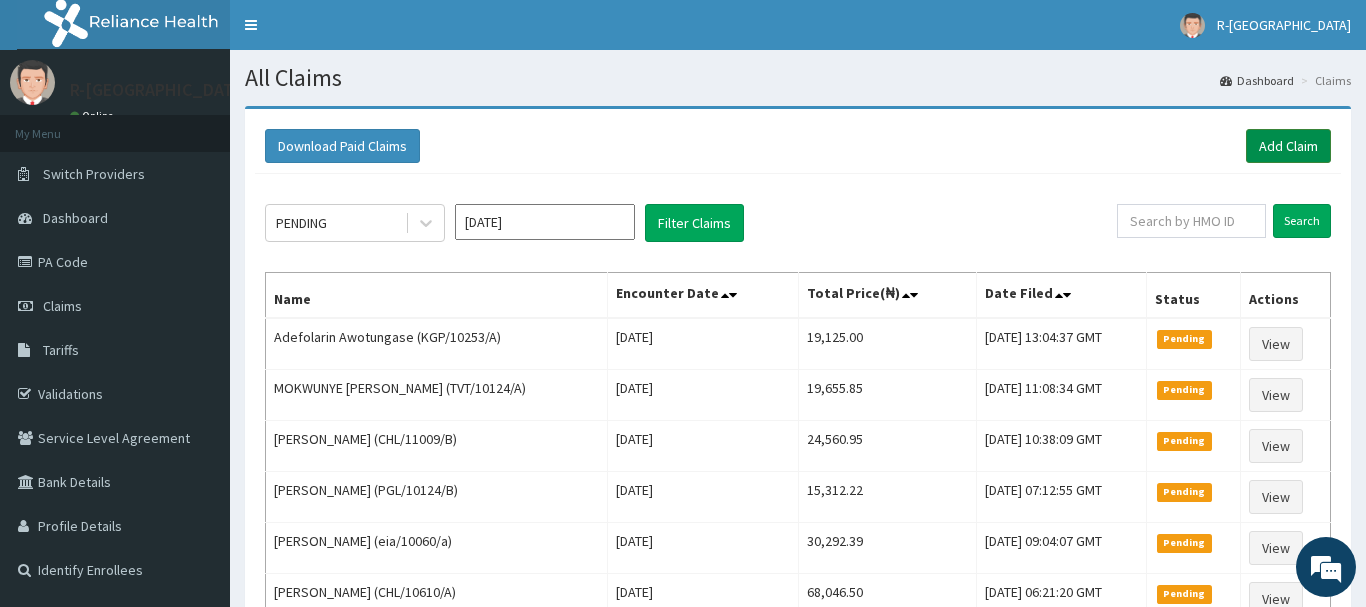 click on "Add Claim" at bounding box center (1288, 146) 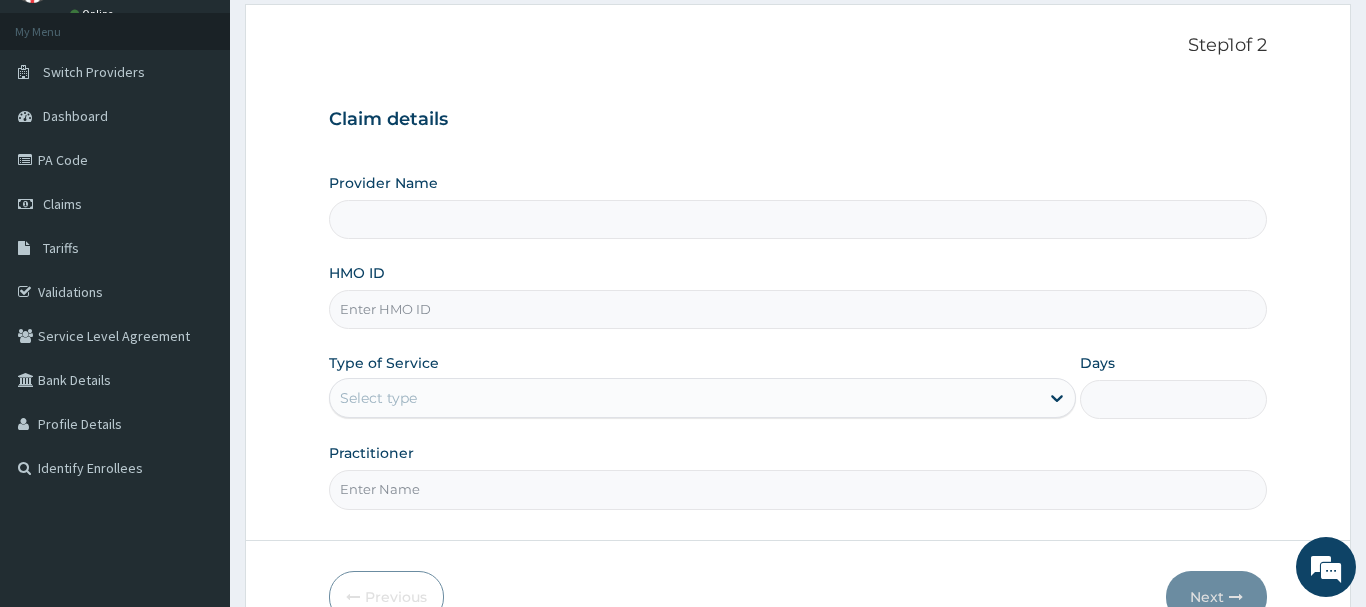scroll, scrollTop: 102, scrollLeft: 0, axis: vertical 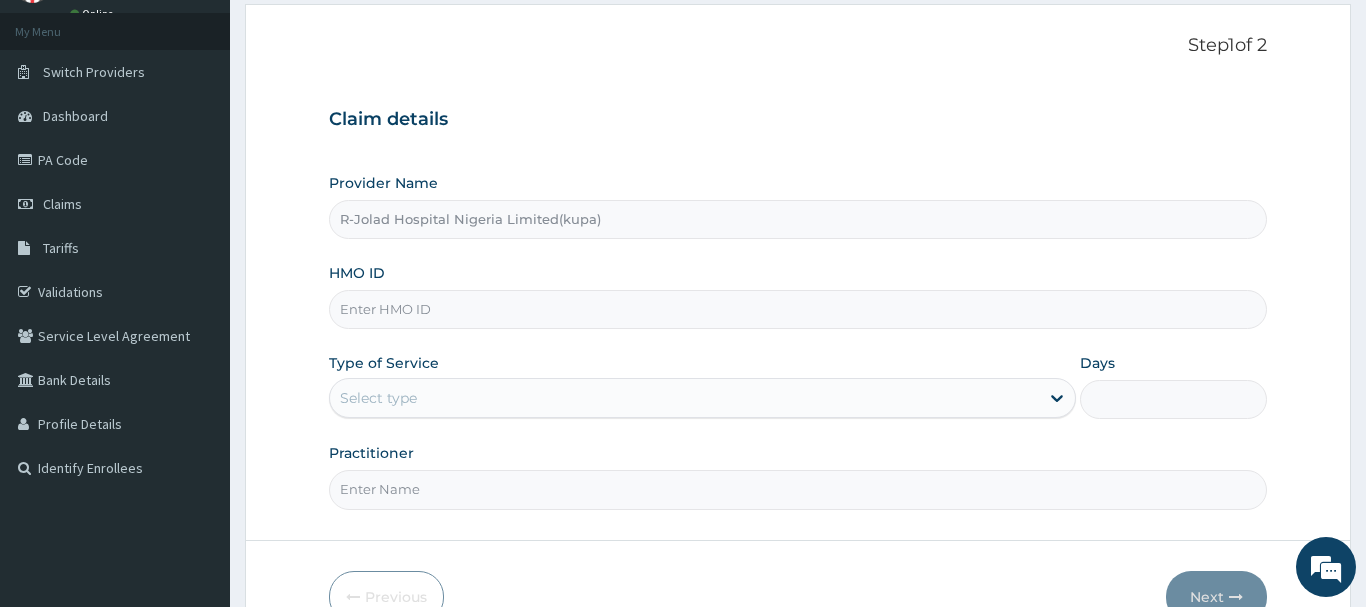 paste on "NEL/10023/A" 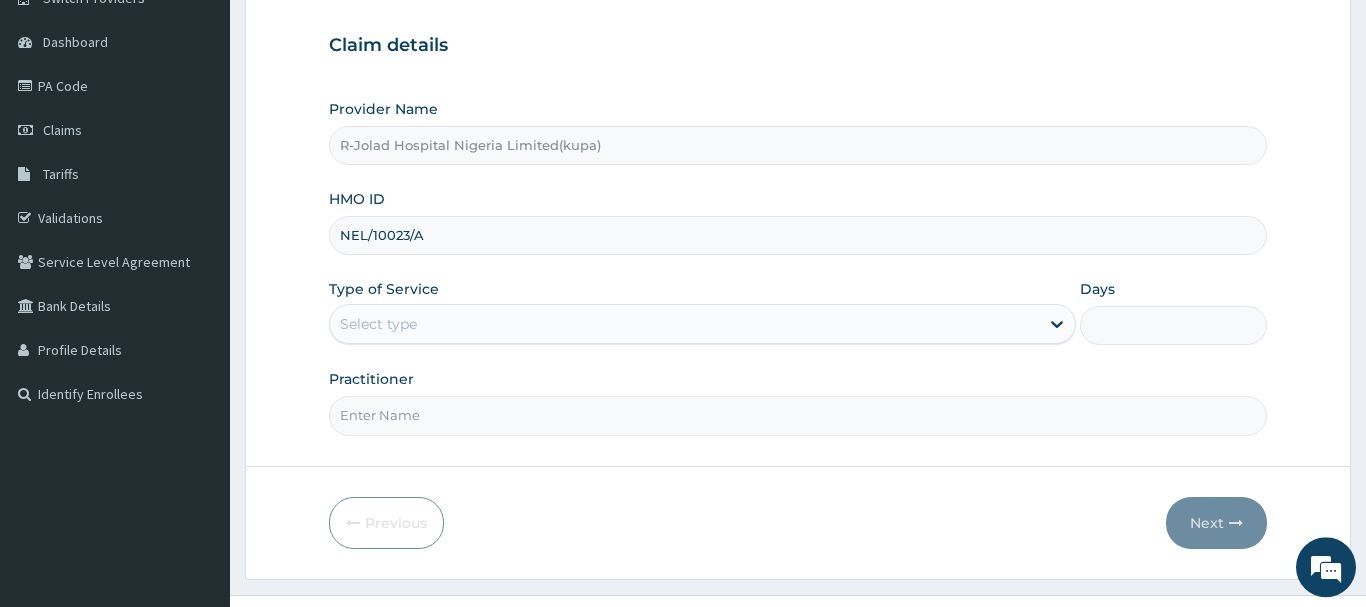 scroll, scrollTop: 215, scrollLeft: 0, axis: vertical 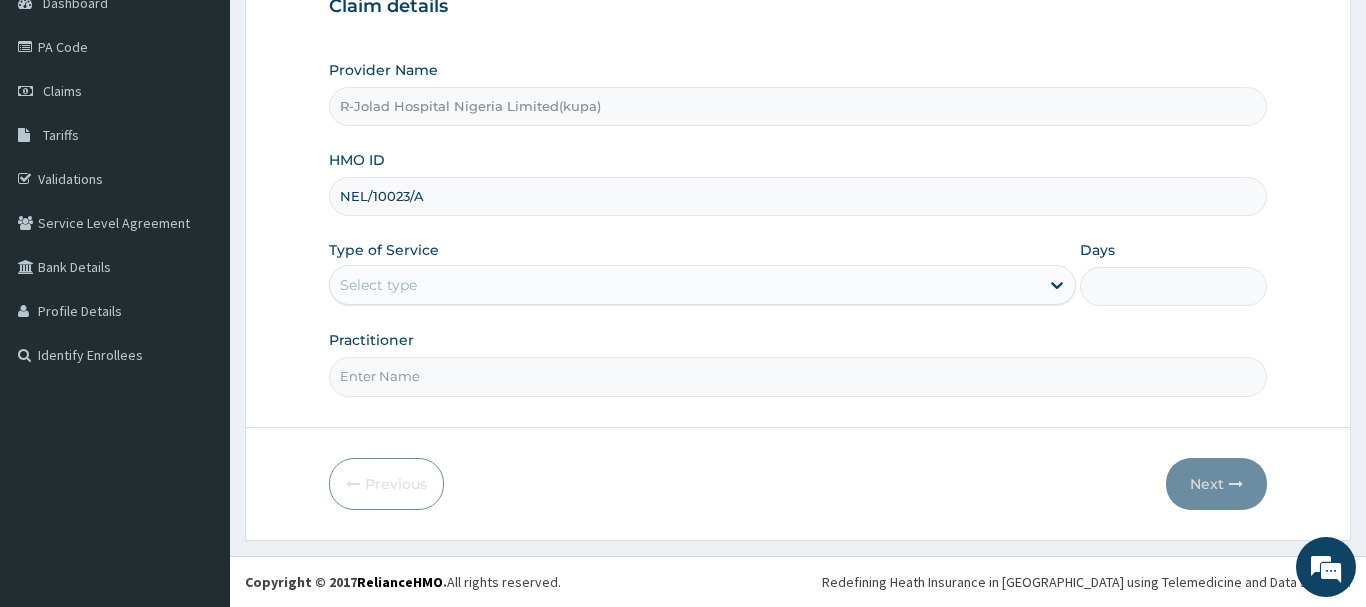 type on "NEL/10023/A" 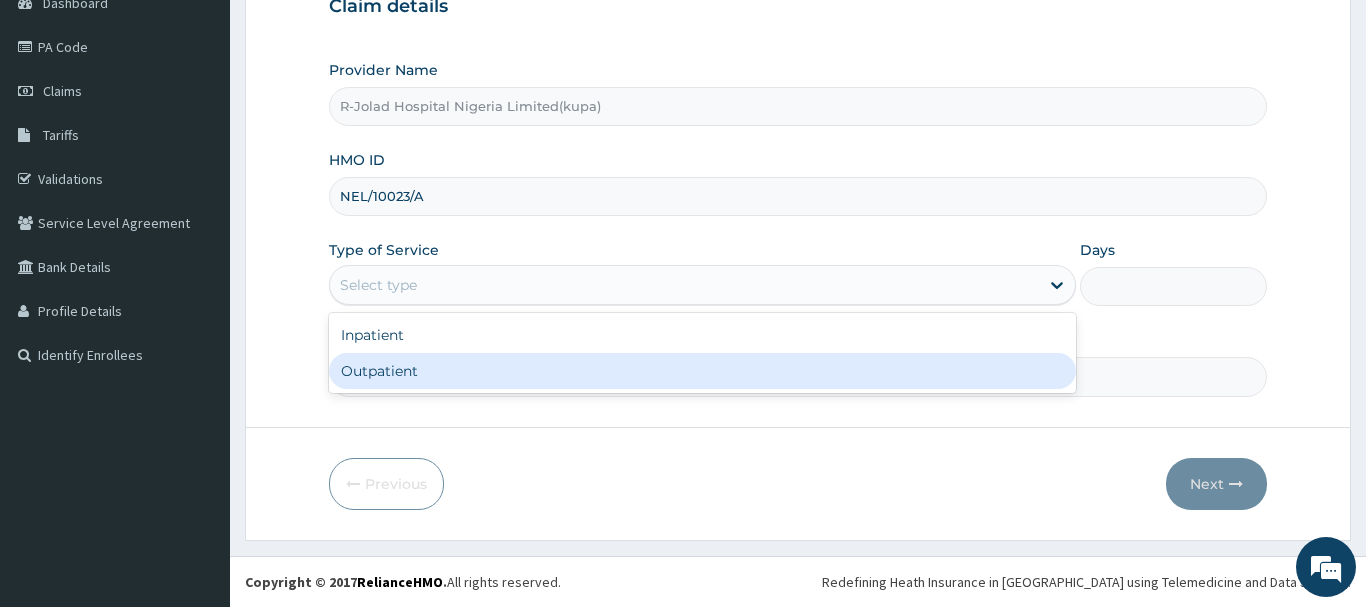 click on "Outpatient" at bounding box center (703, 371) 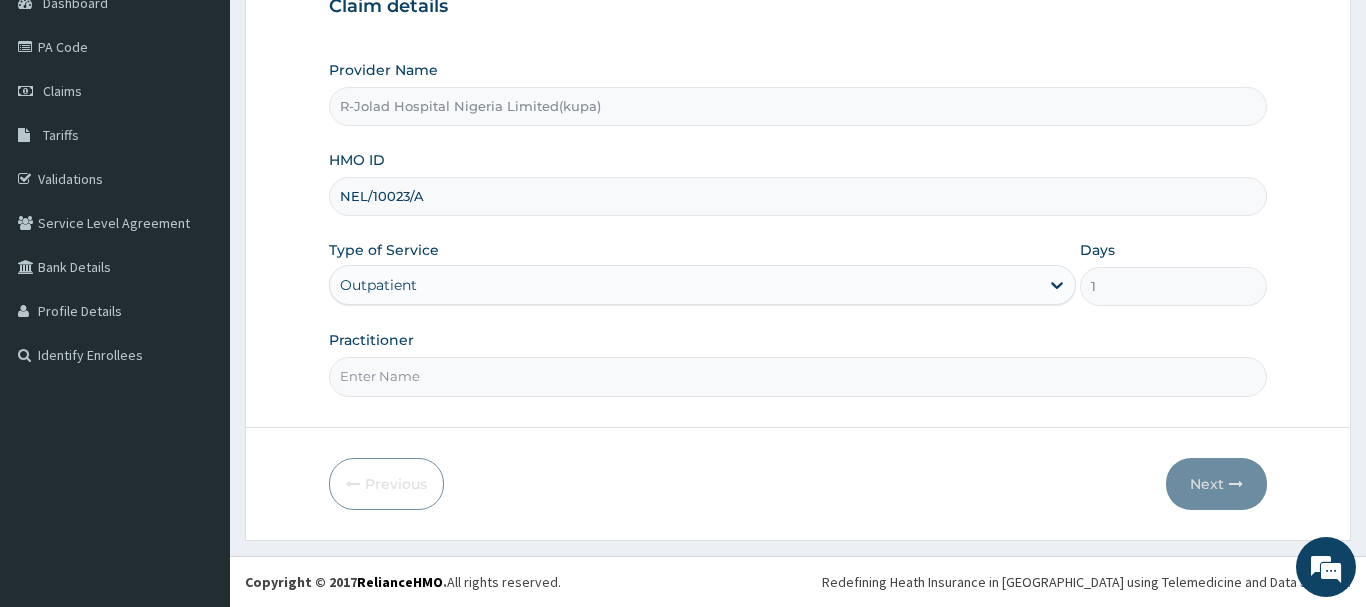 click on "Practitioner" at bounding box center (798, 376) 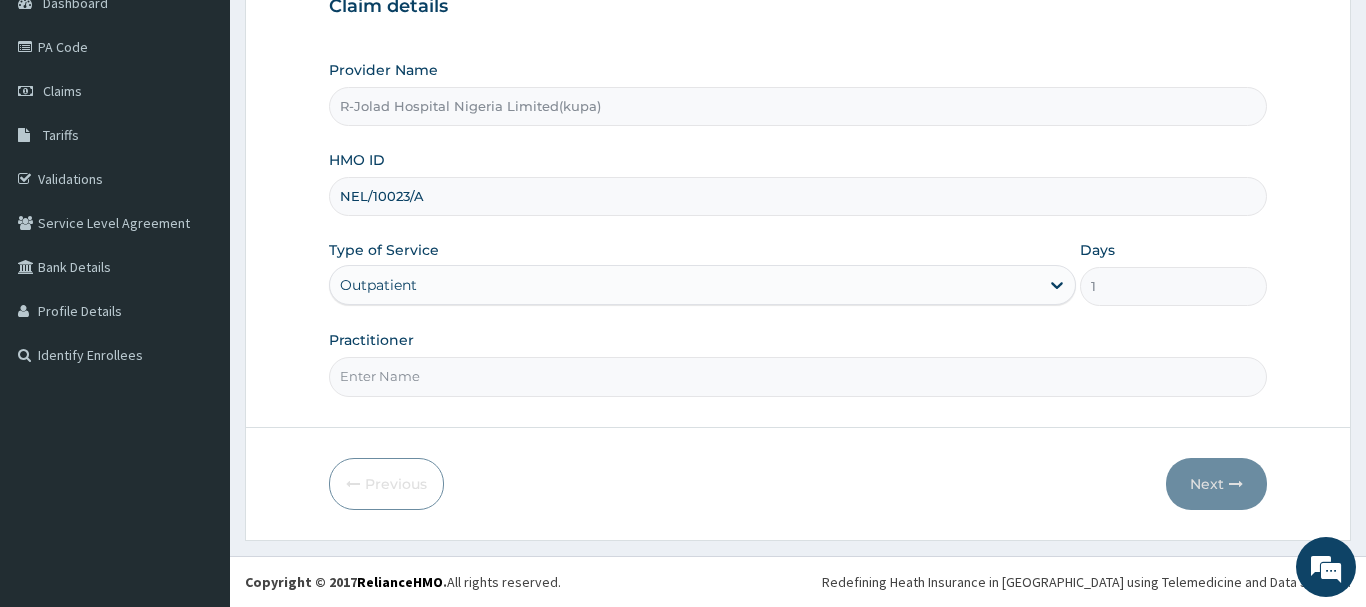 paste on "[PERSON_NAME]" 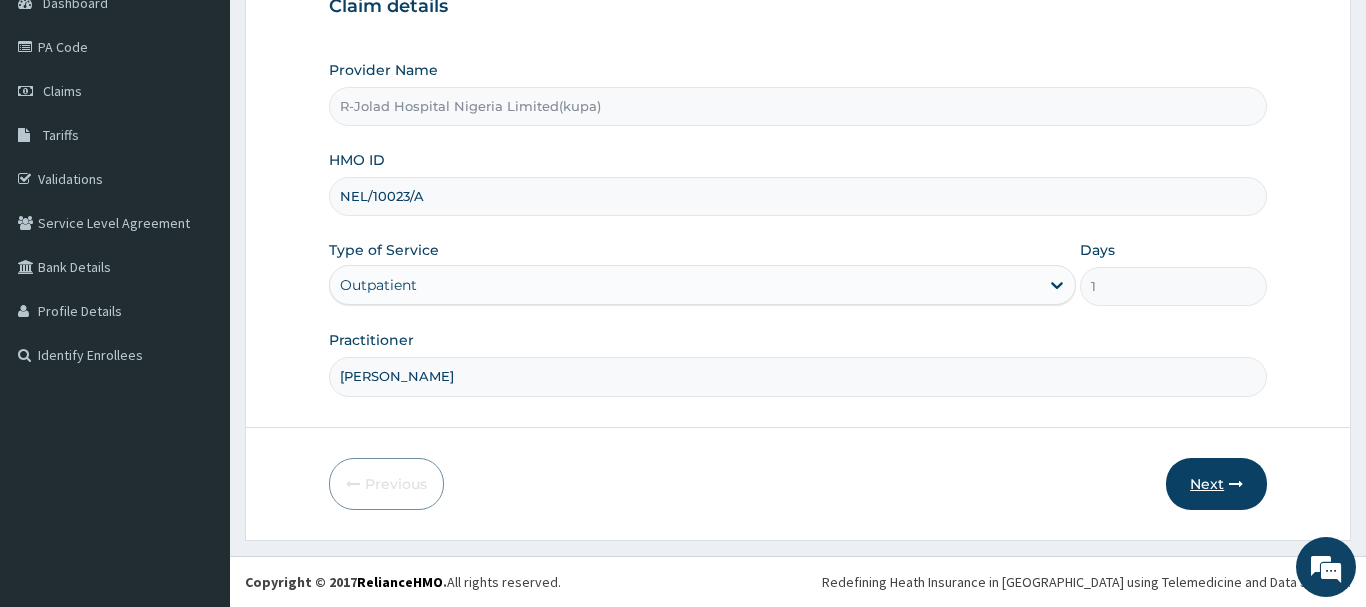 type on "[PERSON_NAME]" 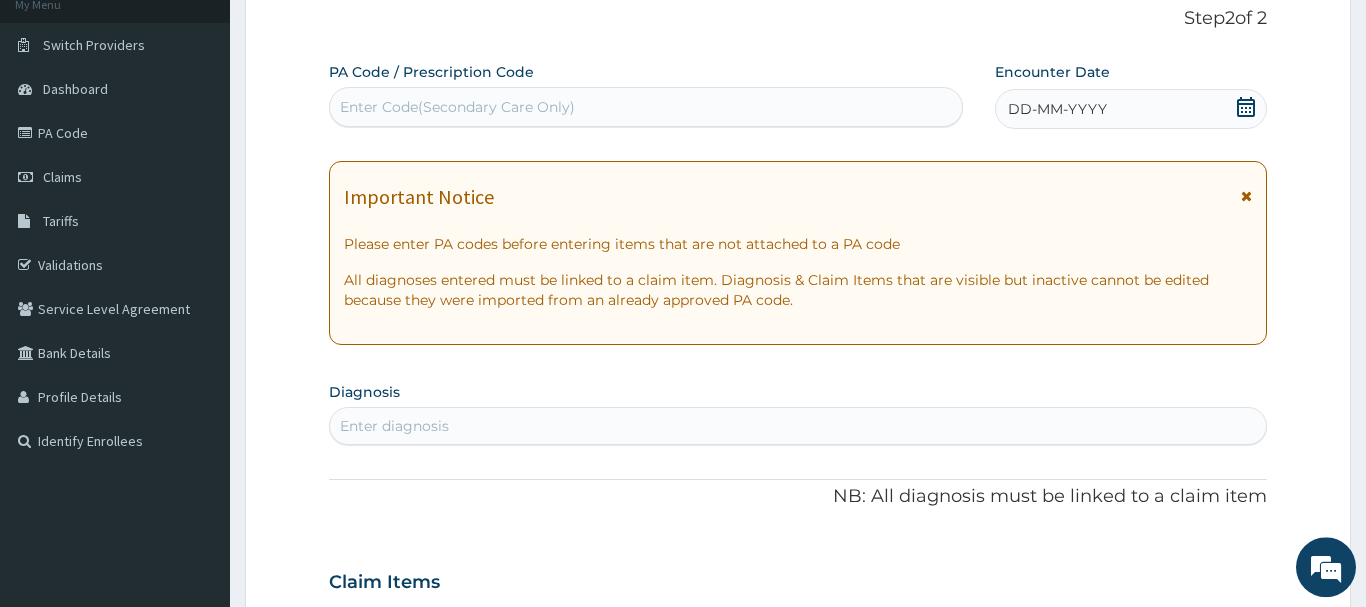 scroll, scrollTop: 113, scrollLeft: 0, axis: vertical 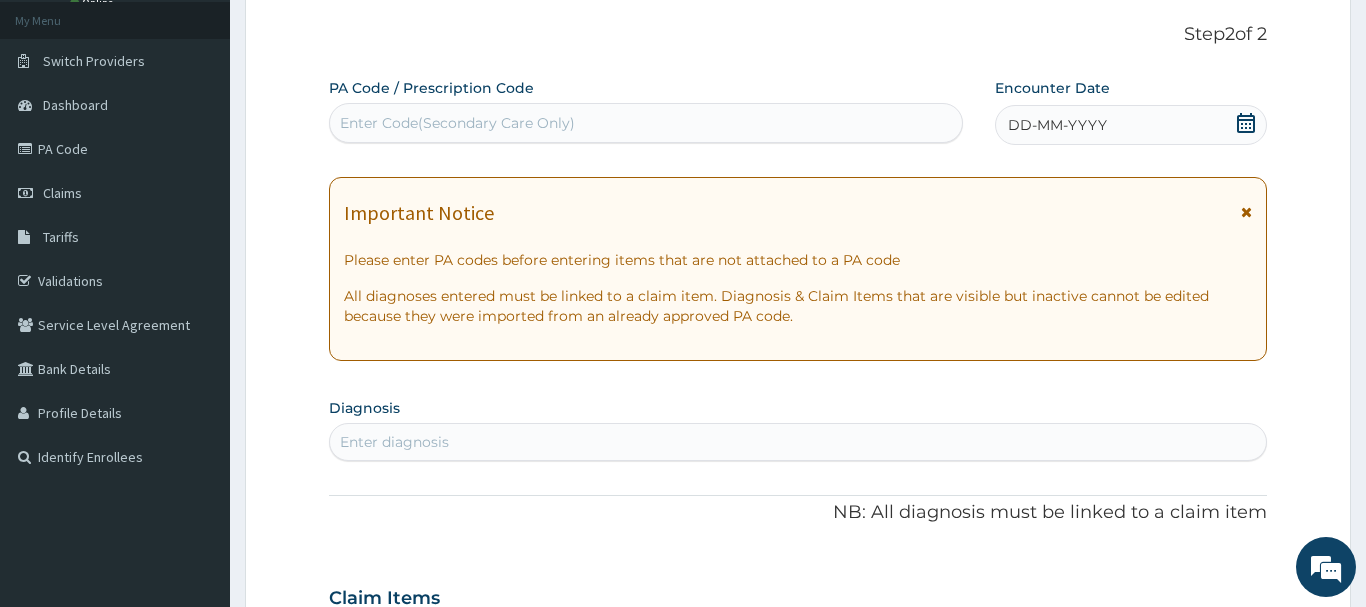 click 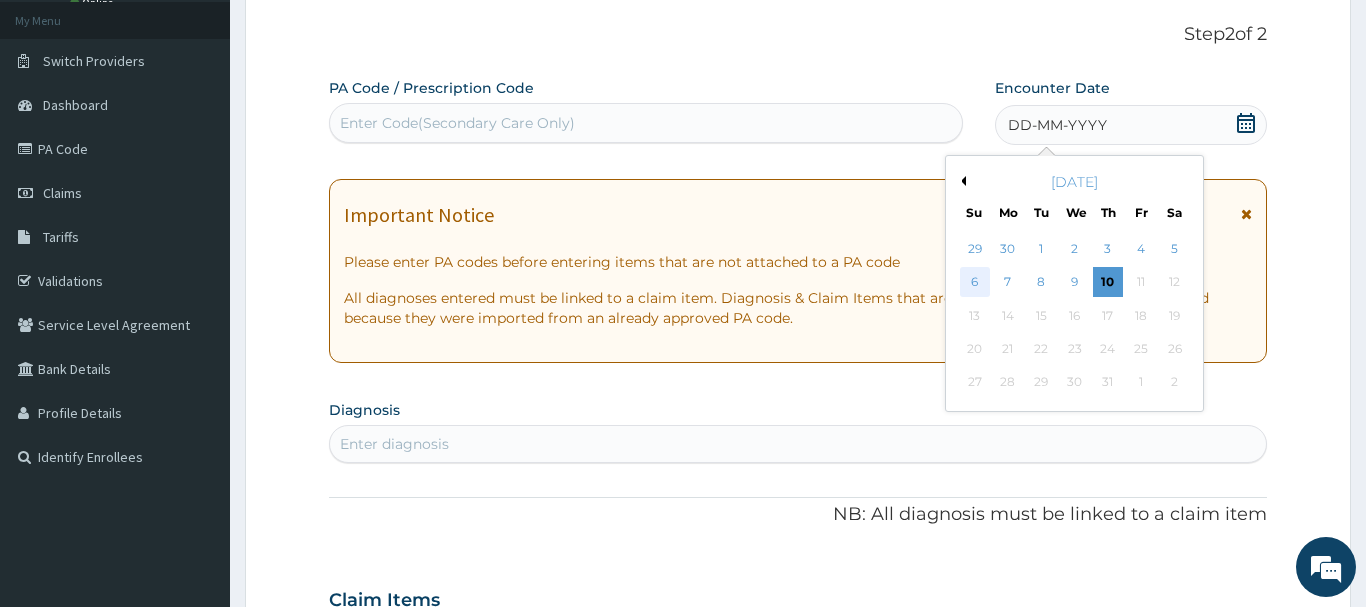click on "6" at bounding box center [975, 283] 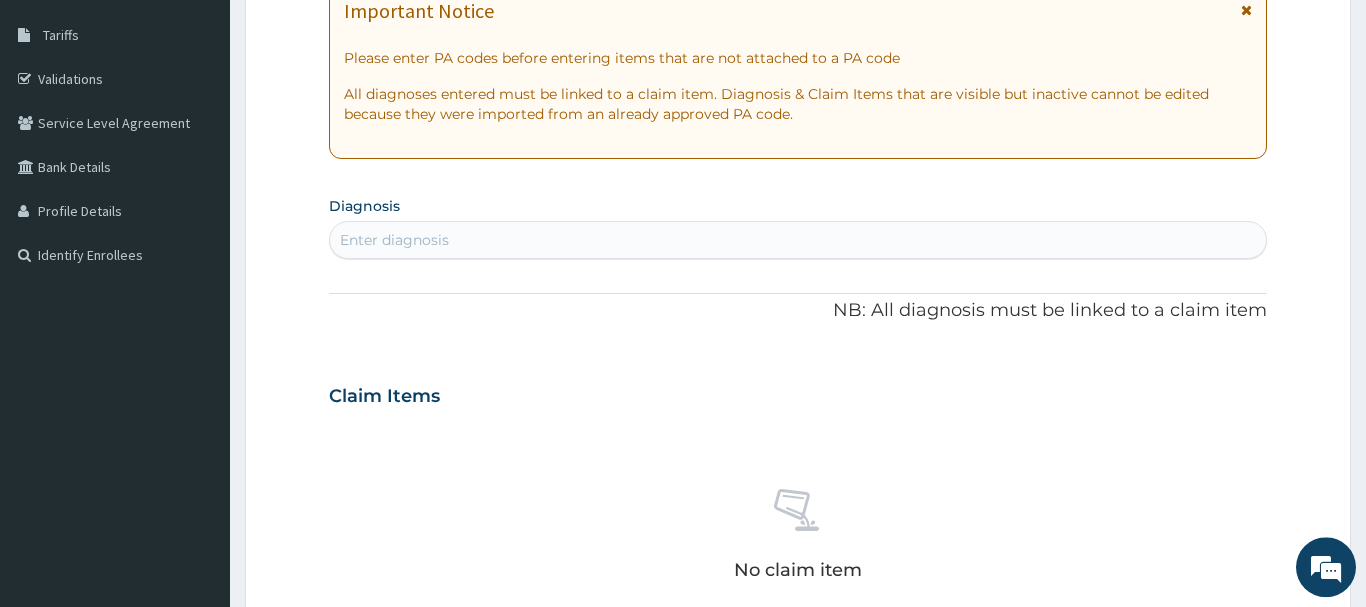 scroll, scrollTop: 317, scrollLeft: 0, axis: vertical 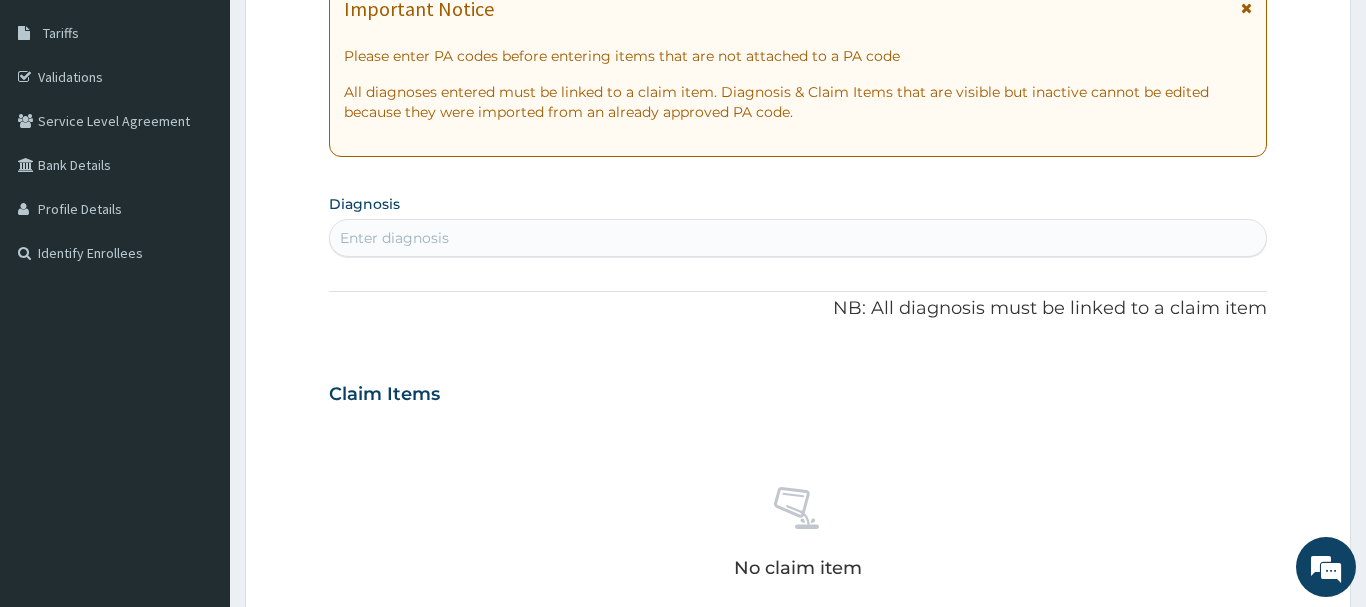 drag, startPoint x: 368, startPoint y: 237, endPoint x: 354, endPoint y: 230, distance: 15.652476 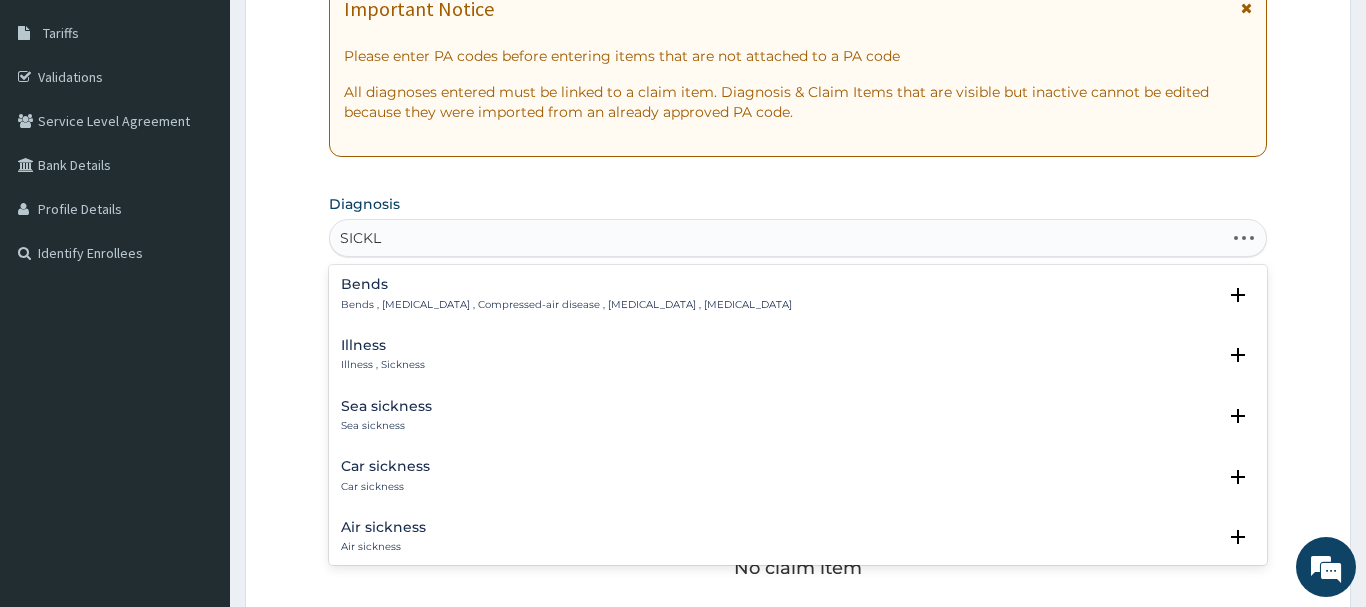 type on "SICKLE" 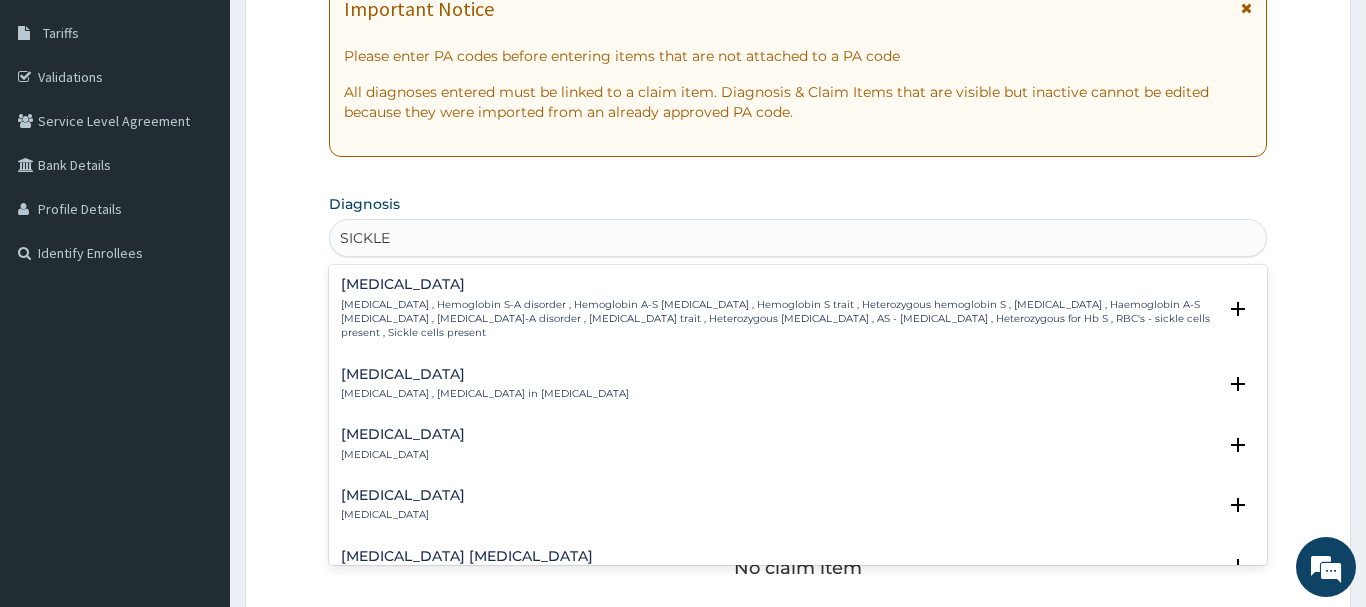 click on "[MEDICAL_DATA]" at bounding box center [778, 284] 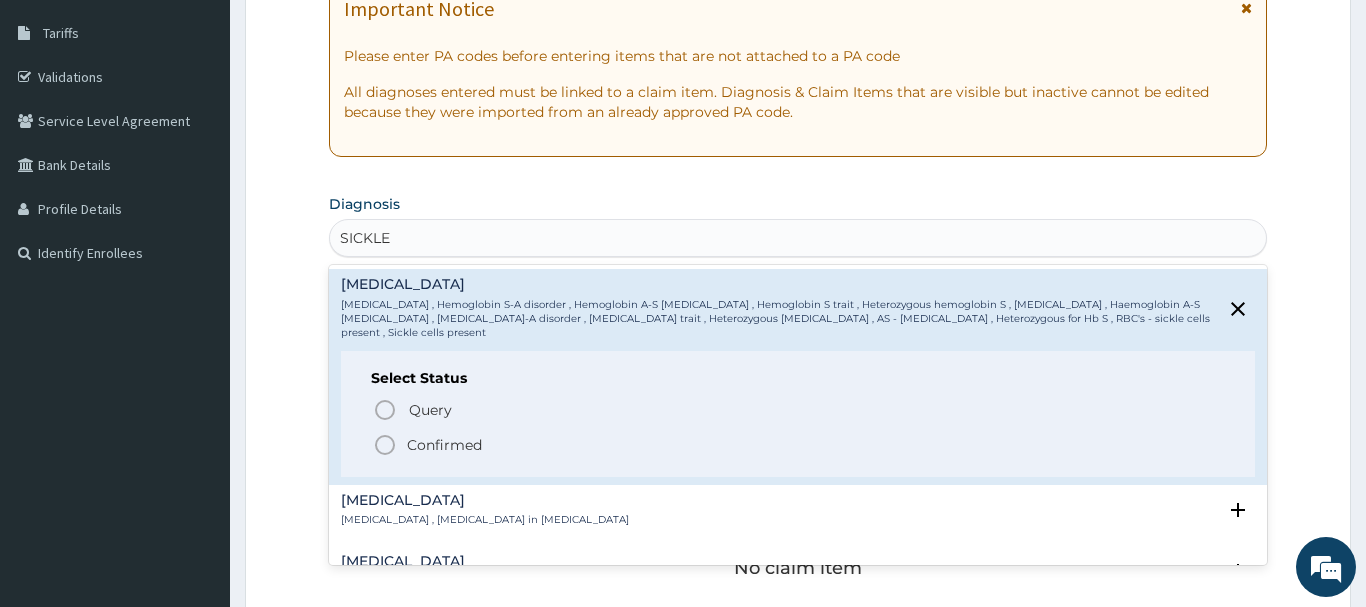 click 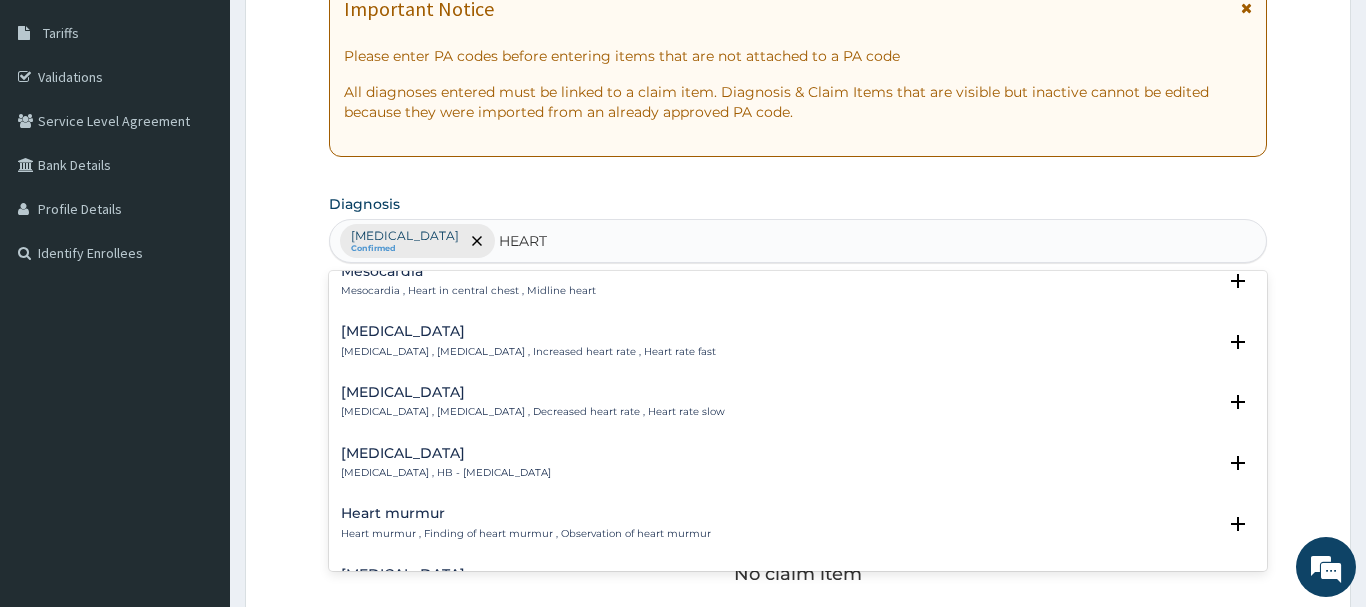 scroll, scrollTop: 108, scrollLeft: 0, axis: vertical 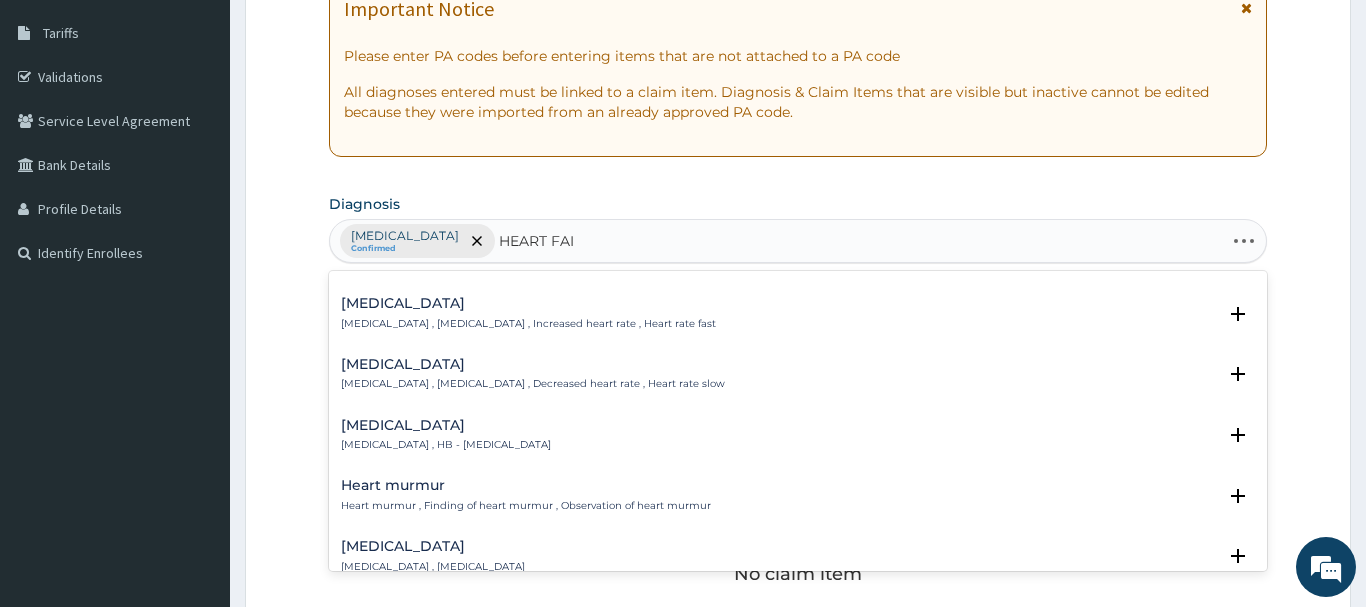 type on "HEART FAIL" 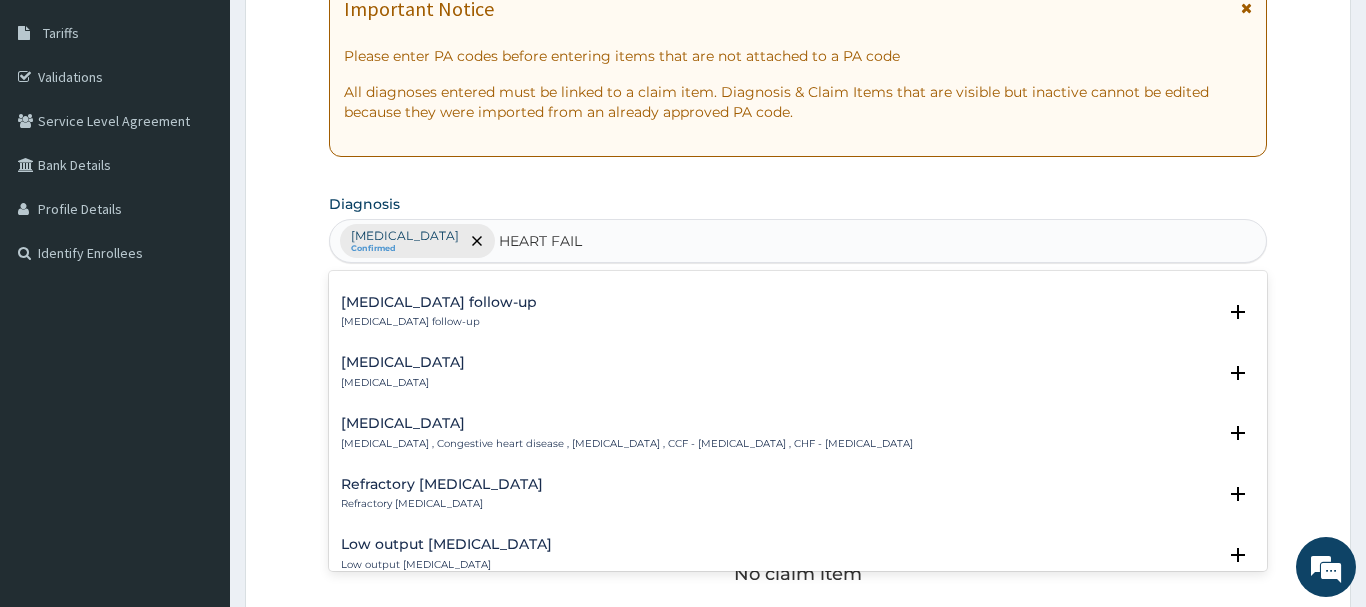 scroll, scrollTop: 432, scrollLeft: 0, axis: vertical 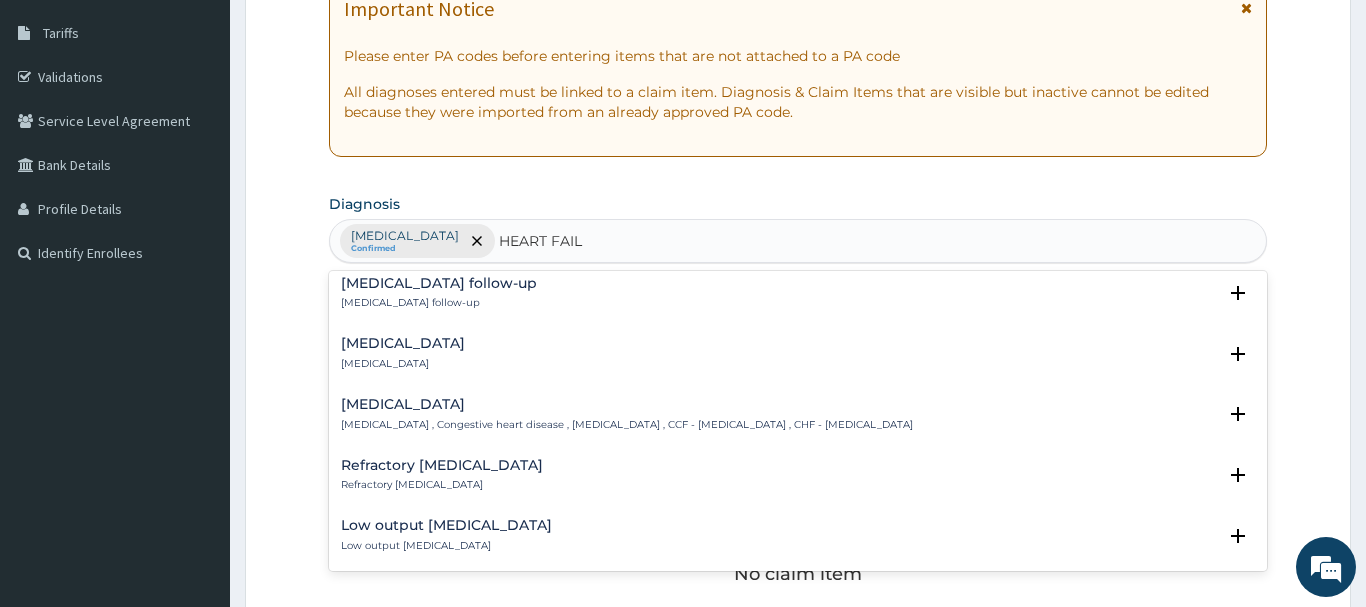 click on "[MEDICAL_DATA]" at bounding box center (627, 404) 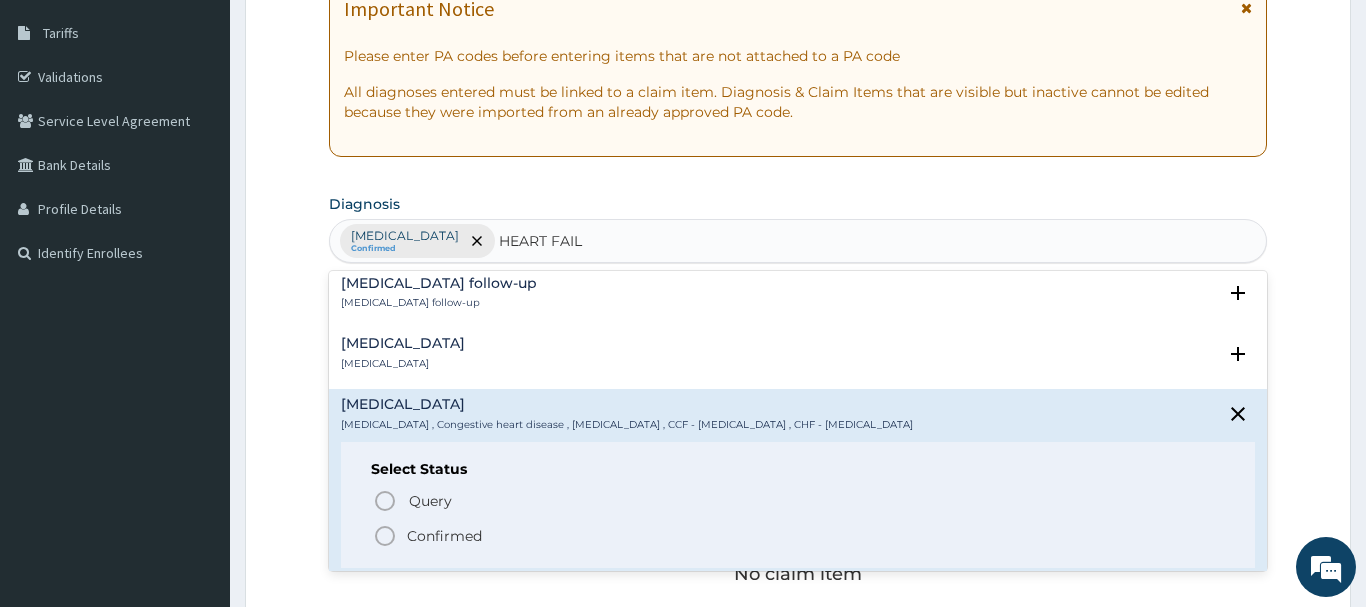 click on "Confirmed" at bounding box center (799, 536) 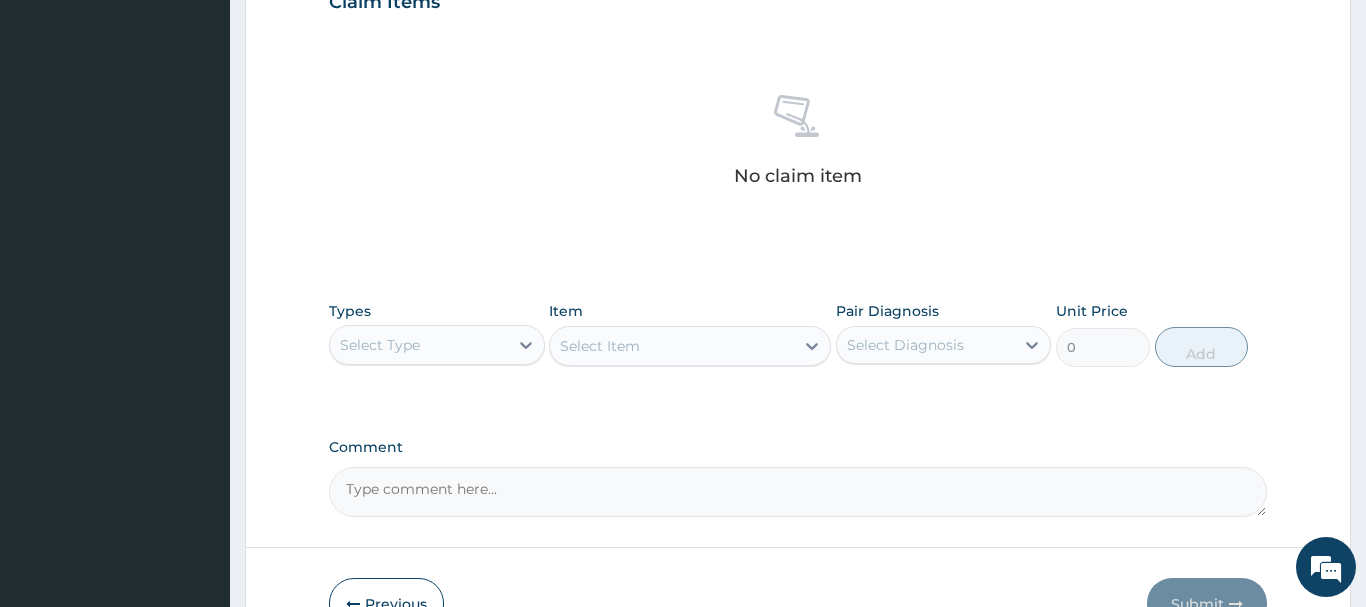 scroll, scrollTop: 725, scrollLeft: 0, axis: vertical 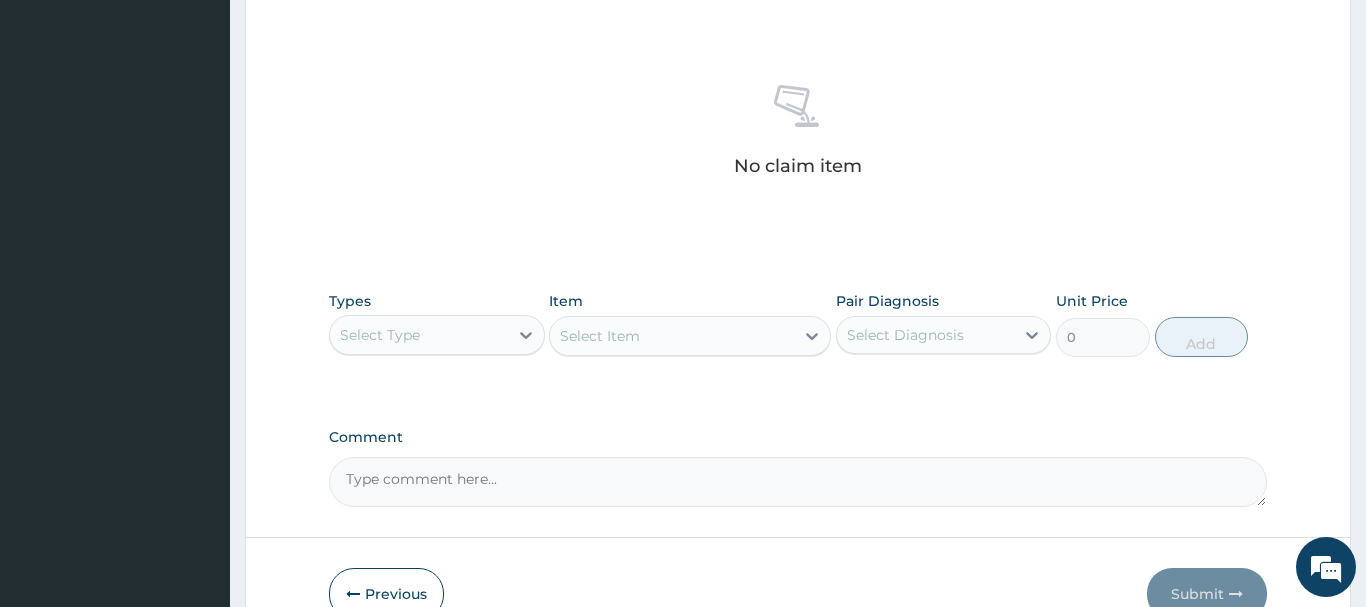 click on "Select Type" at bounding box center (380, 335) 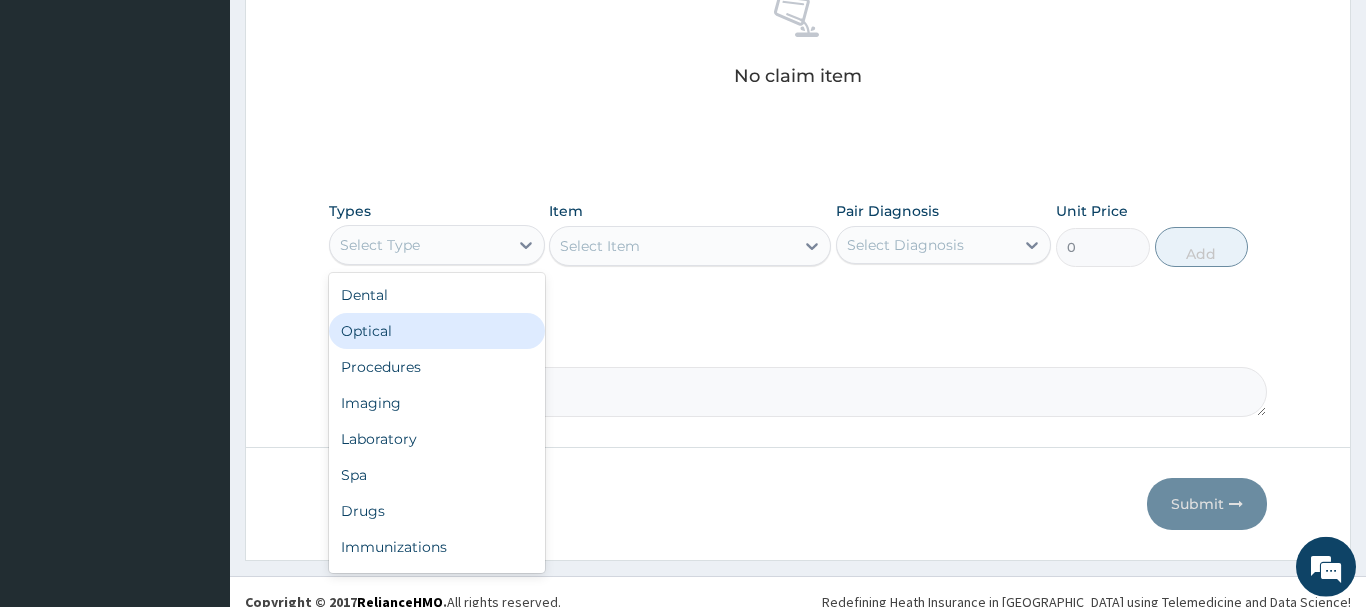 scroll, scrollTop: 835, scrollLeft: 0, axis: vertical 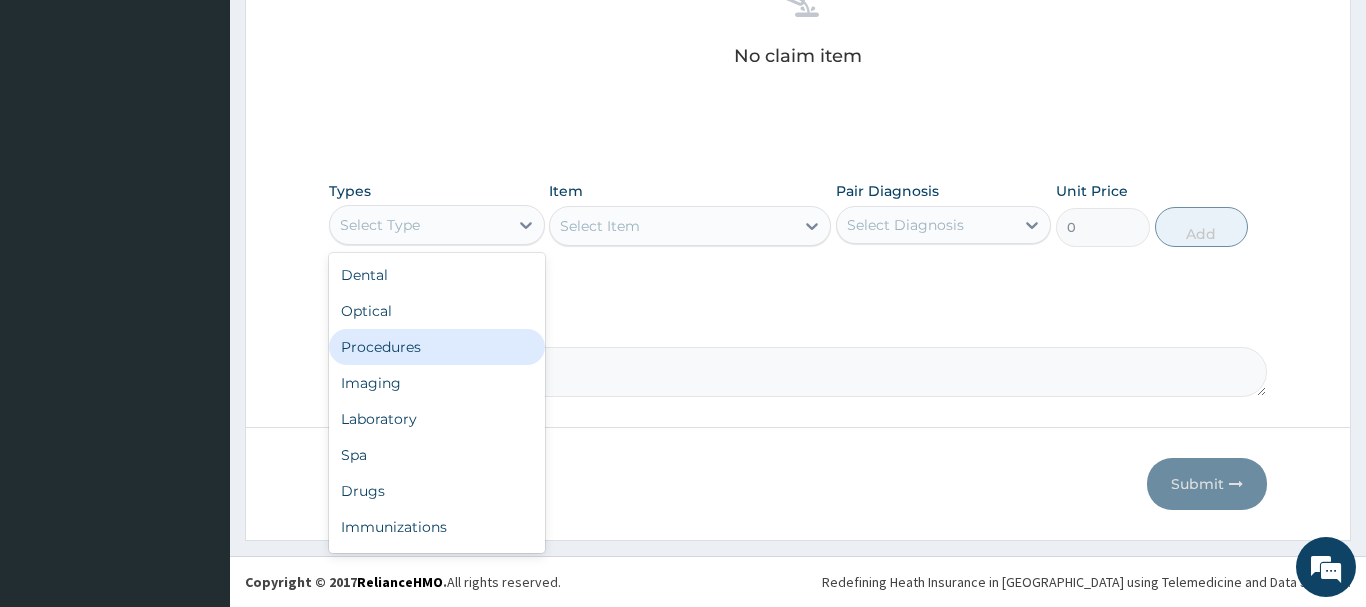 click on "Procedures" at bounding box center [437, 347] 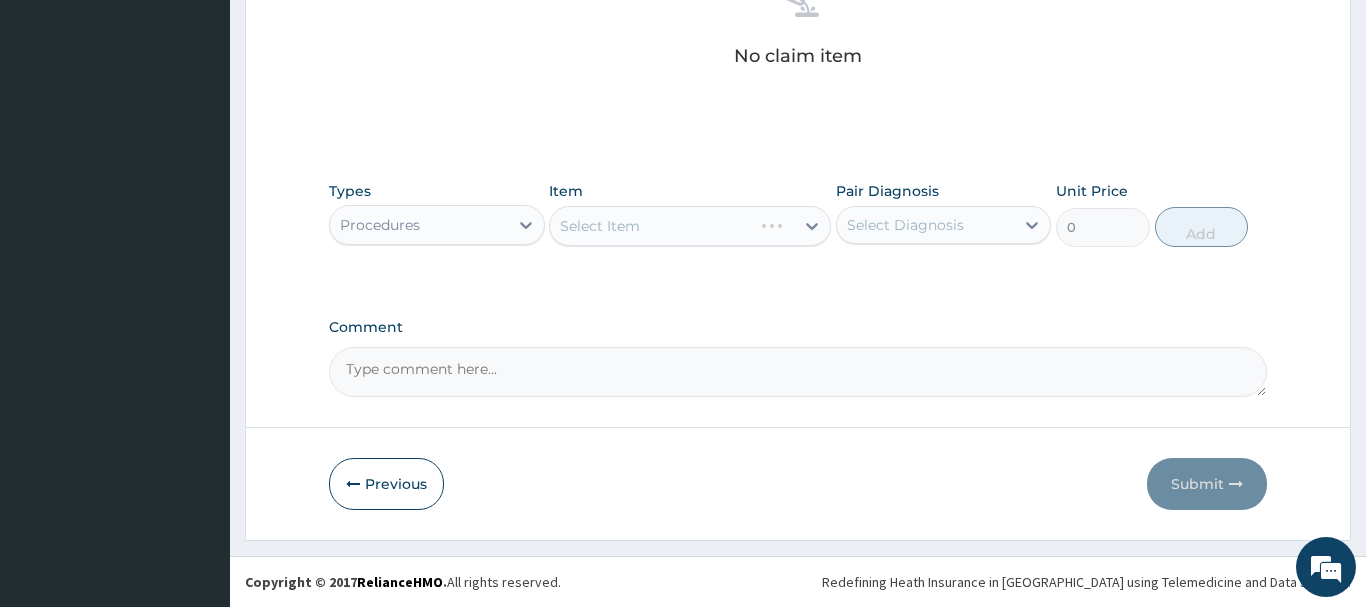 click on "Select Item" at bounding box center (690, 226) 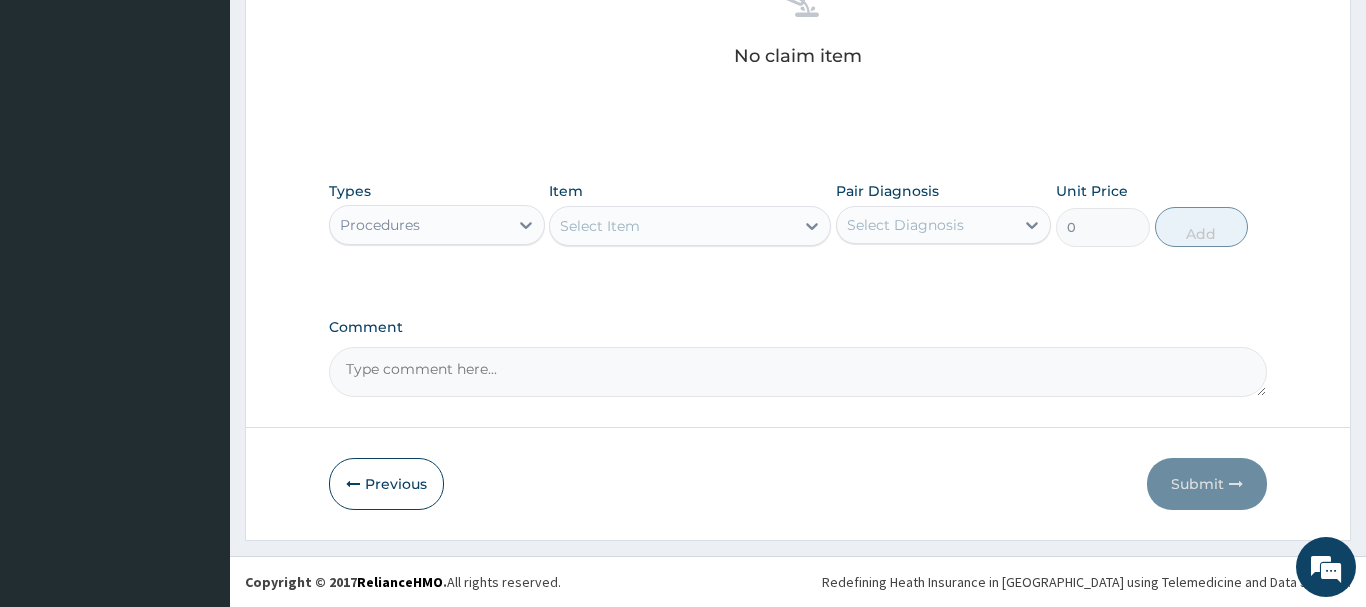 click on "Select Item" at bounding box center [600, 226] 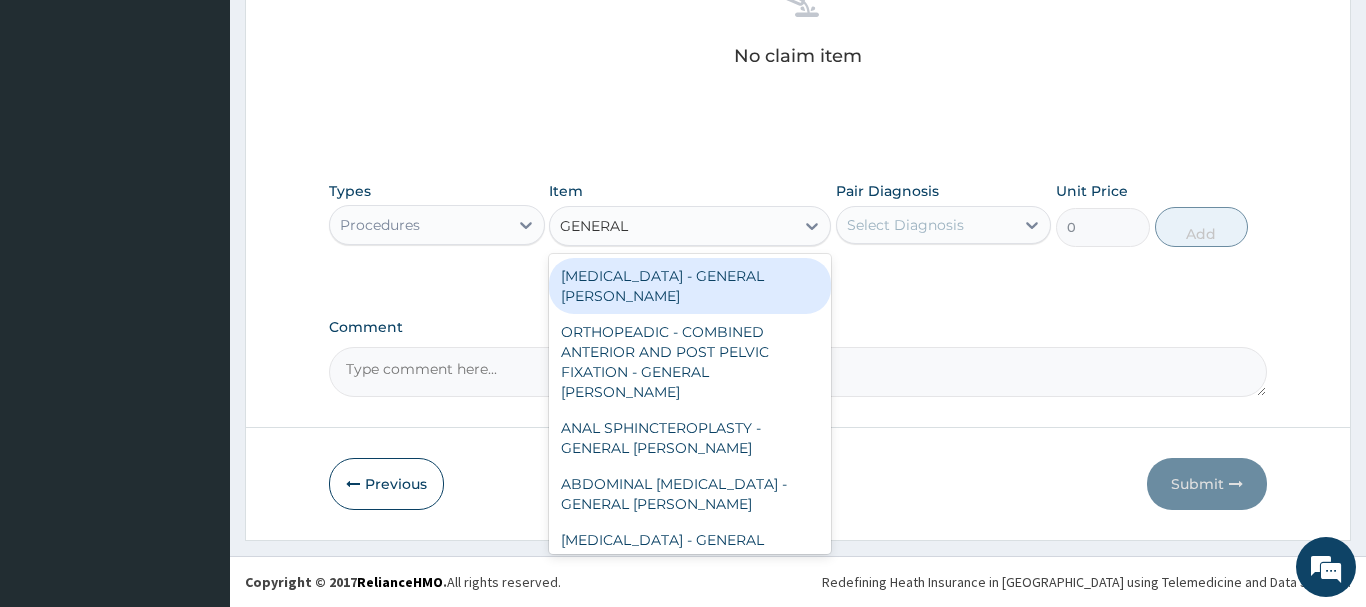 type on "GENERAL C" 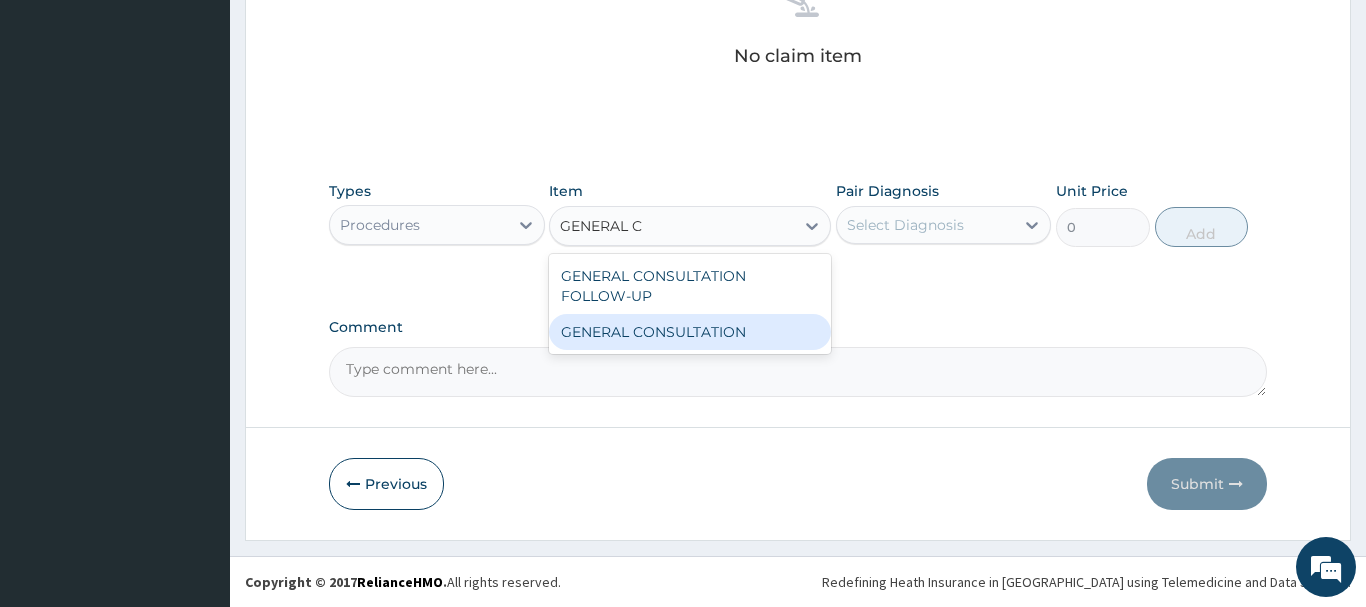 click on "GENERAL CONSULTATION" at bounding box center [690, 332] 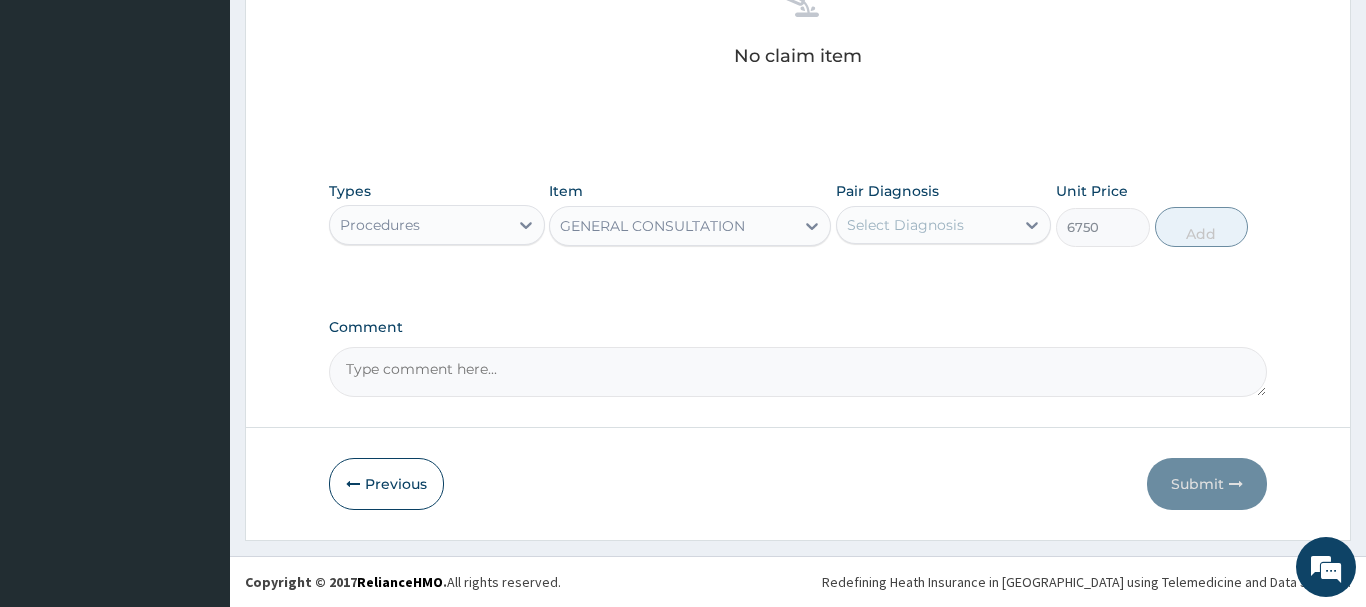 click on "Select Diagnosis" at bounding box center (905, 225) 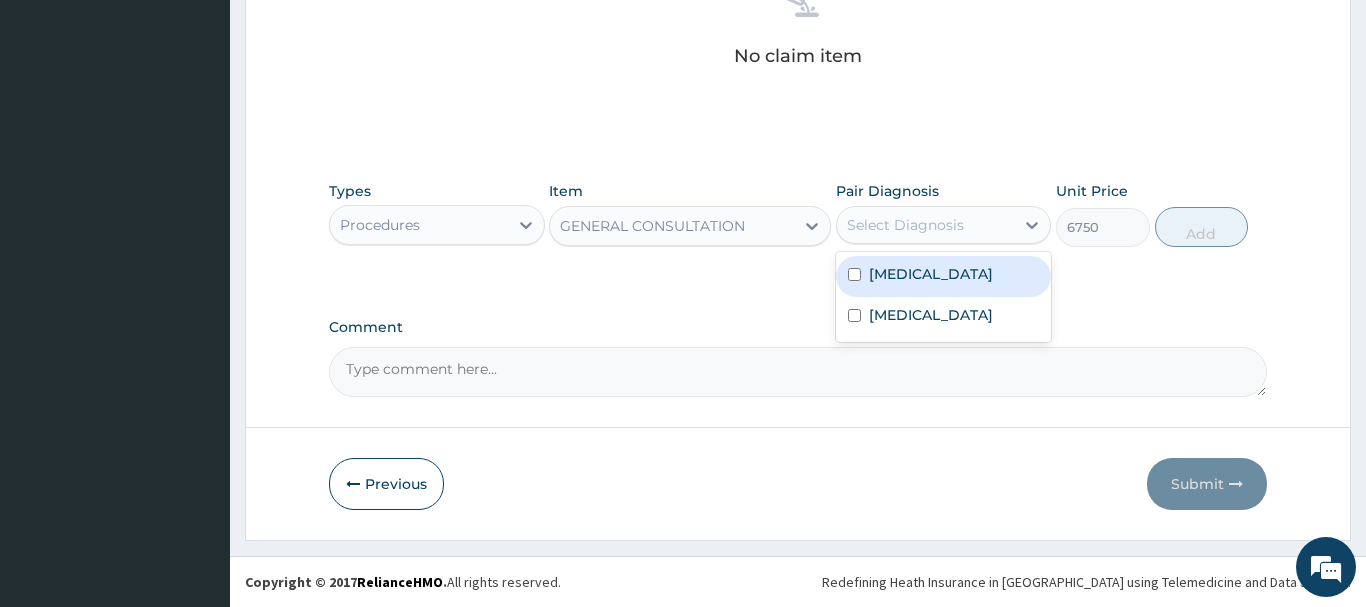 click on "[MEDICAL_DATA]" at bounding box center [931, 274] 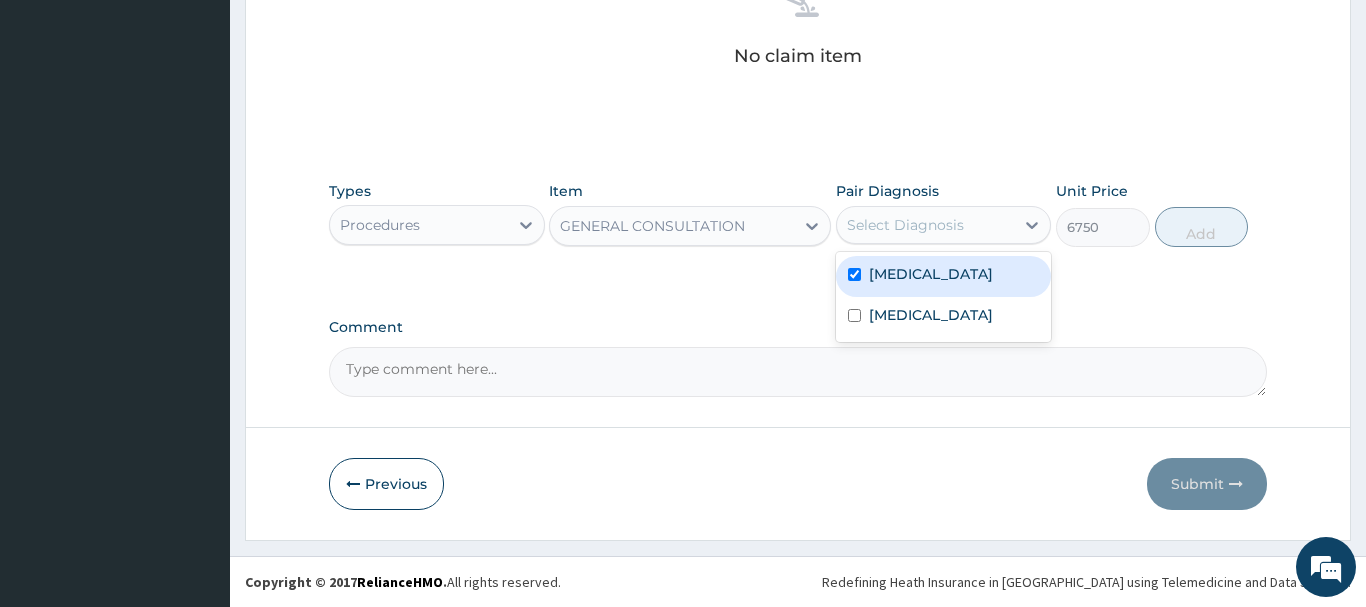 checkbox on "true" 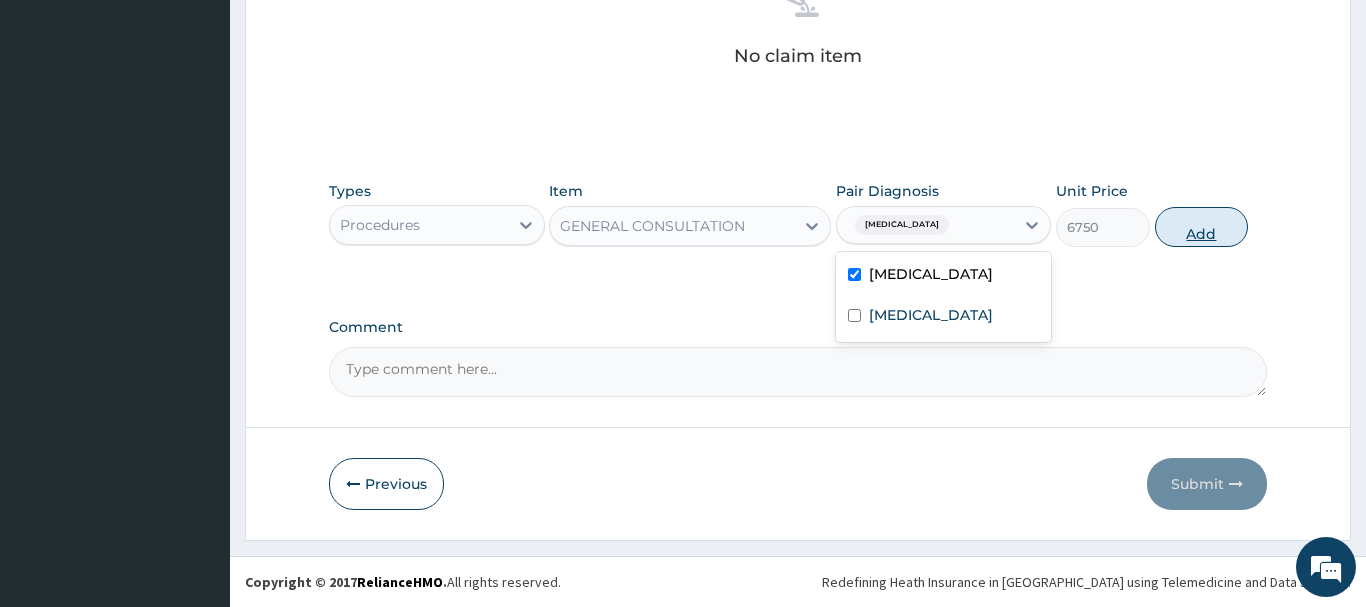 click on "Add" at bounding box center (1202, 227) 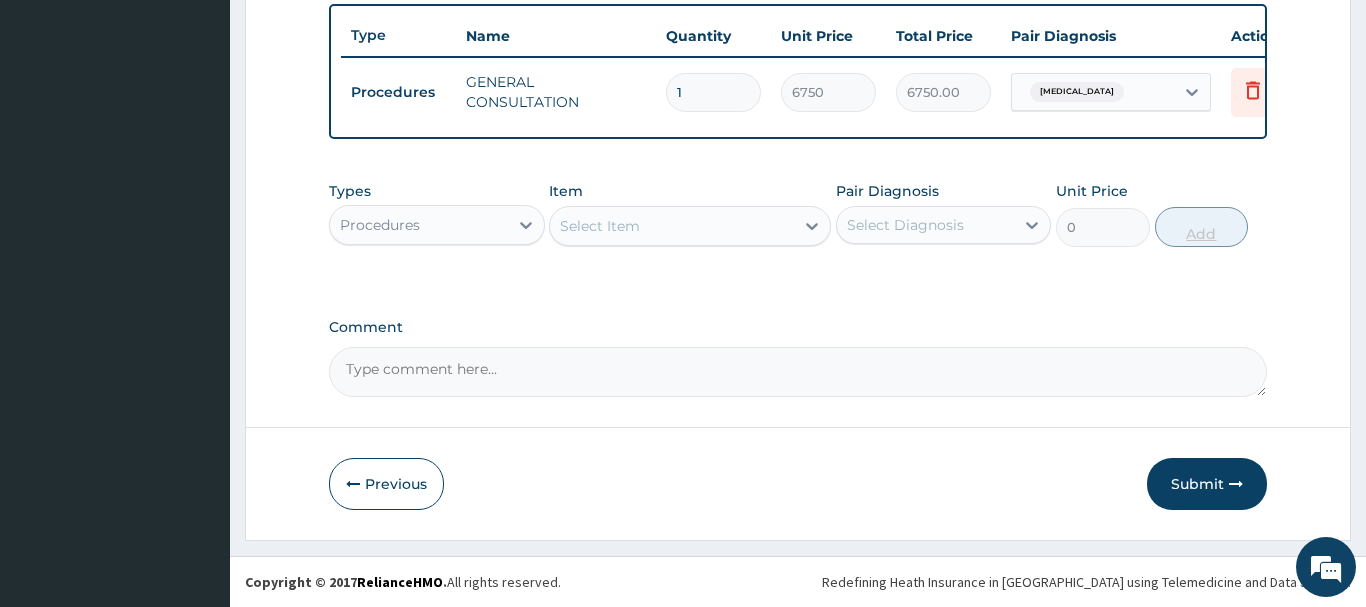 scroll, scrollTop: 740, scrollLeft: 0, axis: vertical 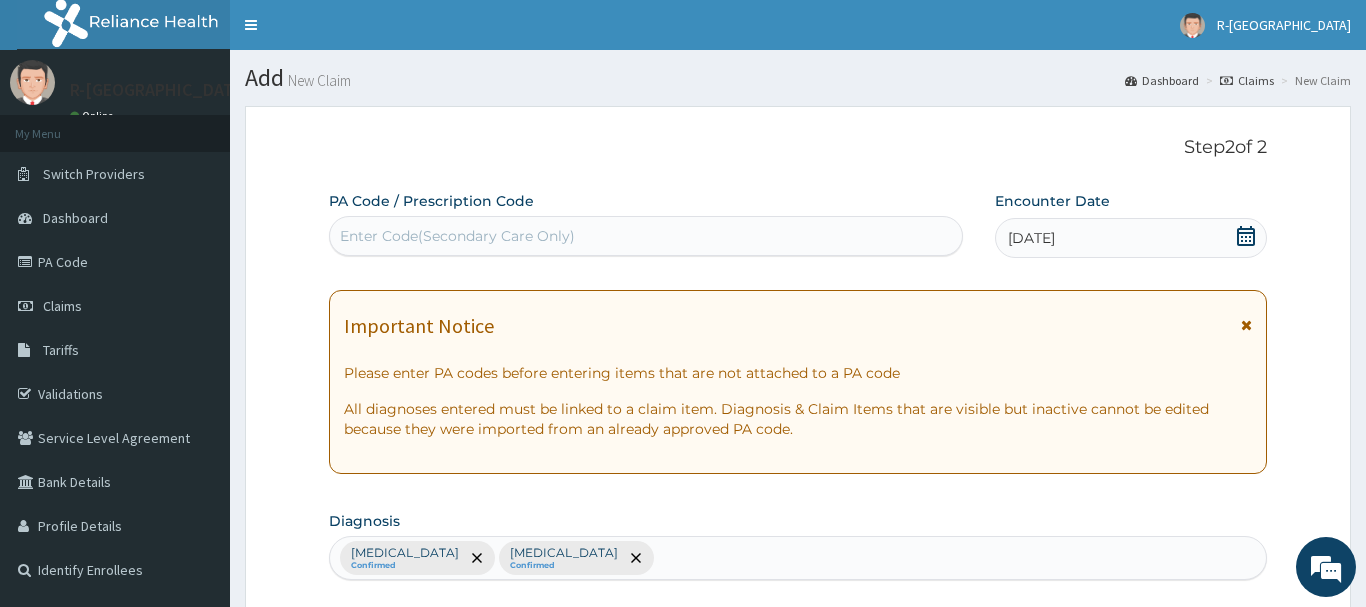 click on "Enter Code(Secondary Care Only)" at bounding box center [457, 236] 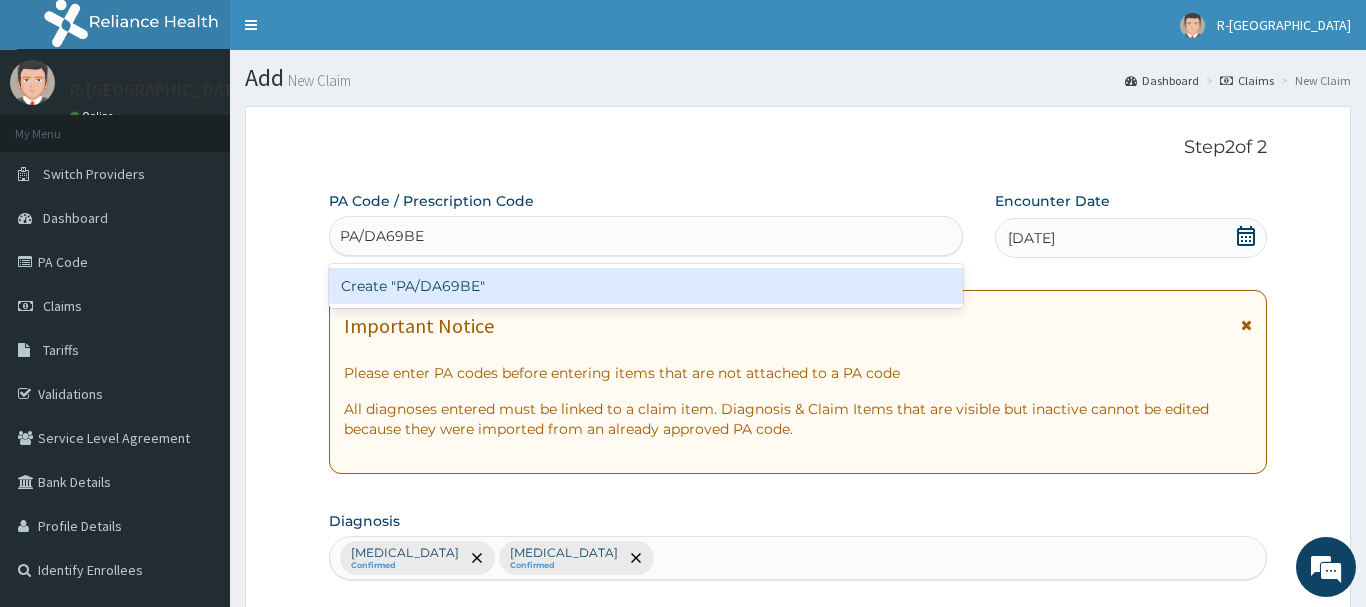 click on "Create "PA/DA69BE"" at bounding box center (646, 286) 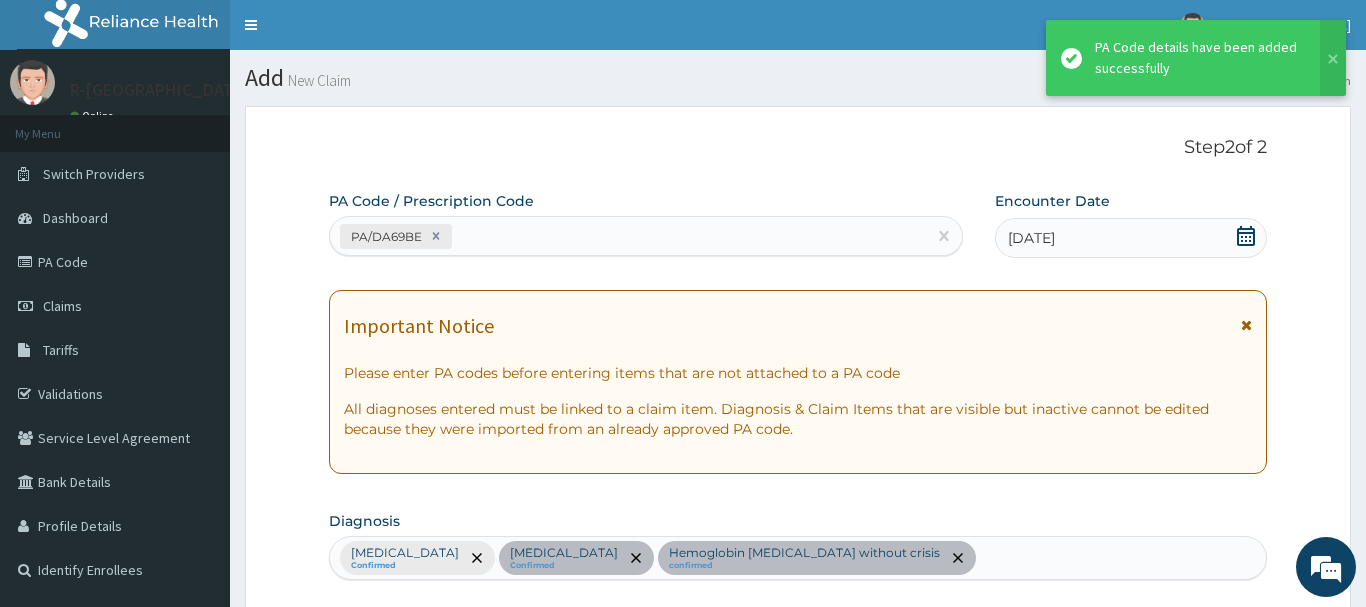 scroll, scrollTop: 603, scrollLeft: 0, axis: vertical 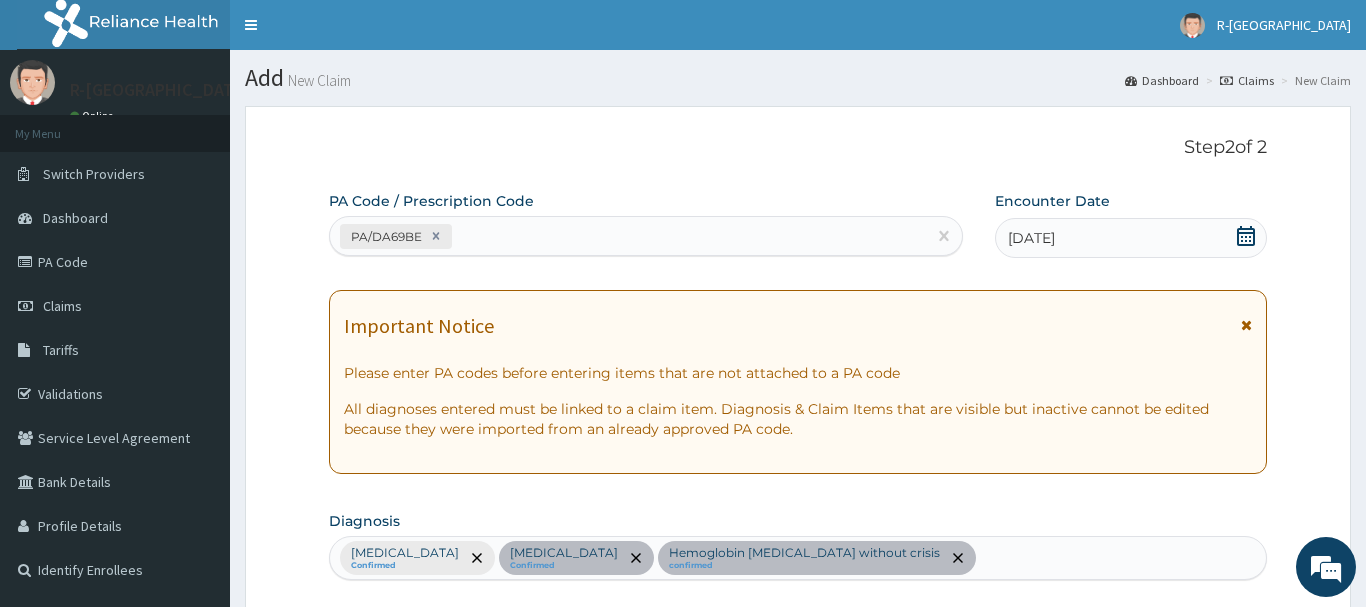 click on "PA/DA69BE" at bounding box center [628, 236] 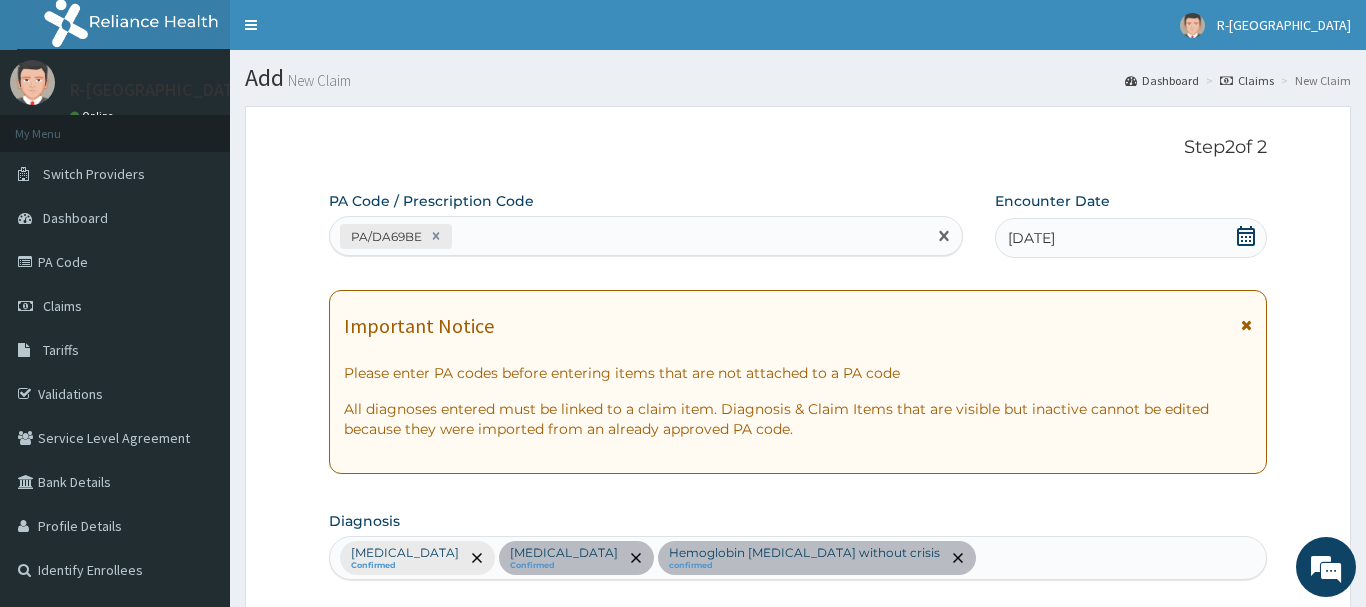 paste on "PA/F80C2C" 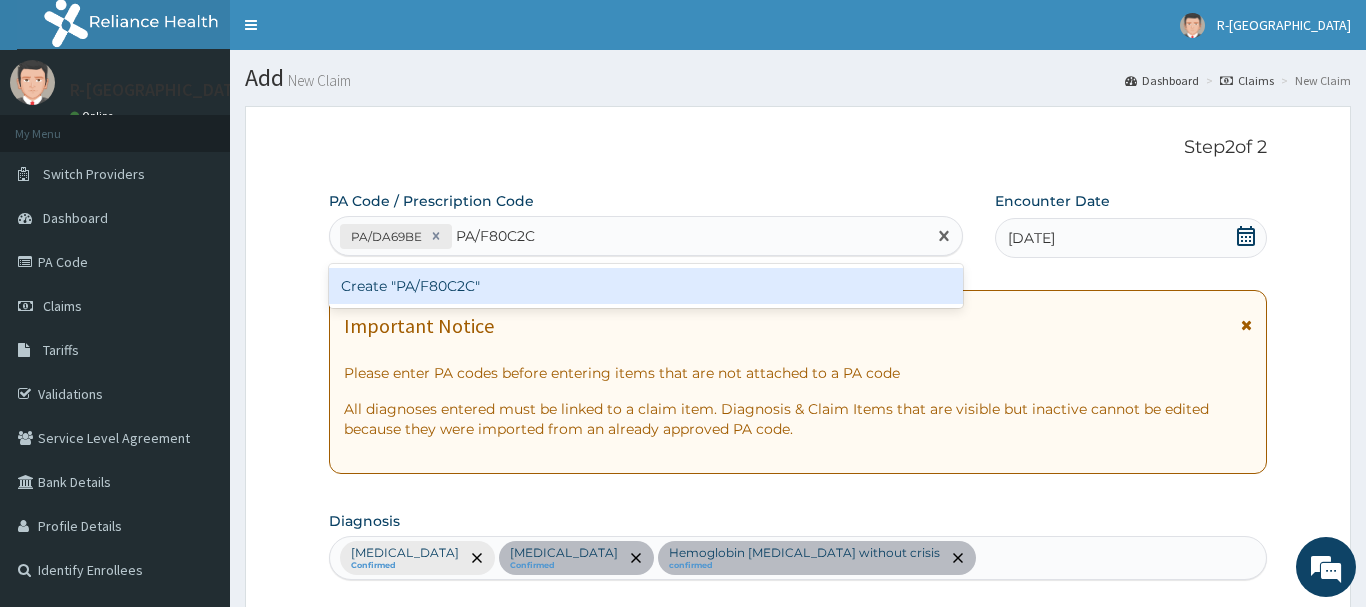 click on "Create "PA/F80C2C"" at bounding box center (646, 286) 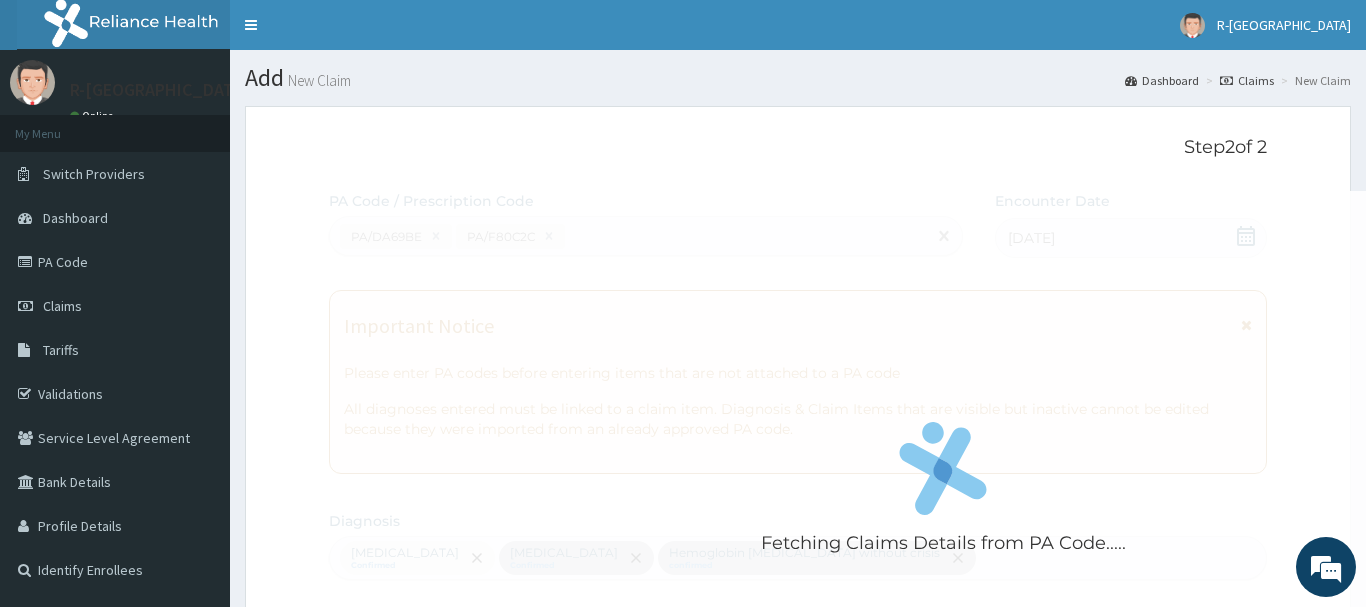 scroll, scrollTop: 678, scrollLeft: 0, axis: vertical 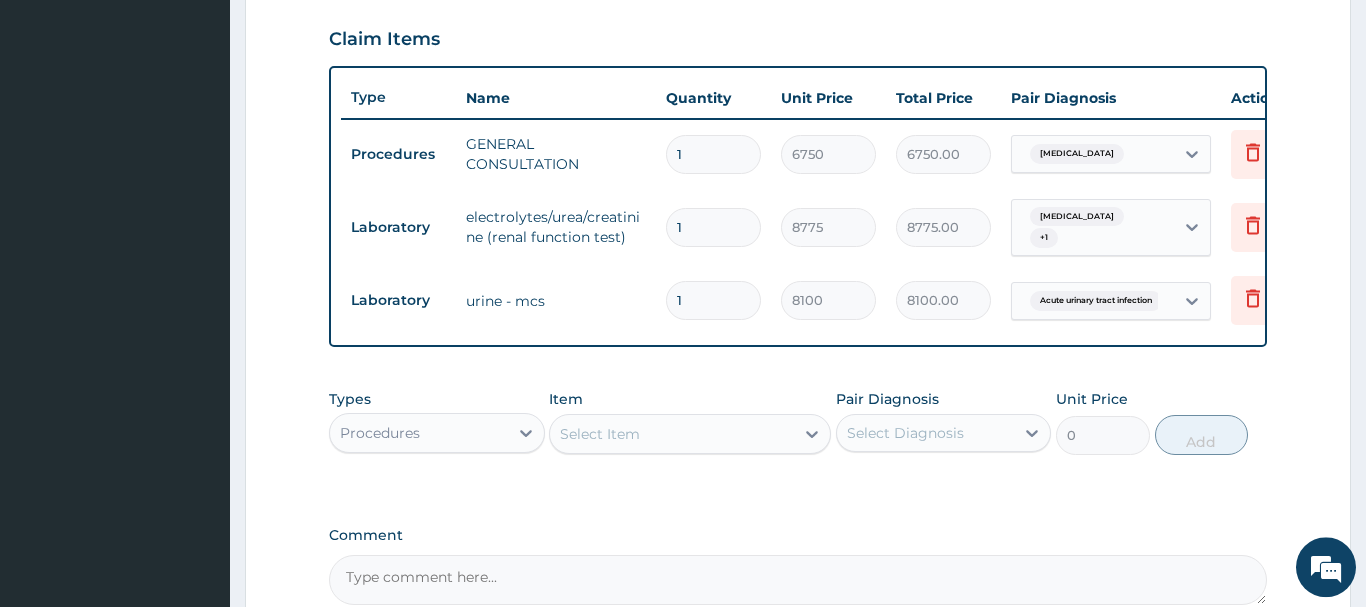 drag, startPoint x: 397, startPoint y: 442, endPoint x: 411, endPoint y: 412, distance: 33.105892 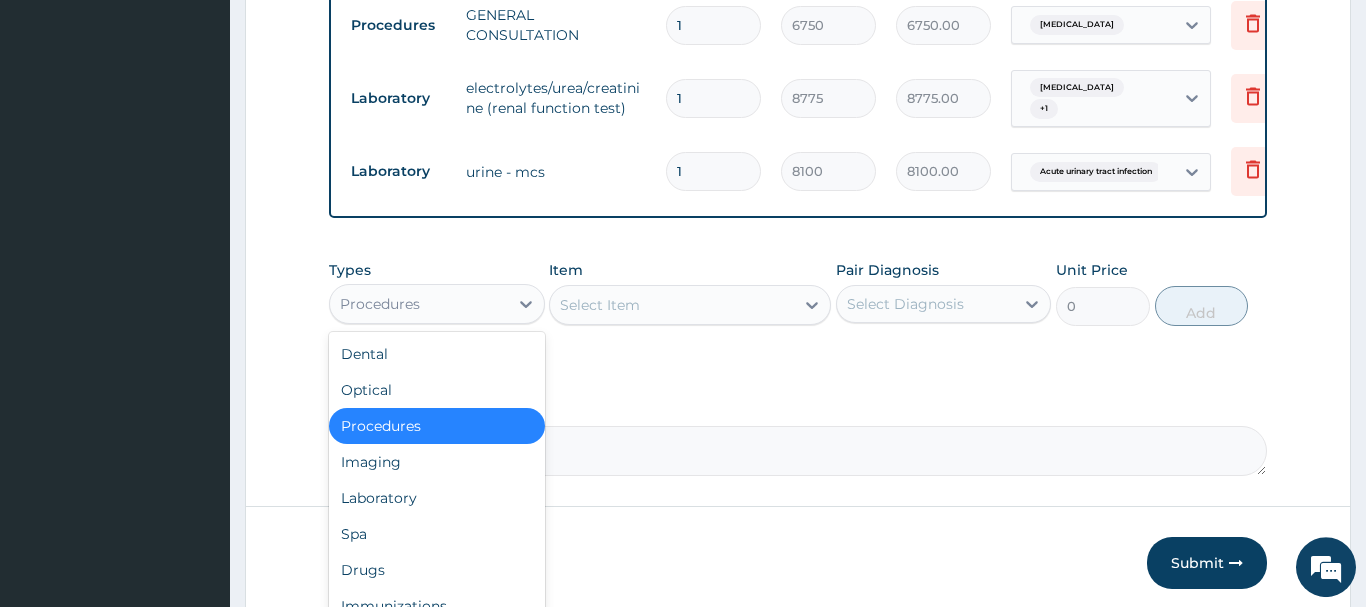 scroll, scrollTop: 889, scrollLeft: 0, axis: vertical 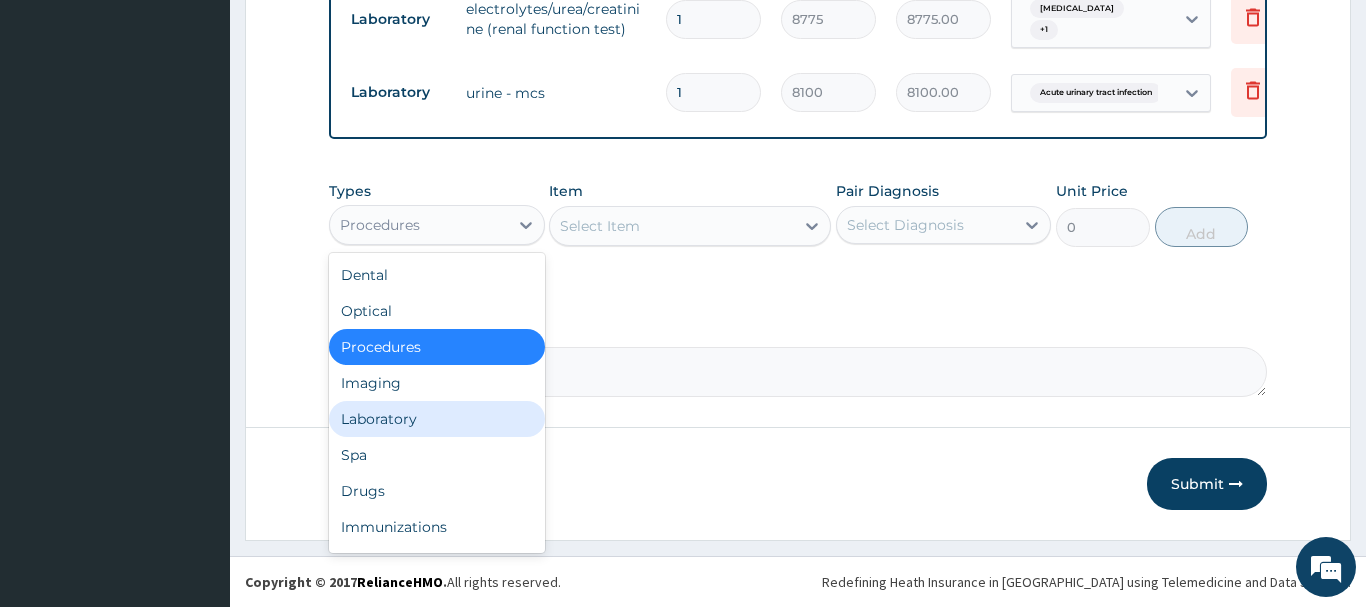 click on "Laboratory" at bounding box center [437, 419] 